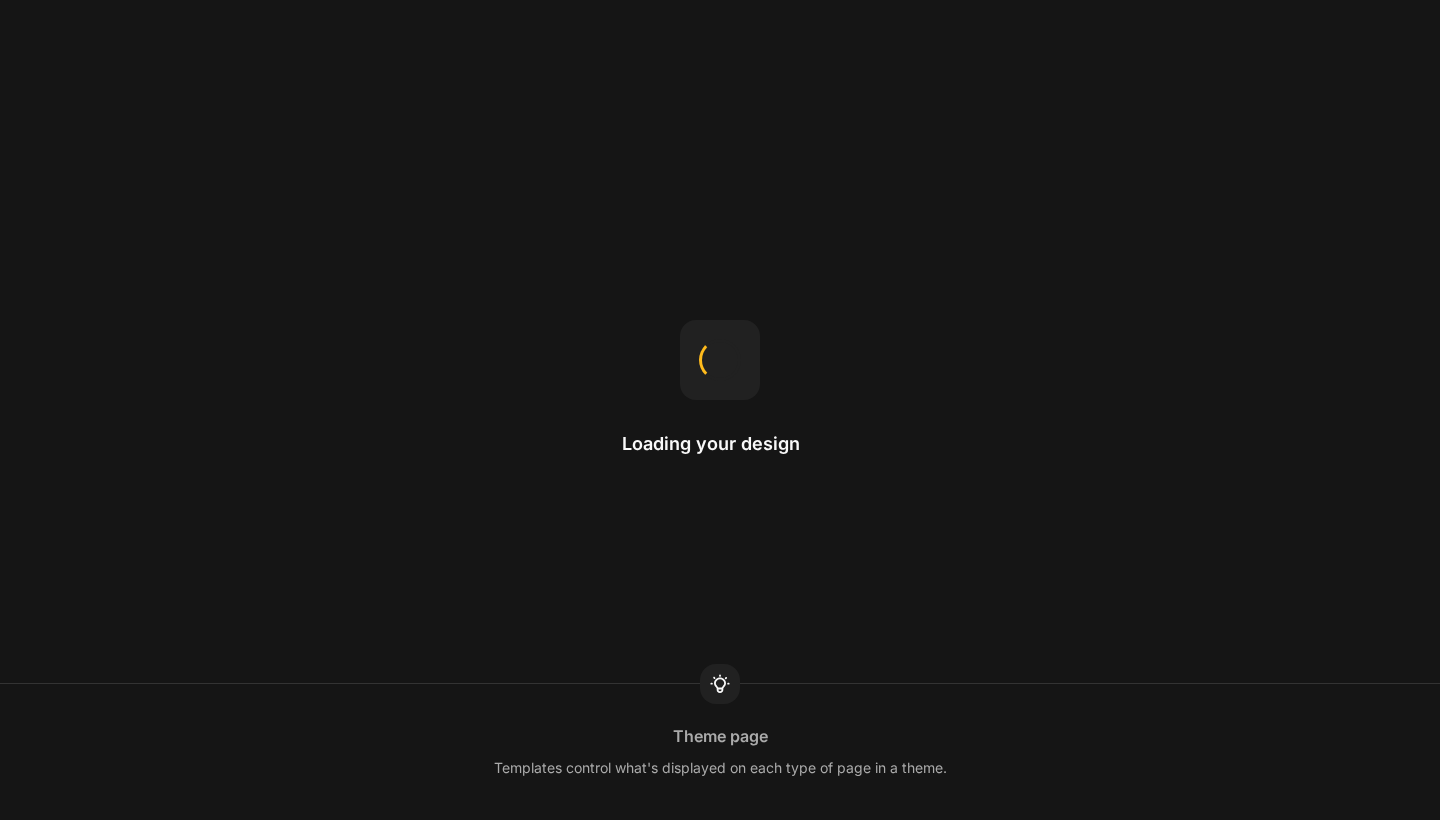 scroll, scrollTop: 0, scrollLeft: 0, axis: both 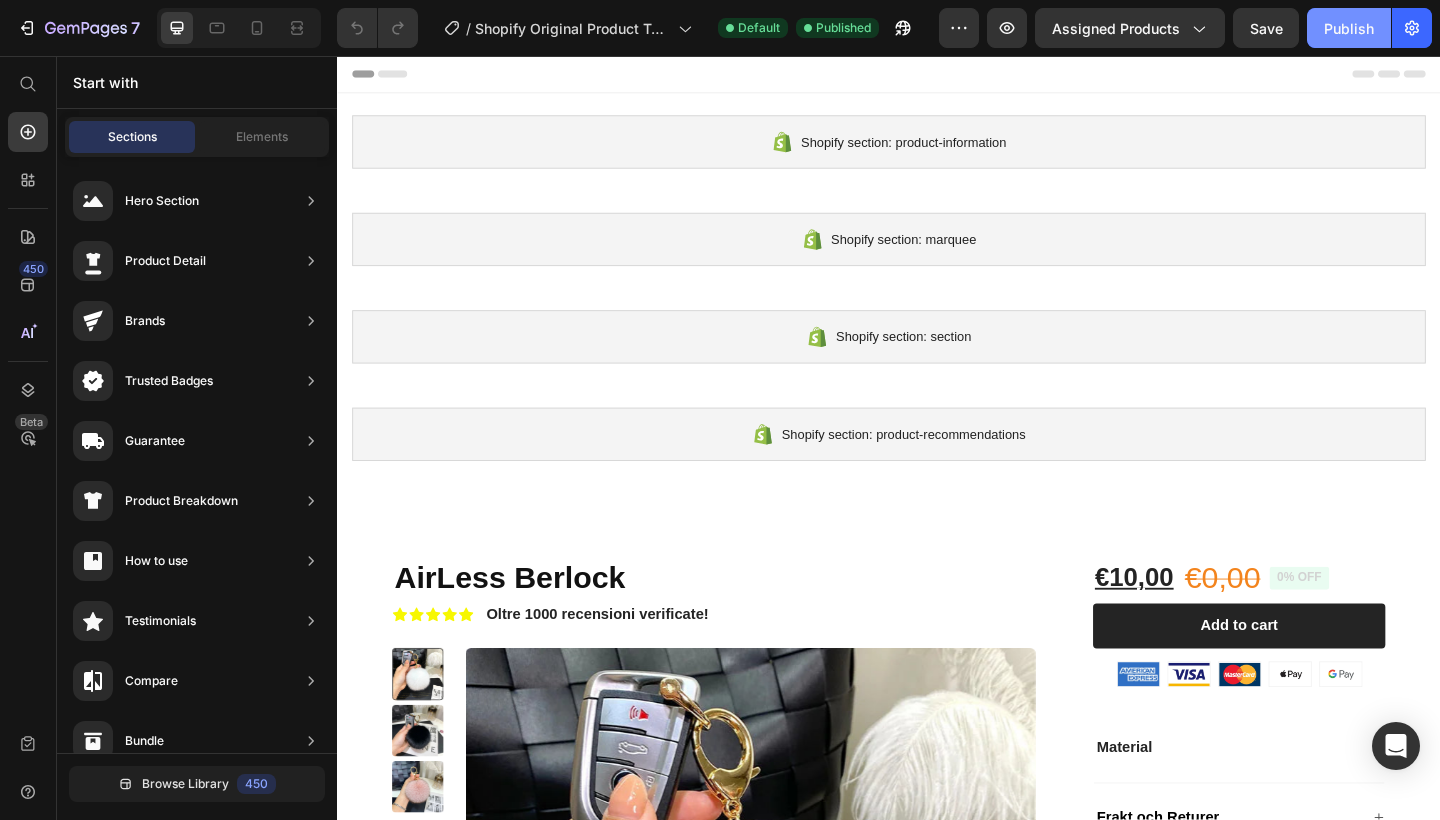 click on "Publish" at bounding box center (1349, 28) 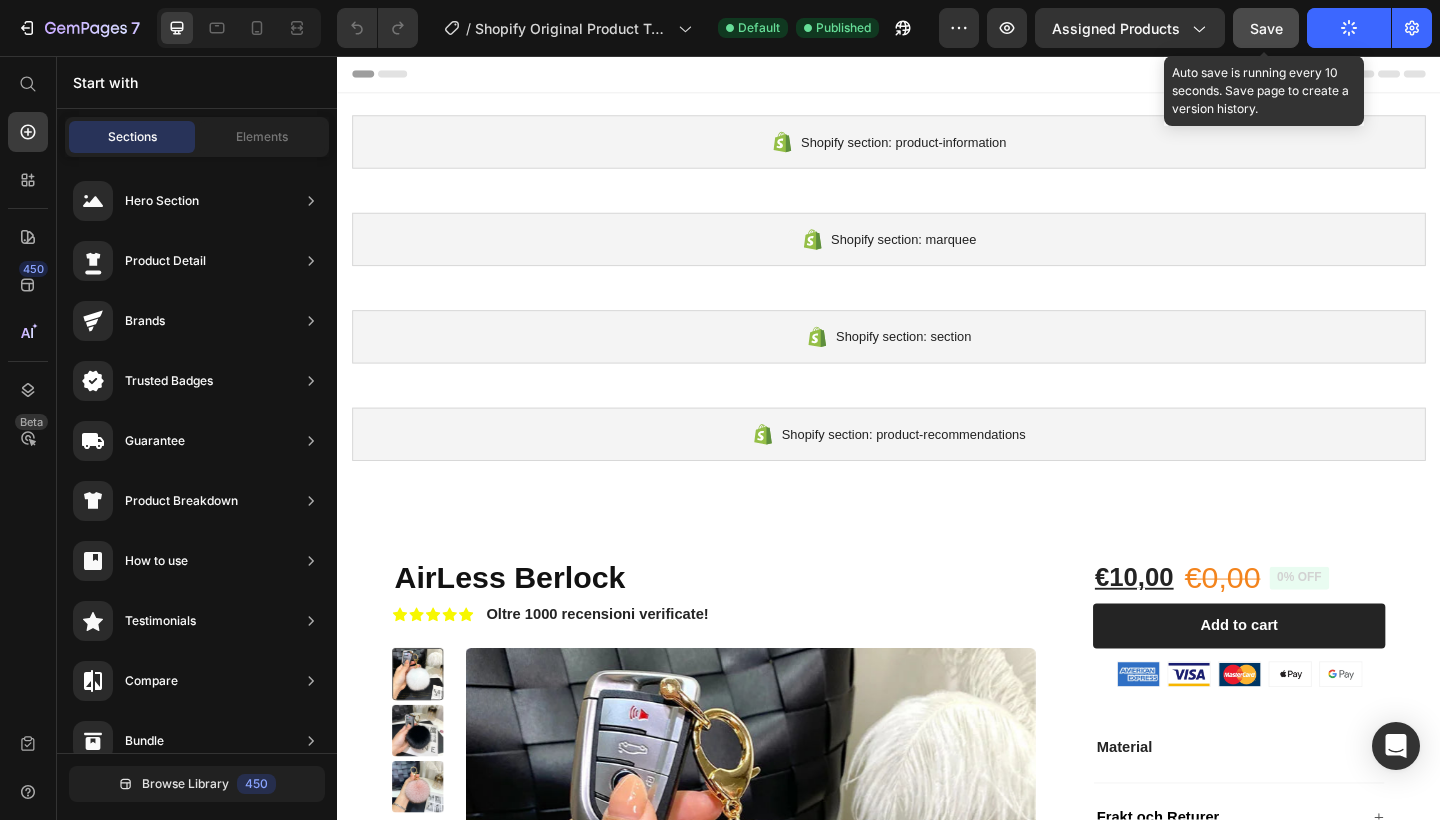 click on "Save" at bounding box center [1266, 28] 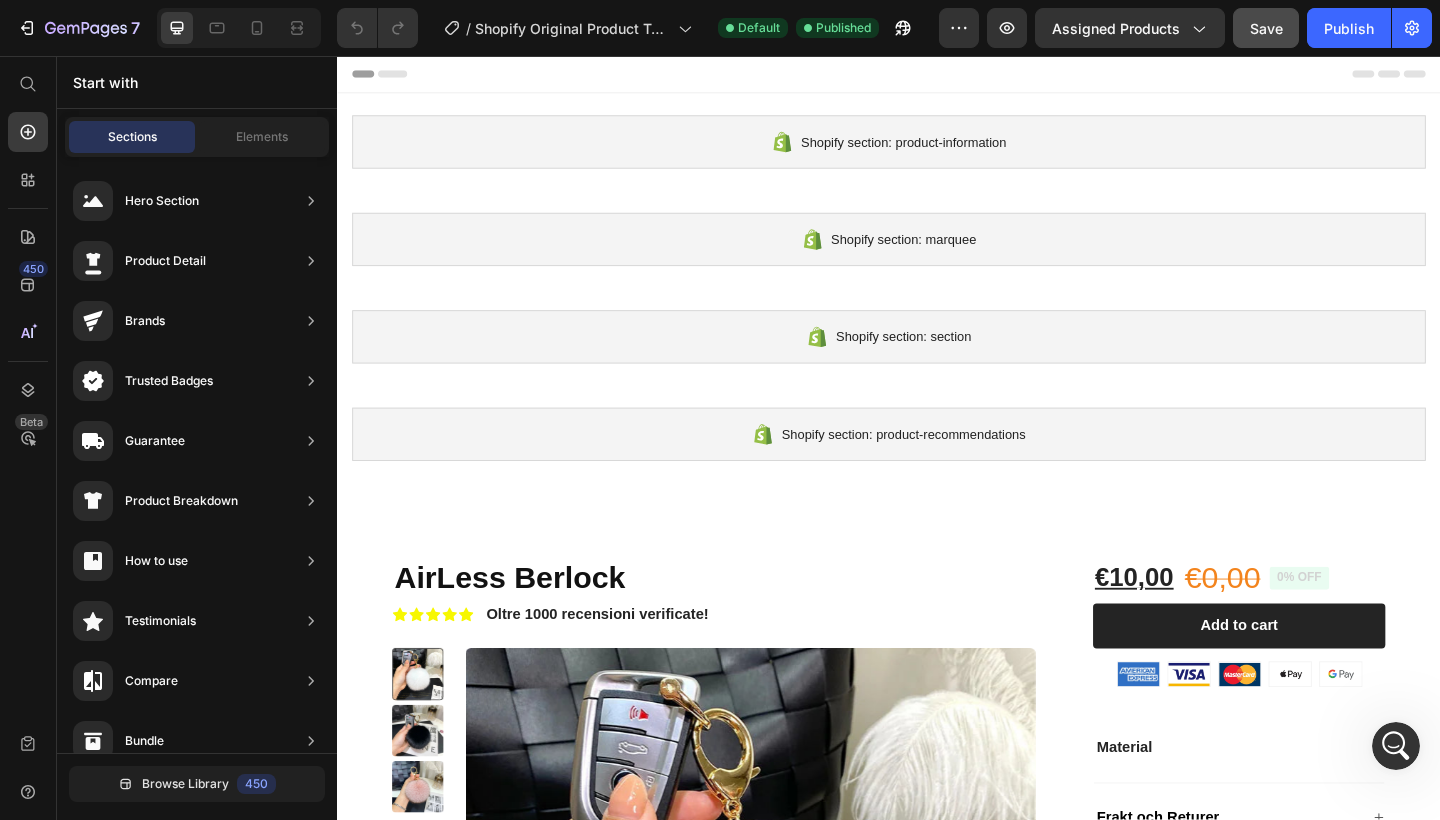 scroll, scrollTop: 0, scrollLeft: 0, axis: both 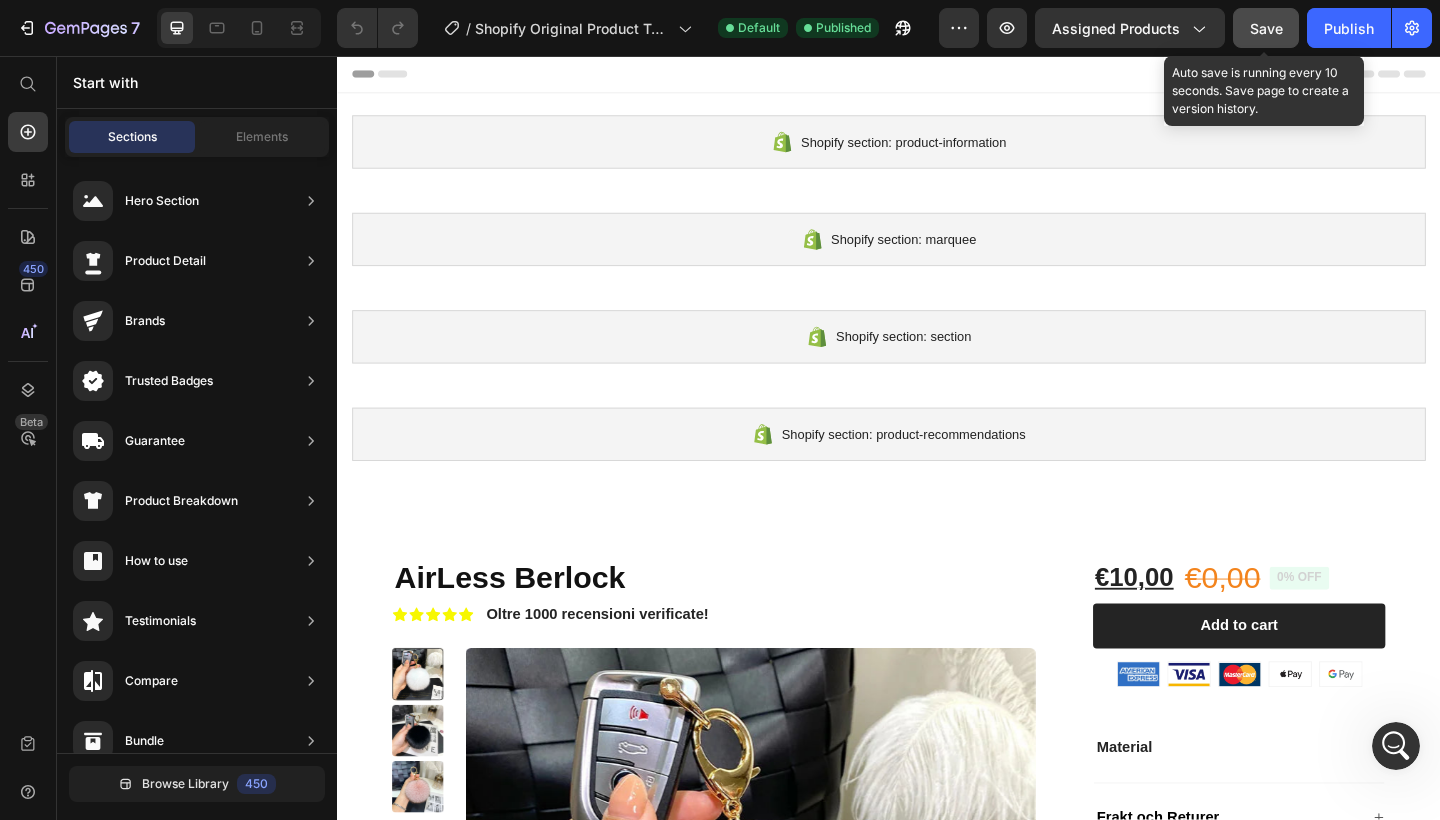 click on "Save" at bounding box center (1266, 28) 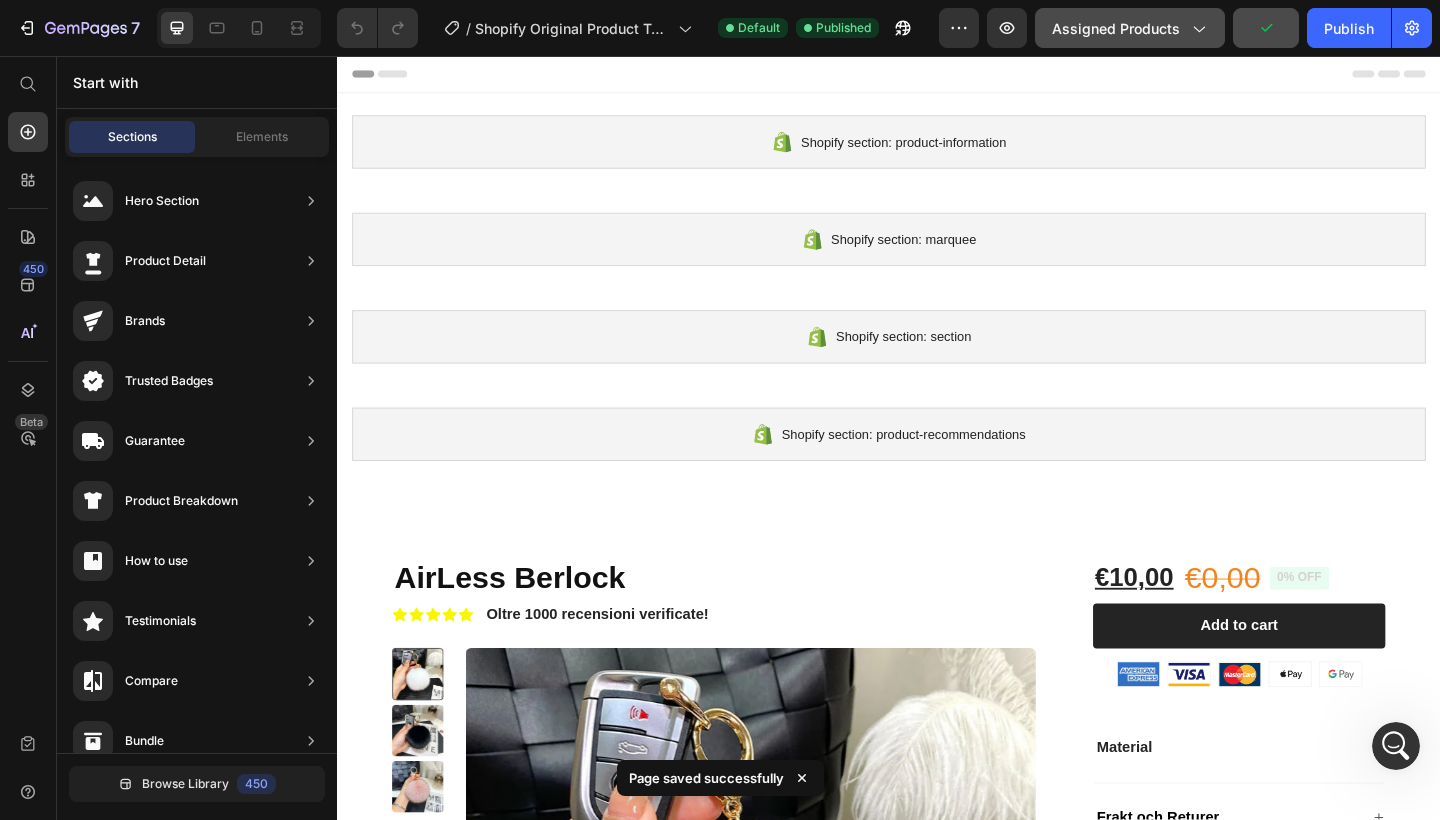 click on "Assigned Products" 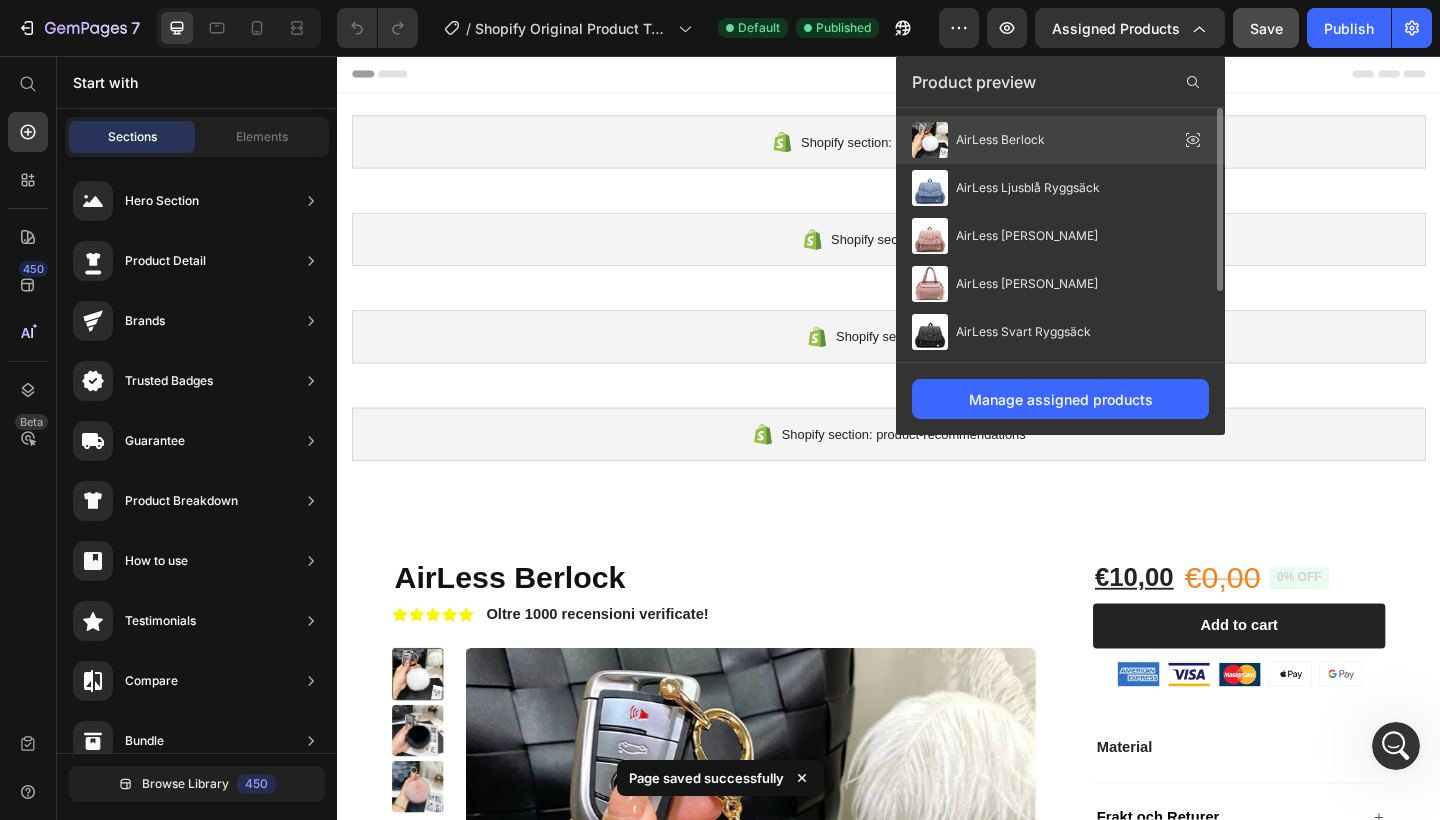 click on "AirLess Berlock" at bounding box center (1000, 140) 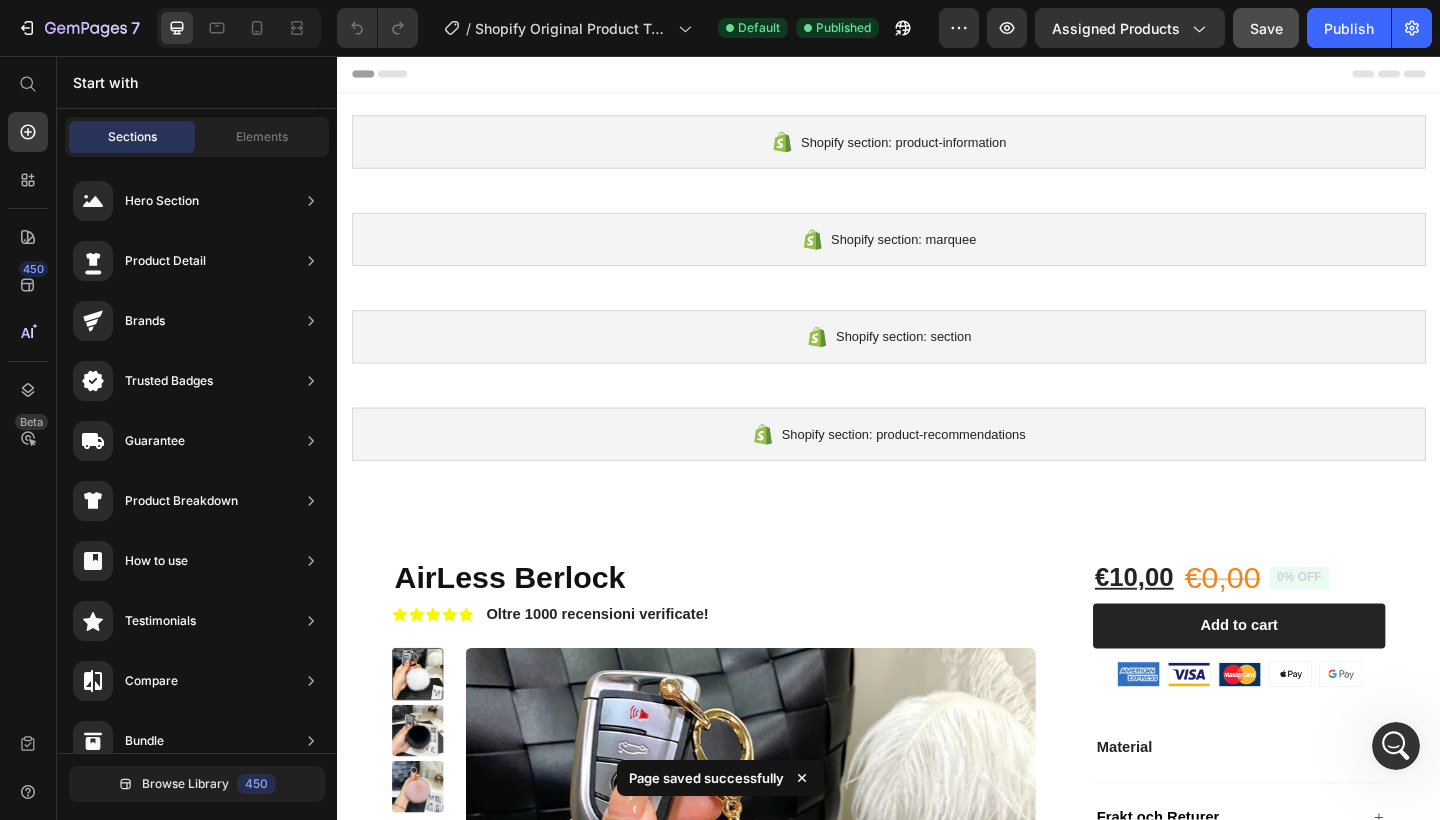 click at bounding box center (937, 76) 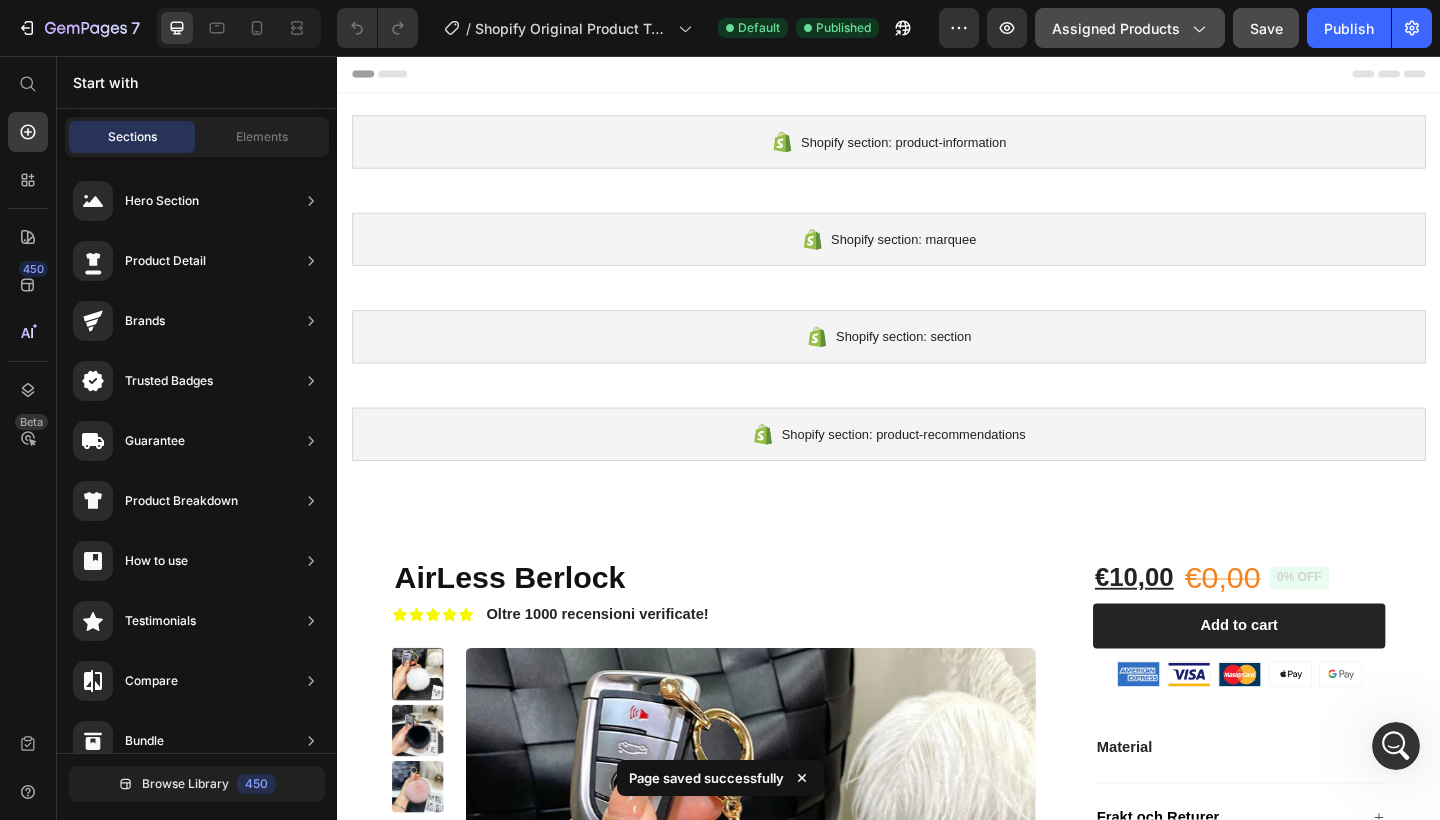 click on "Assigned Products" 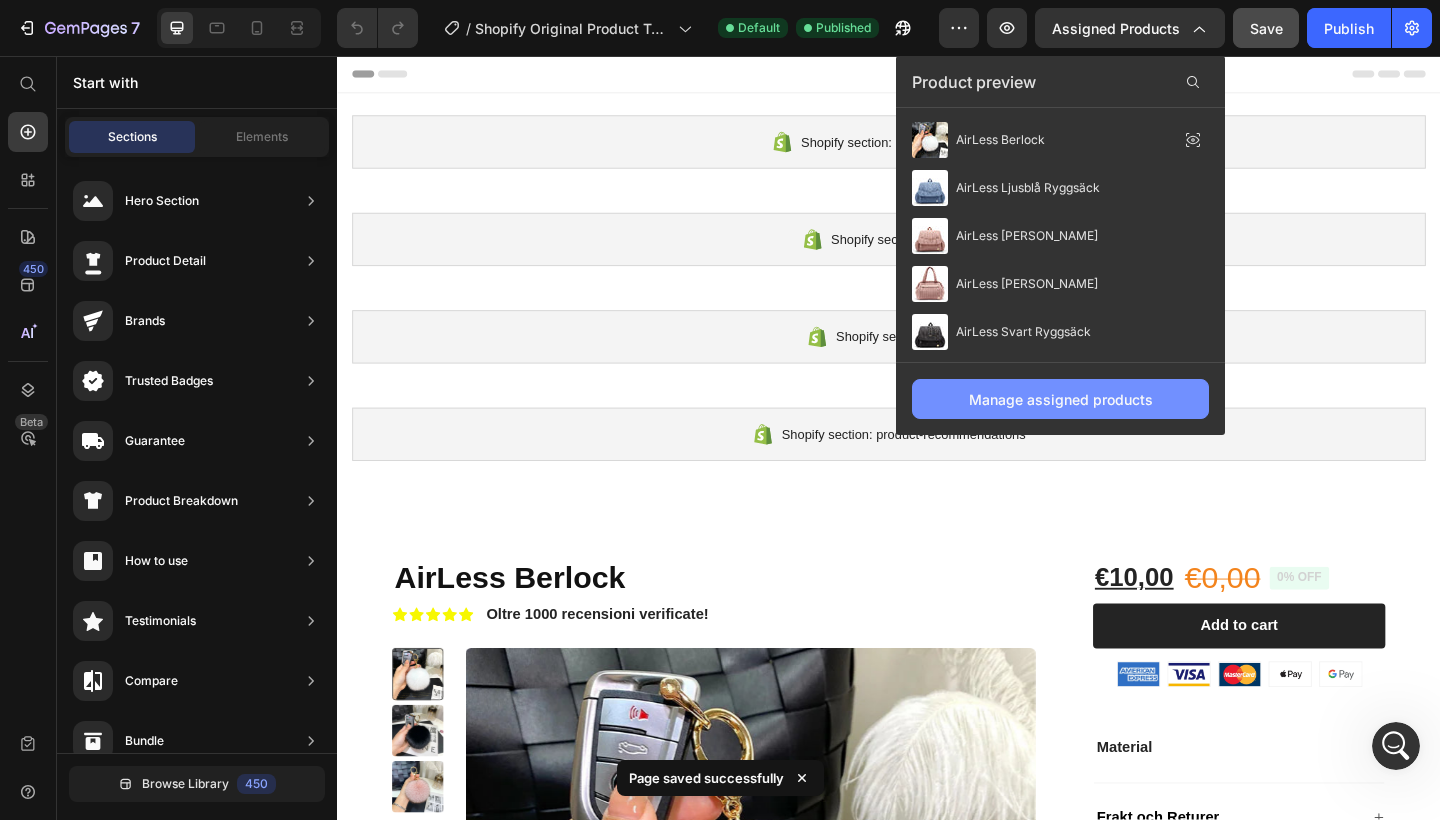 click on "Manage assigned products" at bounding box center (1061, 399) 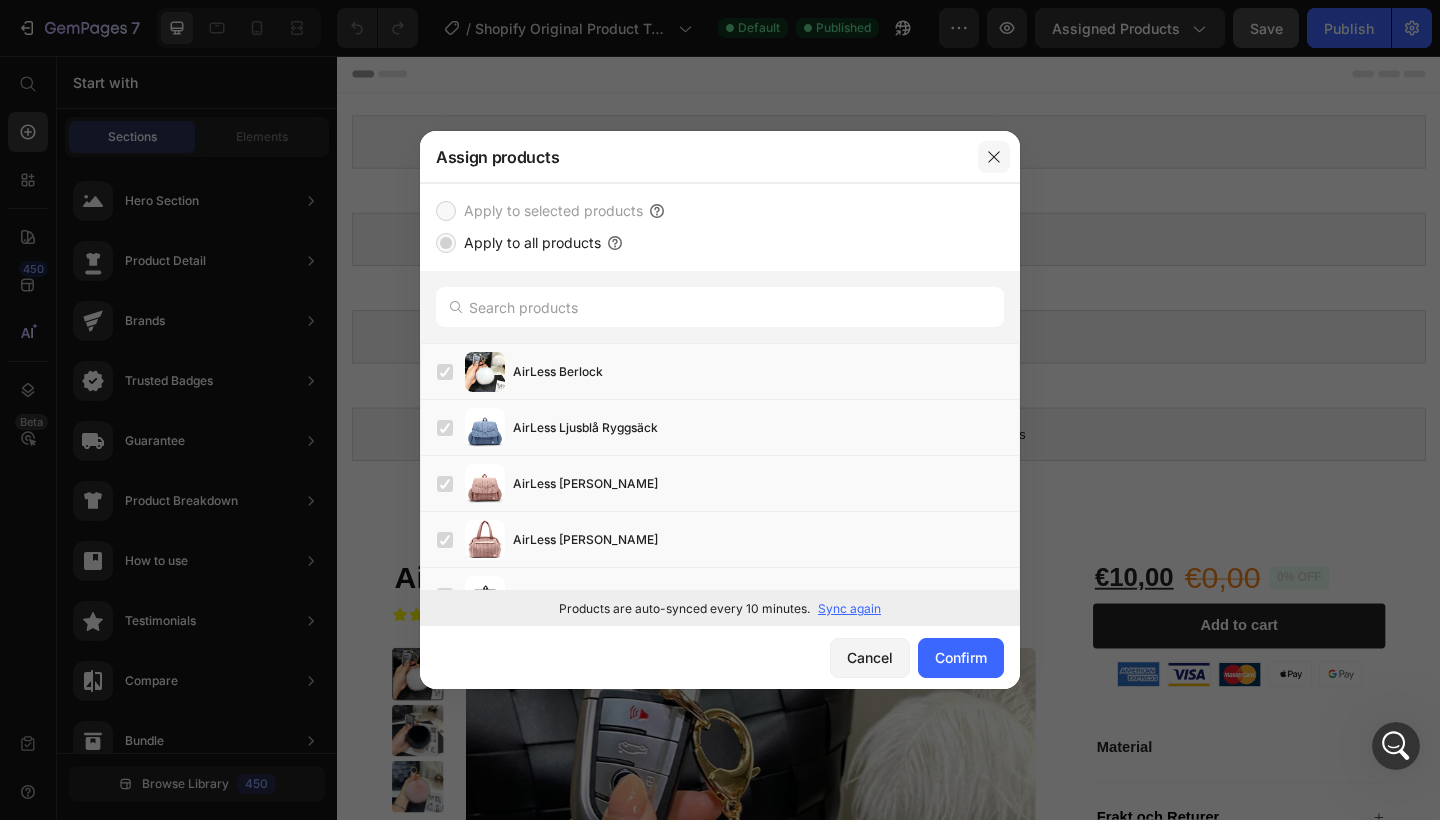 click at bounding box center [994, 157] 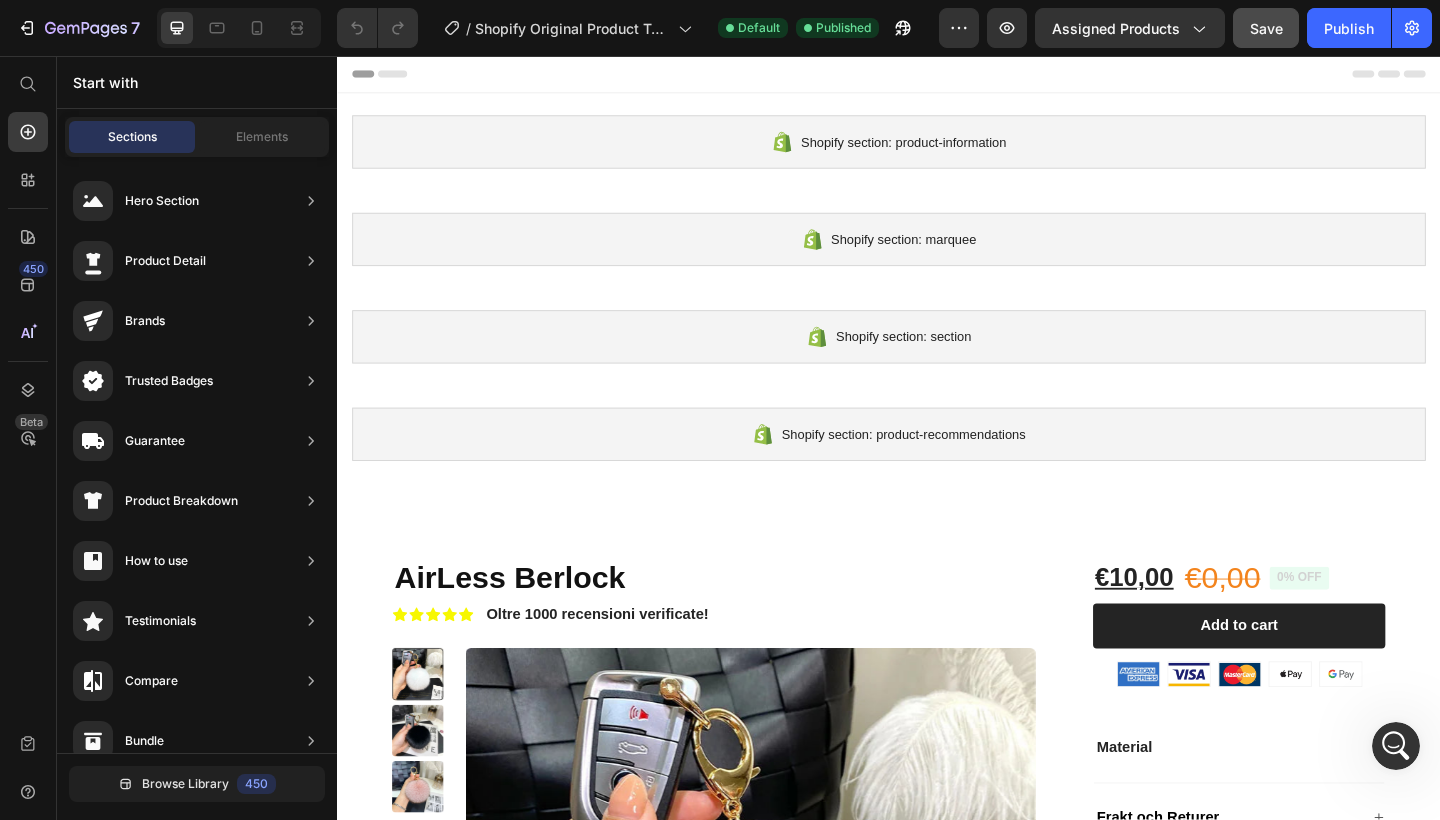 click 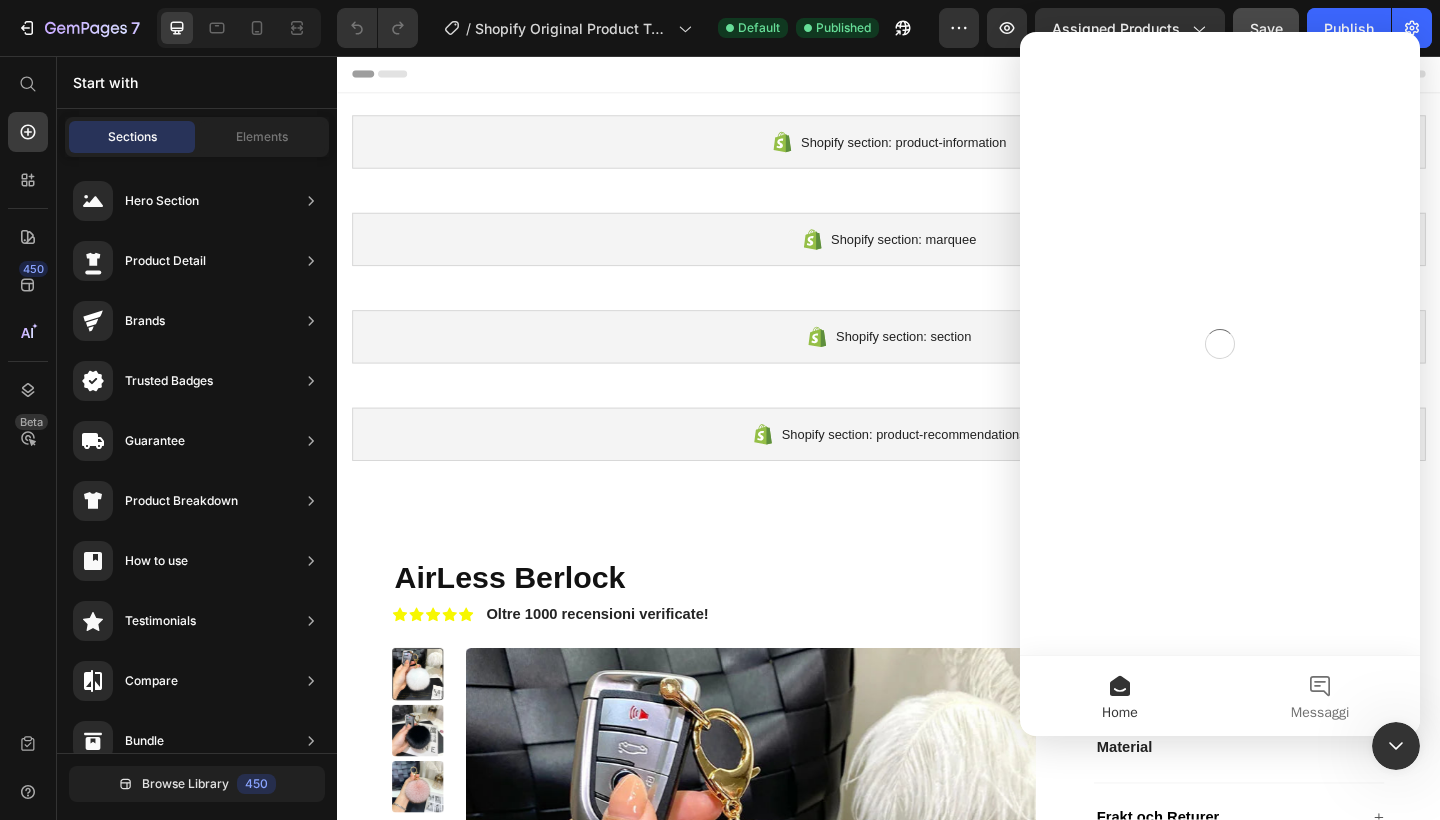 scroll, scrollTop: 0, scrollLeft: 0, axis: both 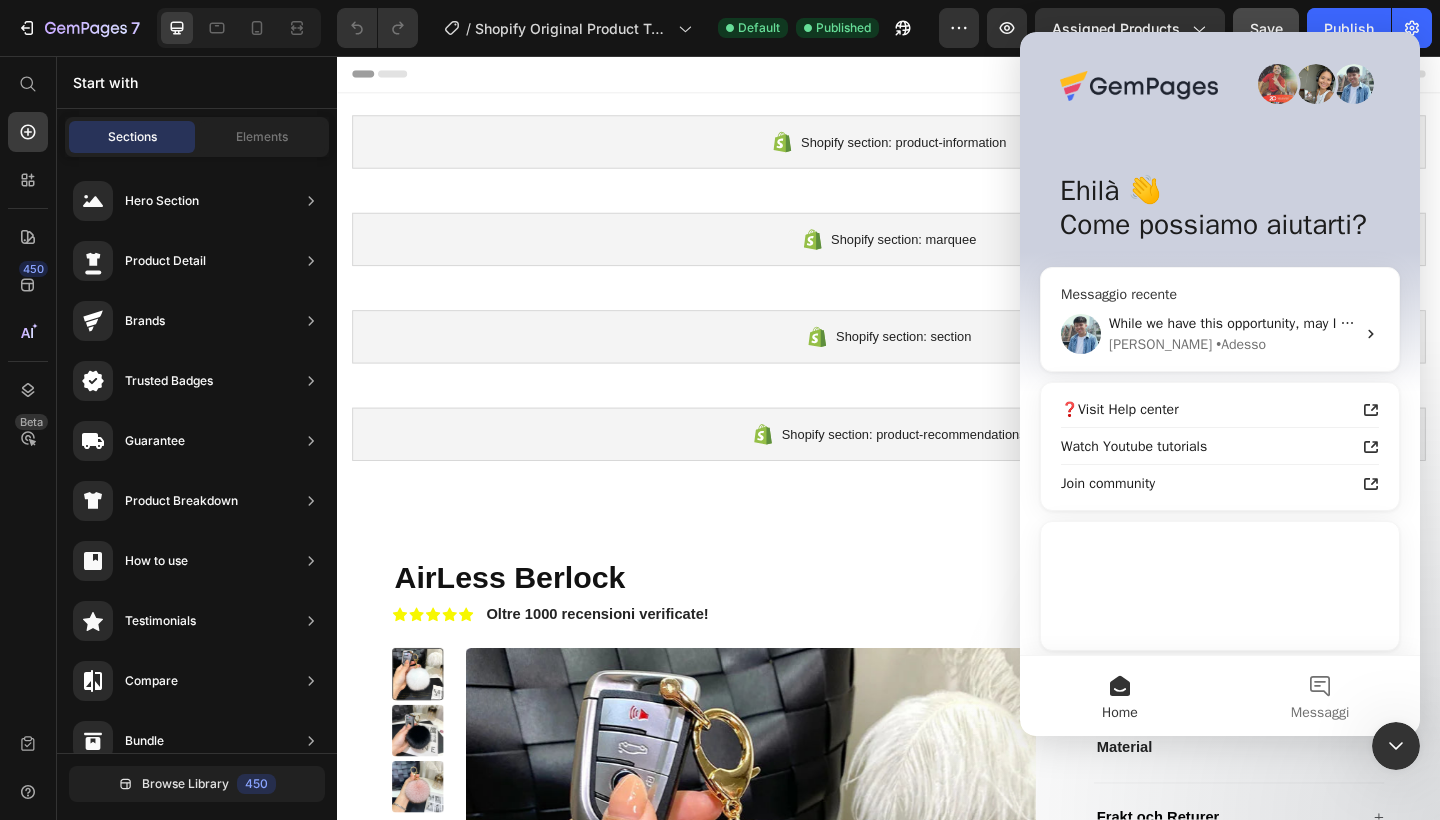 click on "While we have this opportunity, may I ask for a small favor? Would you be willing to take a minute to provide feedback on our product and the support you have received? If you are open to it, here is the link: [URL][DOMAIN_NAME].    Thank you for taking the time to consider this." at bounding box center [1955, 323] 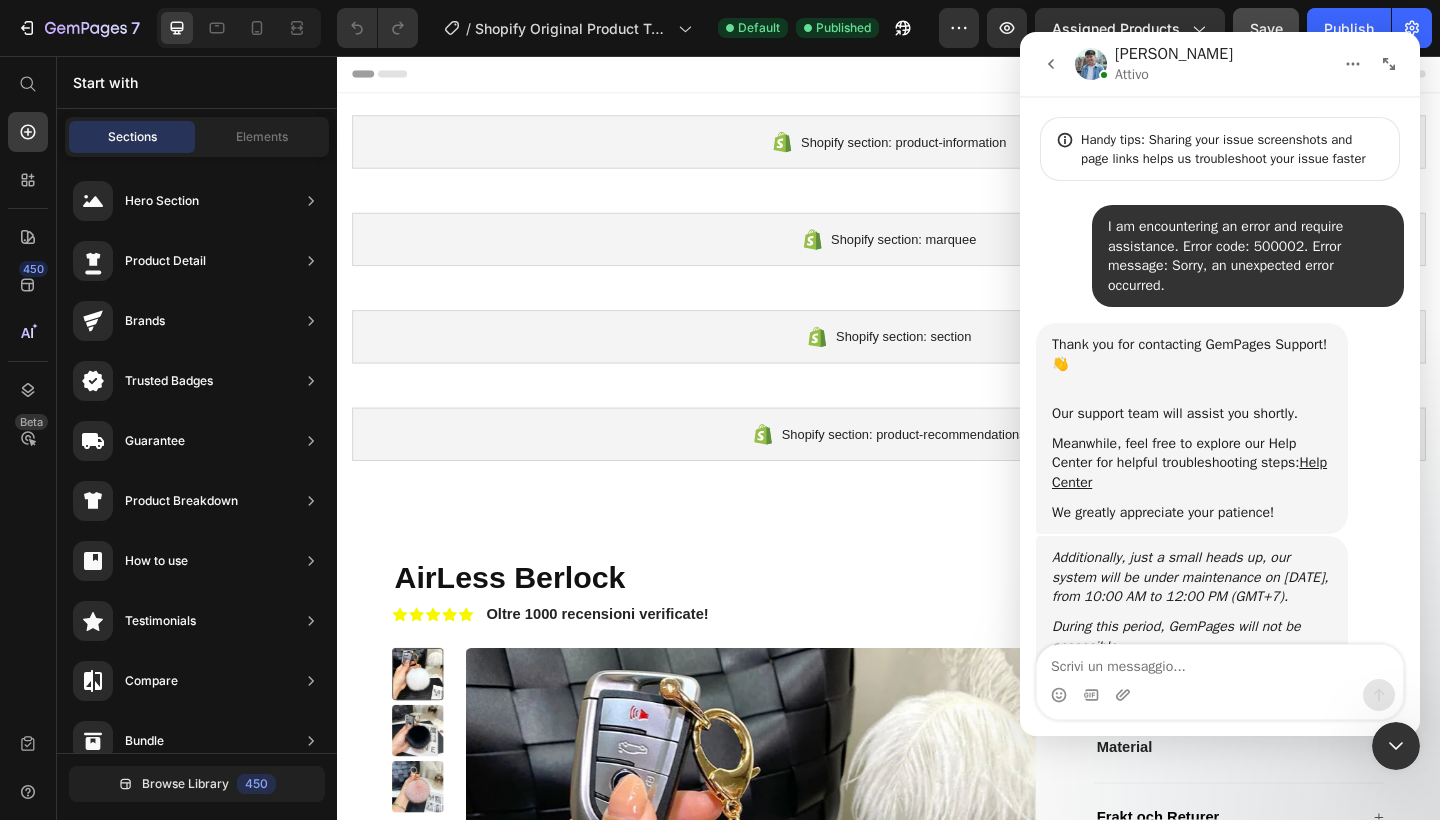 scroll, scrollTop: 7703, scrollLeft: 0, axis: vertical 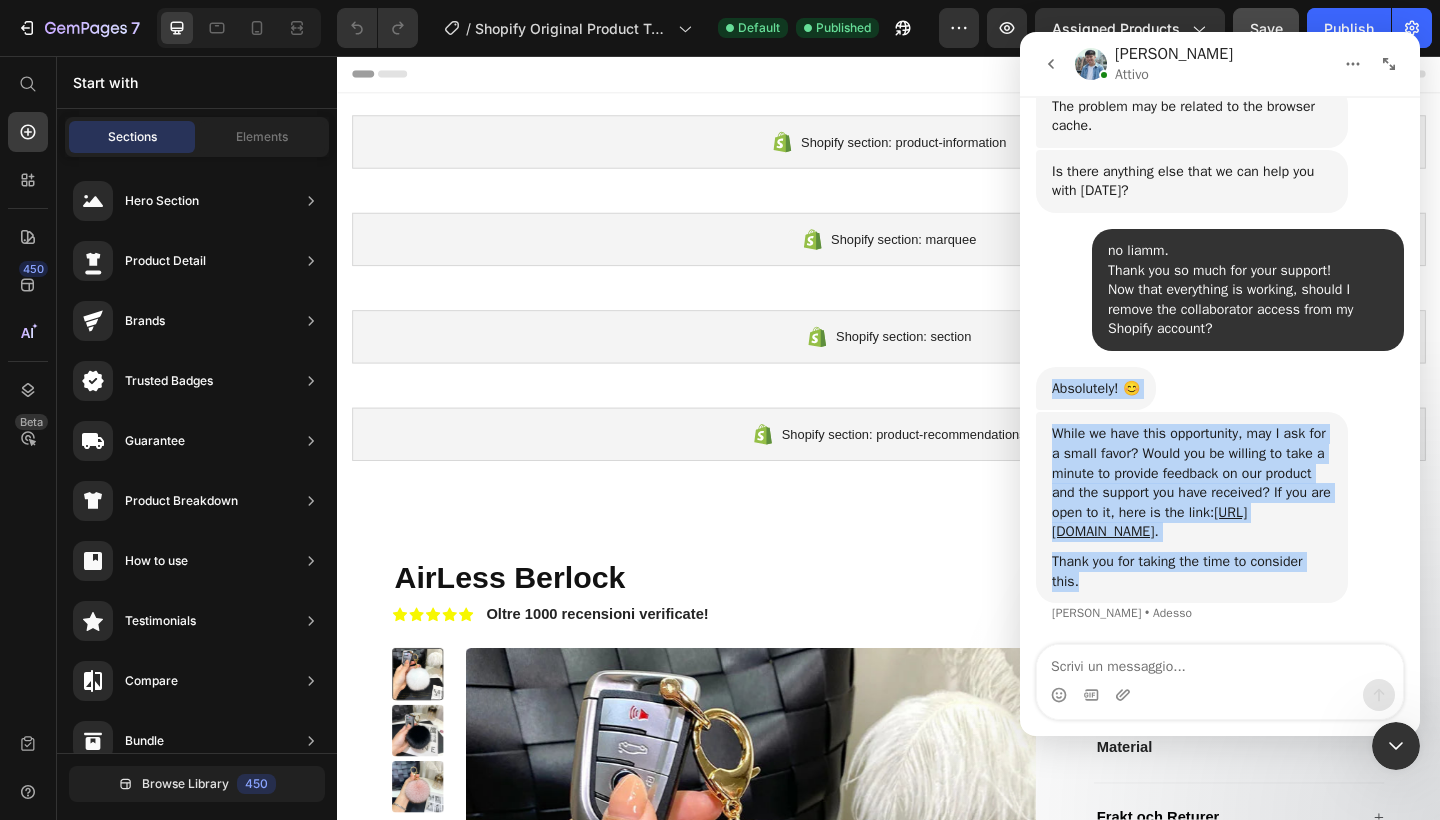 drag, startPoint x: 1044, startPoint y: 351, endPoint x: 1275, endPoint y: 573, distance: 320.3826 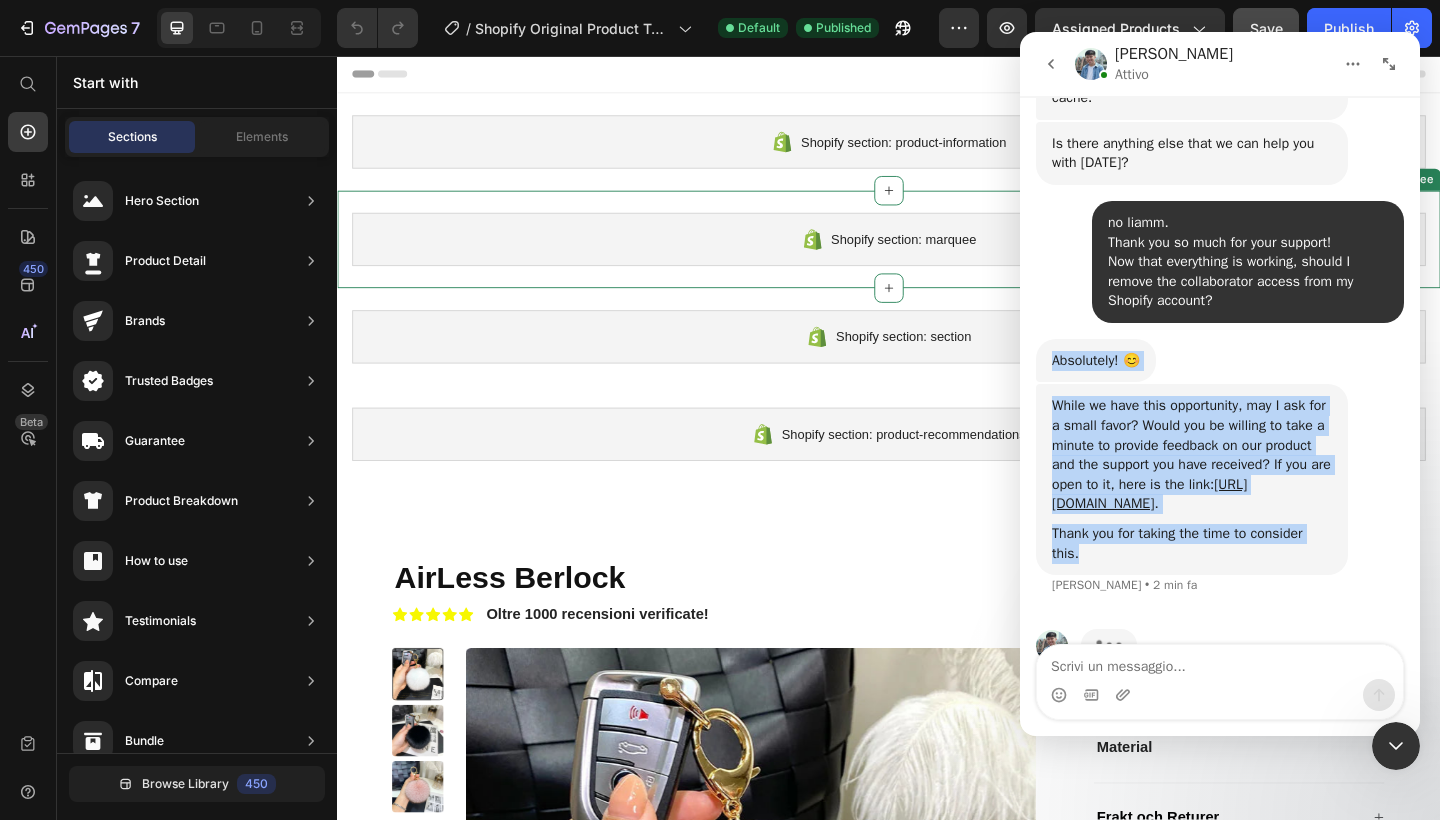 scroll, scrollTop: 7780, scrollLeft: 0, axis: vertical 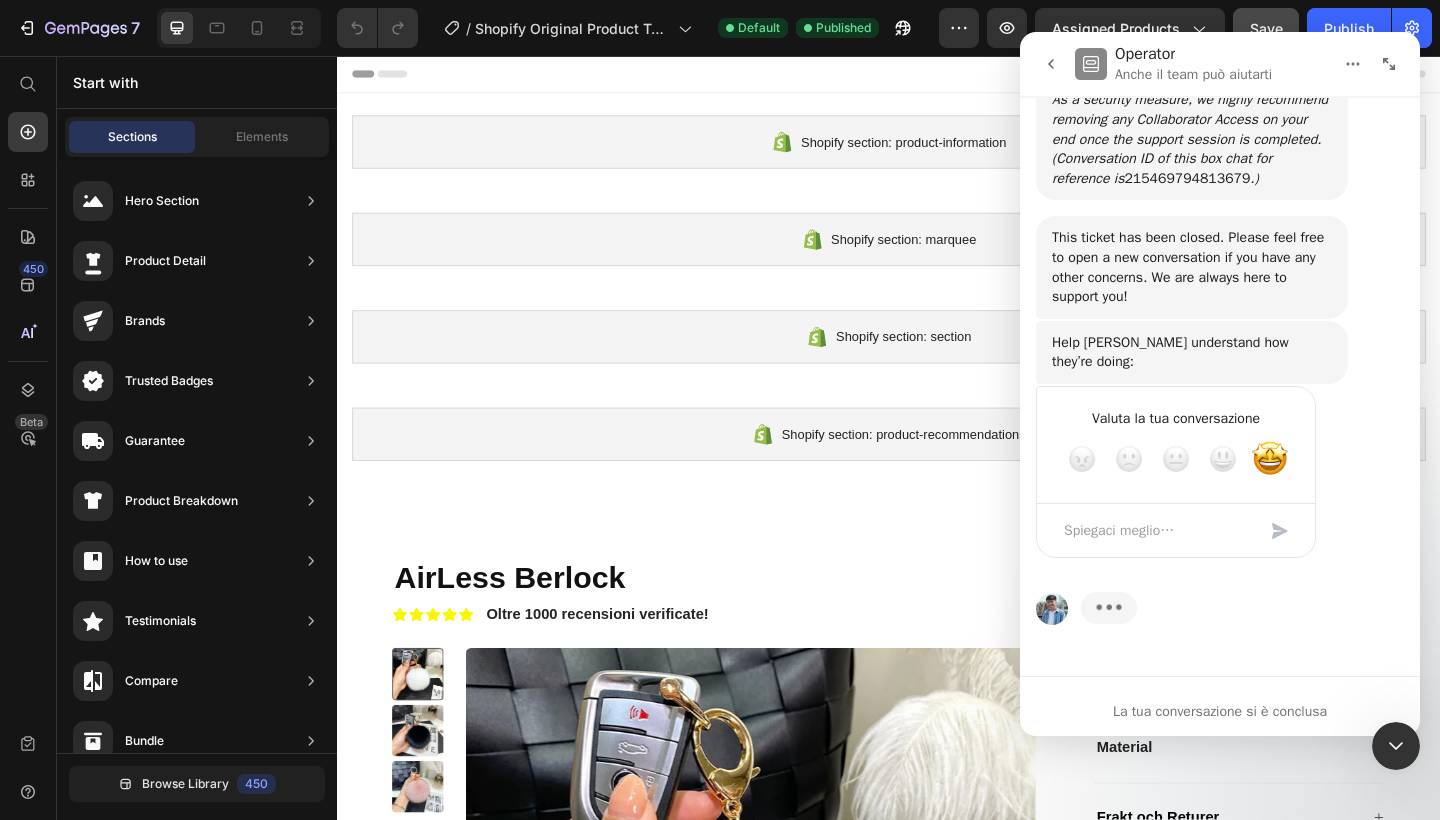 click 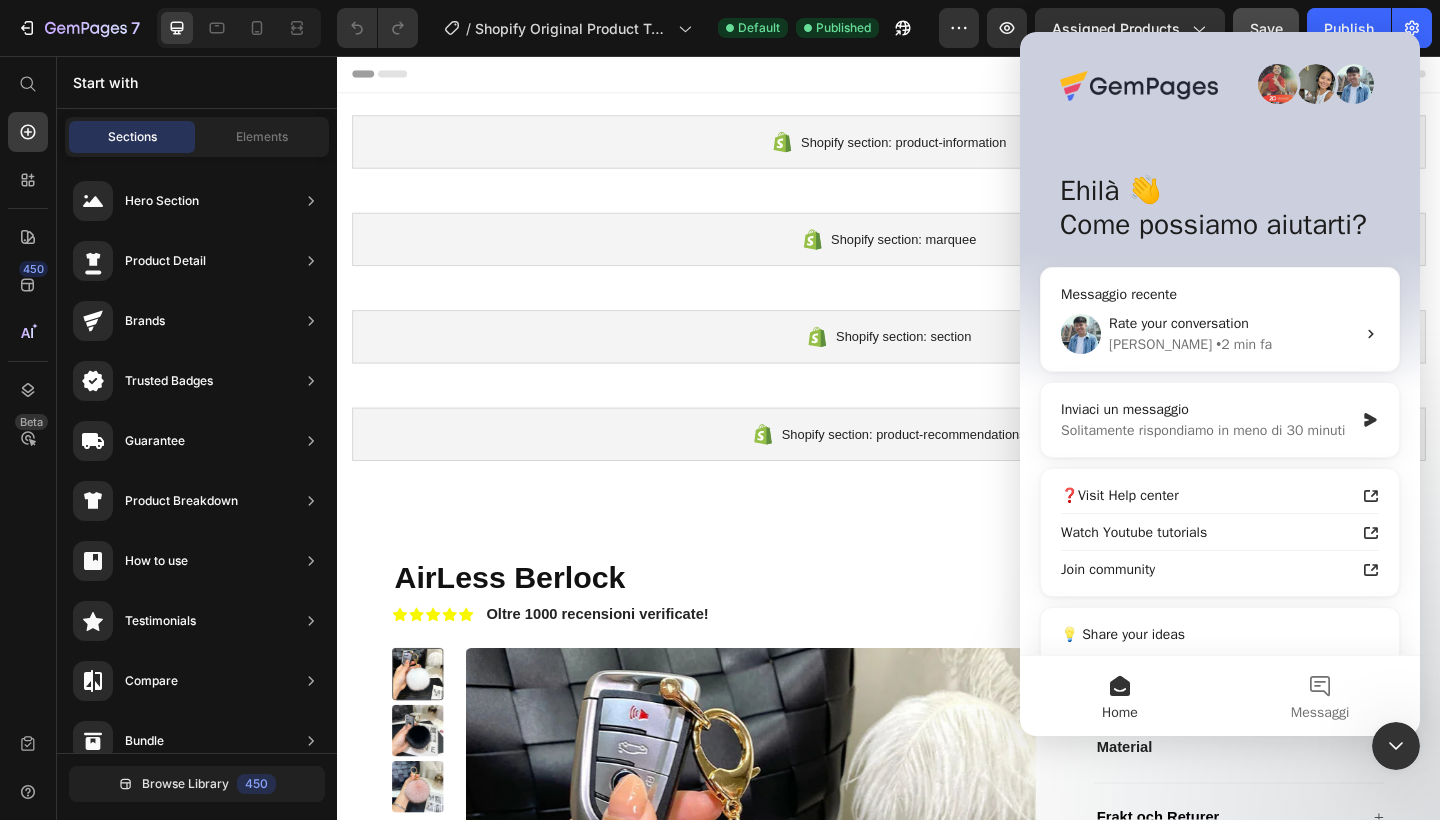 scroll, scrollTop: 0, scrollLeft: 0, axis: both 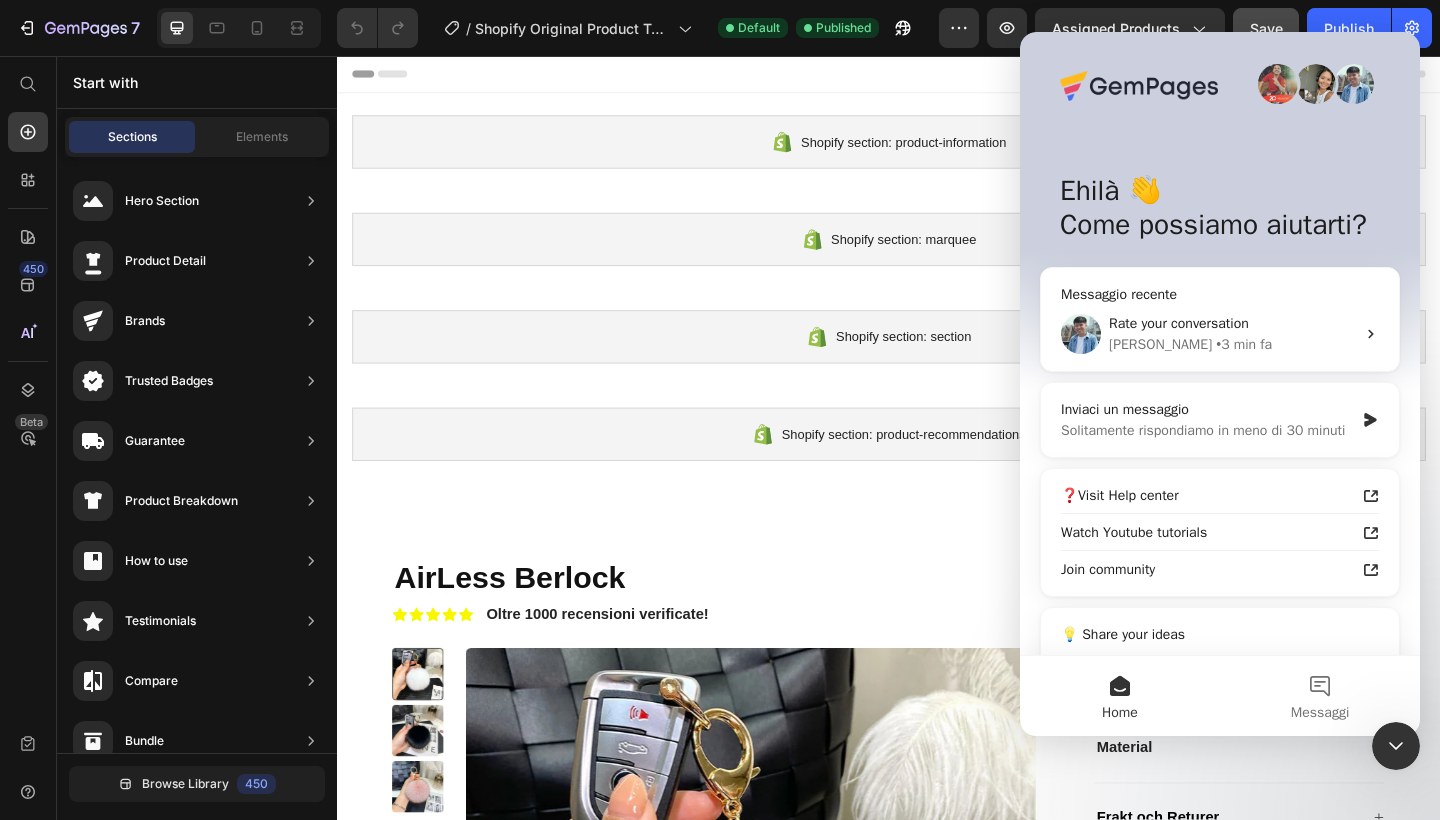 click 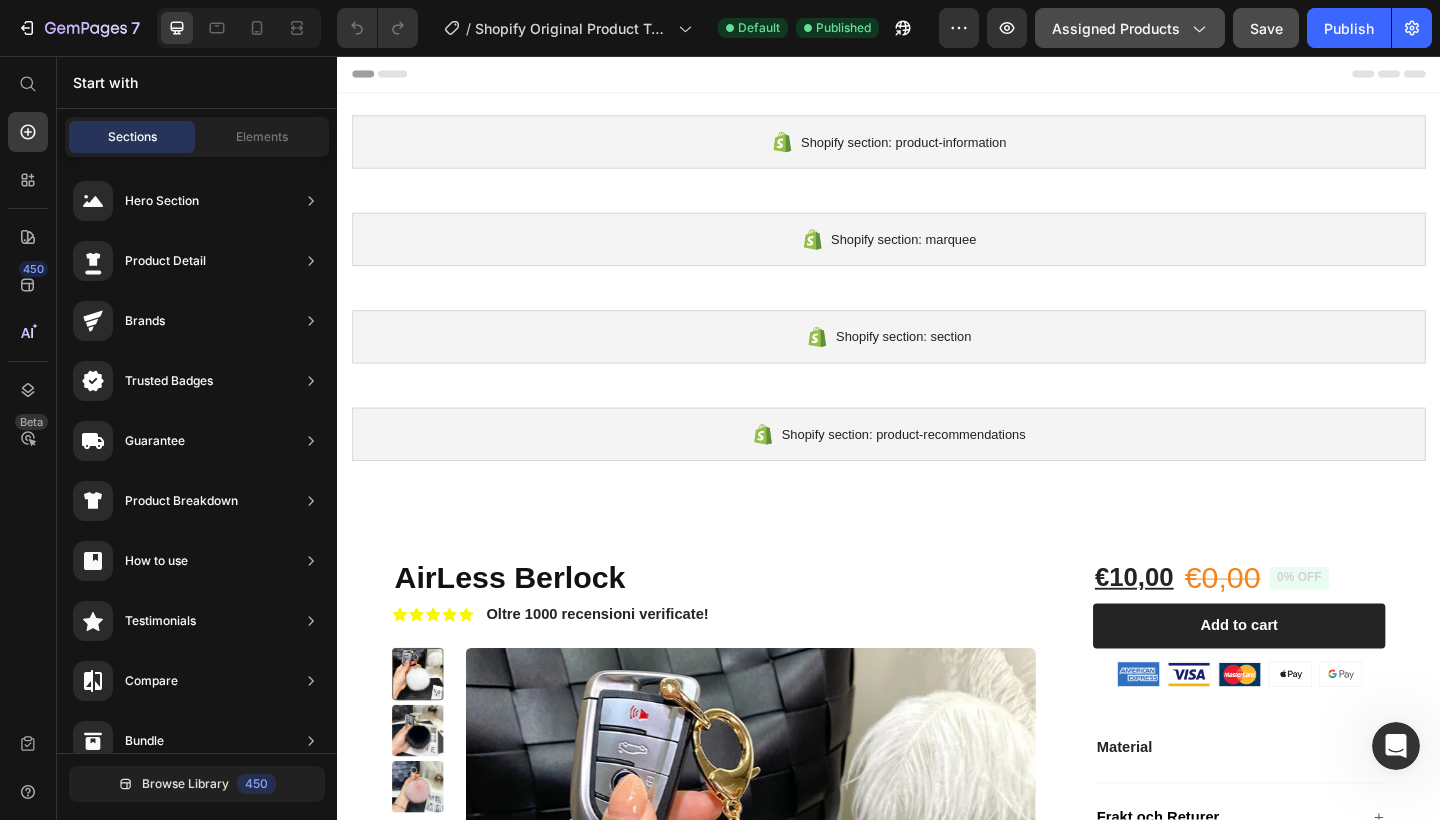 click on "Assigned Products" 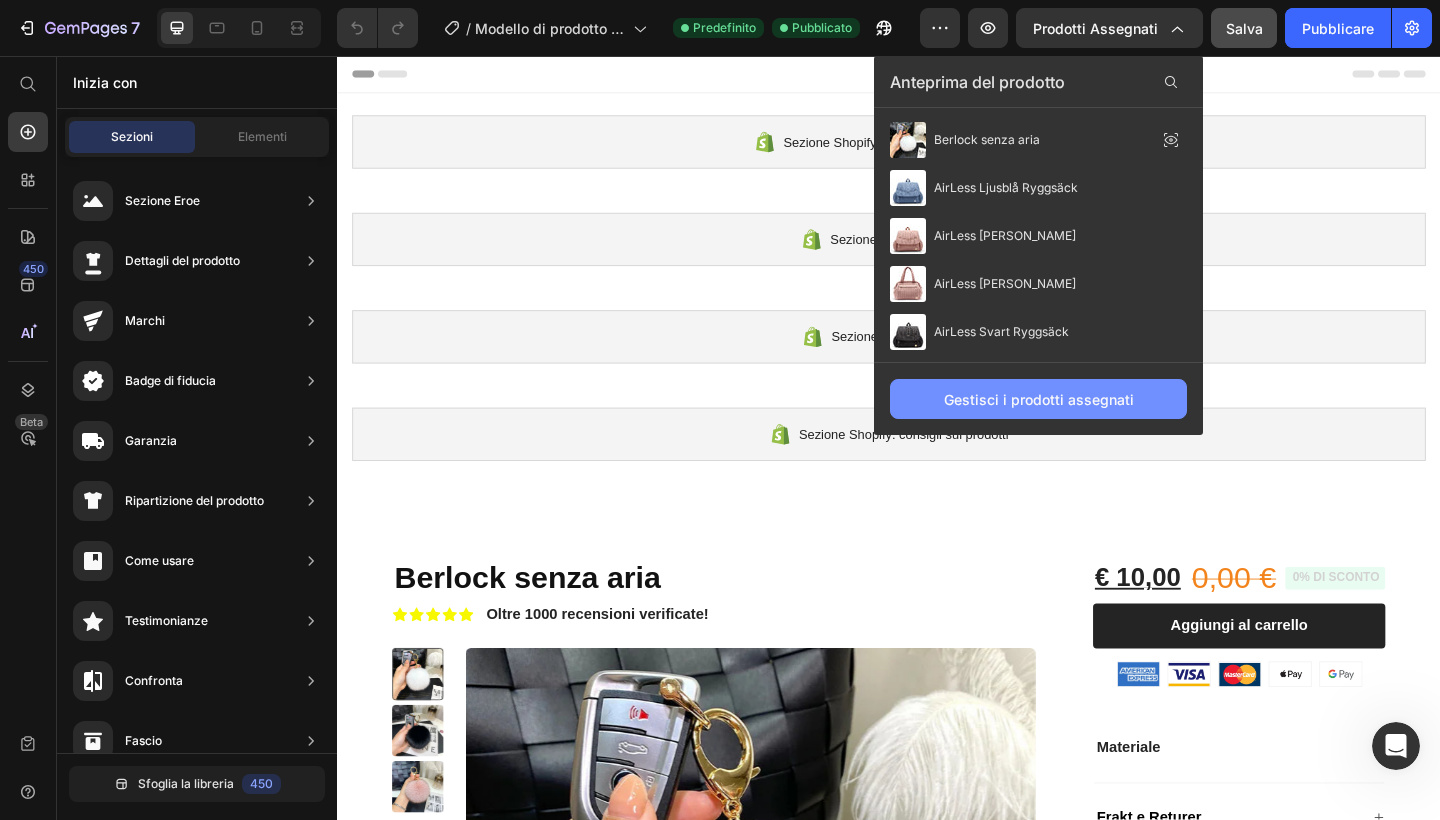 click on "Gestisci i prodotti assegnati" at bounding box center [1038, 399] 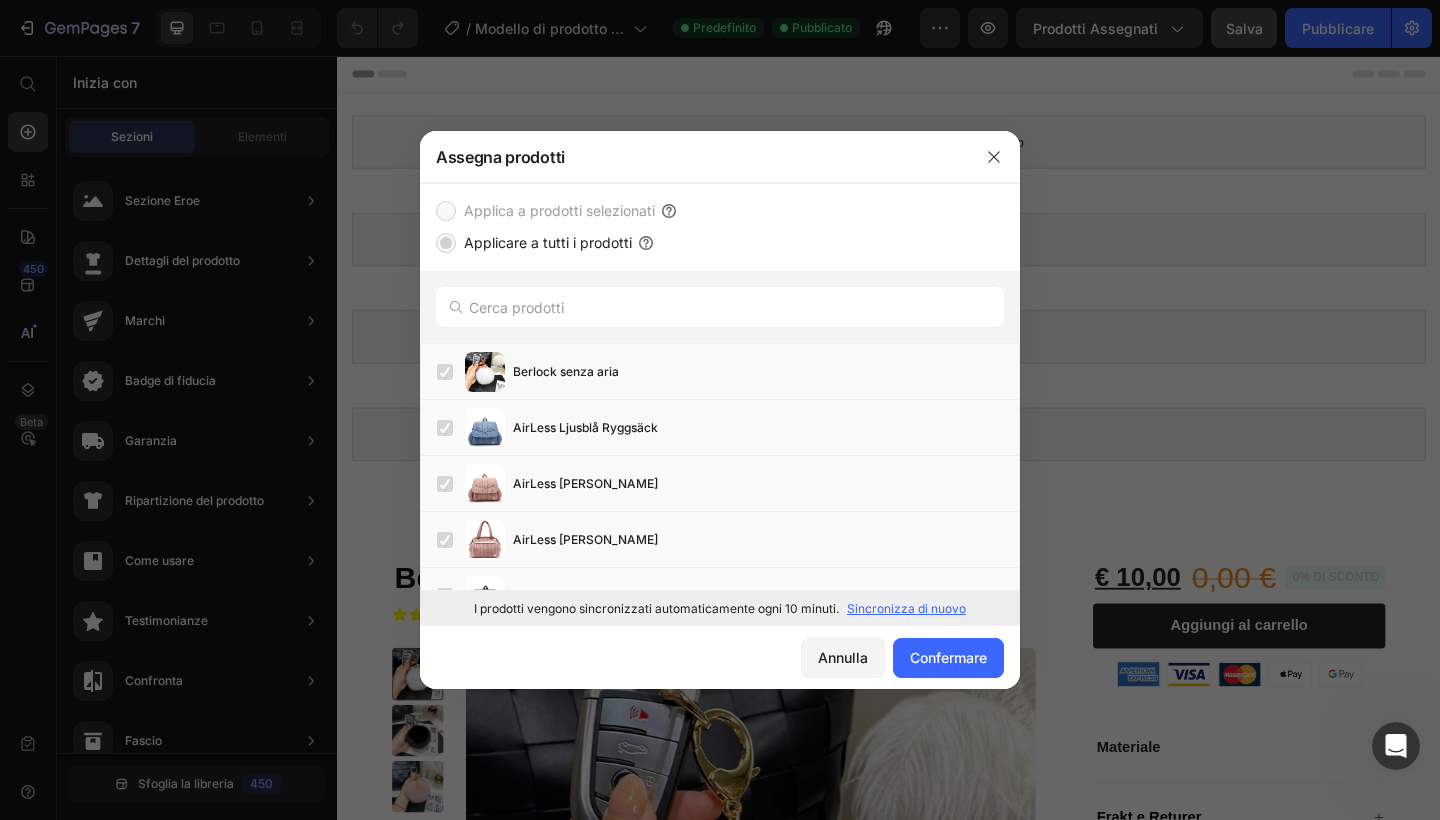 scroll, scrollTop: 0, scrollLeft: 0, axis: both 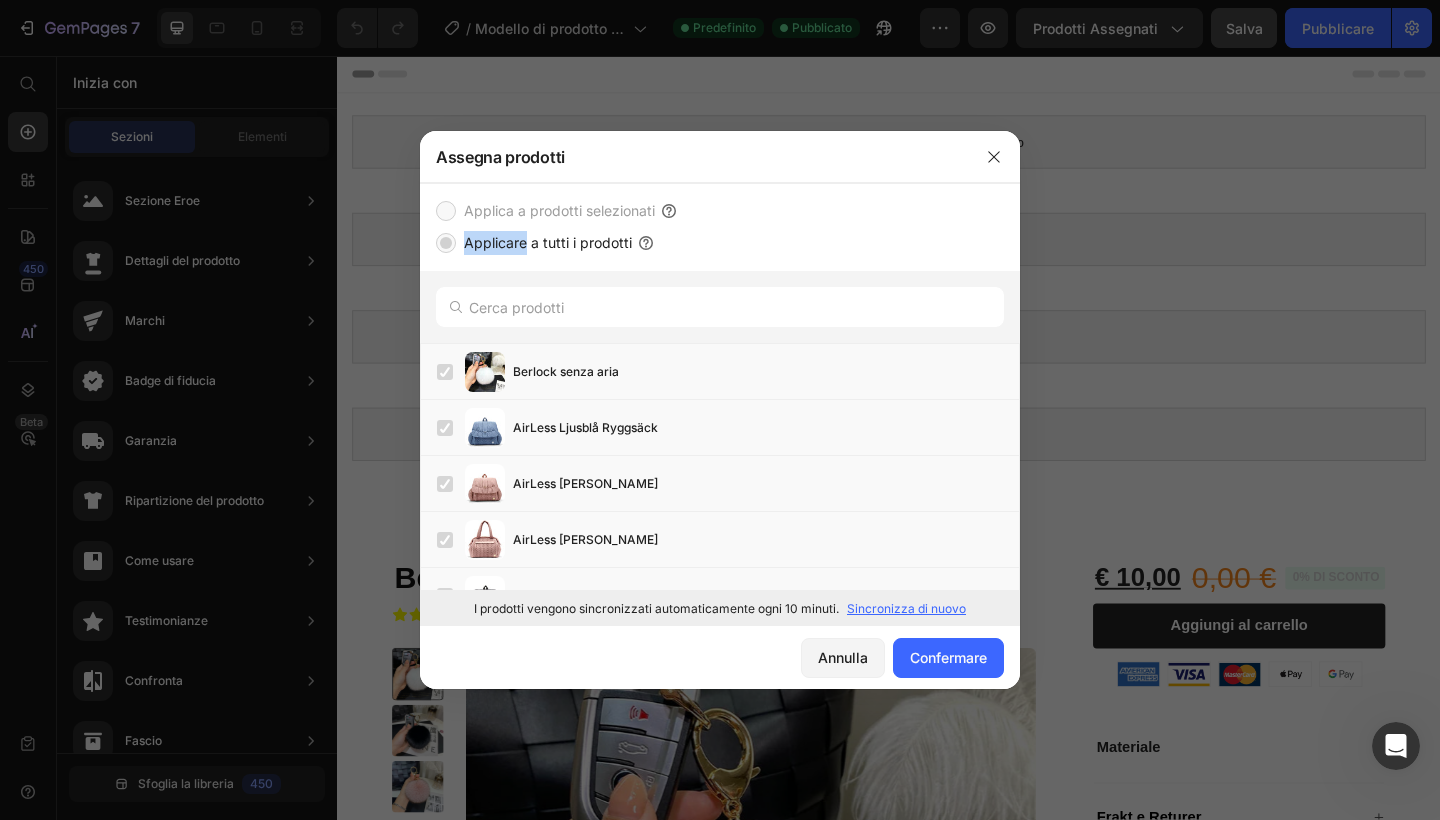 click on "Applicare a tutti i prodotti" at bounding box center [544, 243] 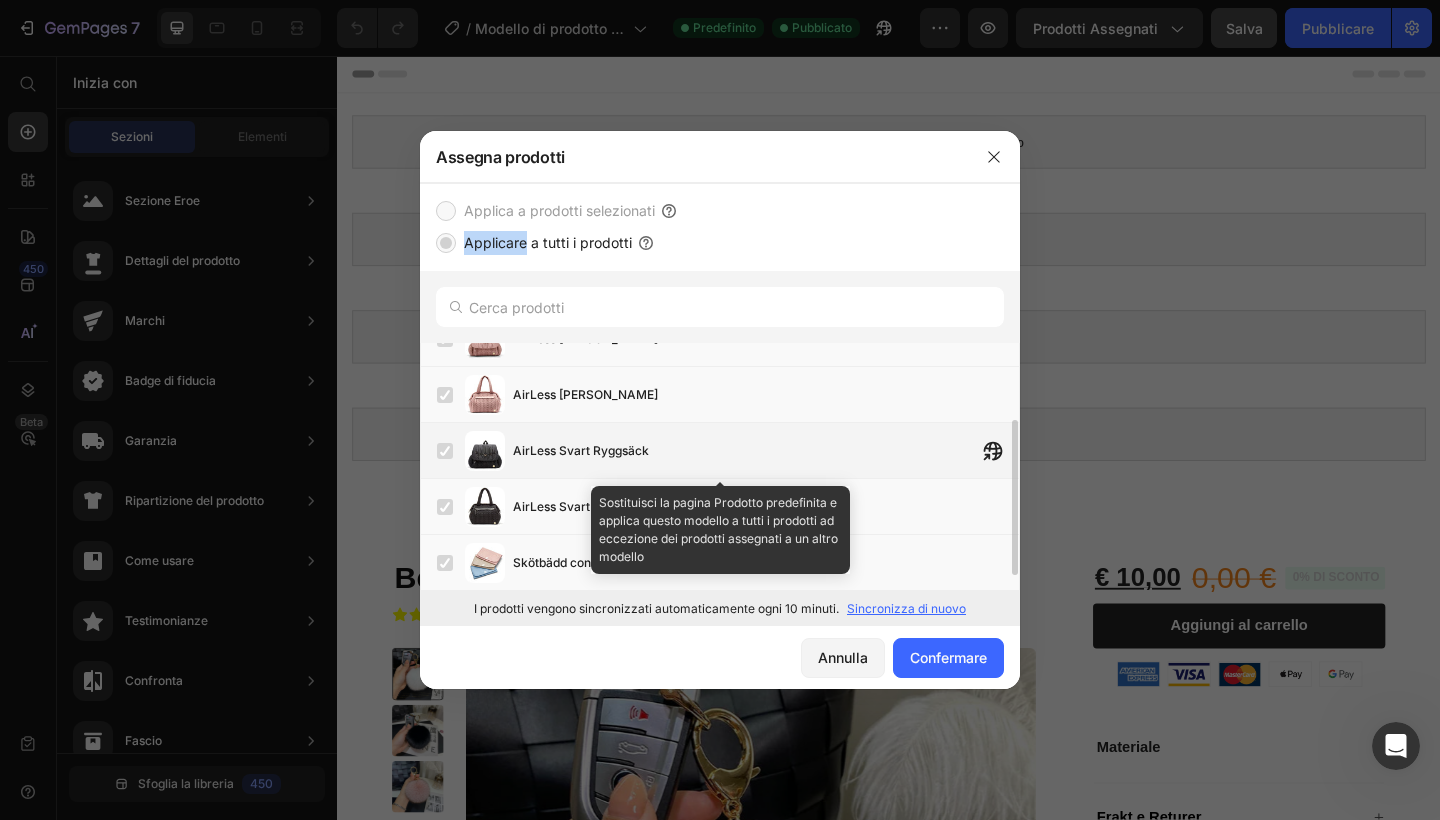 scroll, scrollTop: 0, scrollLeft: 0, axis: both 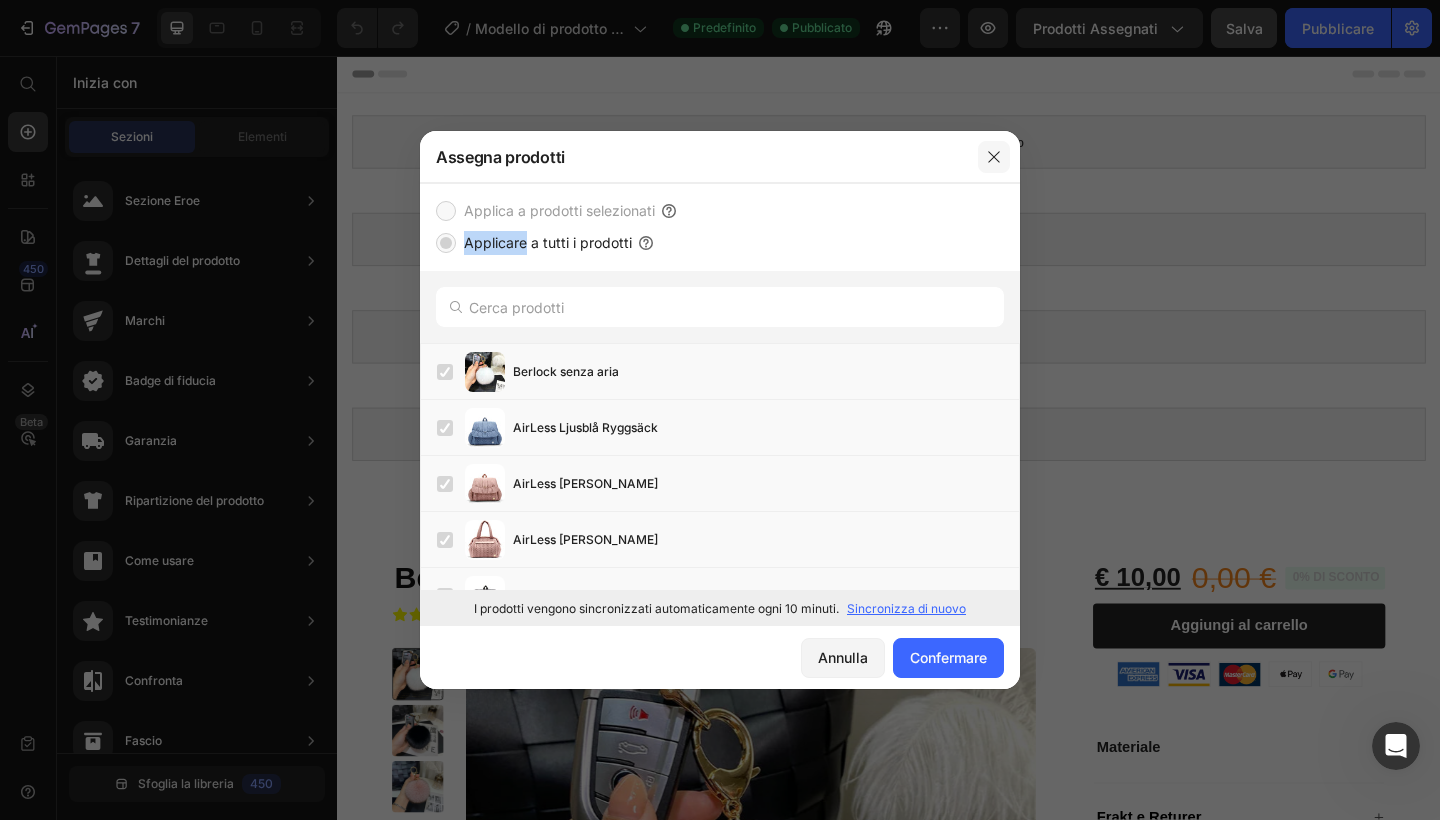 click at bounding box center (994, 157) 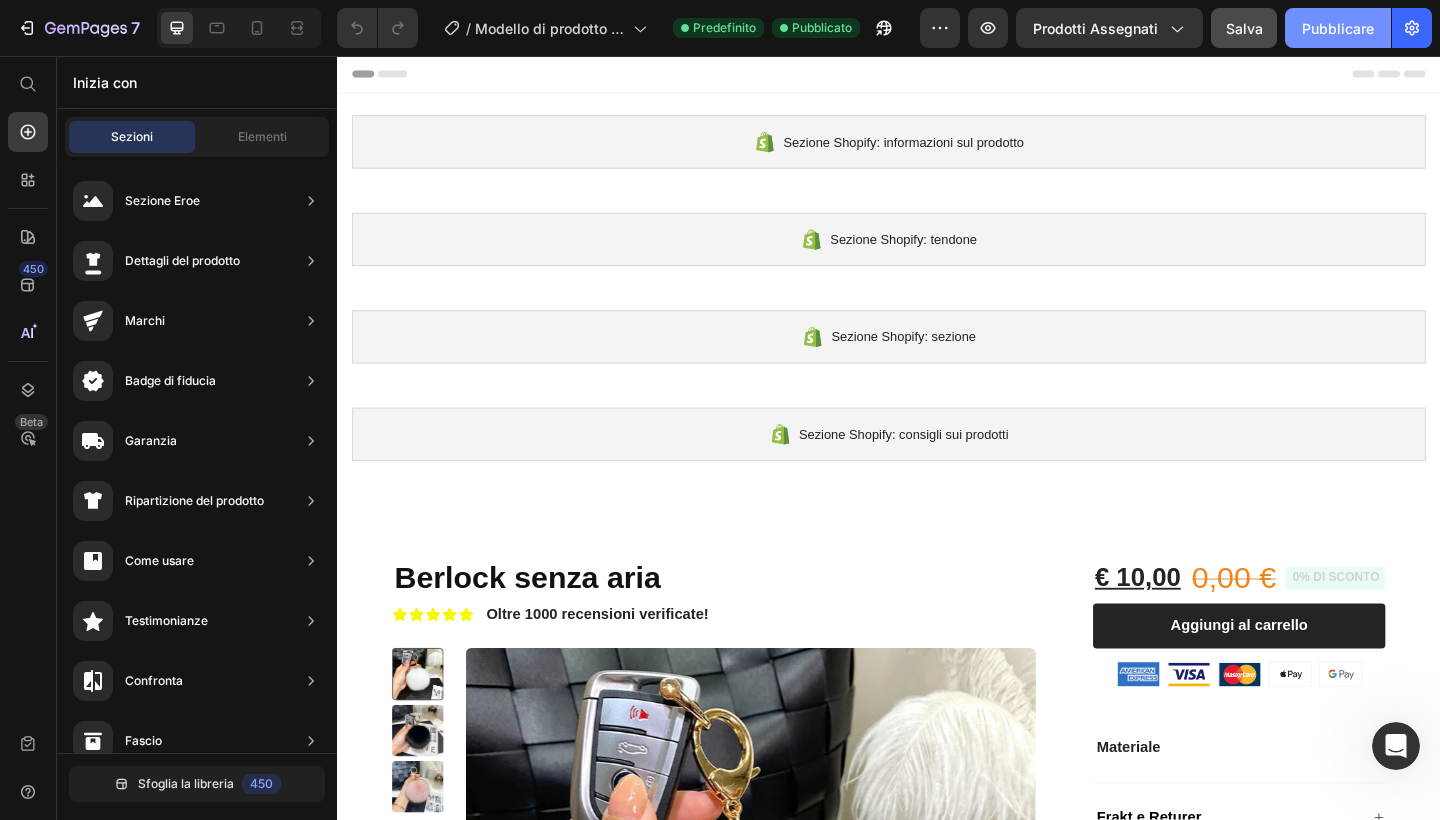 click on "Pubblicare" 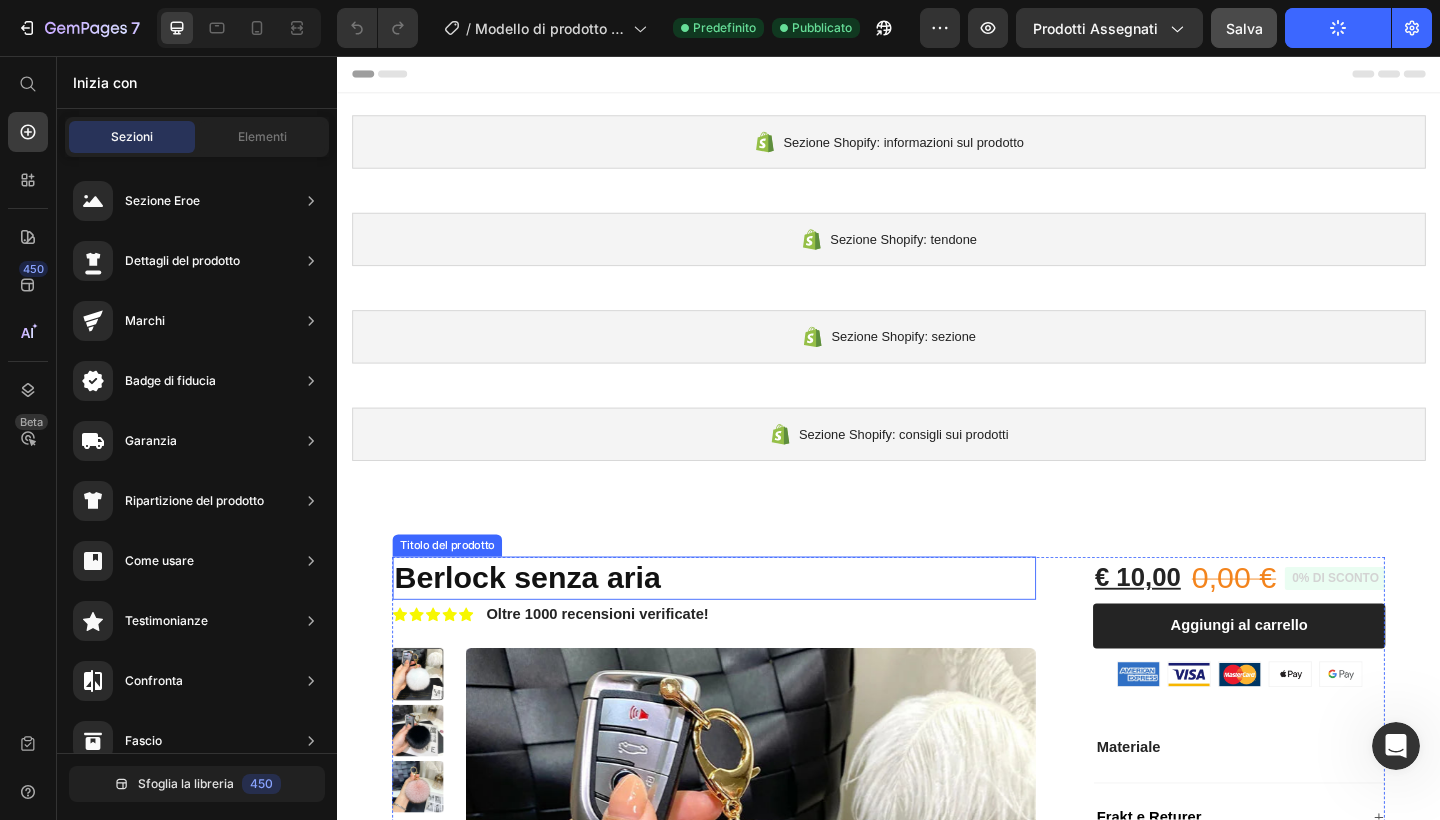 click on "Berlock senza aria" at bounding box center (747, 624) 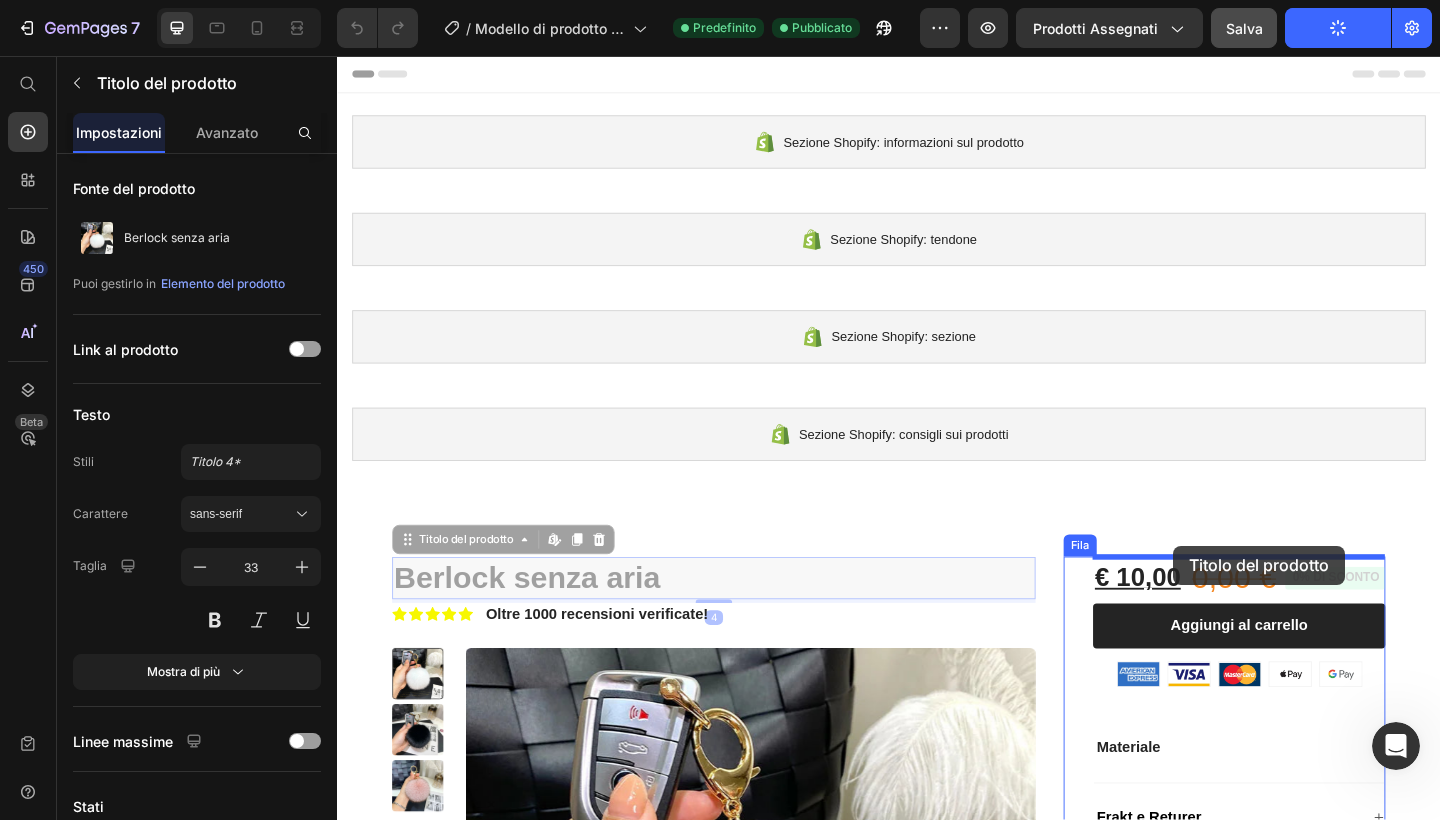 drag, startPoint x: 410, startPoint y: 583, endPoint x: 1247, endPoint y: 589, distance: 837.0215 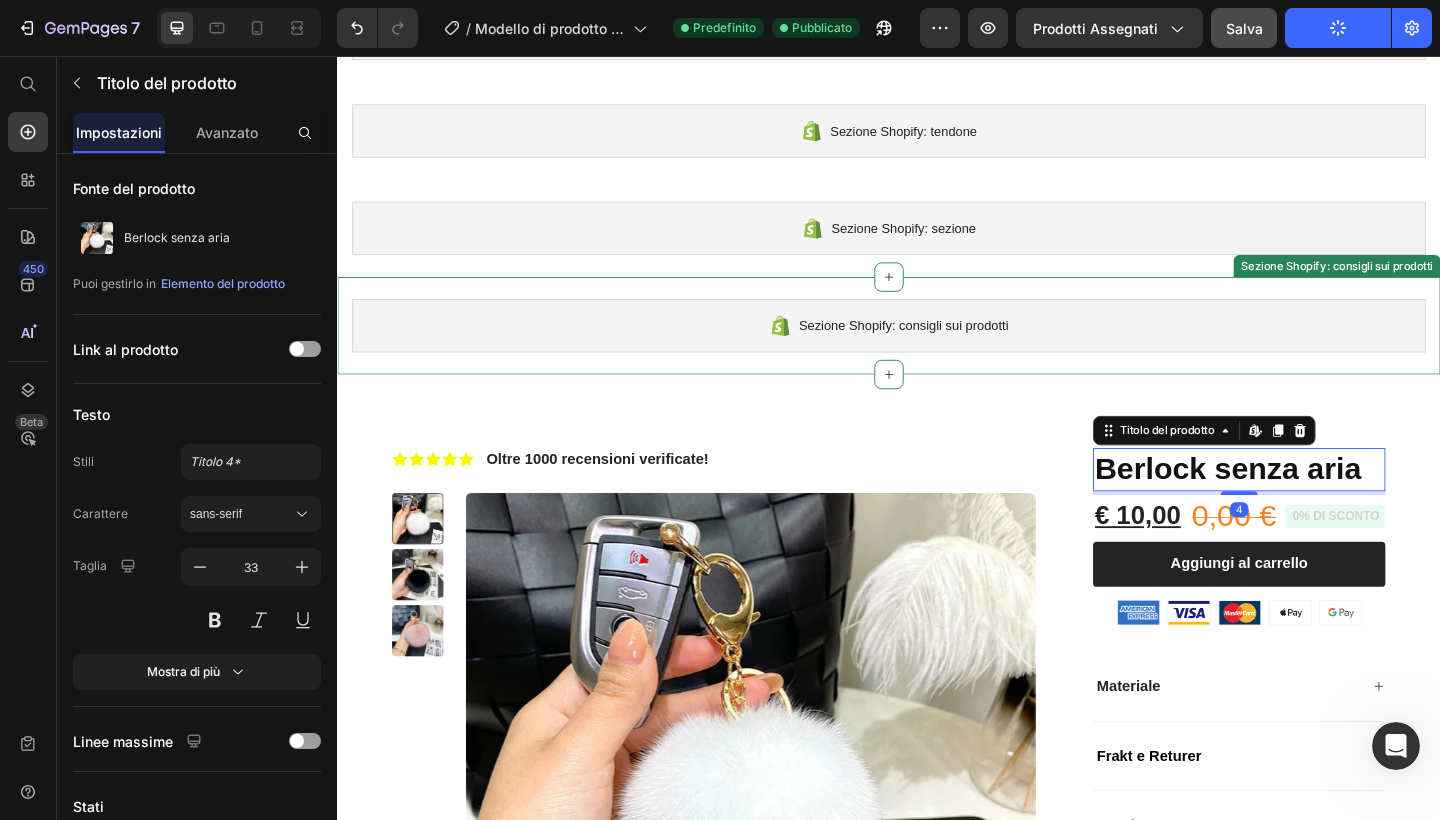 scroll, scrollTop: 127, scrollLeft: 0, axis: vertical 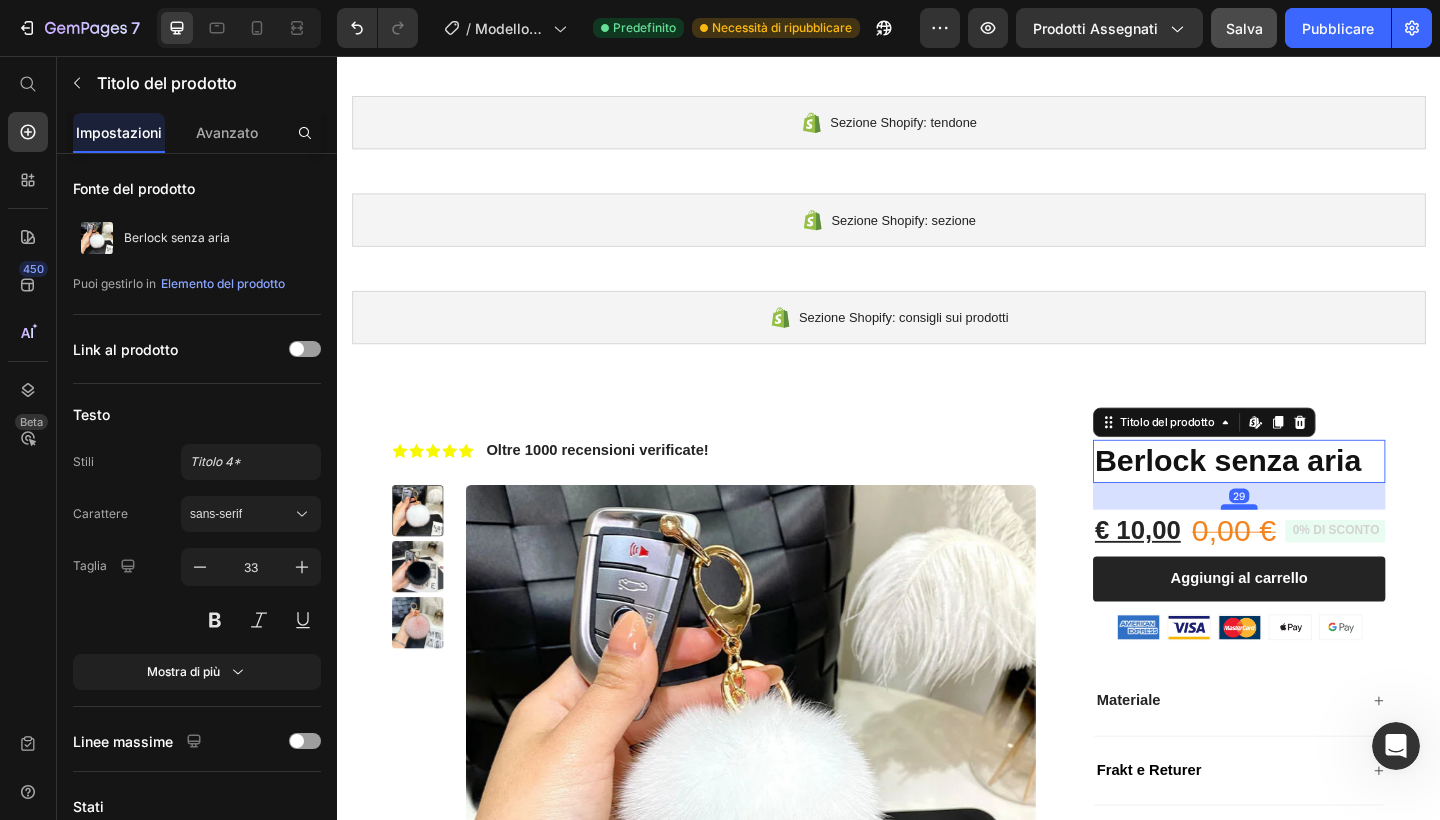 drag, startPoint x: 1325, startPoint y: 521, endPoint x: 1325, endPoint y: 546, distance: 25 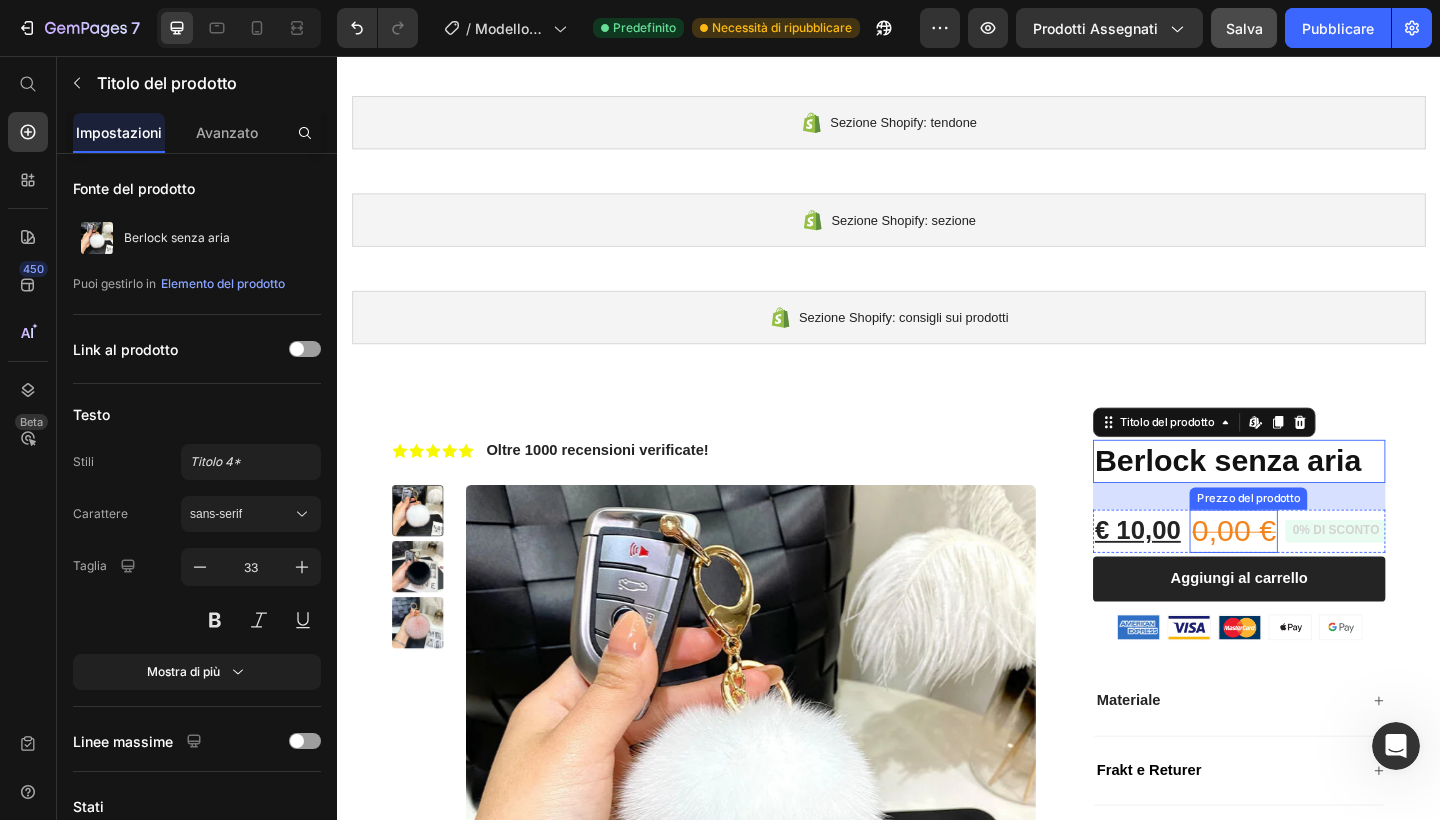 click on "0,00 €" at bounding box center (1312, 573) 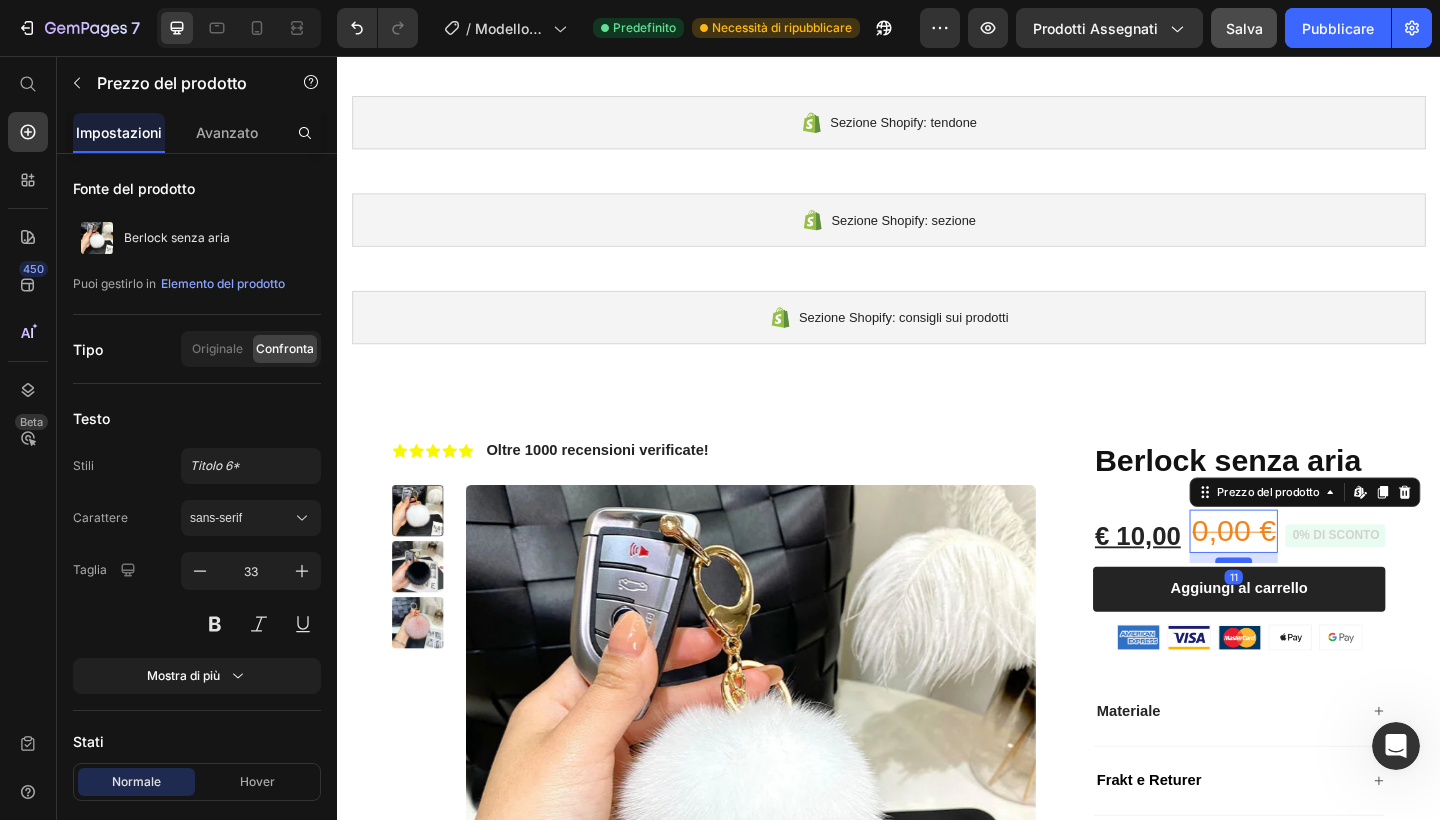 drag, startPoint x: 1326, startPoint y: 592, endPoint x: 1325, endPoint y: 603, distance: 11.045361 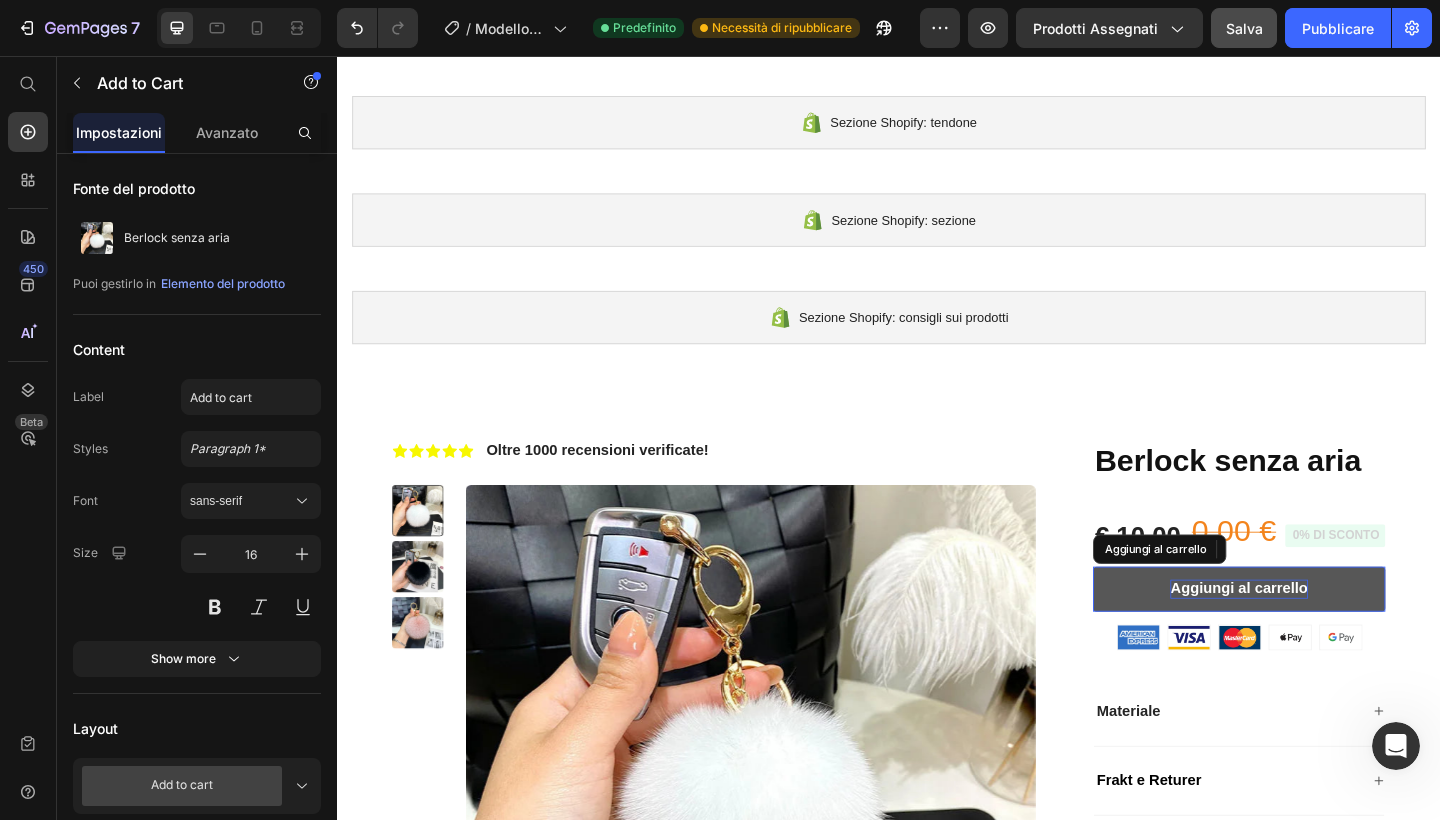 click on "Aggiungi al carrello" at bounding box center (1317, 636) 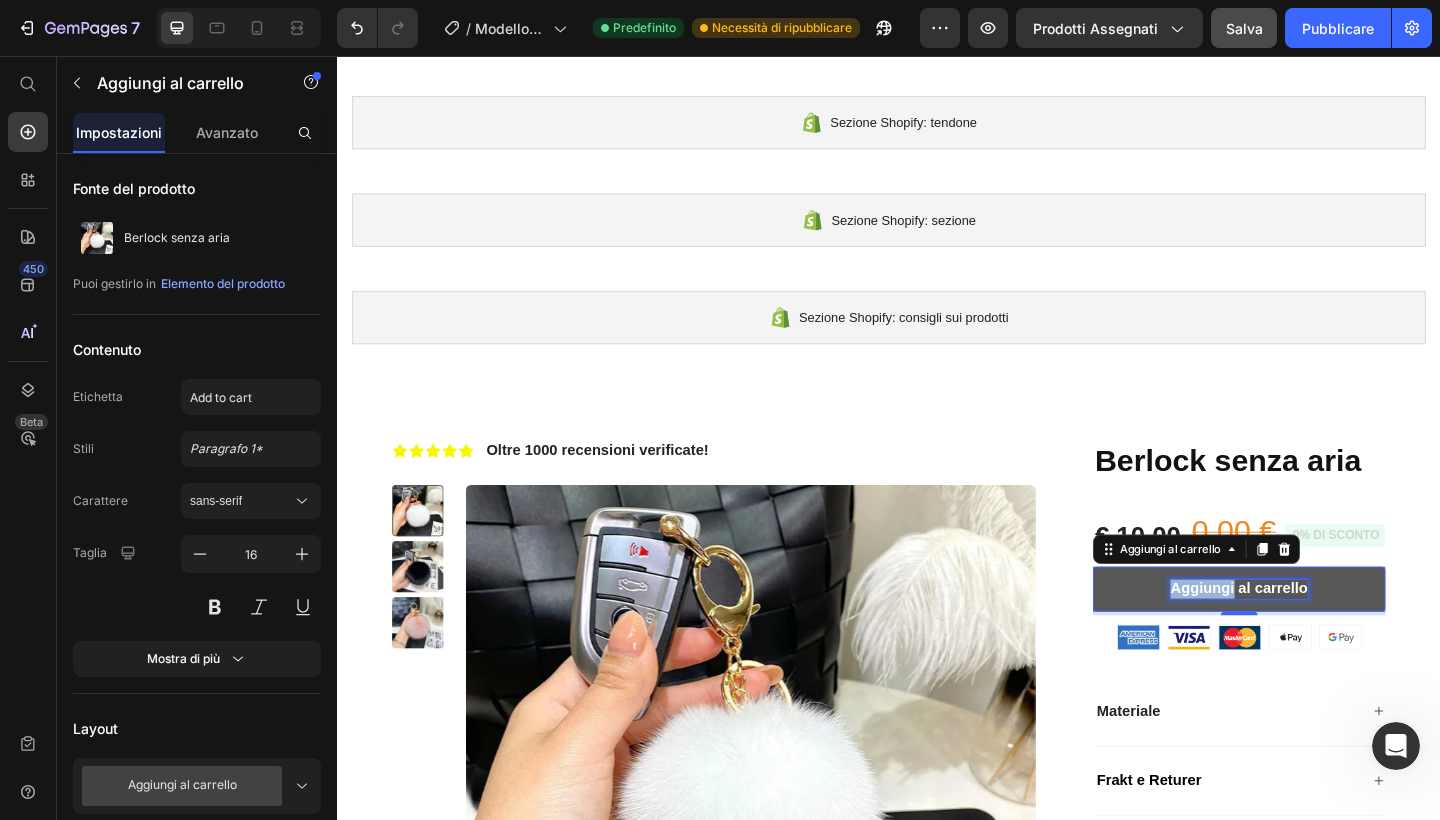 click on "Aggiungi al carrello" at bounding box center (1317, 636) 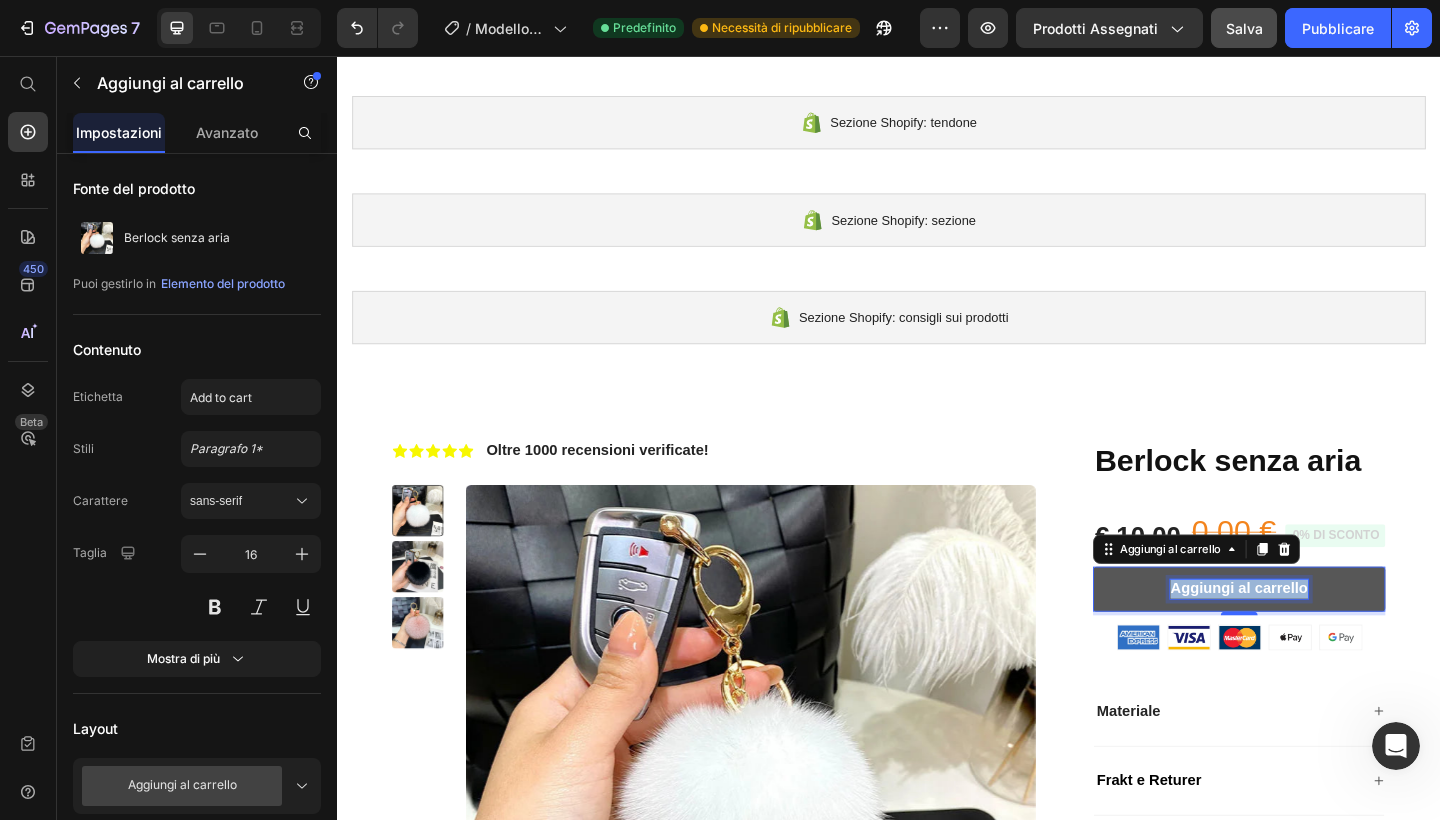 click on "Aggiungi al carrello" at bounding box center [1317, 636] 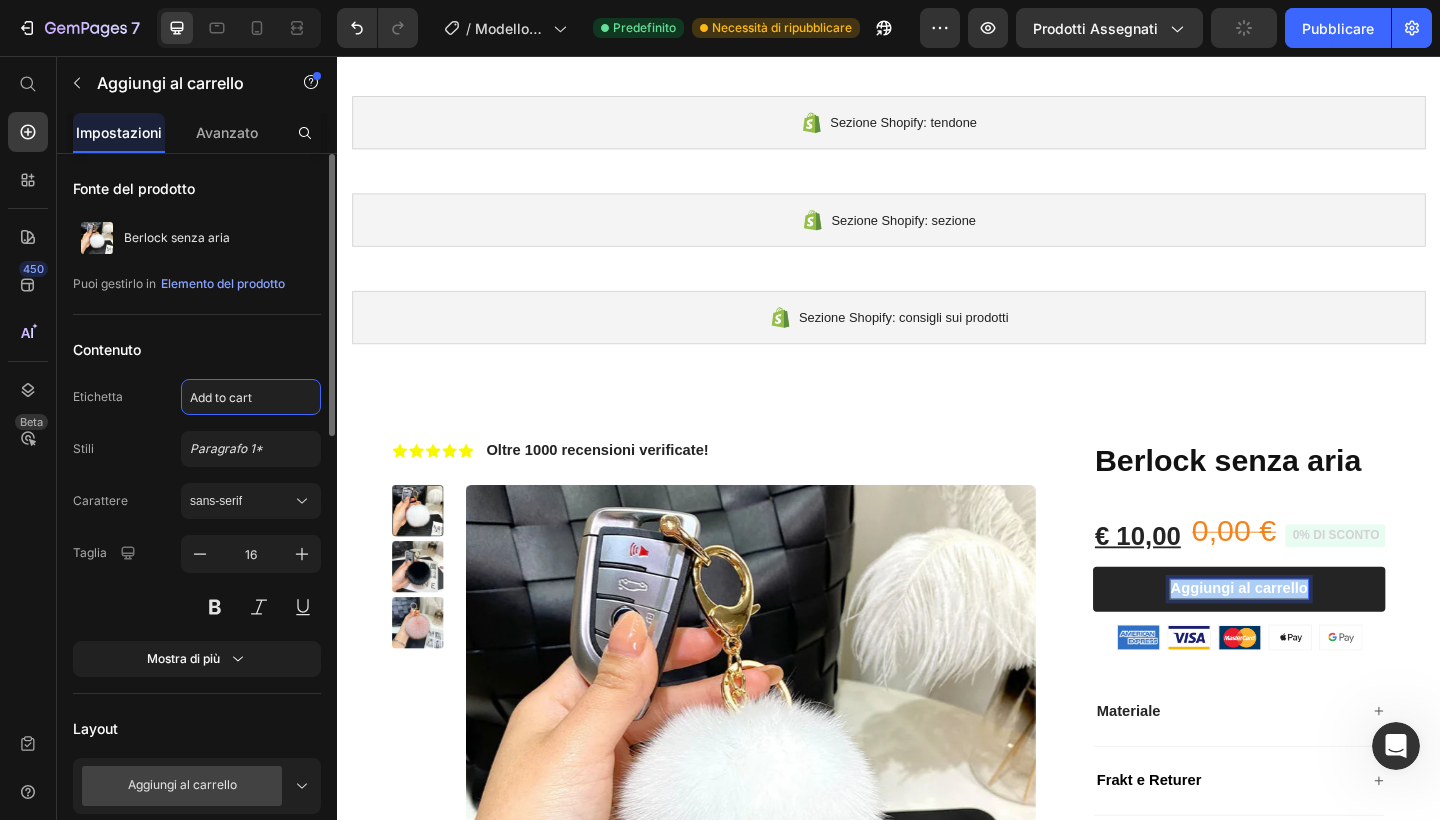 click on "Add to cart" 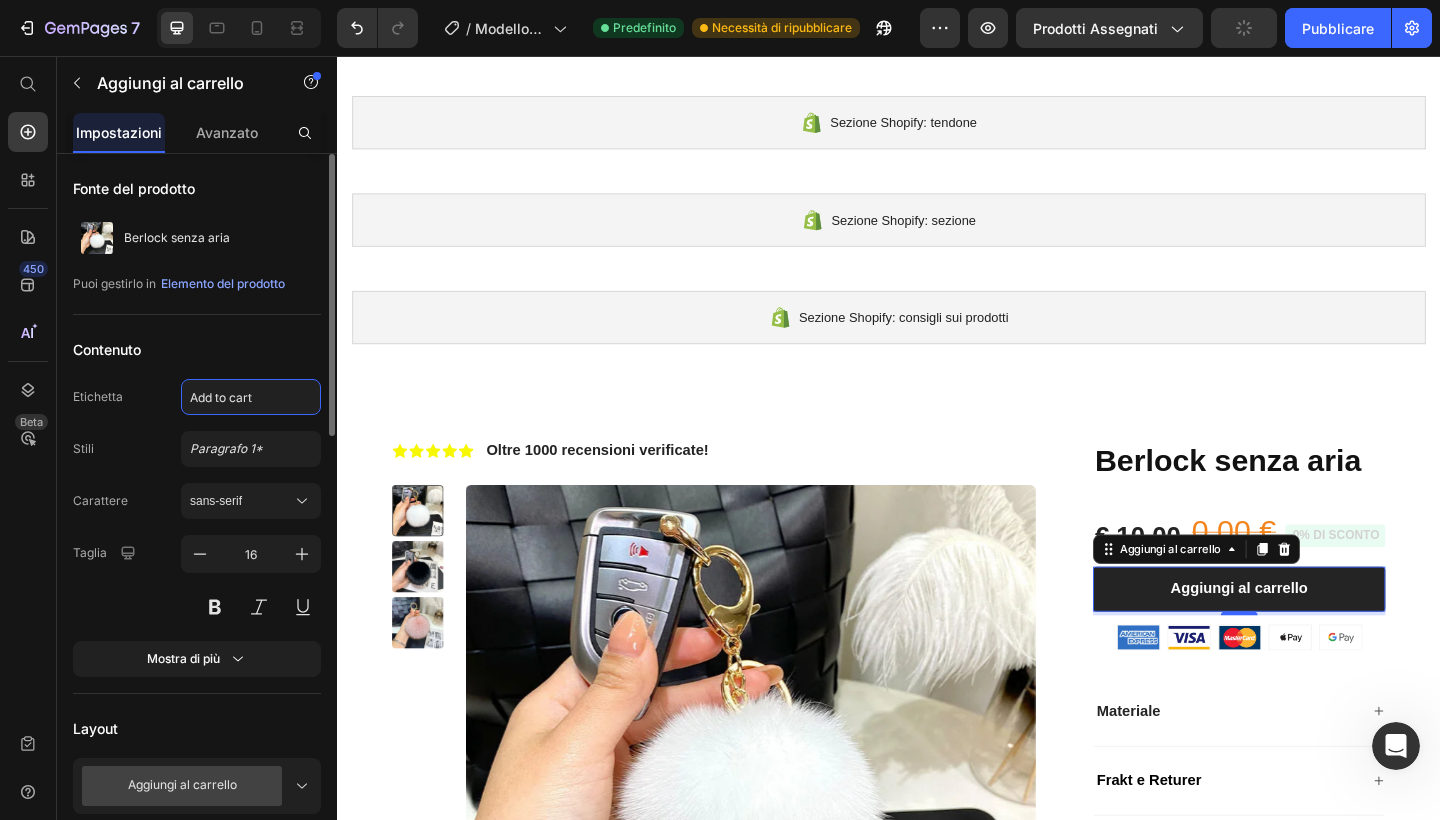 click on "Add to cart" 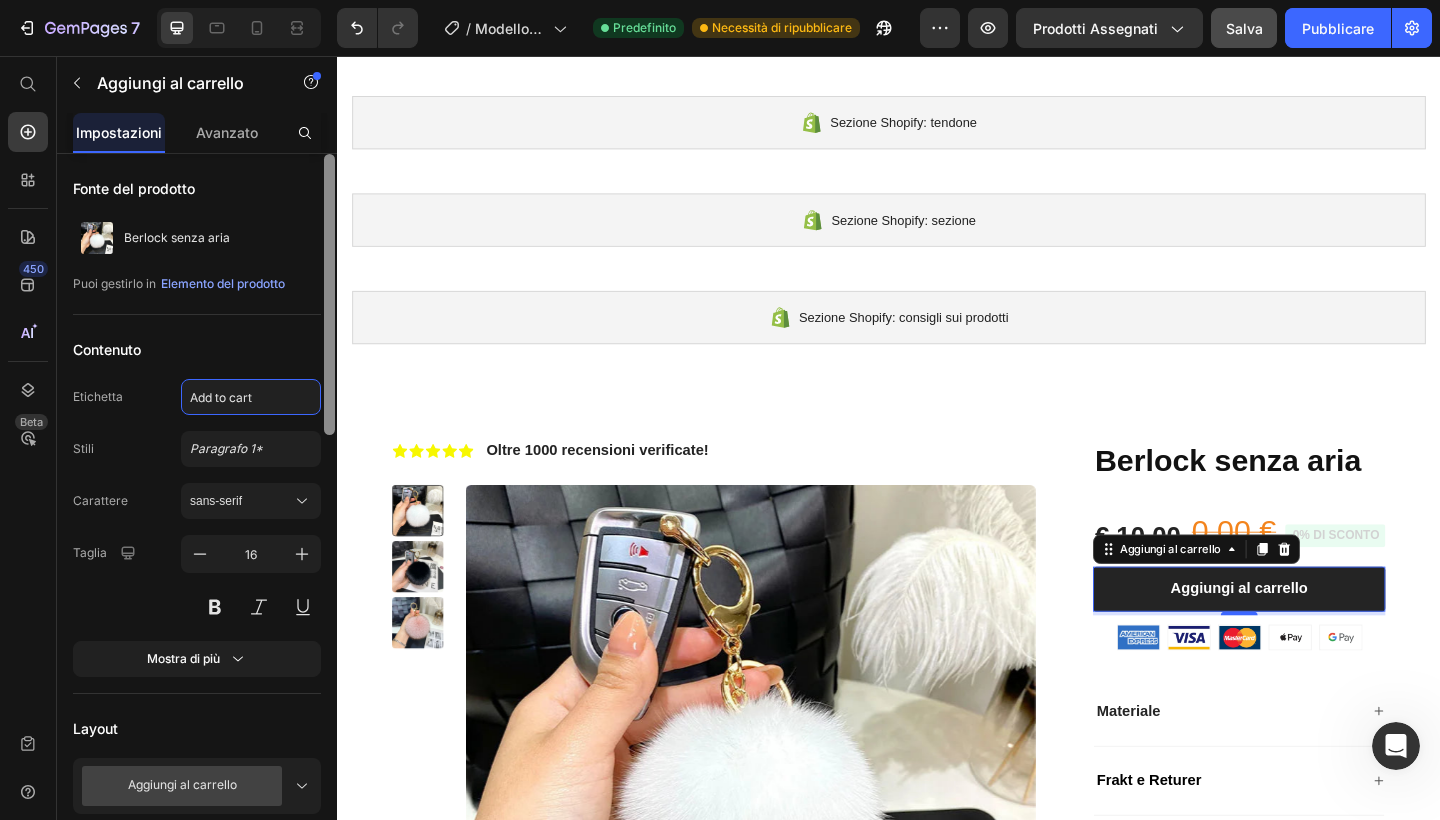 paste on "Lägg i kundvagn" 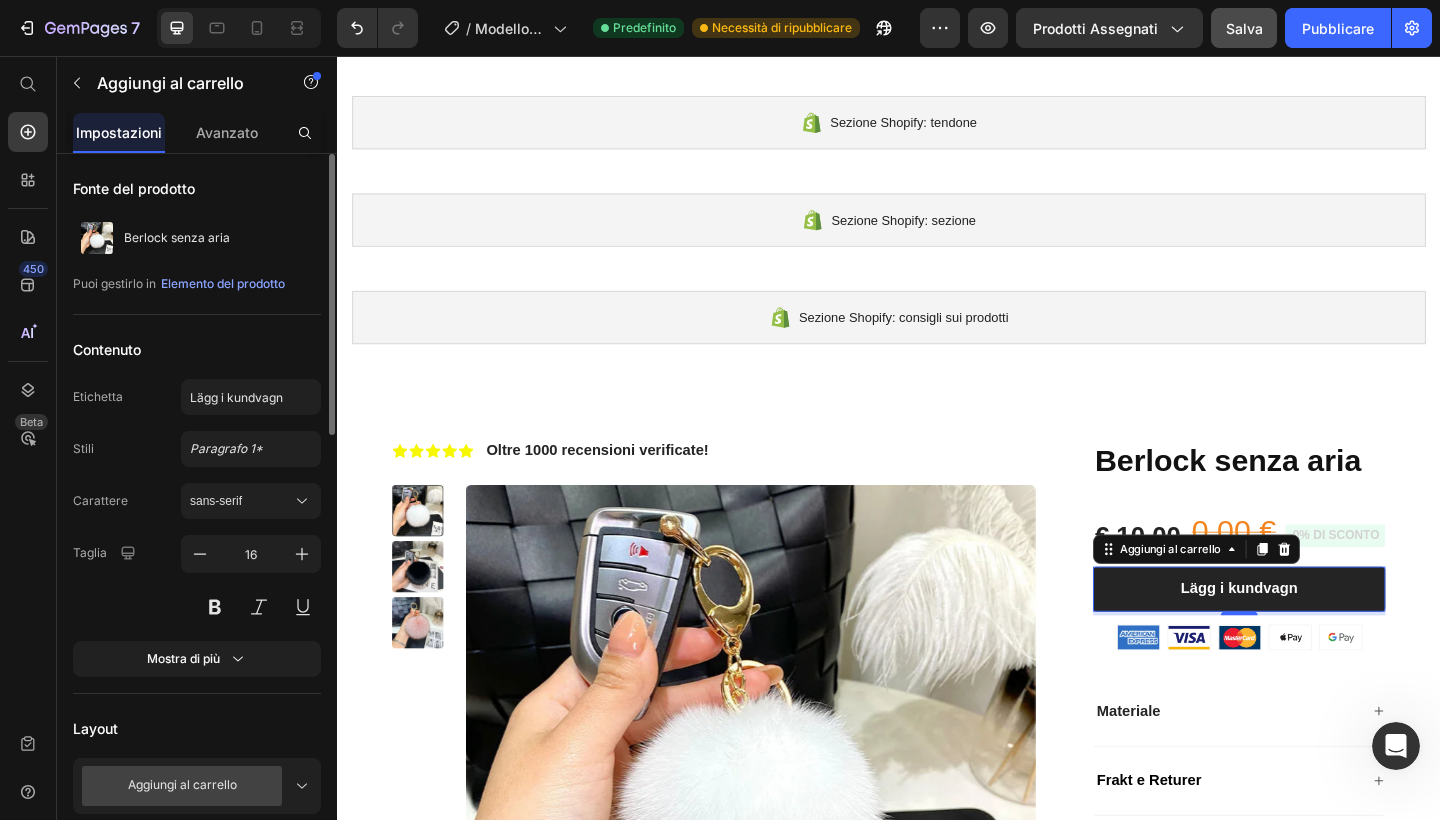 click on "Contenuto" at bounding box center [197, 349] 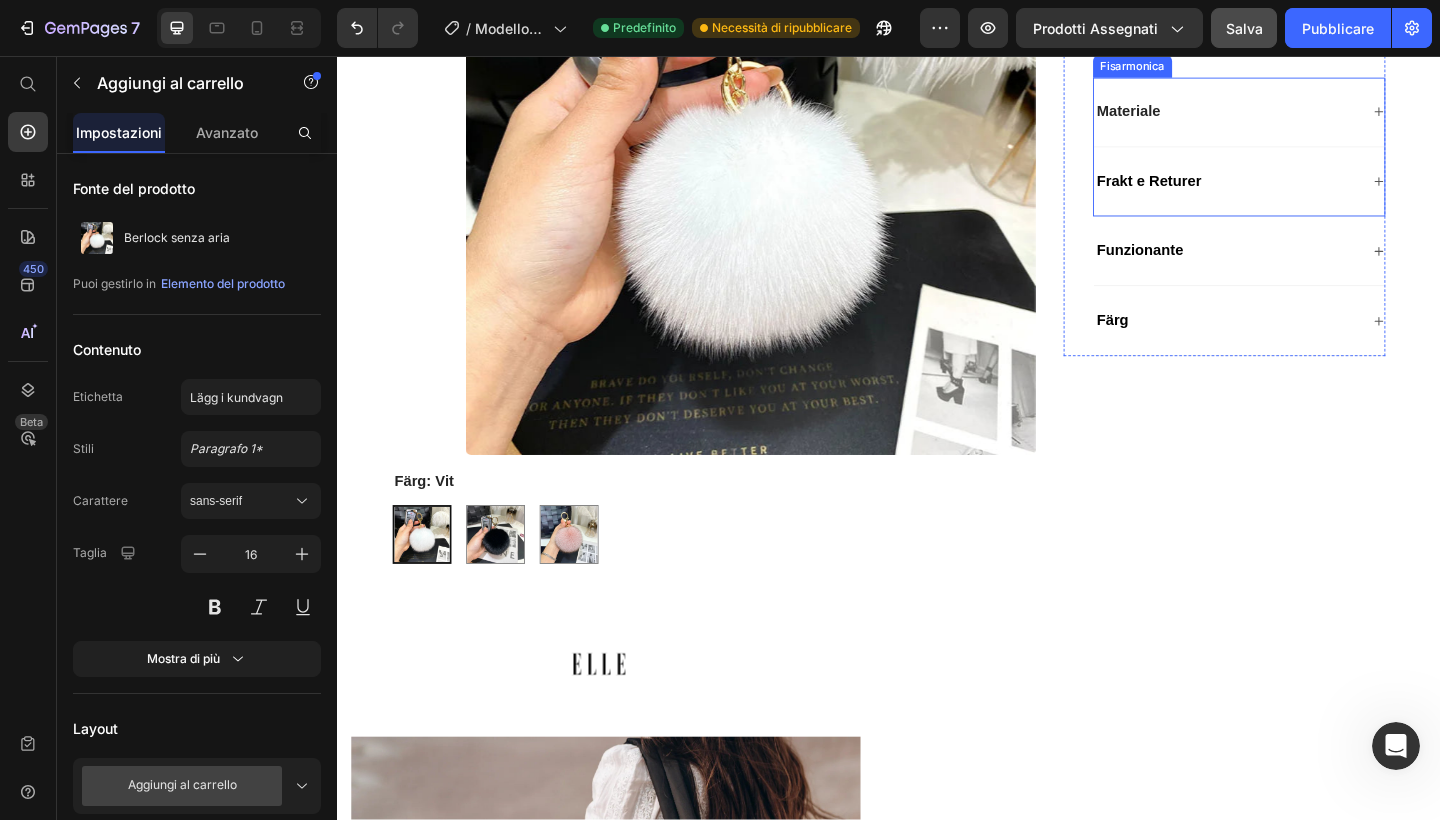 scroll, scrollTop: 941, scrollLeft: 0, axis: vertical 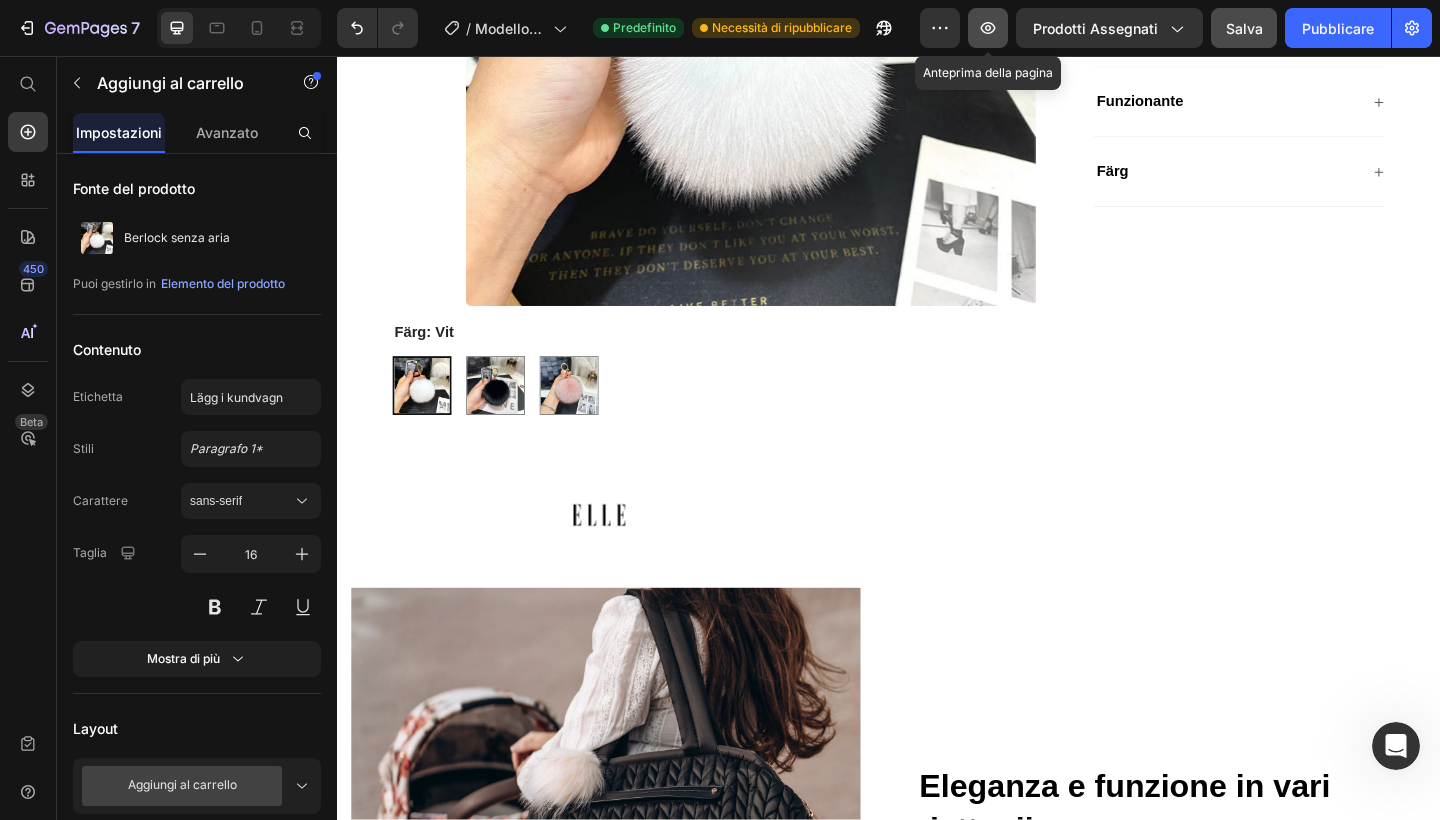 click 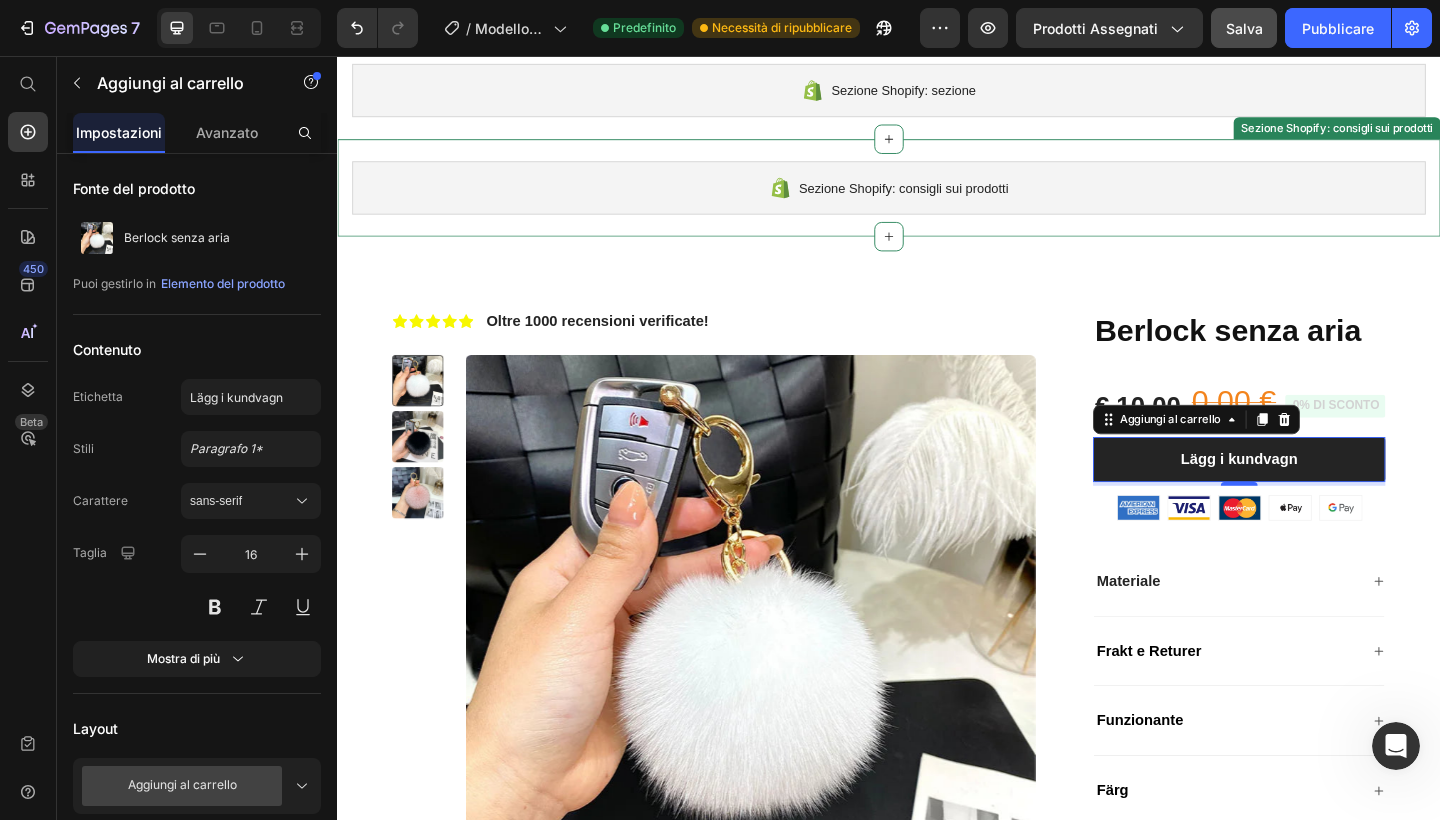 scroll, scrollTop: 274, scrollLeft: 0, axis: vertical 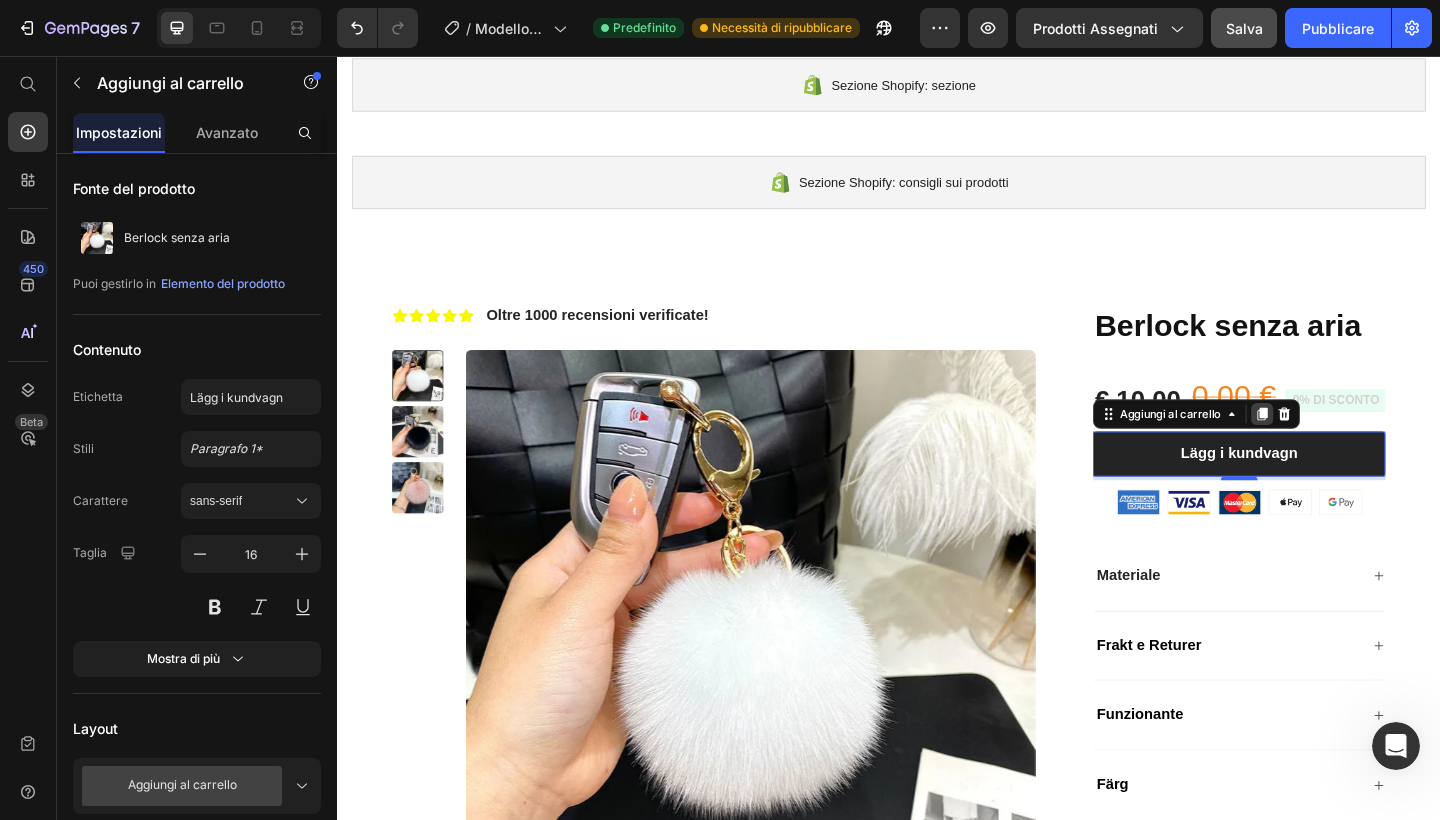 click 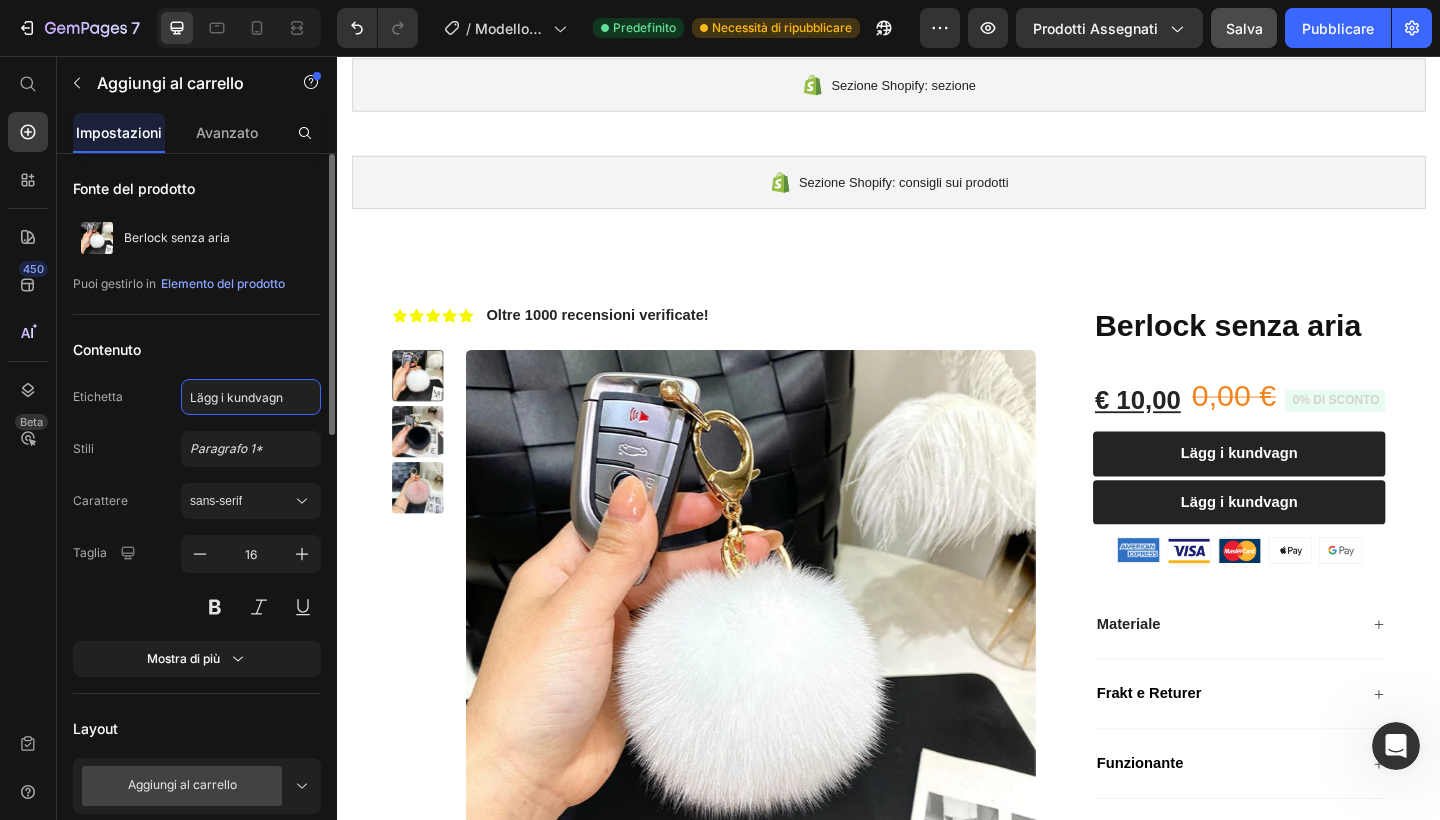 click on "Lägg i kundvagn" 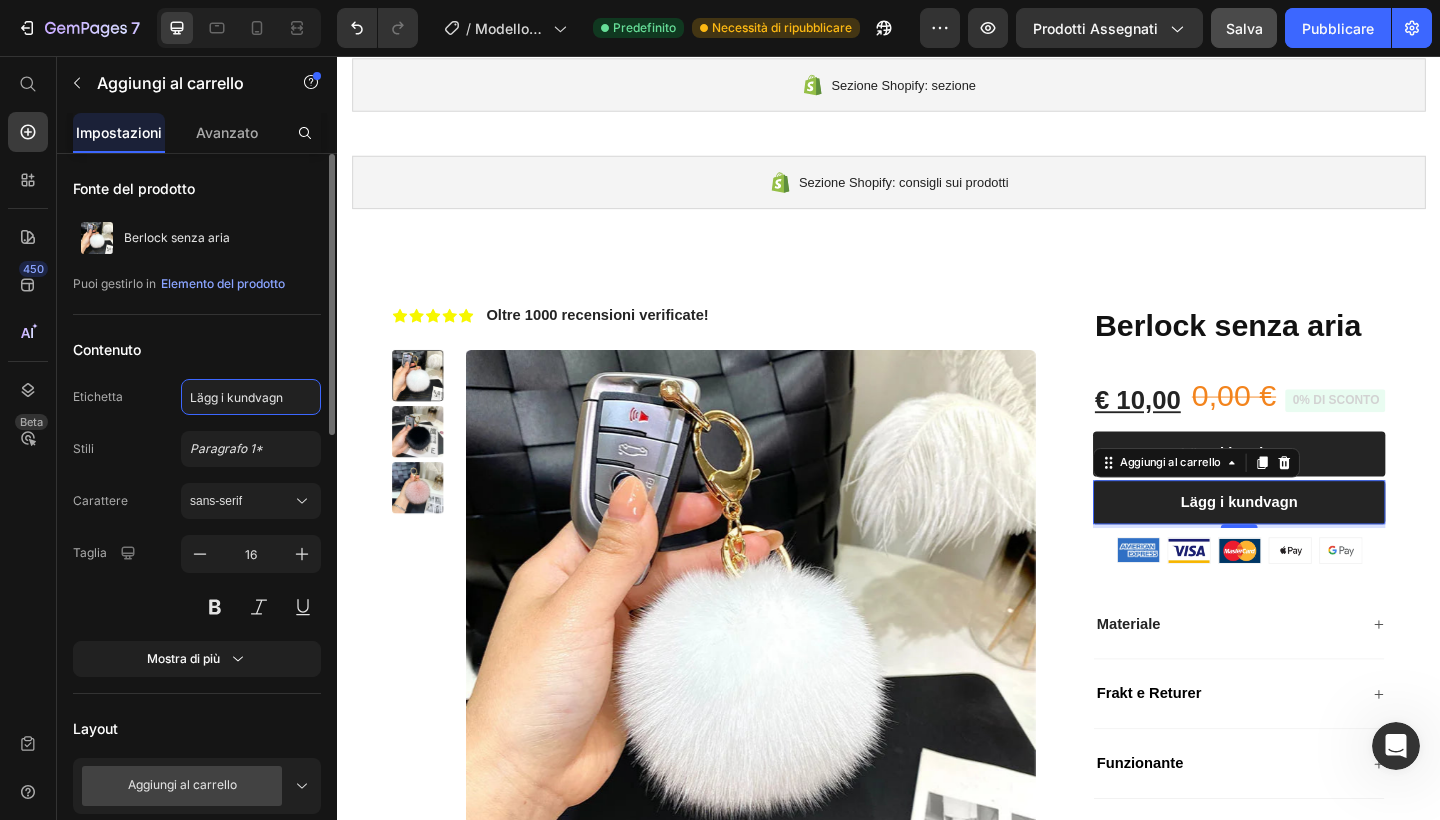 click on "Lägg i kundvagn" 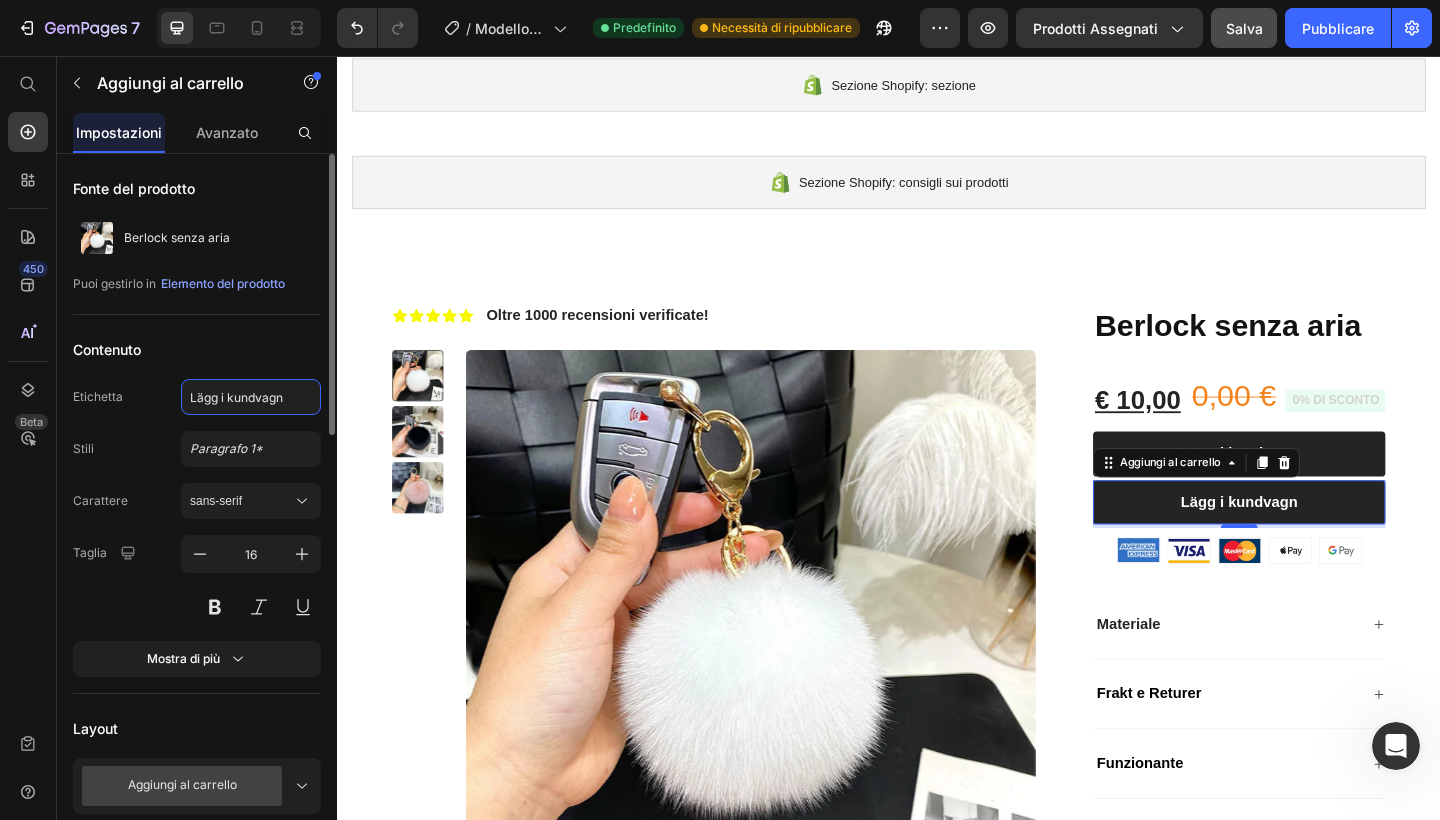 click on "Lägg i kundvagn" 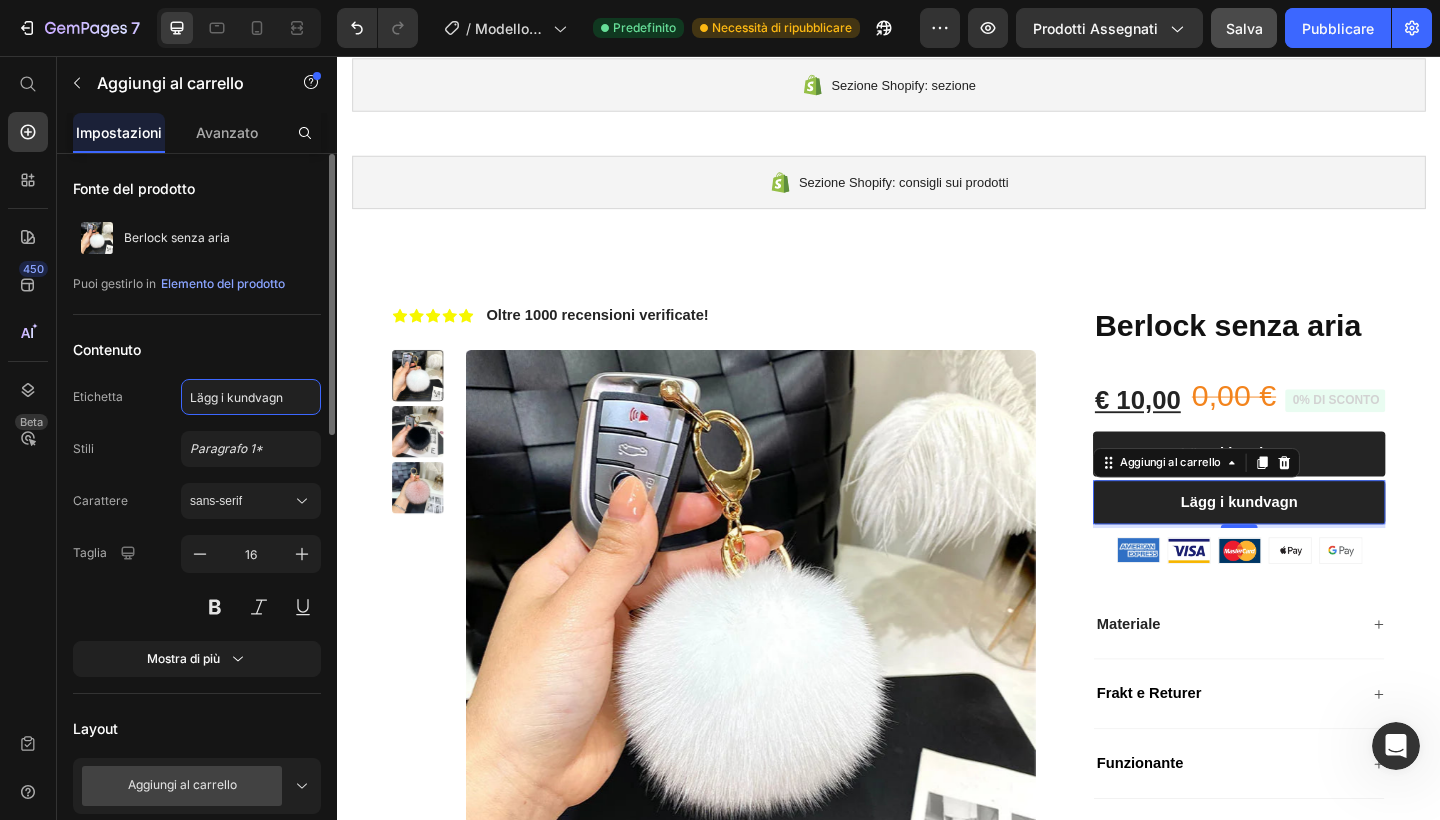 click on "Lägg i kundvagn" 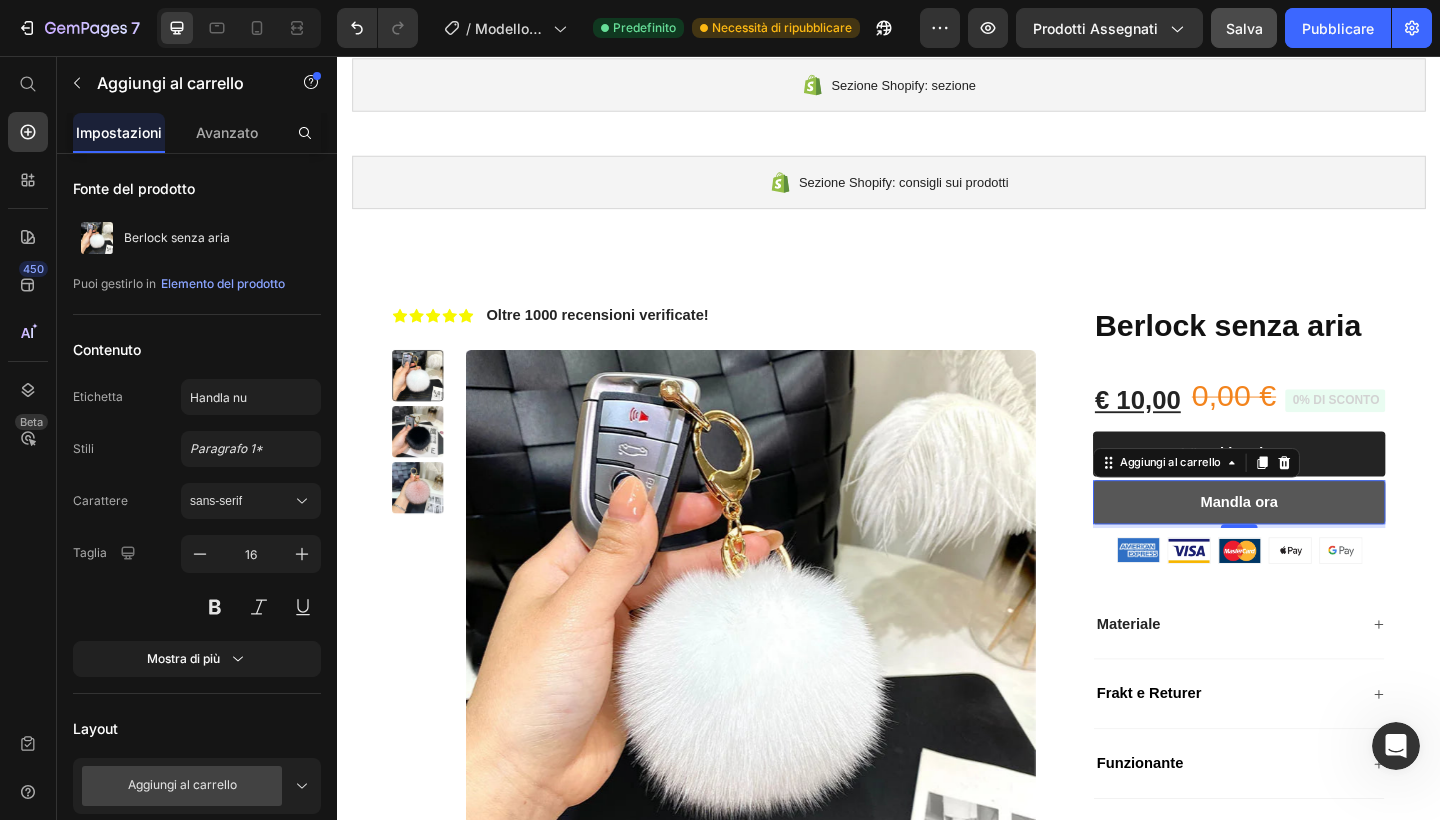 drag, startPoint x: 1423, startPoint y: 523, endPoint x: 1394, endPoint y: 523, distance: 29 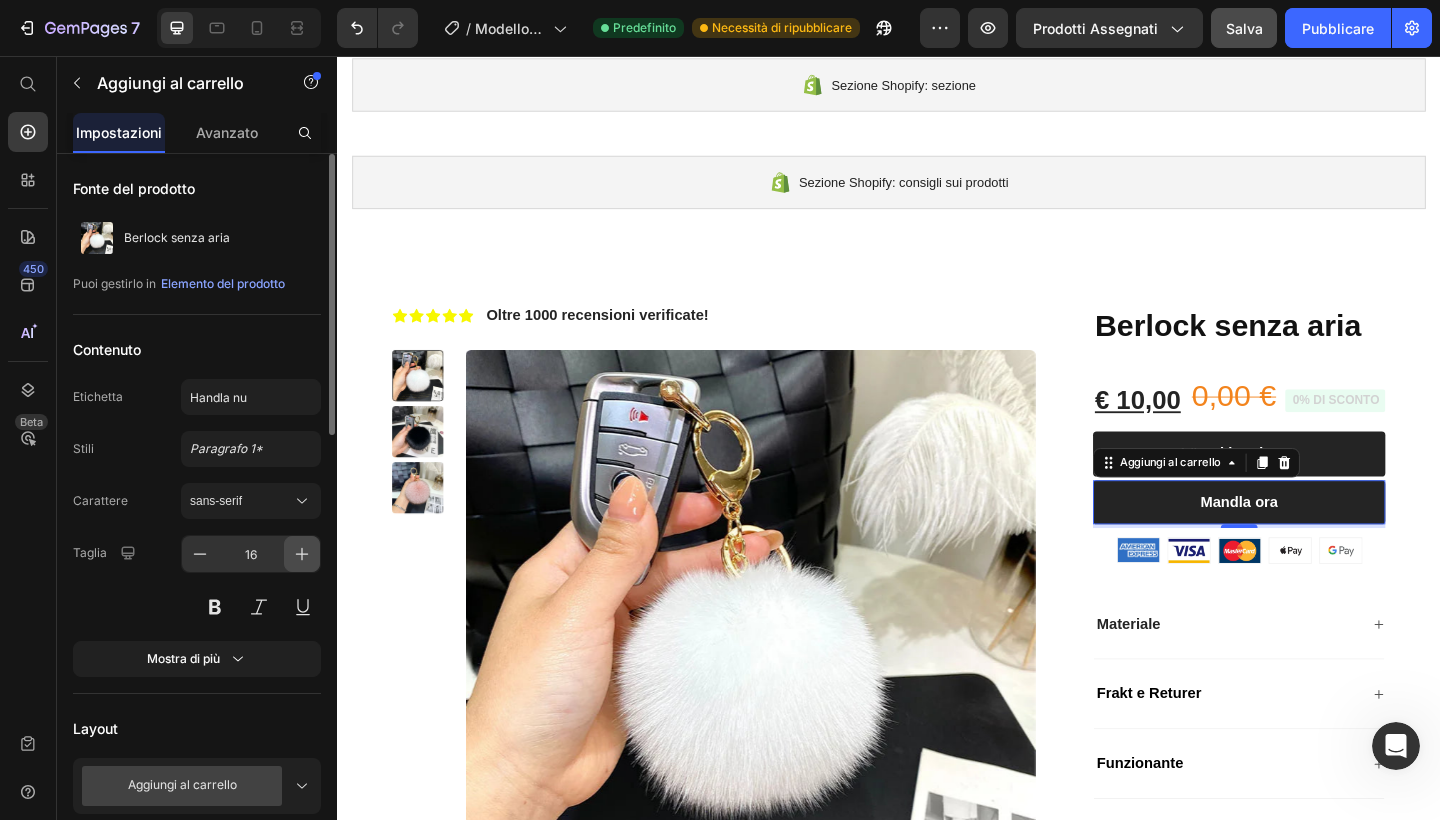 click 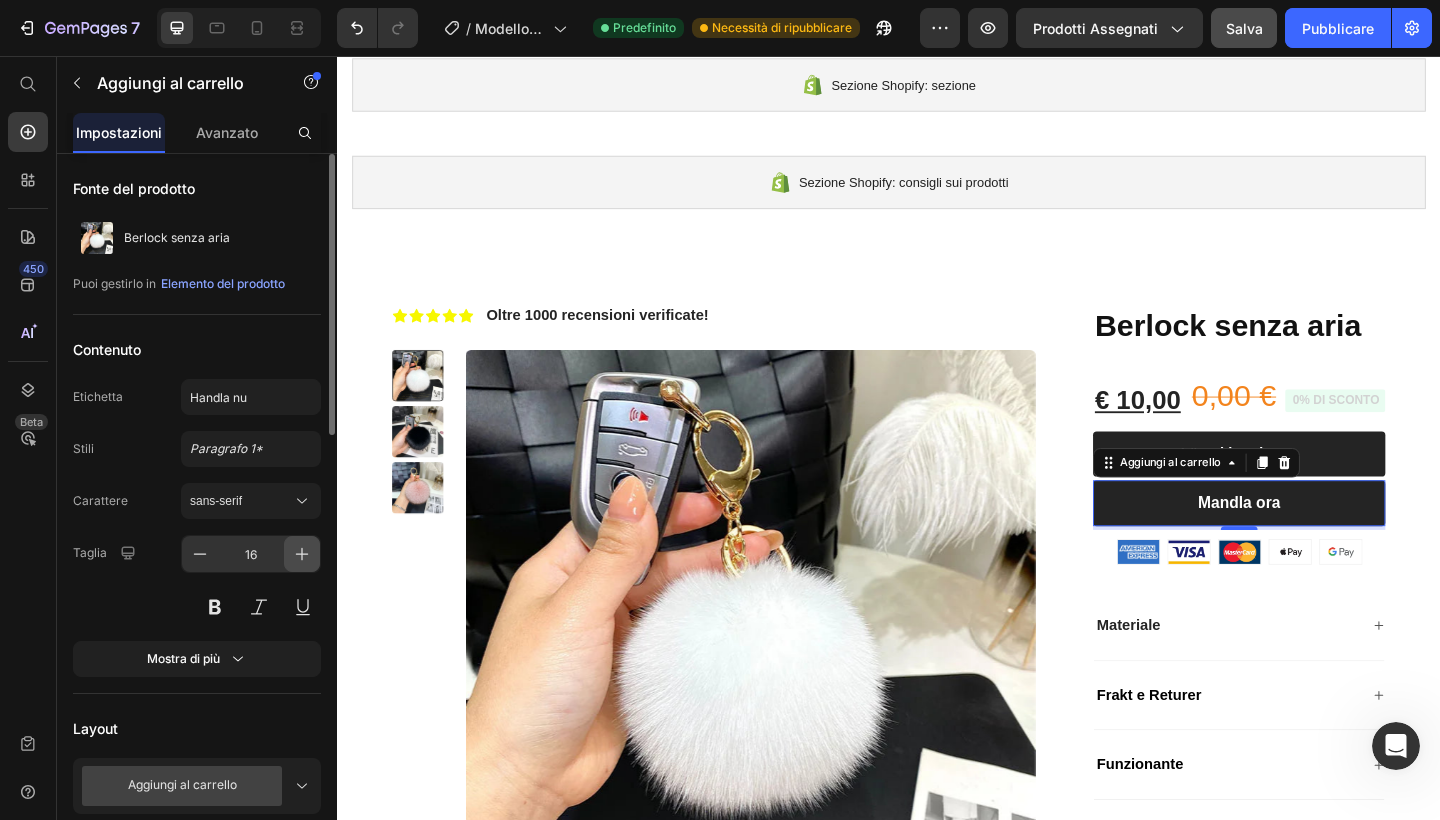 type on "17" 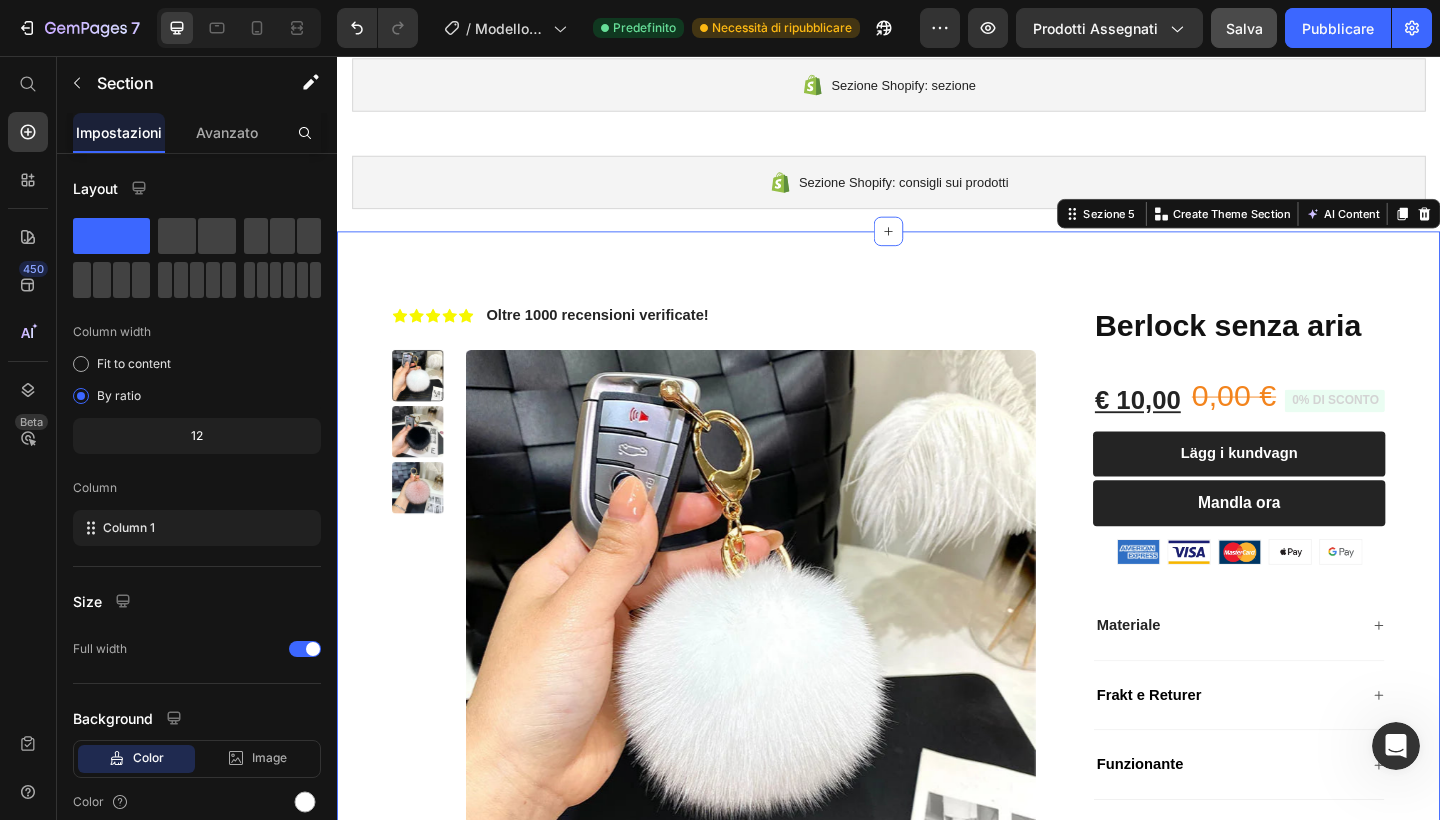 click on "Icona Icona Icona Icona Icona Elenco delle icone Oltre 1000 recensioni verificate! Blocco di testo Fila Immagini del prodotto Färg: Vit Vita Vita Svart Svart Rosa Rosa Varianti e campioni di prodotti Berlock senza aria Titolo del prodotto € 10,00 Prezzo del prodotto 0,00 € Prezzo del prodotto 0% DI SCONTO Badge del prodotto Fila Lägg i kundvagn Aggiungi al carrello Mandla ora Aggiungi al carrello Immagine Immagine Immagine Immagine Immagine Fila
Materiale
Frakt e Returer Fisarmonica
Funzionante
Färg Fisarmonica Fila Prodotto Sezione 5   You can create reusable sections Create Theme Section AI Content Write with GemAI What would you like to describe here? Tone and Voice Persuasive Product Getting products... Show more Generate" at bounding box center (937, 728) 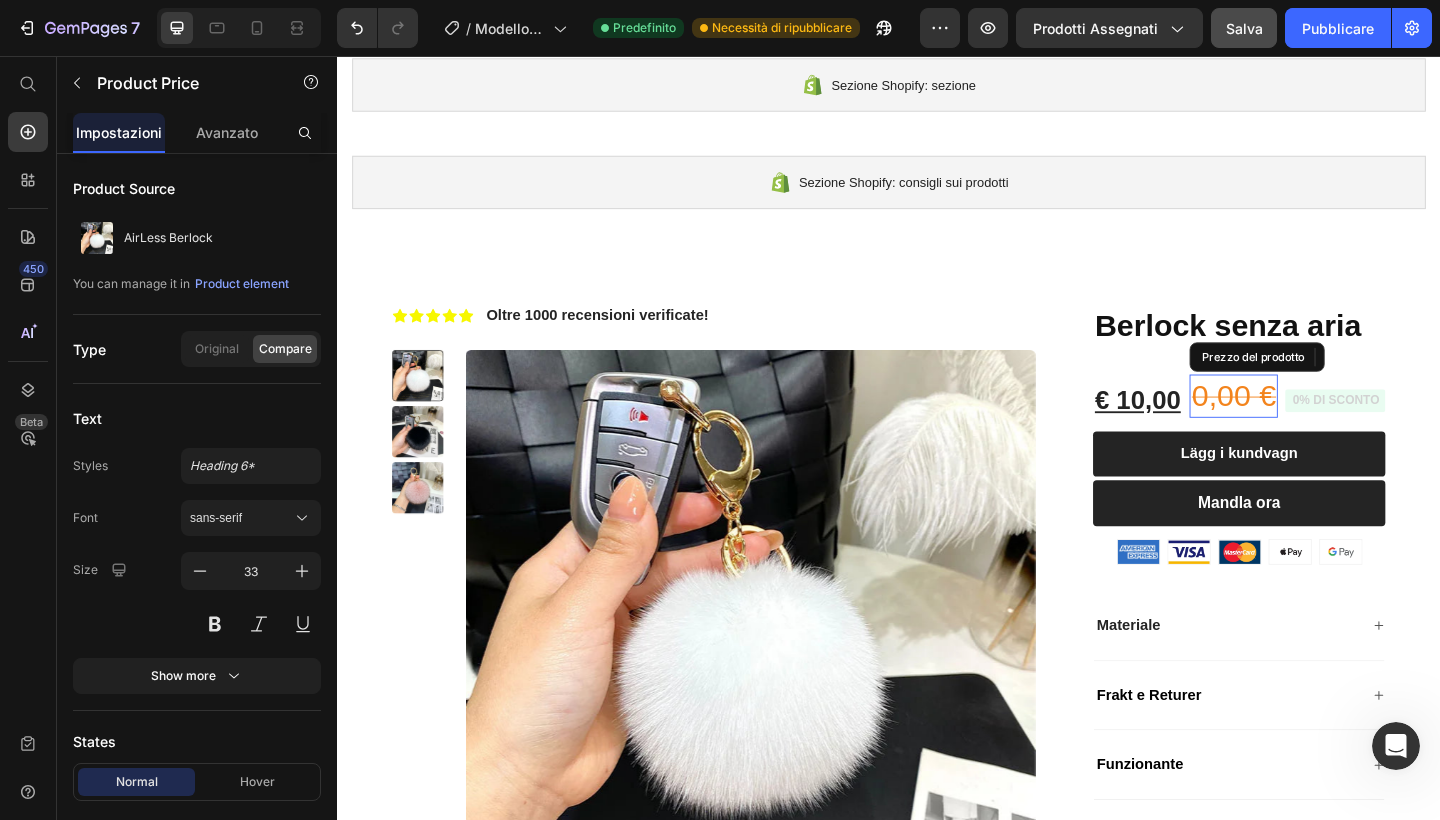 click on "0,00 €" at bounding box center (1312, 426) 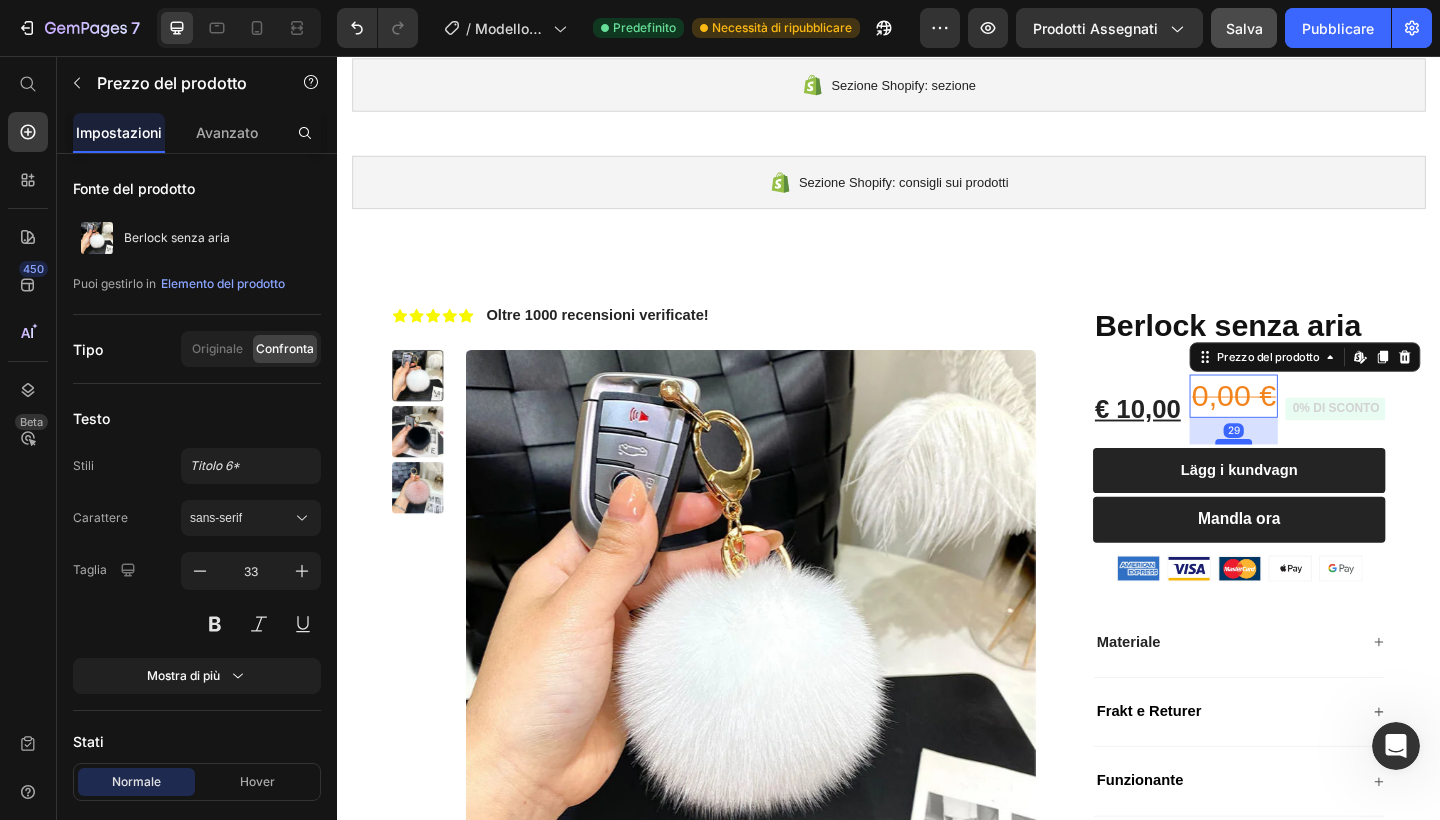 drag, startPoint x: 1311, startPoint y: 457, endPoint x: 1309, endPoint y: 475, distance: 18.110771 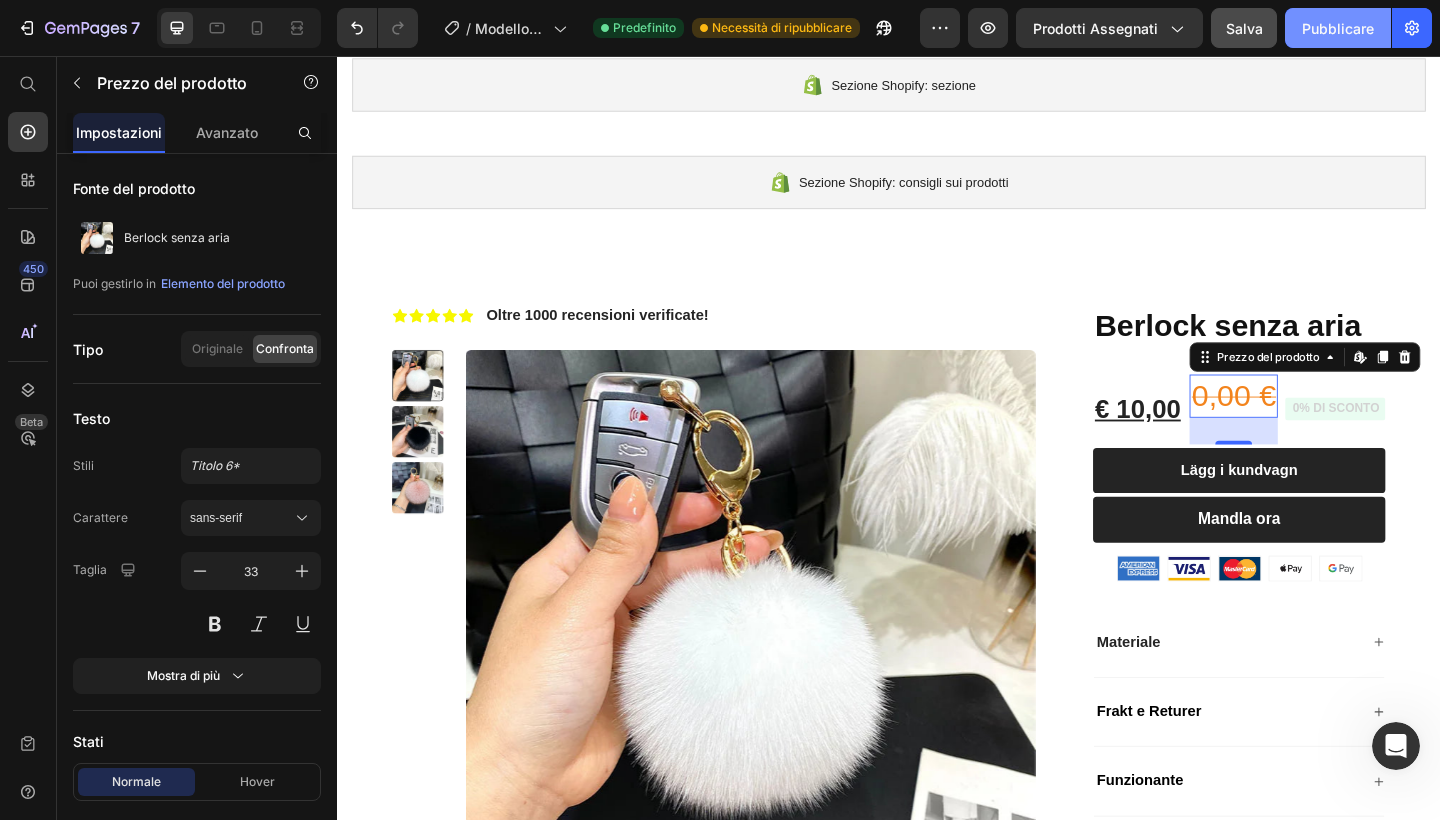 click on "Pubblicare" at bounding box center [1338, 28] 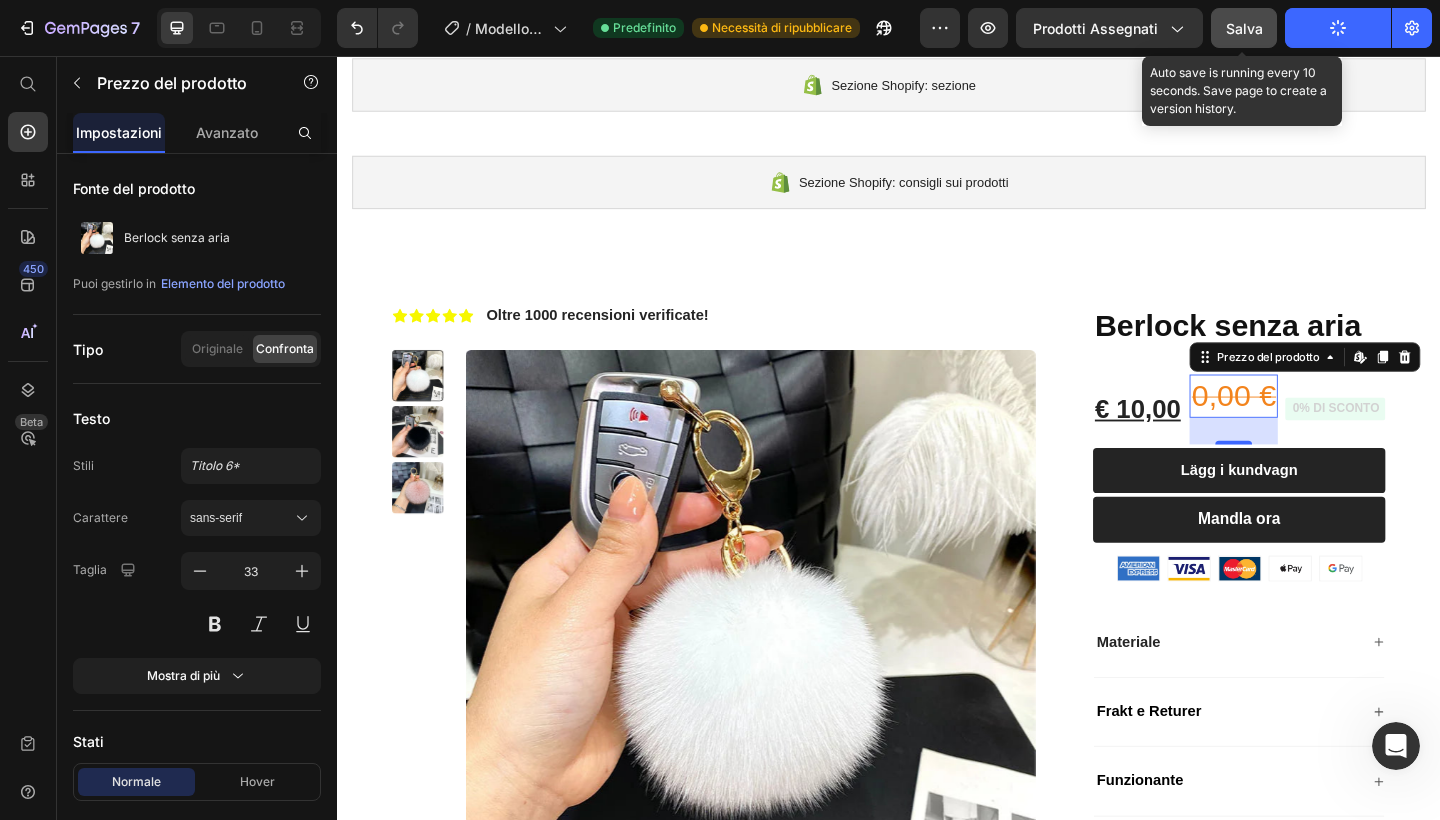 click on "Salva" at bounding box center (1244, 28) 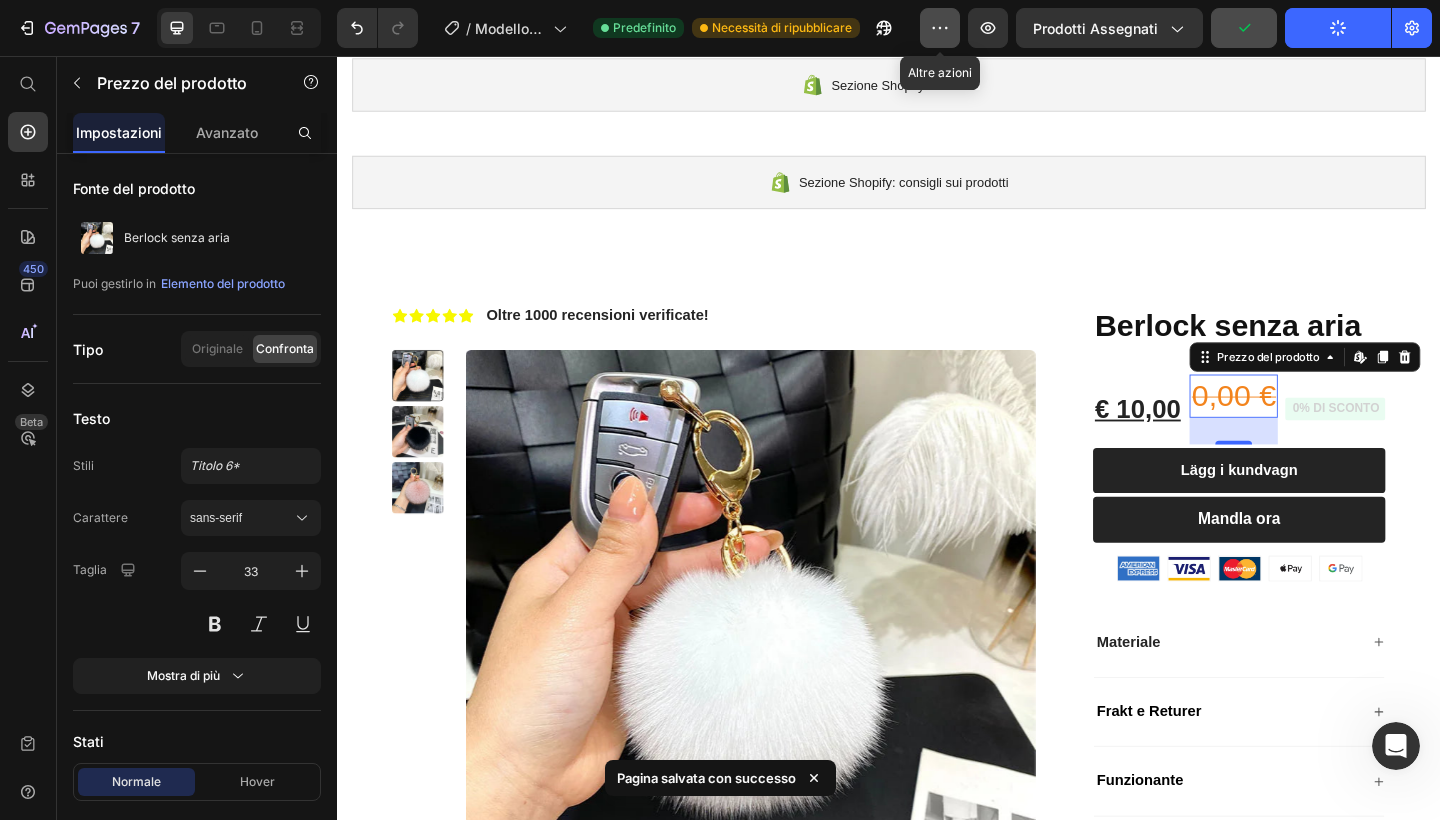 click 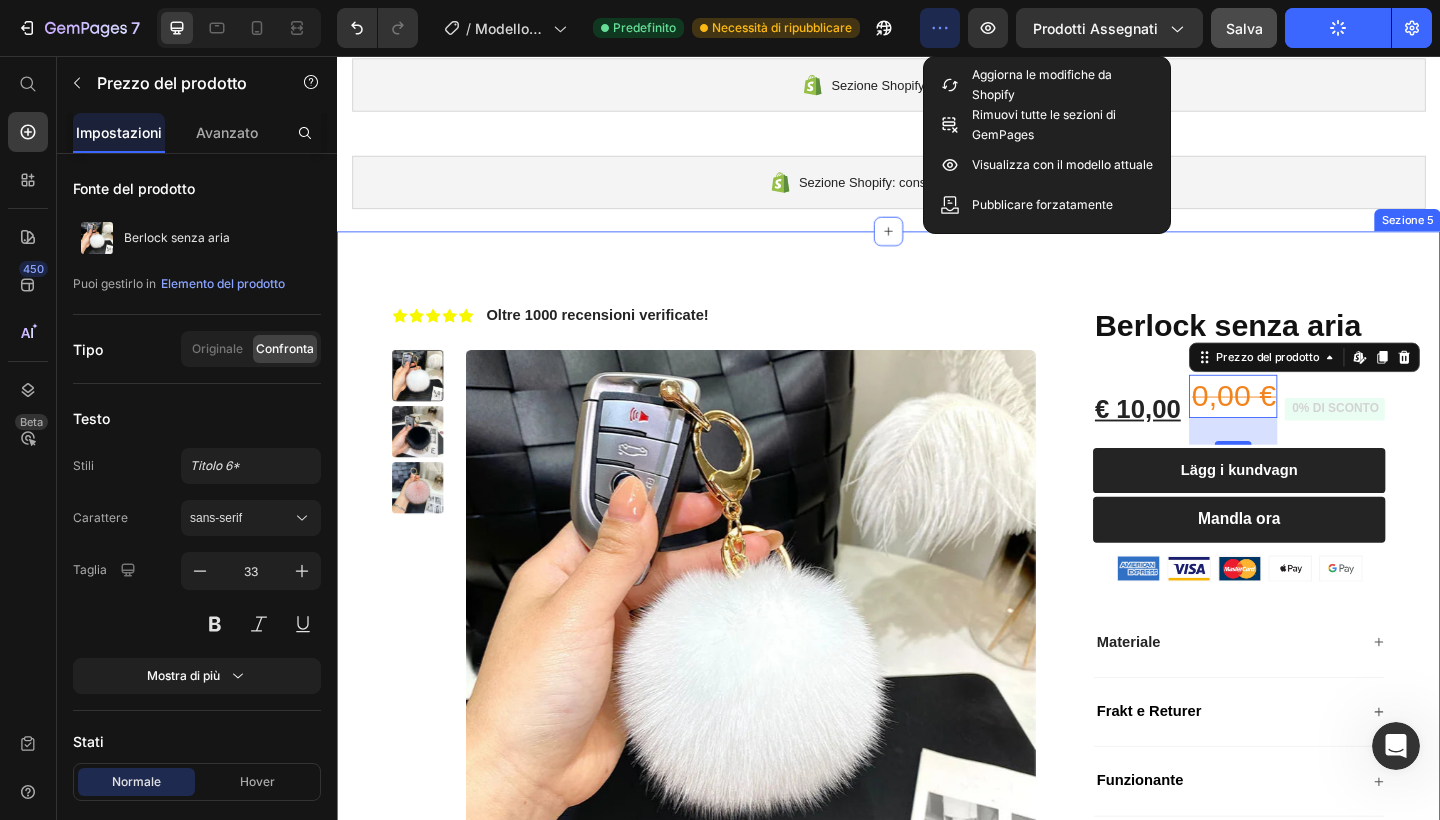 click on "Icona Icona Icona Icona Icona Elenco delle icone Oltre 1000 recensioni verificate! Blocco di testo Fila Immagini del prodotto Färg: Vit Vita Vita Svart Svart Rosa Rosa Varianti e campioni di prodotti Berlock senza aria Titolo del prodotto € 10,00 Prezzo del prodotto 0,00 € Prezzo del prodotto   Modifica contenuti in Shopify 29 0% DI SCONTO Badge del prodotto Fila Lägg i kundvagn Aggiungi al carrello Mandla ora Aggiungi al carrello Immagine Immagine Immagine Immagine Immagine Fila
Materiale
Frakt e Returer Fisarmonica
Funzionante
Färg Fisarmonica Fila Prodotto Sezione 5" at bounding box center [937, 728] 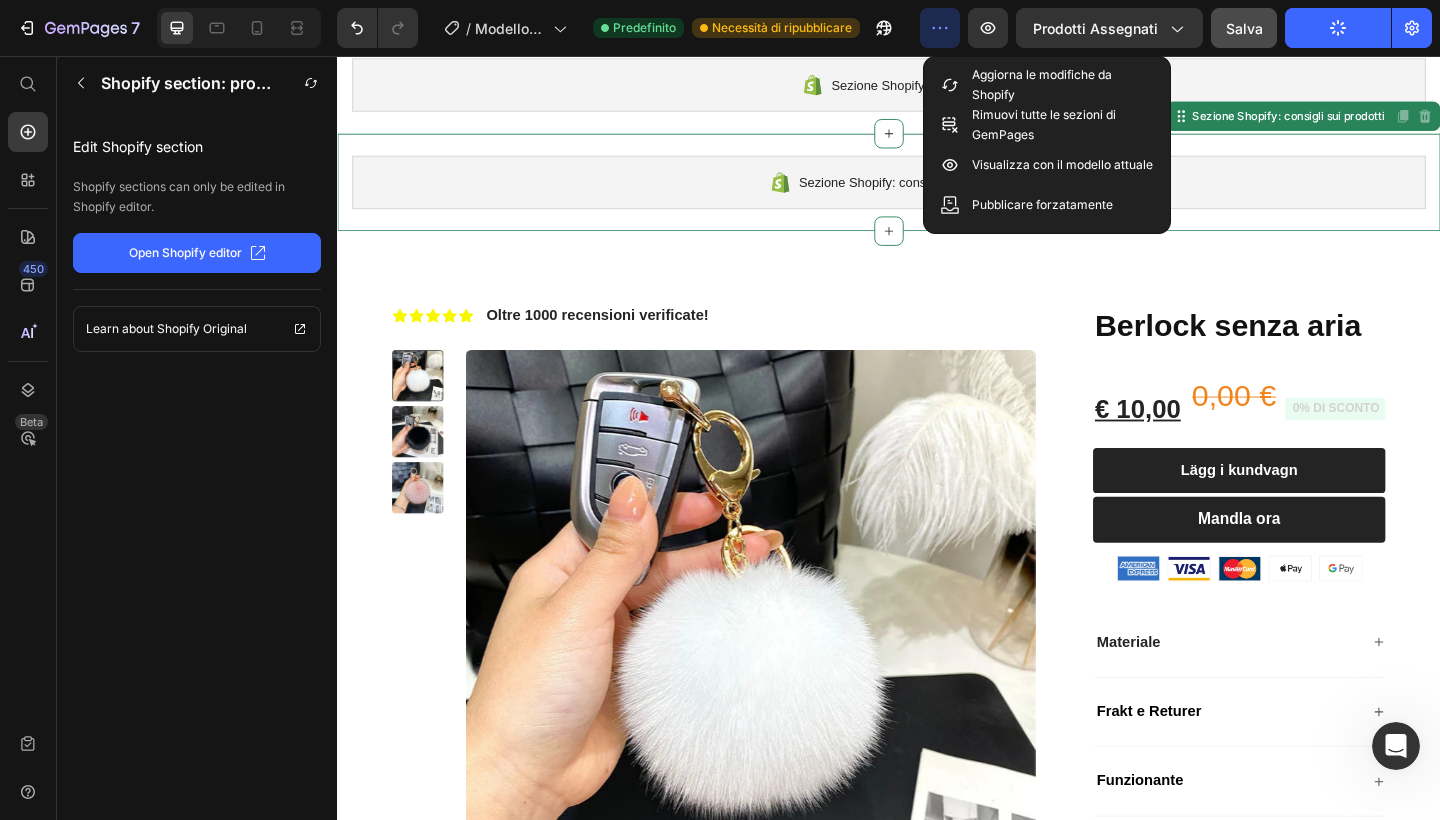 click on "Sezione Shopify: consigli sui prodotti" at bounding box center [937, 194] 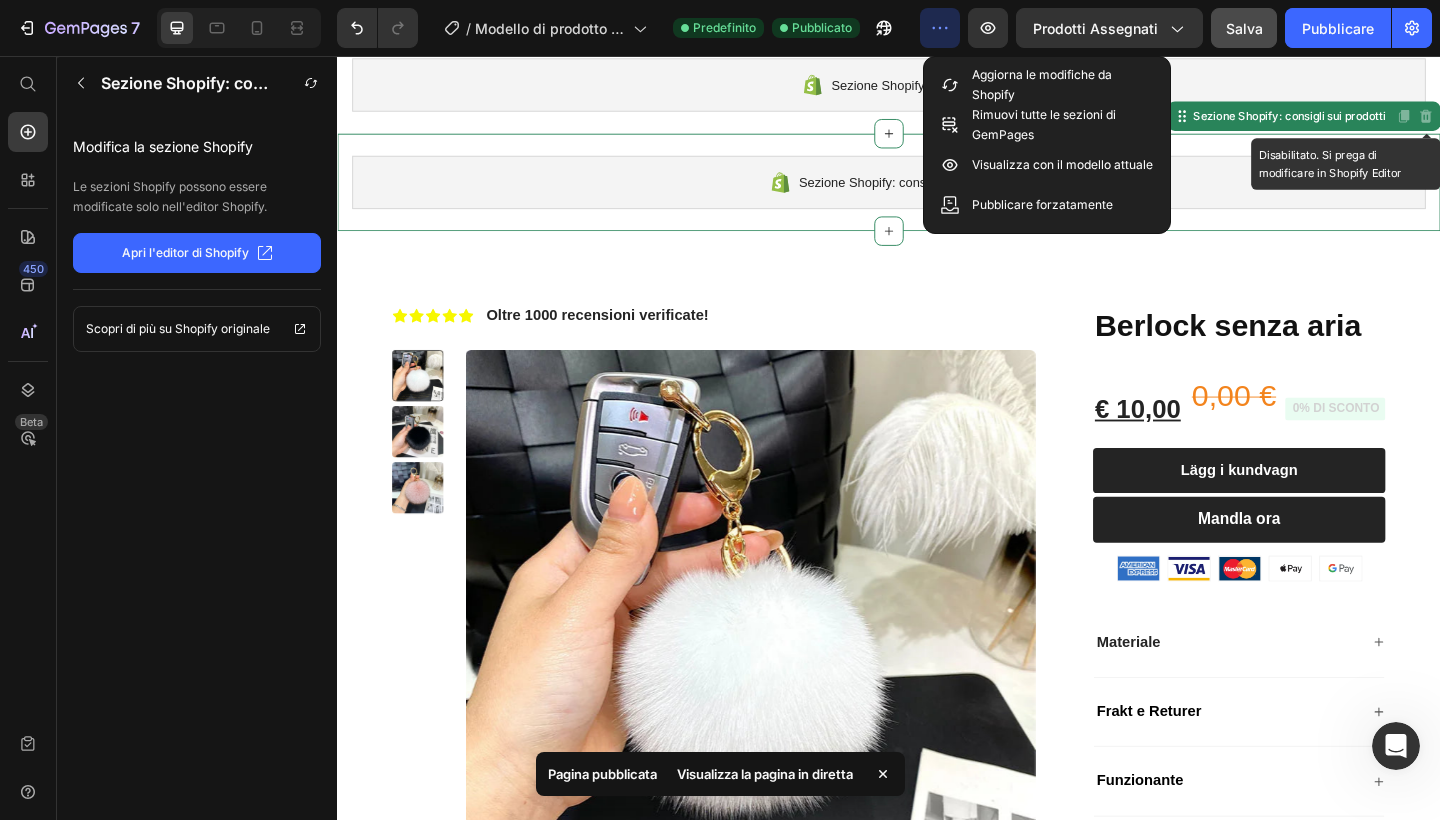 click on "Disabilitato. Si prega di modificare in Shopify Editor" at bounding box center [1521, 122] 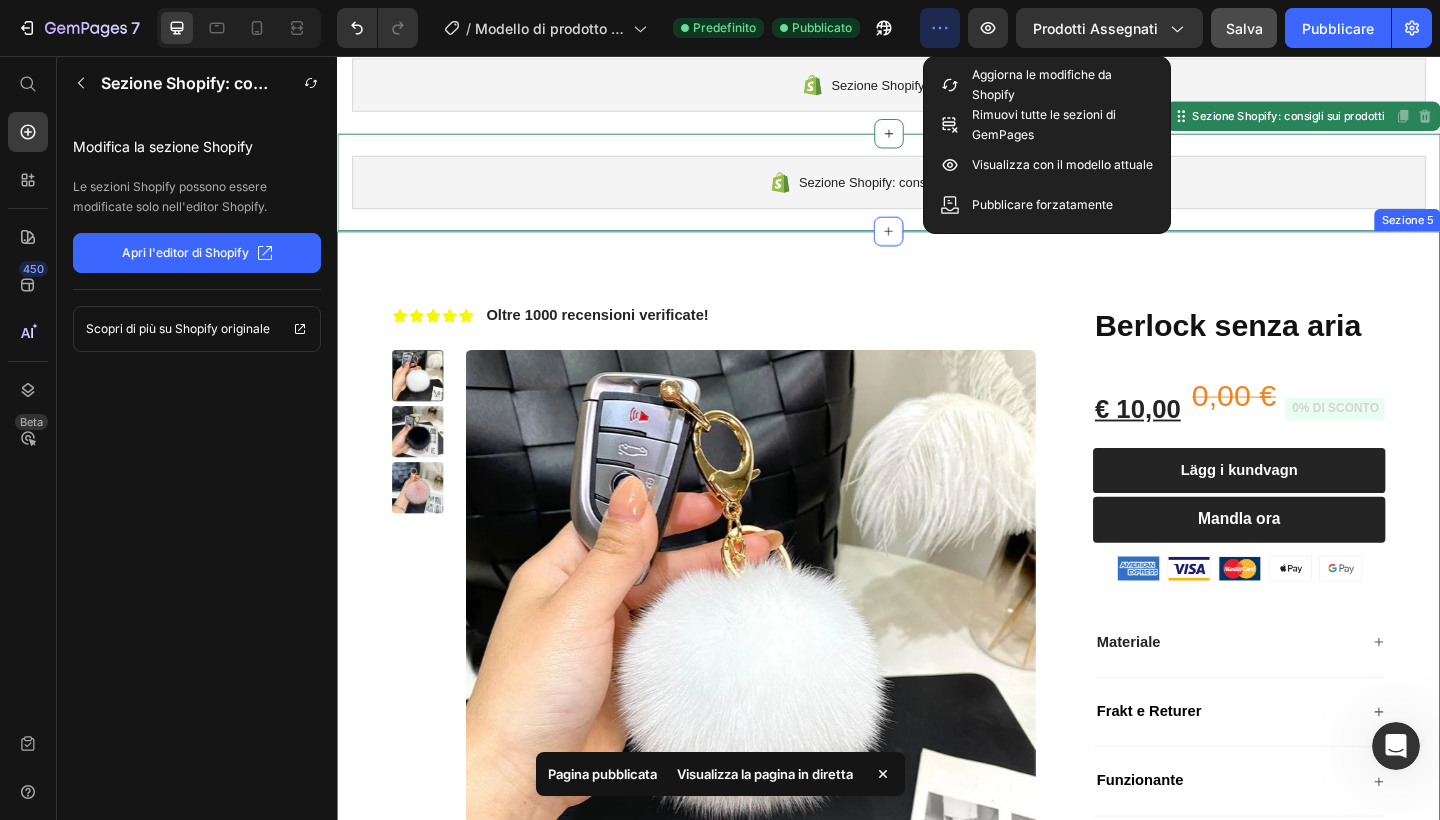 click on "Icona Icona Icona Icona Icona Elenco delle icone Oltre 1000 recensioni verificate! Blocco di testo Fila Immagini del prodotto Färg: Vit Vita Vita Svart Svart Rosa Rosa Varianti e campioni di prodotti Berlock senza aria Titolo del prodotto € 10,00 Prezzo del prodotto 0,00 € Prezzo del prodotto 0% DI SCONTO Badge del prodotto Fila Lägg i kundvagn Aggiungi al carrello Mandla ora Aggiungi al carrello Immagine Immagine Immagine Immagine Immagine Fila
Materiale
Frakt e Returer Fisarmonica
Funzionante
Färg Fisarmonica Fila Prodotto Sezione 5" at bounding box center [937, 728] 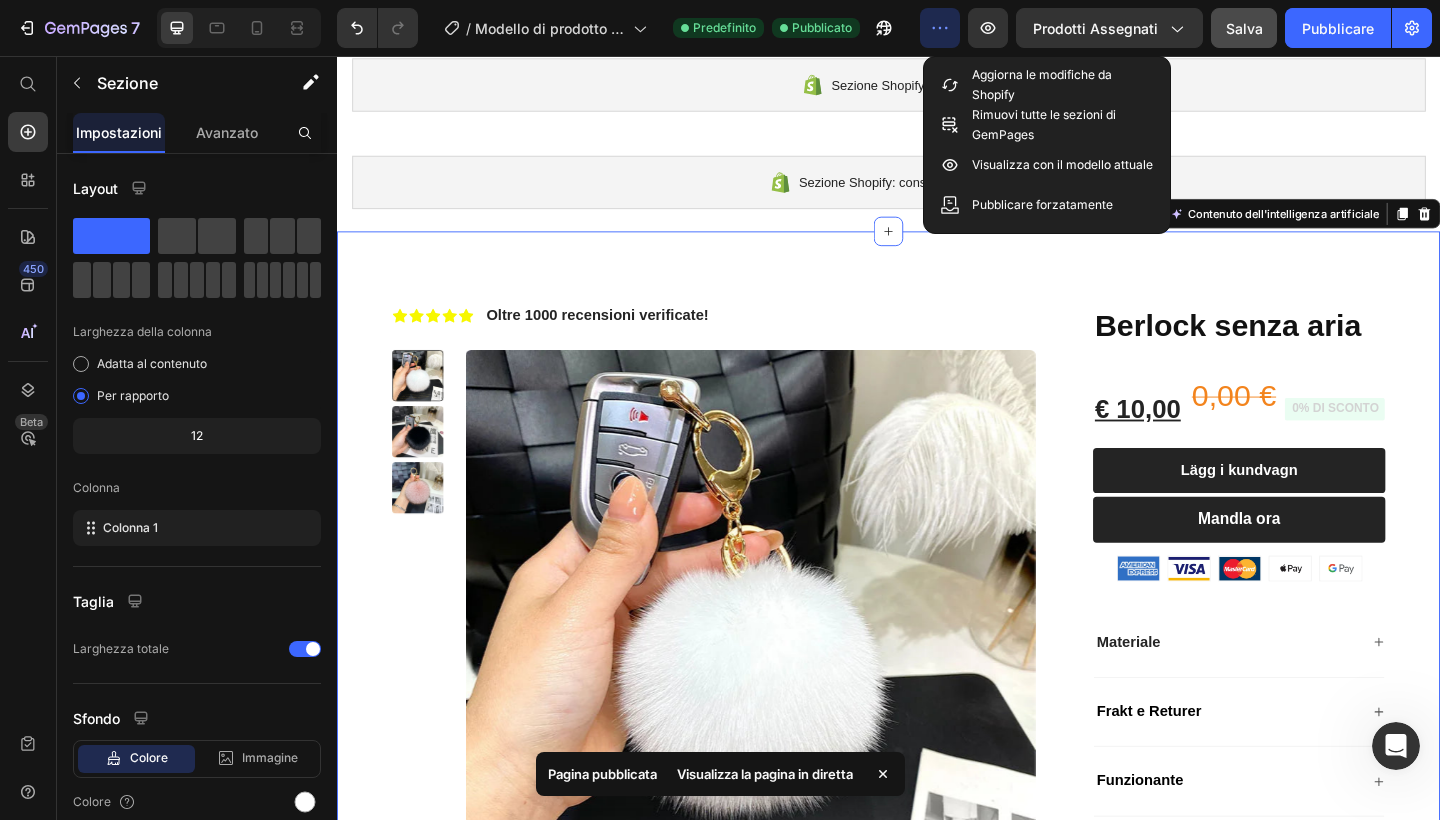 click 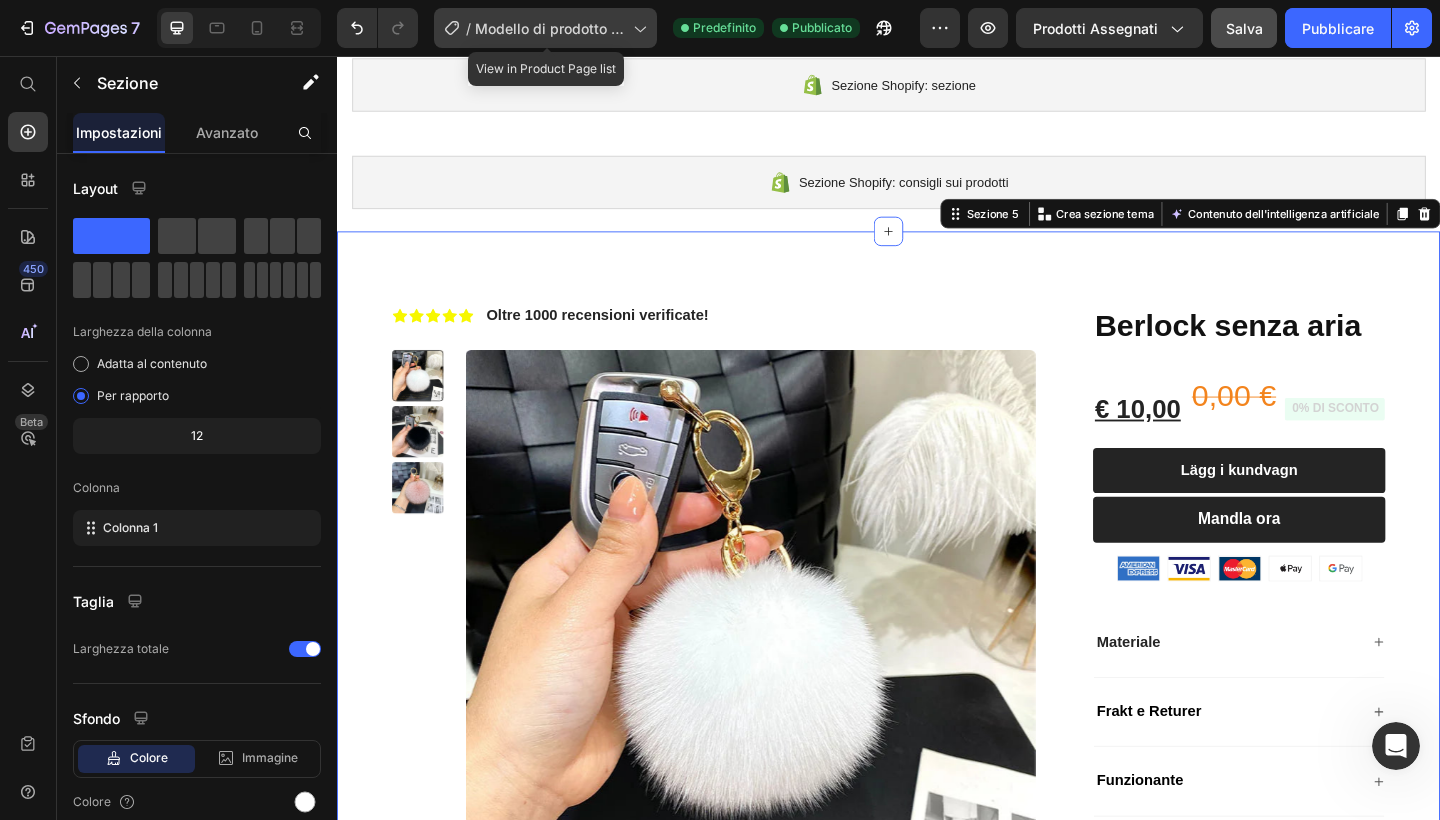 click on "/ Modello di prodotto originale Shopify" 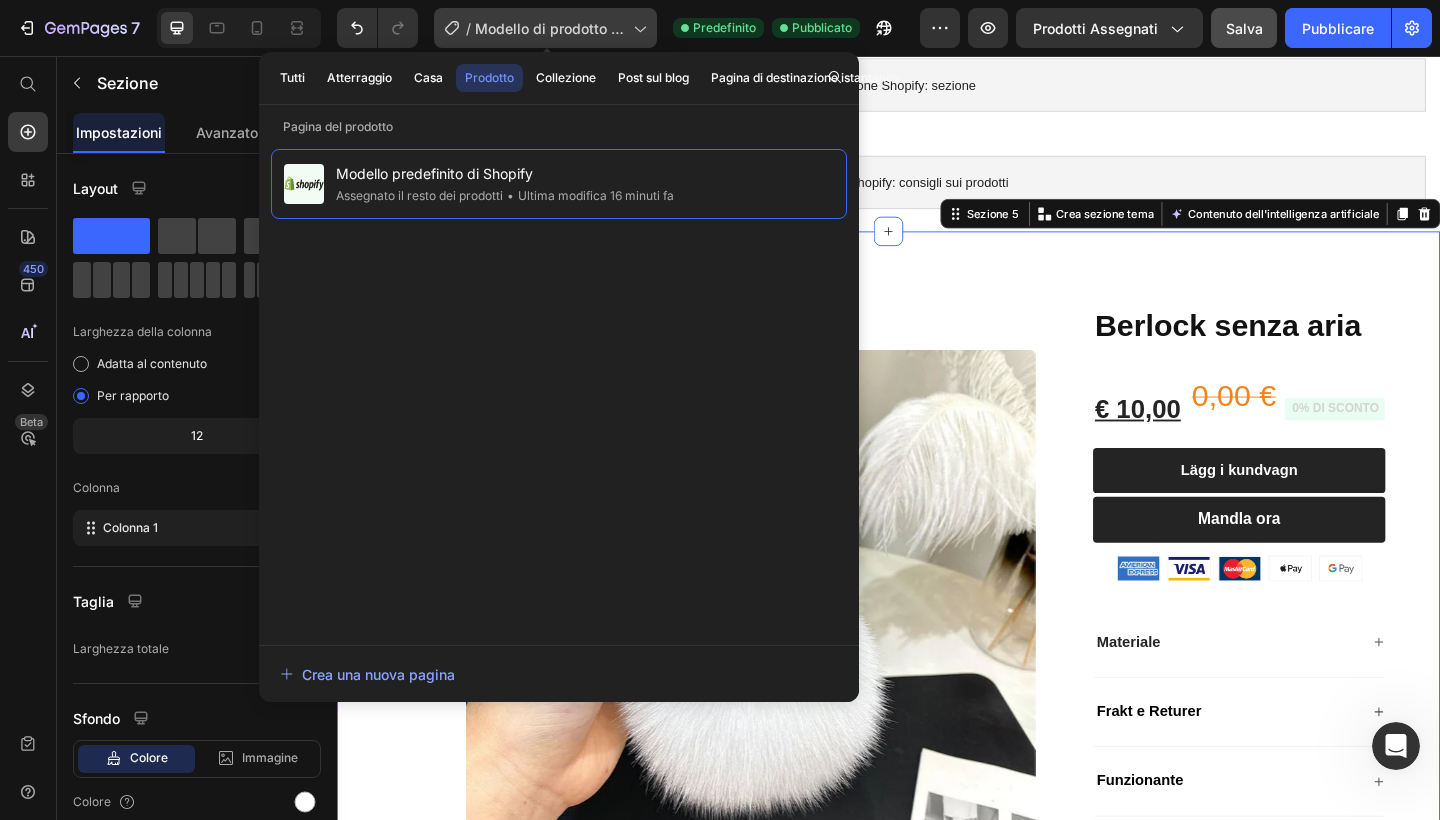 click on "/ Modello di prodotto originale Shopify" 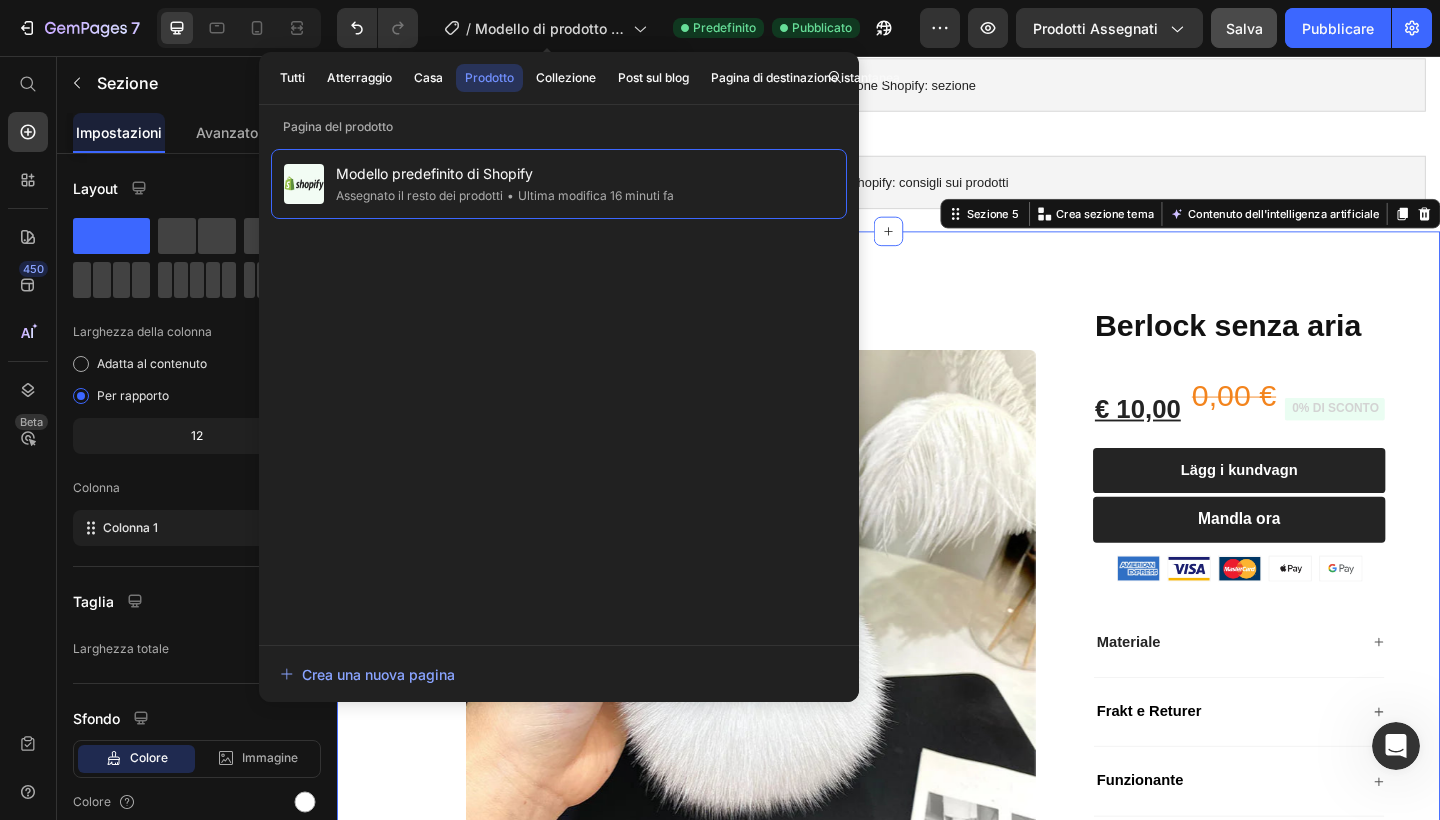 click on "/ Modello di prodotto originale Shopify Visualizza nell'elenco delle pagine dei prodotti Predefinito Pubblicato" 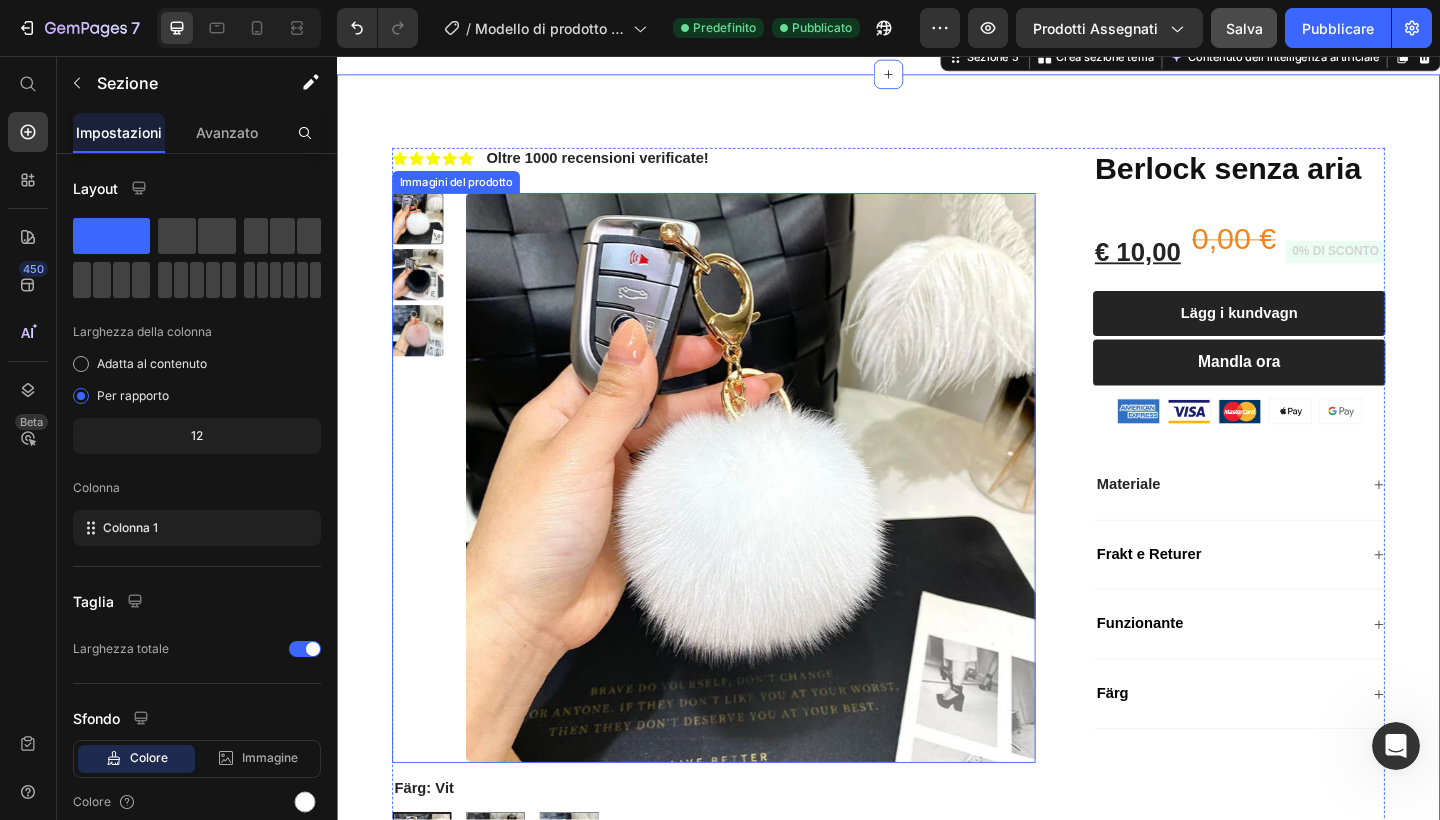 scroll, scrollTop: 442, scrollLeft: 0, axis: vertical 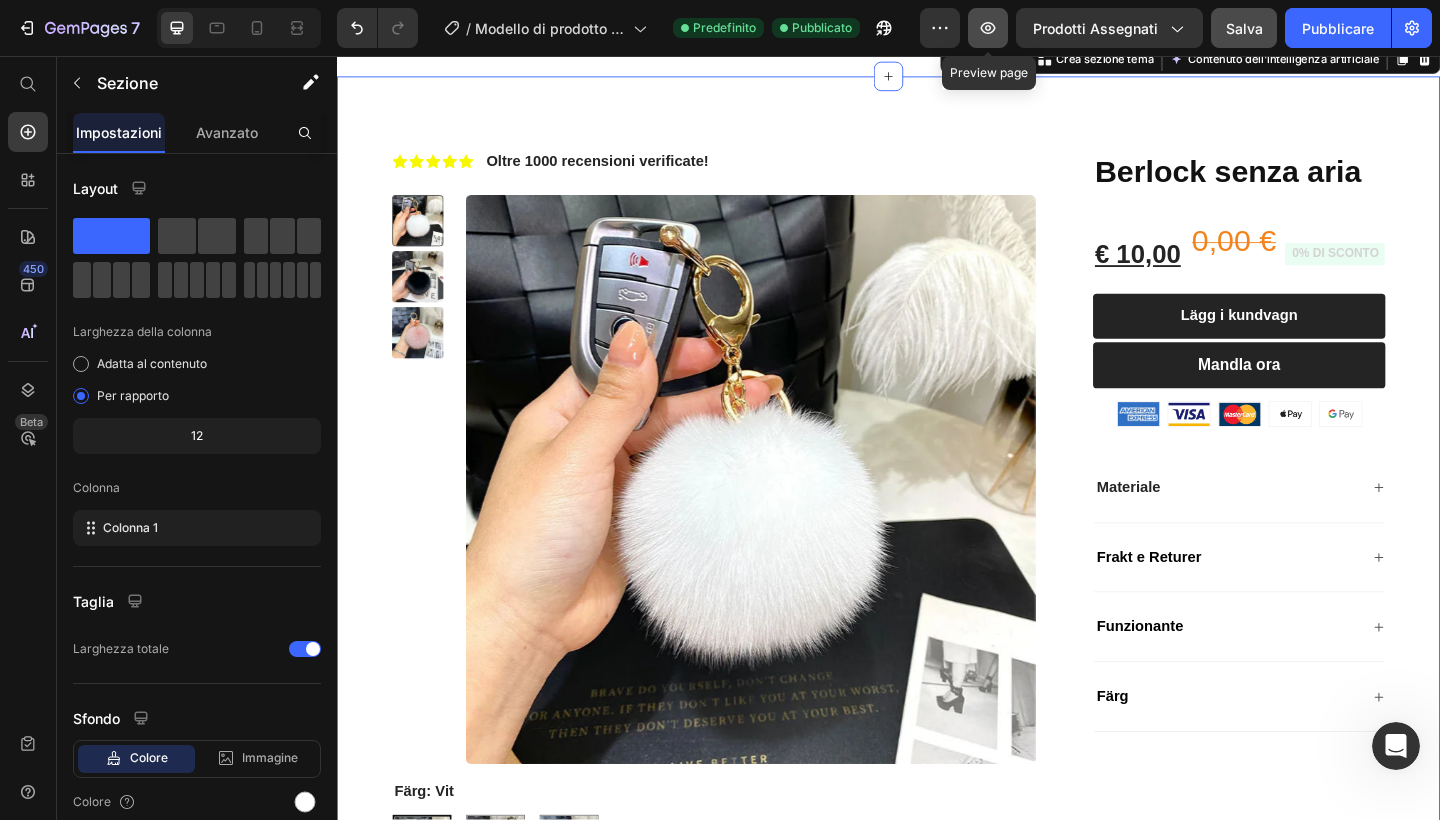 click 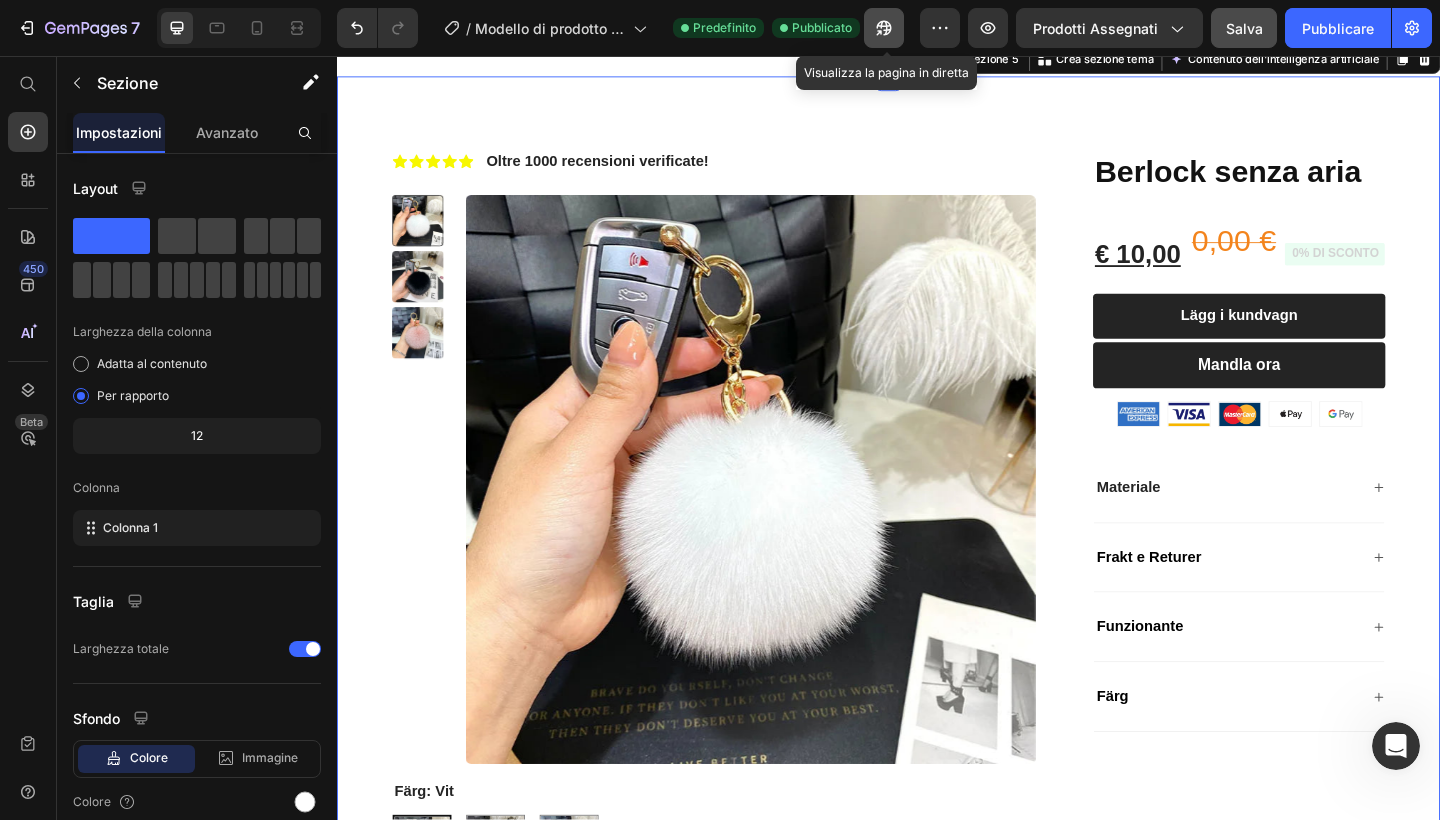 click 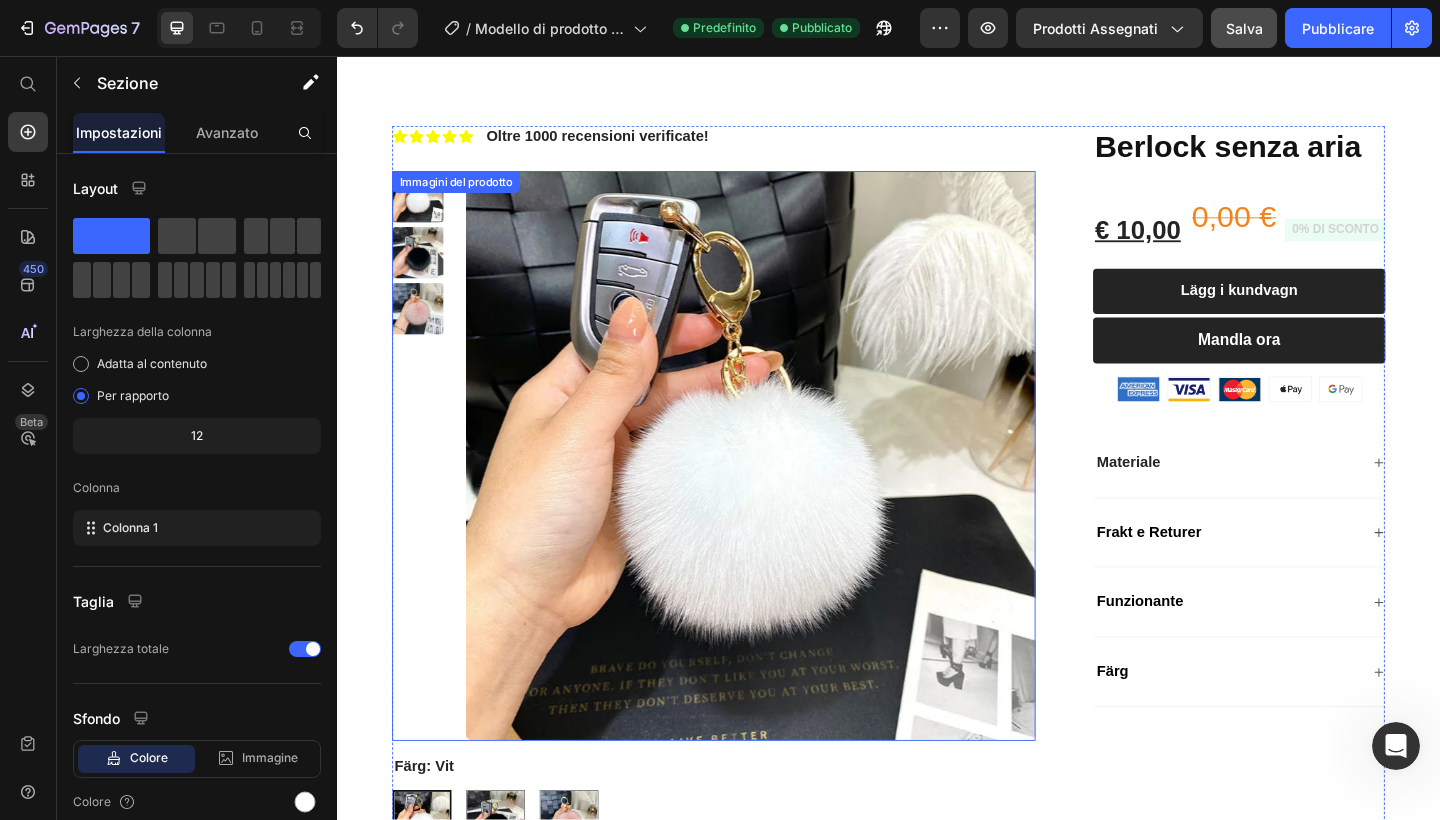scroll, scrollTop: 315, scrollLeft: 0, axis: vertical 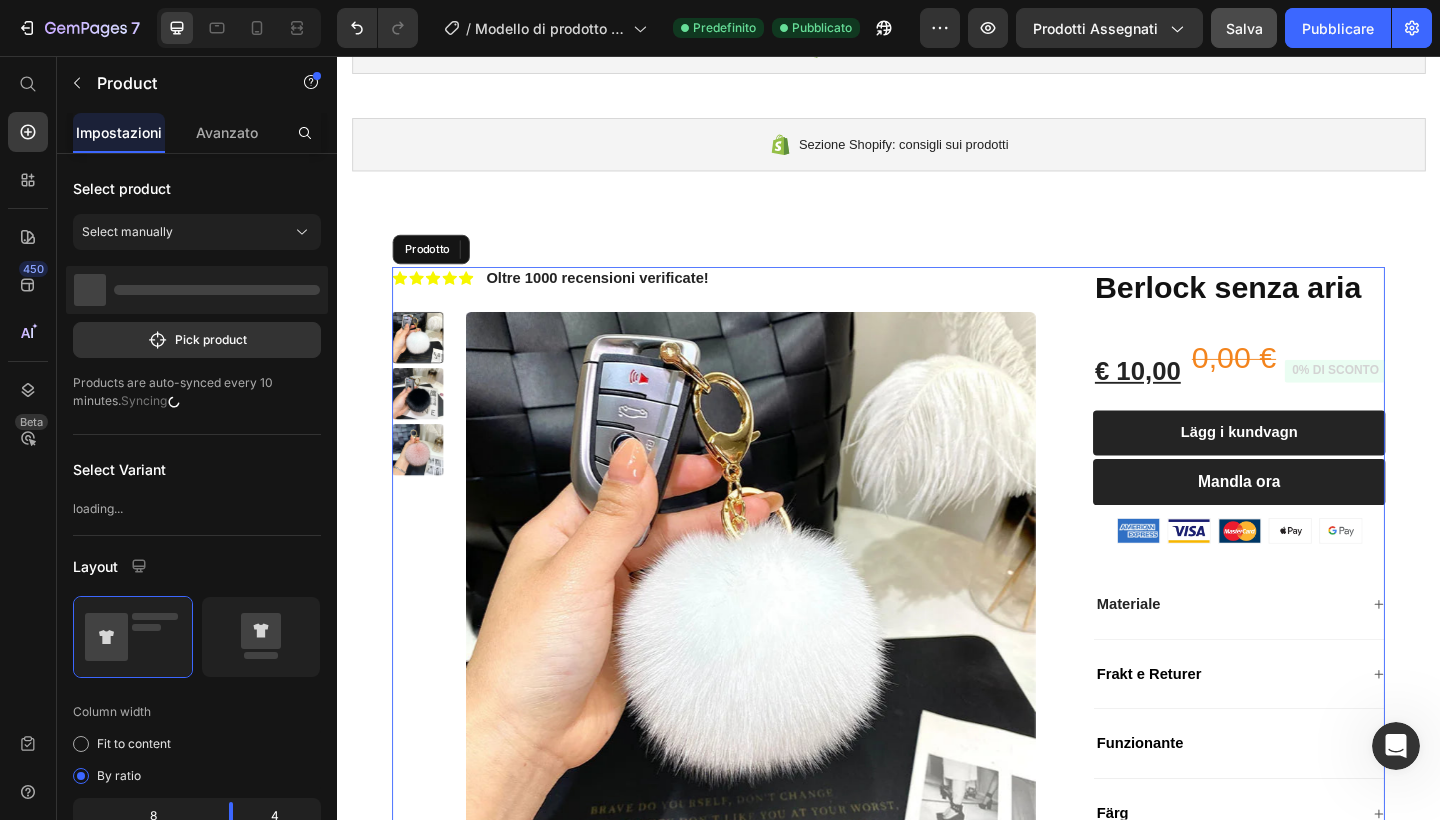 click on "Icona Icona Icona Icona Icona Elenco delle icone Oltre 1000 recensioni verificate! Blocco di testo Fila Immagini del prodotto Färg: Vit Vita Vita Svart Svart Rosa Rosa Varianti e campioni di prodotti Berlock senza aria Titolo del prodotto € 10,00 Prezzo del prodotto 0,00 € Prezzo del prodotto 0% DI SCONTO Badge del prodotto Fila Lägg i kundvagn Aggiungi al carrello Mandla ora Aggiungi al carrello Immagine Immagine Immagine Immagine Immagine Fila
Materiale
Frakt e Returer Fisarmonica
Funzionante
Färg Fisarmonica Fila Prodotto" at bounding box center (937, 695) 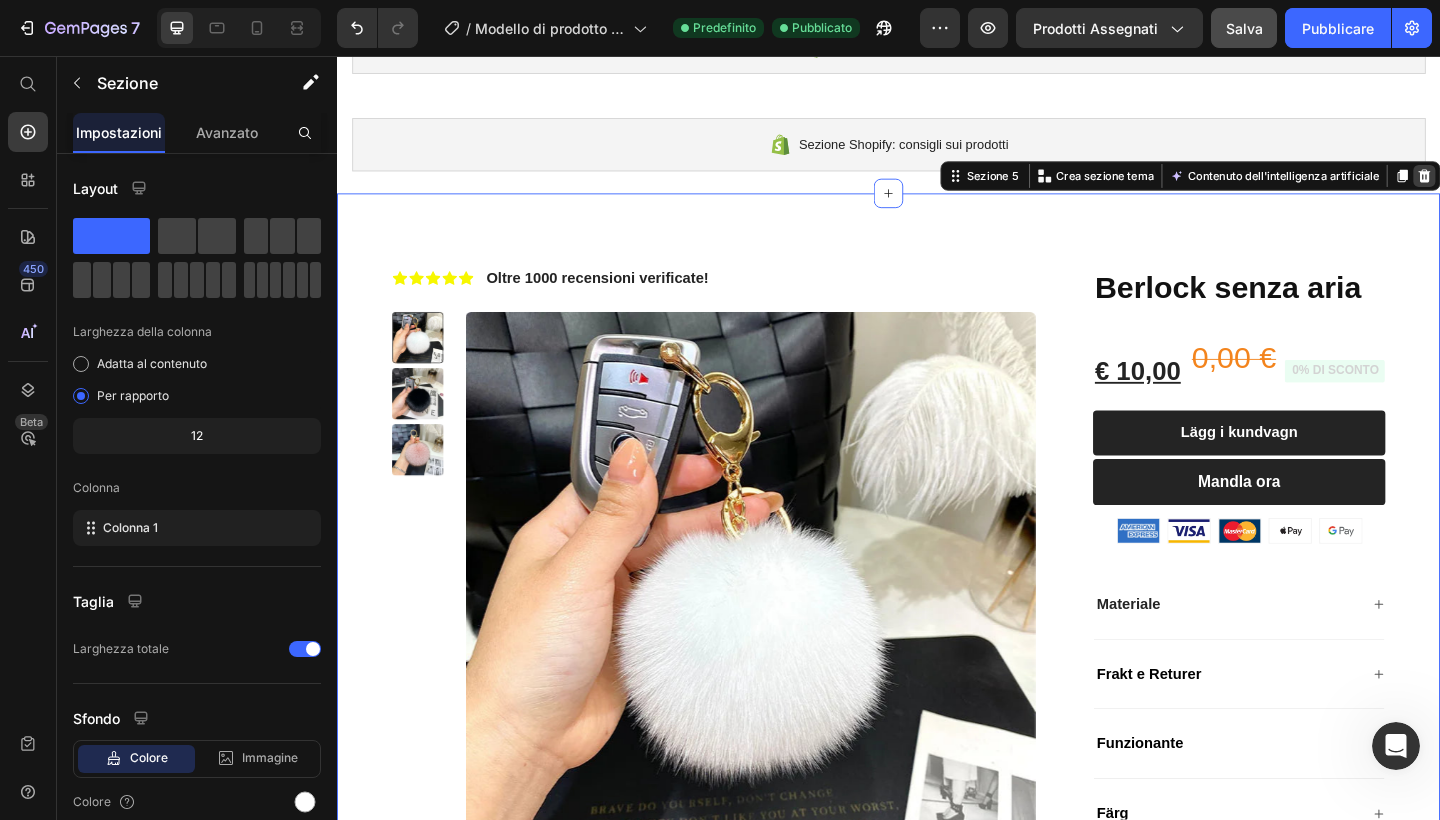 click 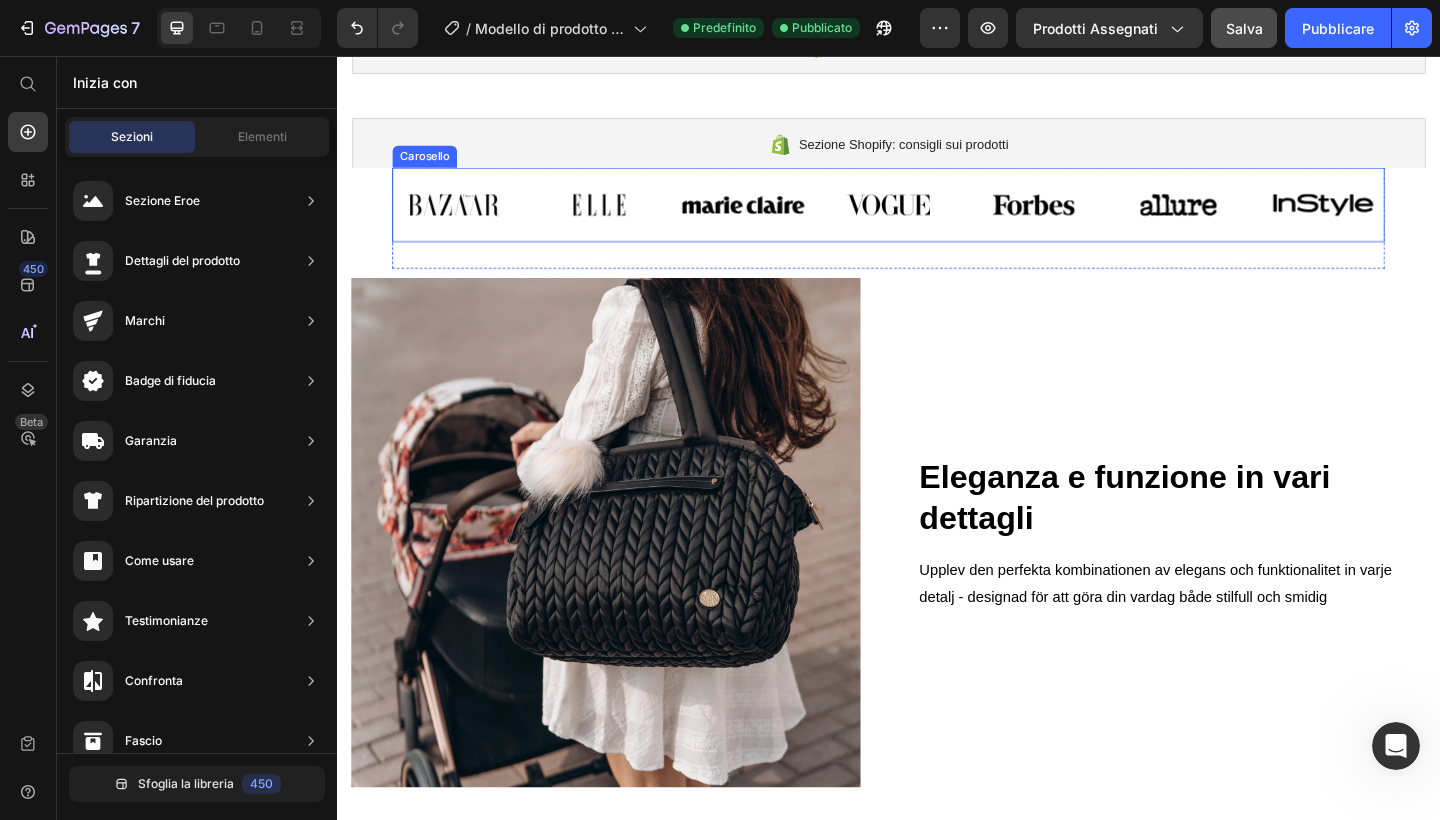 click on "Immagine Immagine Immagine Immagine Immagine Immagine Immagine Carosello" at bounding box center [937, 218] 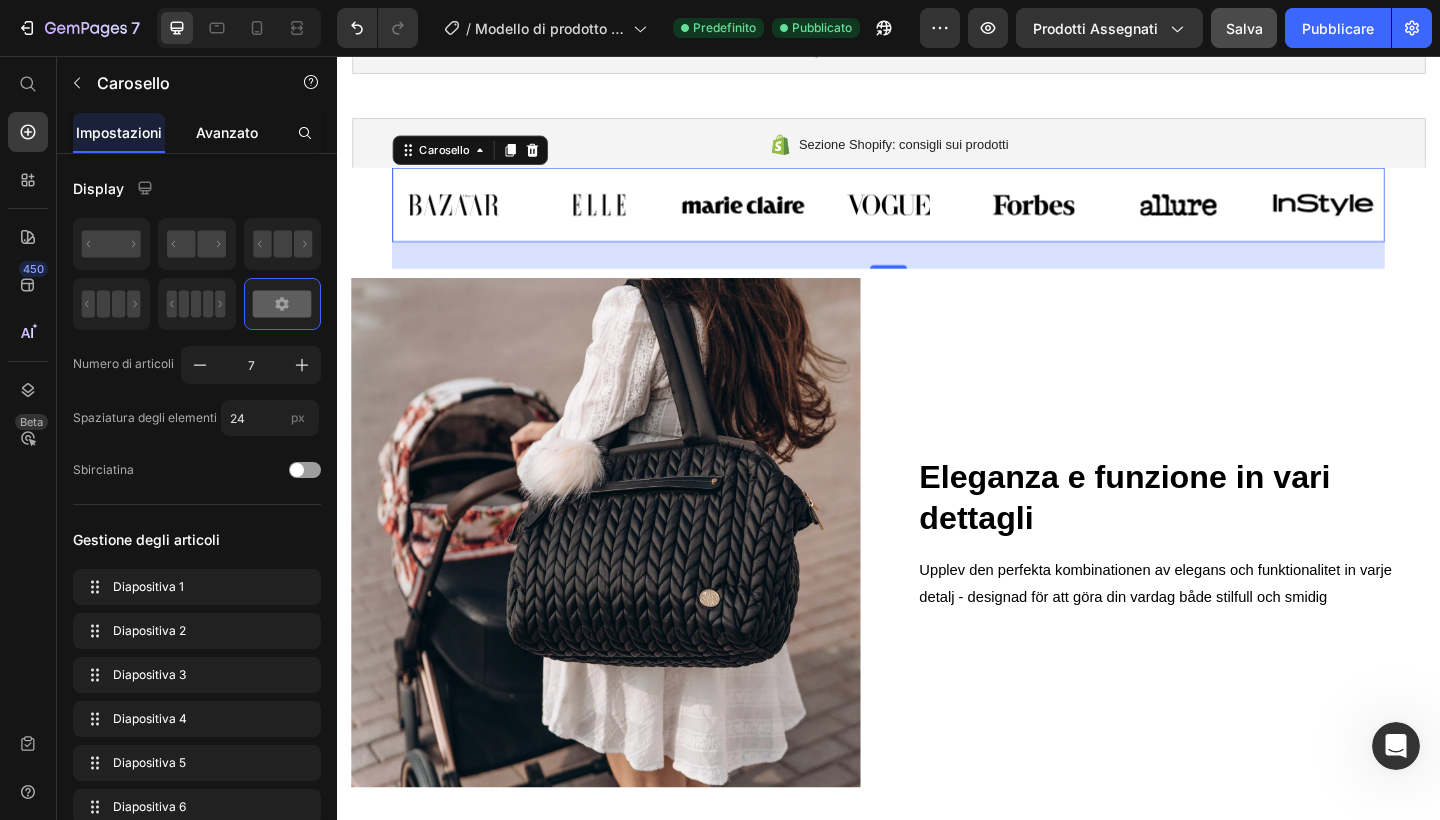 click on "Avanzato" at bounding box center (227, 132) 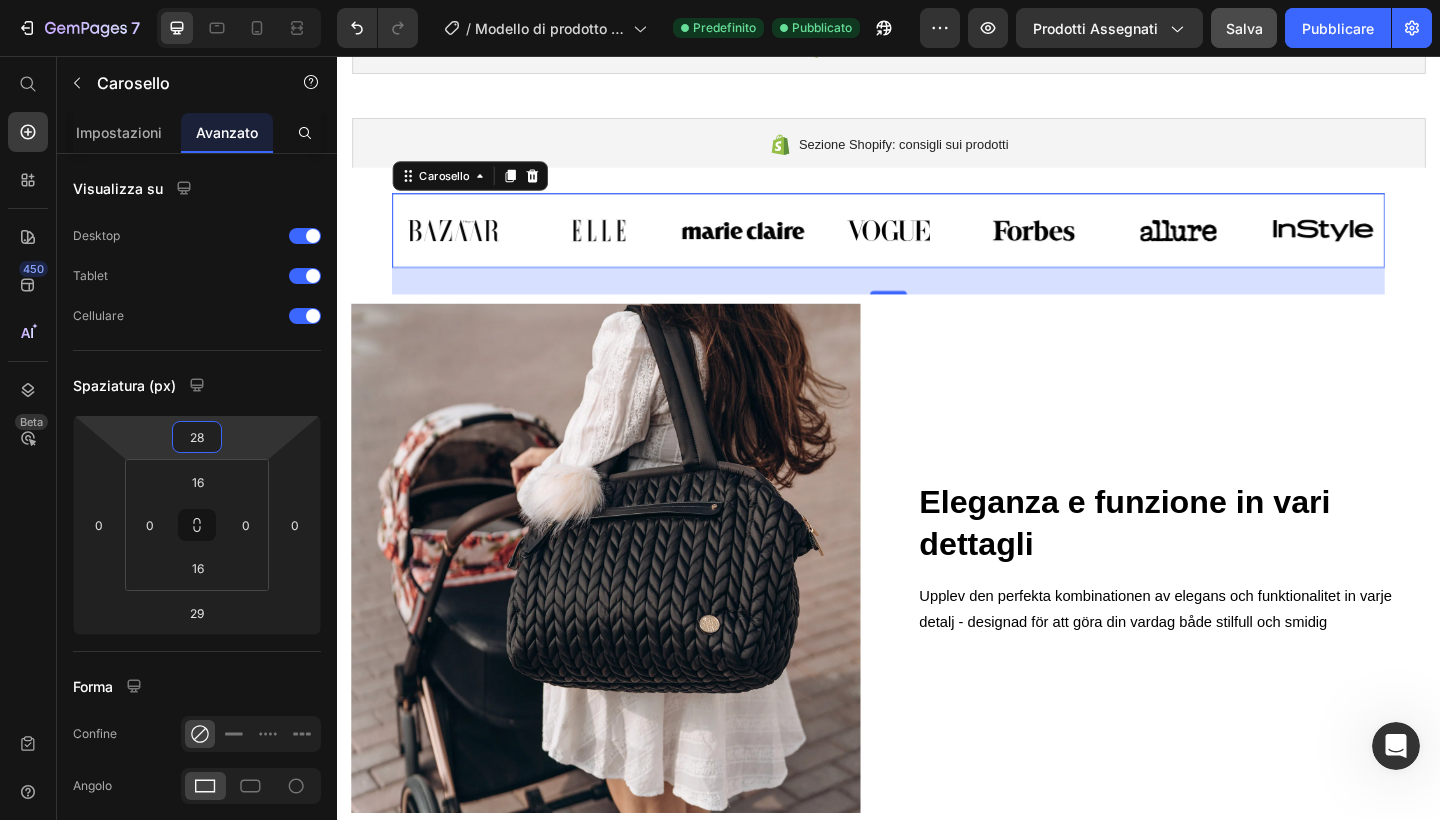 drag, startPoint x: 245, startPoint y: 422, endPoint x: 246, endPoint y: 399, distance: 23.021729 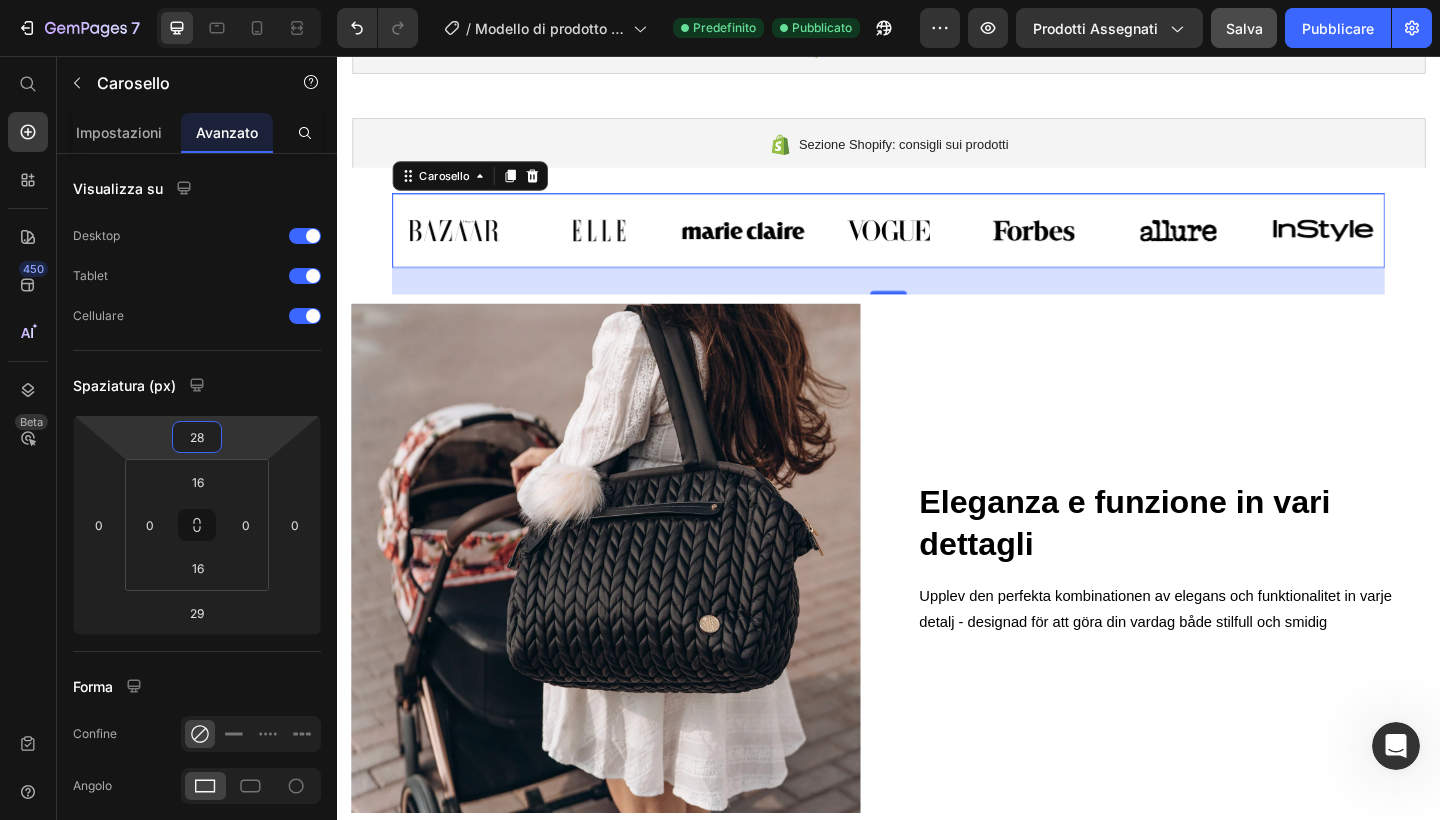 click on "7 / Modello di prodotto originale Shopify Predefinito Pubblicato Preview Prodotti assegnati Salva Pubblicare 450 Beta Inizia con Sezioni Elementi Sezione Eroe Dettagli del prodotto Marchi Badge di fiducia Garanzia Ripartizione del prodotto Come usare Testimonianze Confronta [PERSON_NAME] frequenti Prova sociale Storia del marchio Elenco prodotti Collezione Elenco dei blog Contatto Sticky Aggiungi al carrello Piè di pagina personalizzato Sfoglia la libreria 450 Layout
Row
Row
Row
Row Text
Heading
Text Block Button
Button
Button
Media" at bounding box center (720, 0) 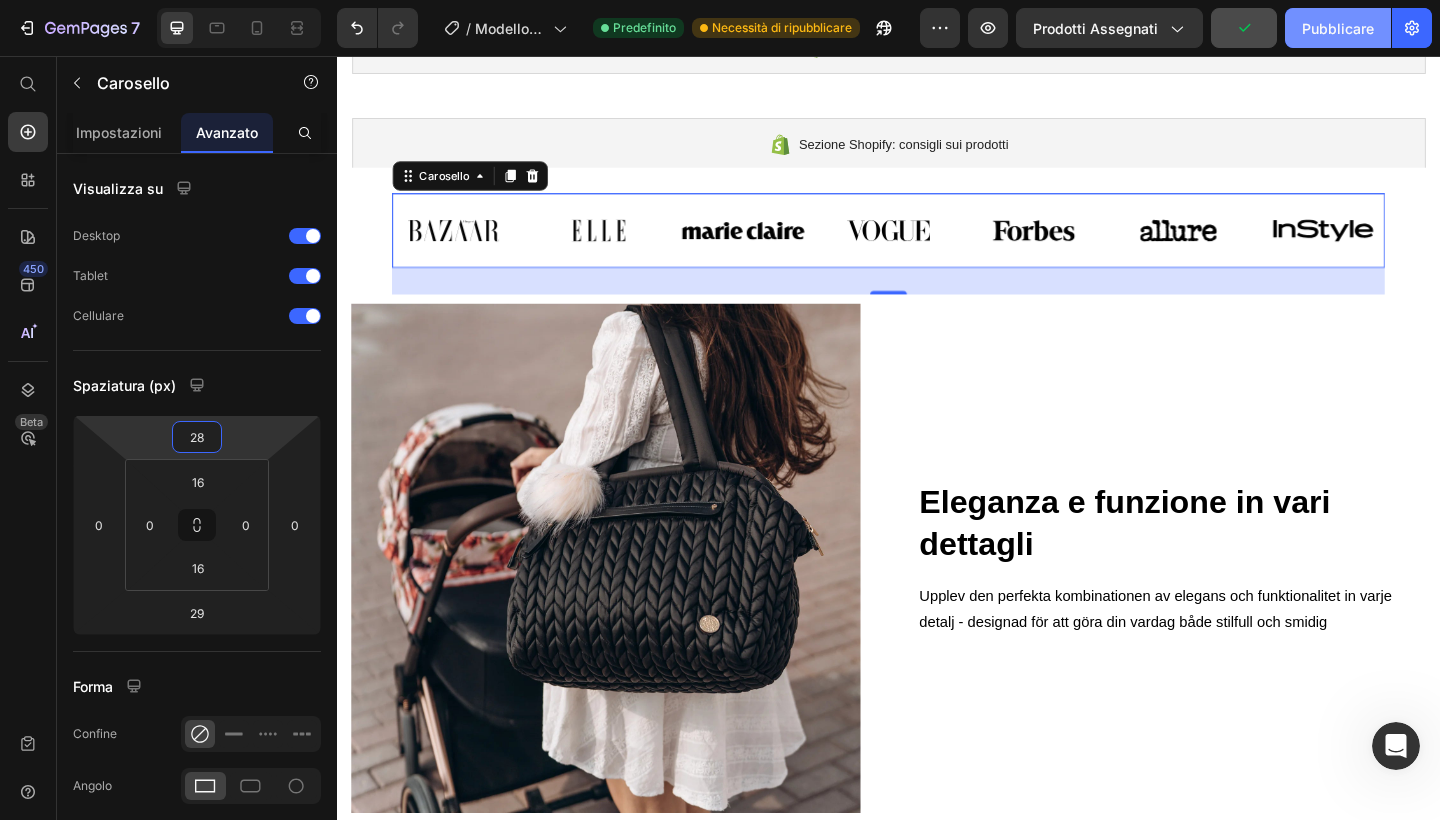 click on "Pubblicare" at bounding box center [1338, 28] 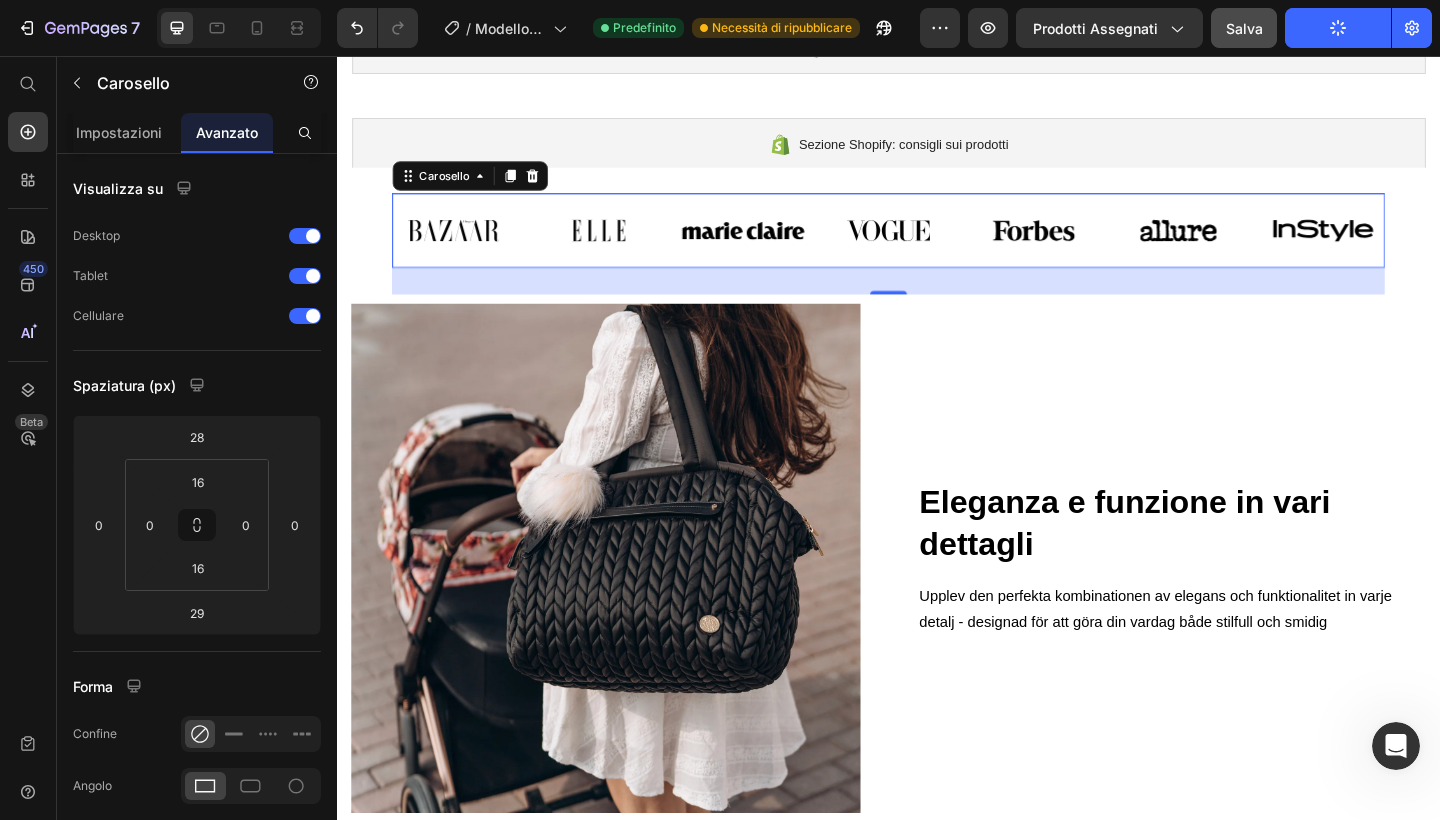 click on "Salva" at bounding box center (1244, 28) 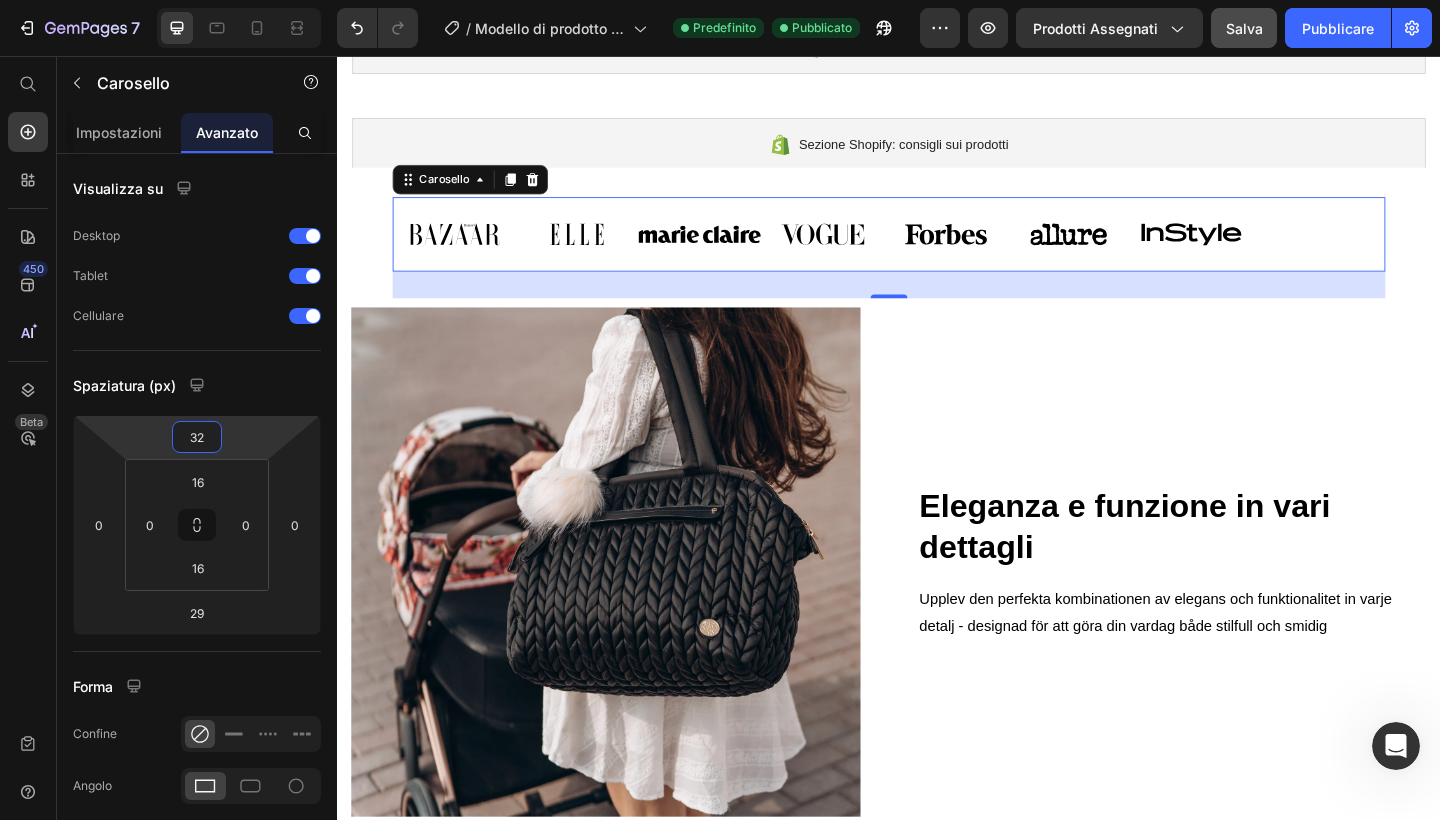 type on "34" 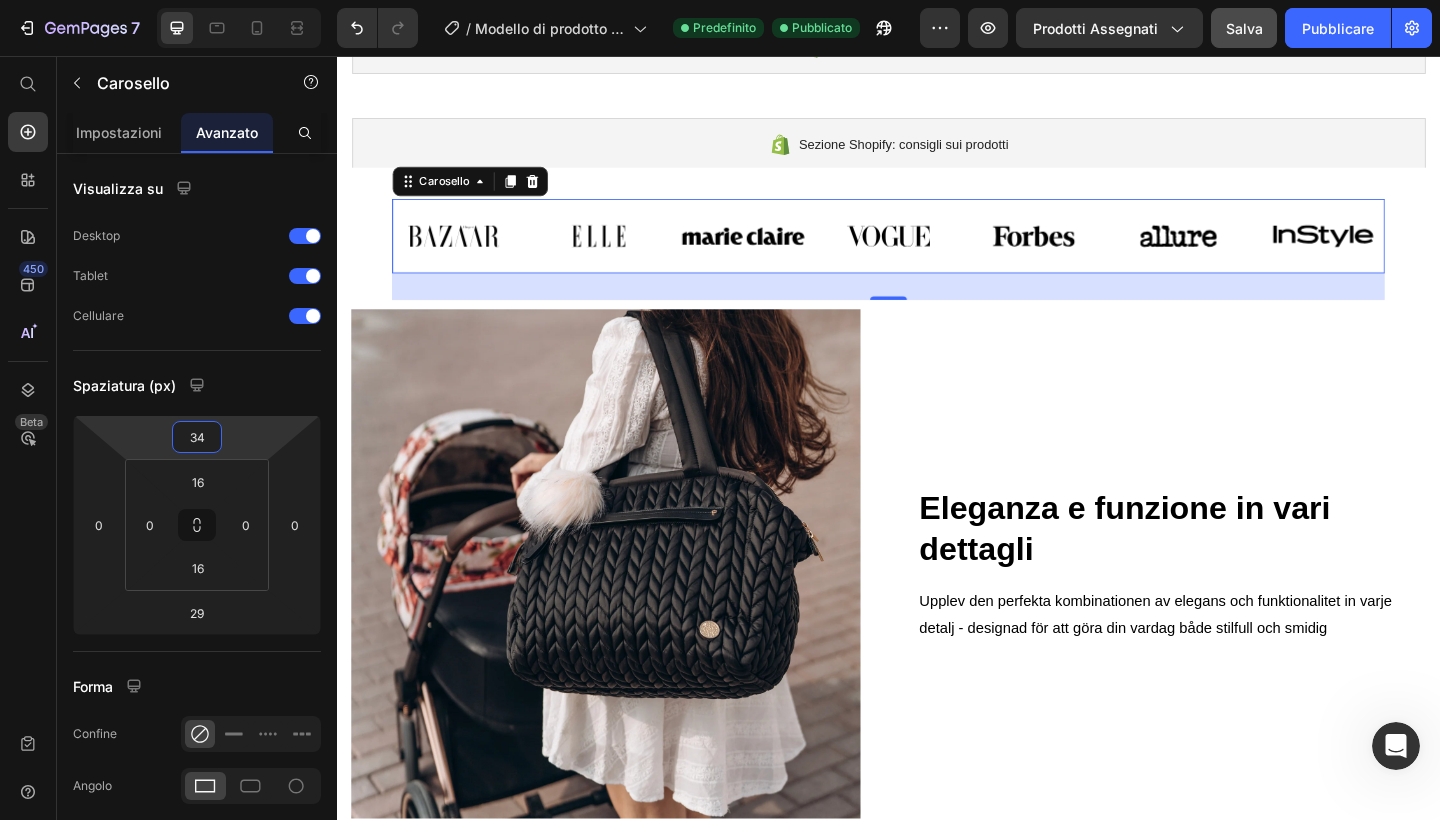 click on "7 / Modello di prodotto originale Shopify Predefinito Pubblicato Preview Prodotti assegnati Salva Pubblicare 450 Beta Inizia con Sezioni Elementi Sezione Eroe Dettagli del prodotto Marchi Badge di fiducia Garanzia Ripartizione del prodotto Come usare Testimonianze Confronta [PERSON_NAME] frequenti Prova sociale Storia del marchio Elenco prodotti Collezione Elenco dei blog Contatto Sticky Aggiungi al carrello Piè di pagina personalizzato Sfoglia la libreria 450 Layout
Row
Row
Row
Row Text
Heading
Text Block Button
Button
Button
Media" at bounding box center (720, 0) 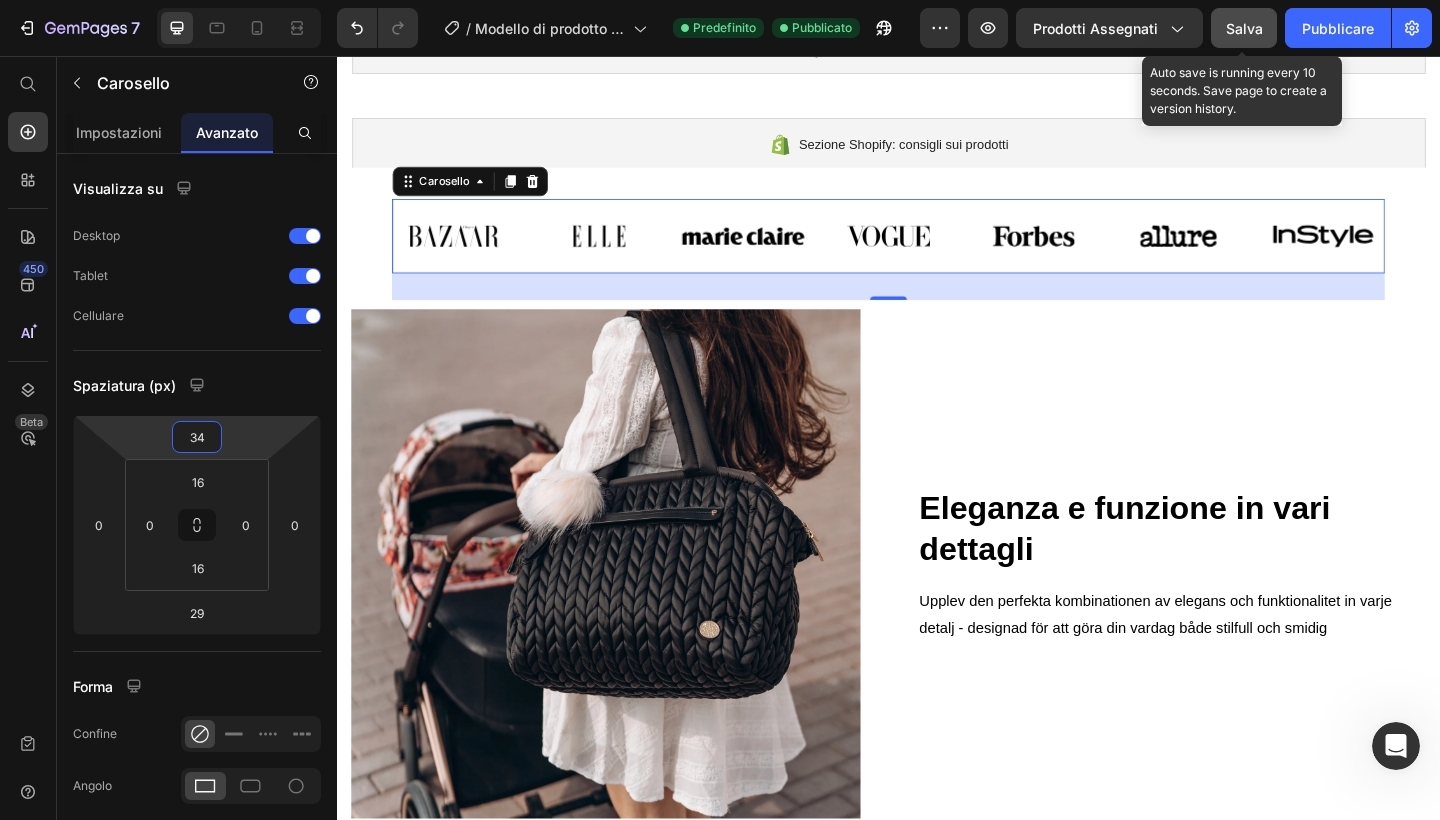click on "Salva" at bounding box center [1244, 28] 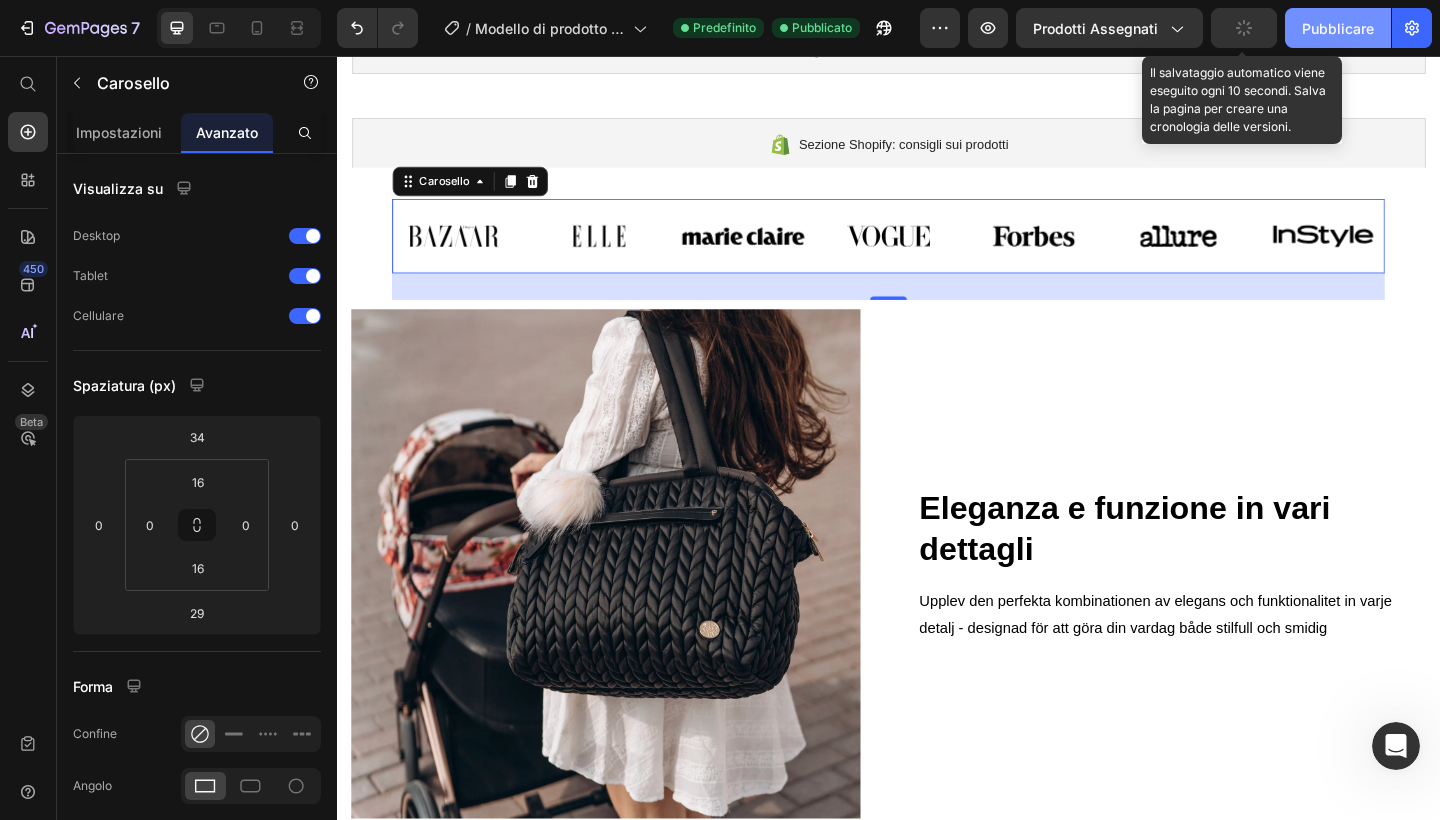 click on "Pubblicare" at bounding box center (1338, 28) 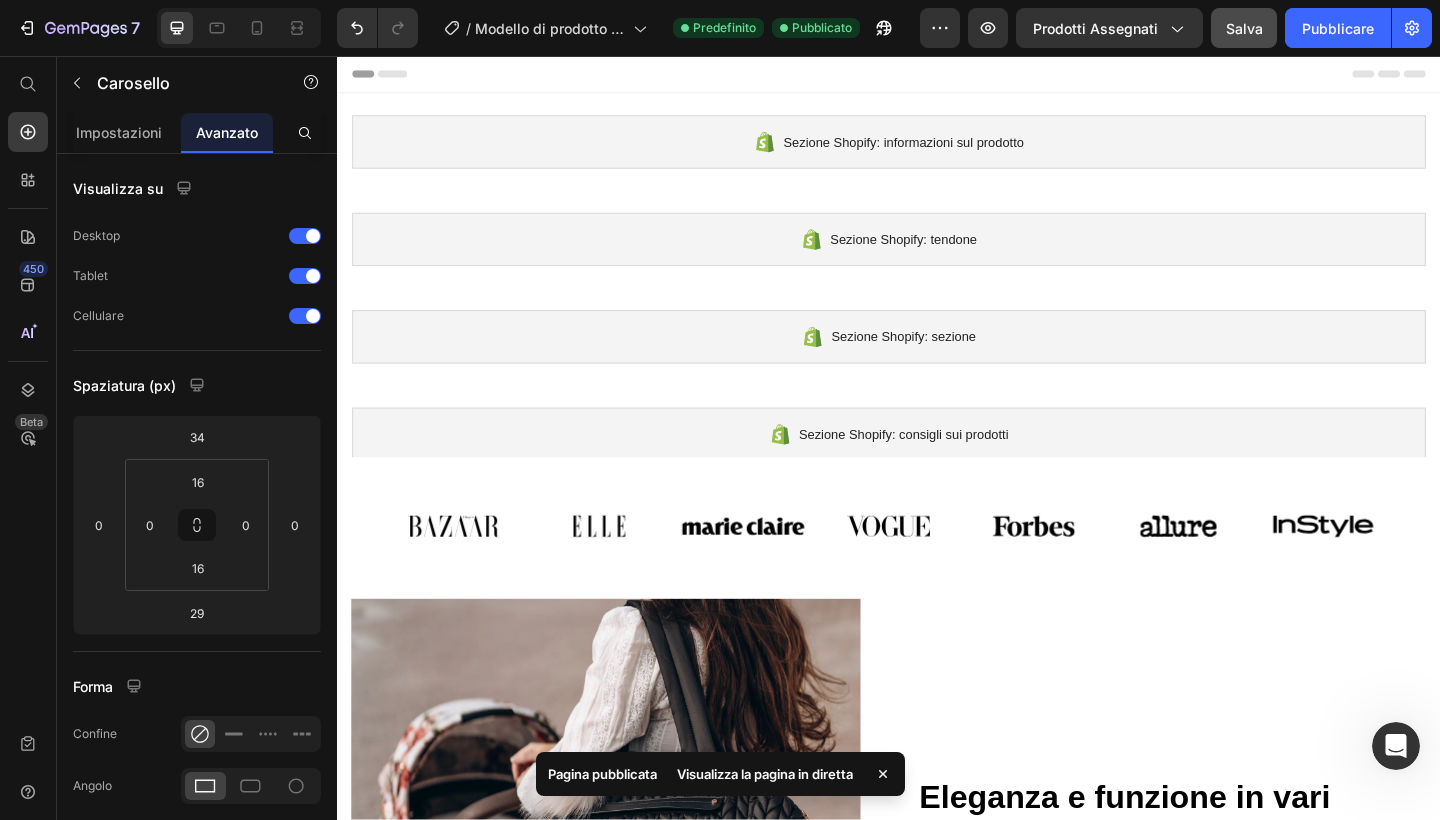 scroll, scrollTop: 0, scrollLeft: 0, axis: both 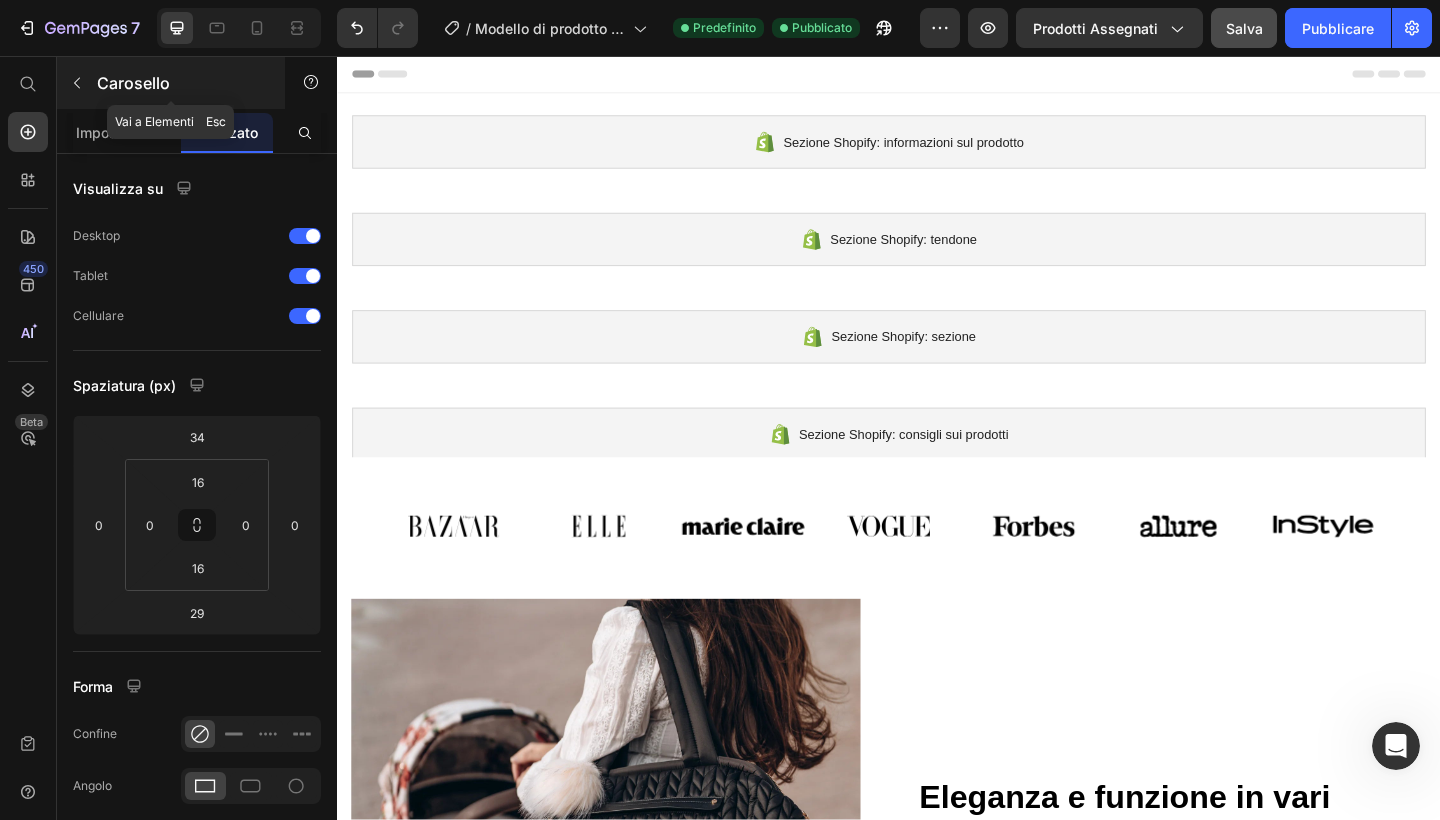 click at bounding box center (77, 83) 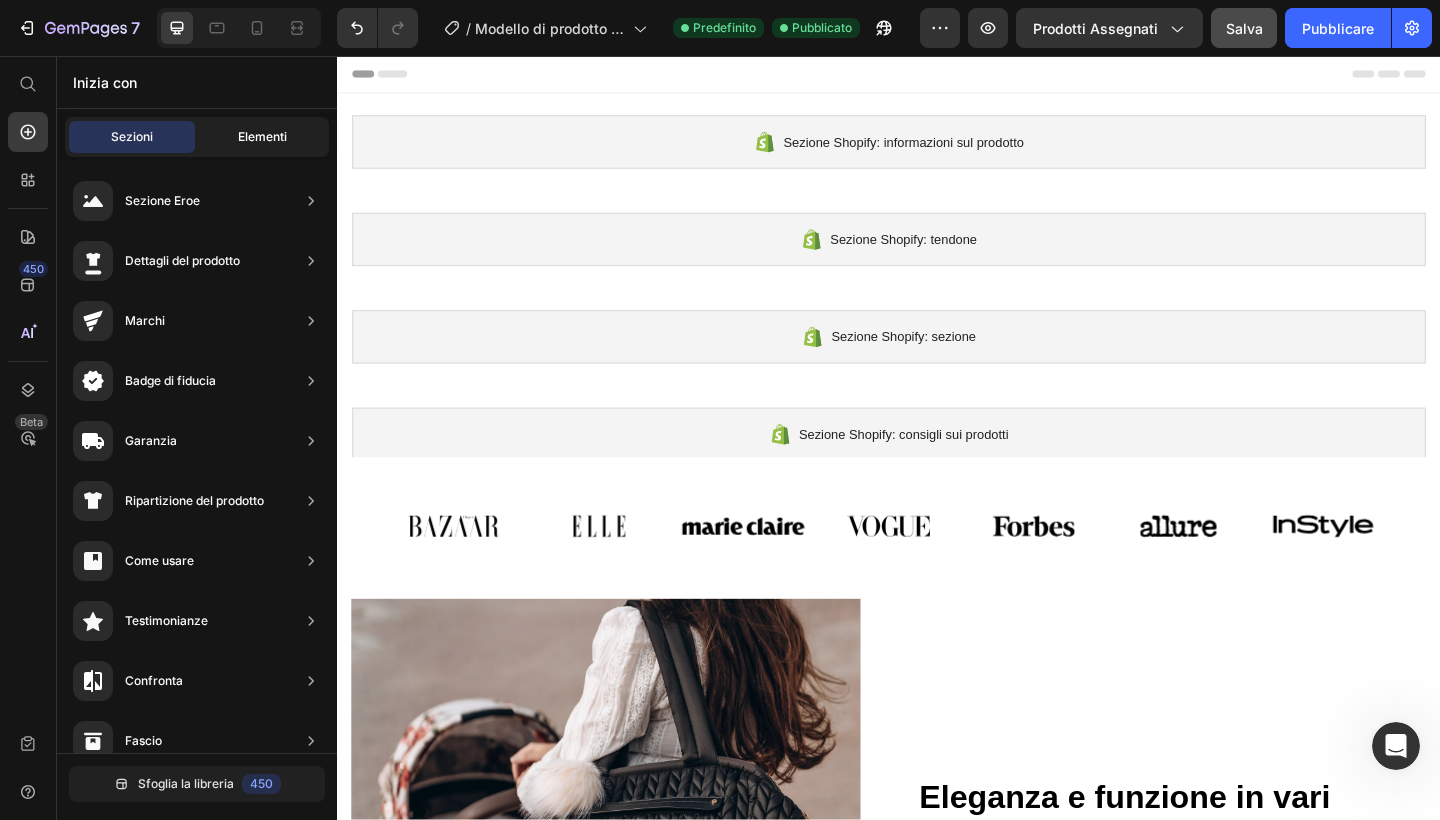 click on "Elementi" 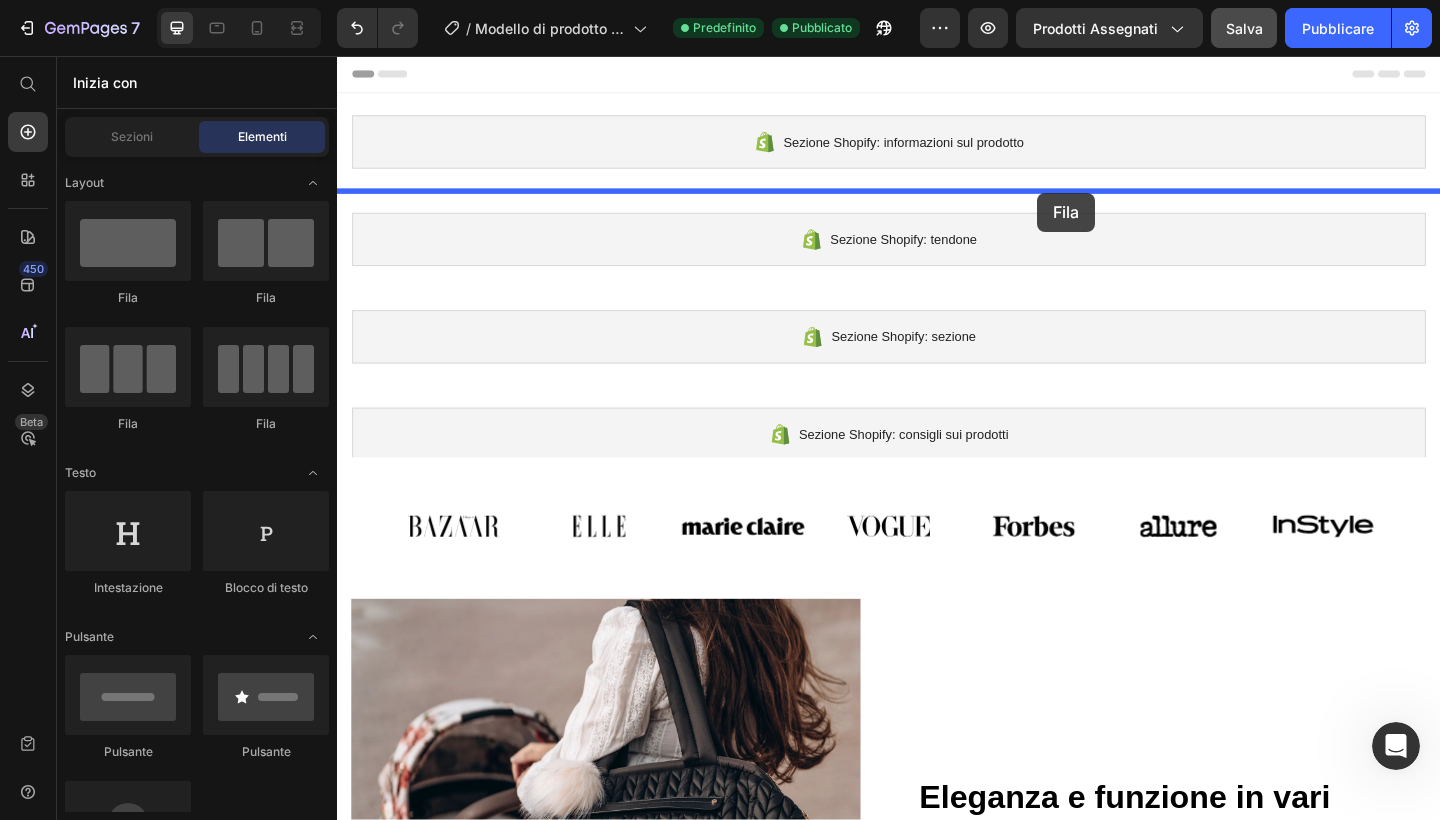 drag, startPoint x: 588, startPoint y: 313, endPoint x: 1099, endPoint y: 205, distance: 522.2882 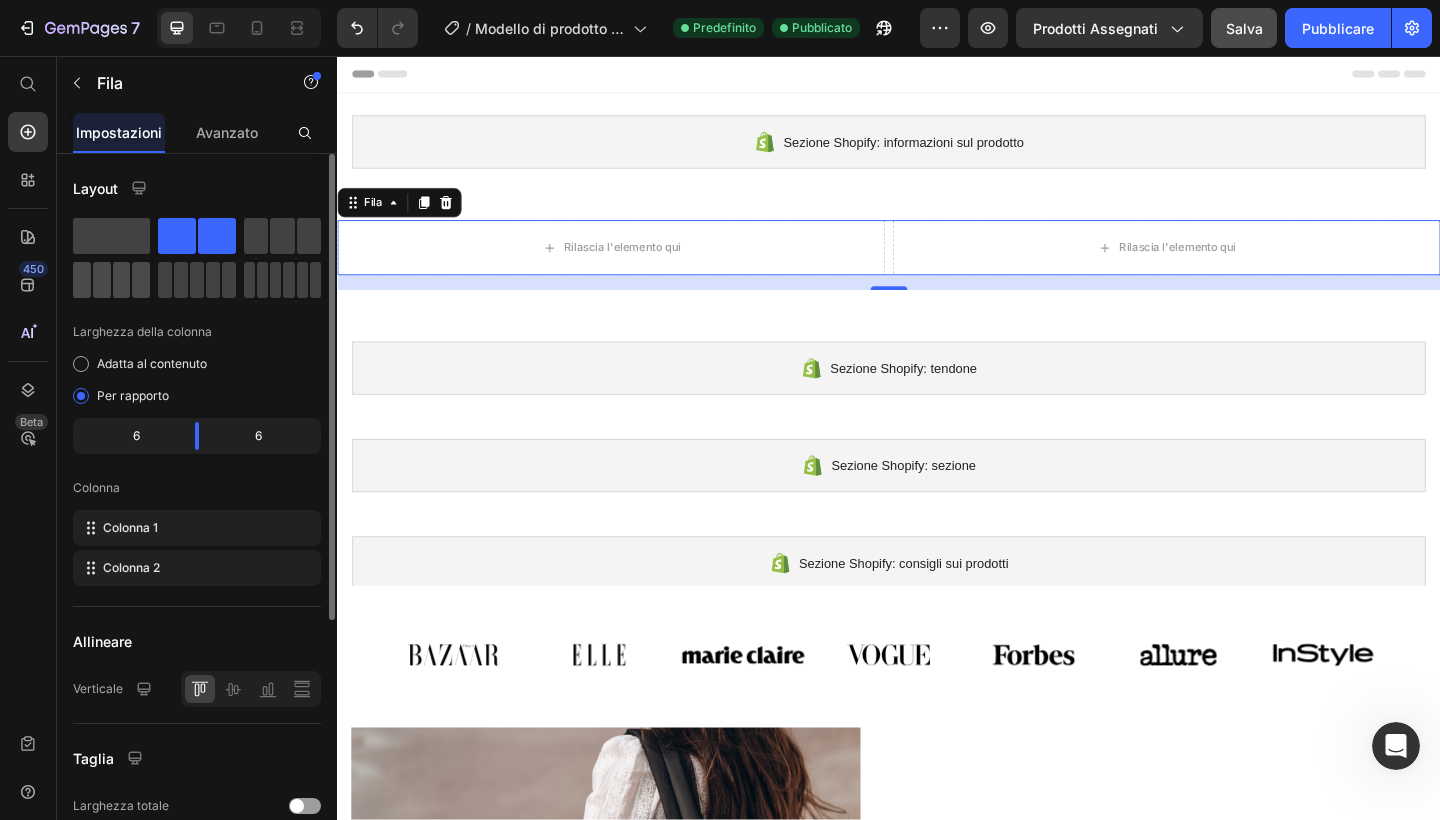 click 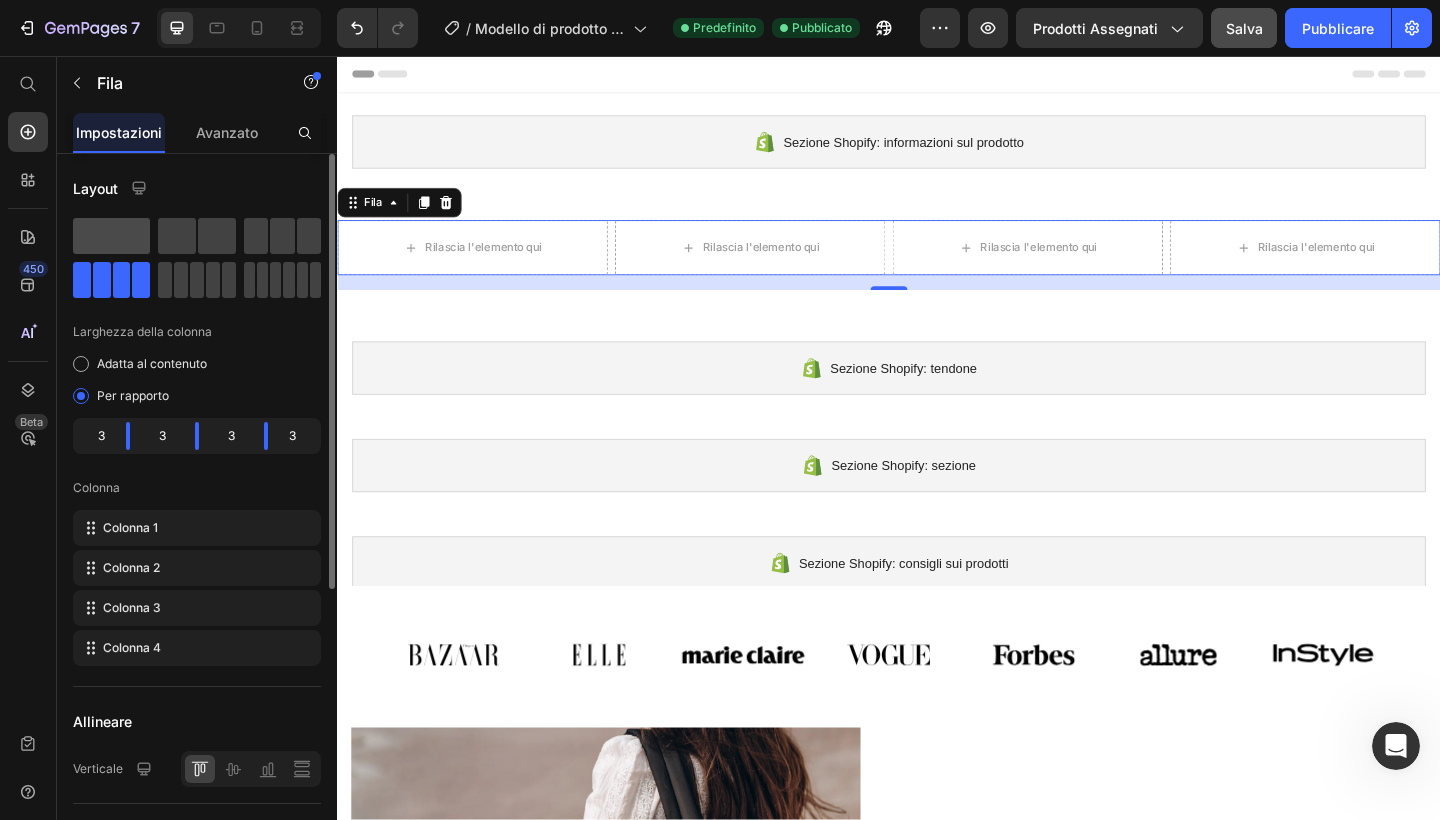click 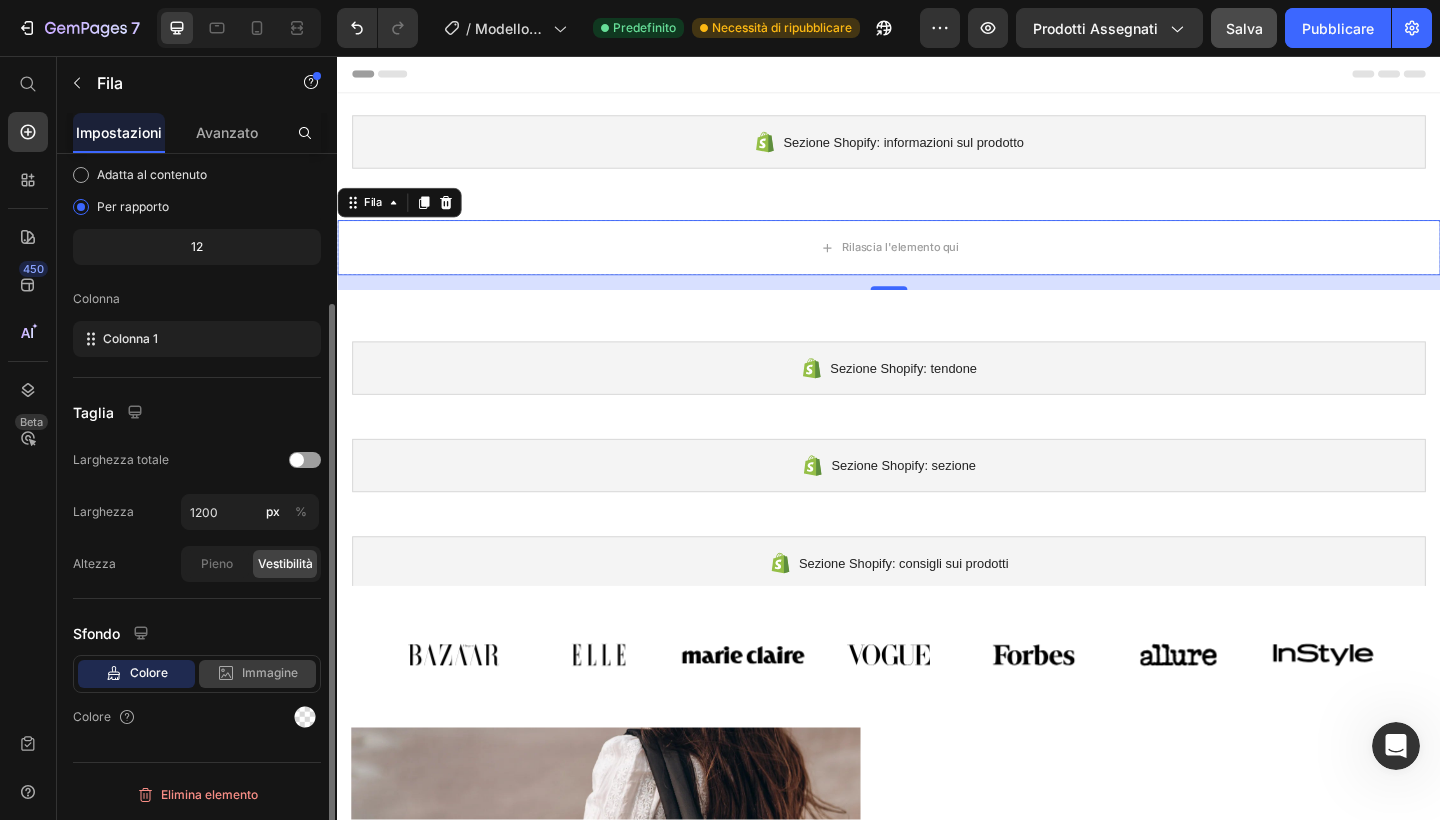 scroll, scrollTop: 0, scrollLeft: 0, axis: both 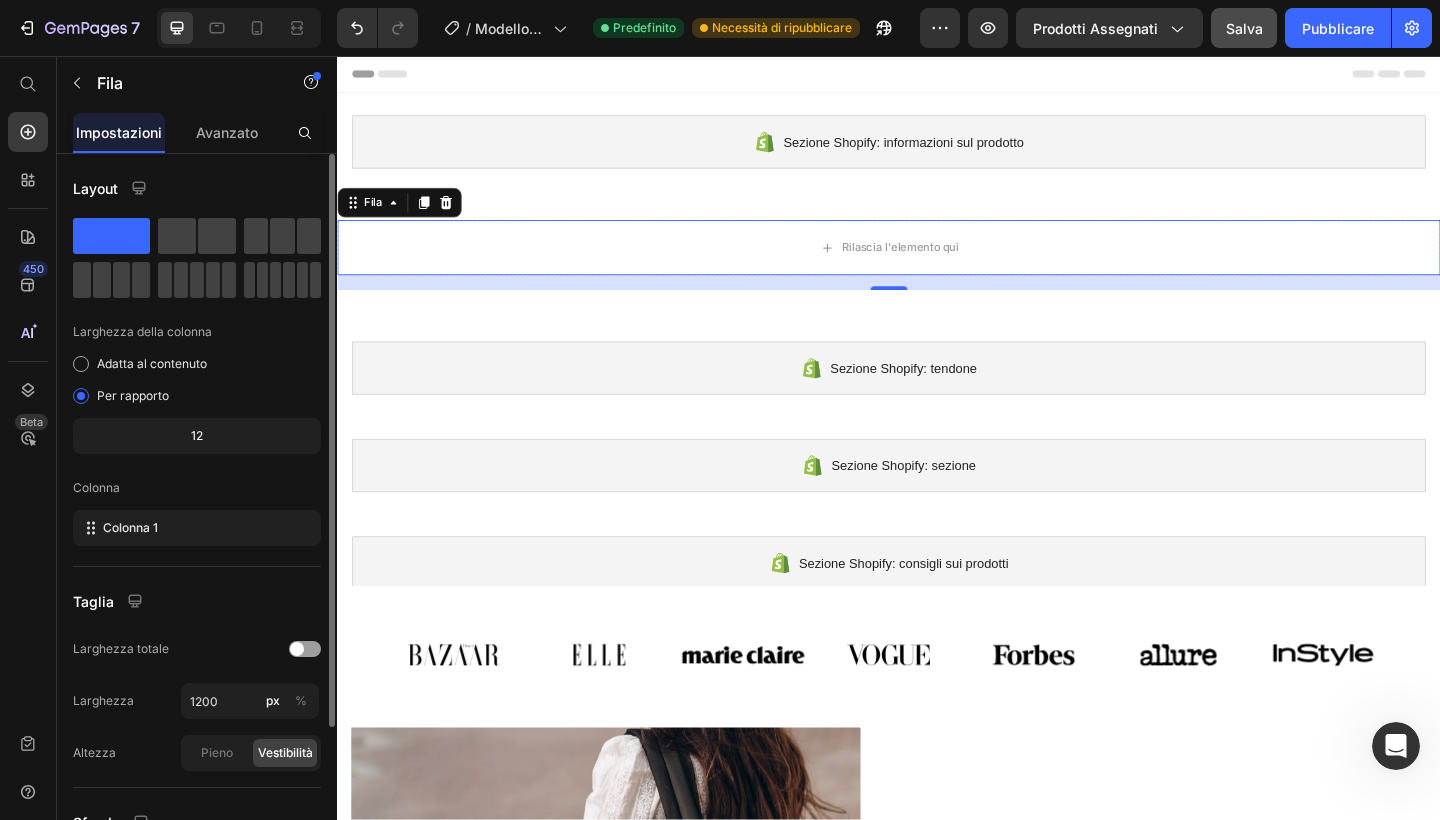 click on "Larghezza della colonna" at bounding box center [197, 332] 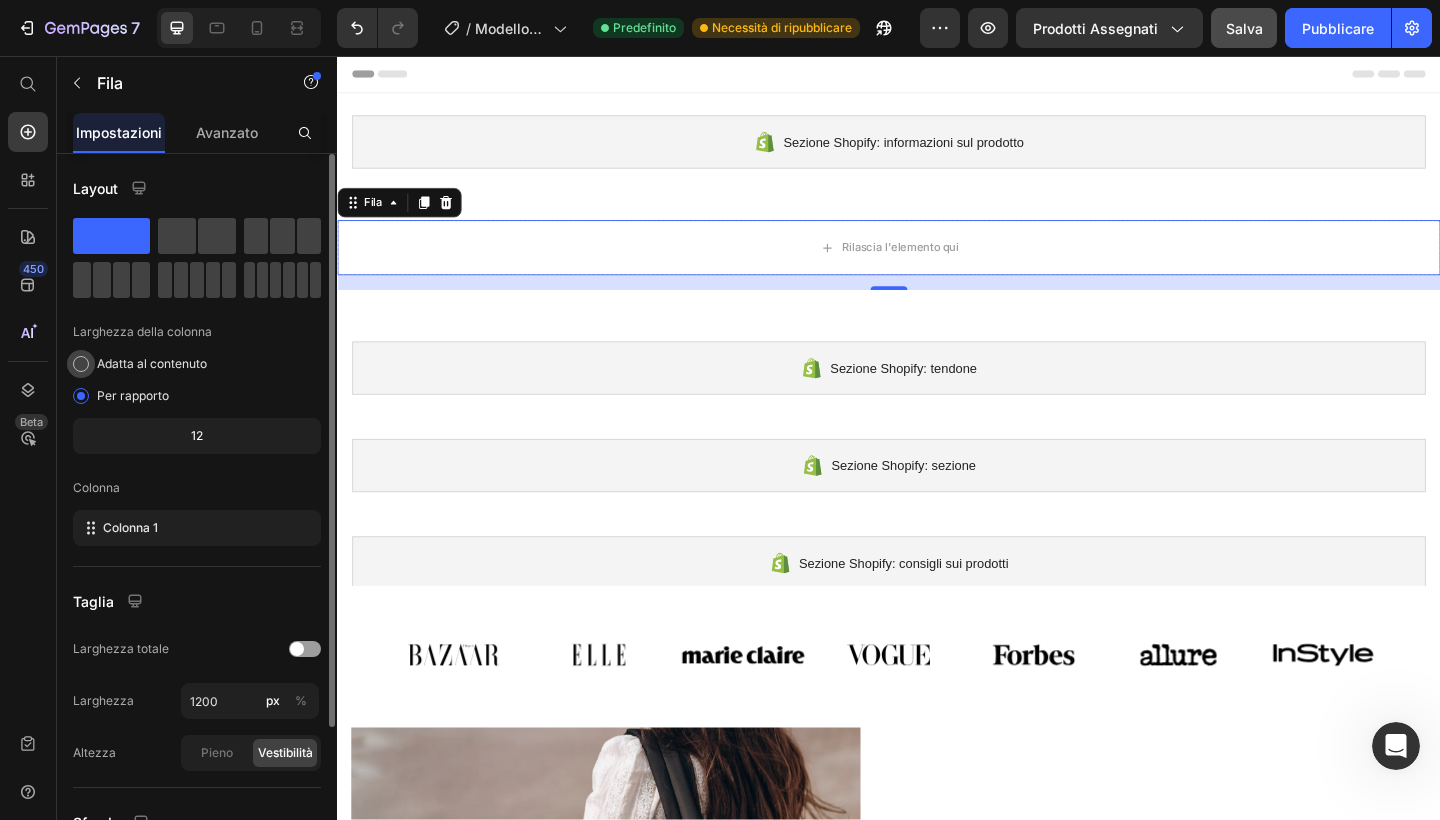 click on "Adatta al contenuto" 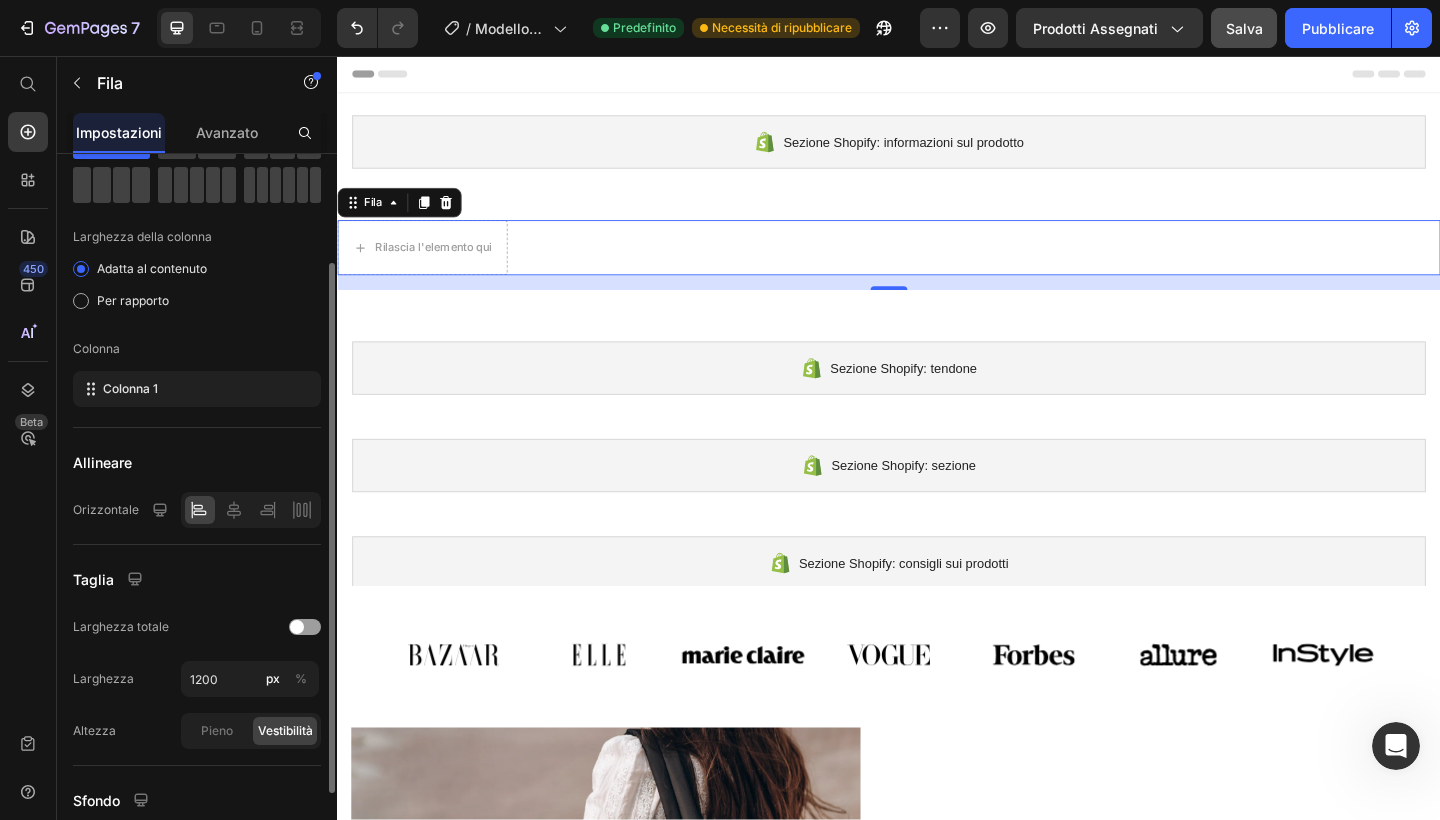 scroll, scrollTop: 156, scrollLeft: 0, axis: vertical 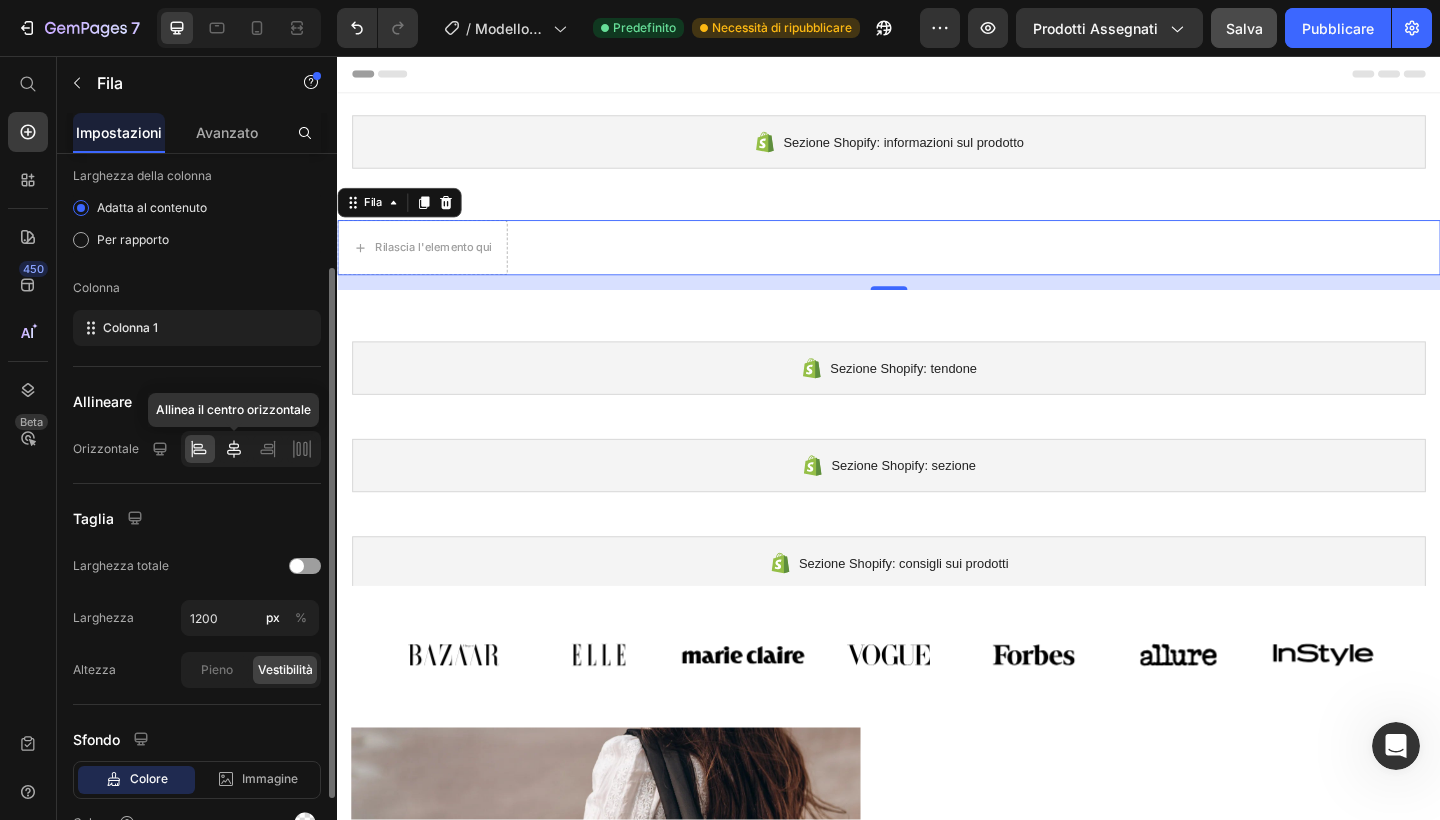 click 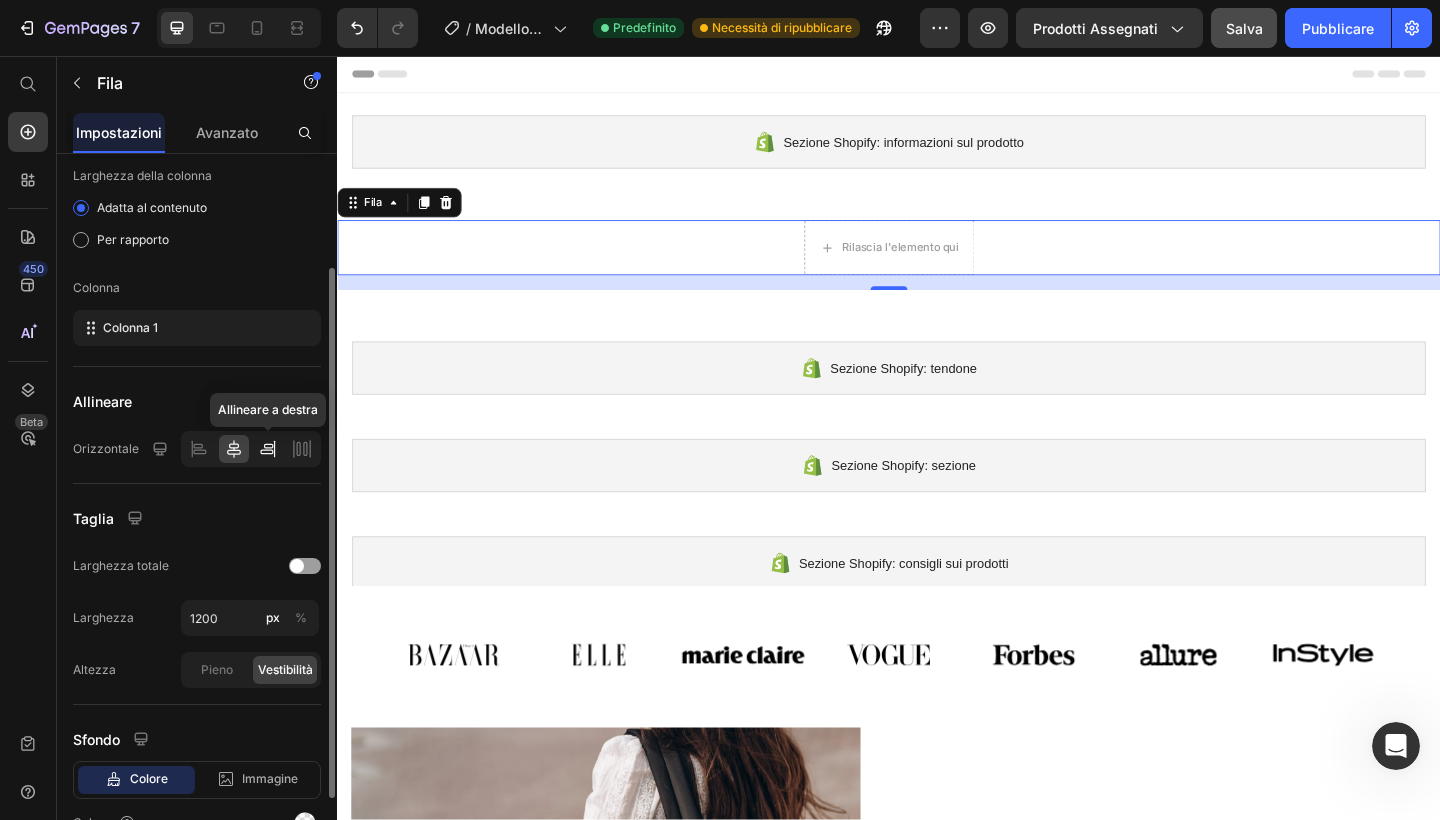click 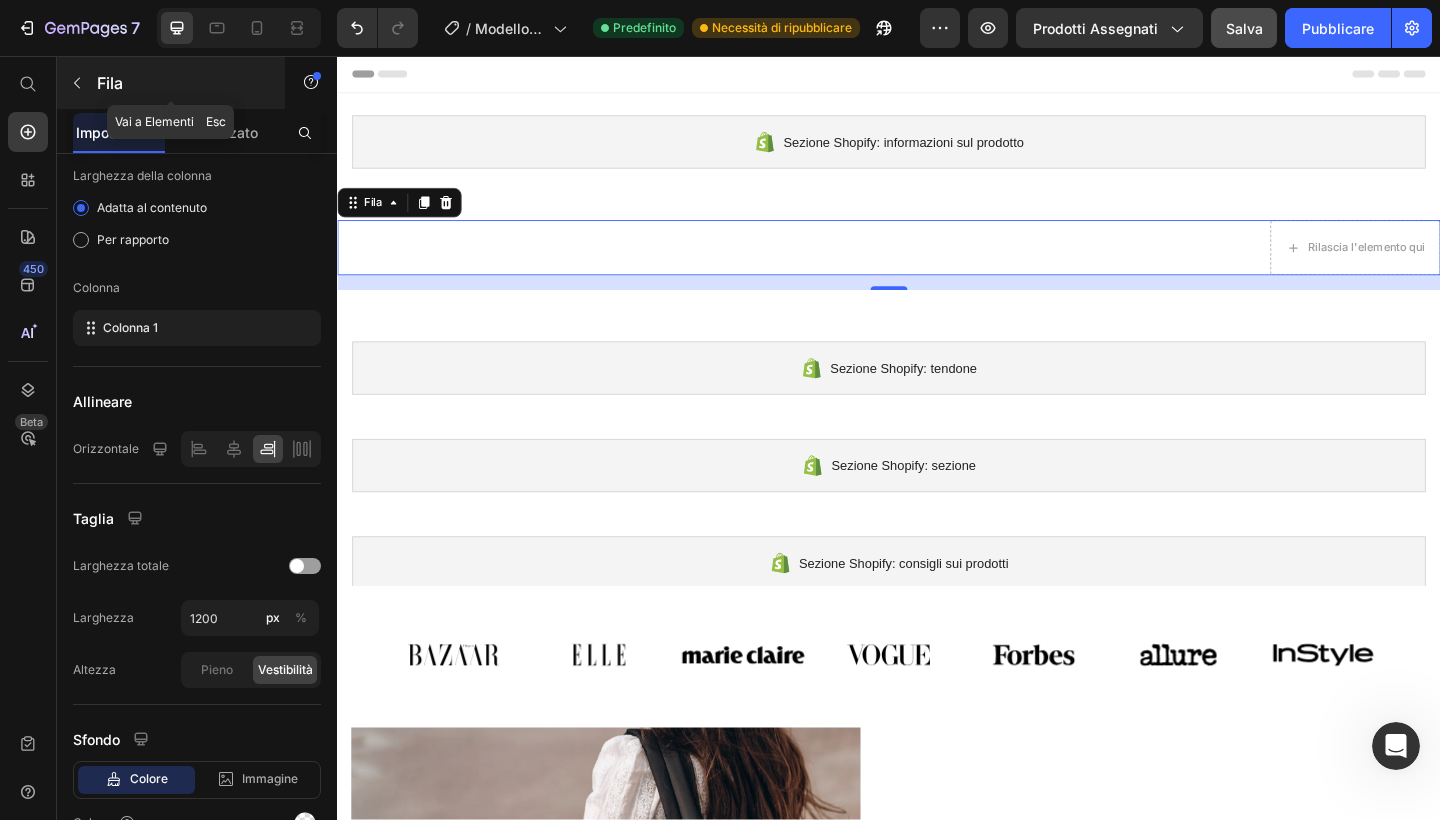 click at bounding box center [77, 83] 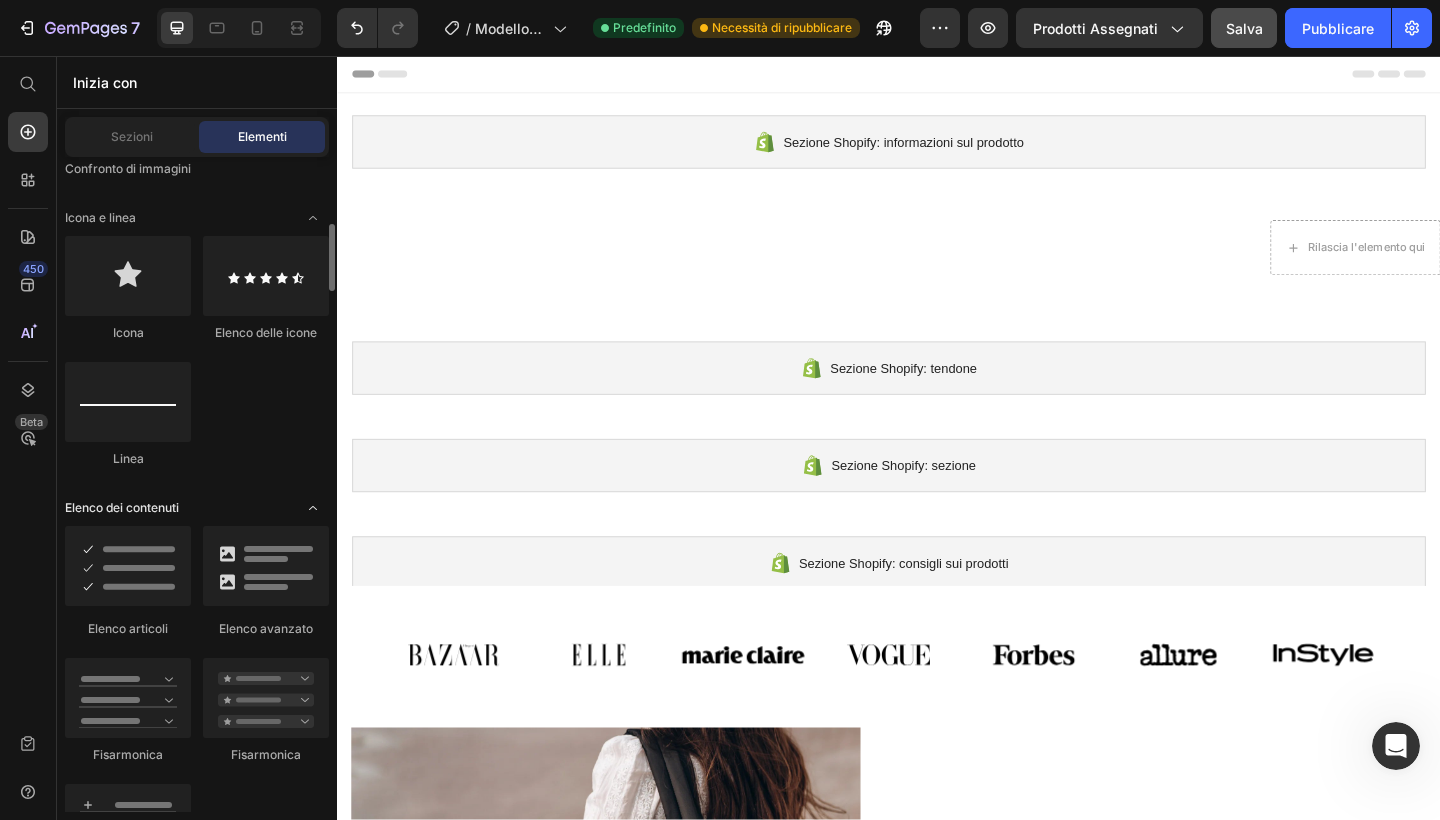 scroll, scrollTop: 1327, scrollLeft: 0, axis: vertical 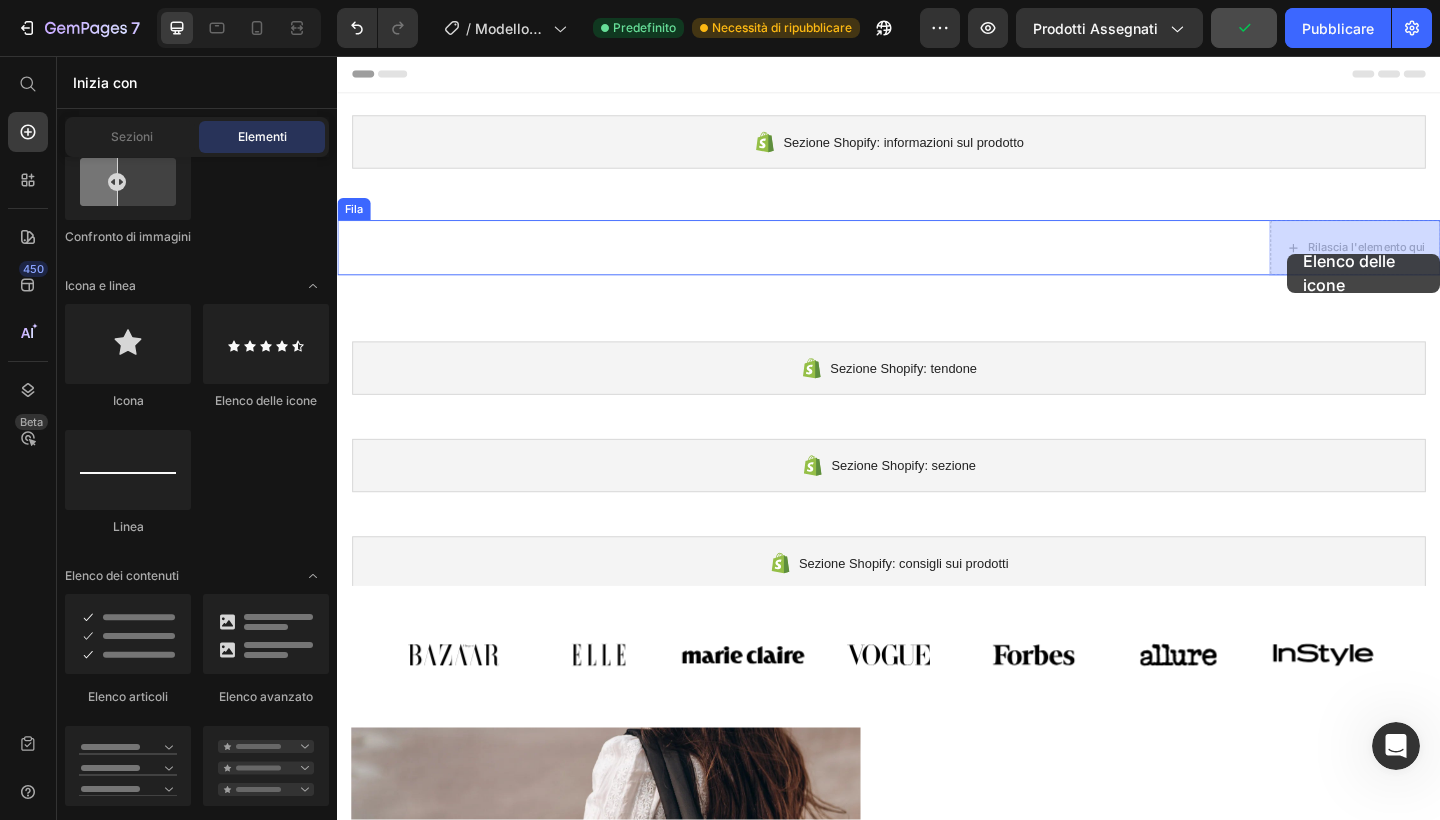 drag, startPoint x: 561, startPoint y: 432, endPoint x: 1377, endPoint y: 270, distance: 831.9255 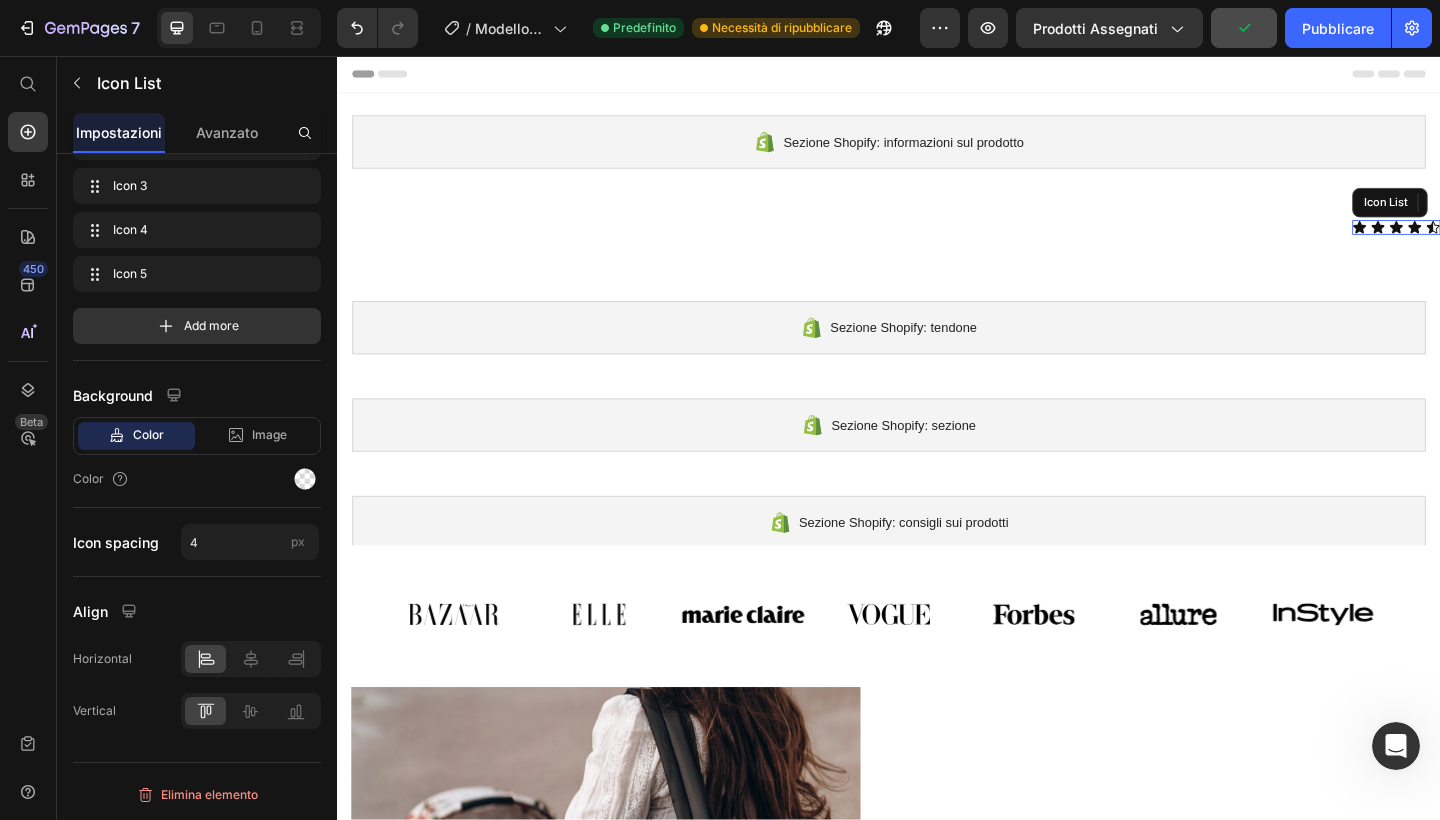 scroll, scrollTop: 0, scrollLeft: 0, axis: both 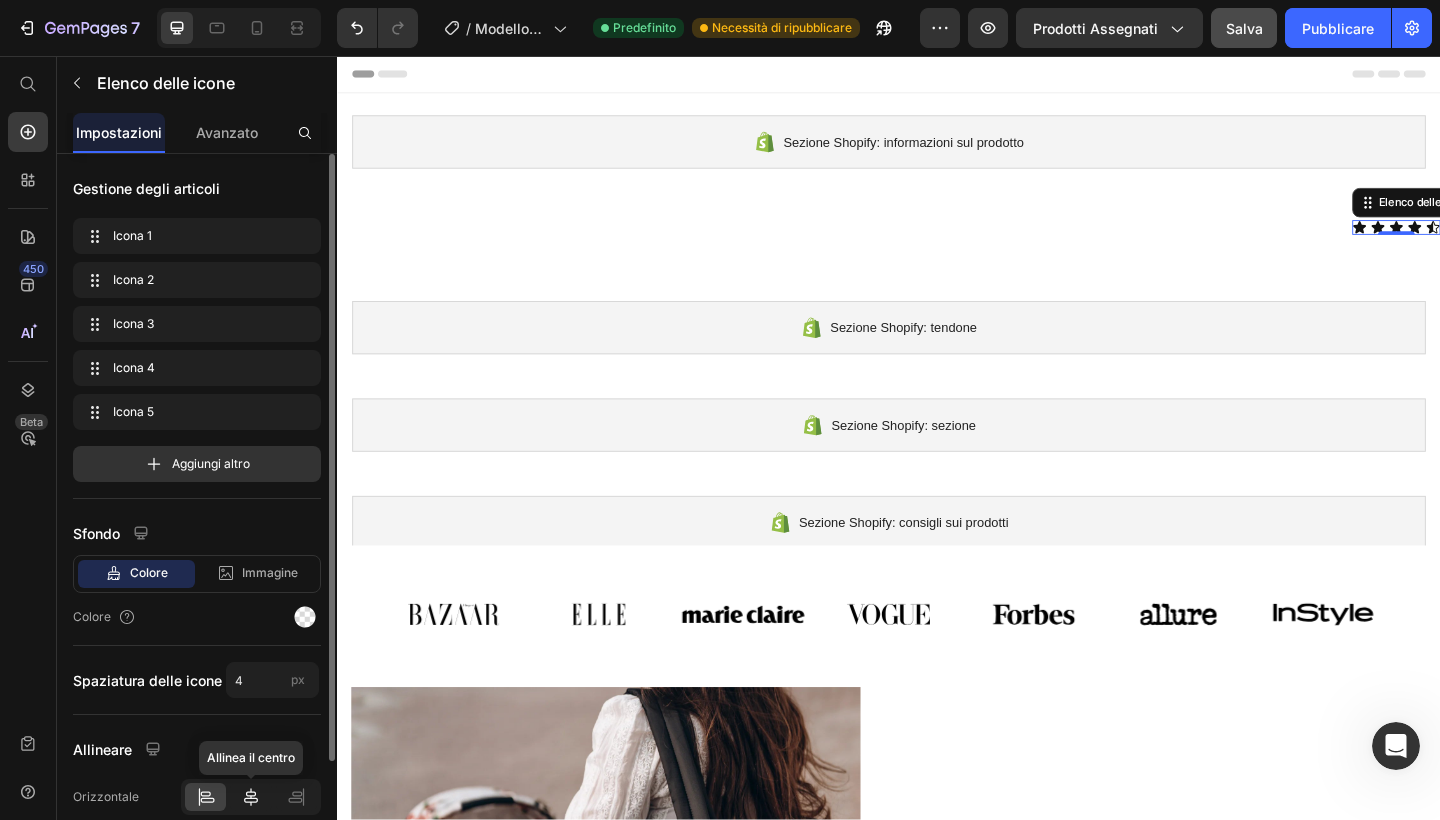 click 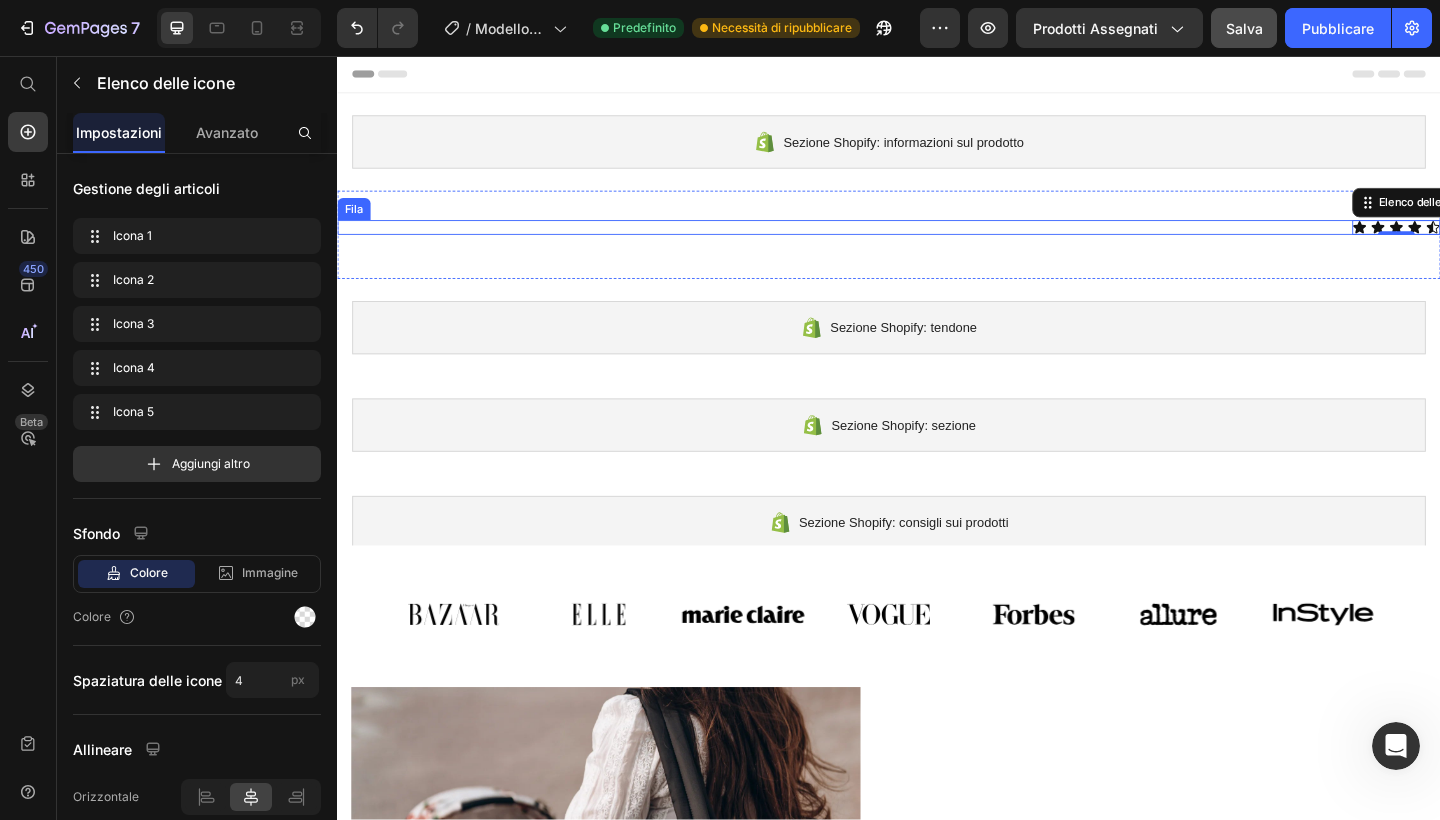 click on "Icona Icona Icona Icona Icona Elenco delle icone   0 Fila" at bounding box center (937, 243) 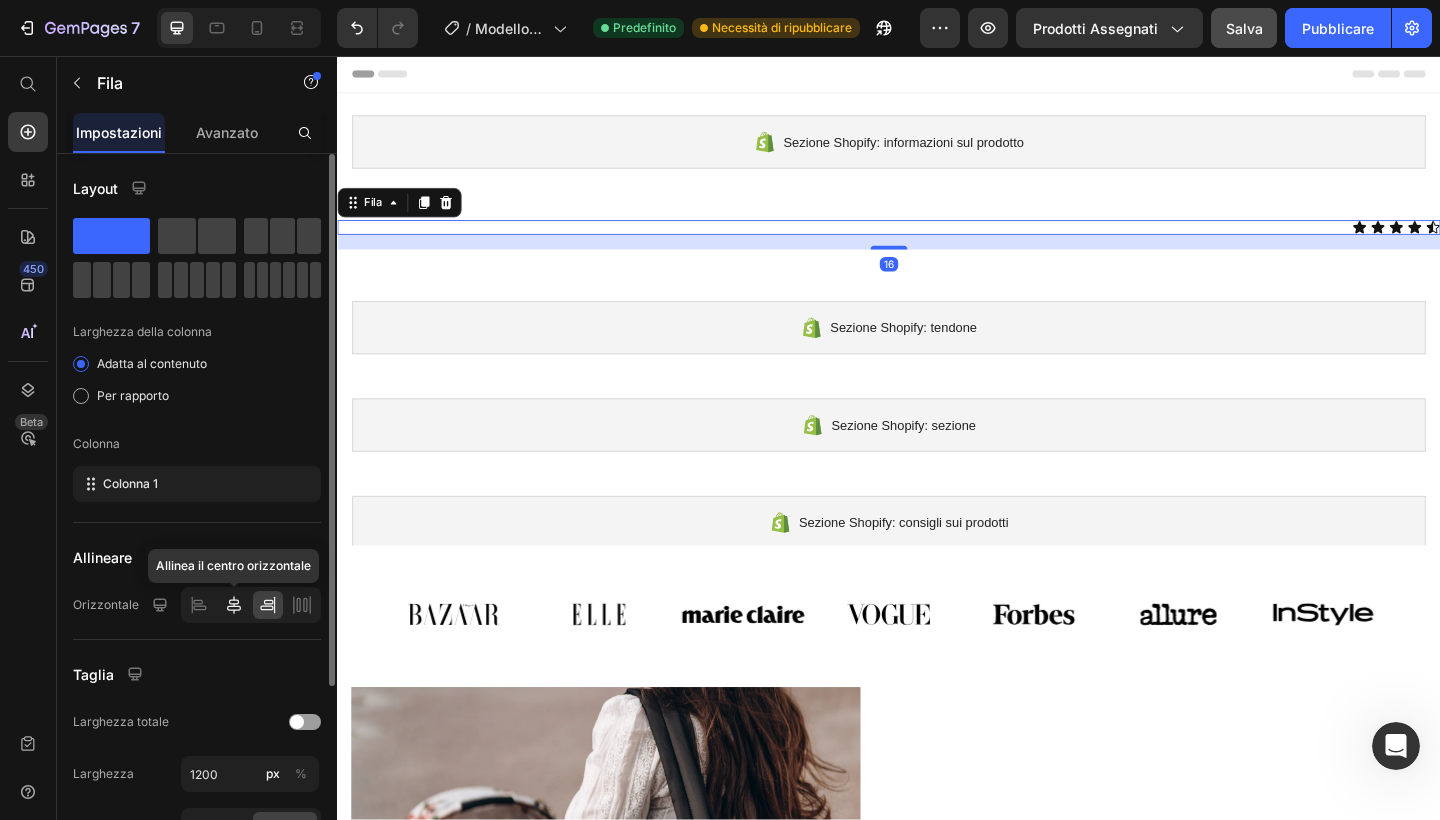click 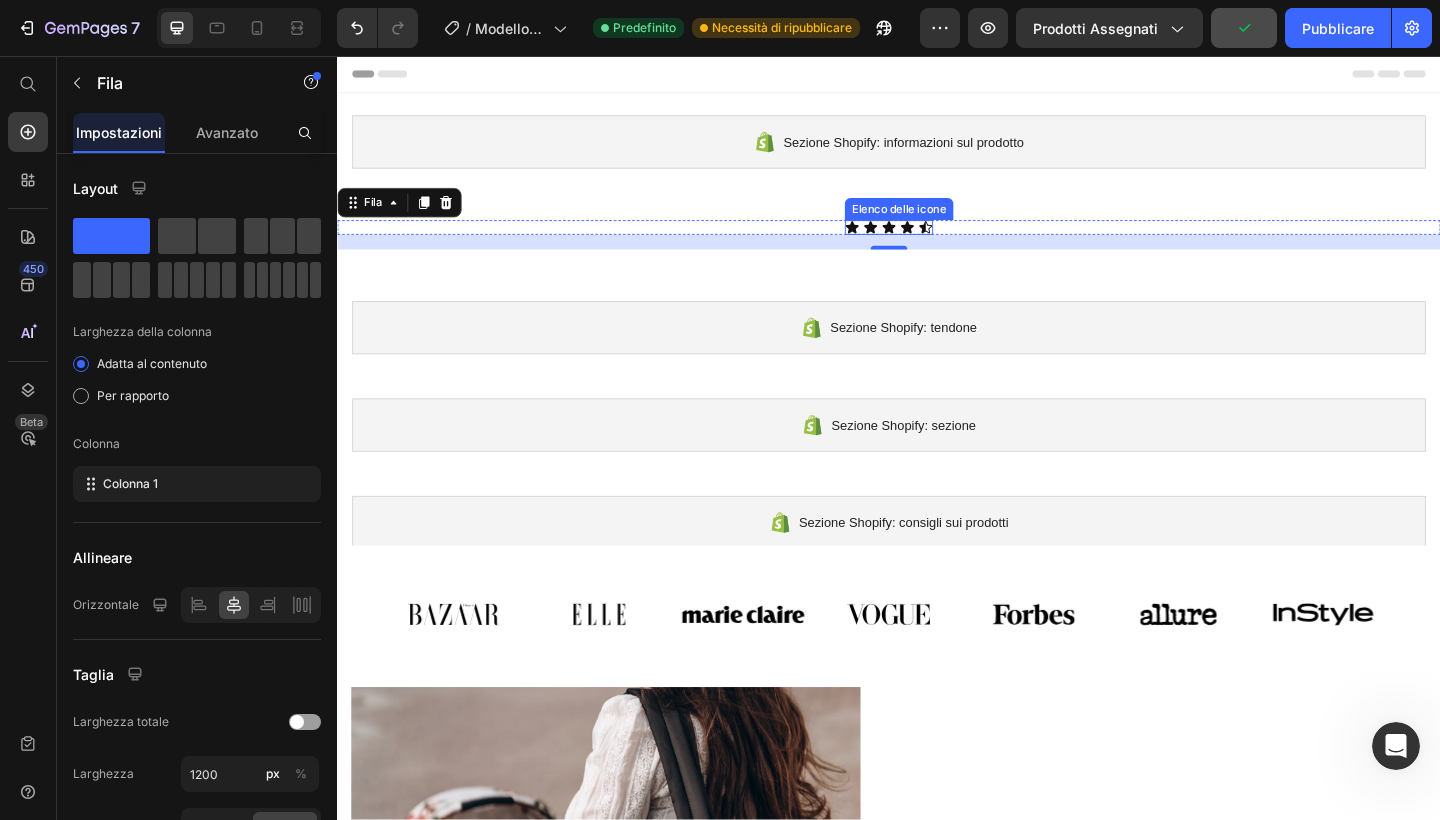 click 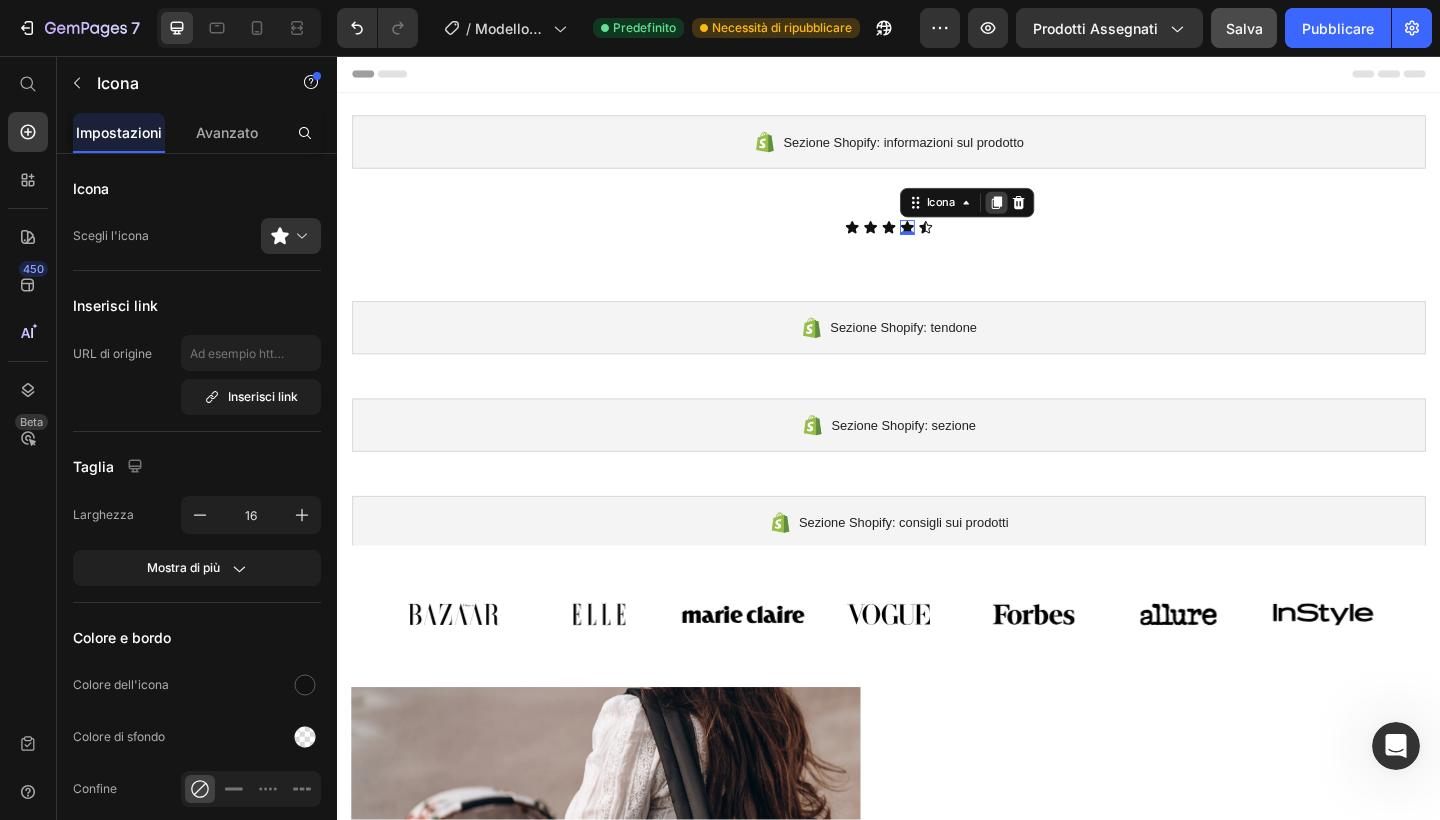 click at bounding box center [1054, 216] 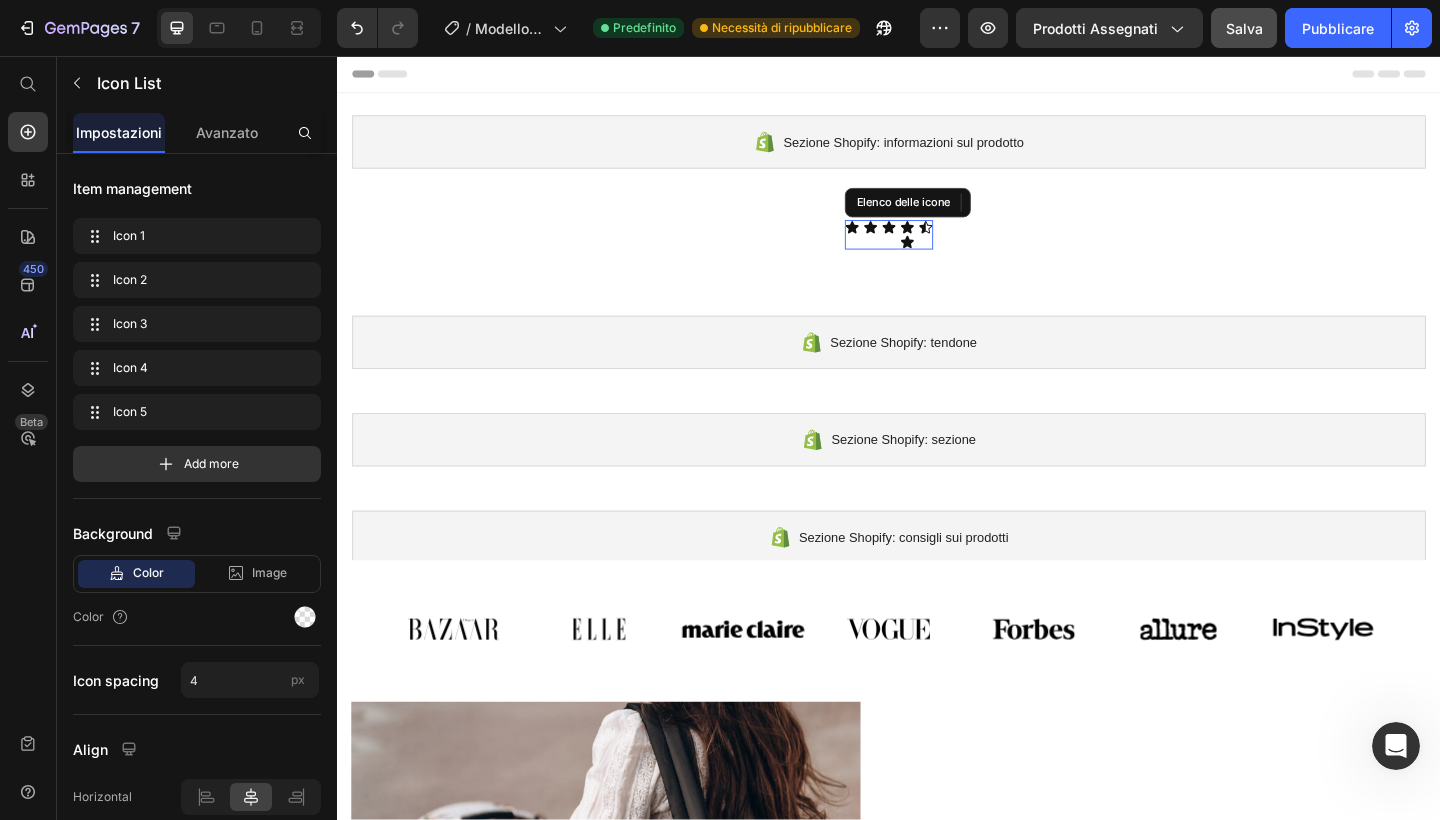 click on "Icona Icona Icona Icona Icona   0 Icona" at bounding box center [937, 251] 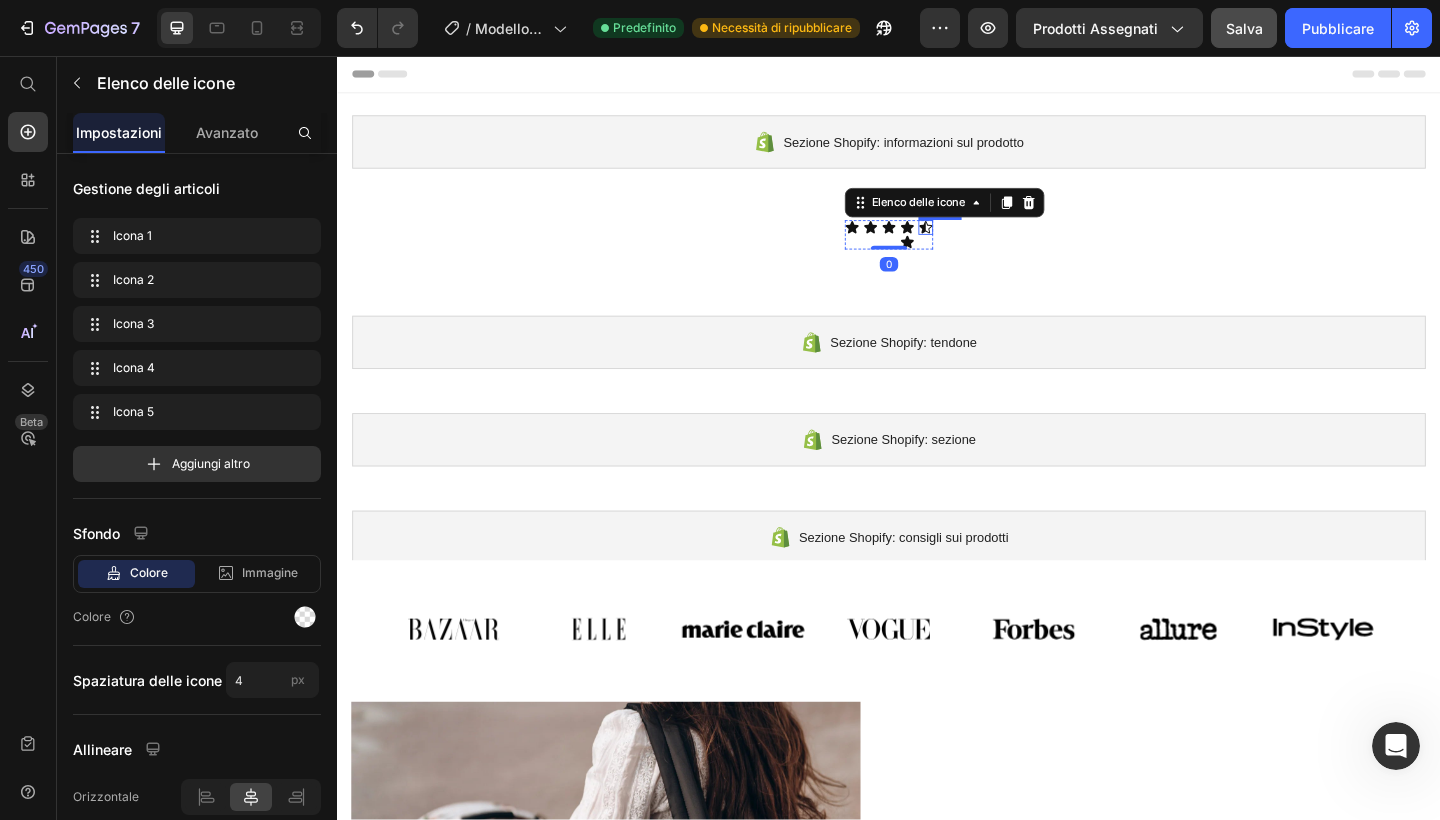 click on "Icona" at bounding box center [977, 243] 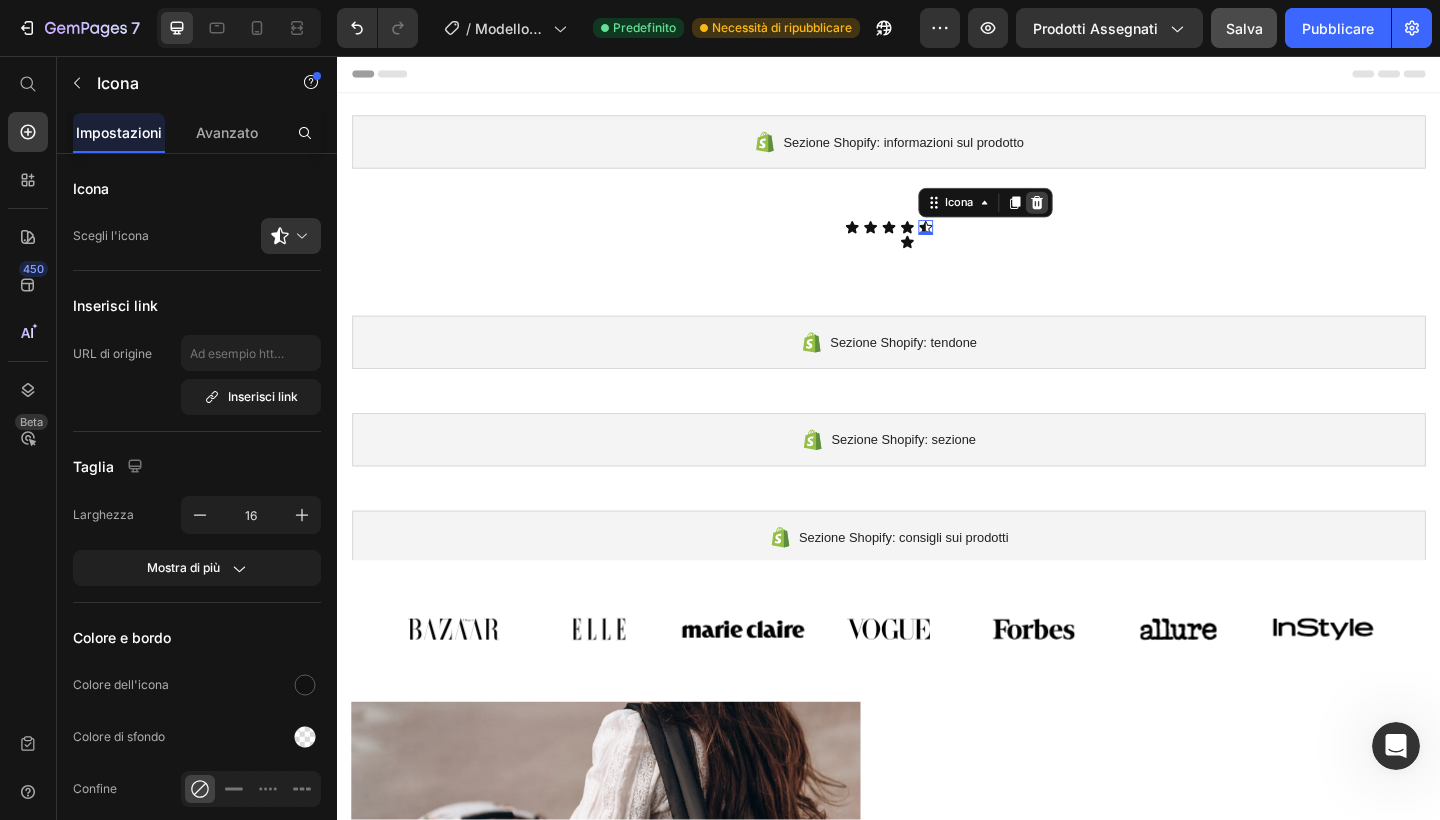 click 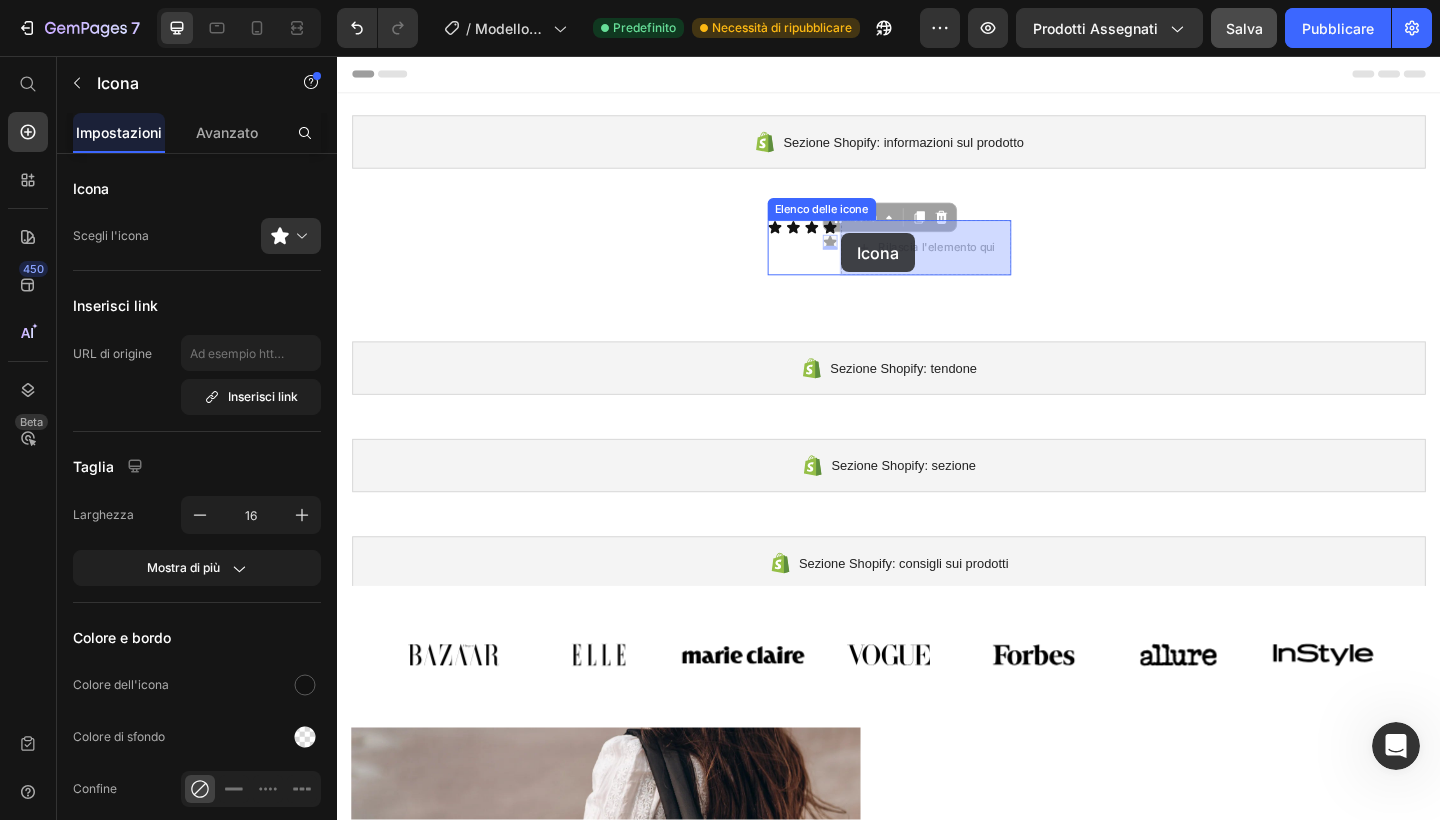 drag, startPoint x: 876, startPoint y: 256, endPoint x: 885, endPoint y: 249, distance: 11.401754 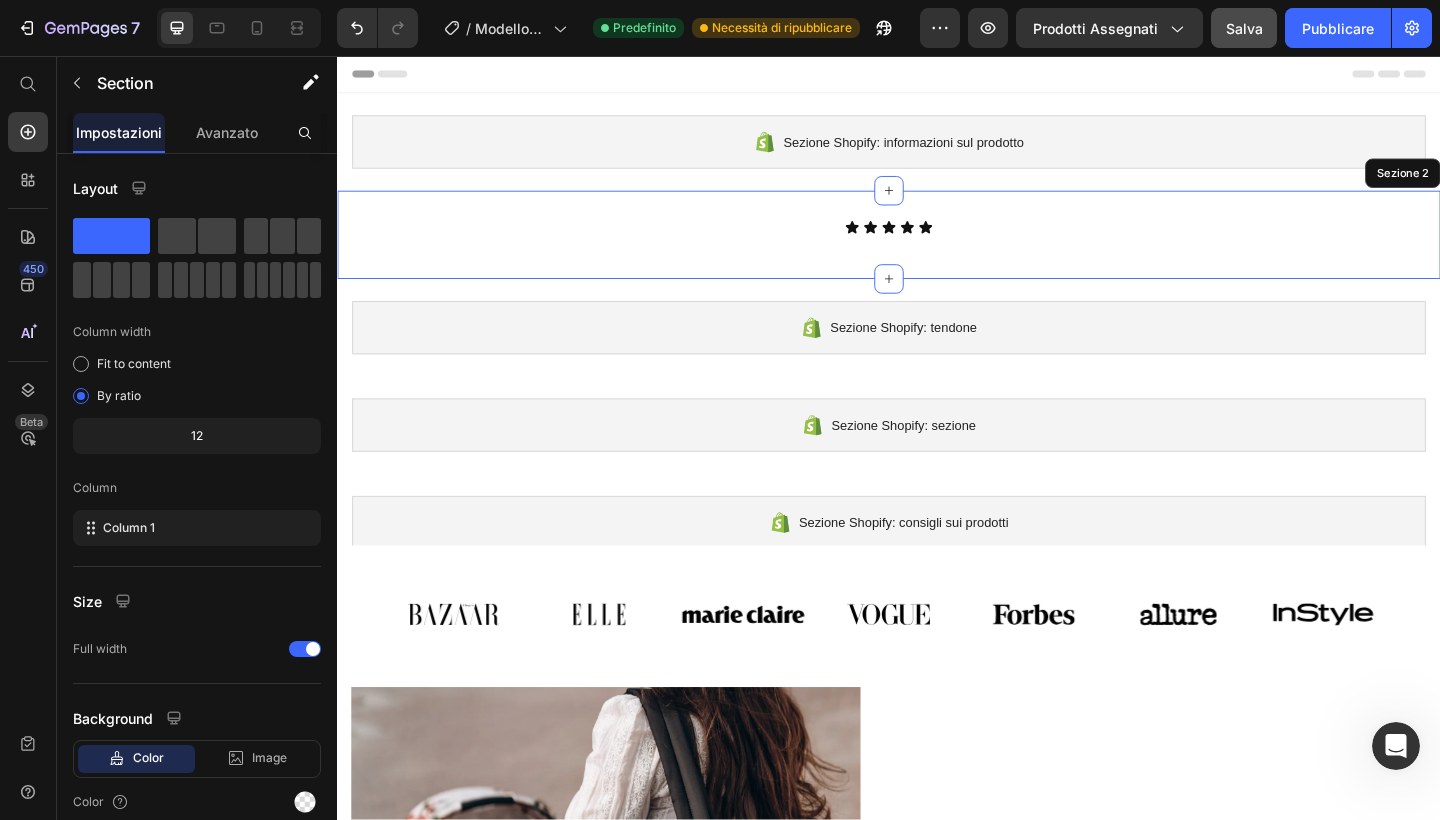 click on "Icona Icona Icona Icona Icona   0 Elenco delle icone Fila" at bounding box center (937, 251) 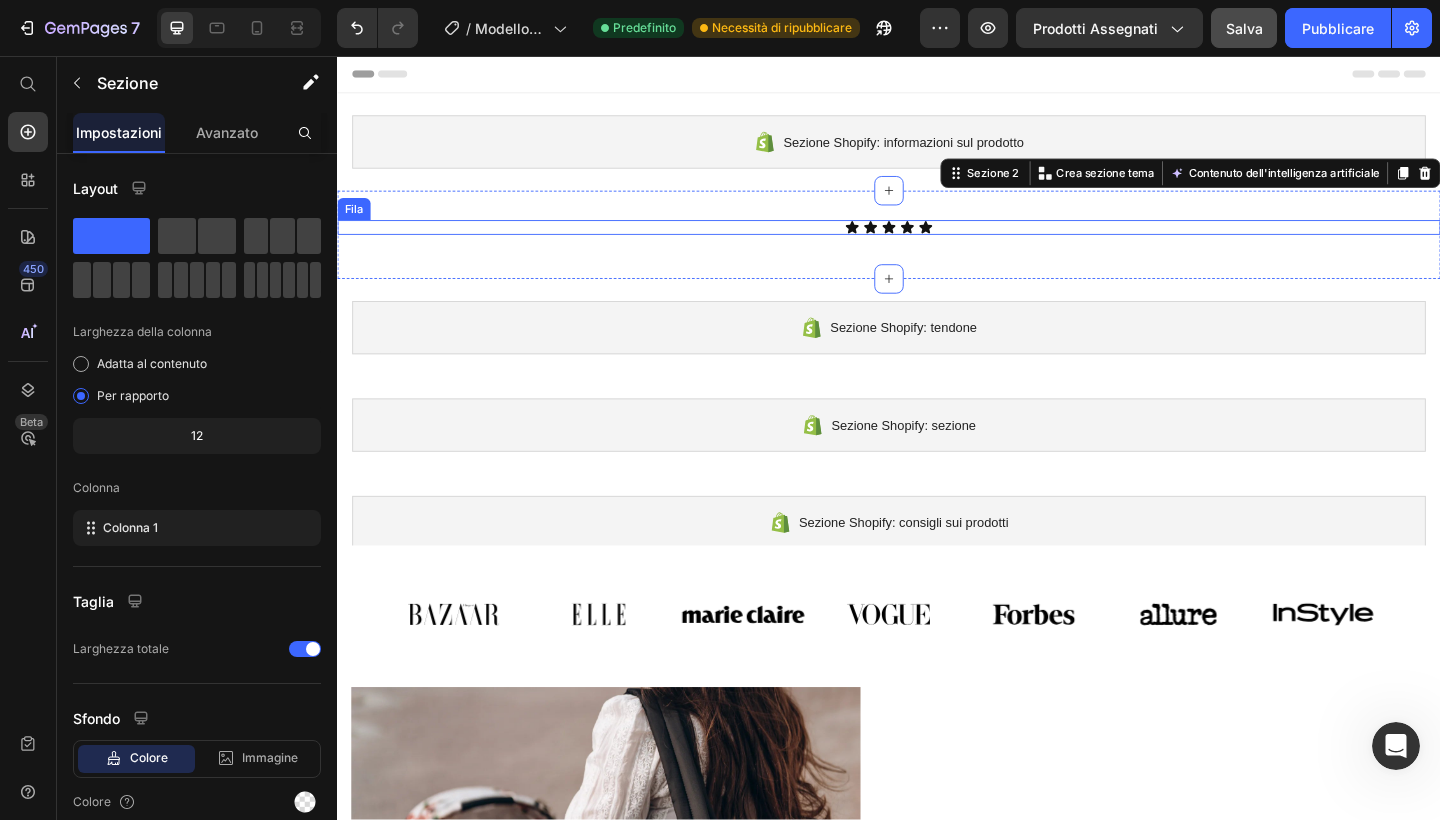 click on "Icona Icona Icona Icona Icona Elenco delle icone Fila" at bounding box center [937, 243] 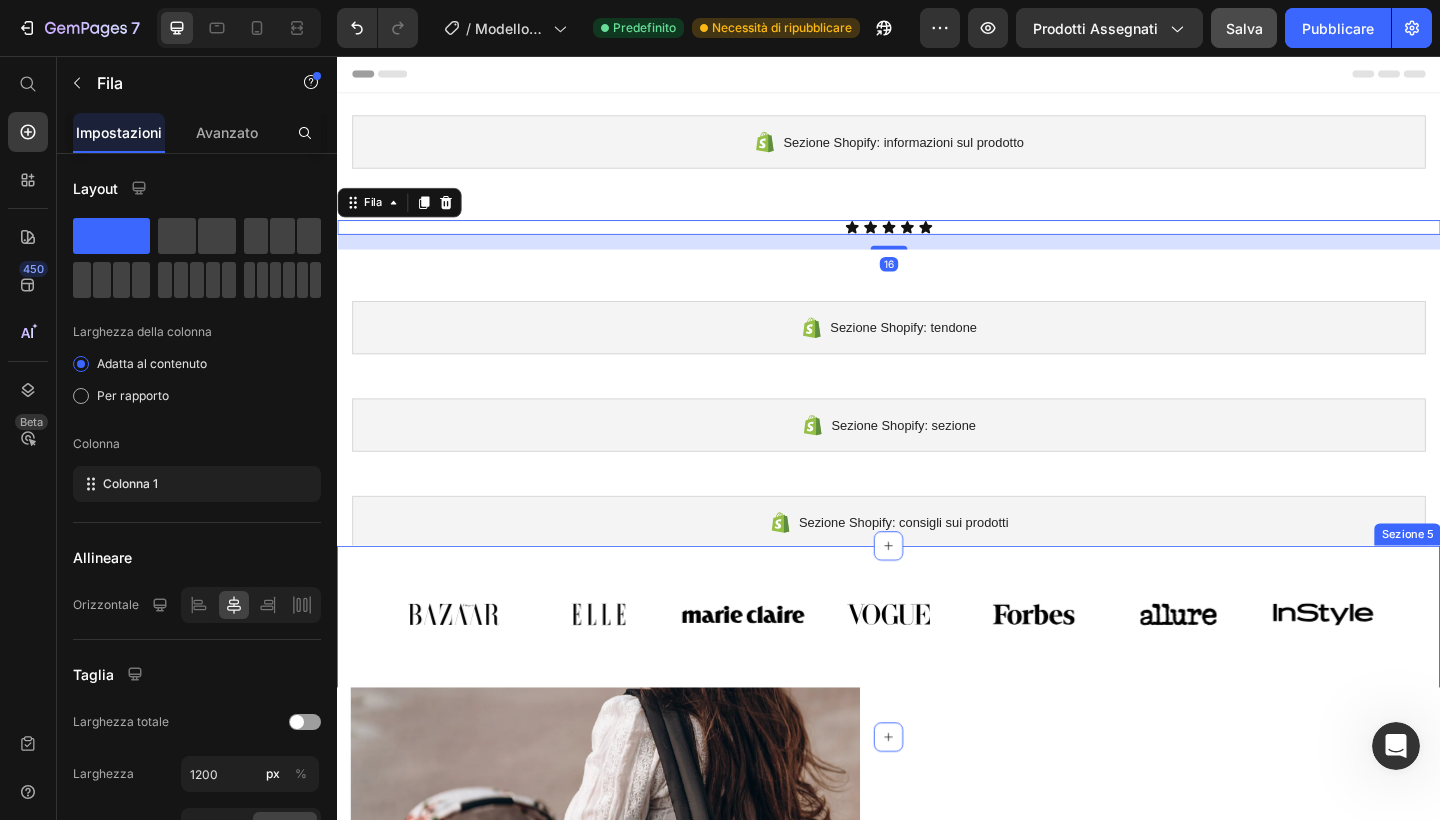 scroll, scrollTop: 22, scrollLeft: 0, axis: vertical 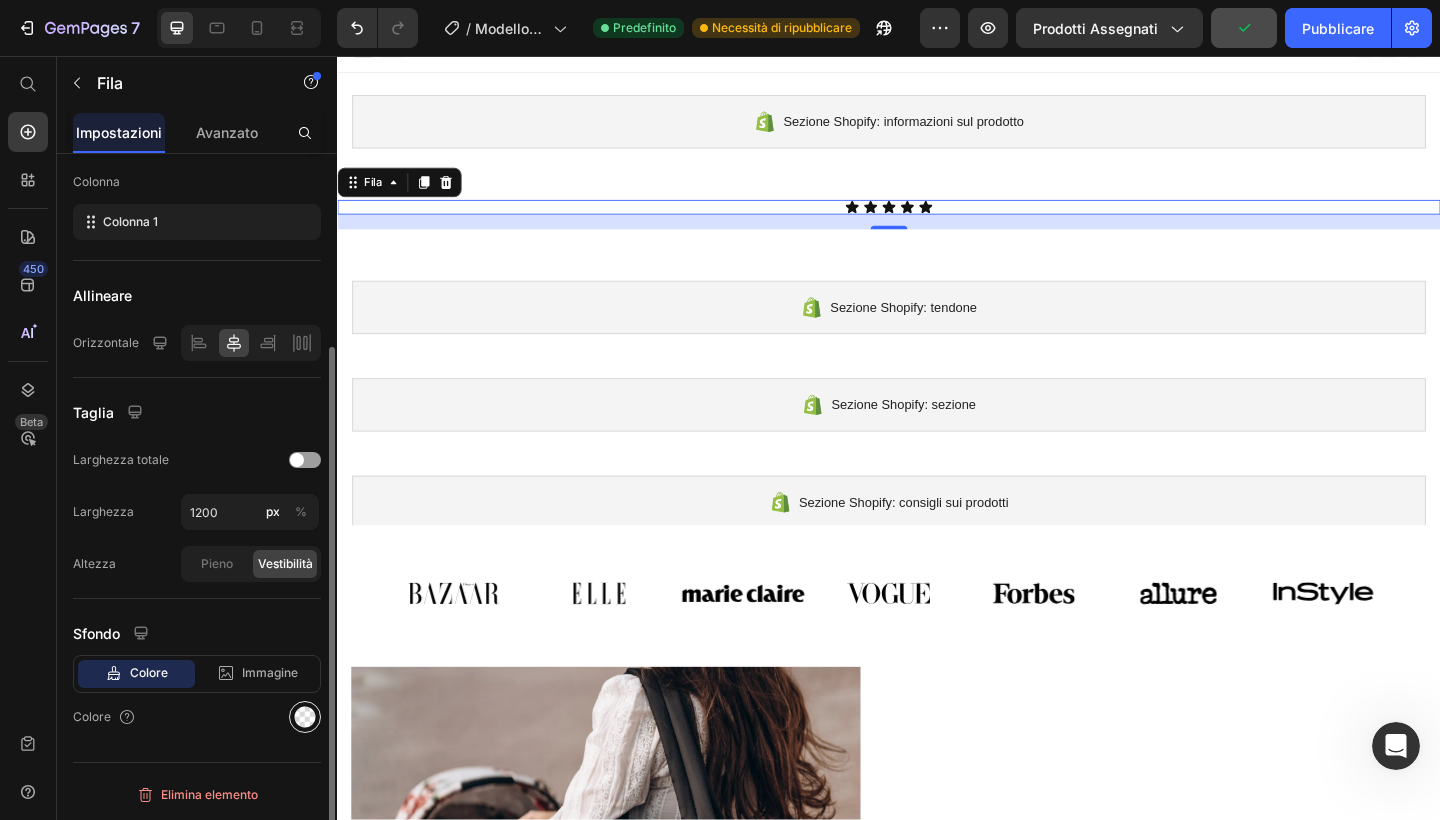 click at bounding box center [305, 717] 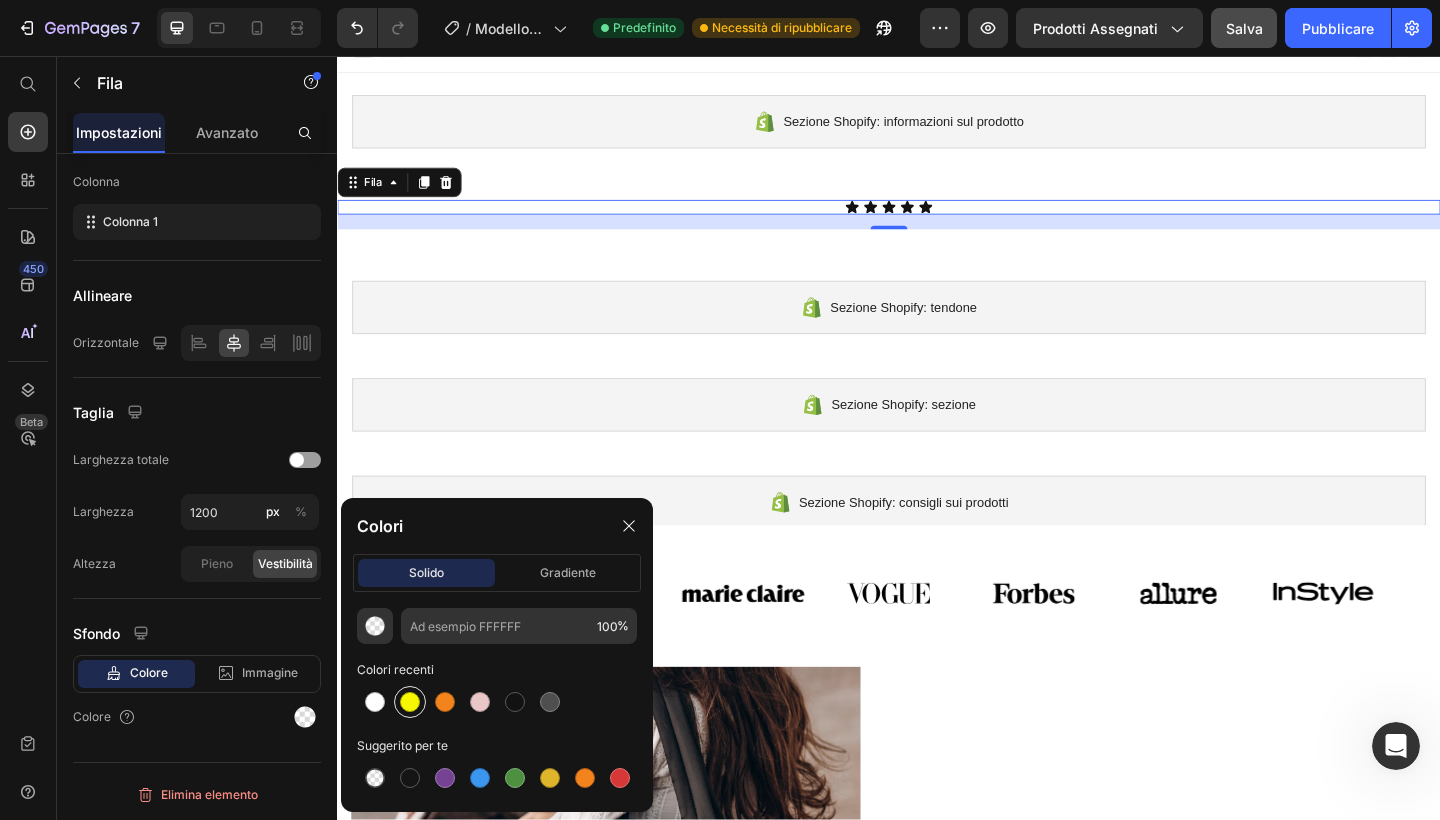 click at bounding box center [410, 702] 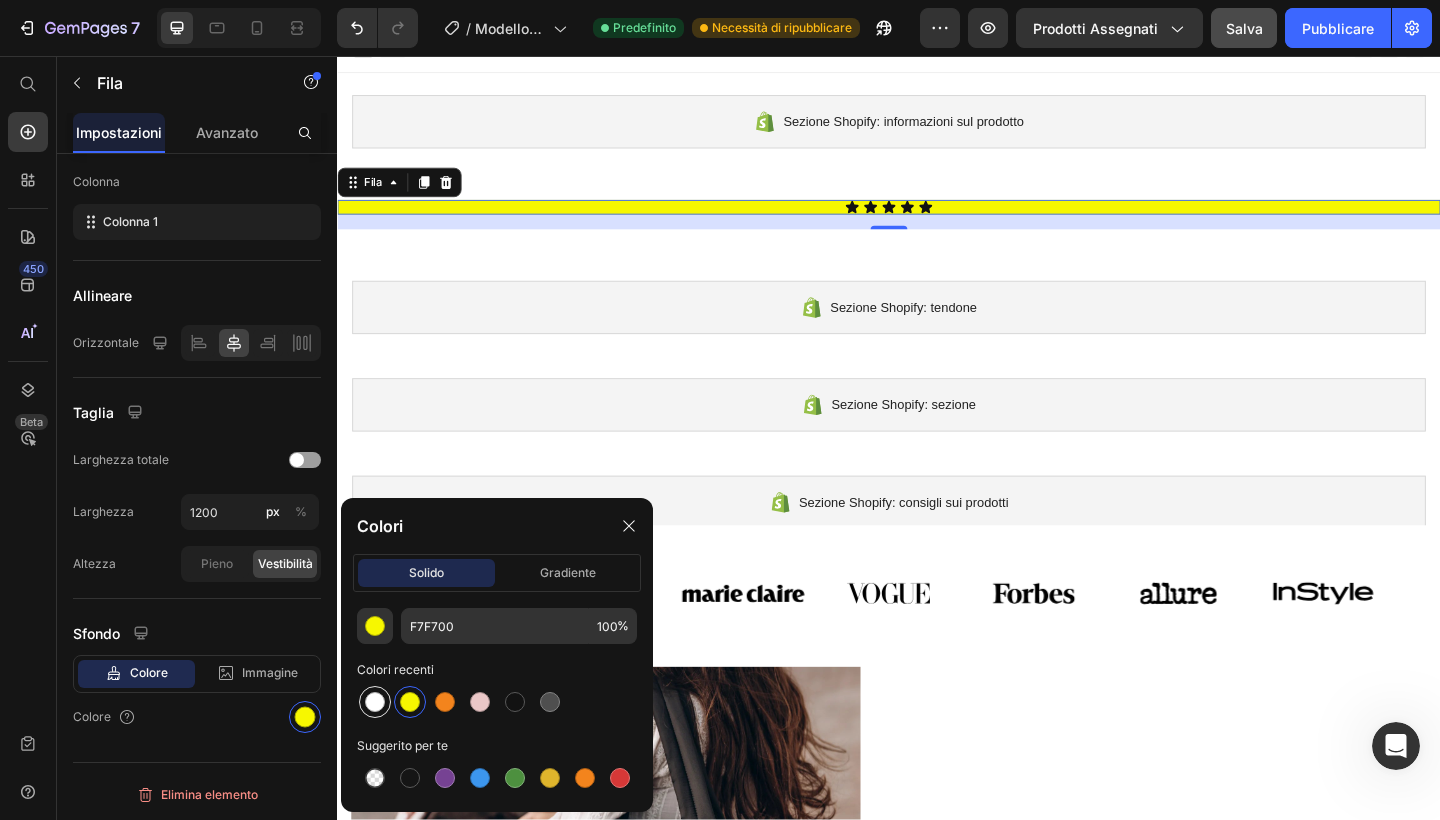 click at bounding box center [375, 702] 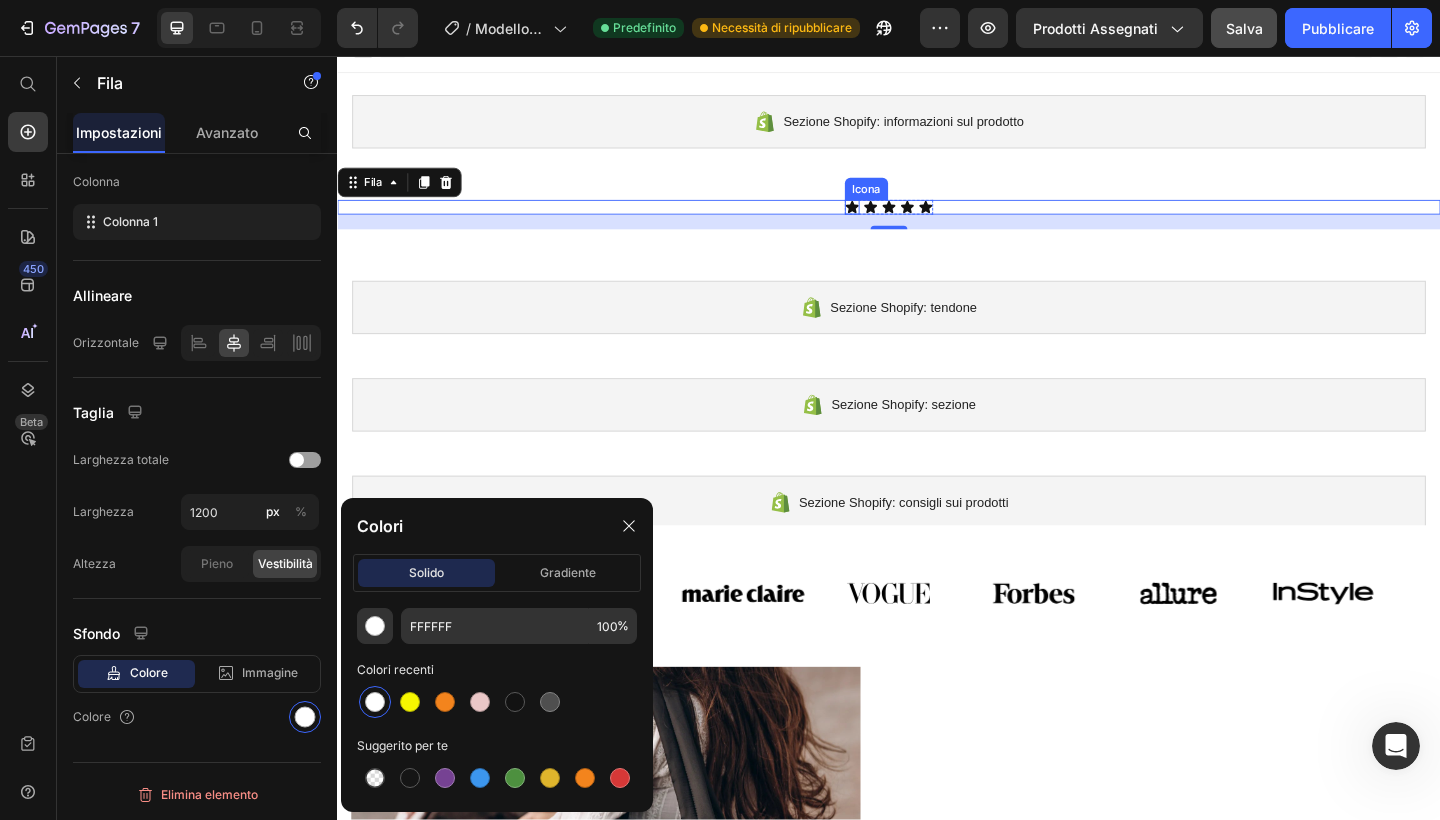 click 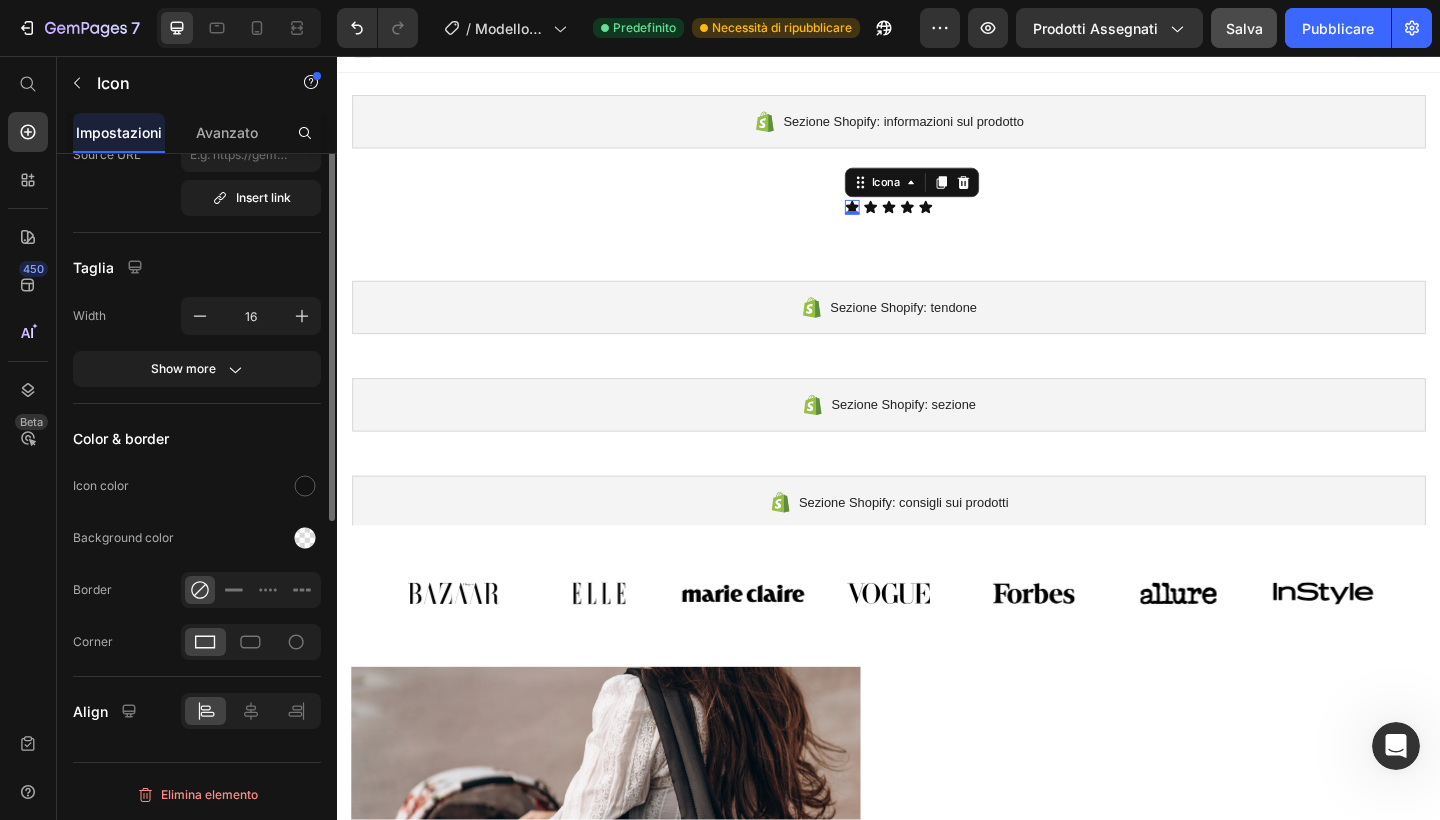 scroll, scrollTop: 0, scrollLeft: 0, axis: both 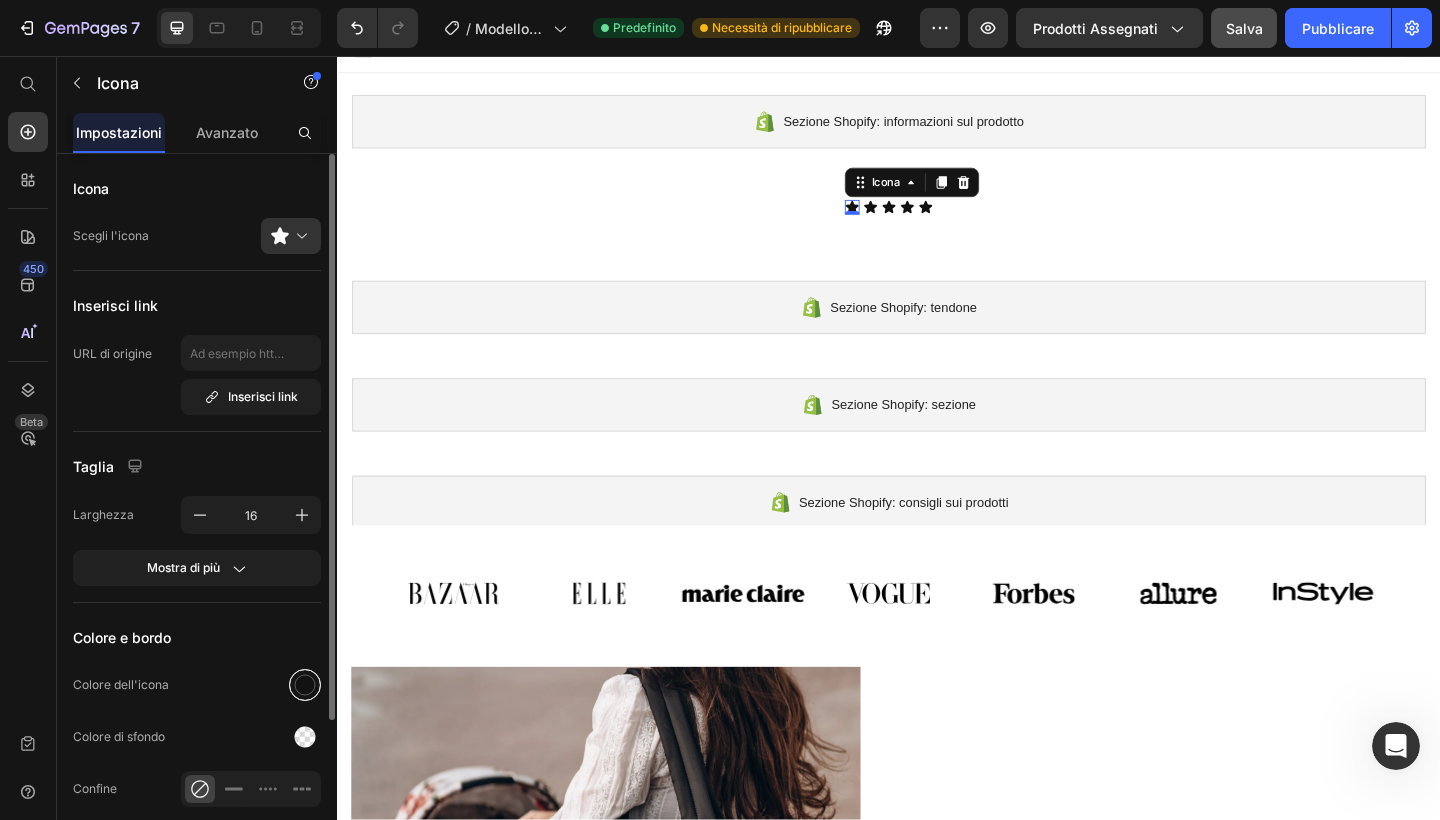 click at bounding box center (305, 685) 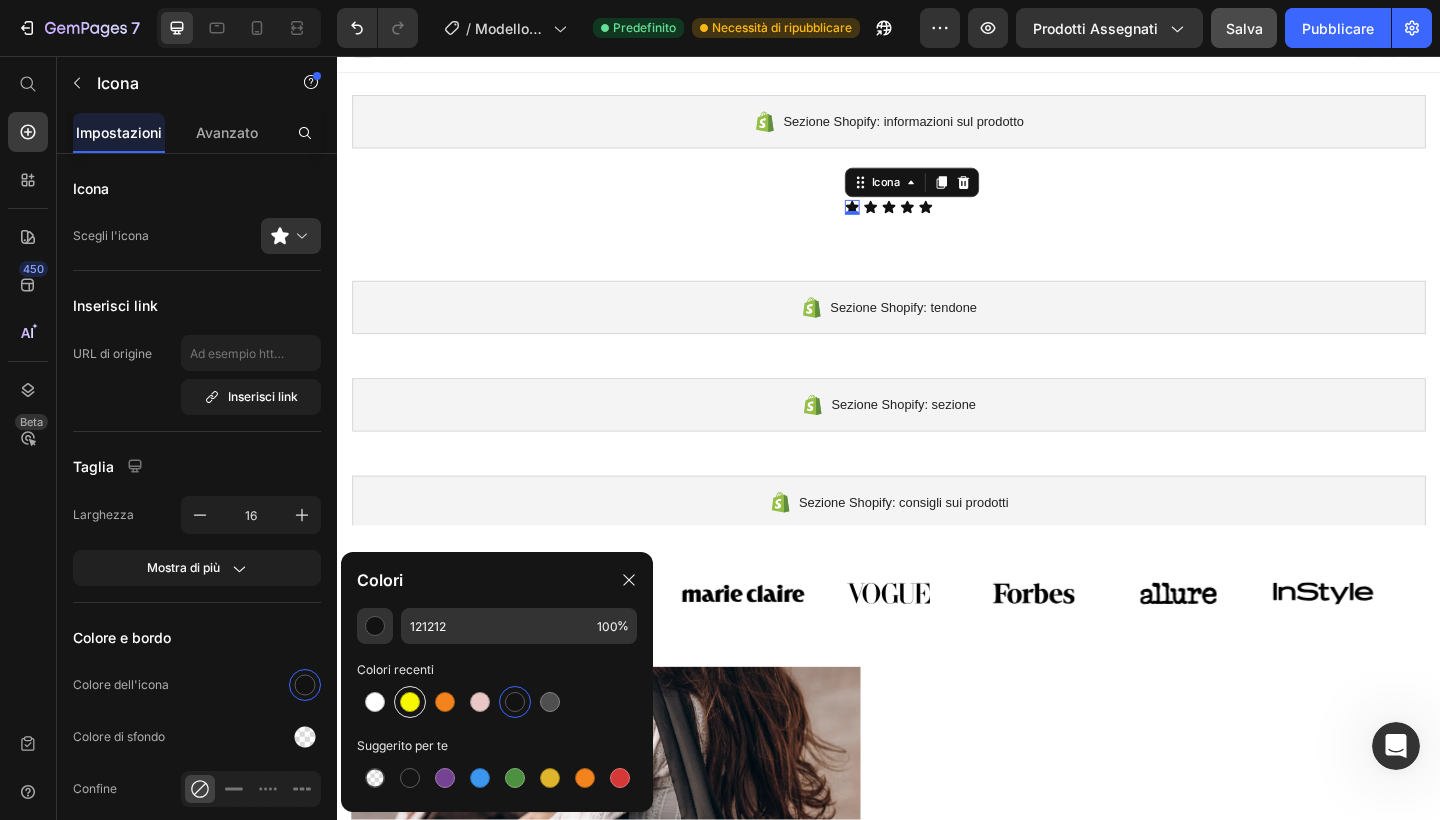 click at bounding box center [410, 702] 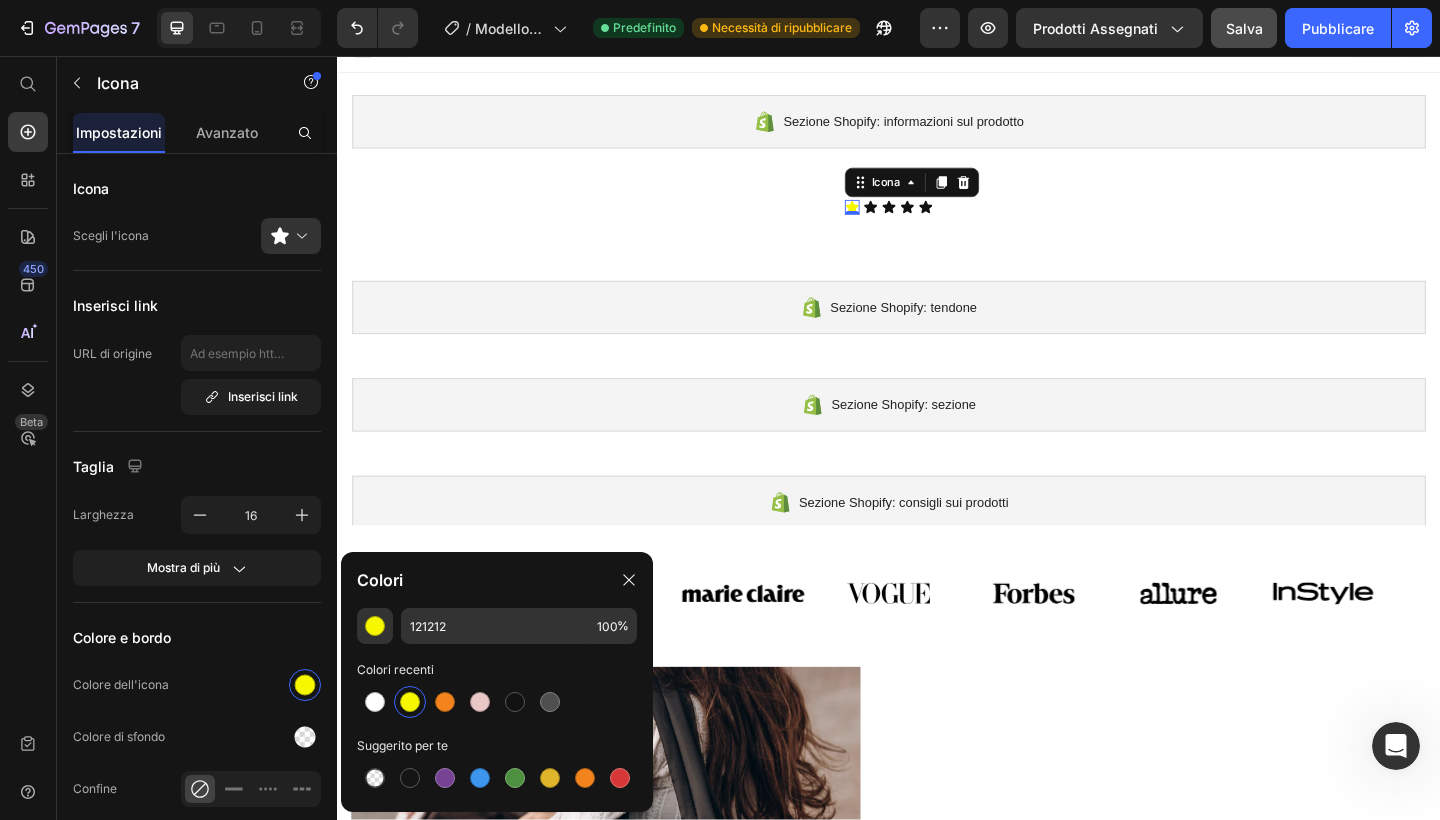 type on "F7F700" 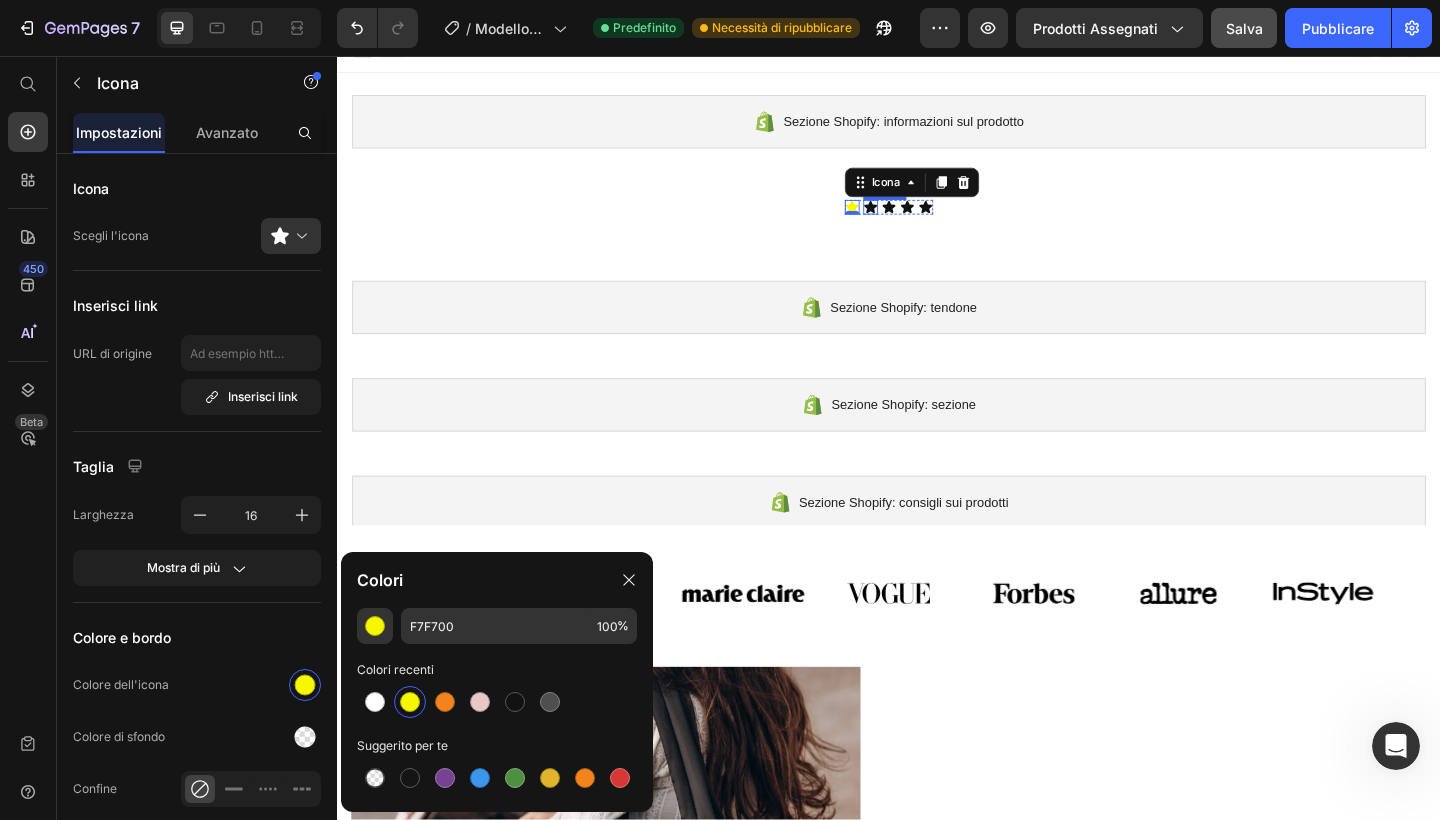 click on "Icona" at bounding box center (917, 221) 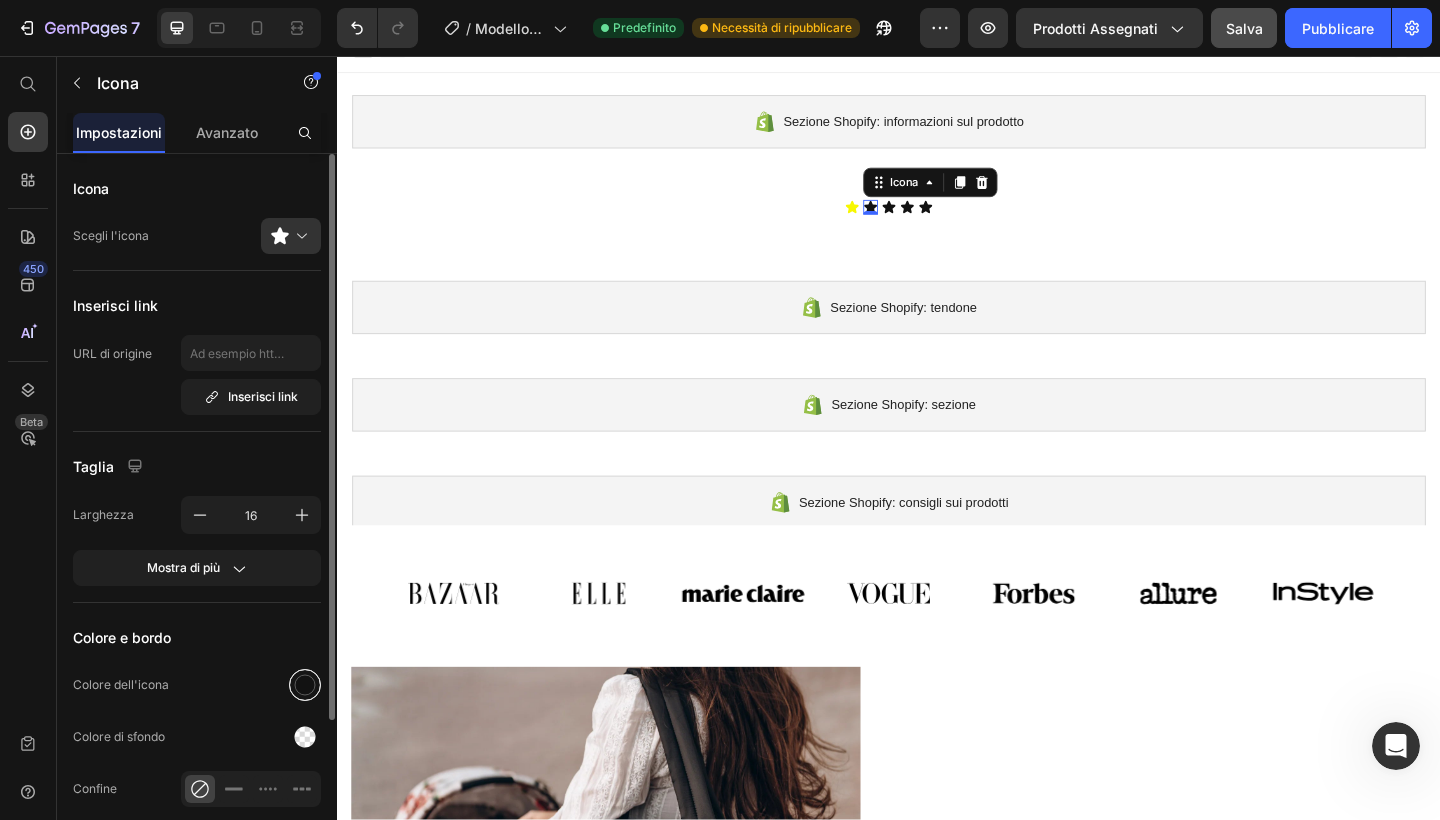 click at bounding box center (305, 685) 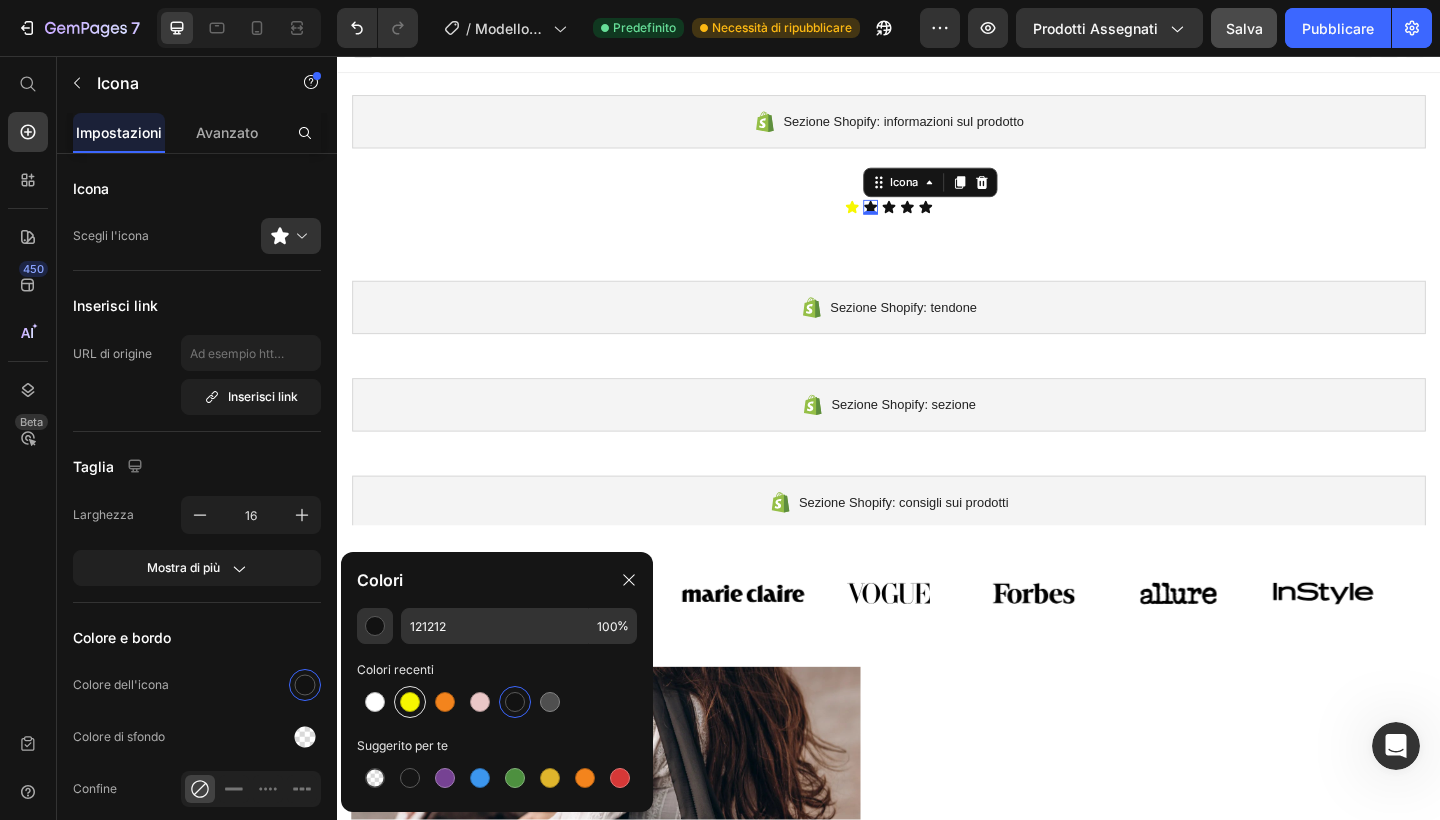 click at bounding box center [410, 702] 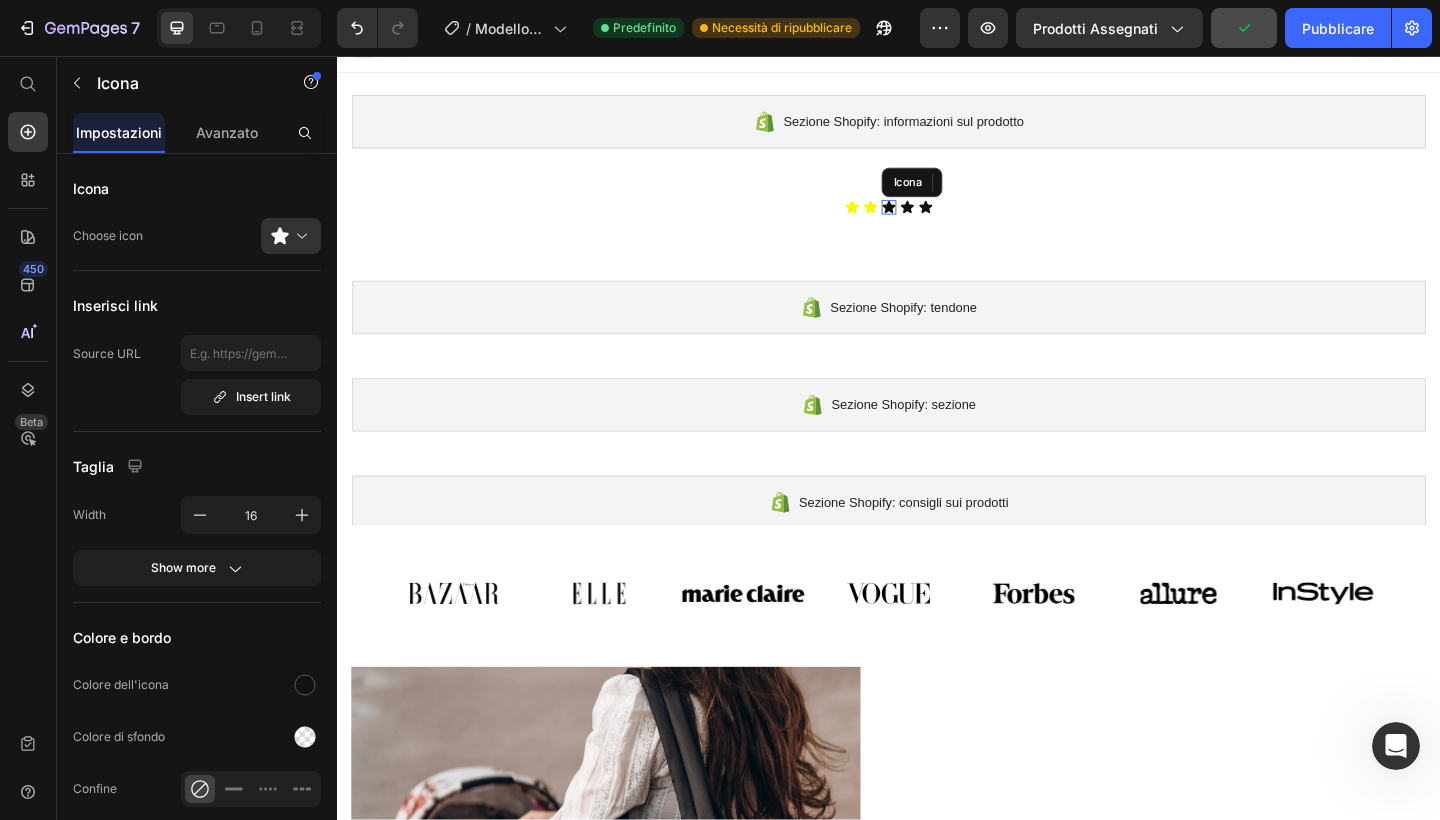 click 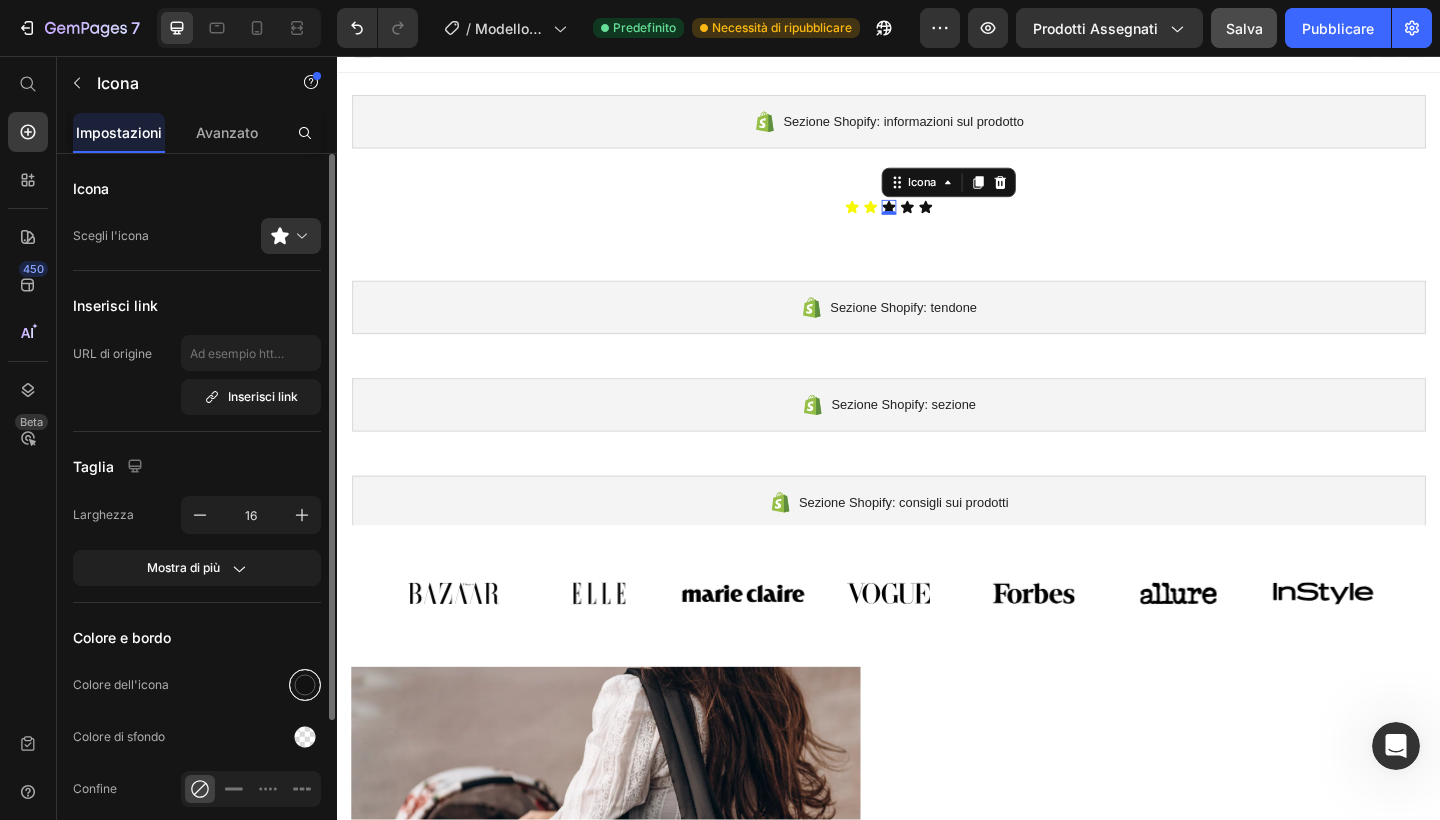 click at bounding box center [305, 685] 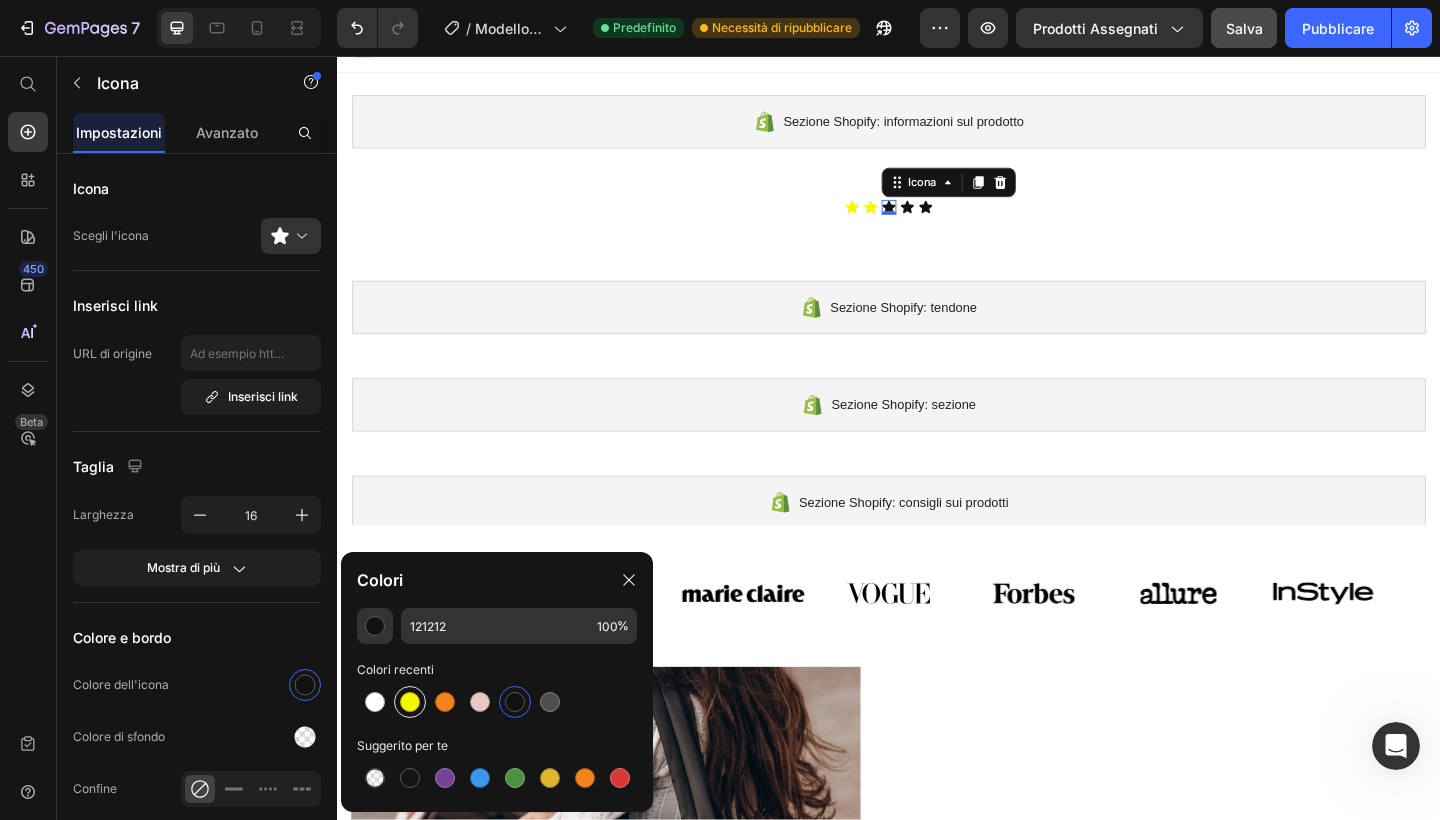 click at bounding box center (410, 702) 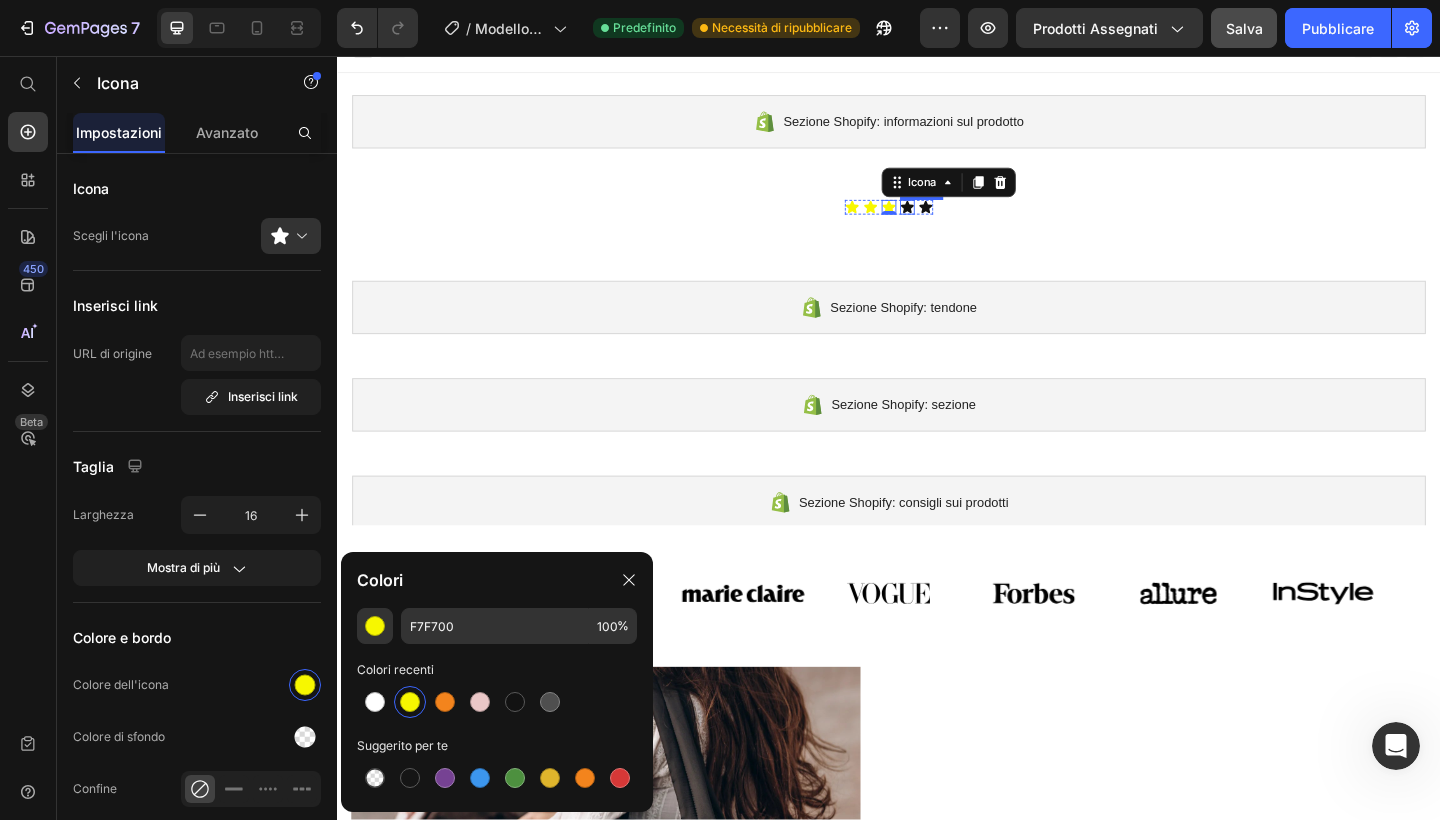 click on "Icona" at bounding box center (957, 221) 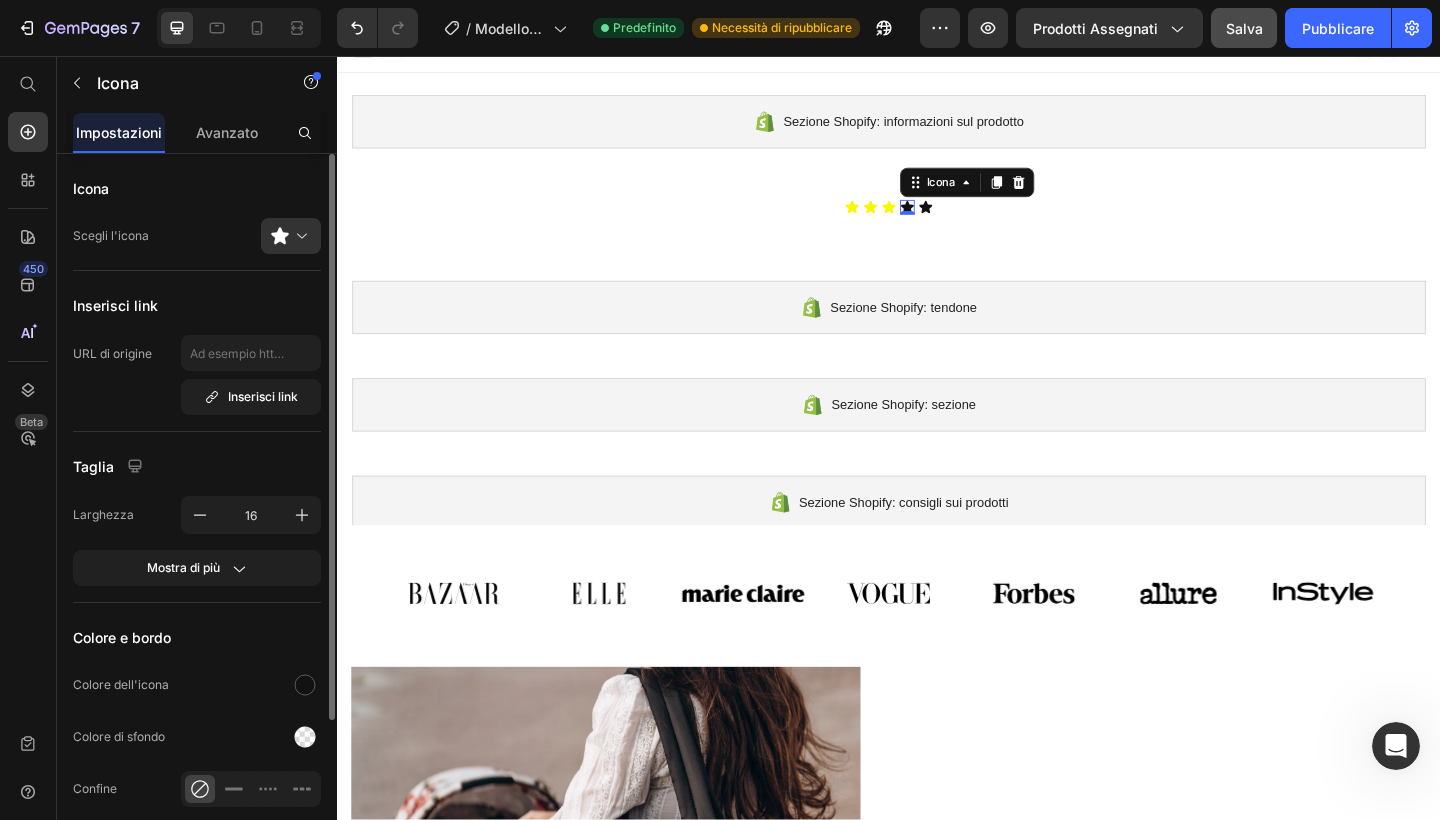 click on "Colore e bordo Colore dell'icona Colore di sfondo Confine Angolo" 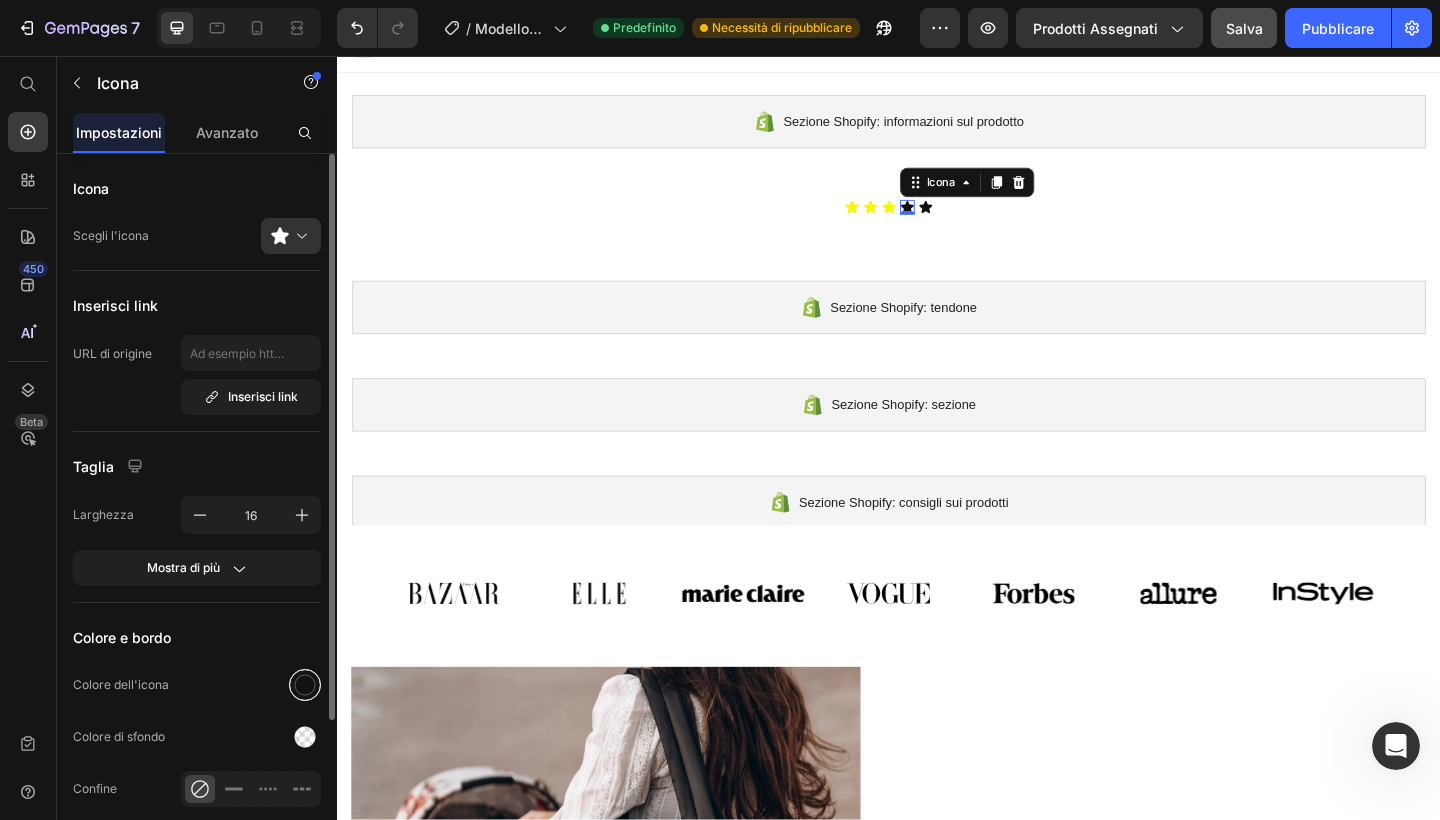 click at bounding box center (305, 685) 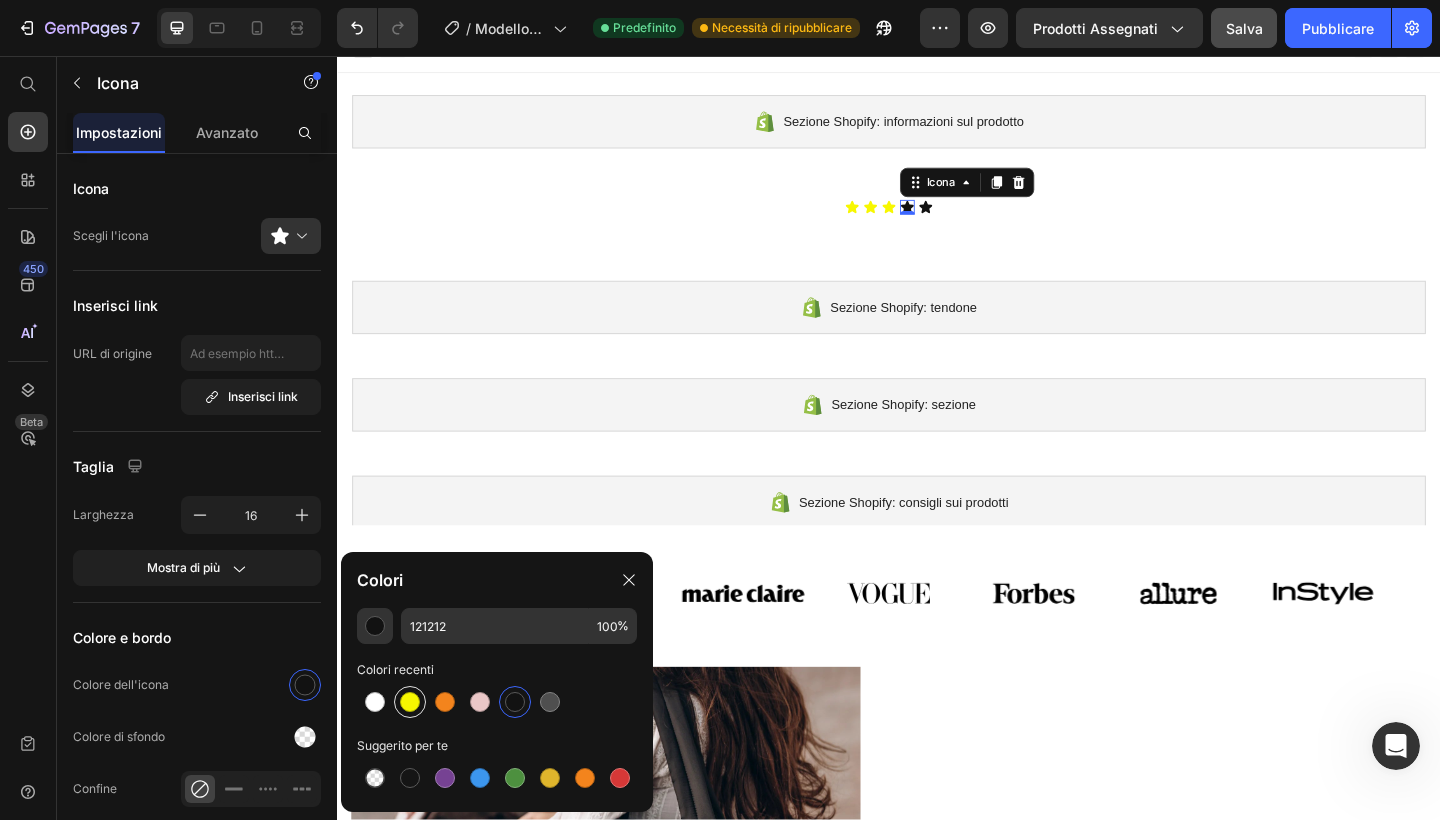 click at bounding box center (410, 702) 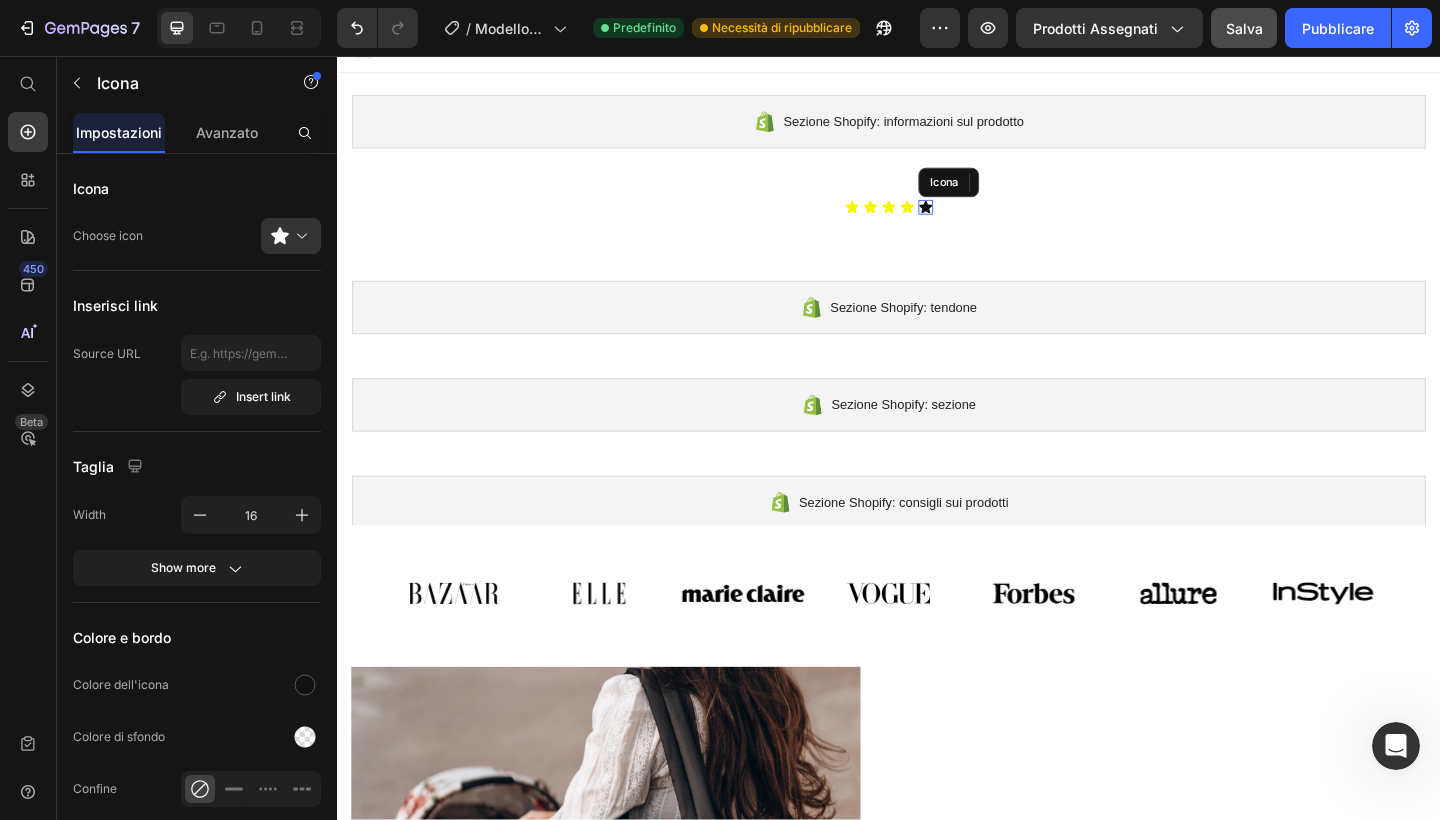 click on "Icona" at bounding box center (977, 221) 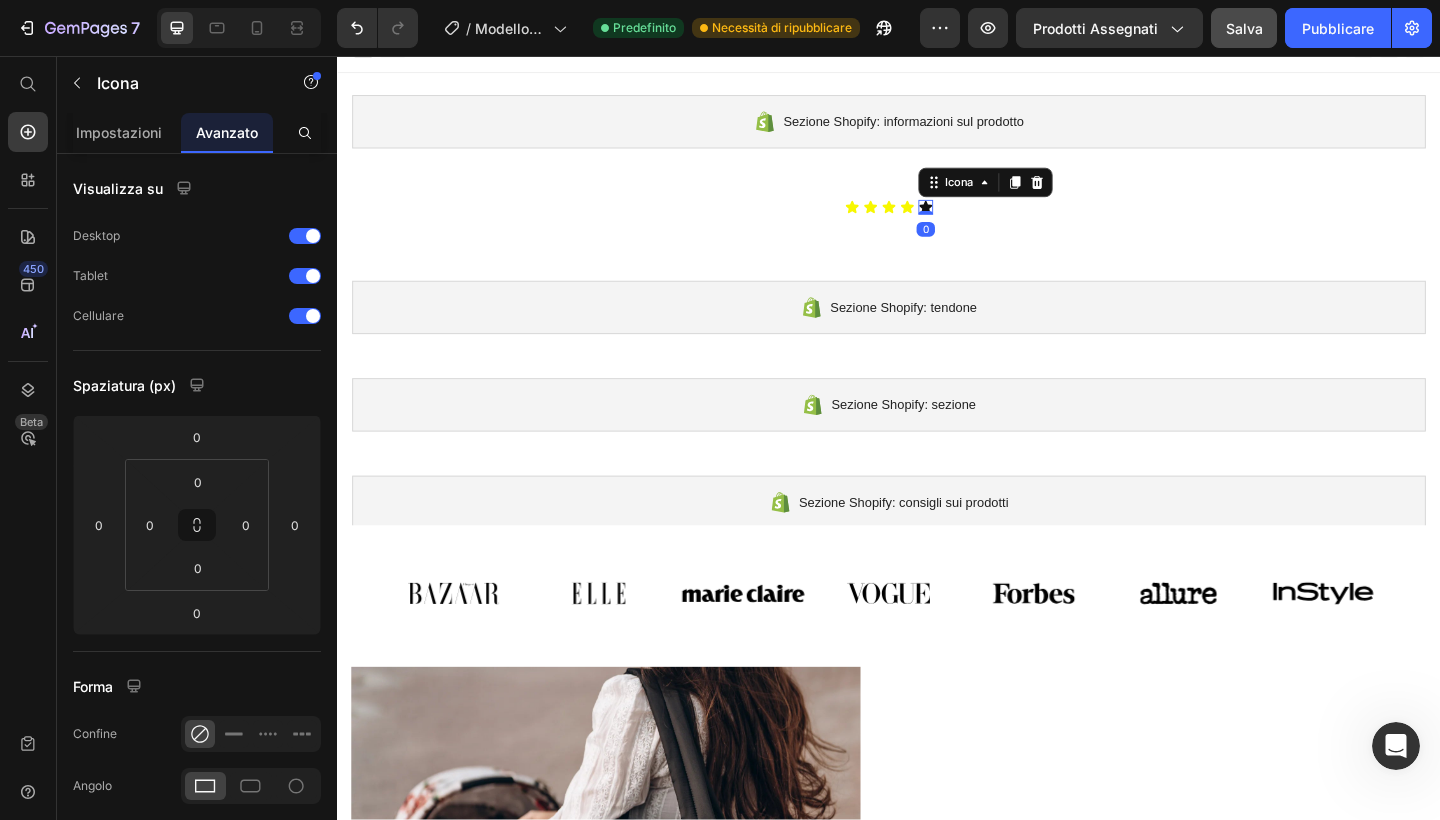 click 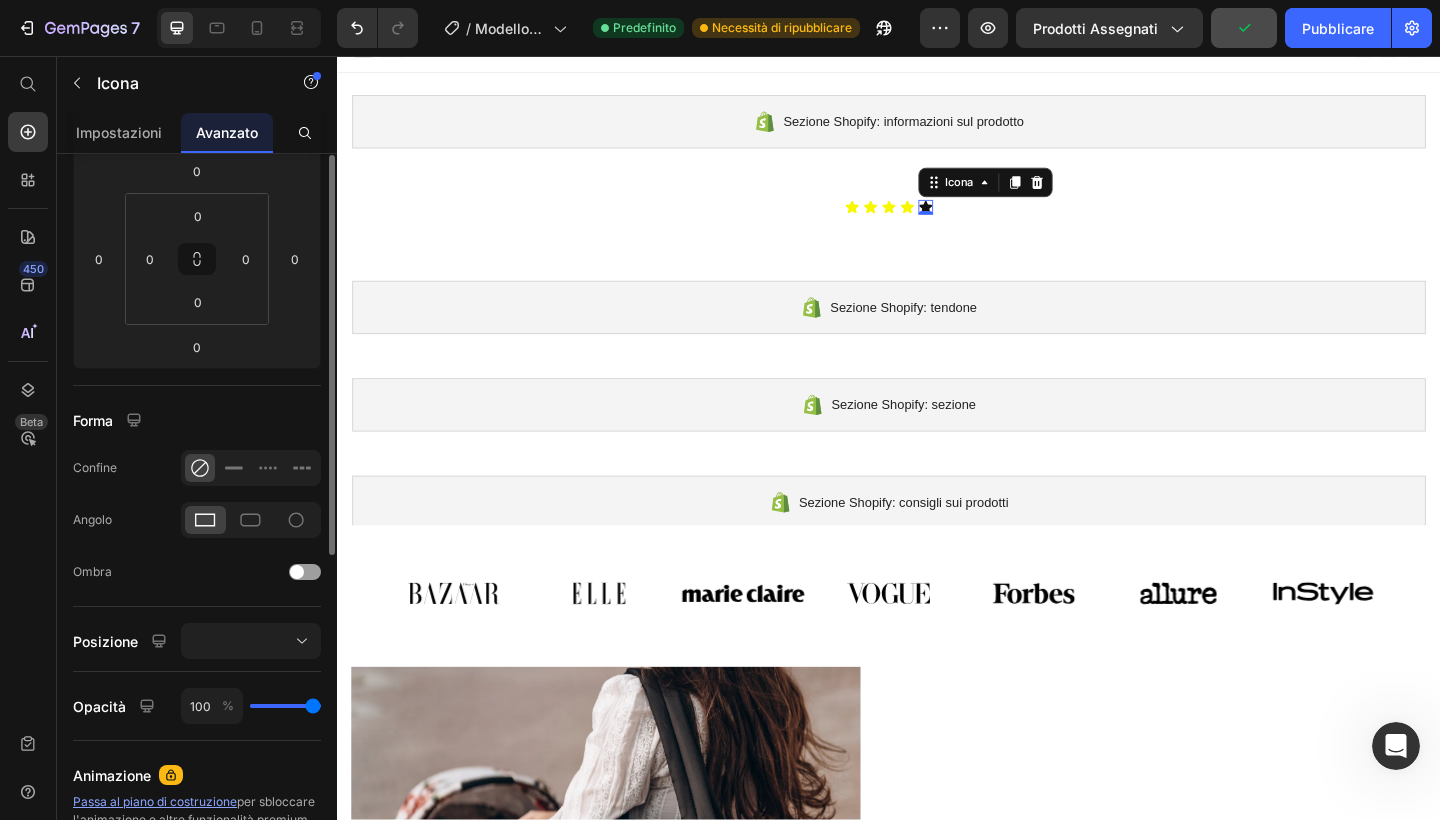 scroll, scrollTop: 172, scrollLeft: 0, axis: vertical 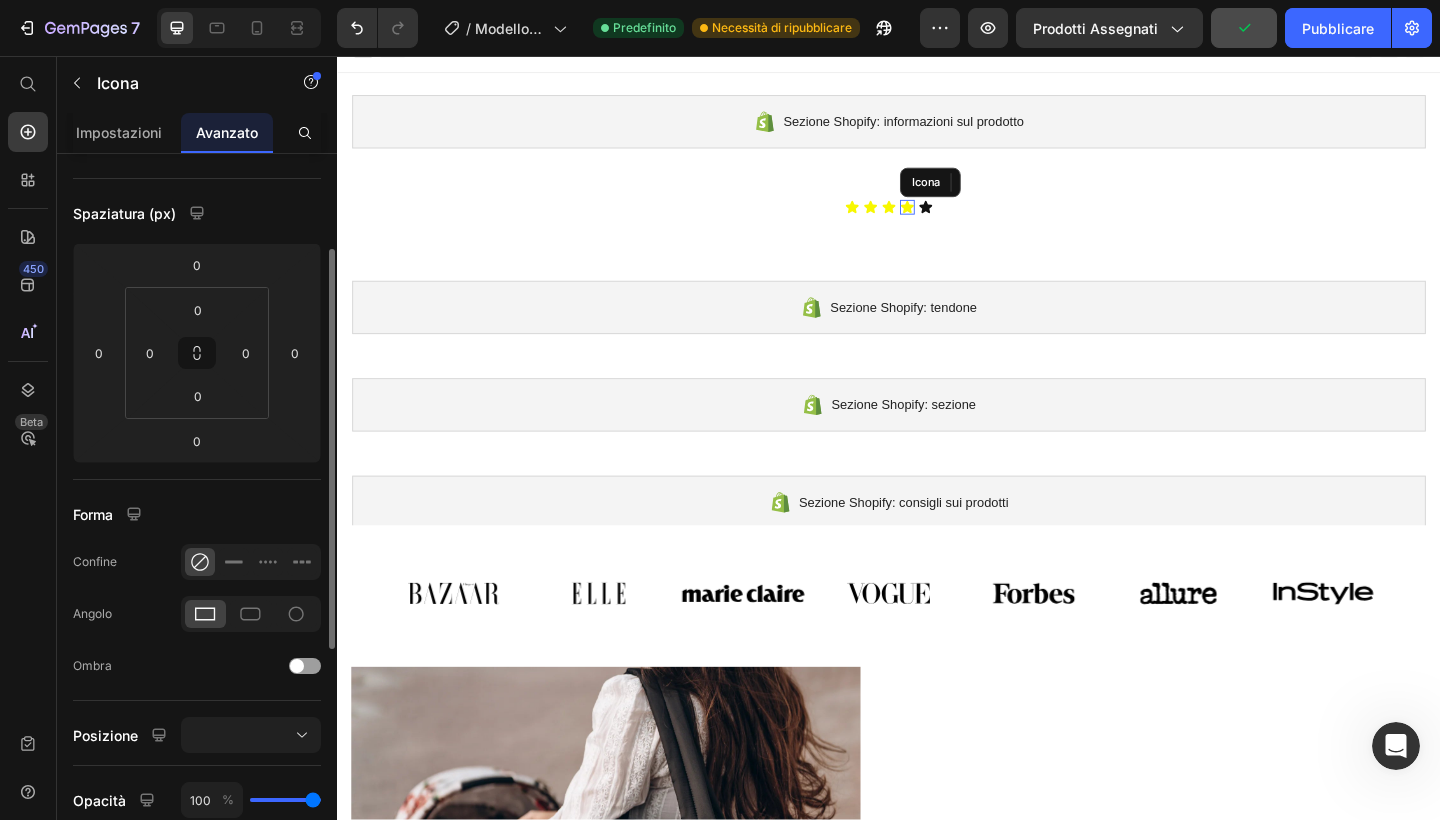 click 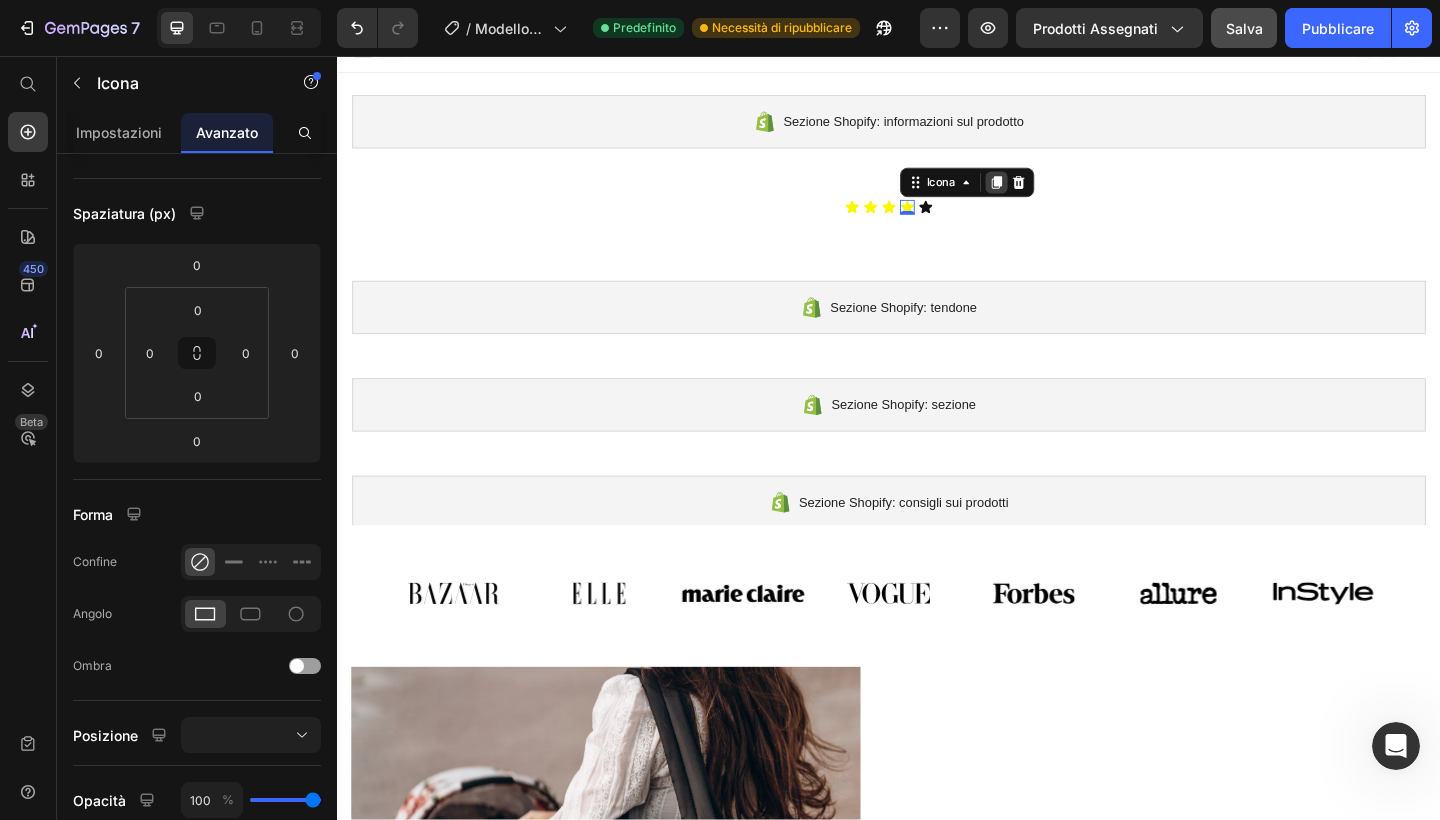 click 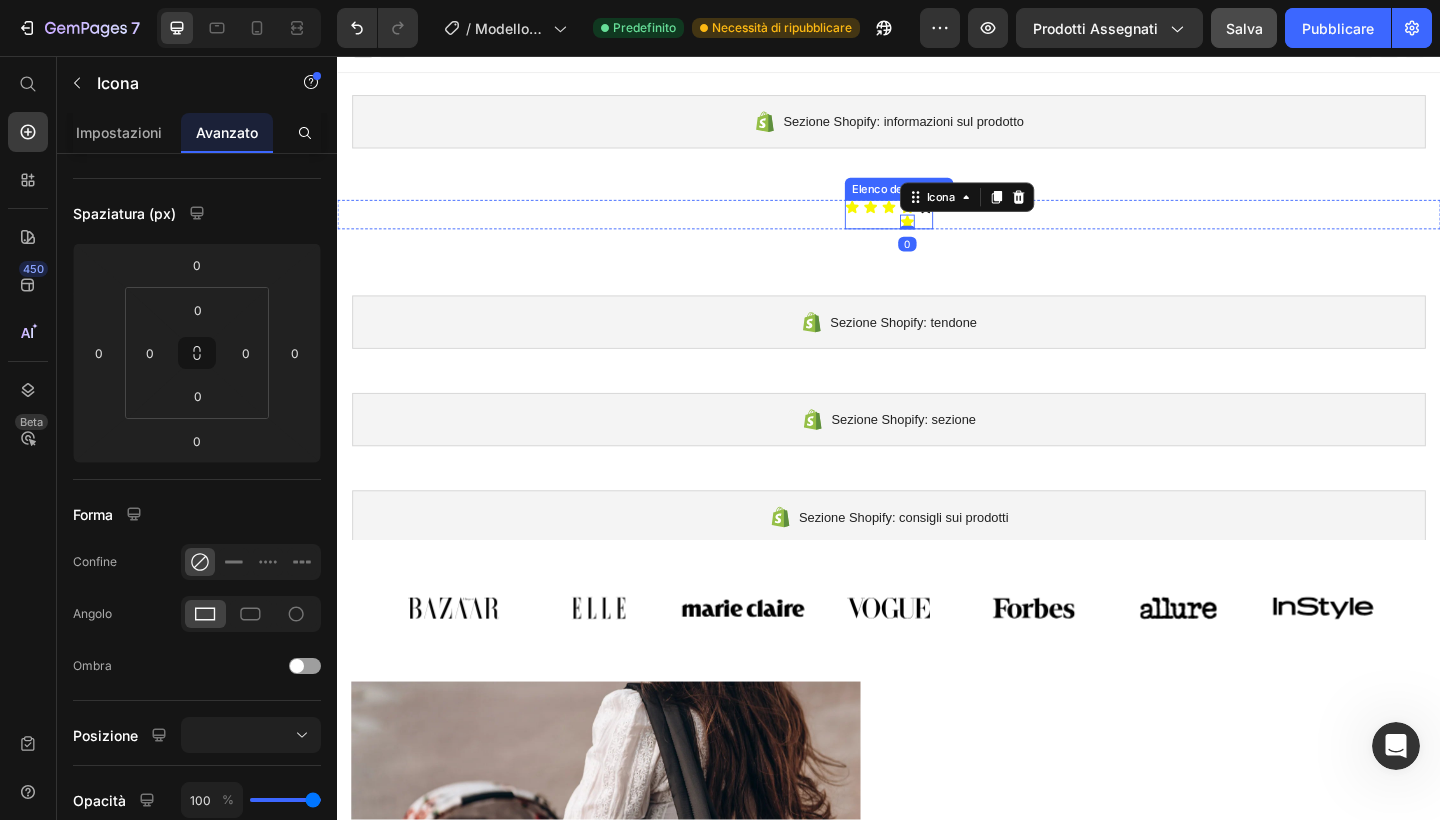 click on "Icona Icona Icona Icona Icona   0 Icona" at bounding box center [937, 229] 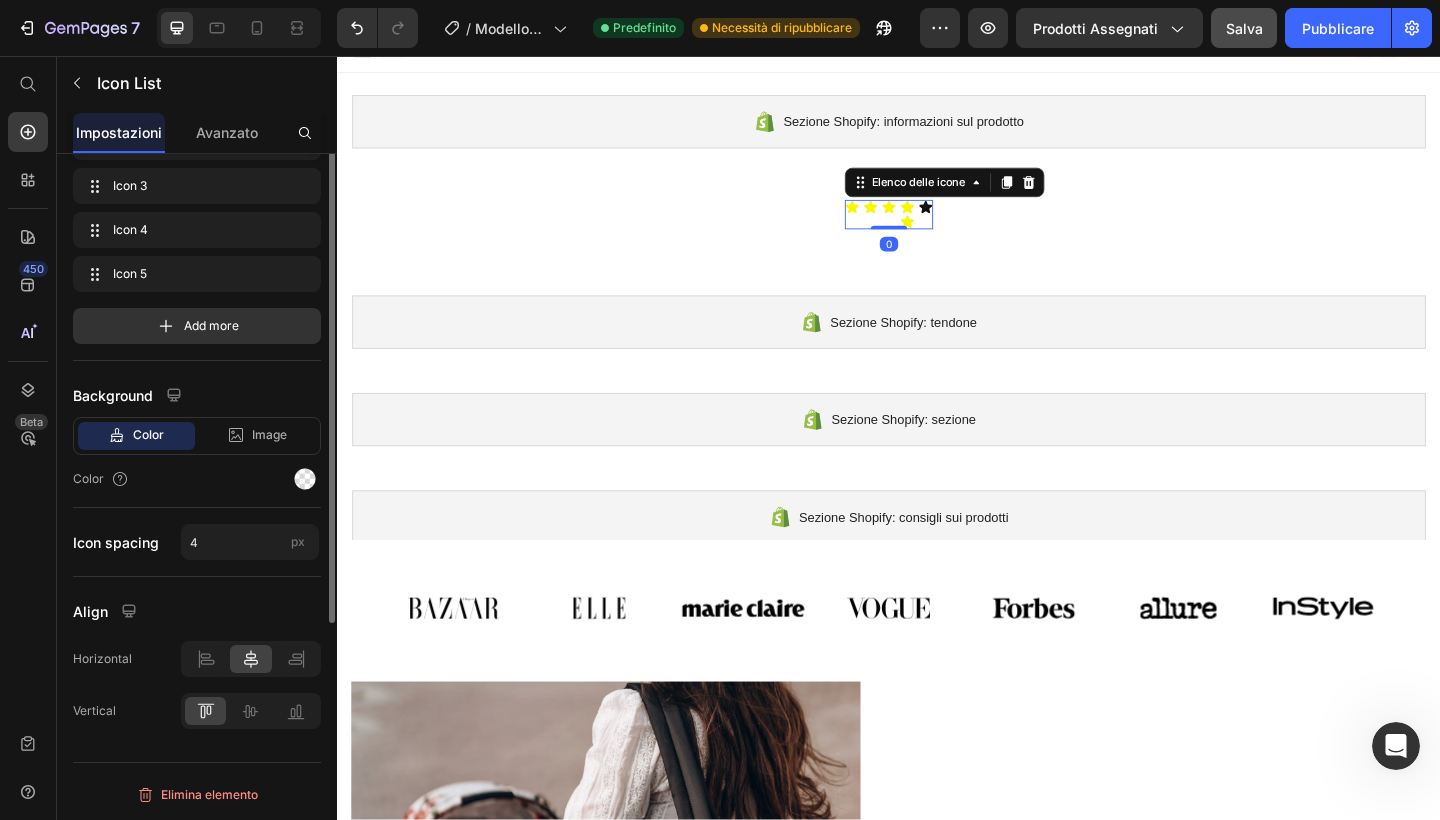 scroll, scrollTop: 0, scrollLeft: 0, axis: both 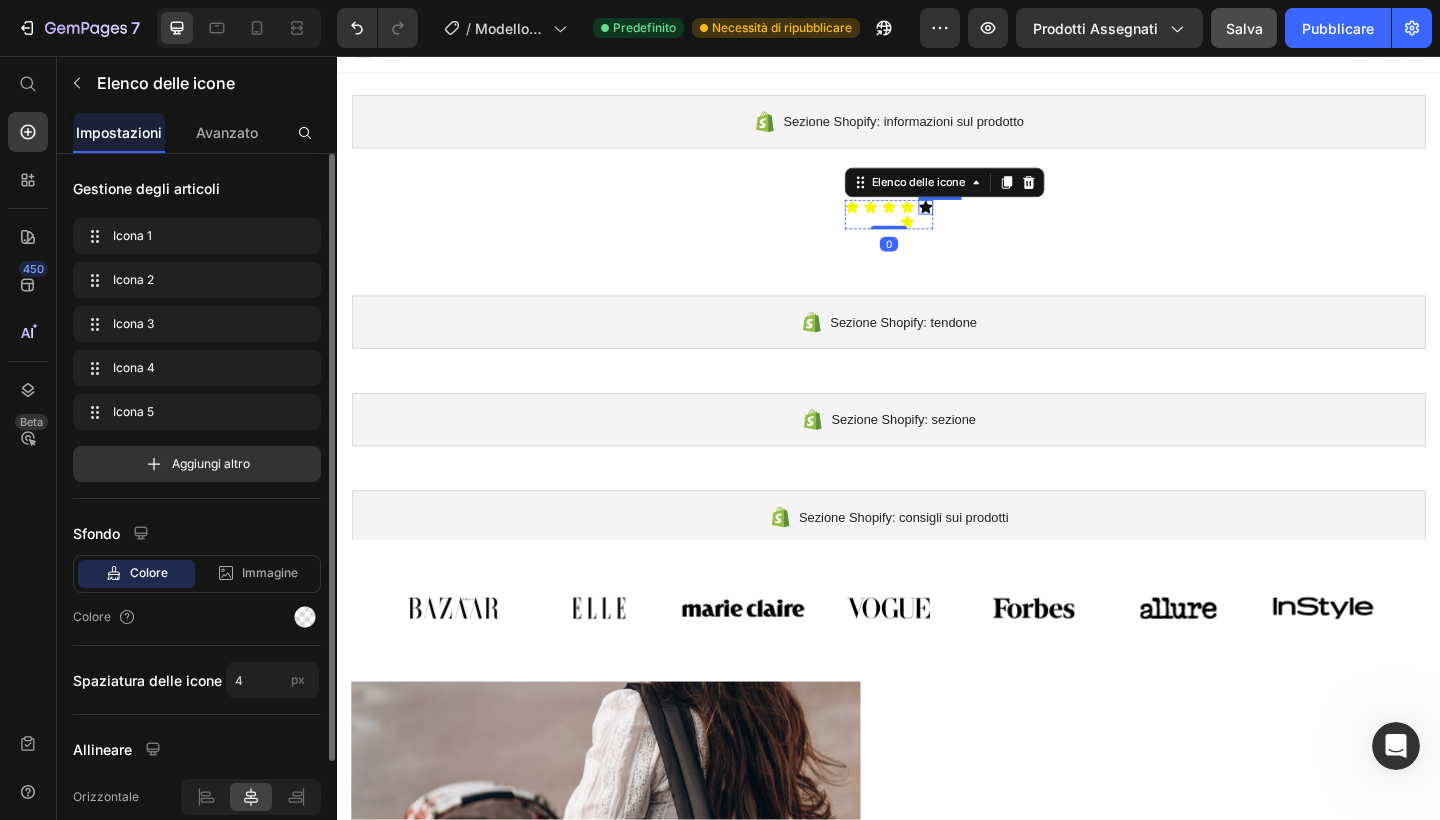 click 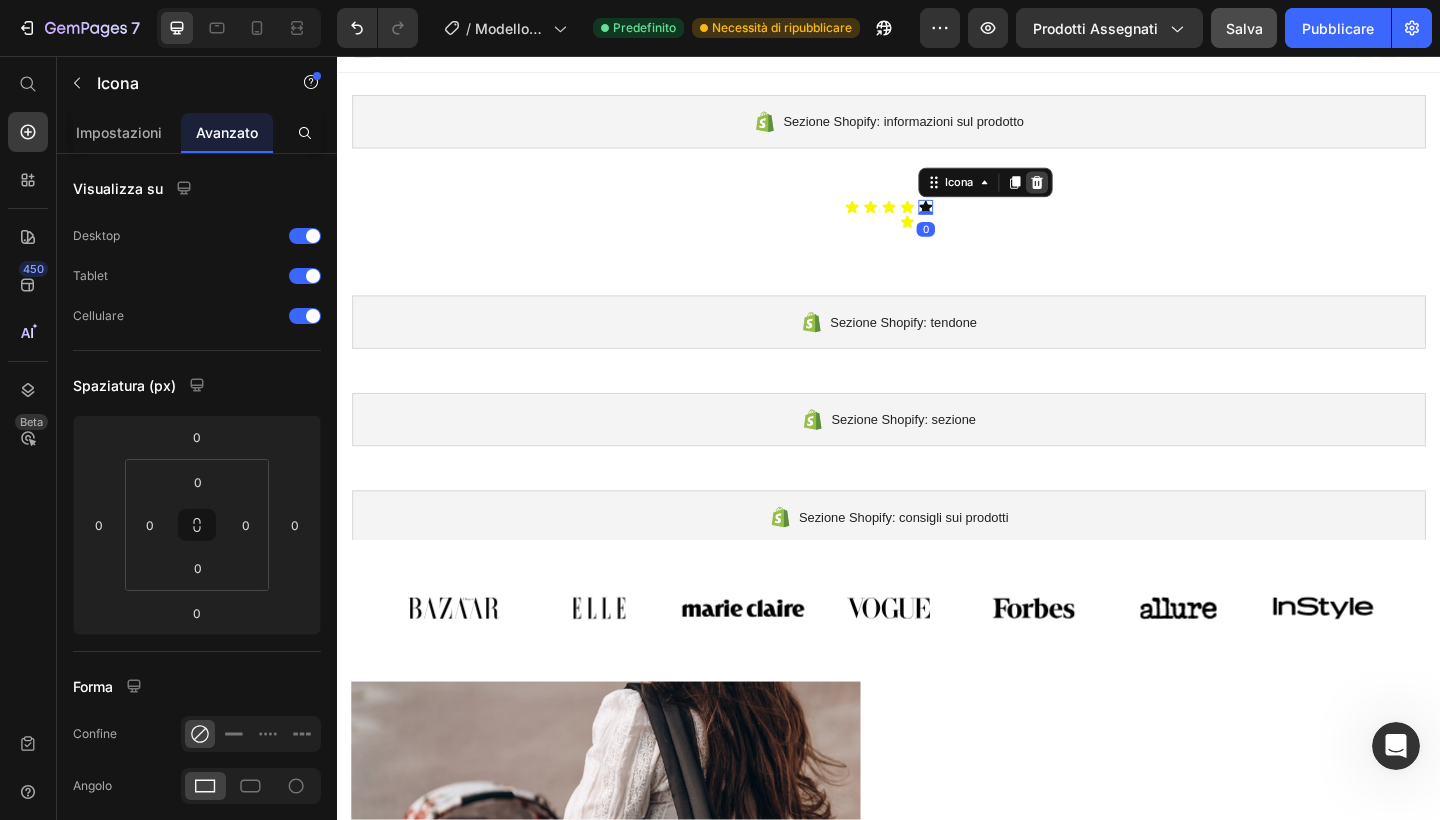 click at bounding box center (1098, 194) 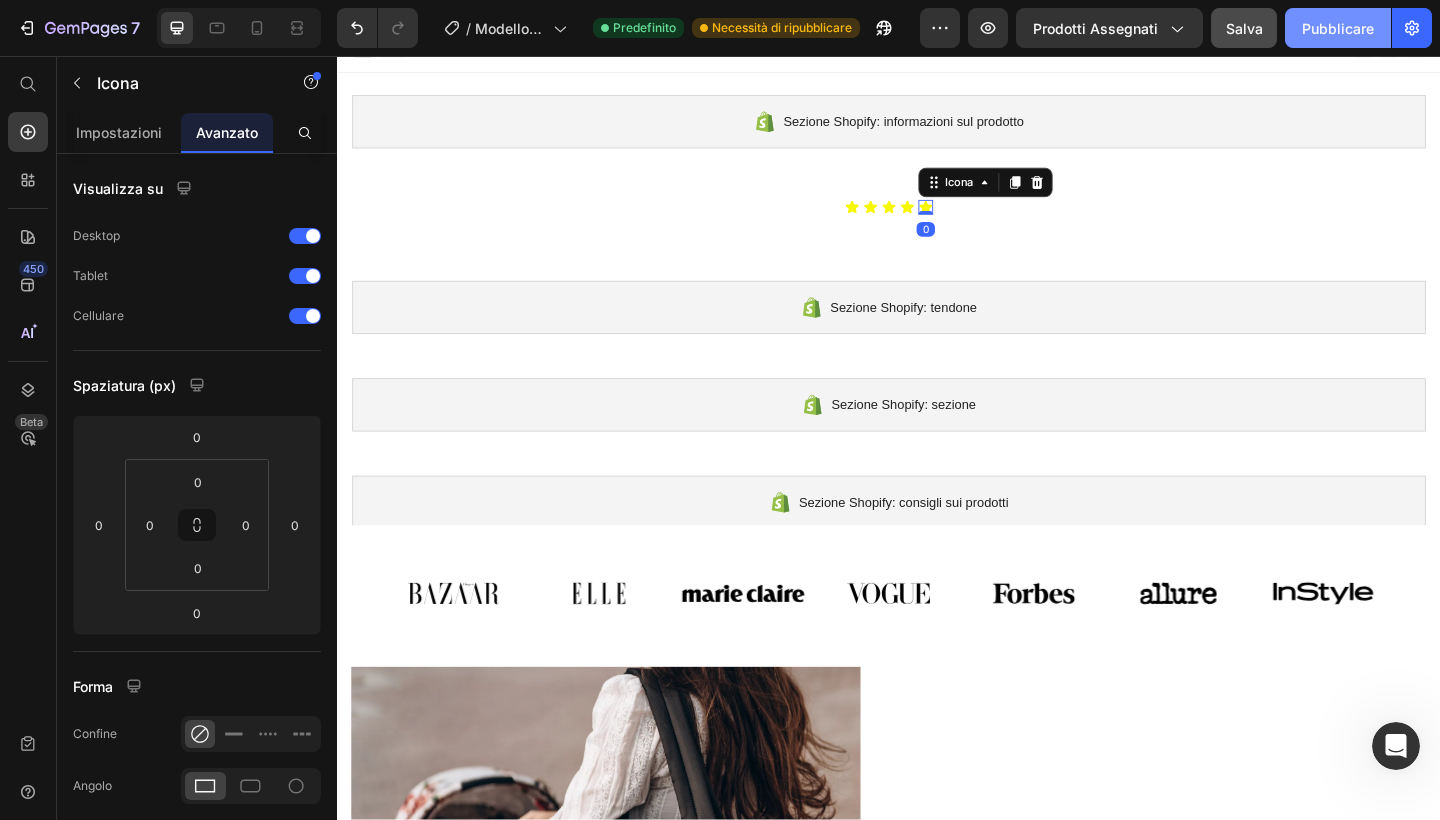 click on "Pubblicare" at bounding box center [1338, 28] 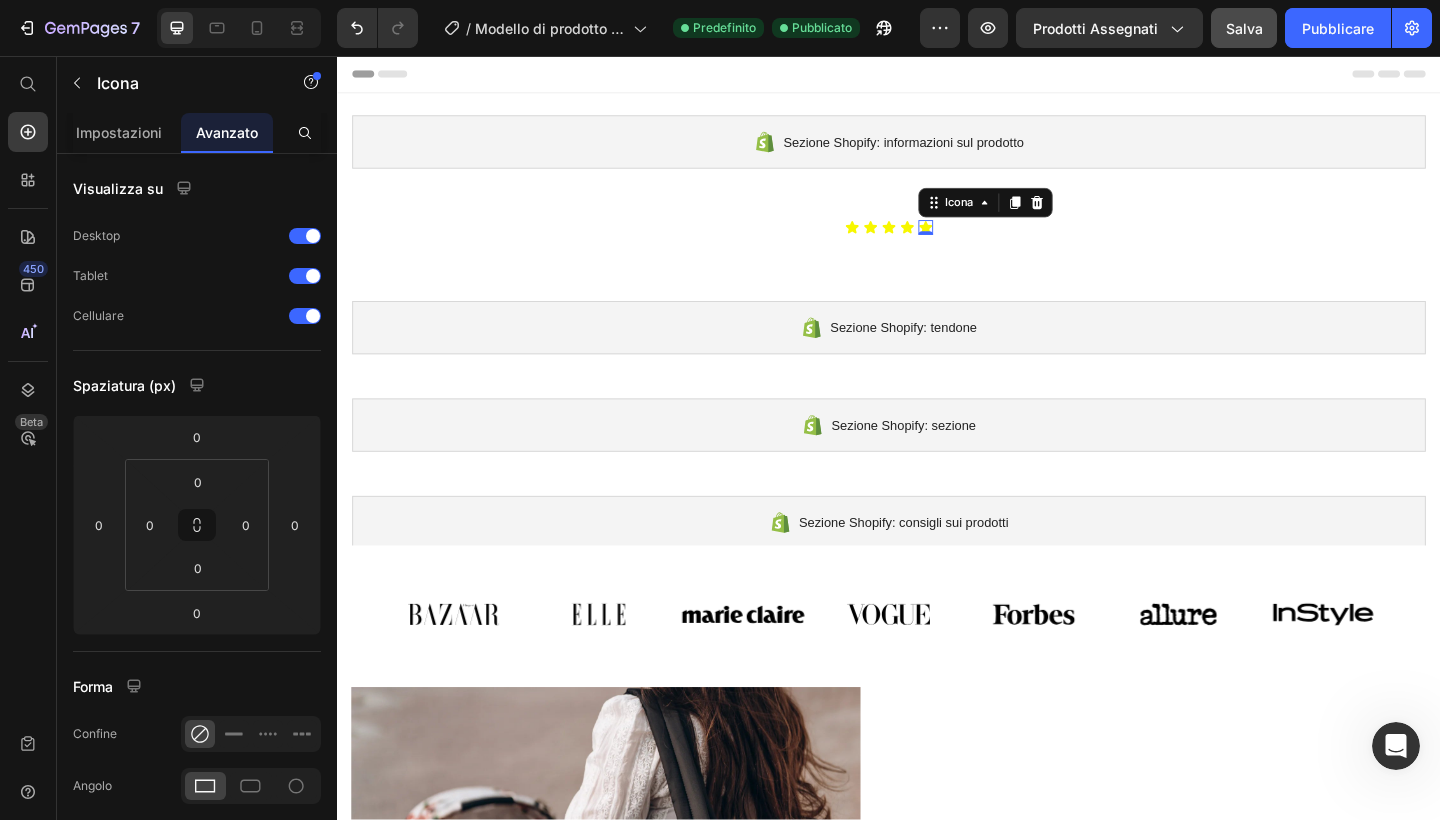 scroll, scrollTop: 0, scrollLeft: 0, axis: both 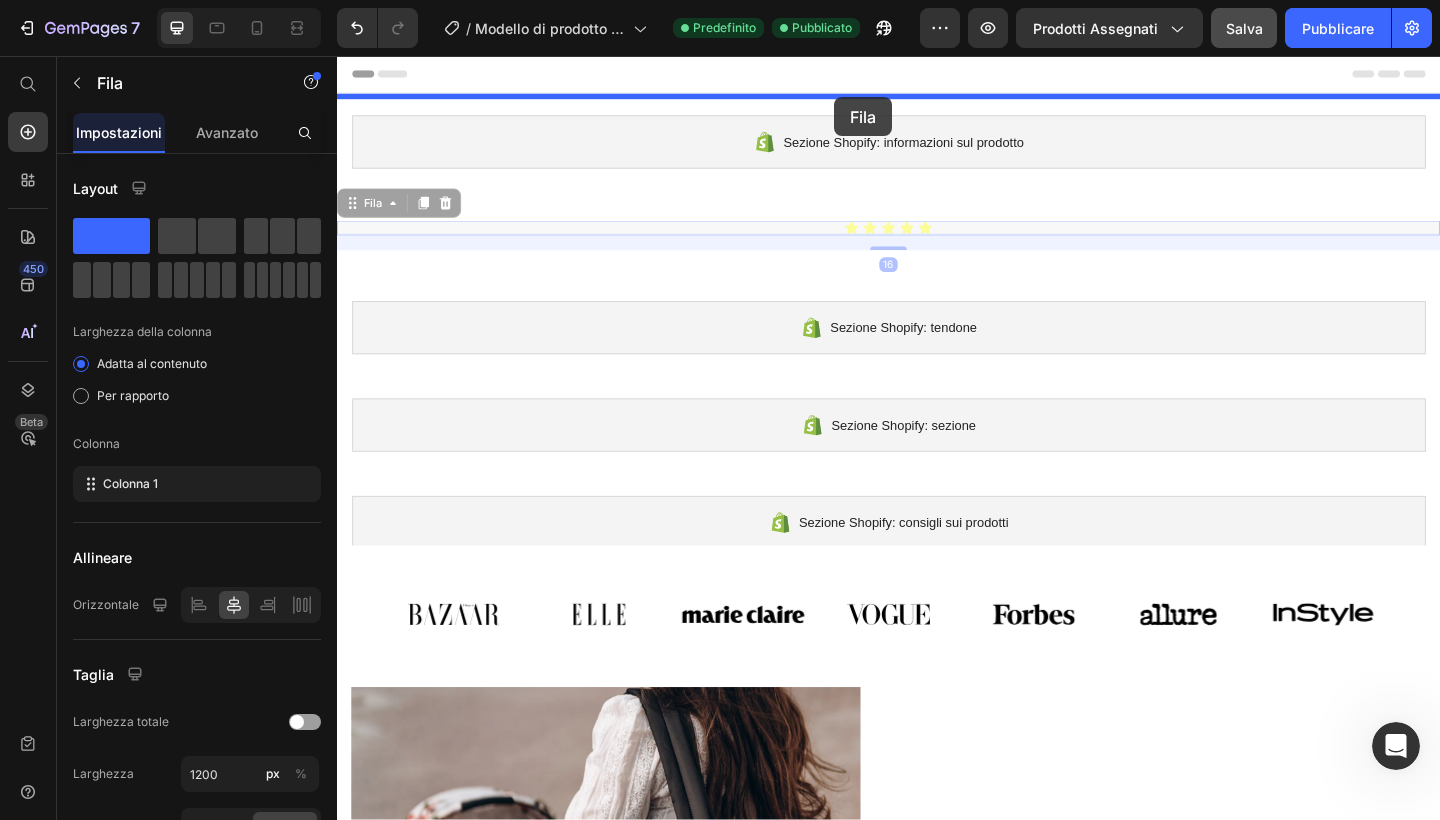 drag, startPoint x: 858, startPoint y: 237, endPoint x: 880, endPoint y: 97, distance: 141.71803 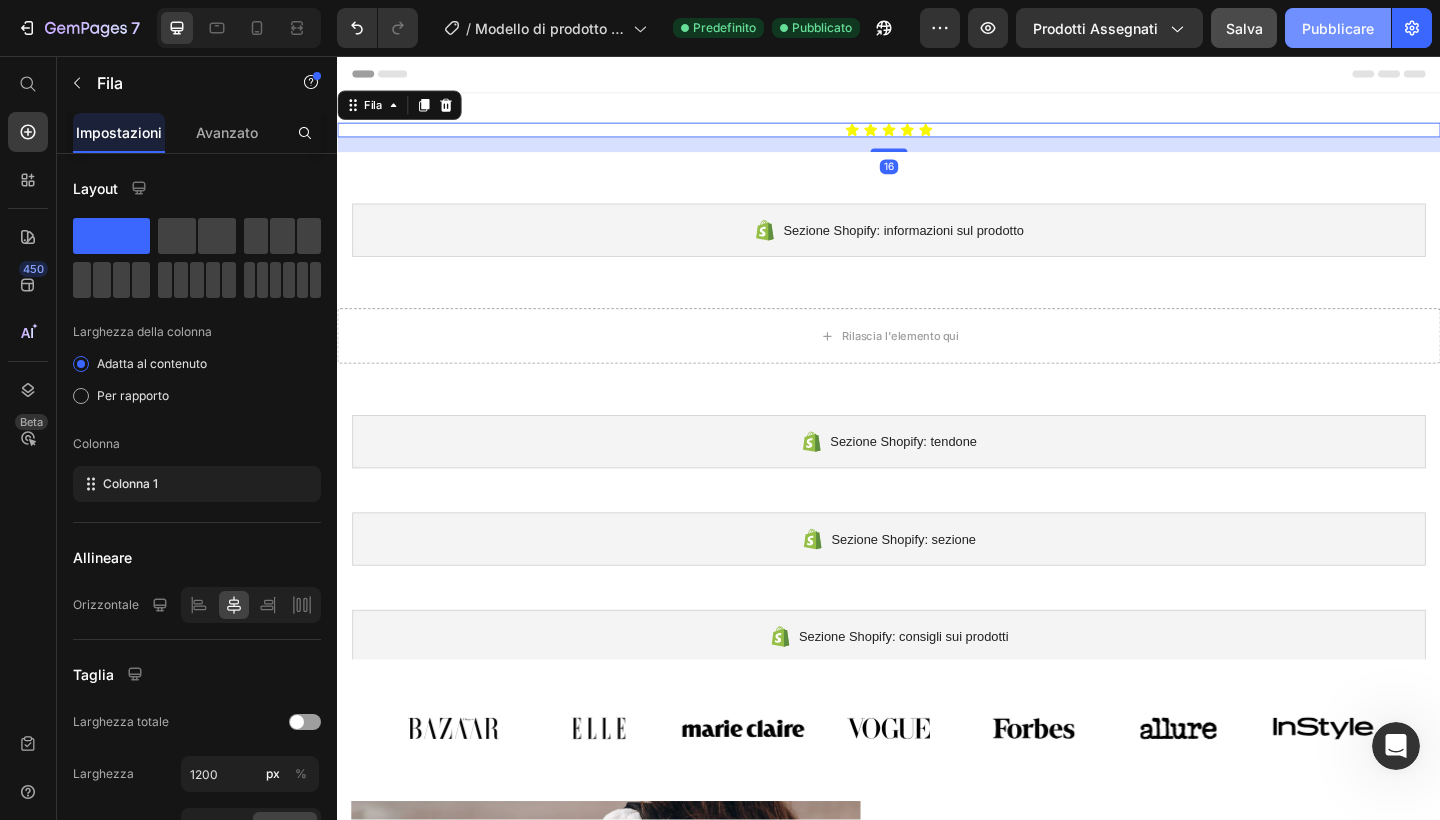 click on "Pubblicare" at bounding box center (1338, 28) 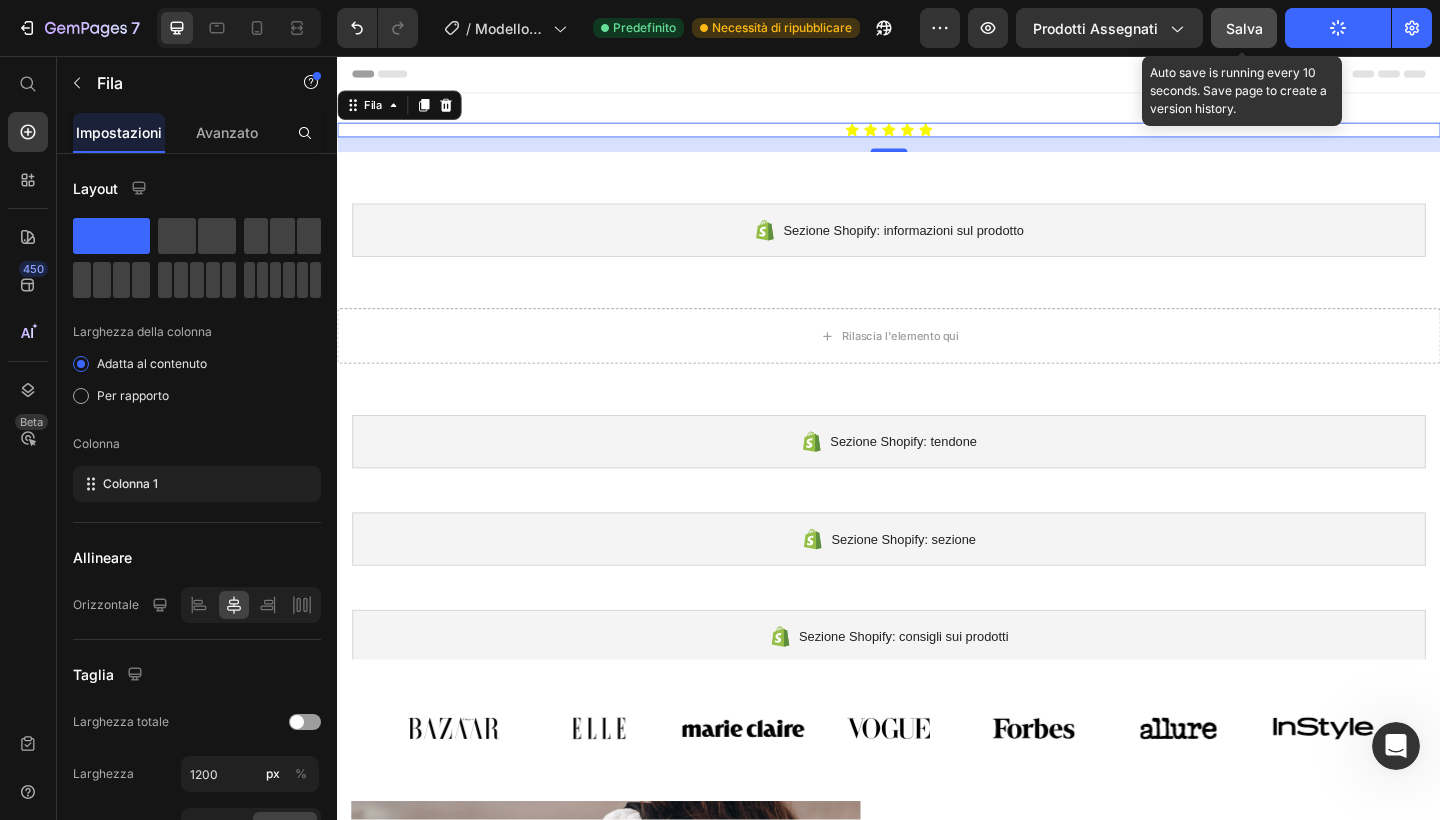 click on "Salva" 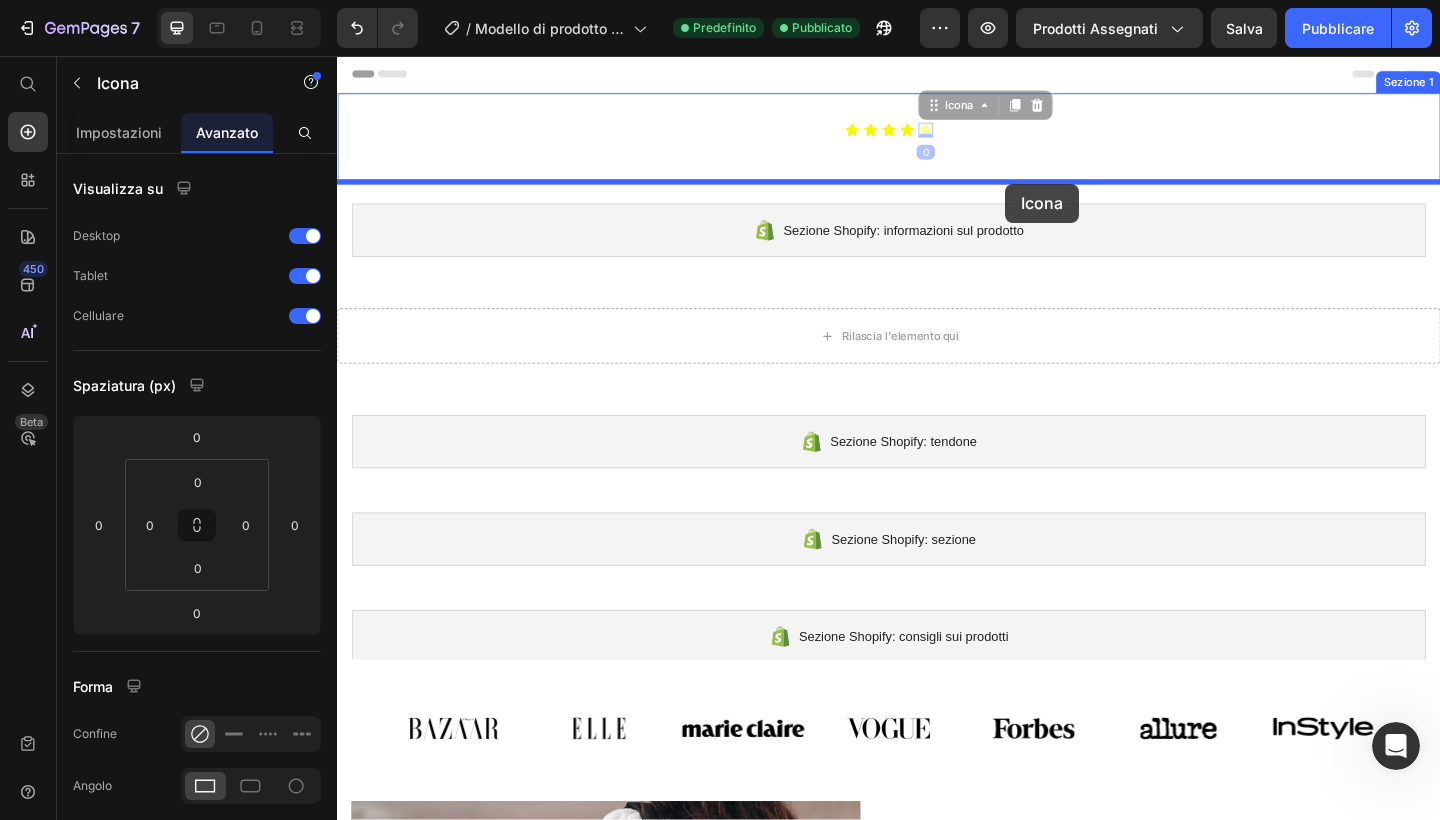 drag, startPoint x: 981, startPoint y: 133, endPoint x: 1064, endPoint y: 196, distance: 104.20173 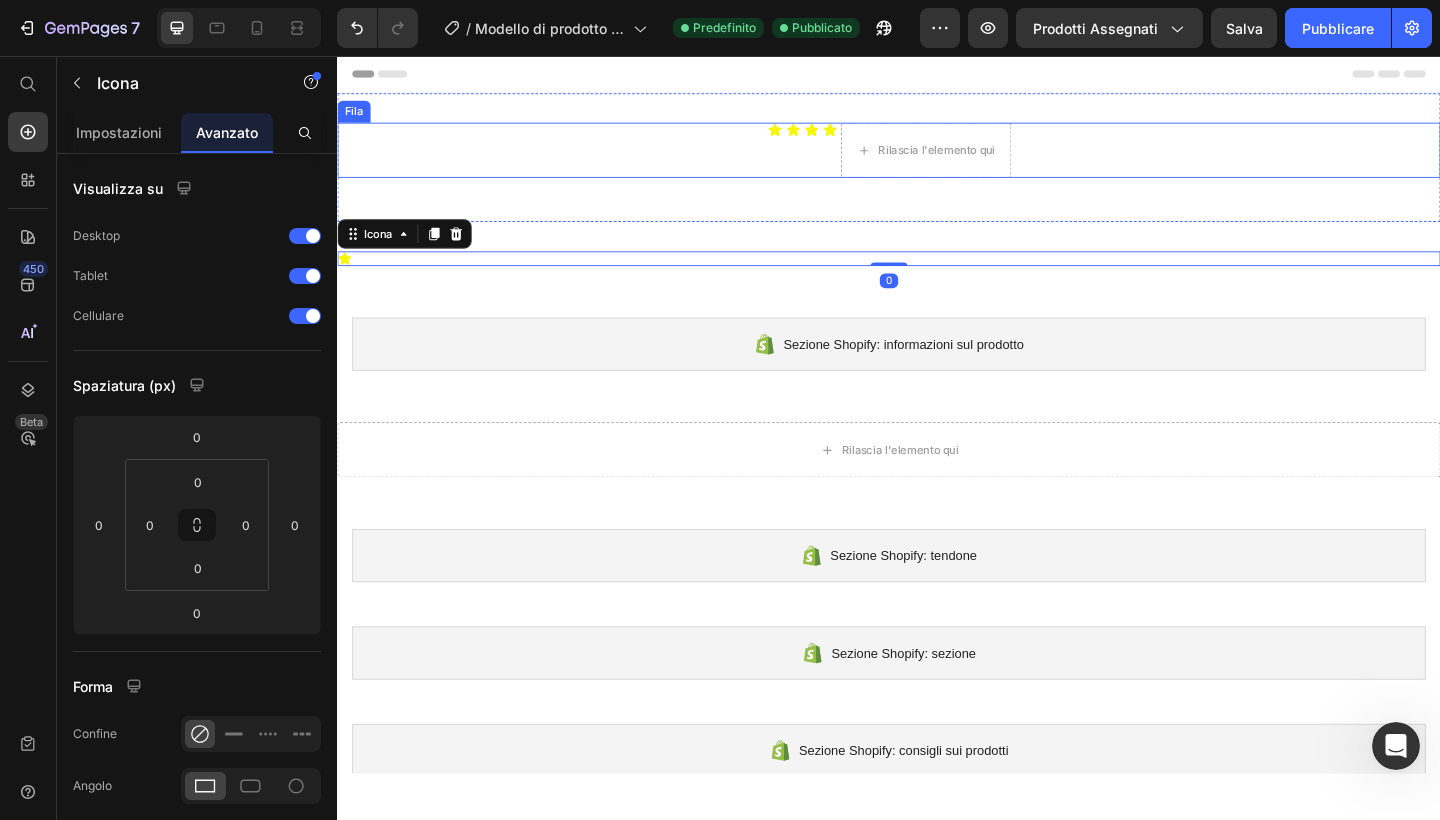 click on "Icona Icona Icona Icona
Rilascia l'elemento qui Elenco delle icone Fila" at bounding box center (937, 159) 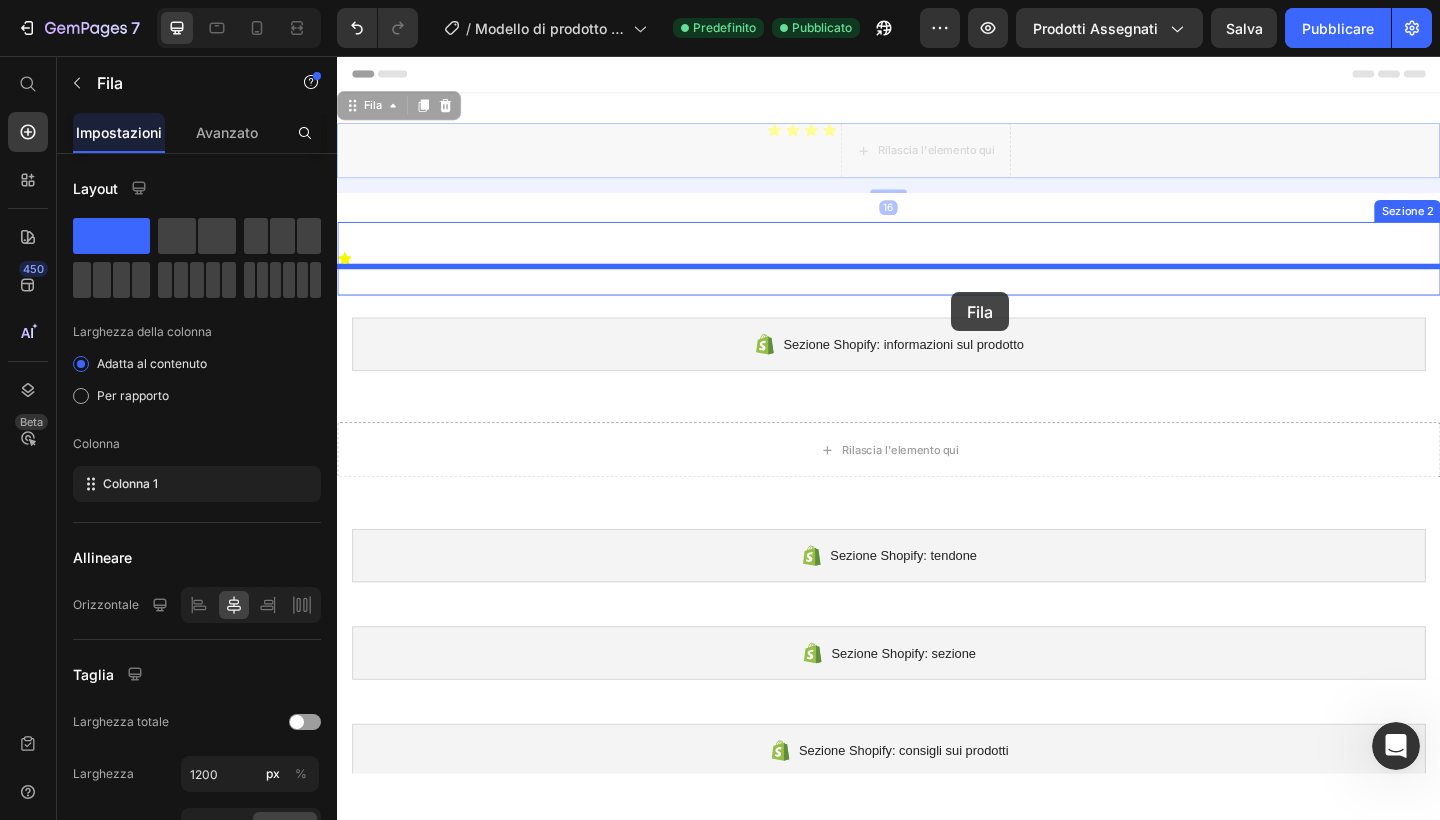 drag, startPoint x: 354, startPoint y: 113, endPoint x: 1005, endPoint y: 313, distance: 681.02936 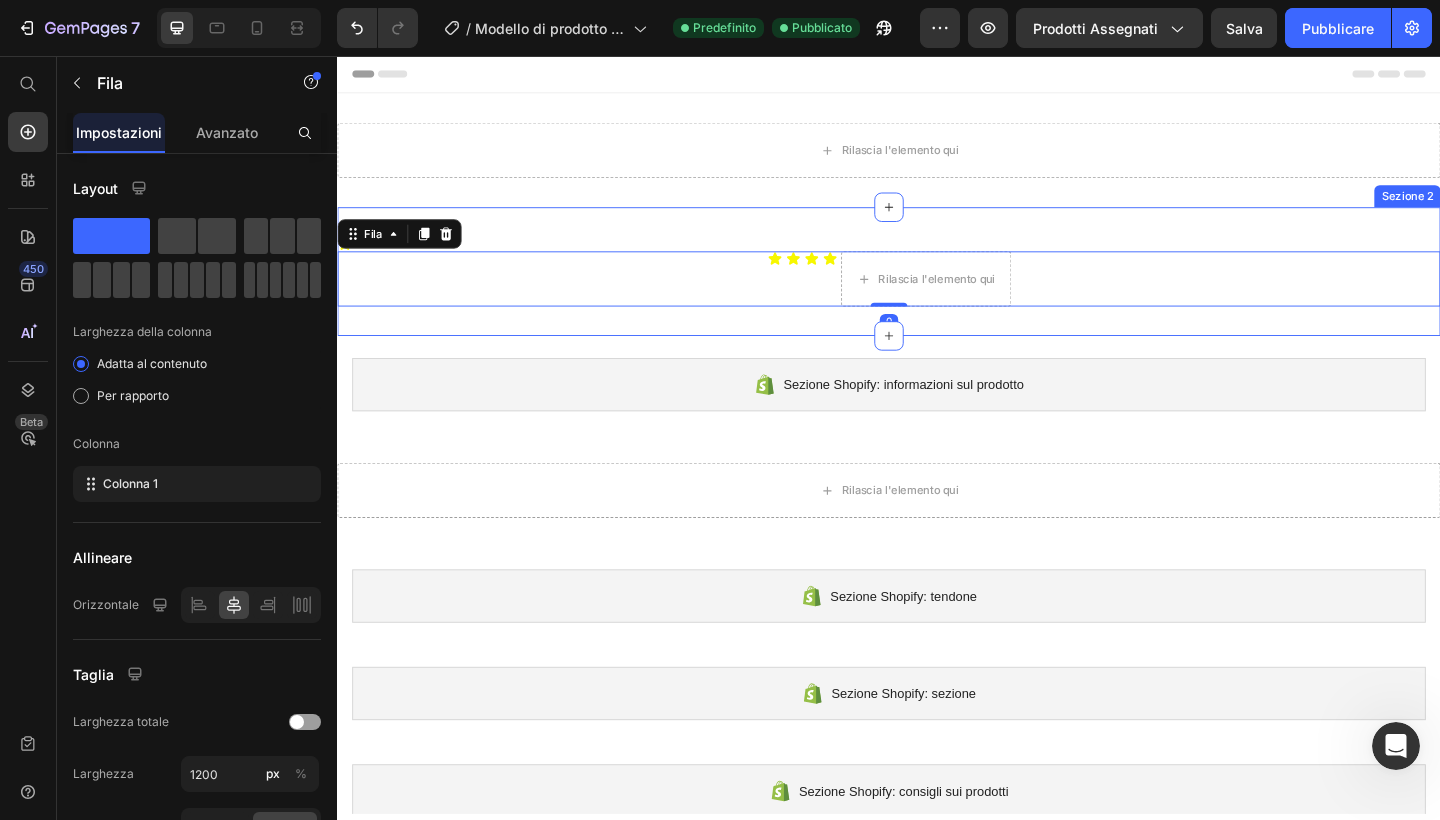 click on "Icona Icona Icona Icona Icona
Rilascia l'elemento qui Elenco delle icone Fila   0 Sezione 2" at bounding box center (937, 291) 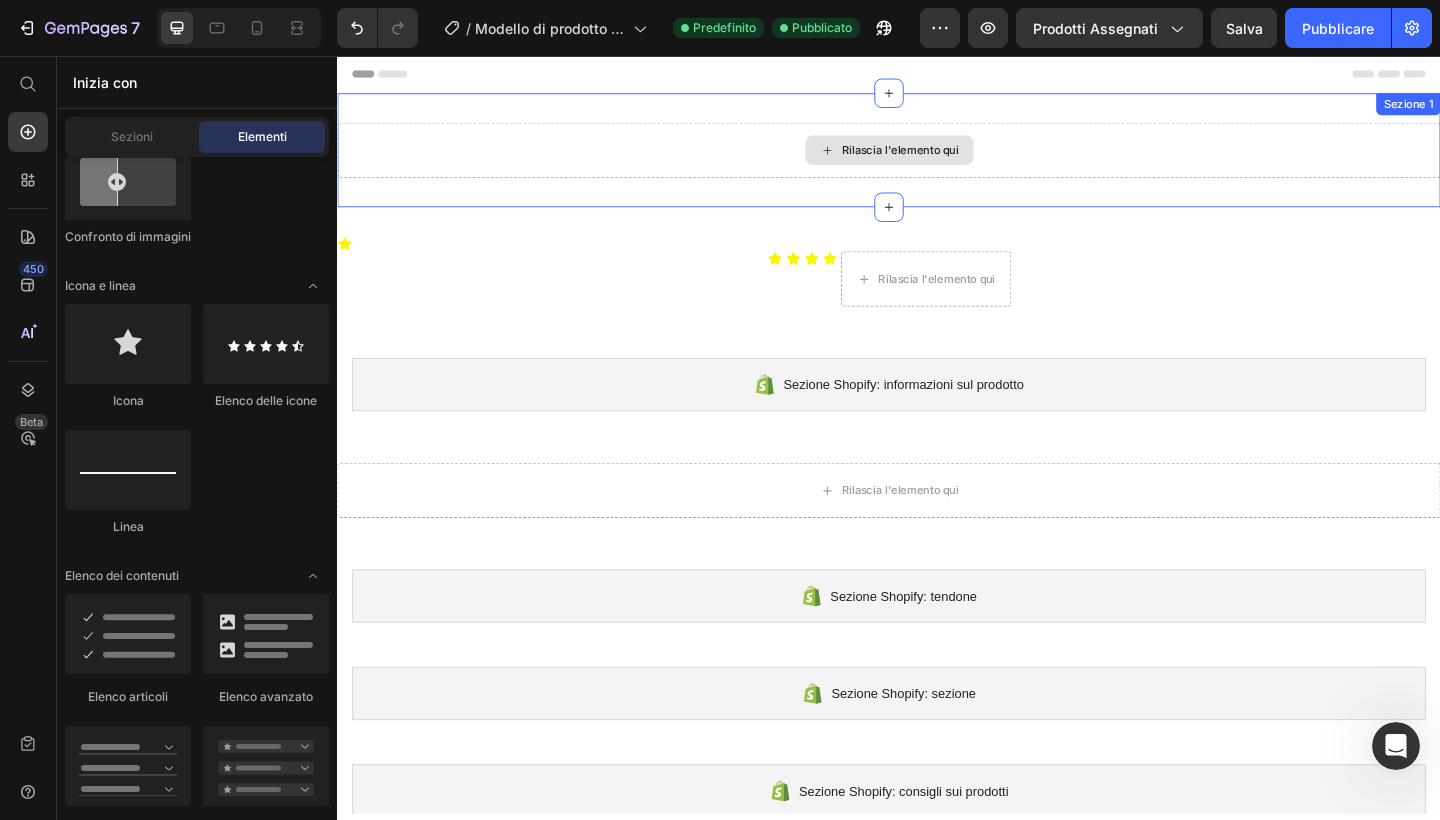 click 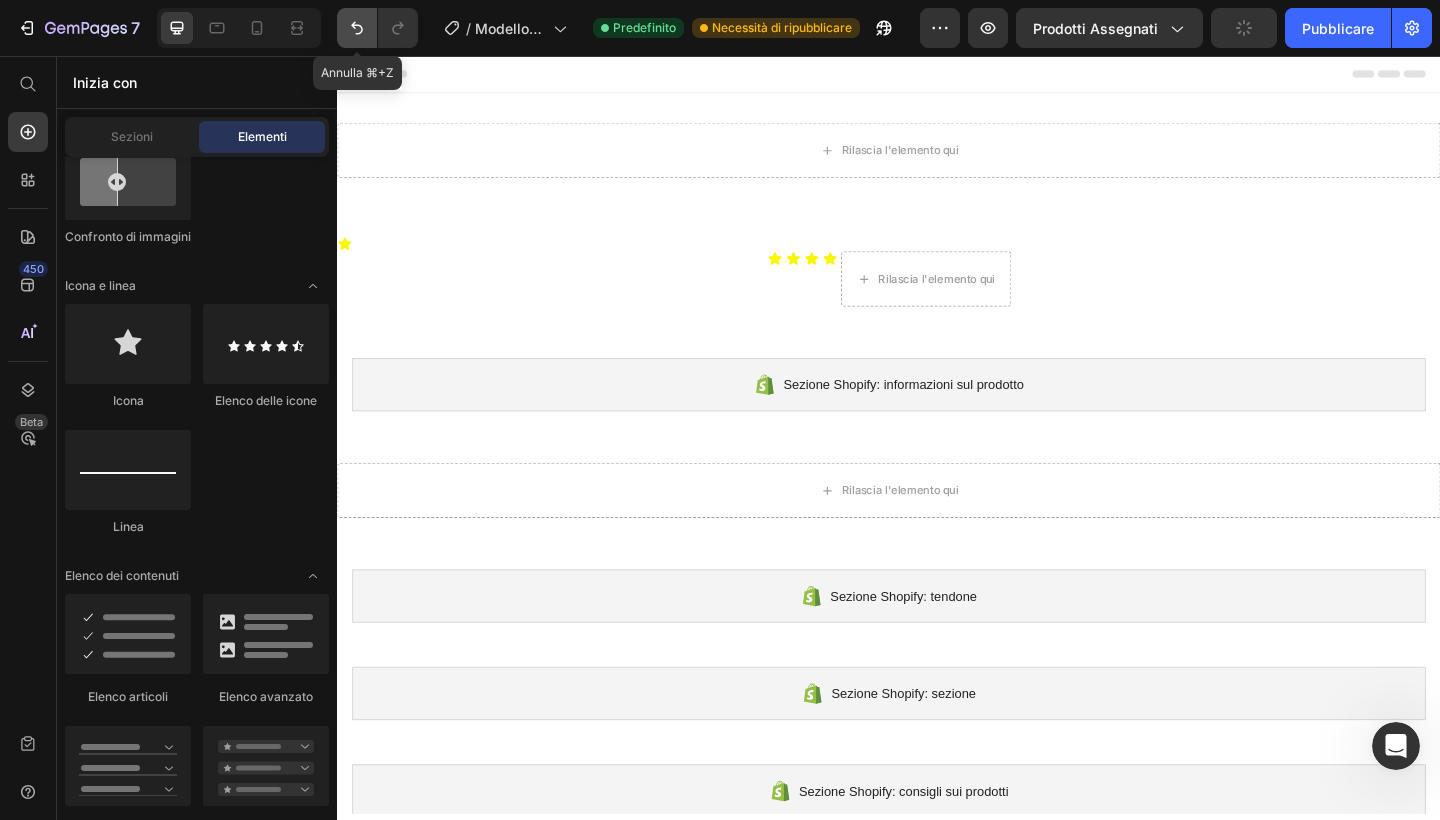 click 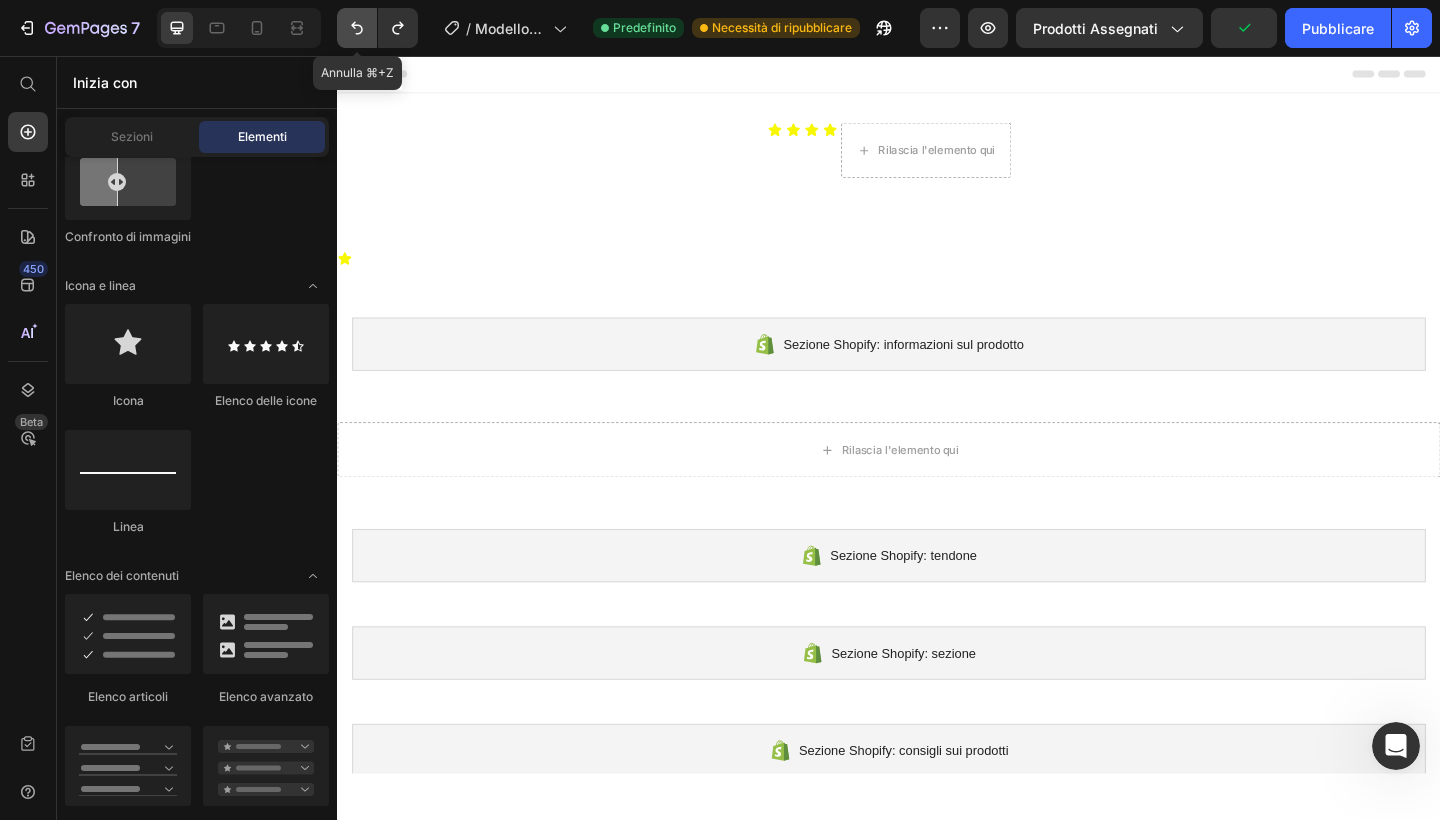 click 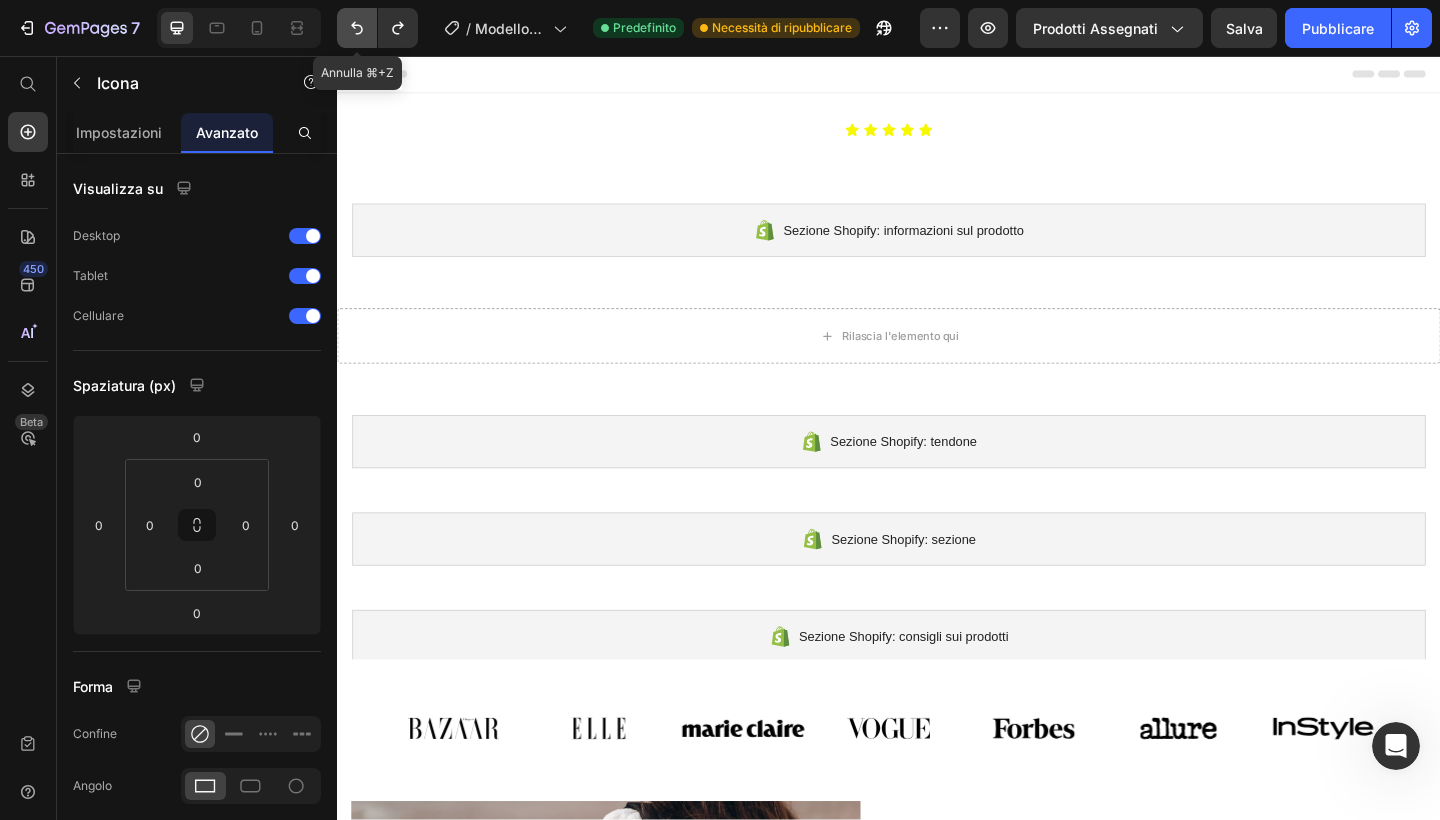 click 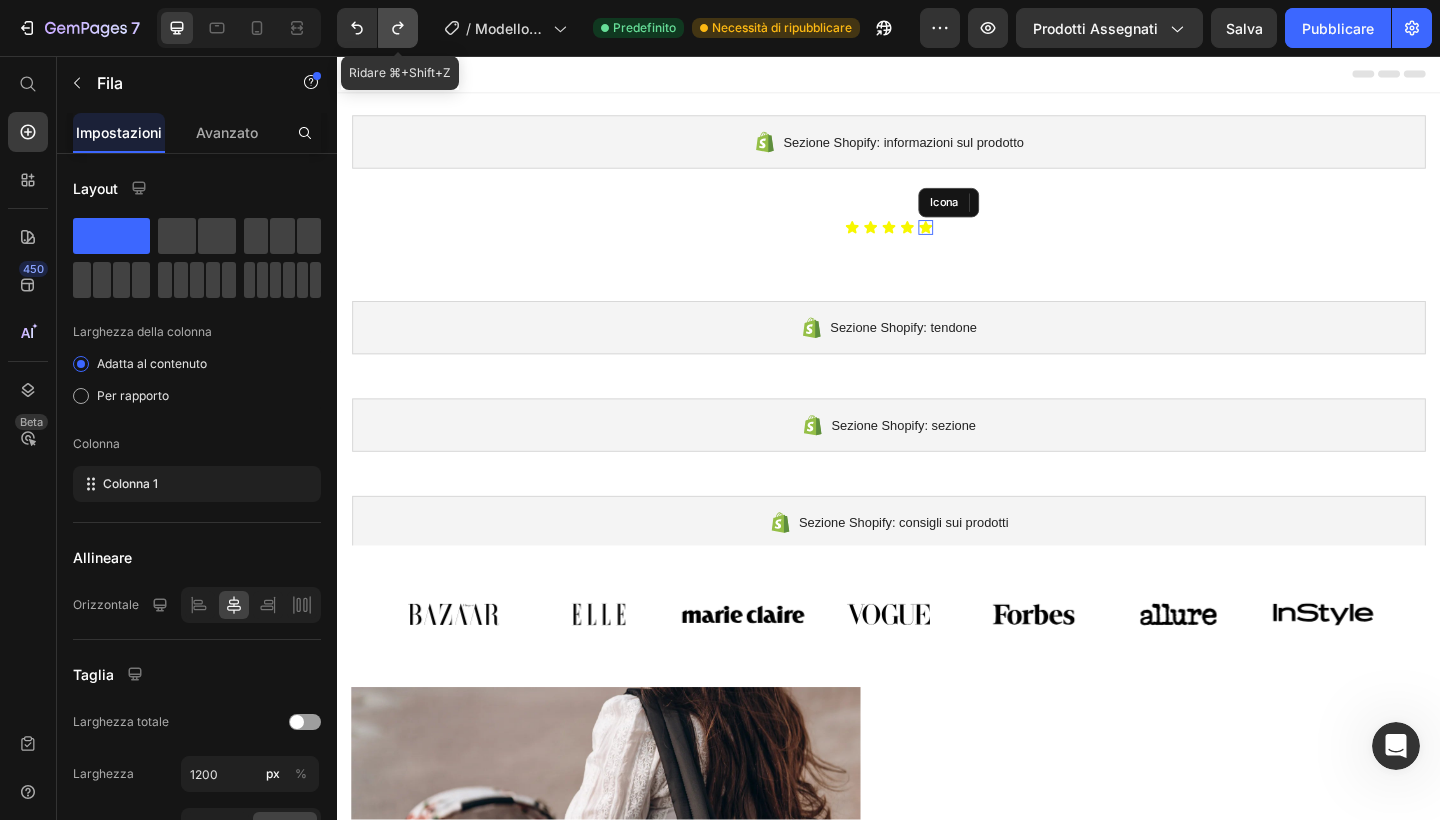 click 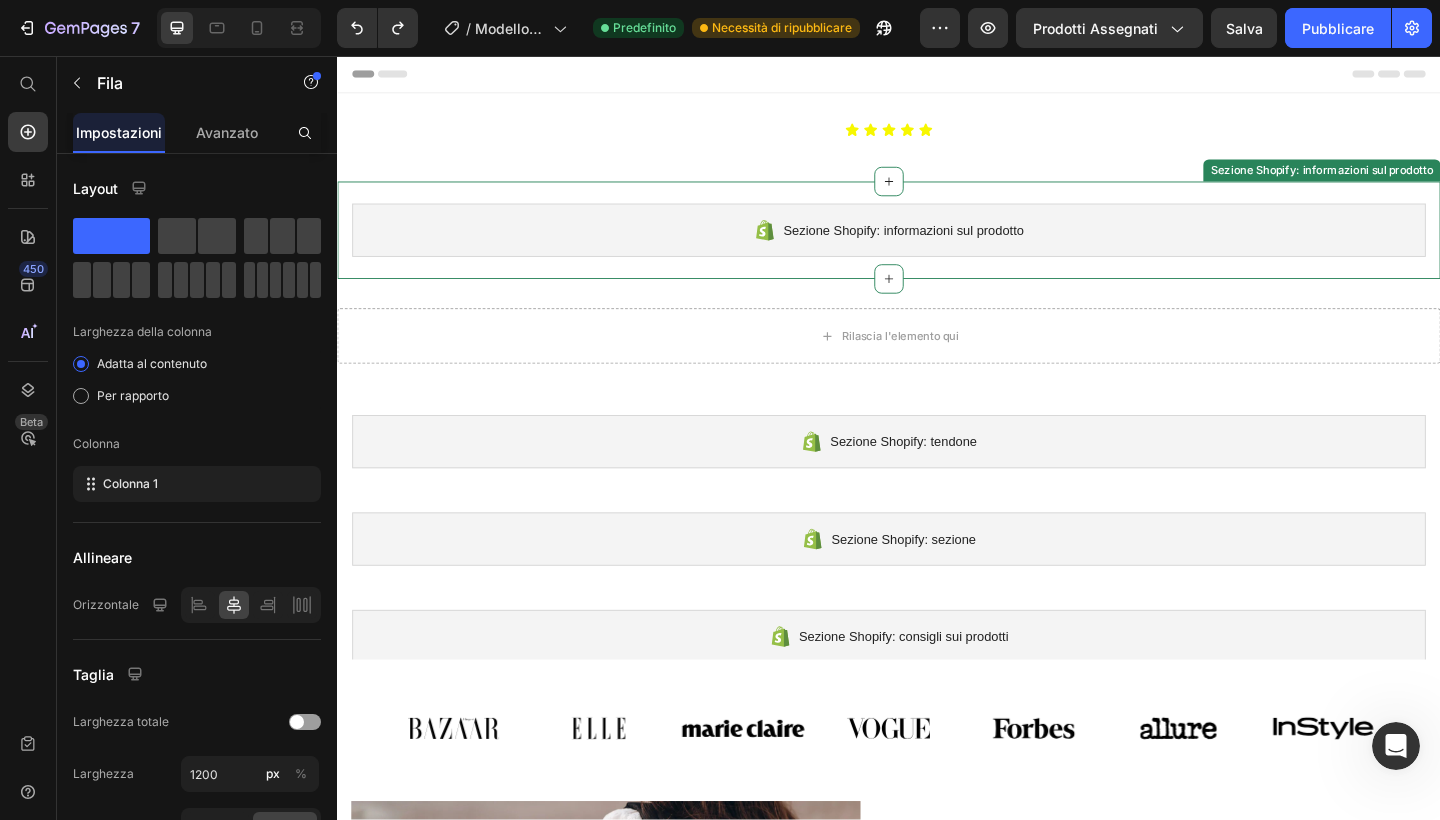 click on "Sezione Shopify: informazioni sul prodotto" at bounding box center [952, 246] 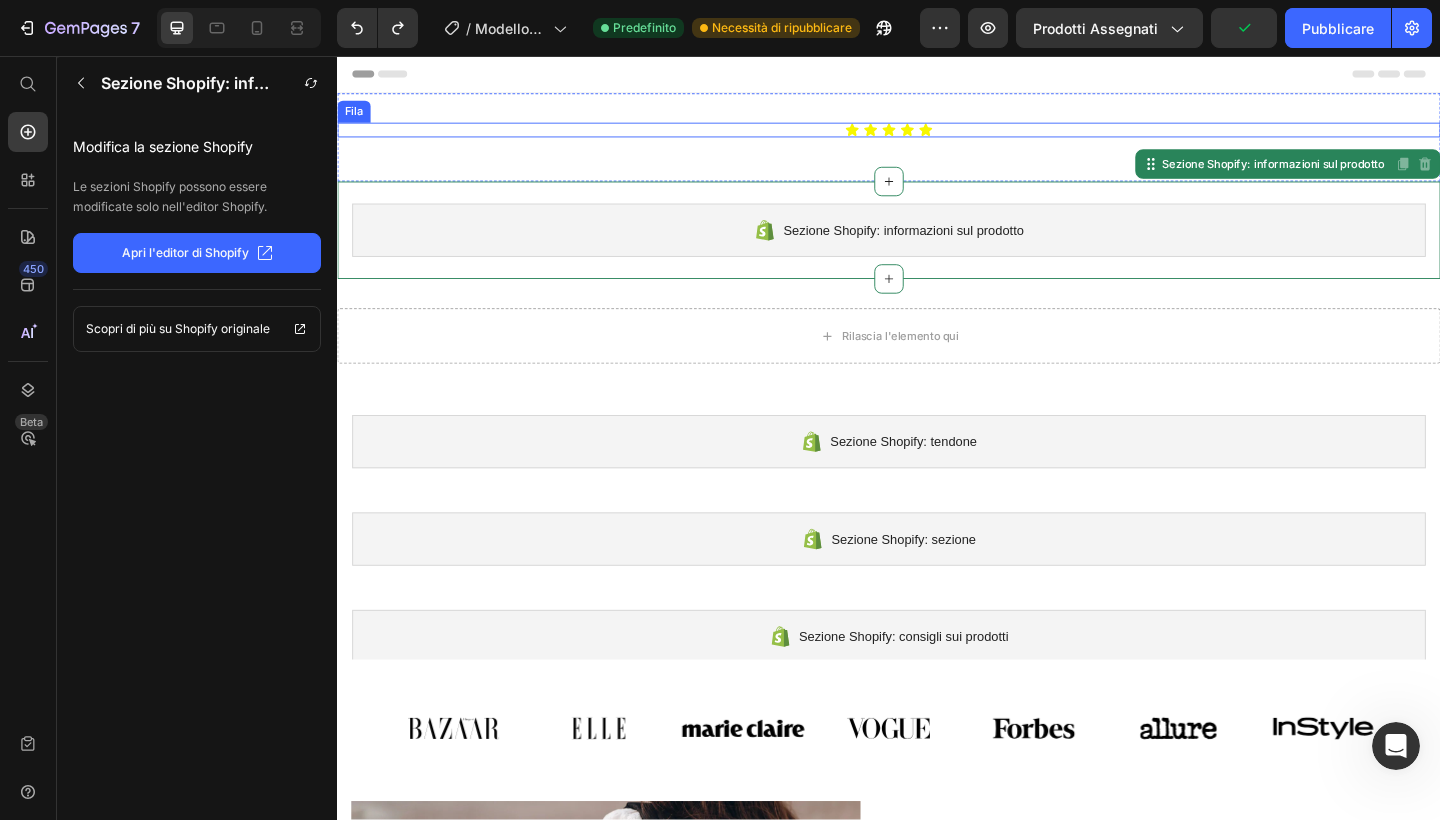 click on "Icona Icona Icona Icona Icona Elenco delle icone Fila" at bounding box center (937, 137) 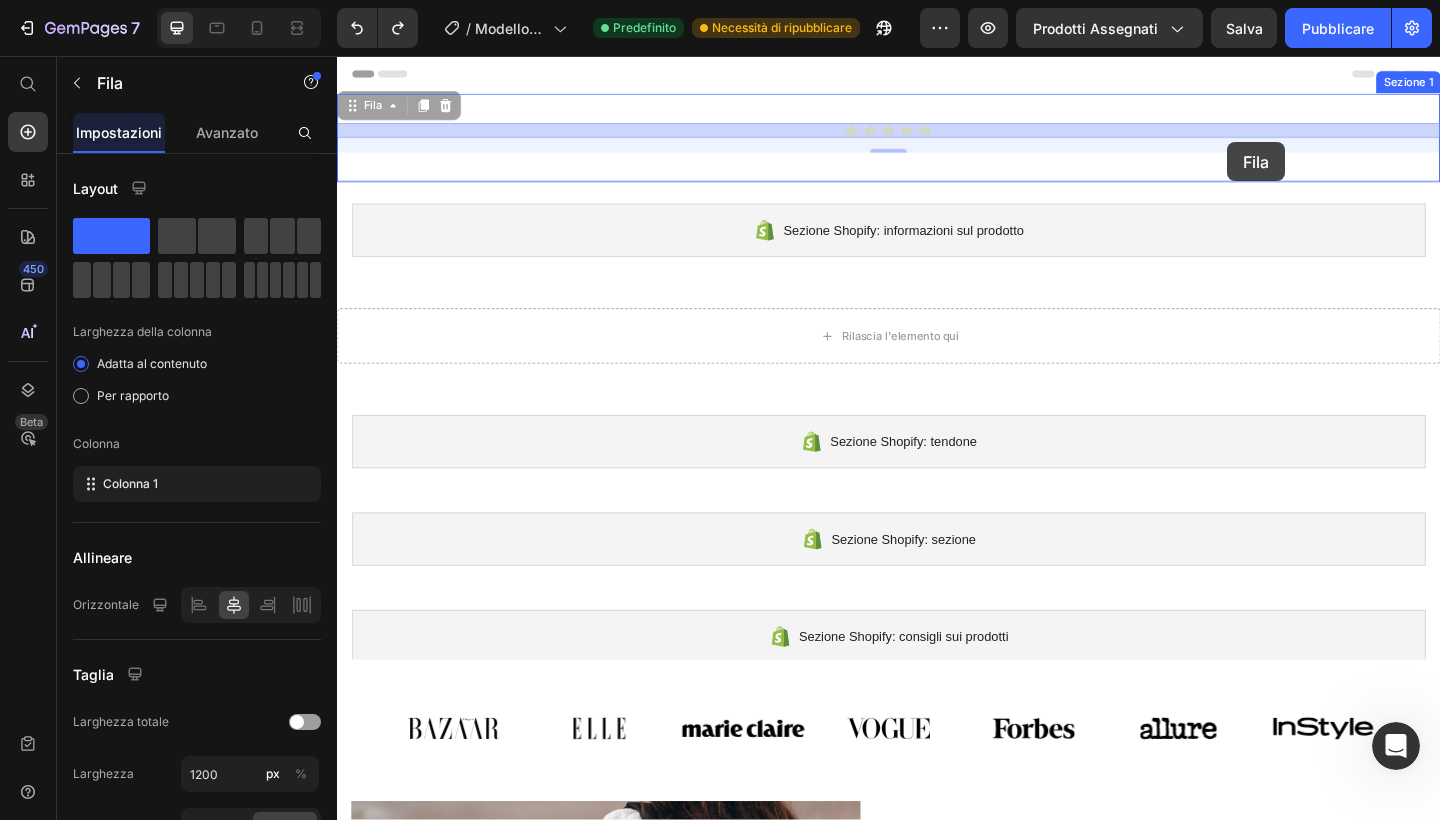 drag, startPoint x: 363, startPoint y: 109, endPoint x: 1304, endPoint y: 148, distance: 941.80786 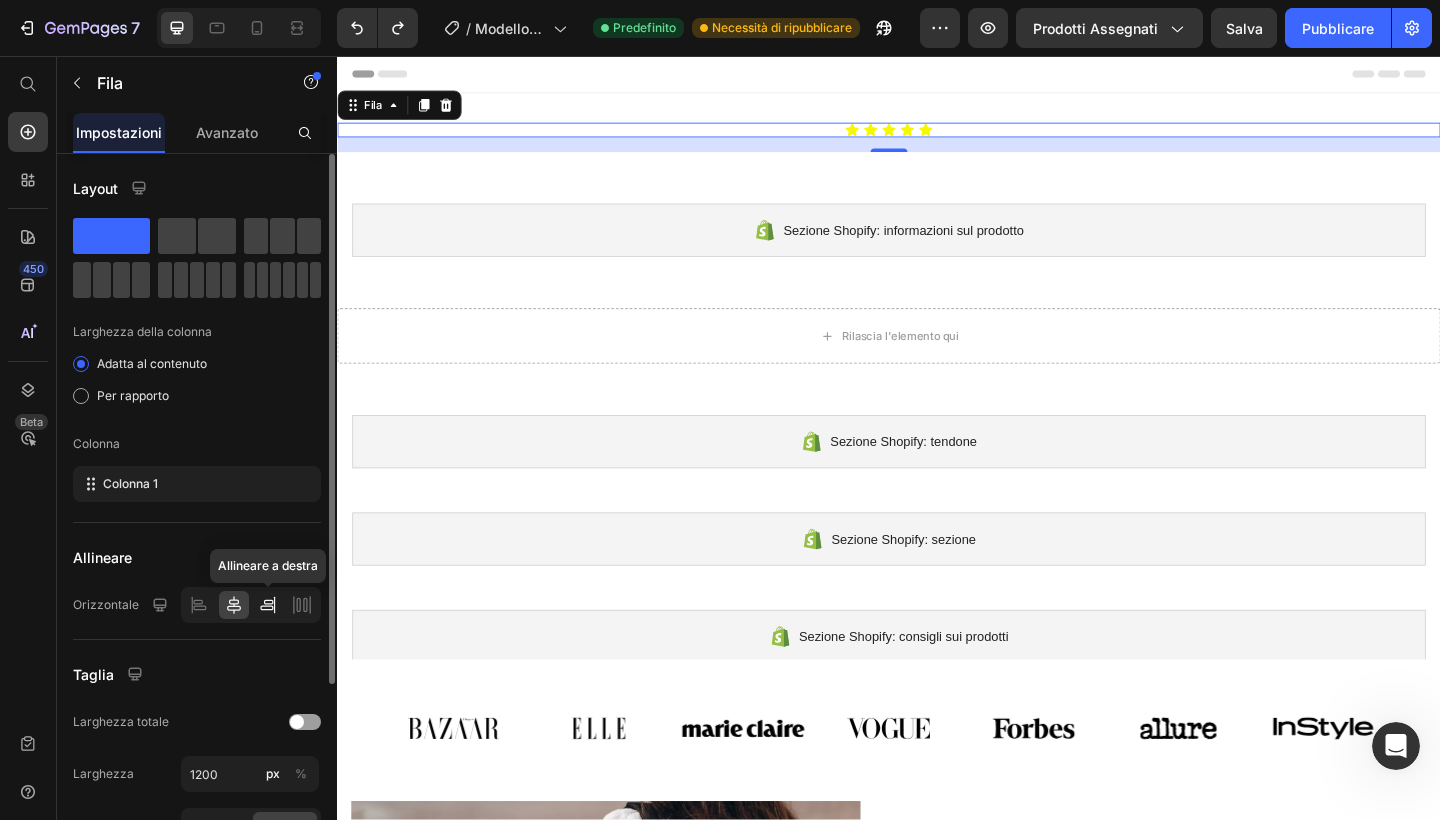 click 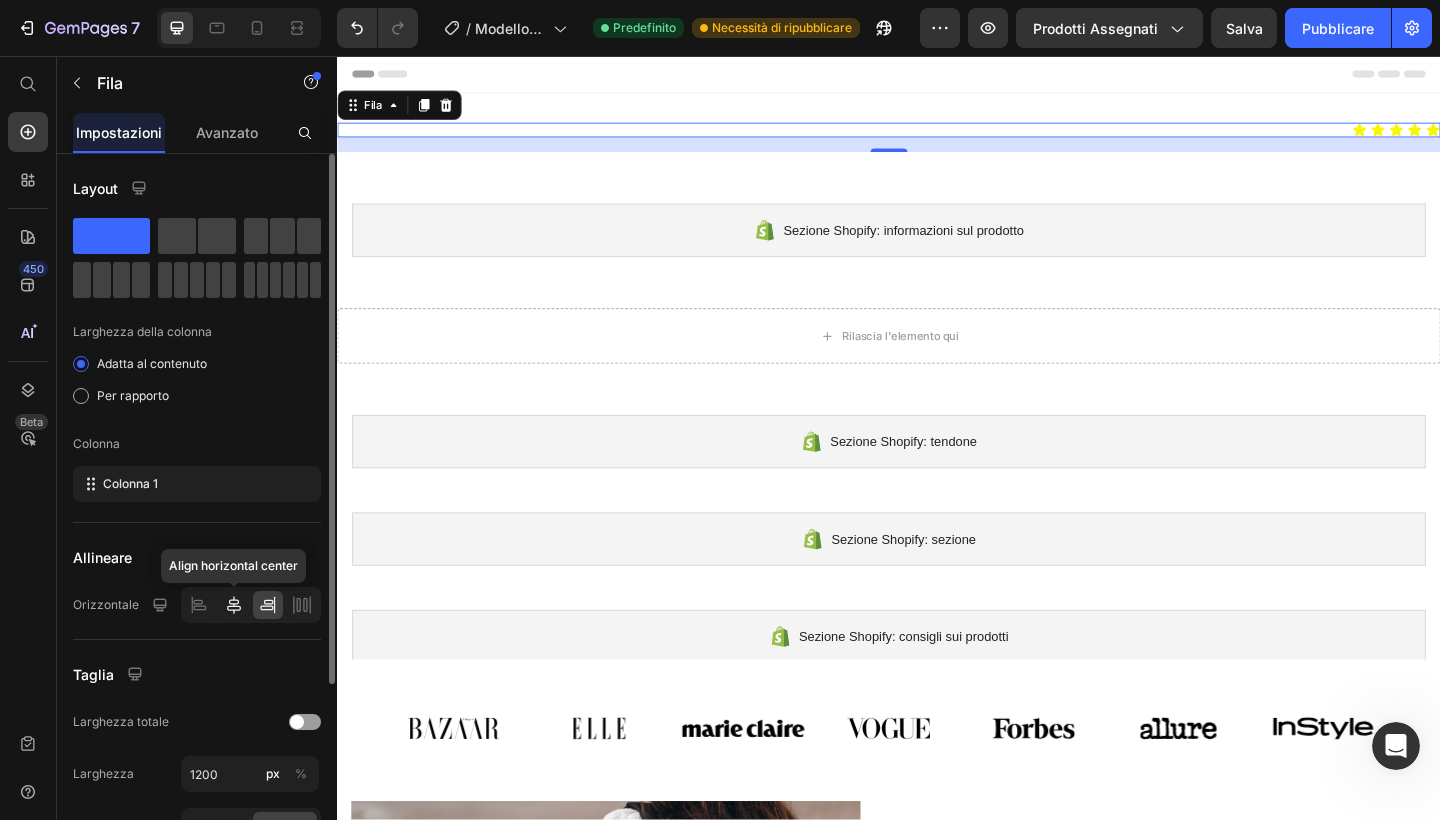click 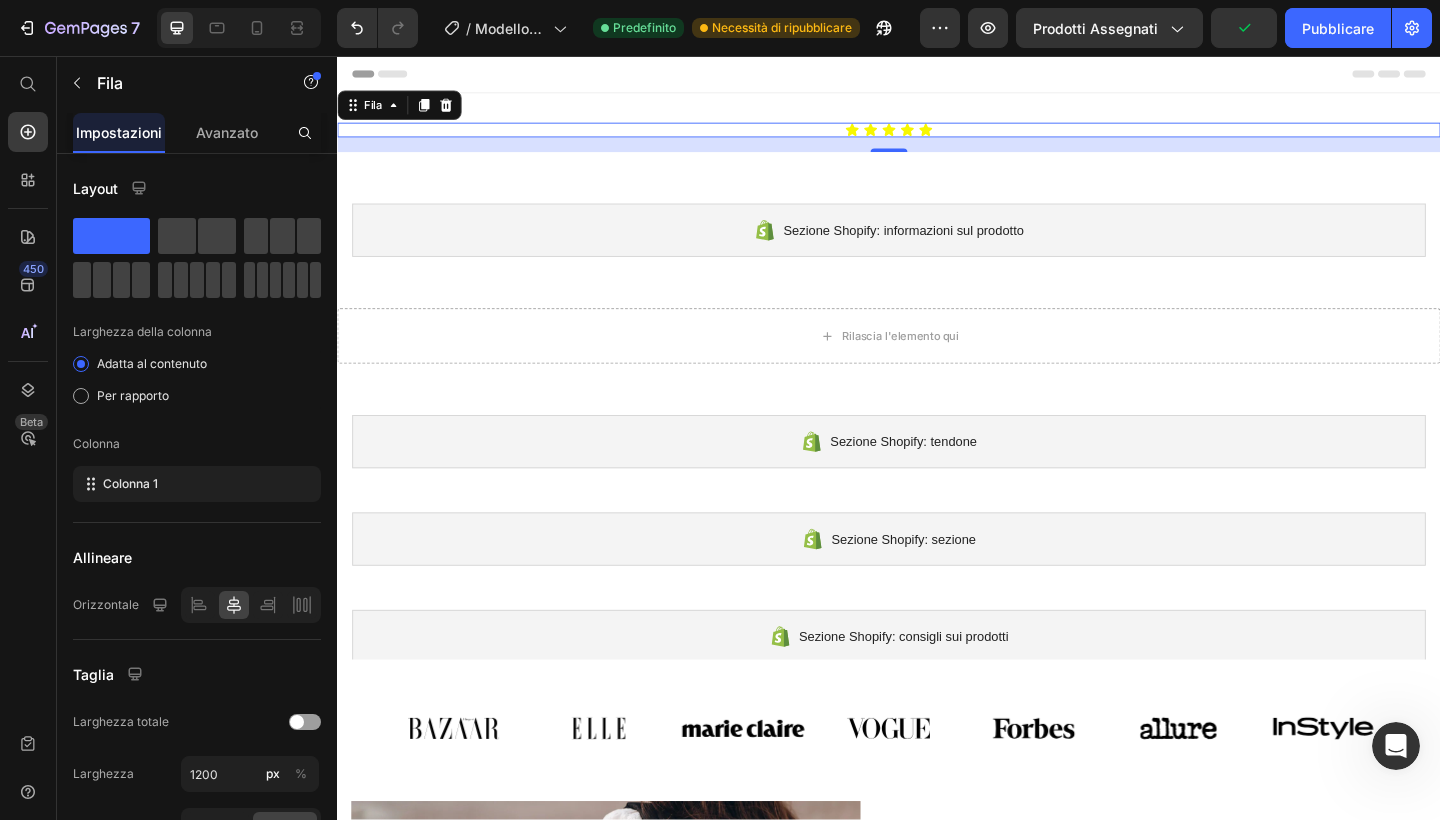 click on "Icona Icona Icona Icona Icona Elenco delle icone Fila   16" at bounding box center [937, 137] 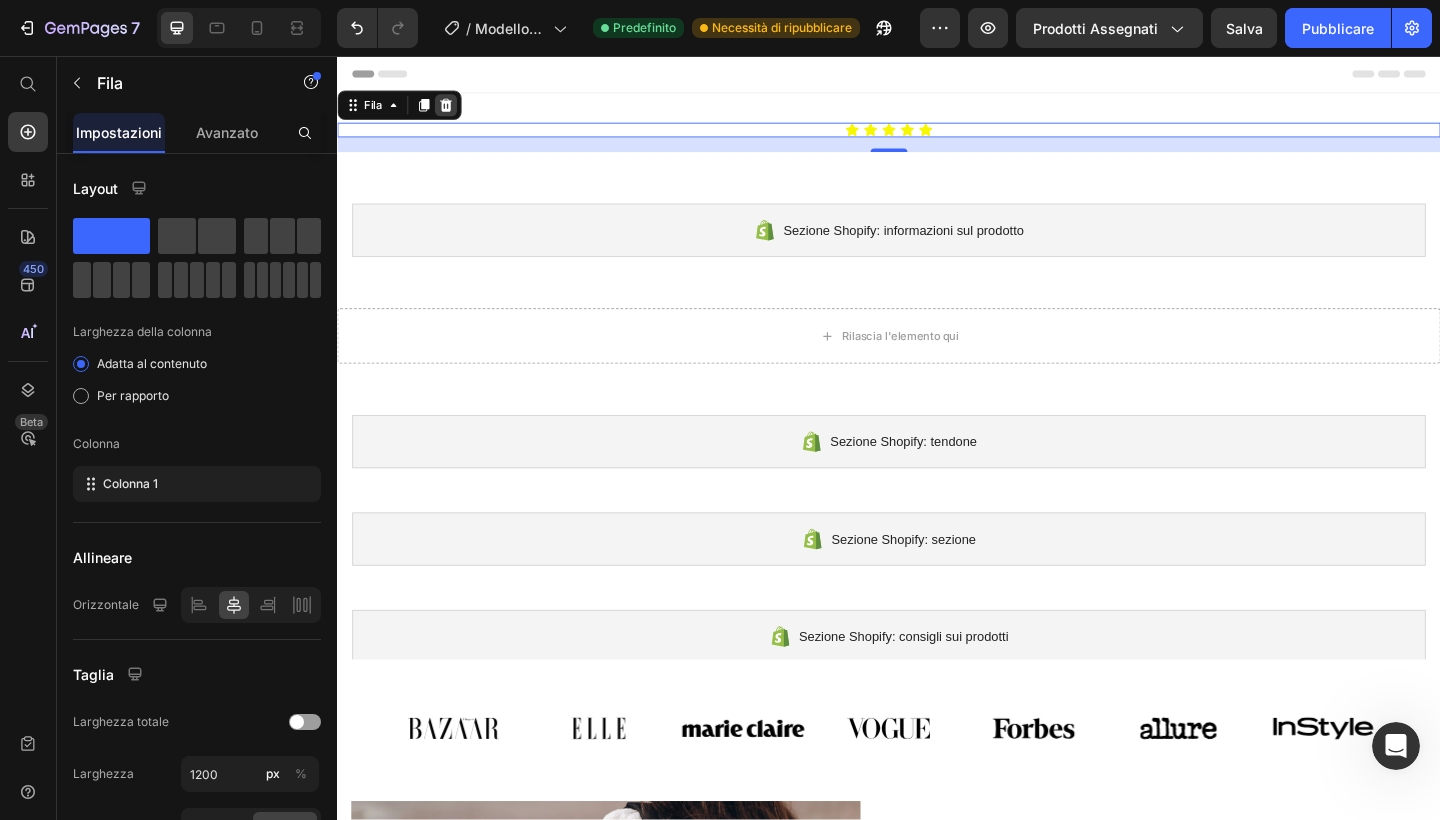 click 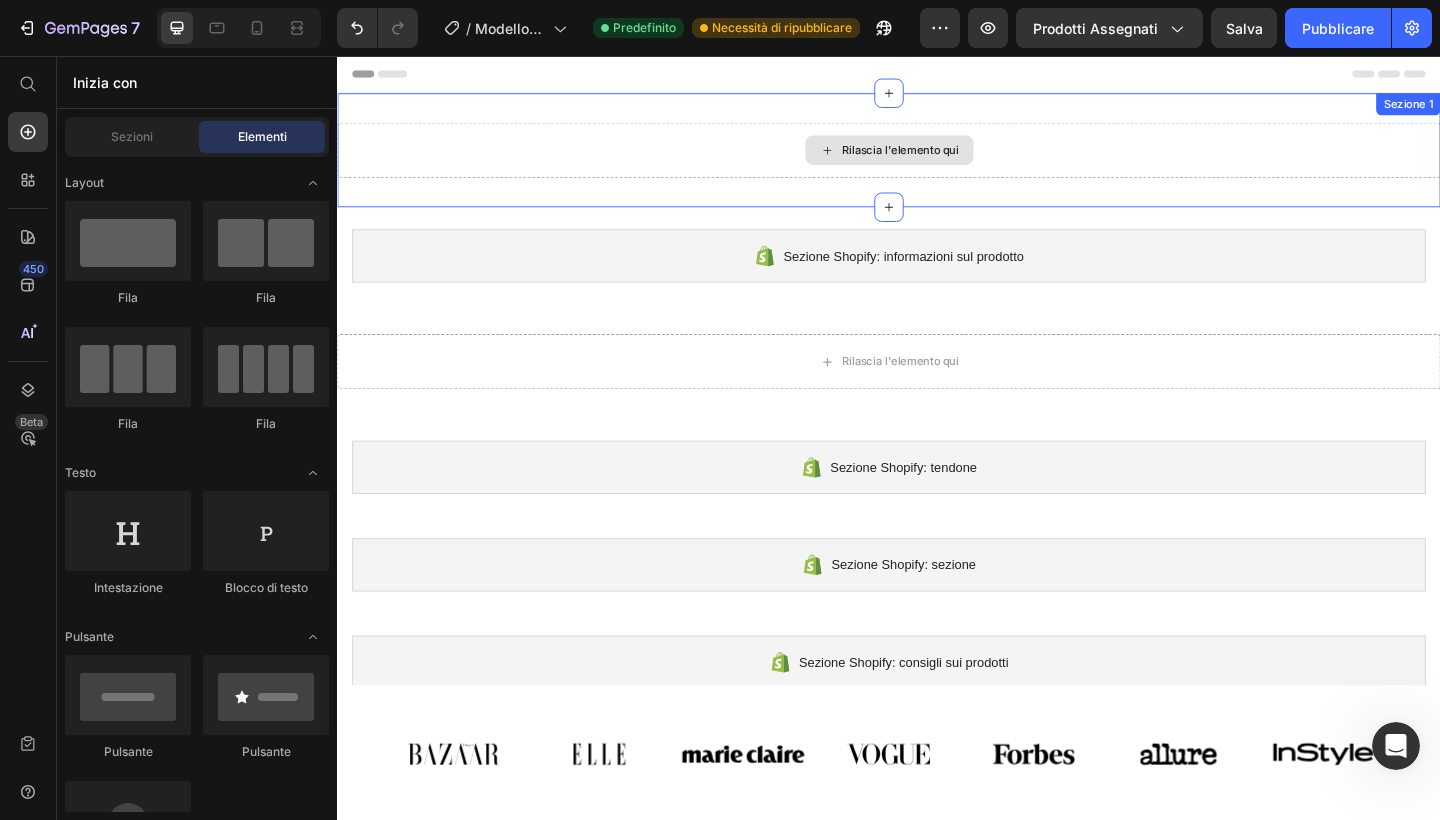 scroll, scrollTop: 13, scrollLeft: 0, axis: vertical 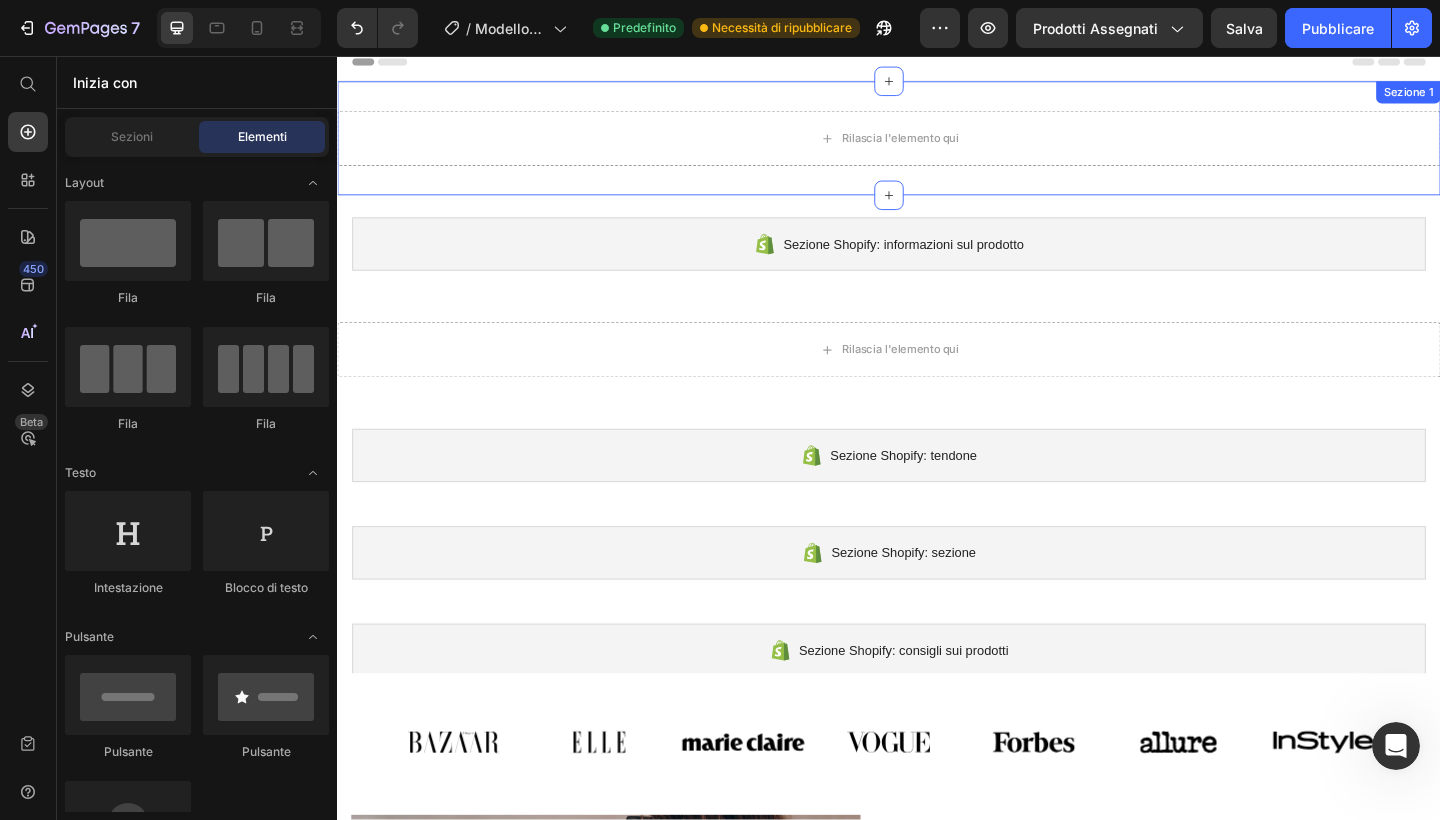 click on "Rilascia l'elemento qui Sezione 1" at bounding box center (937, 146) 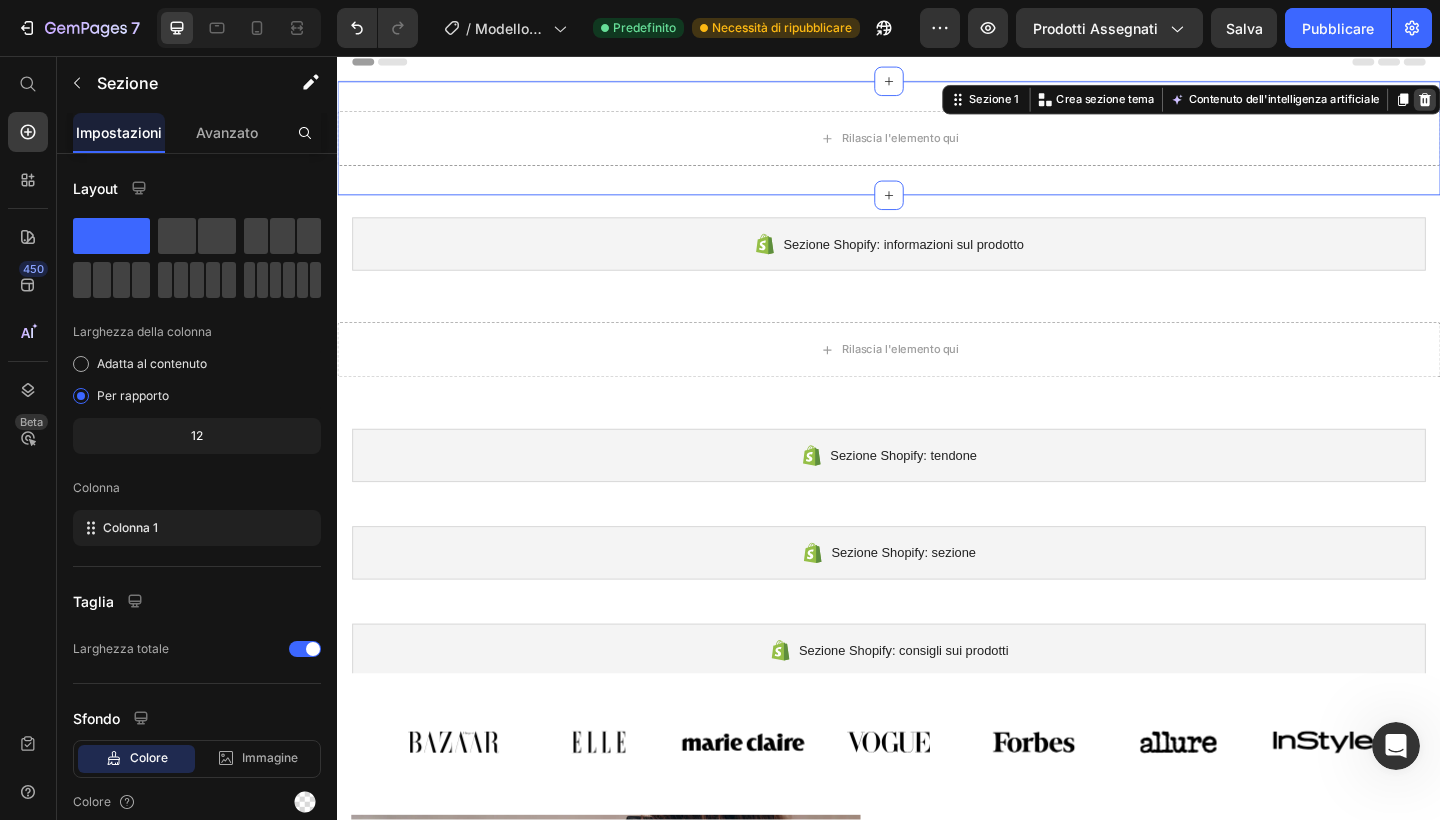 click at bounding box center (1520, 104) 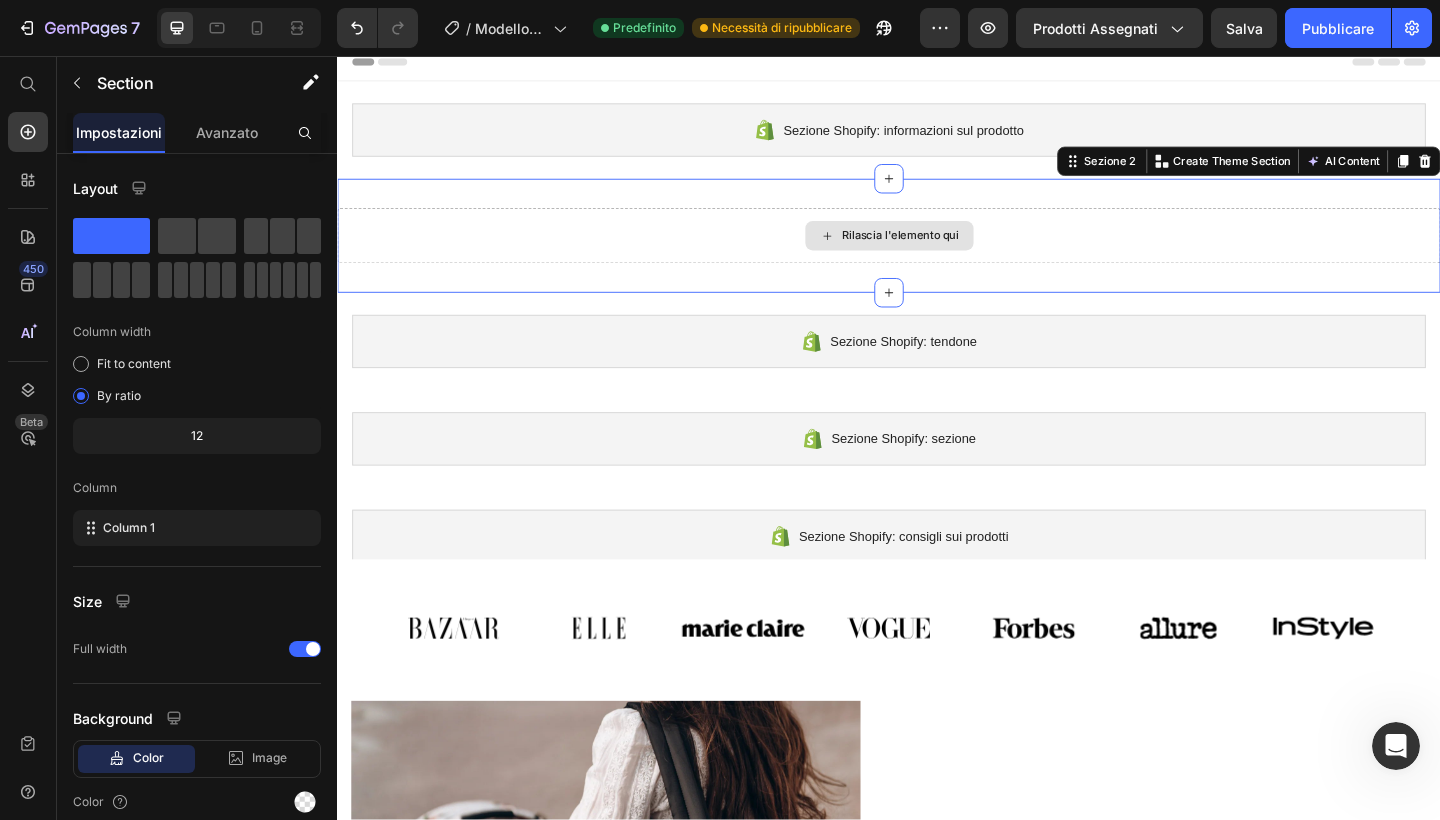 click on "Rilascia l'elemento qui" at bounding box center (937, 252) 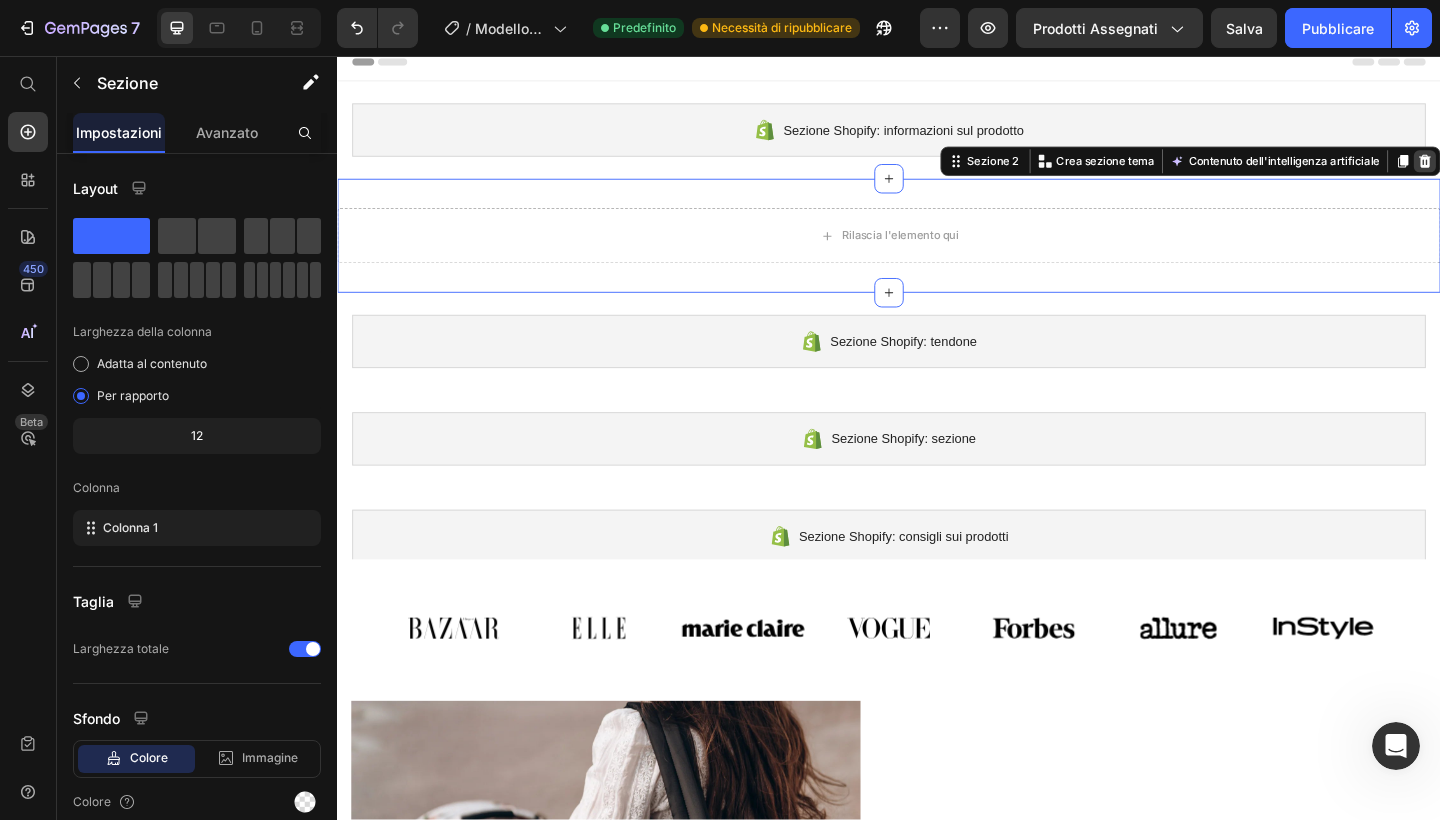 click 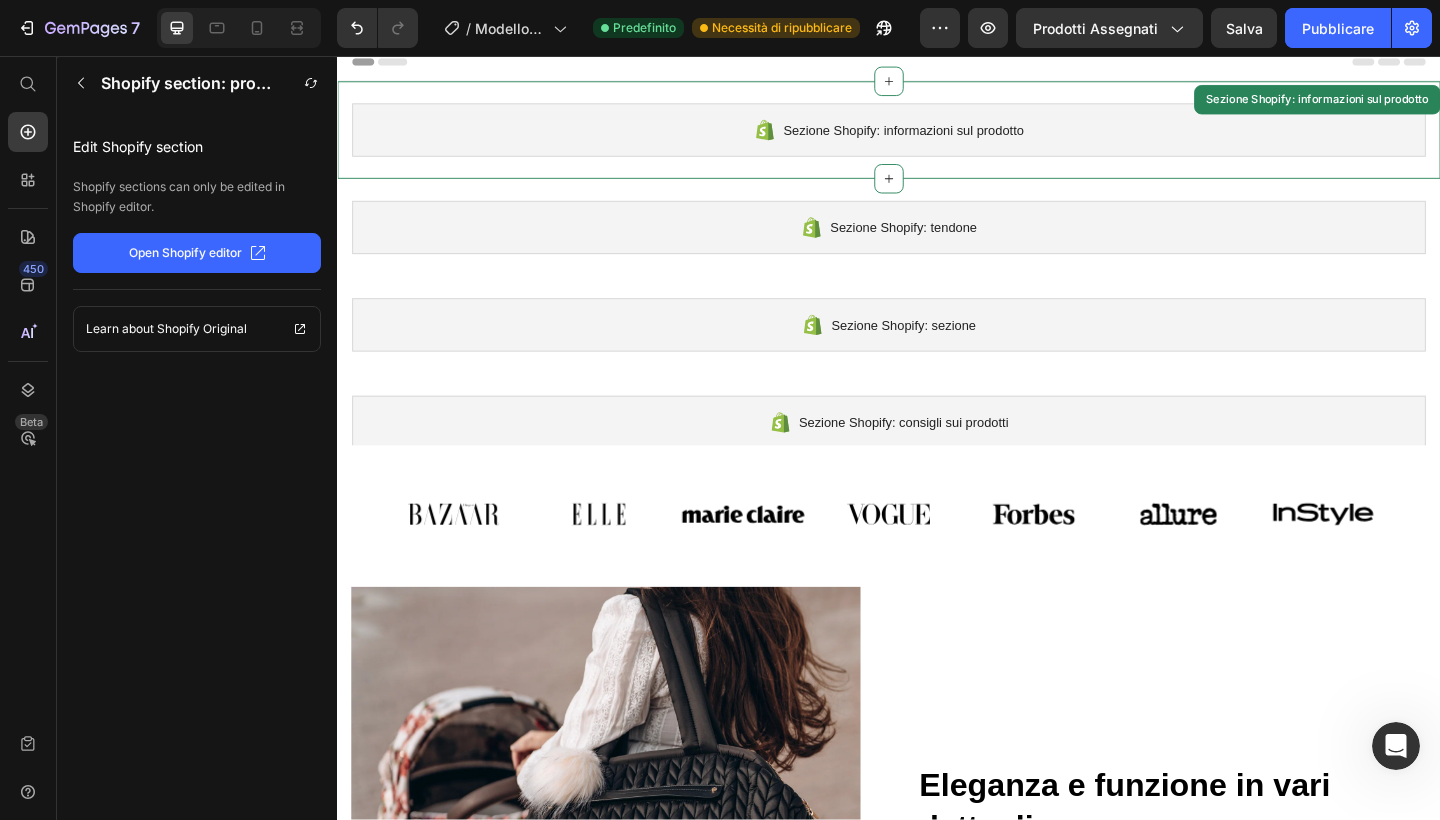 click on "Sezione Shopify: informazioni sul prodotto" at bounding box center (937, 137) 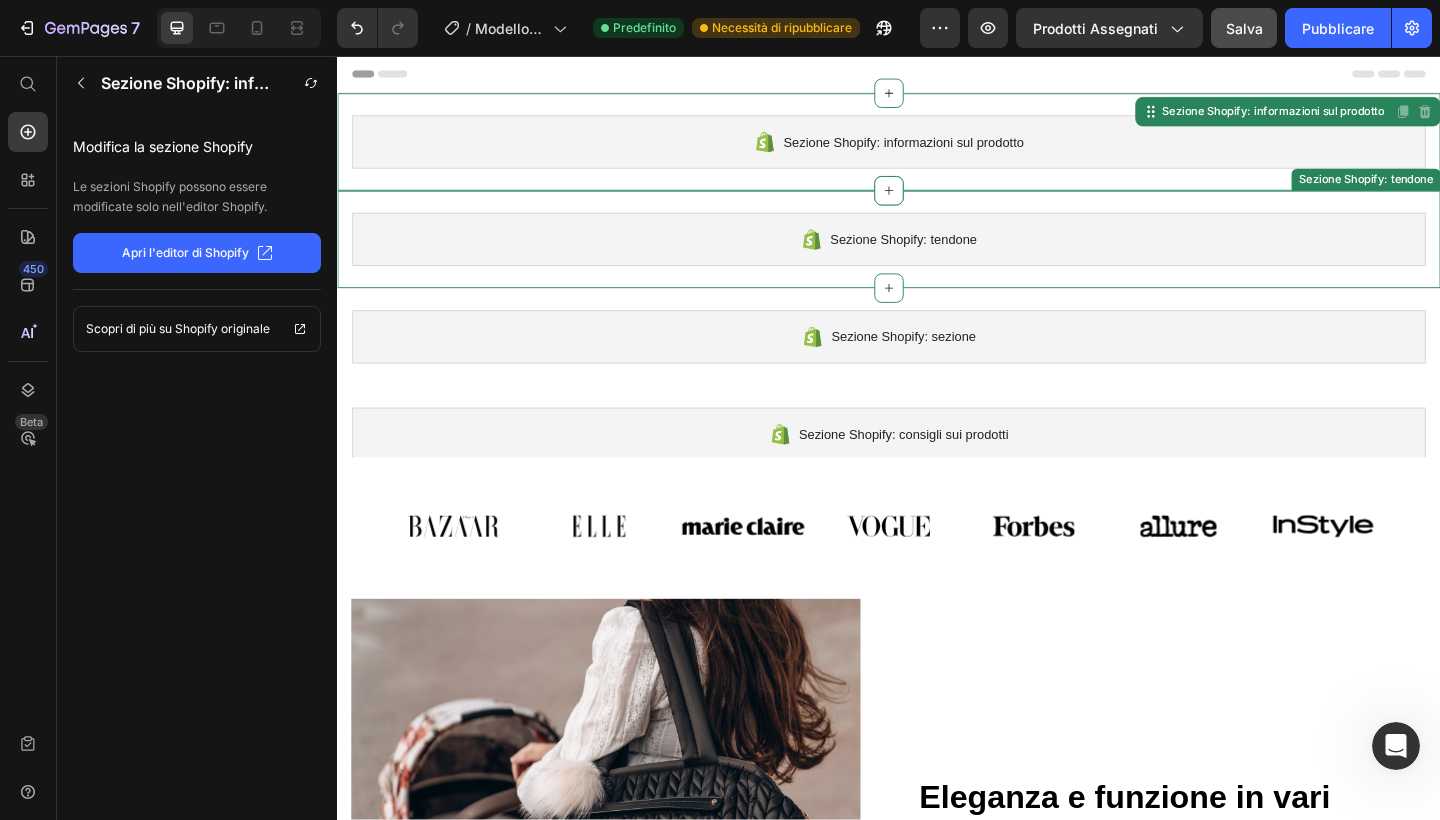 scroll, scrollTop: 0, scrollLeft: 0, axis: both 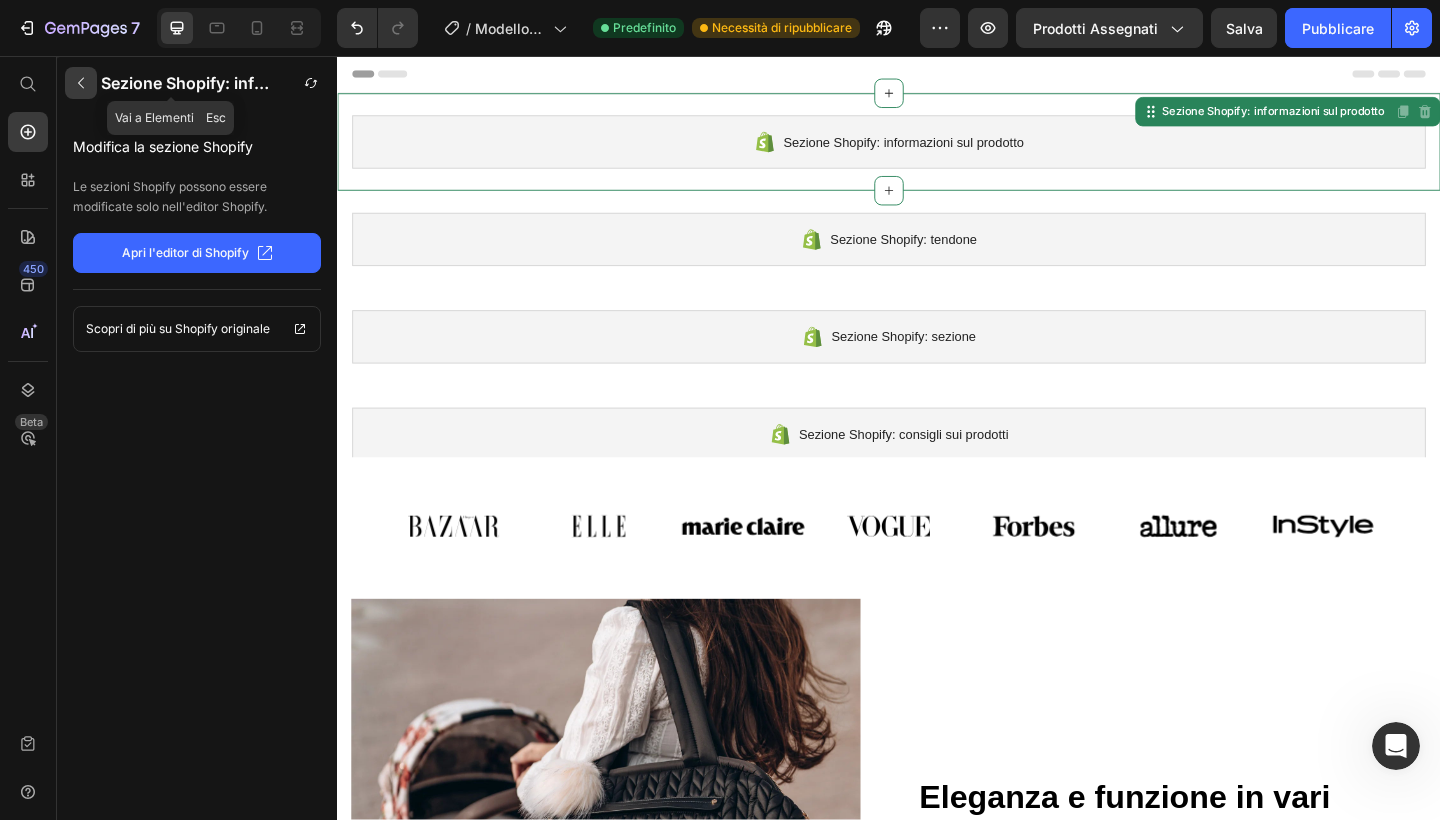 click at bounding box center [81, 83] 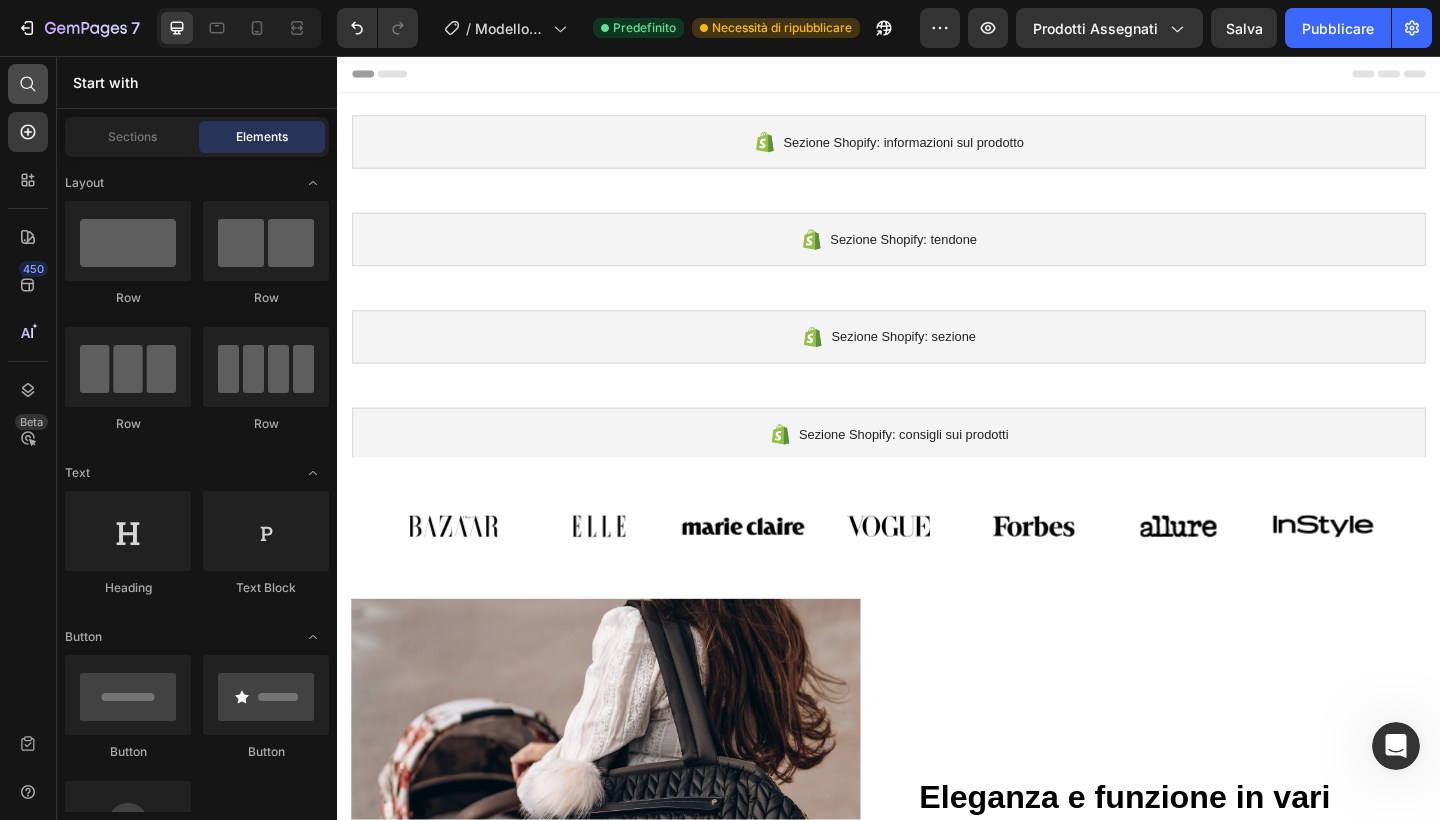 scroll, scrollTop: 1327, scrollLeft: 0, axis: vertical 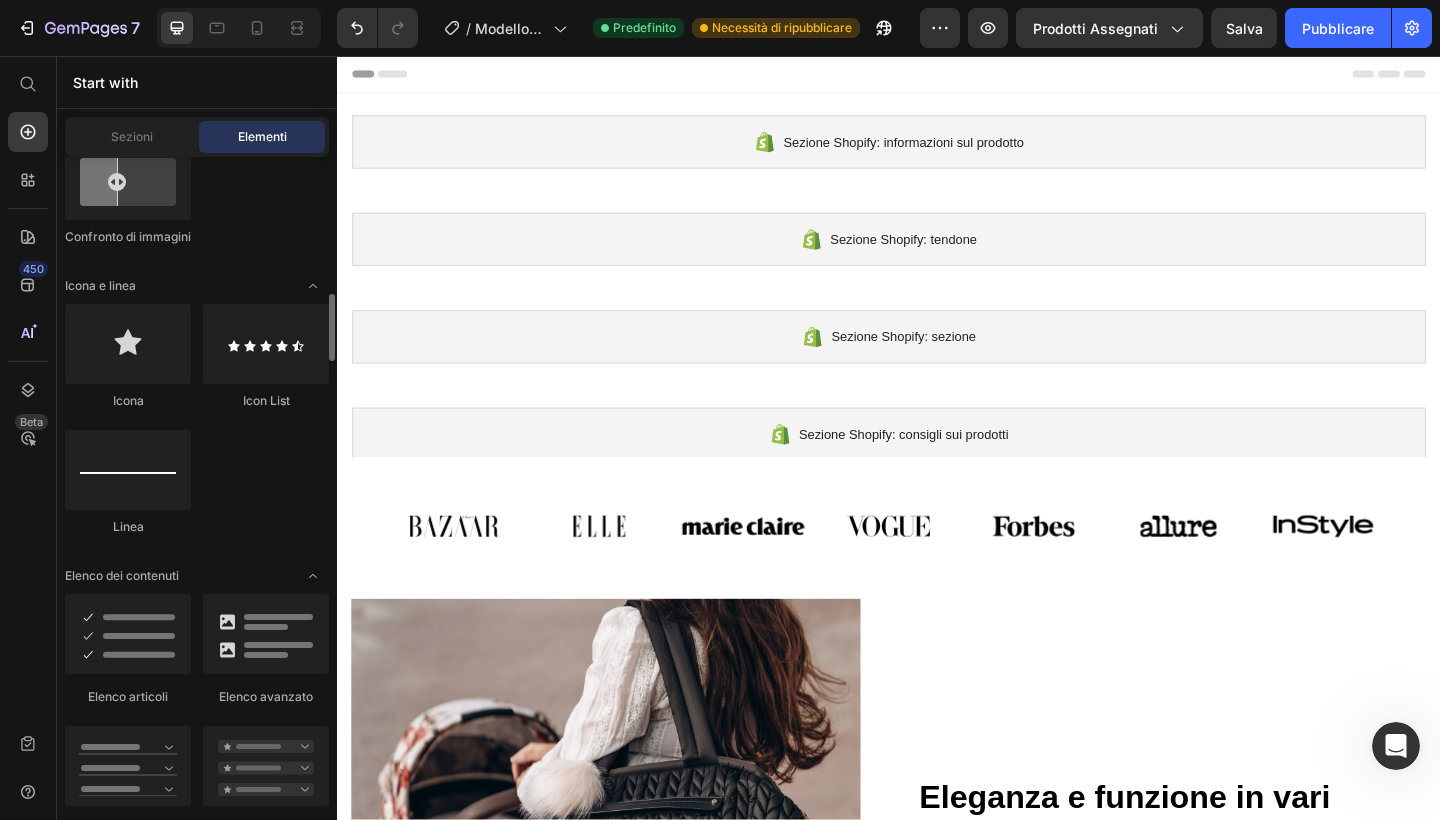 click on "450 Beta" at bounding box center [28, 438] 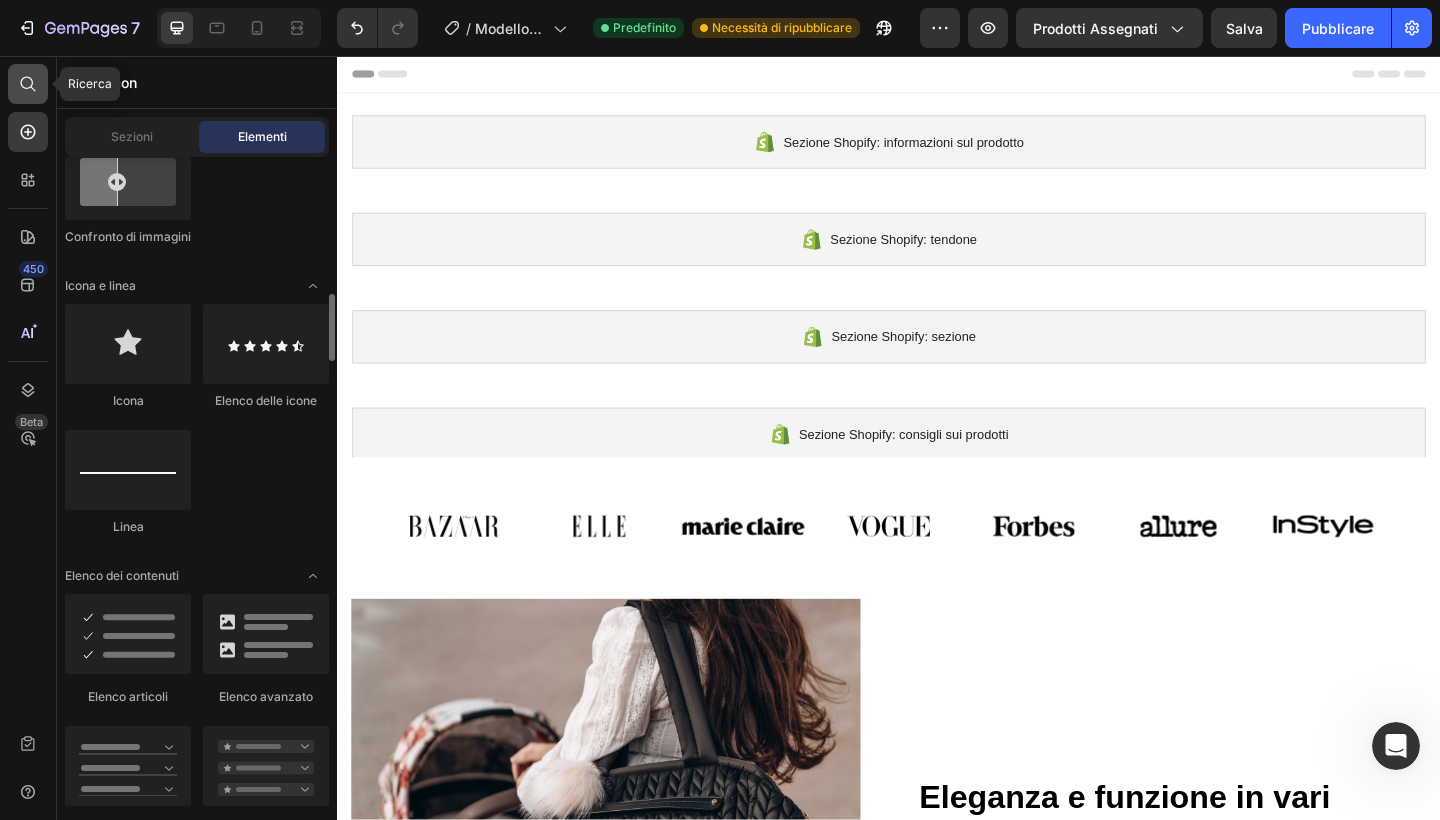 click 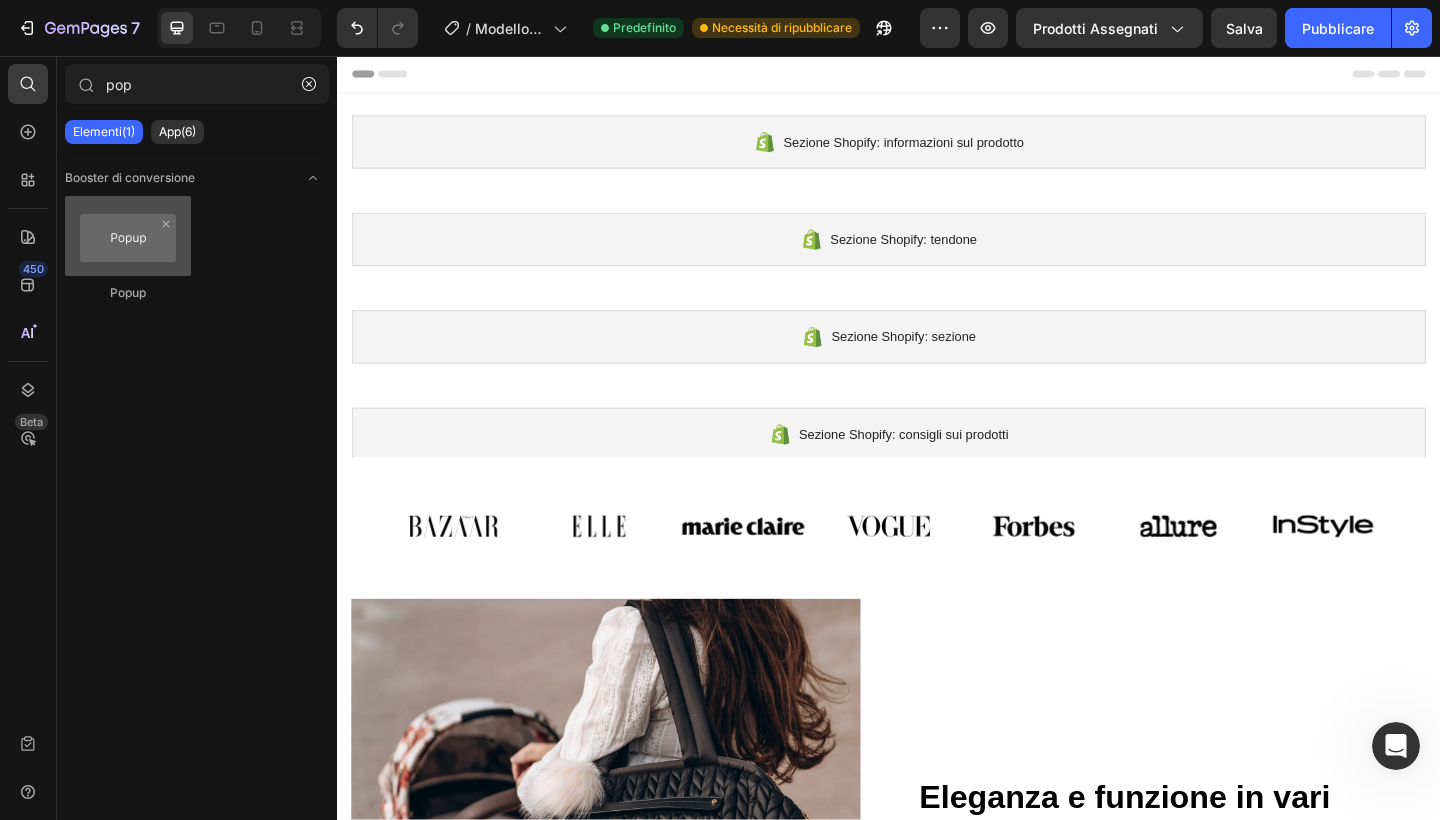 type on "pop" 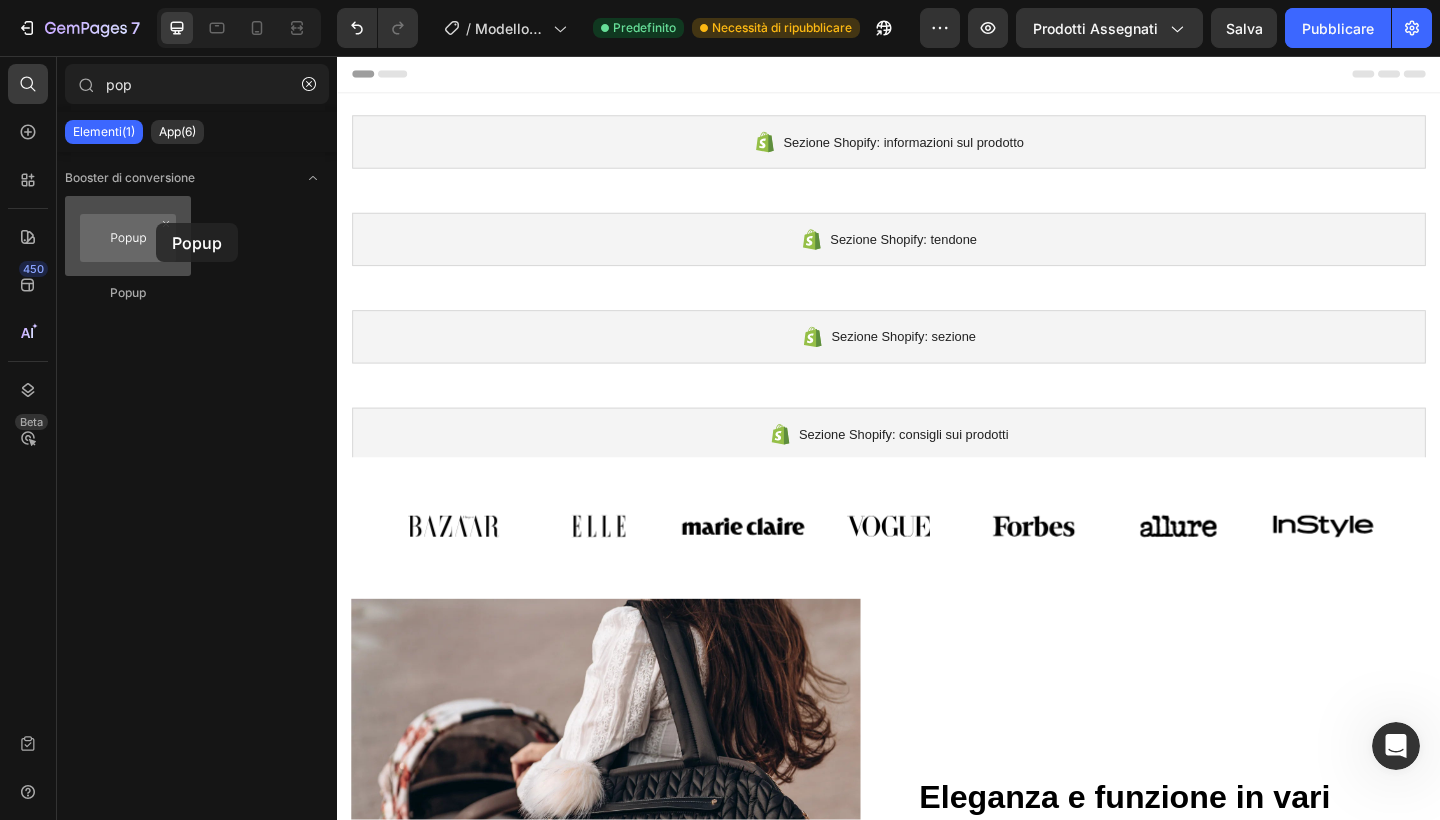 click at bounding box center [128, 236] 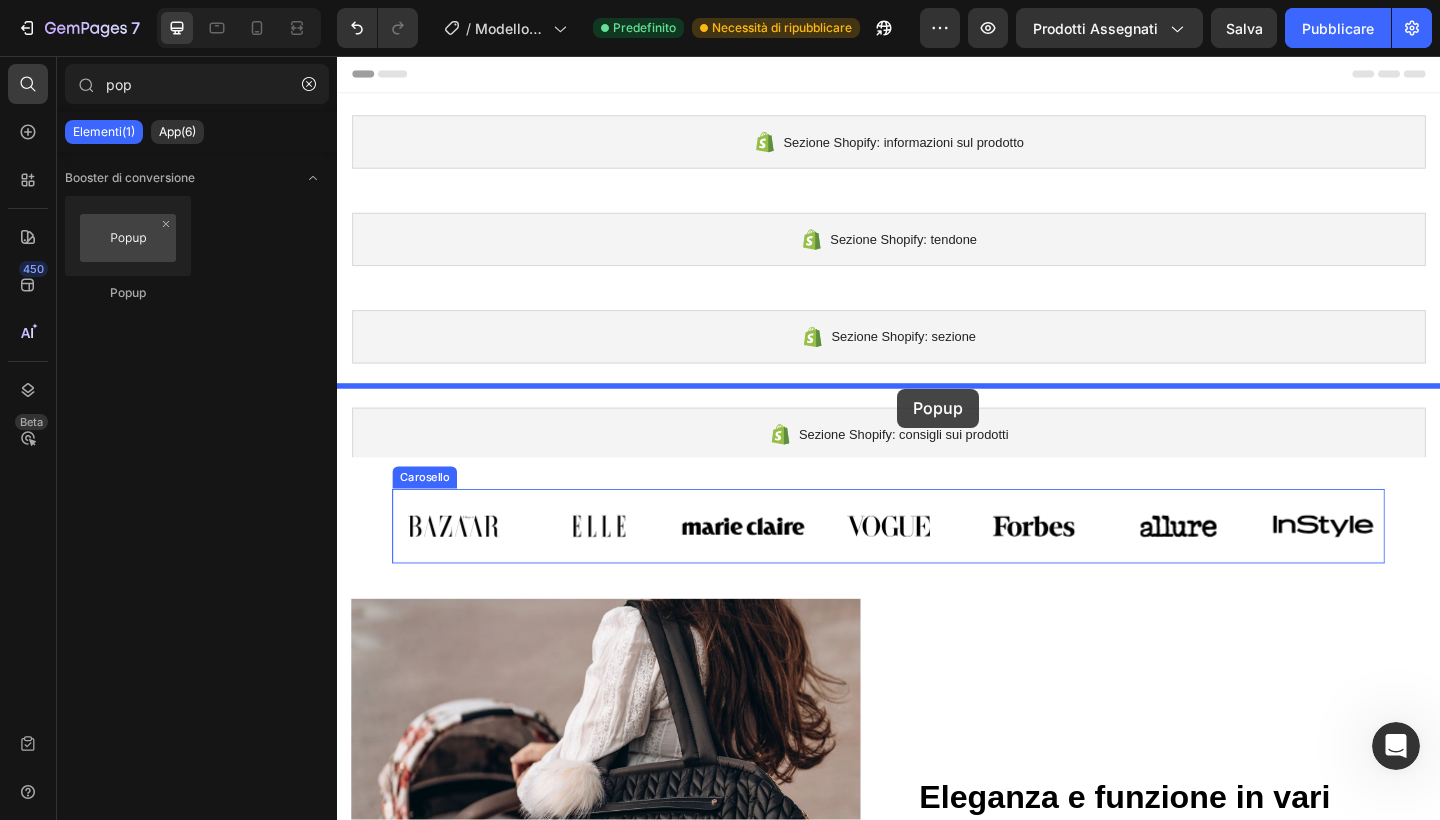 drag, startPoint x: 463, startPoint y: 292, endPoint x: 946, endPoint y: 418, distance: 499.1643 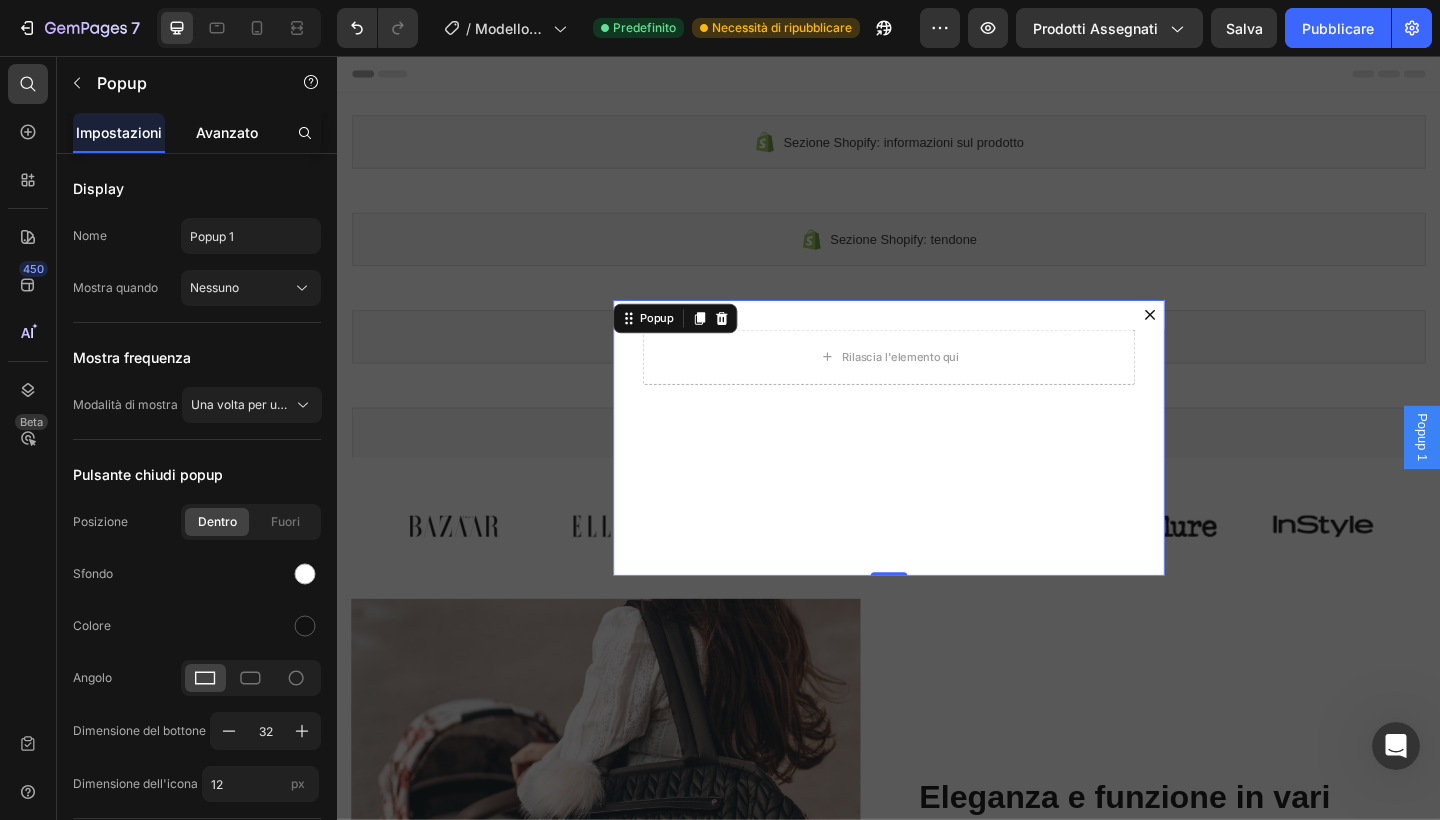 click on "Avanzato" at bounding box center (227, 132) 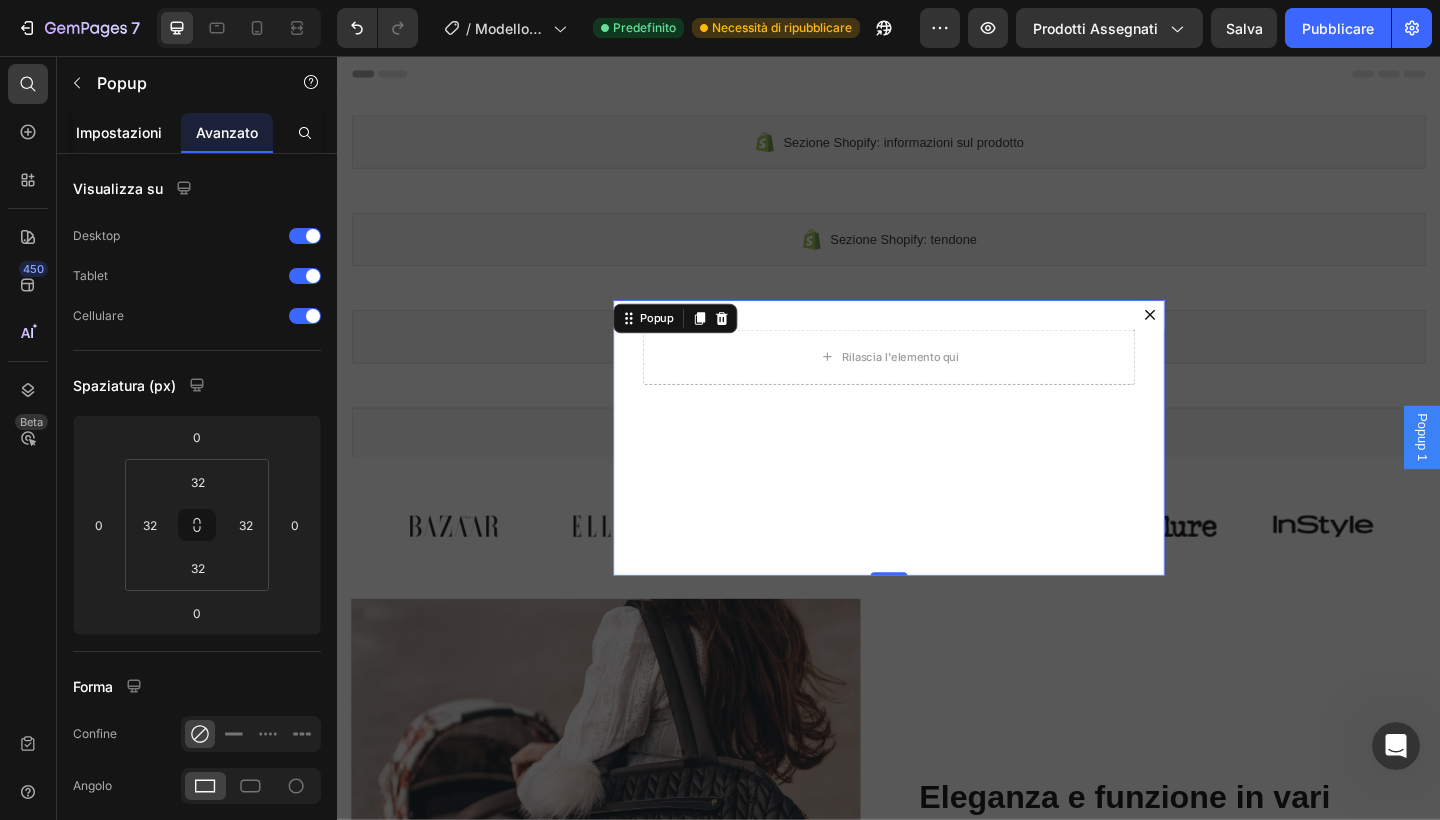 click on "Impostazioni" at bounding box center (119, 132) 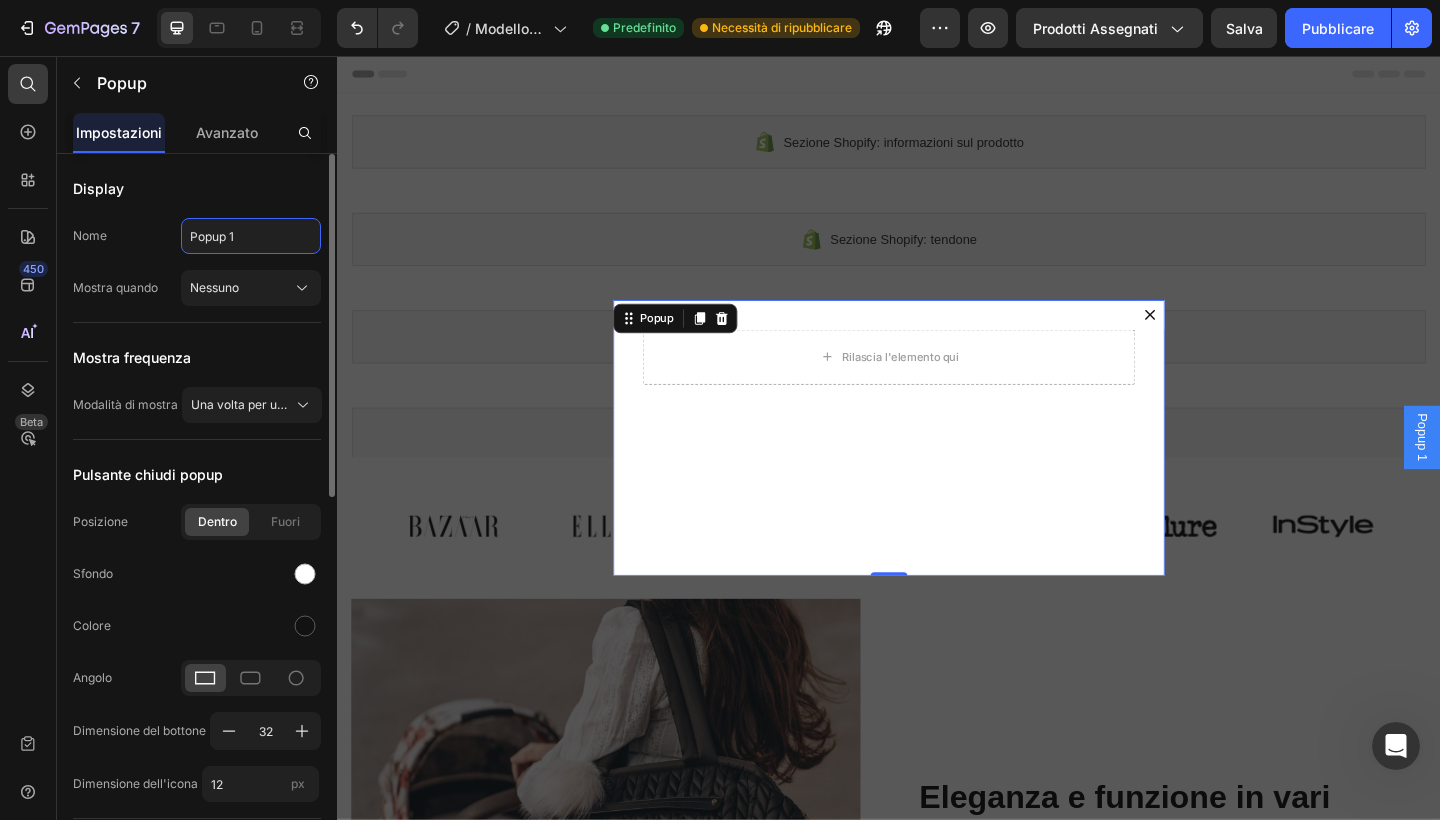 click on "Popup 1" 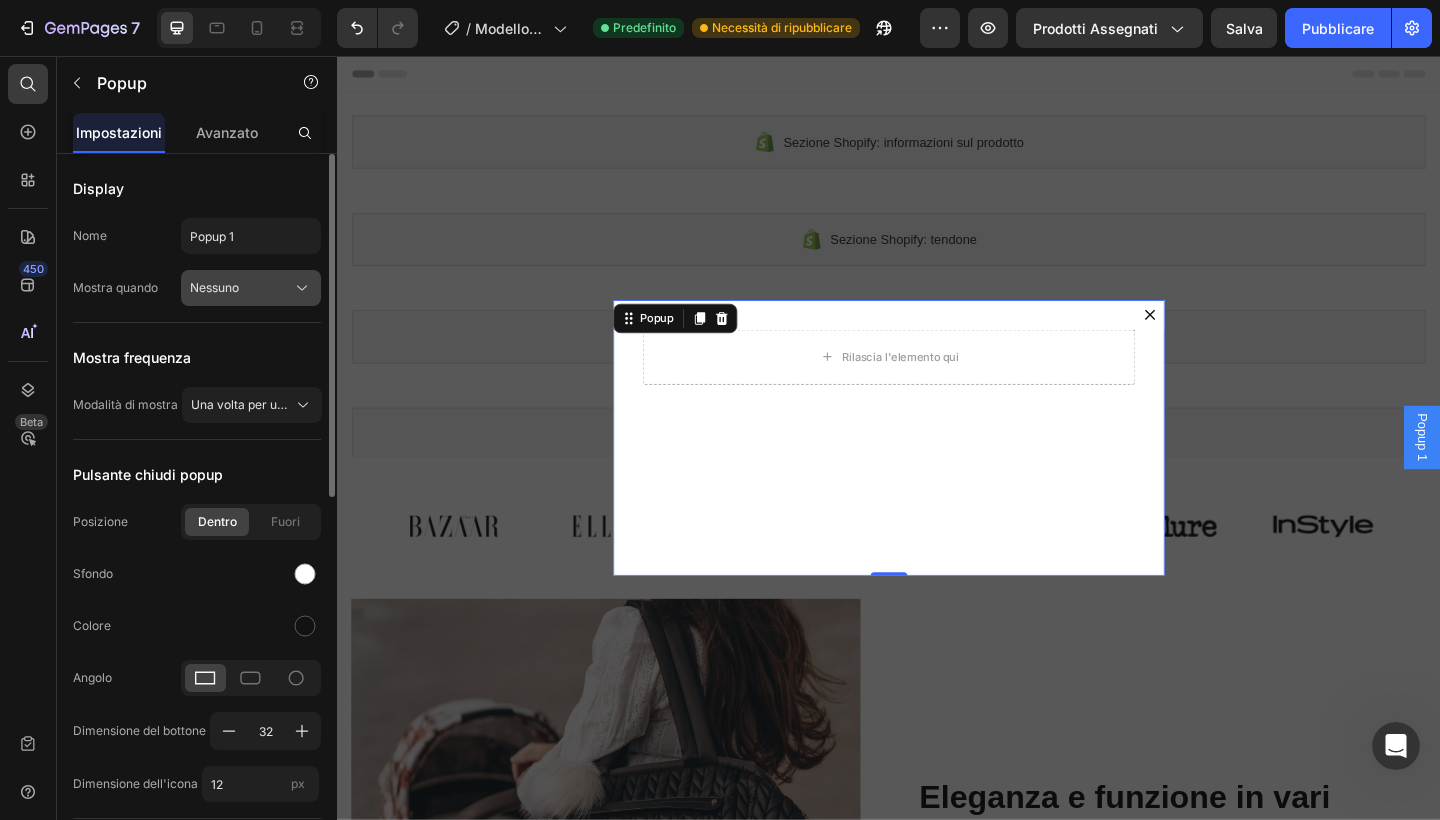 click on "Nessuno" at bounding box center (214, 288) 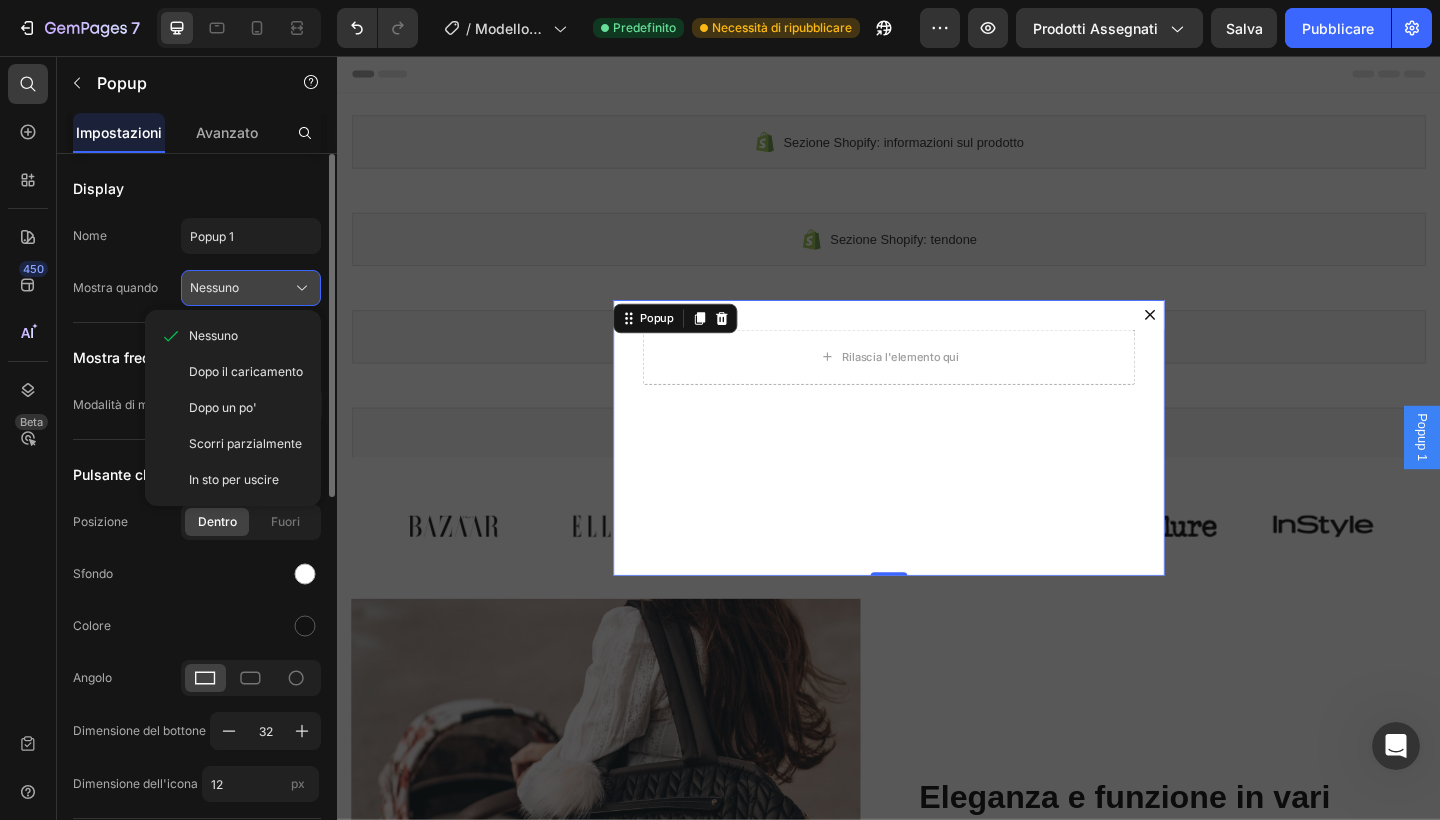 click on "Nessuno" 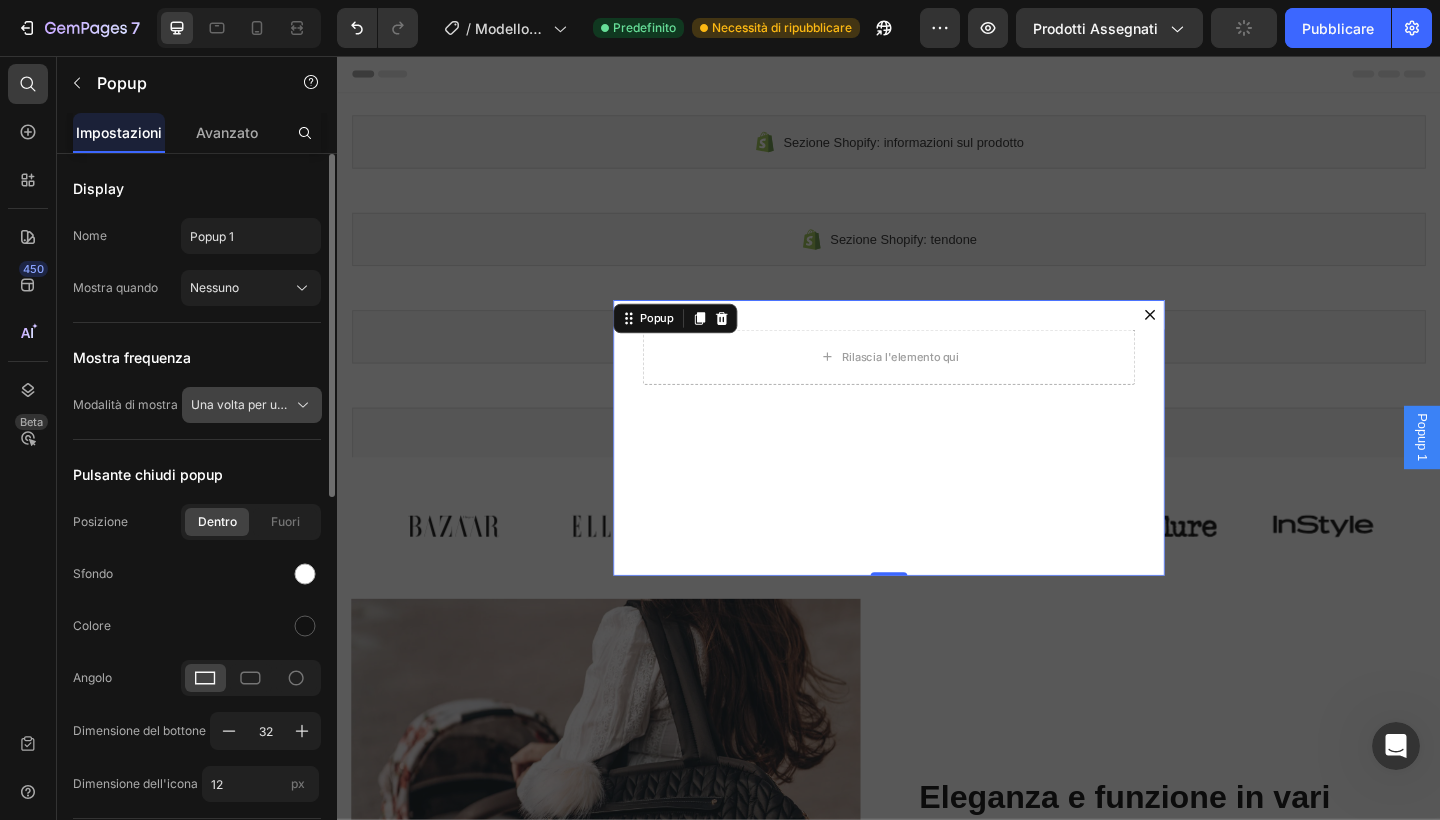 click on "Una volta per utente" at bounding box center [252, 405] 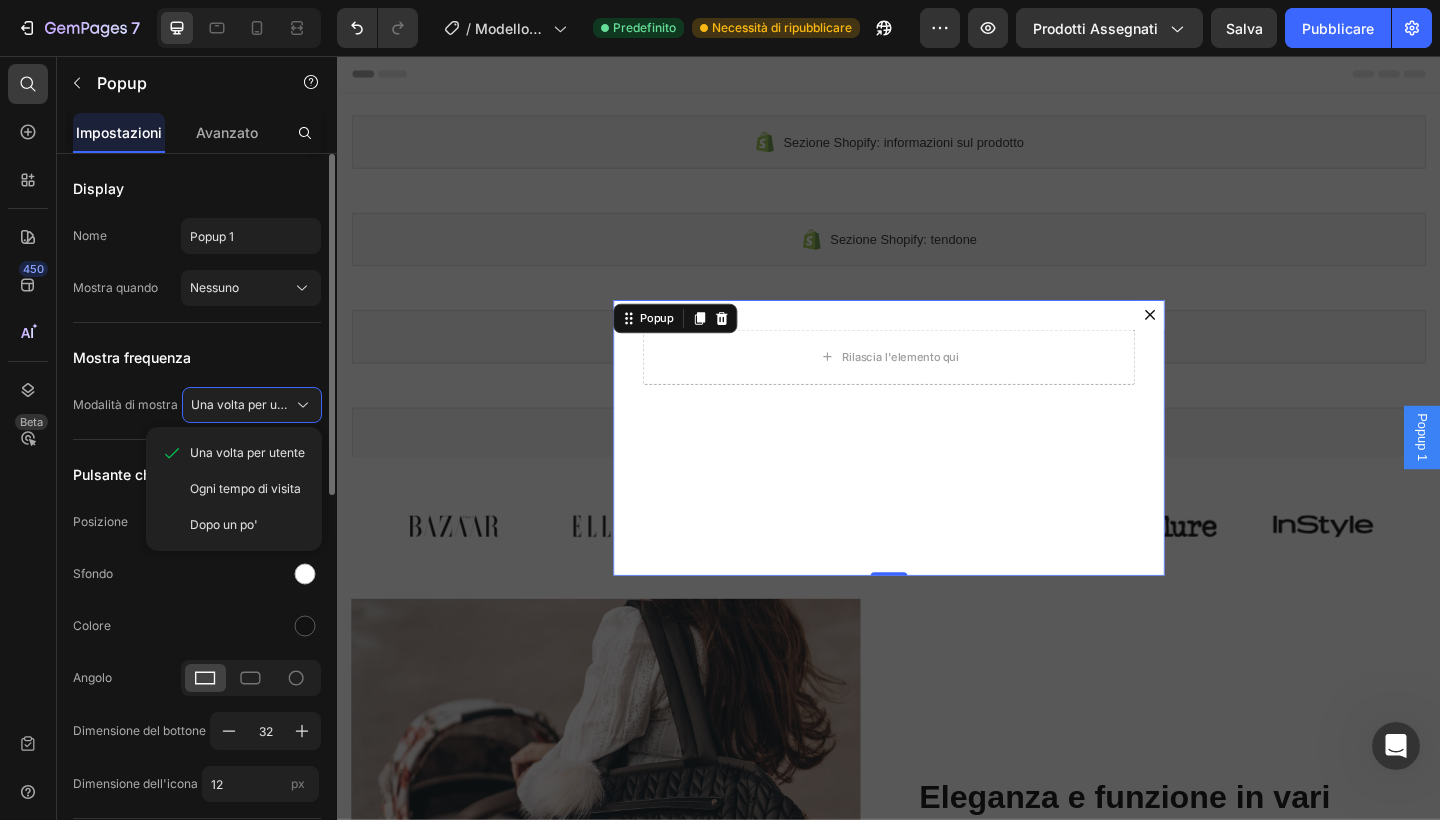 click on "Sfondo" 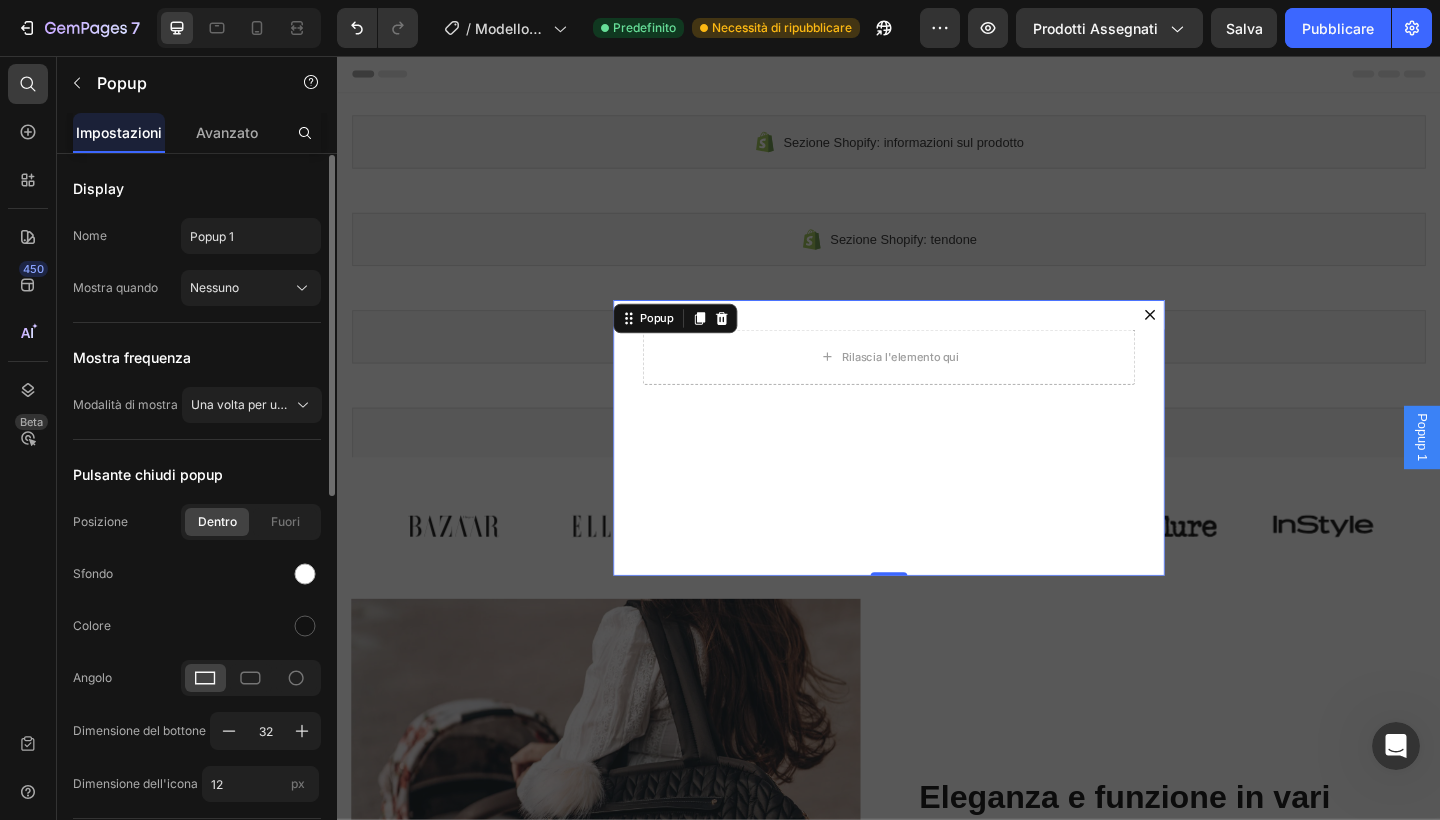 scroll, scrollTop: 21, scrollLeft: 0, axis: vertical 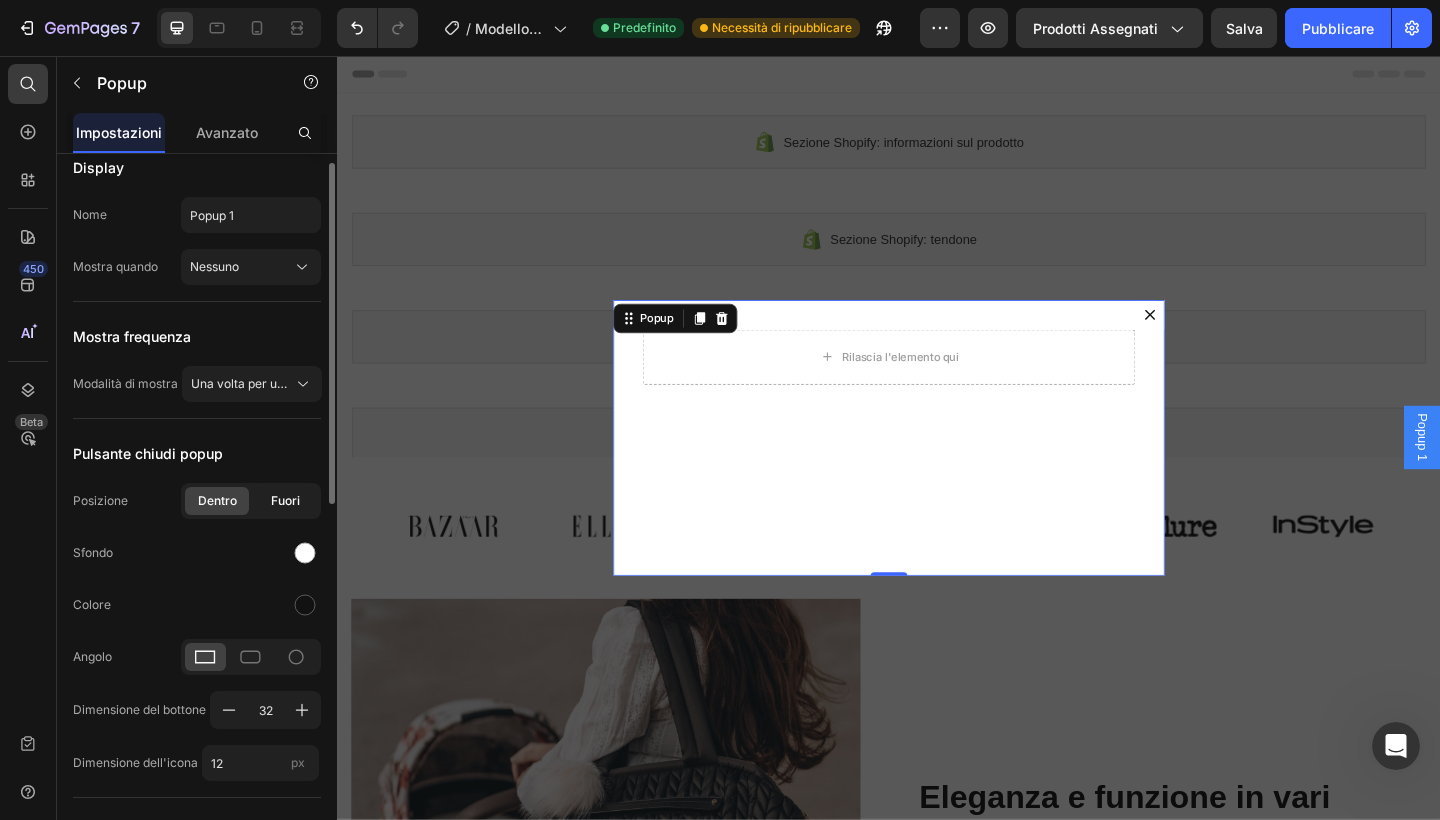 click on "Fuori" 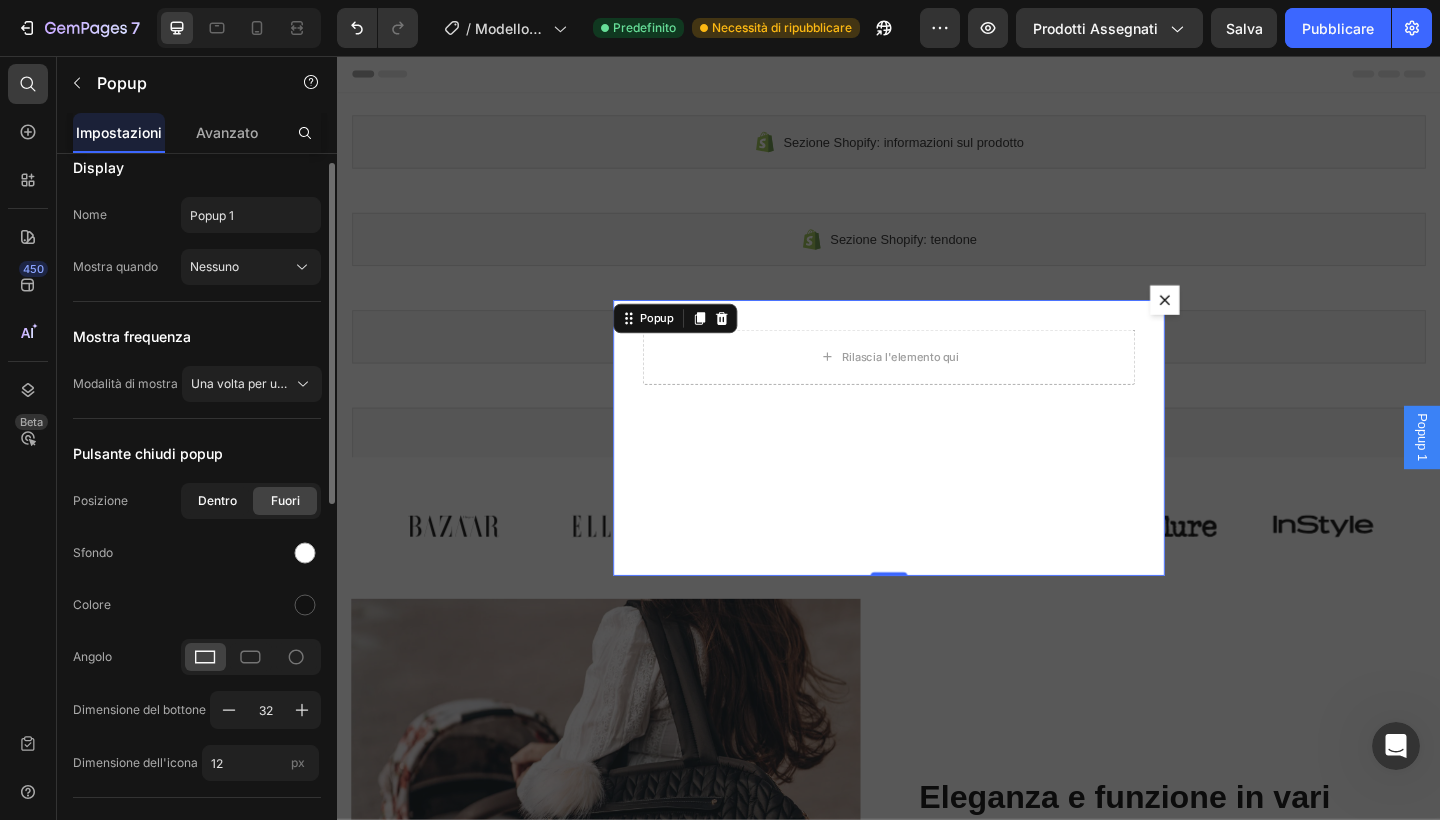 click on "Dentro" 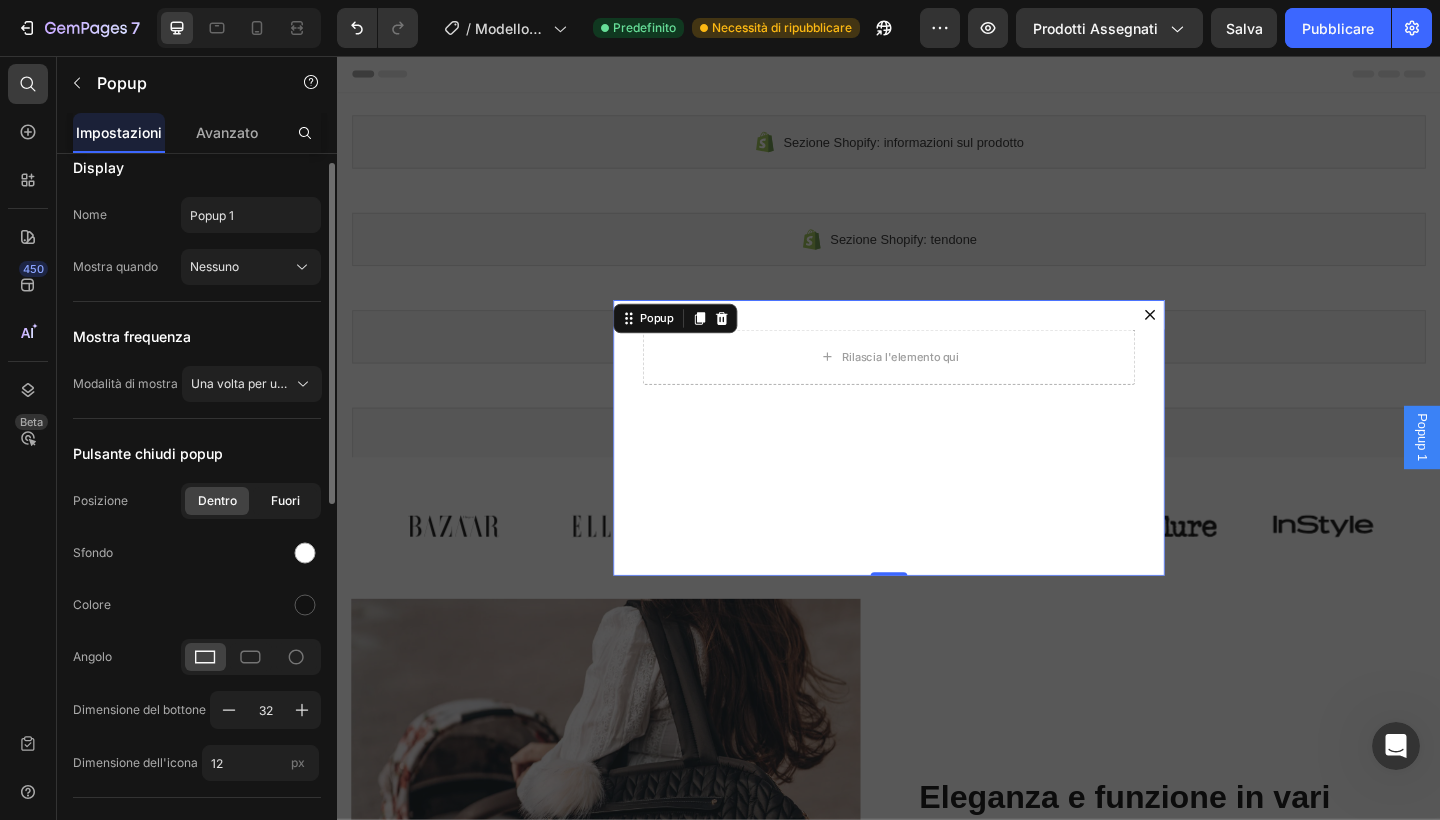 click on "Fuori" 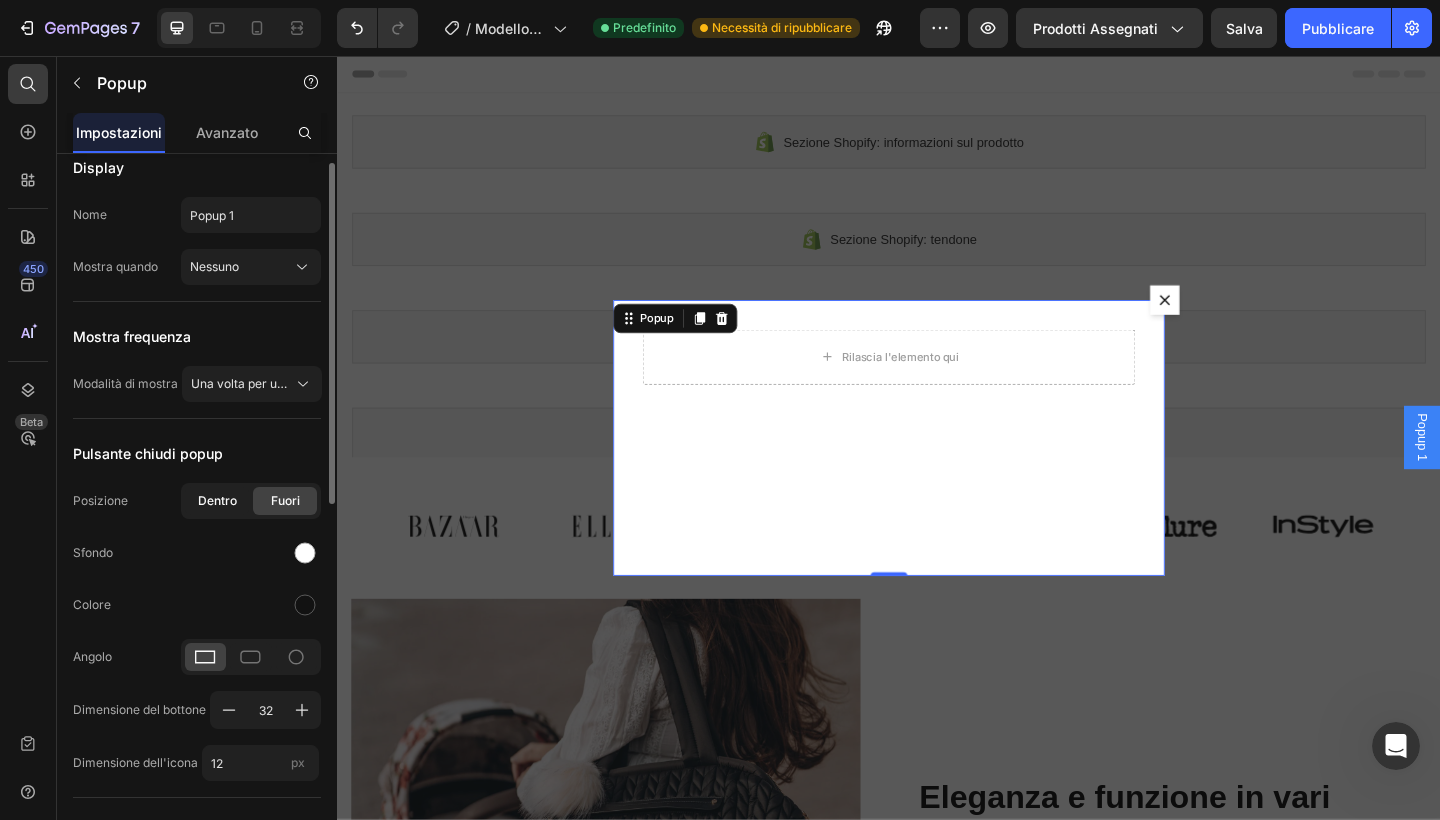 click on "Dentro" 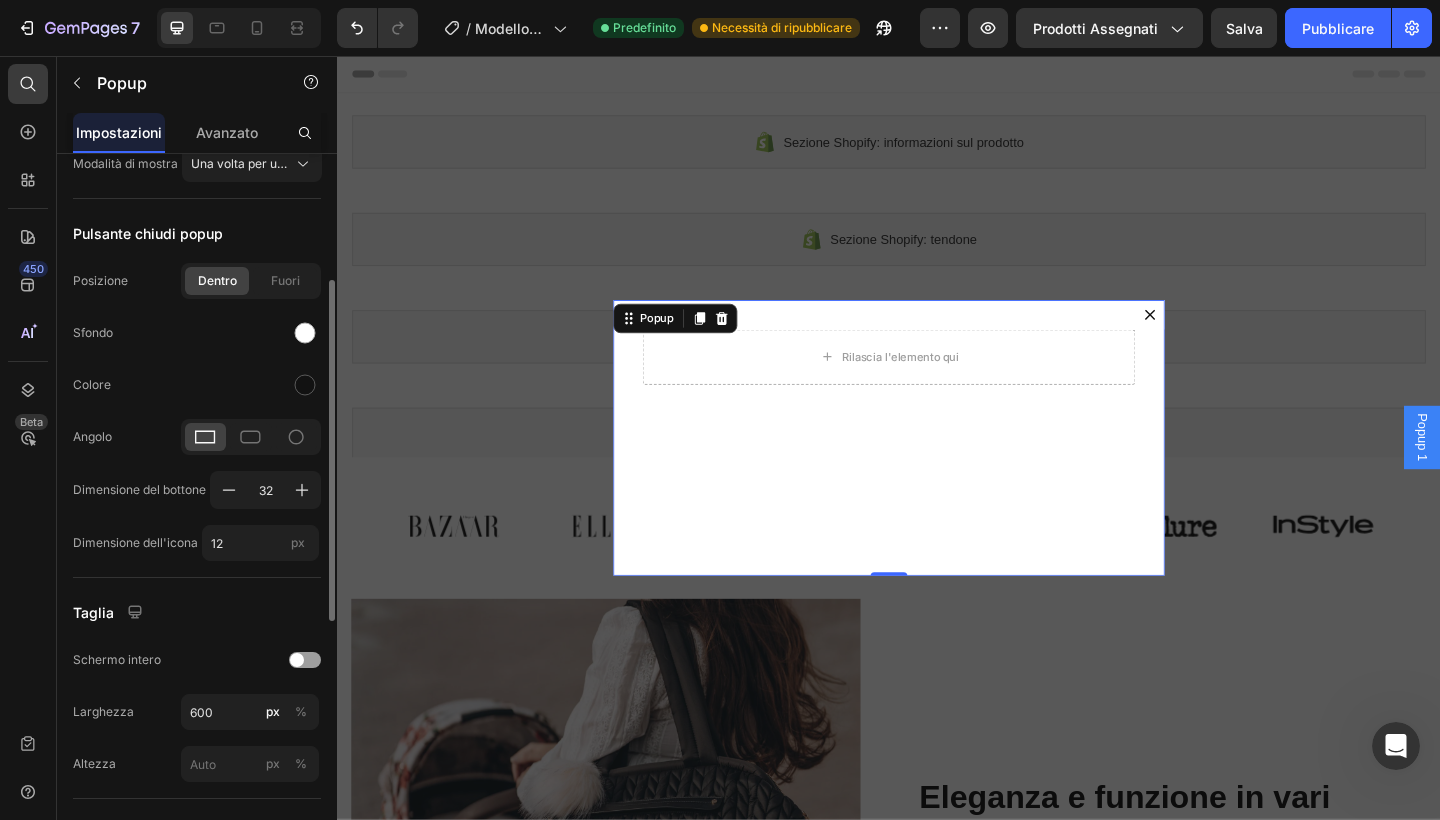 scroll, scrollTop: 264, scrollLeft: 0, axis: vertical 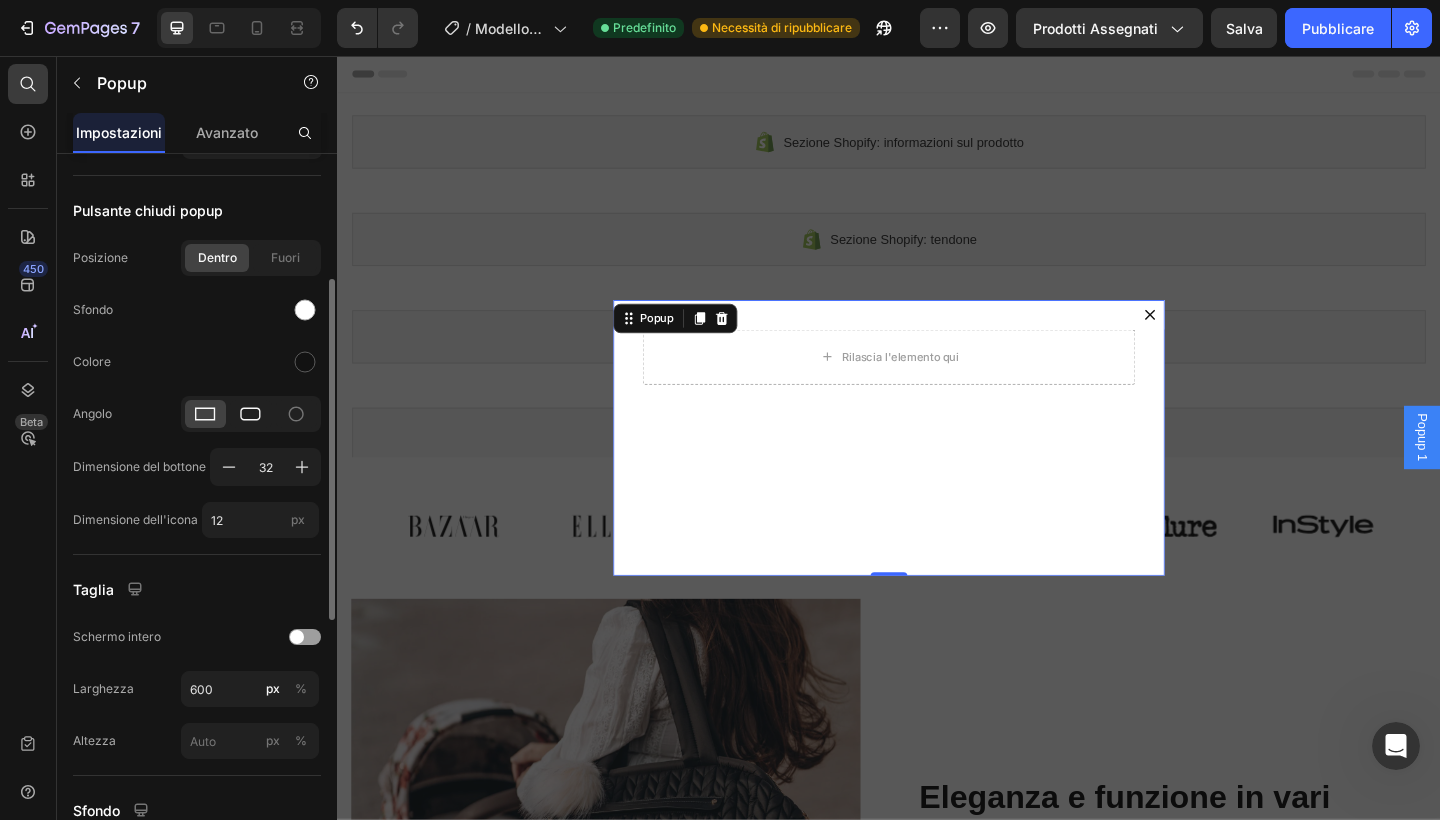 click 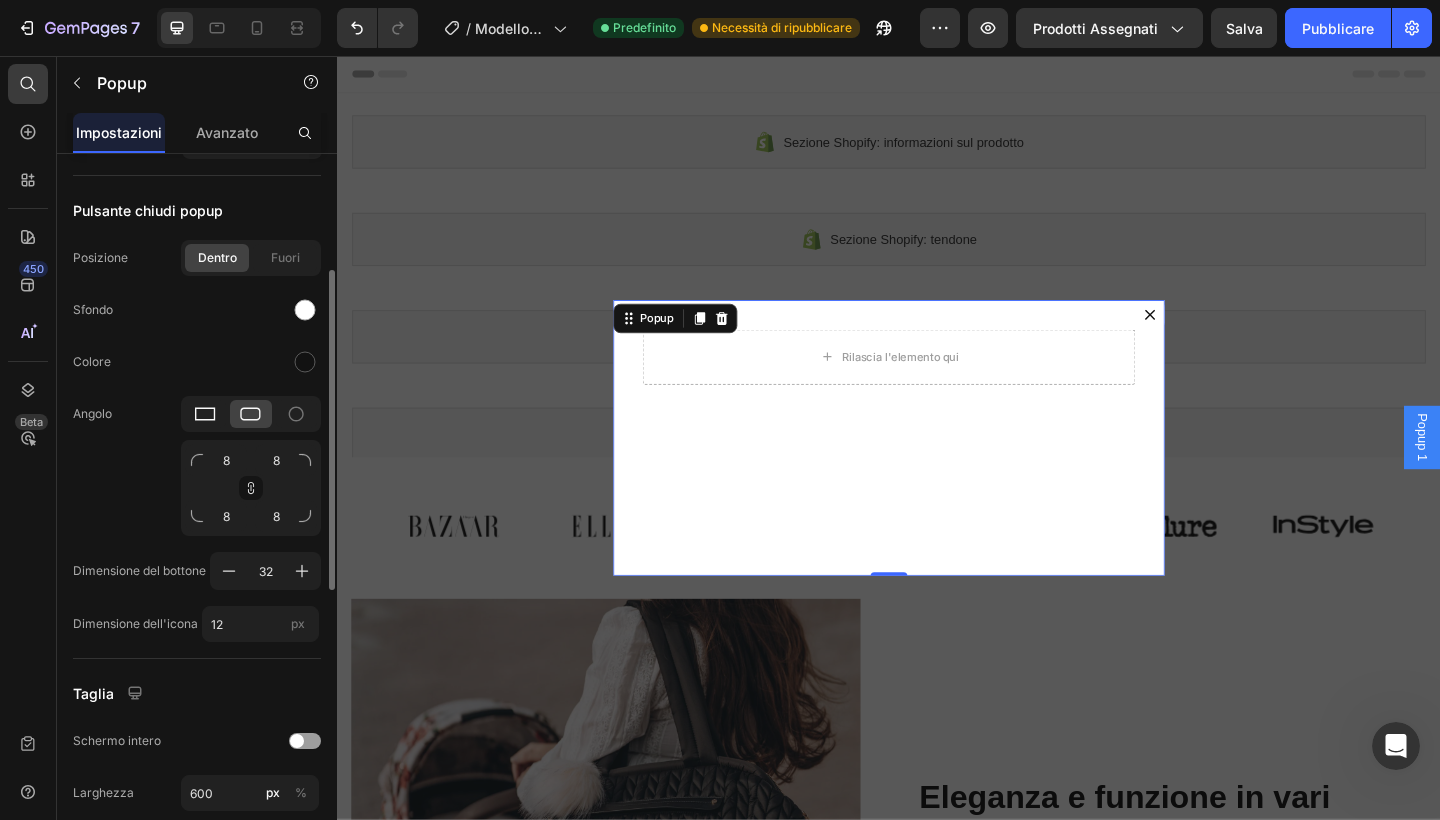 click 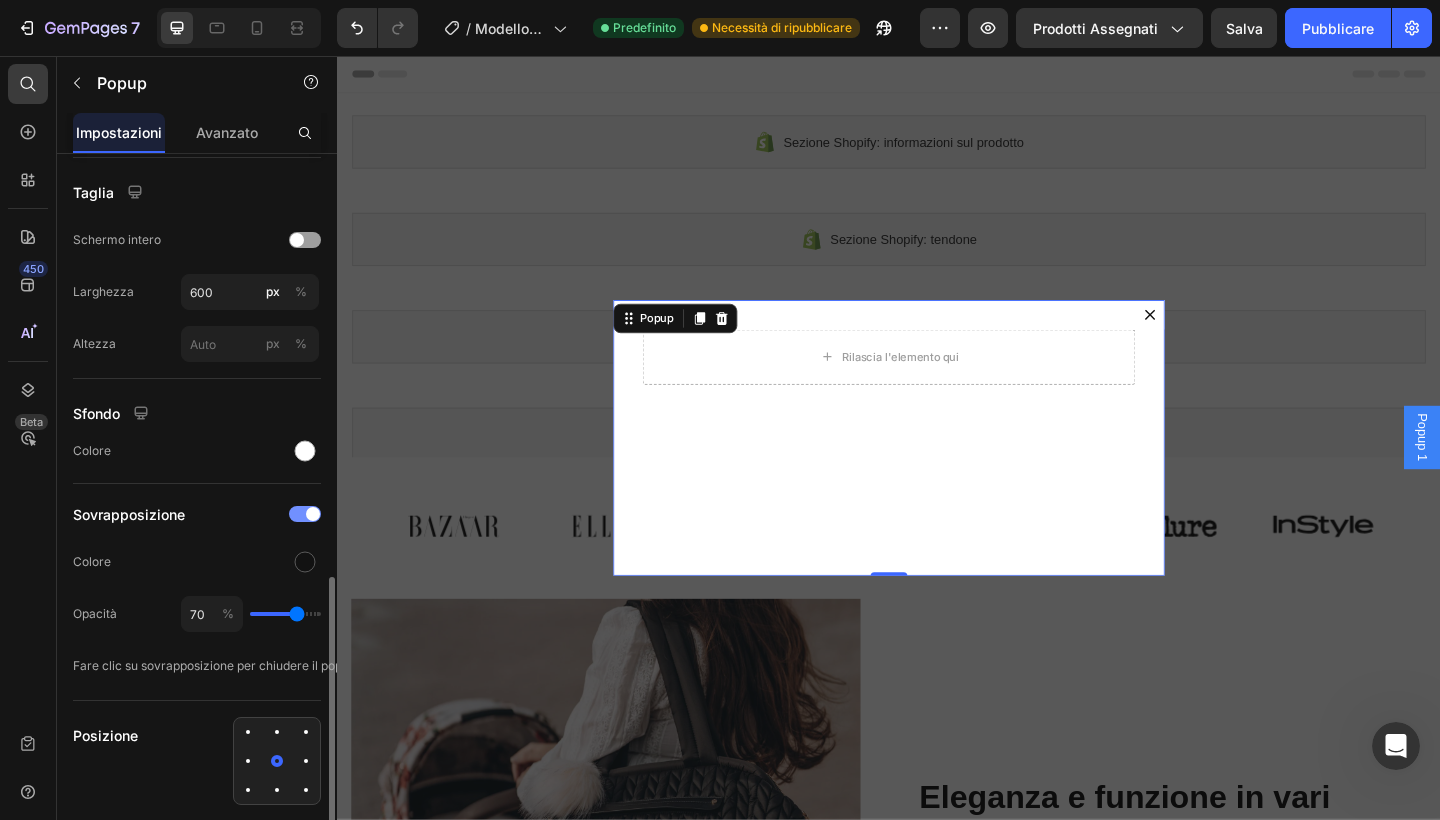 scroll, scrollTop: 806, scrollLeft: 0, axis: vertical 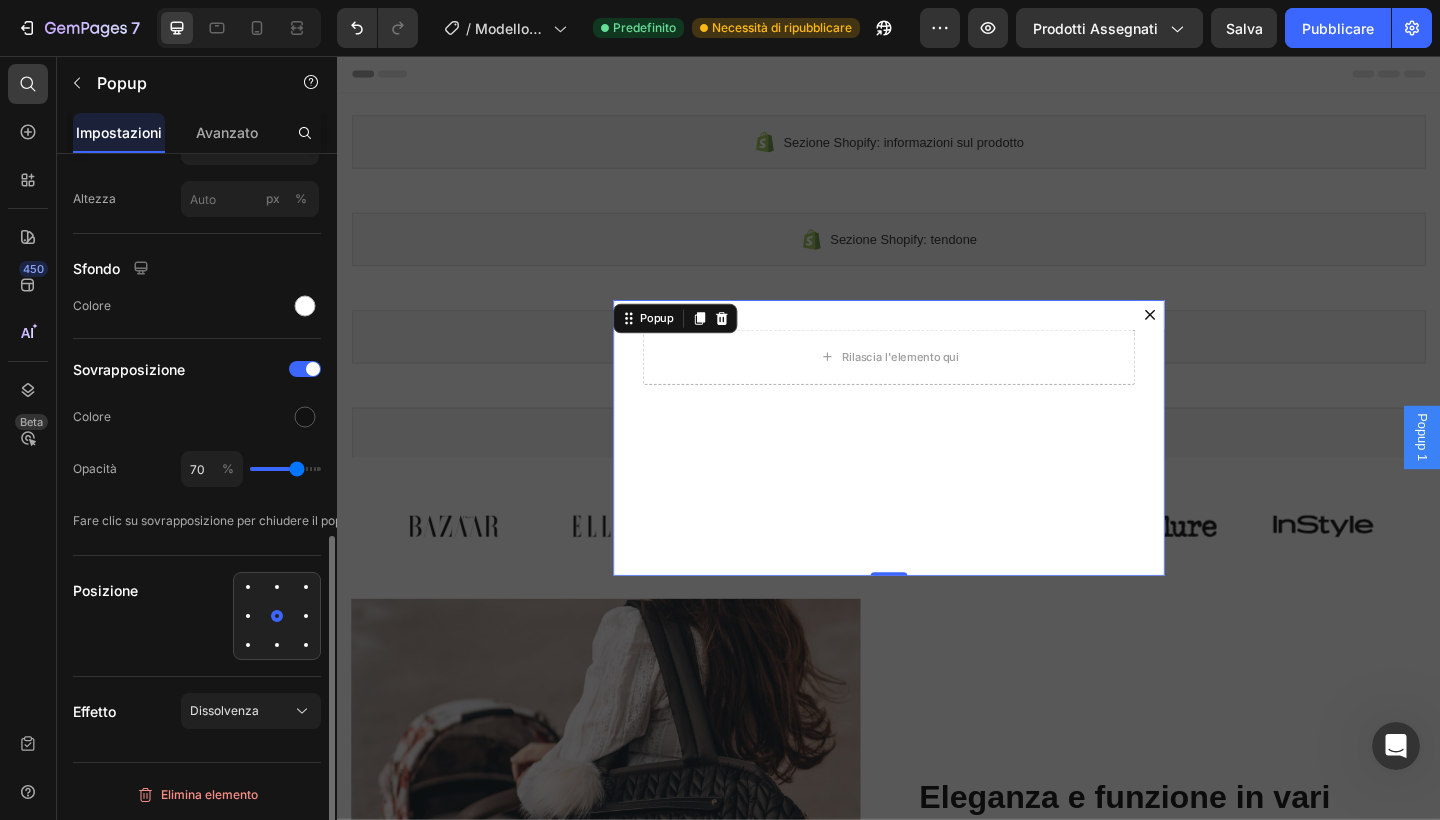 click at bounding box center (277, 587) 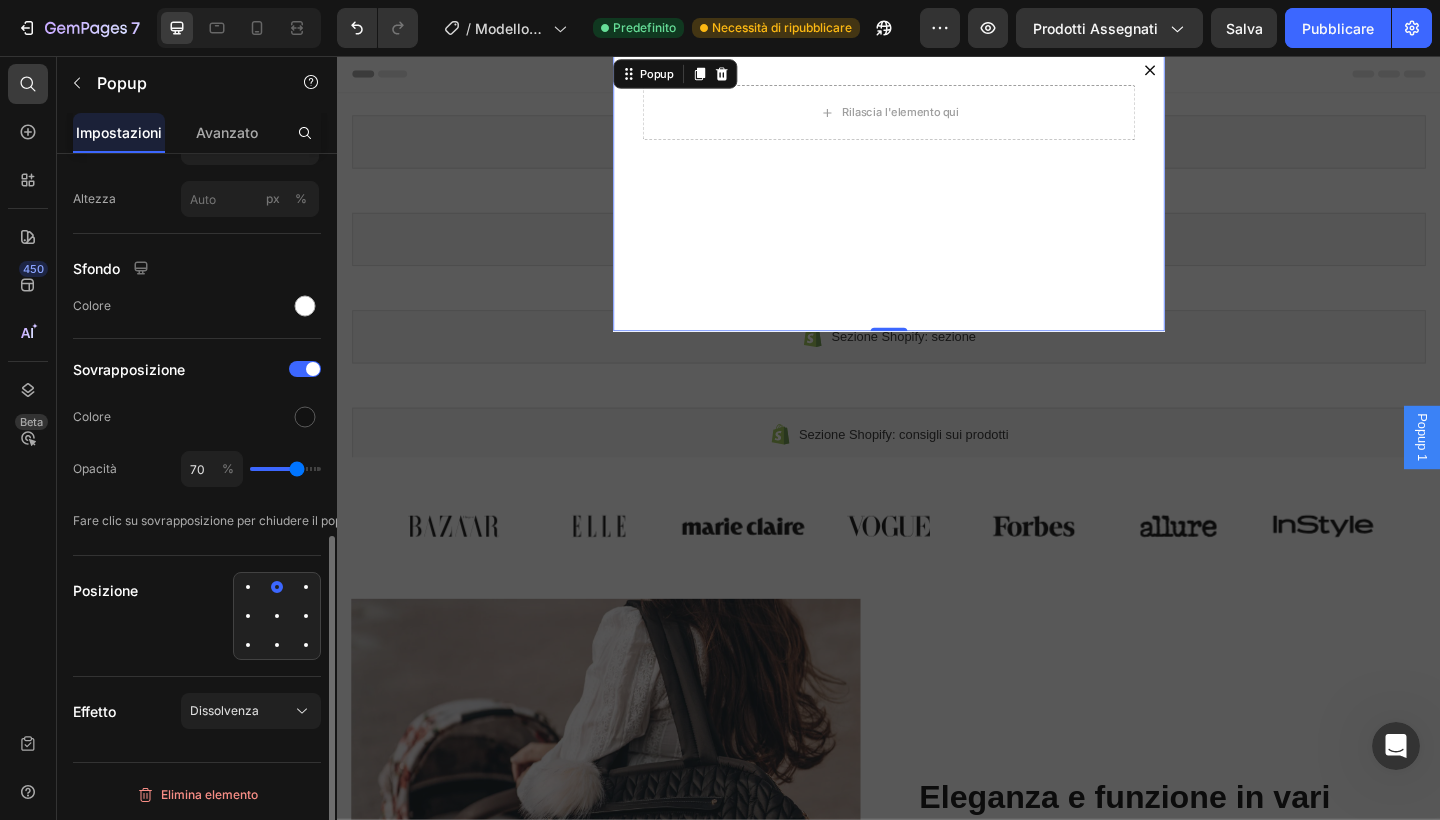 click at bounding box center (277, 616) 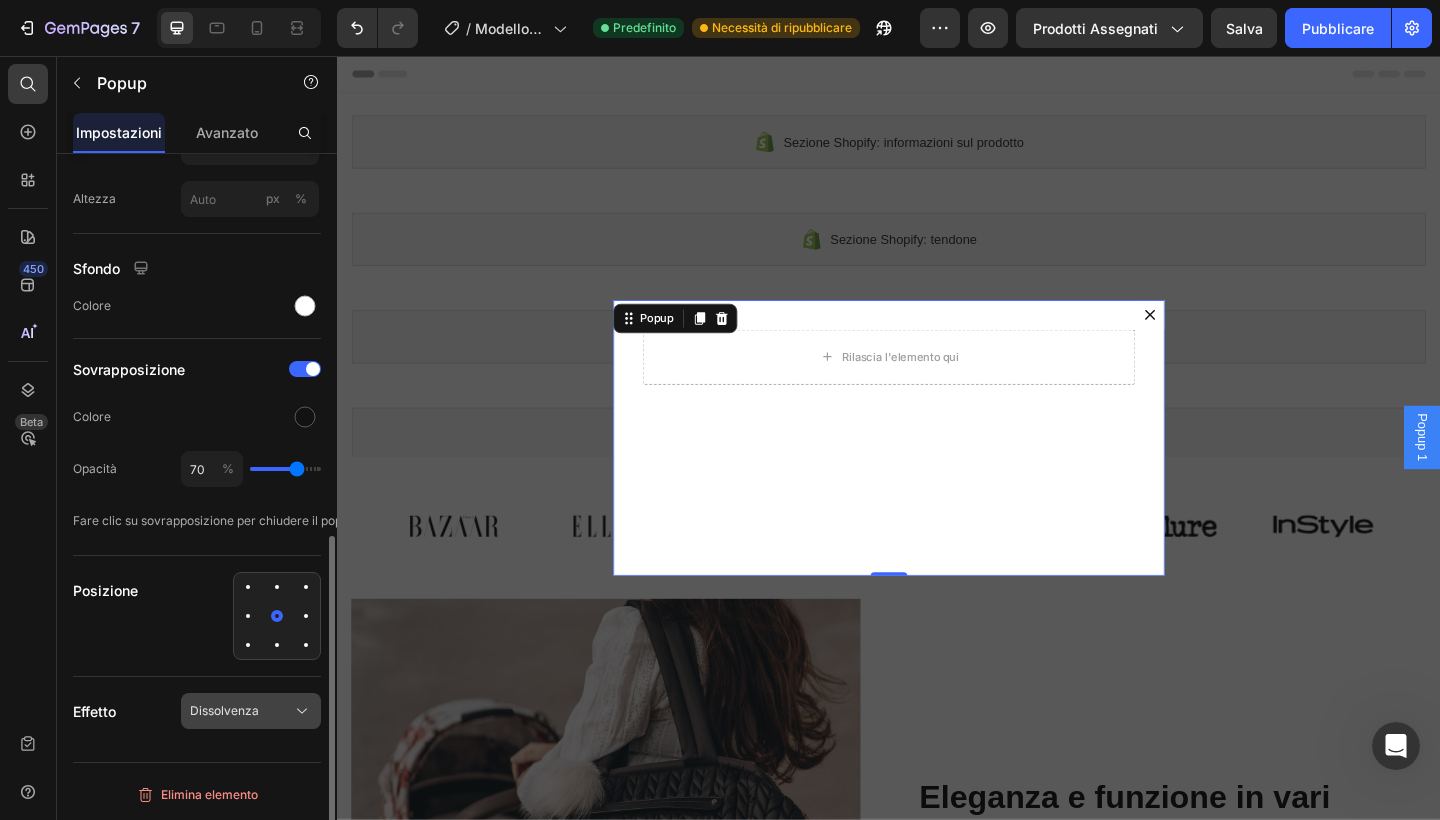 click on "Dissolvenza" at bounding box center [251, 711] 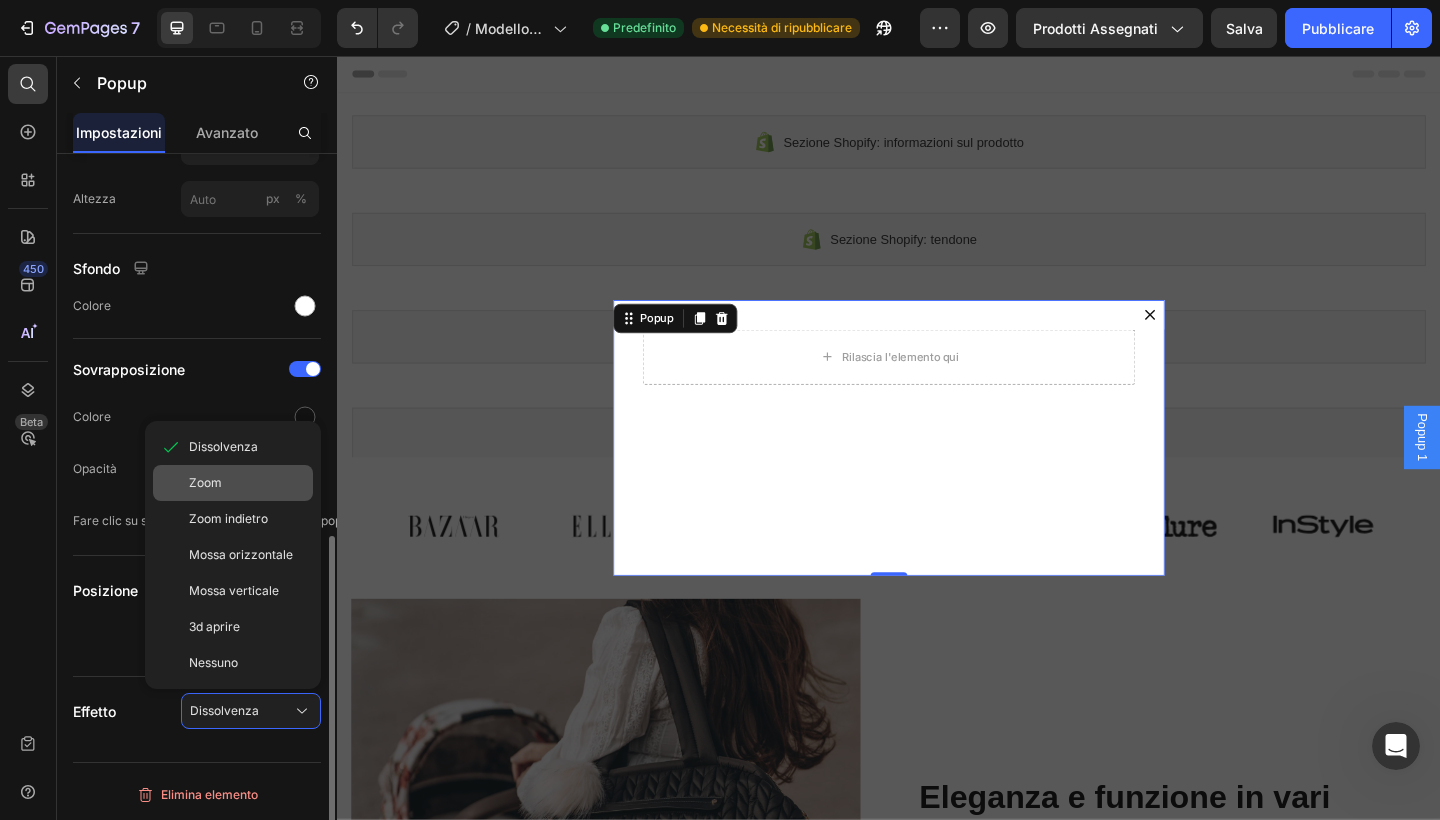 click on "Zoom" at bounding box center (247, 483) 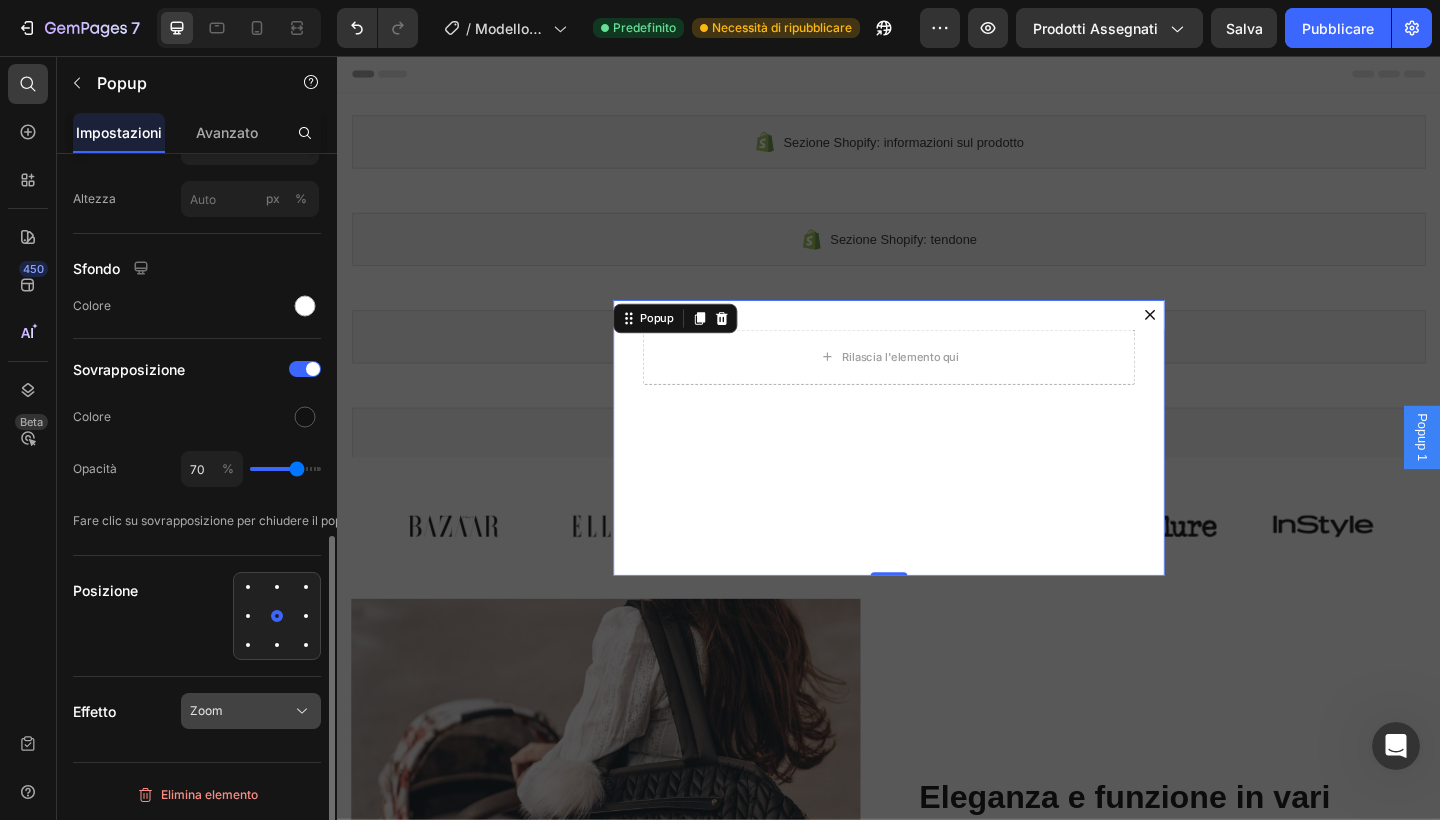 click on "Zoom" 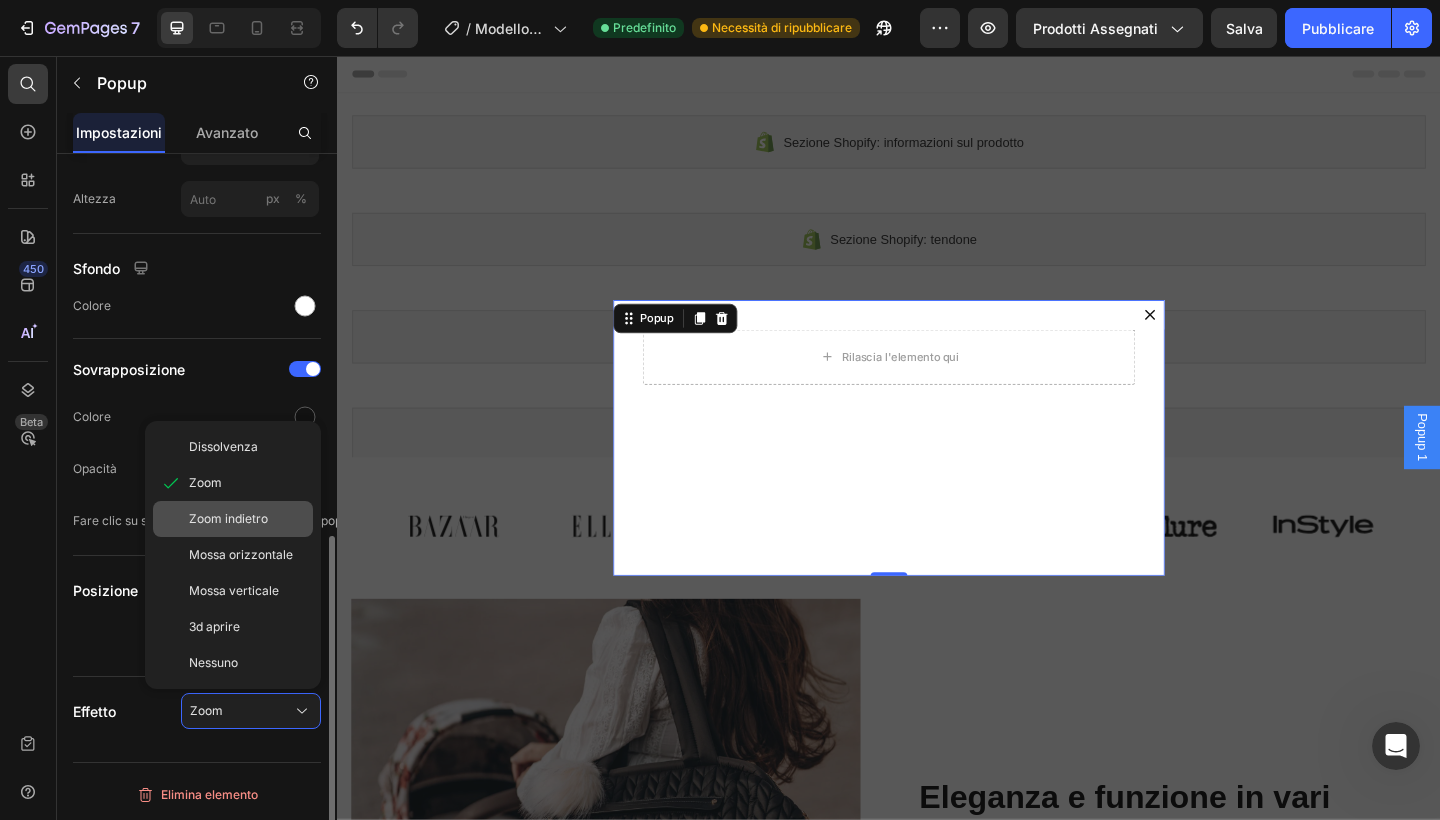 click on "Zoom indietro" at bounding box center [228, 519] 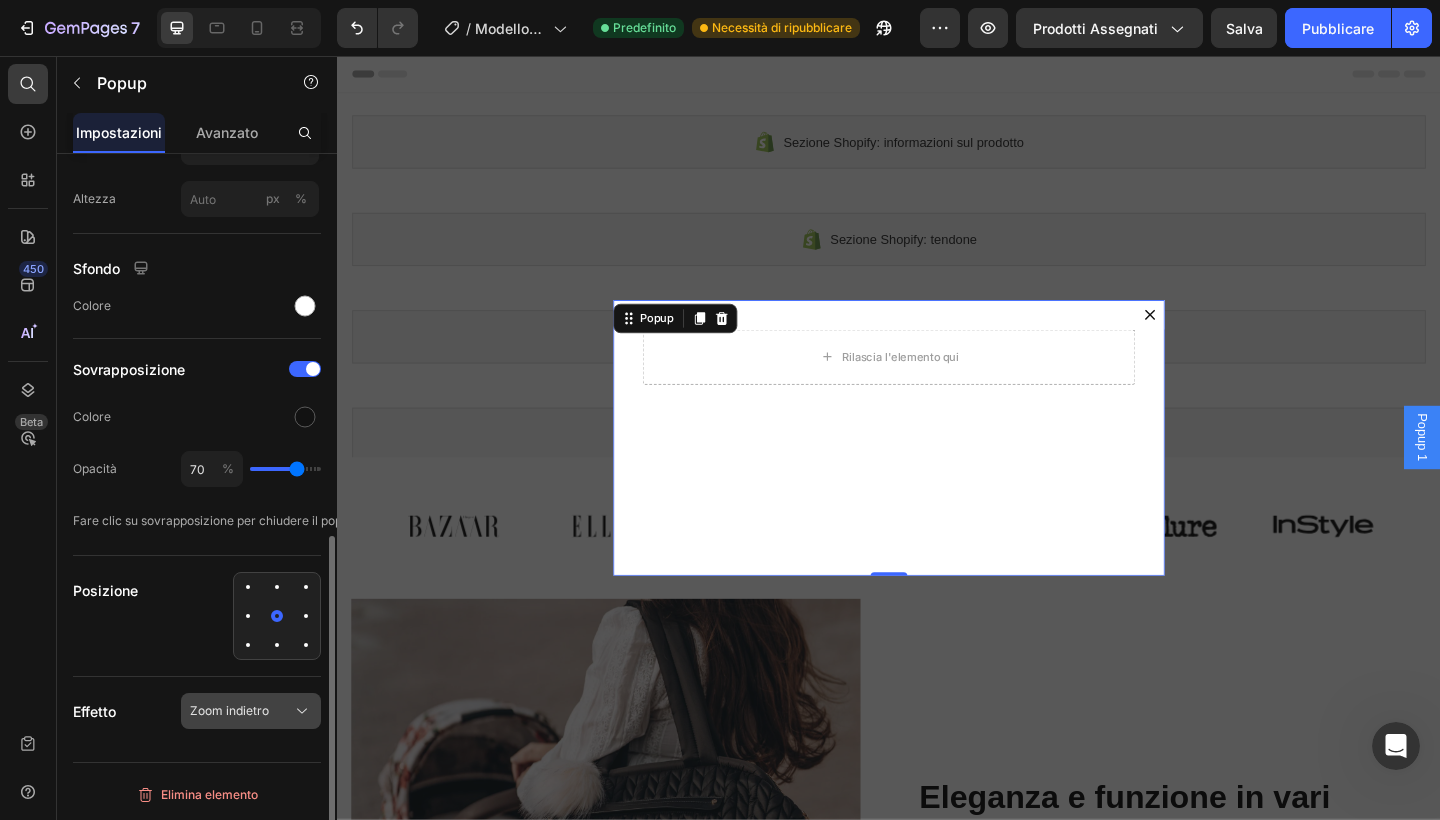 click on "Zoom indietro" at bounding box center (229, 711) 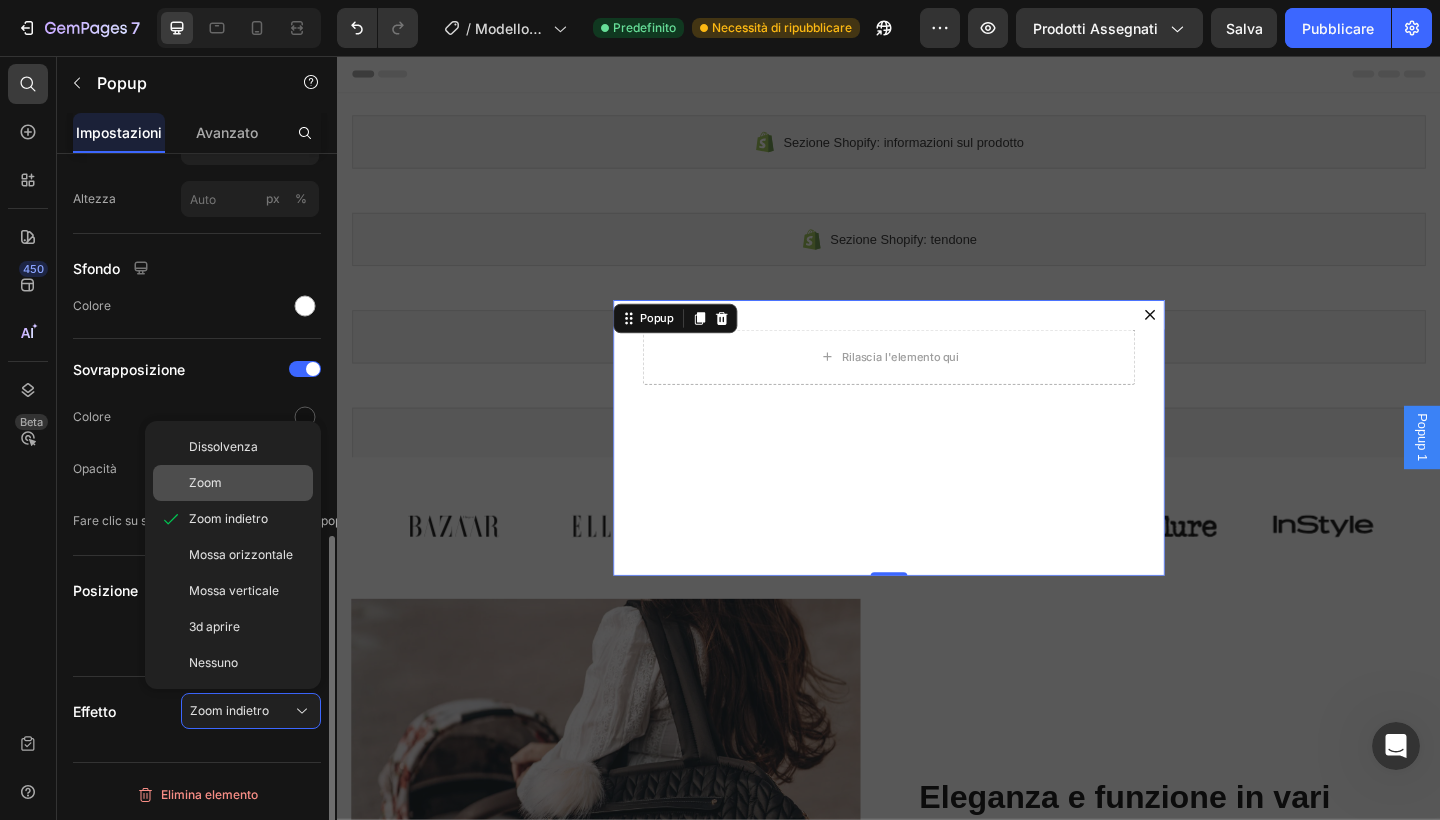 click on "Zoom" at bounding box center [247, 483] 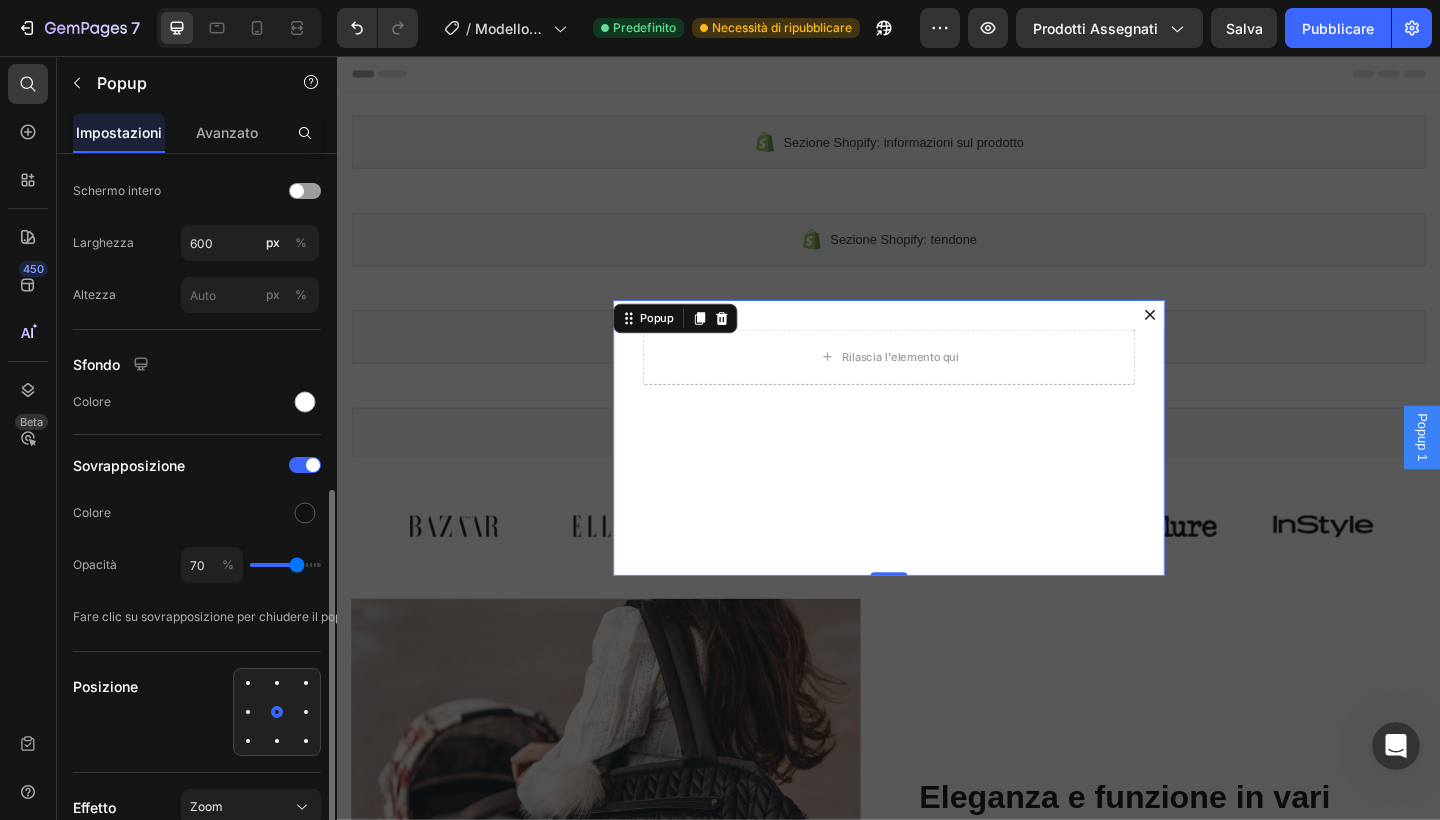 click on "Taglia Schermo intero Larghezza 600 px % Altezza px %" 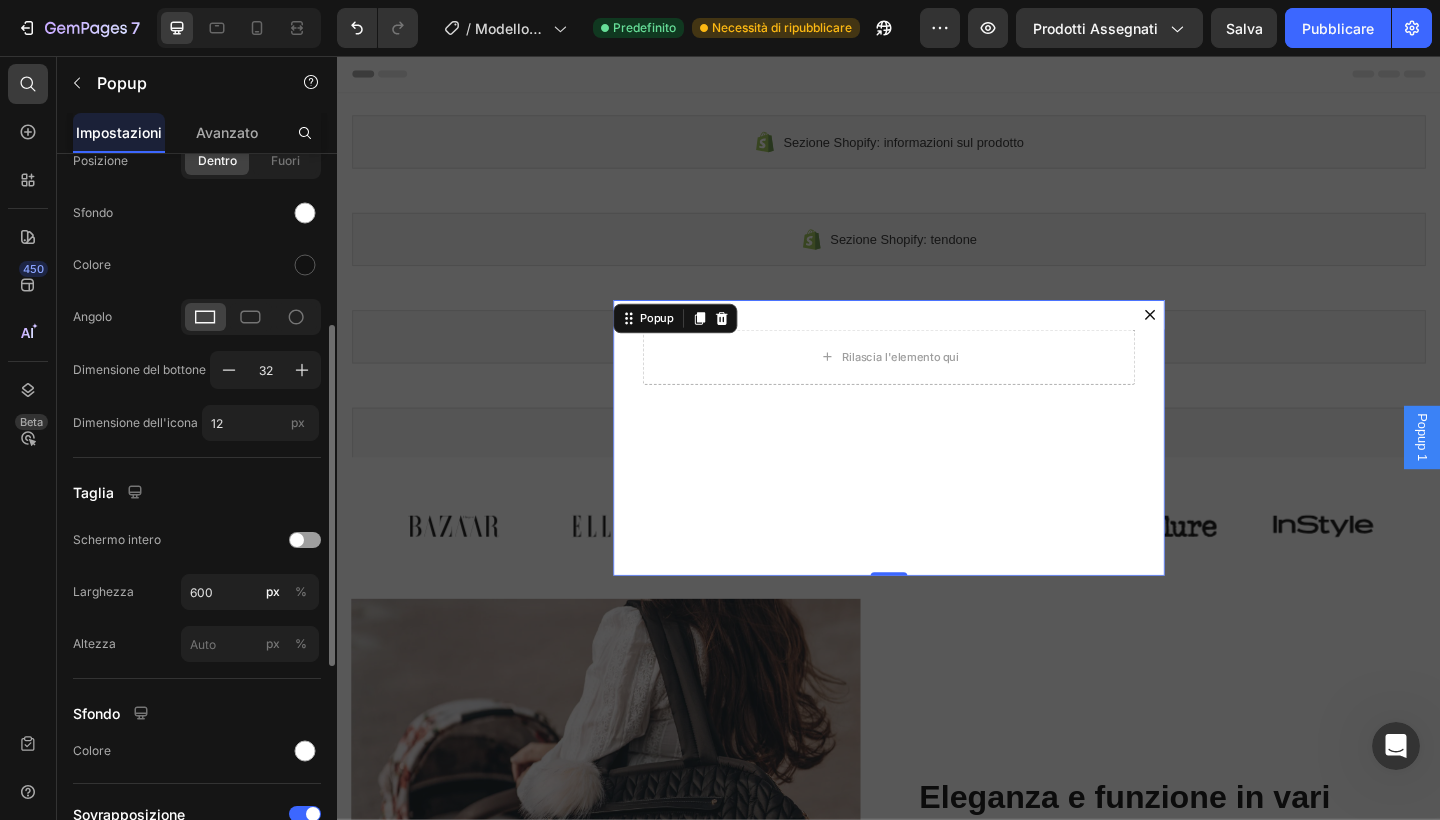 scroll, scrollTop: 342, scrollLeft: 0, axis: vertical 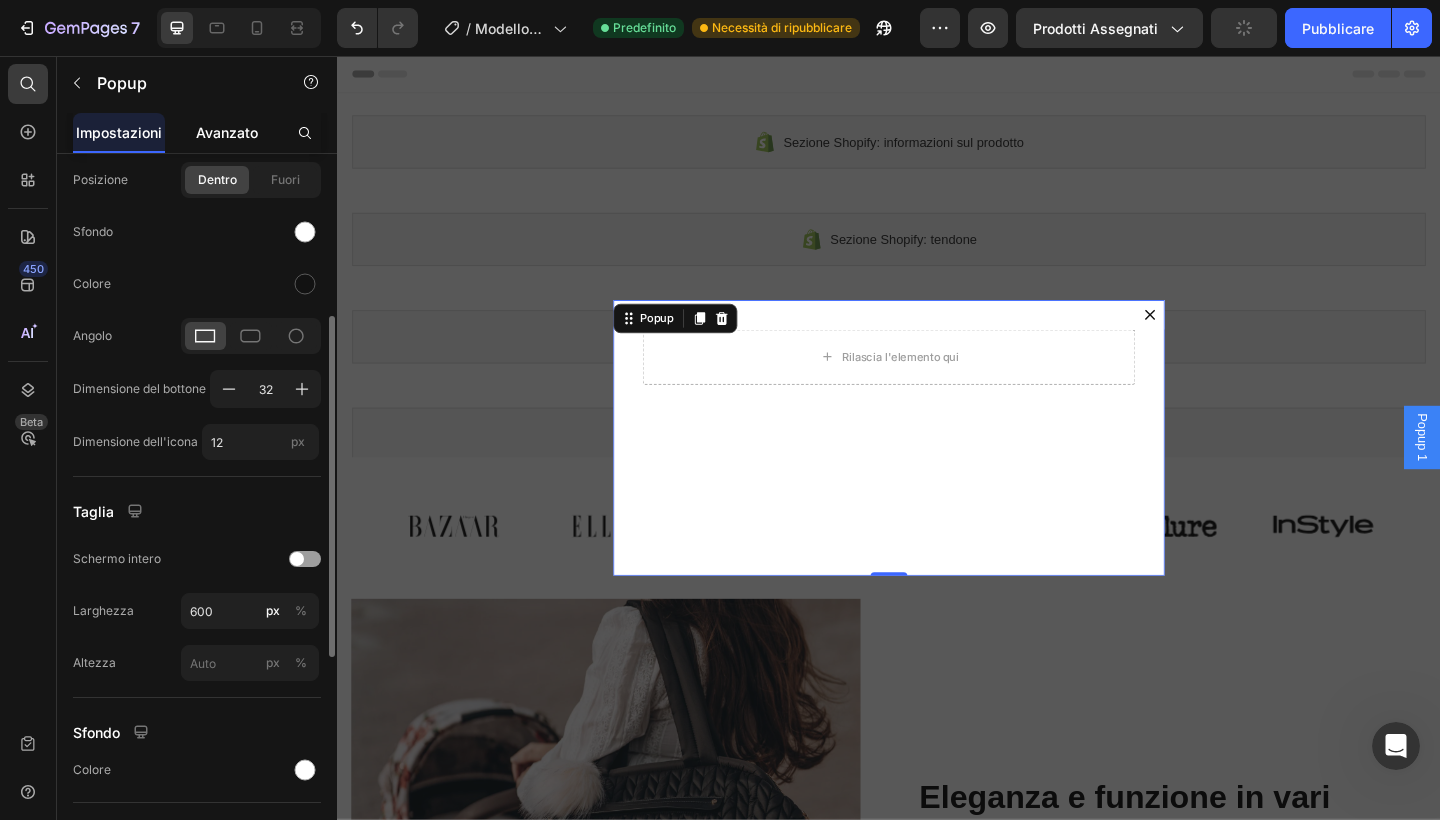 click on "Avanzato" at bounding box center (227, 132) 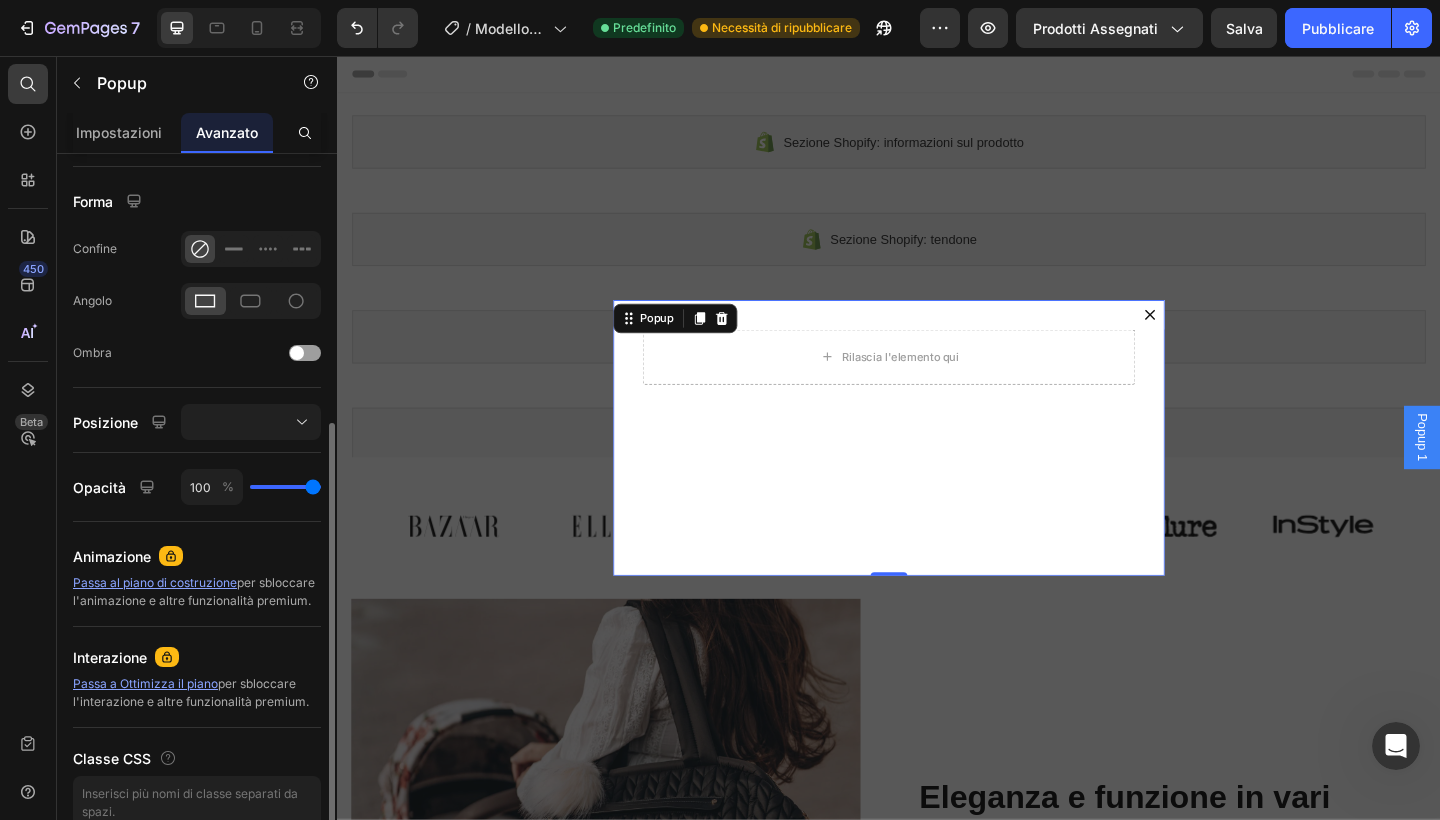 scroll, scrollTop: 484, scrollLeft: 0, axis: vertical 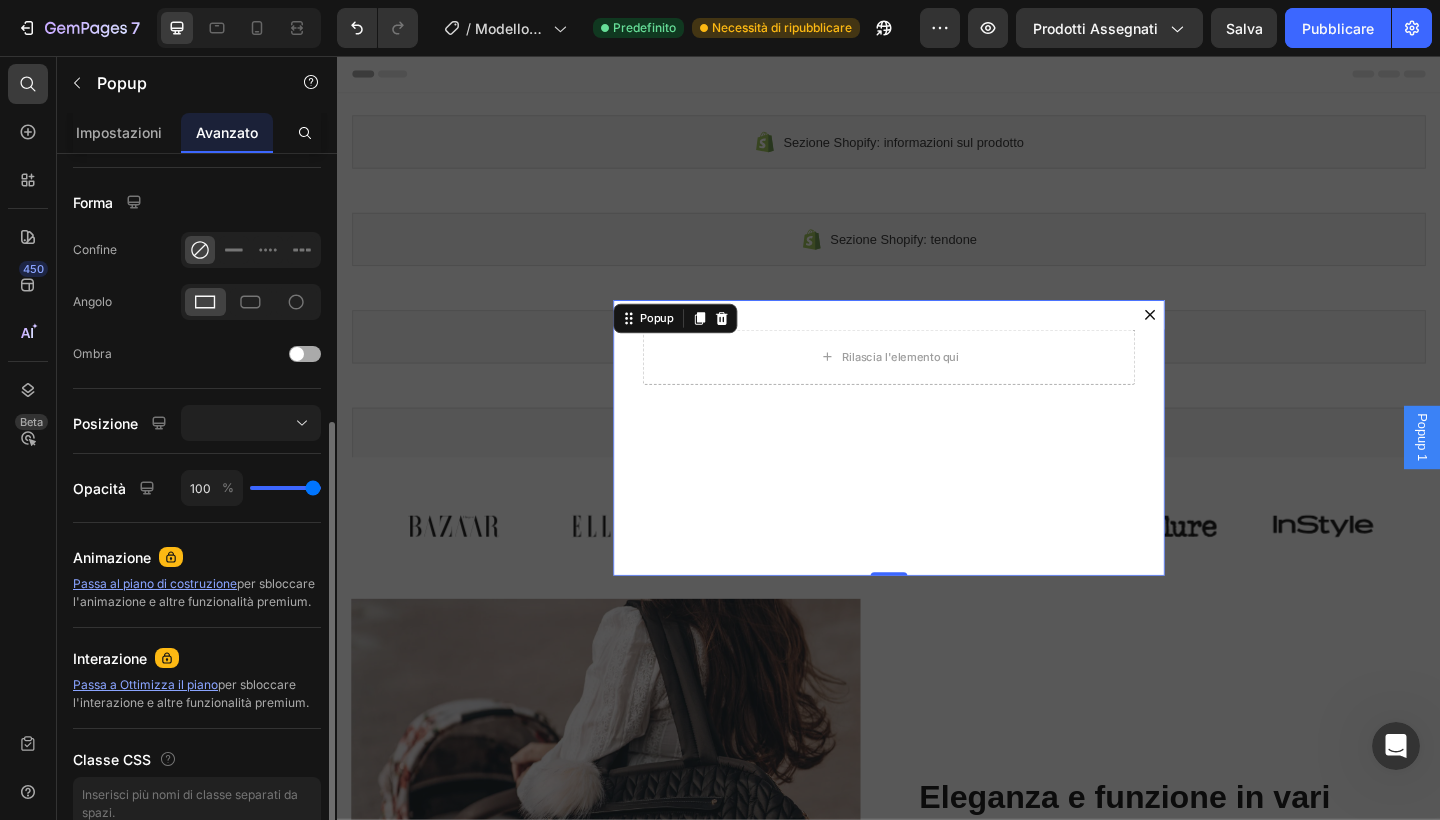 click at bounding box center [297, 354] 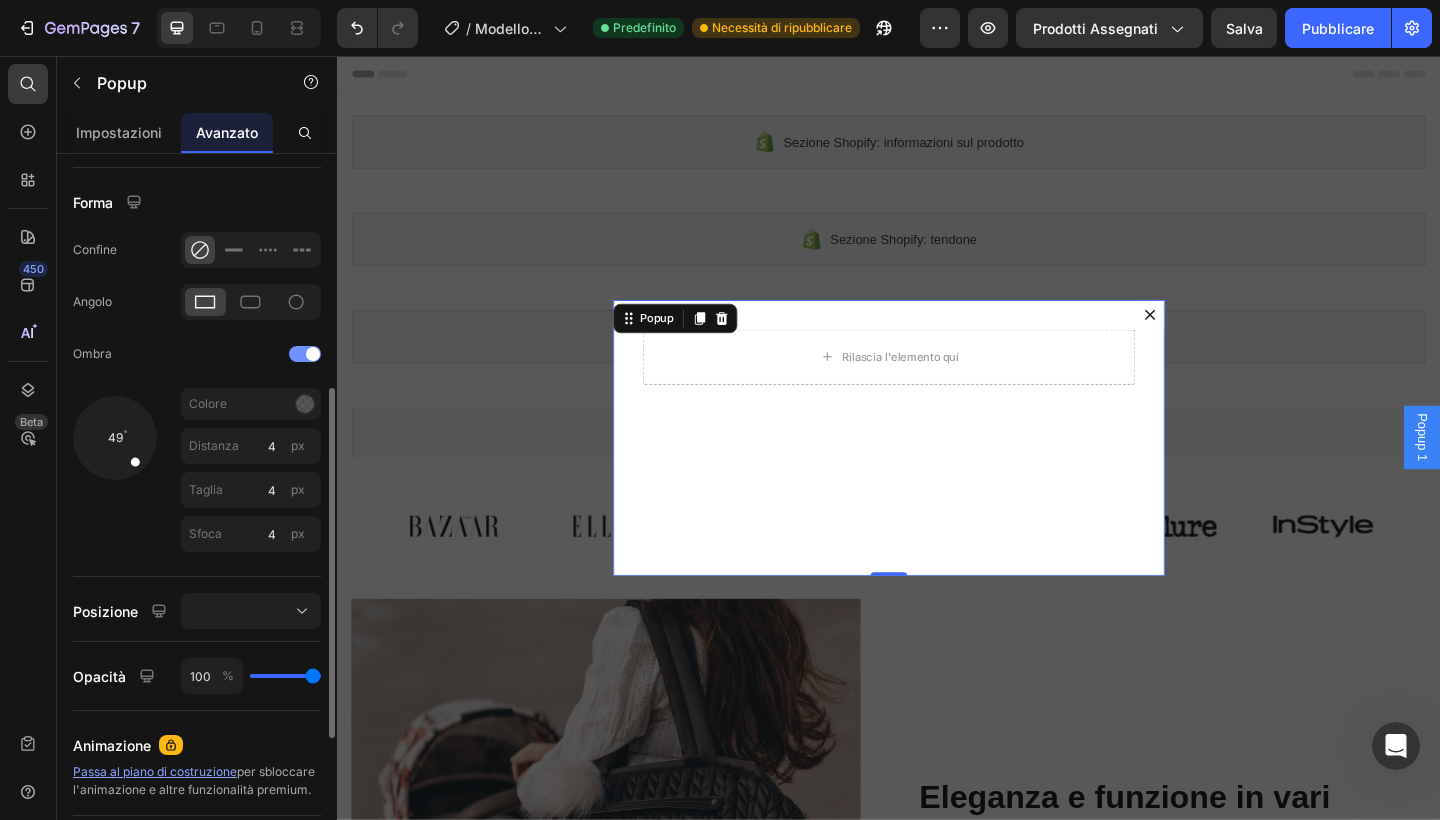 click at bounding box center [305, 354] 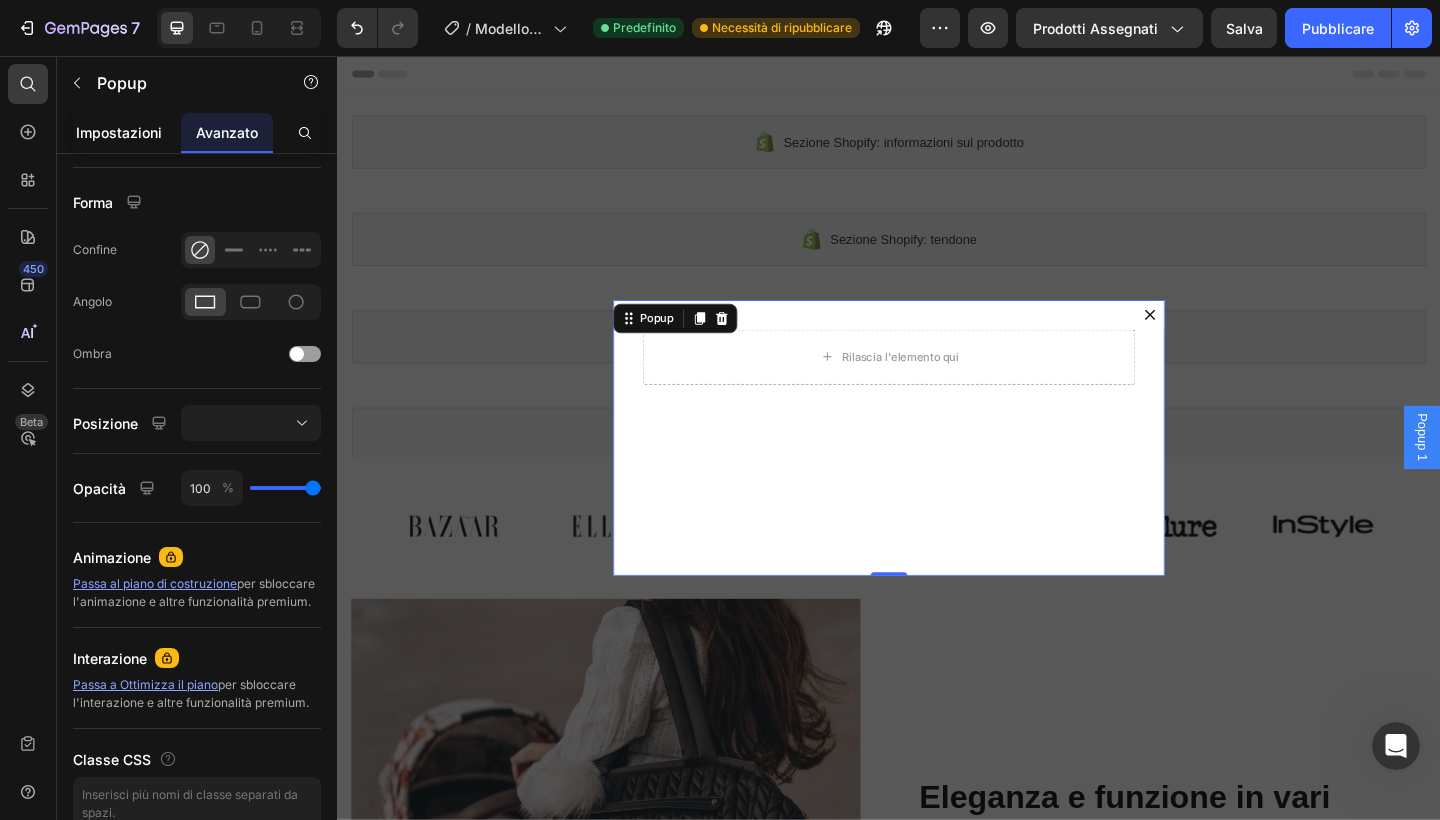 click on "Impostazioni" at bounding box center (119, 132) 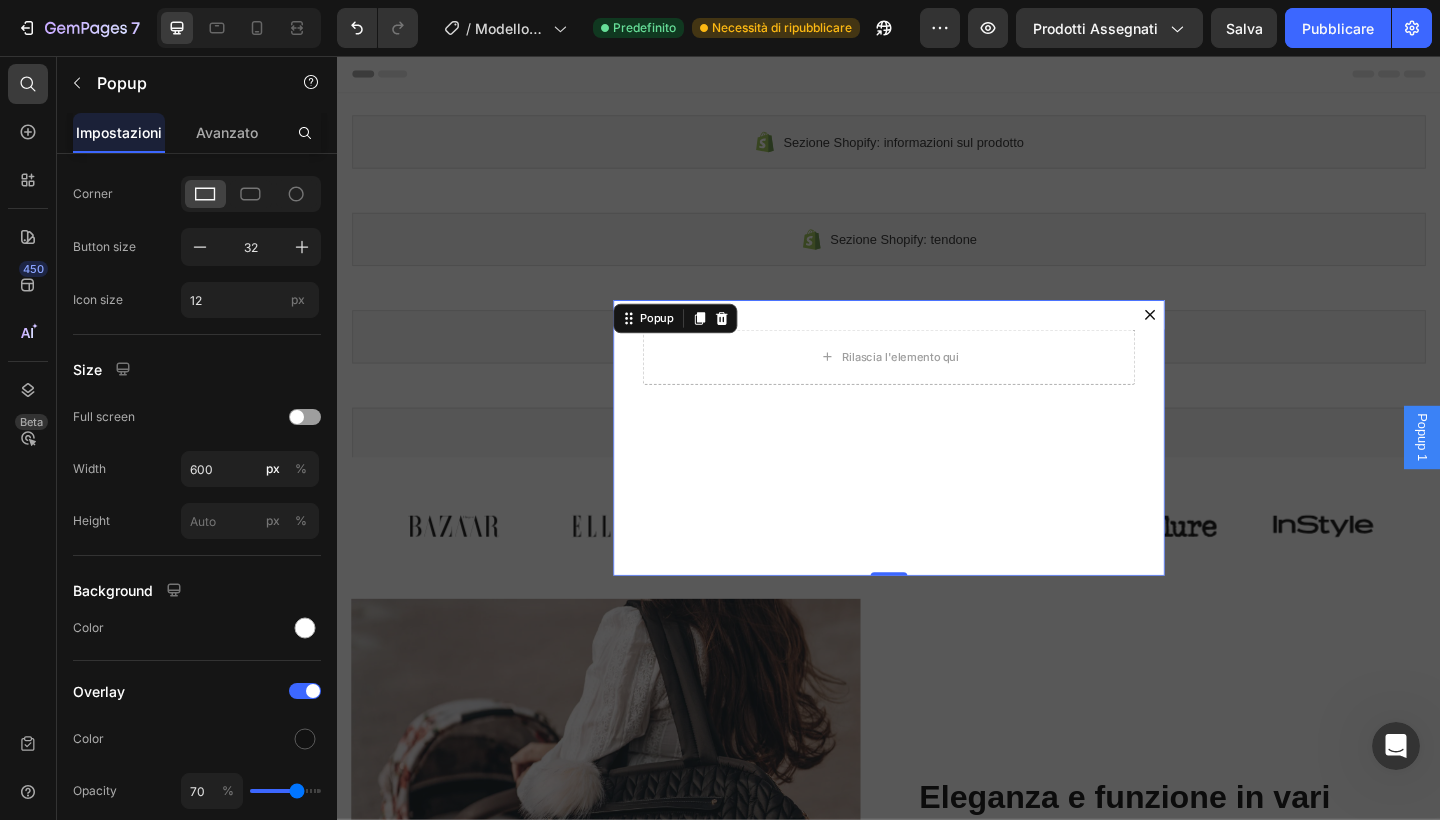 scroll, scrollTop: 0, scrollLeft: 0, axis: both 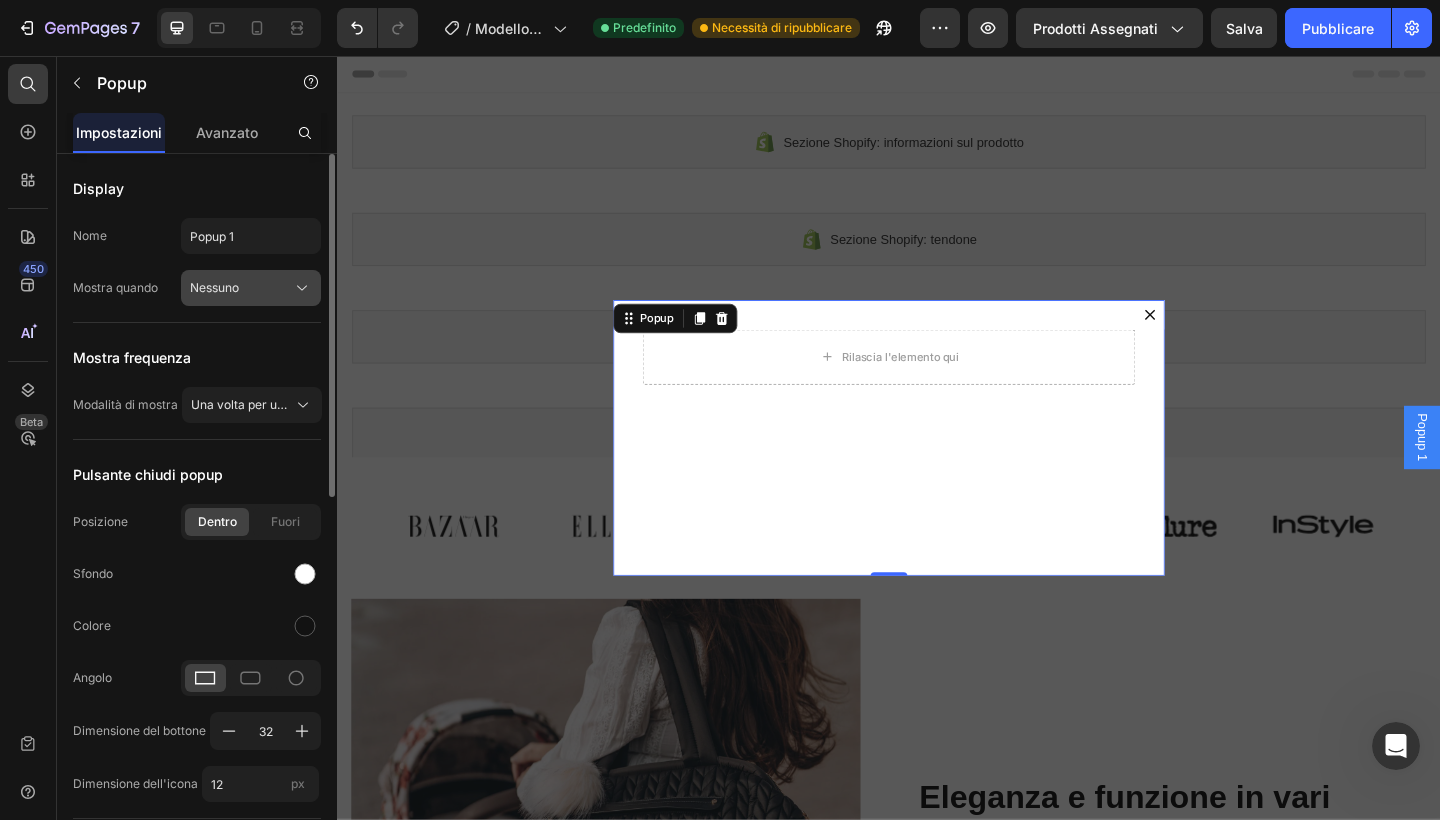 click on "Nessuno" 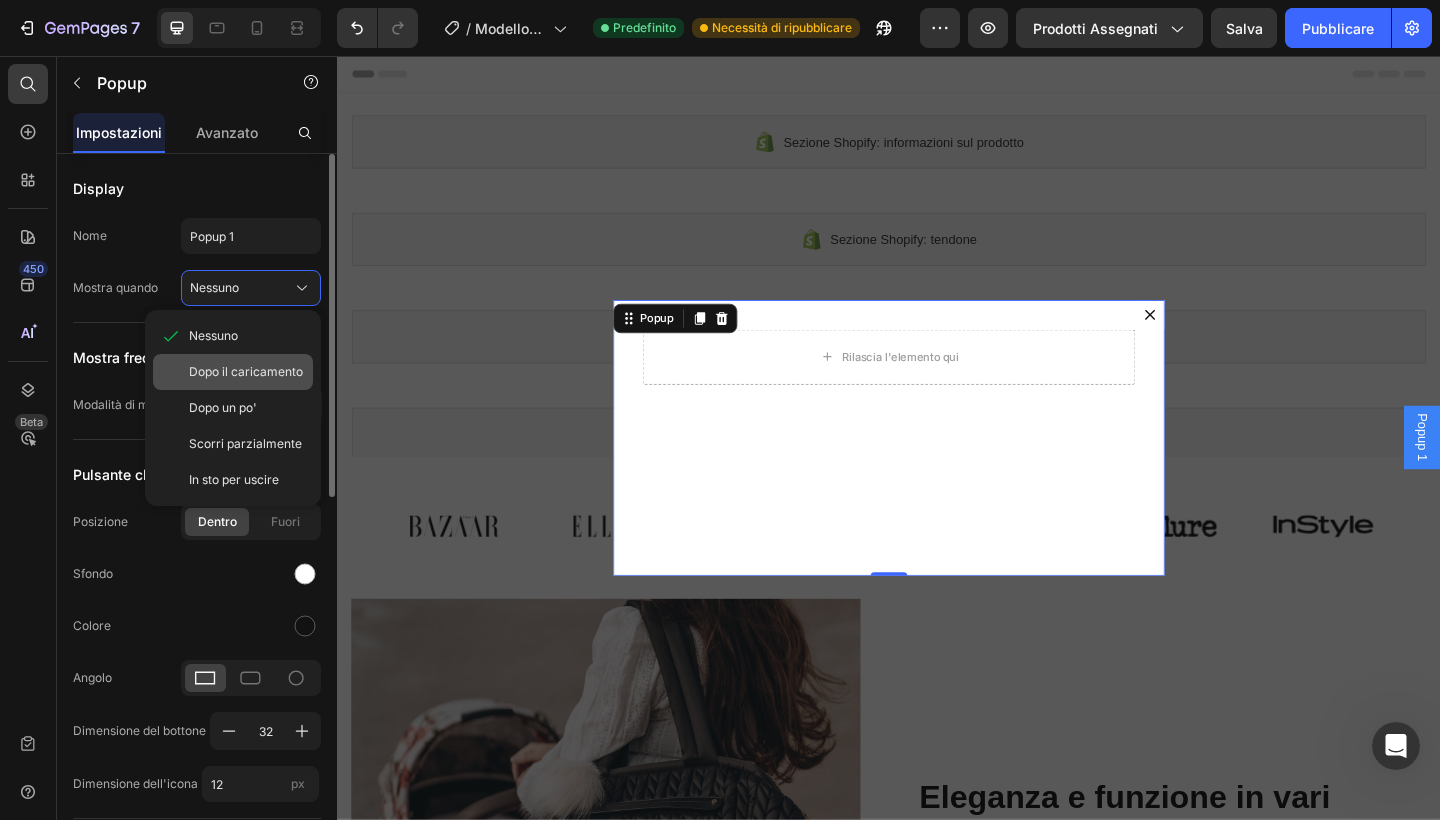click on "Dopo il caricamento" at bounding box center [246, 372] 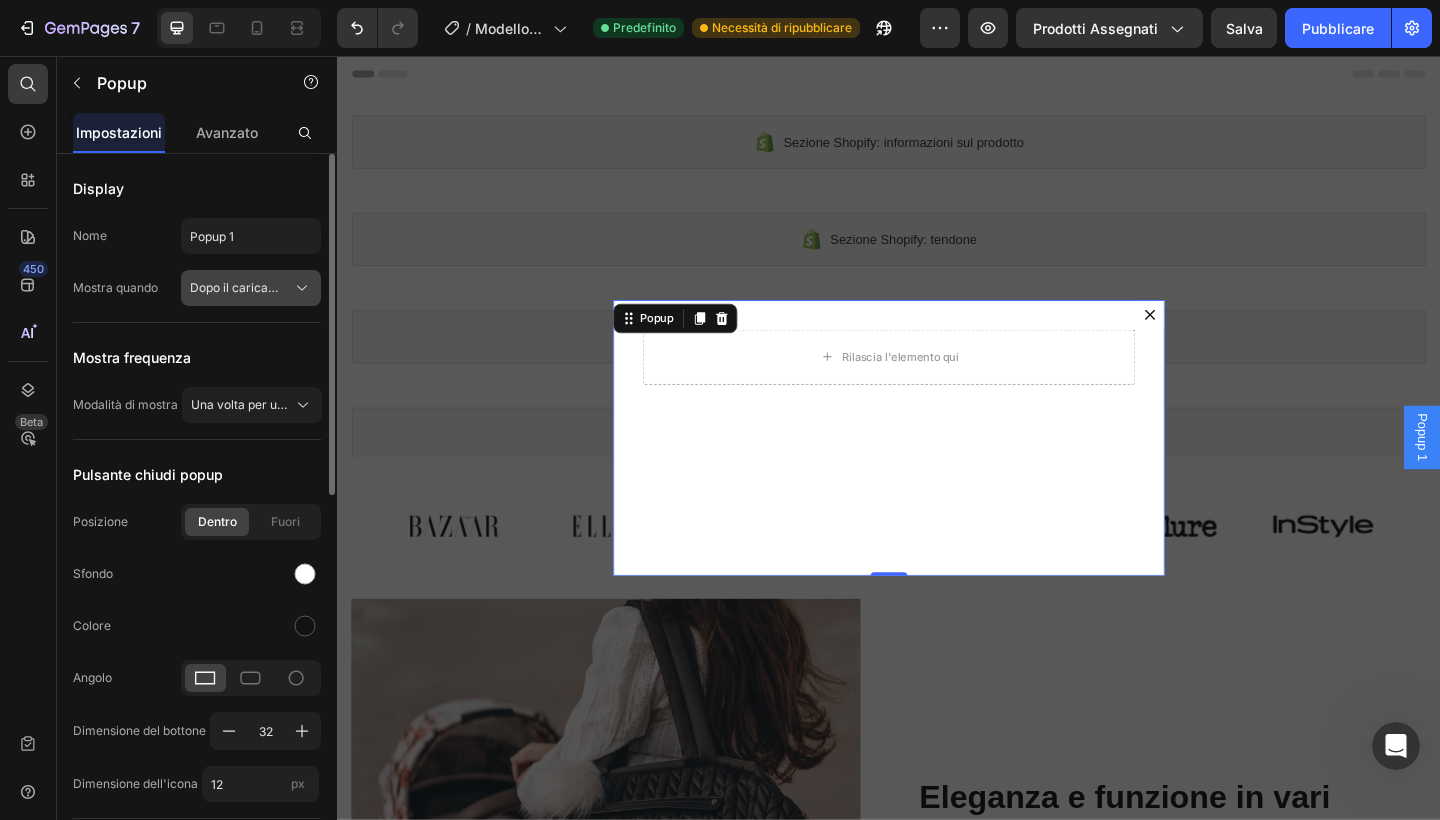 click on "Dopo il caricamento" at bounding box center (251, 288) 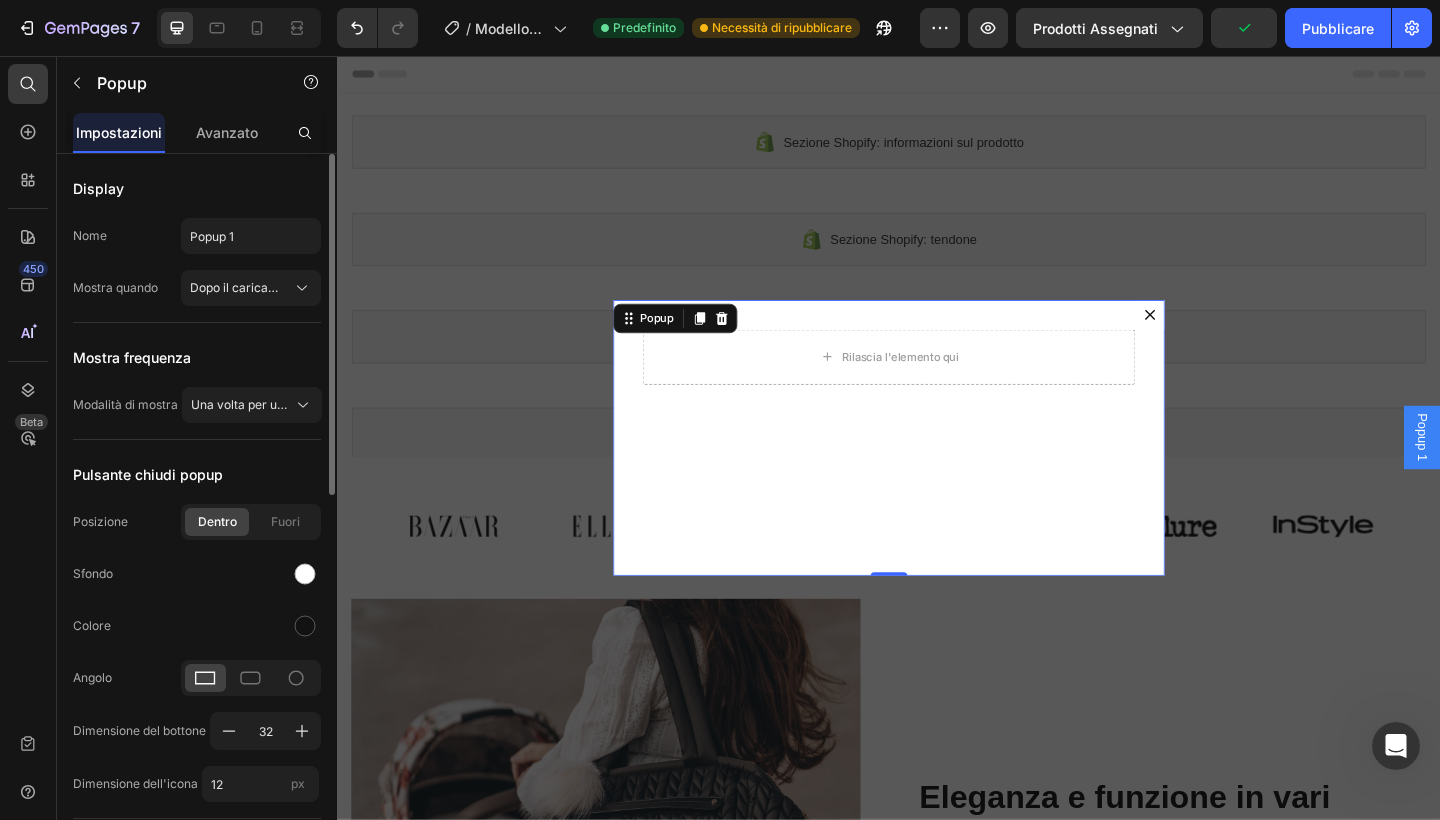 click on "Mostra frequenza" at bounding box center [197, 357] 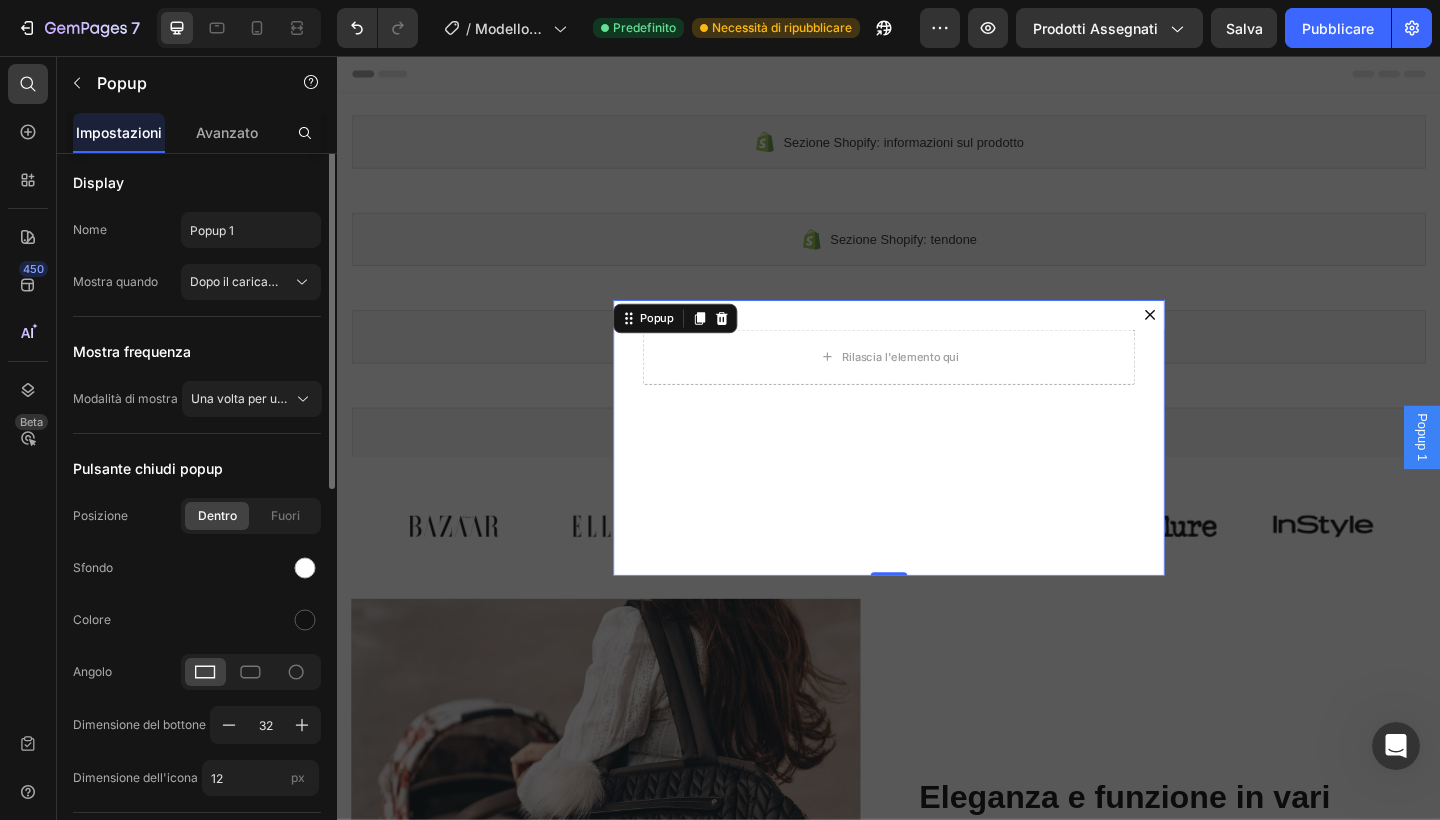 scroll, scrollTop: 0, scrollLeft: 0, axis: both 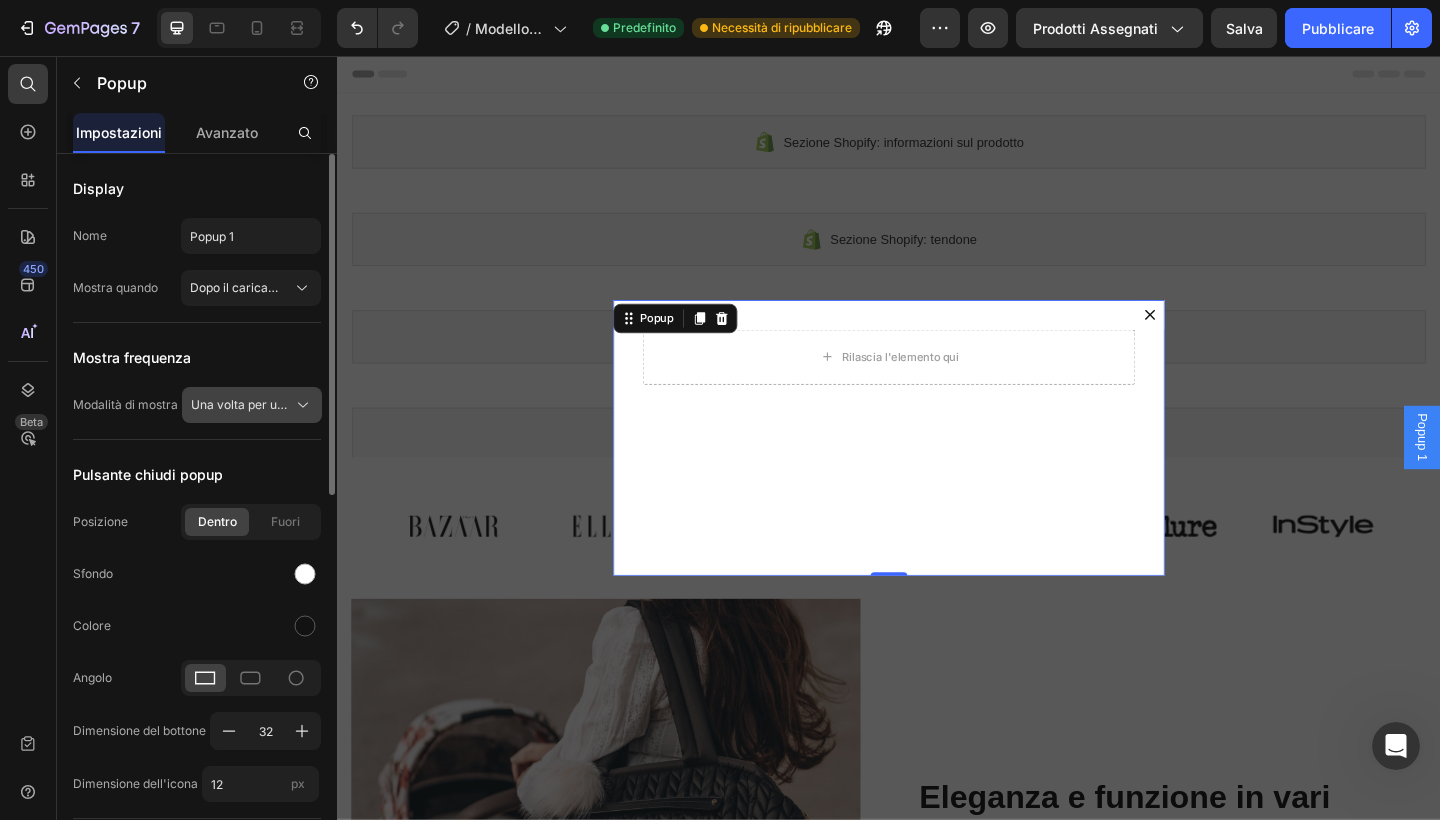 click on "Una volta per utente" at bounding box center (252, 405) 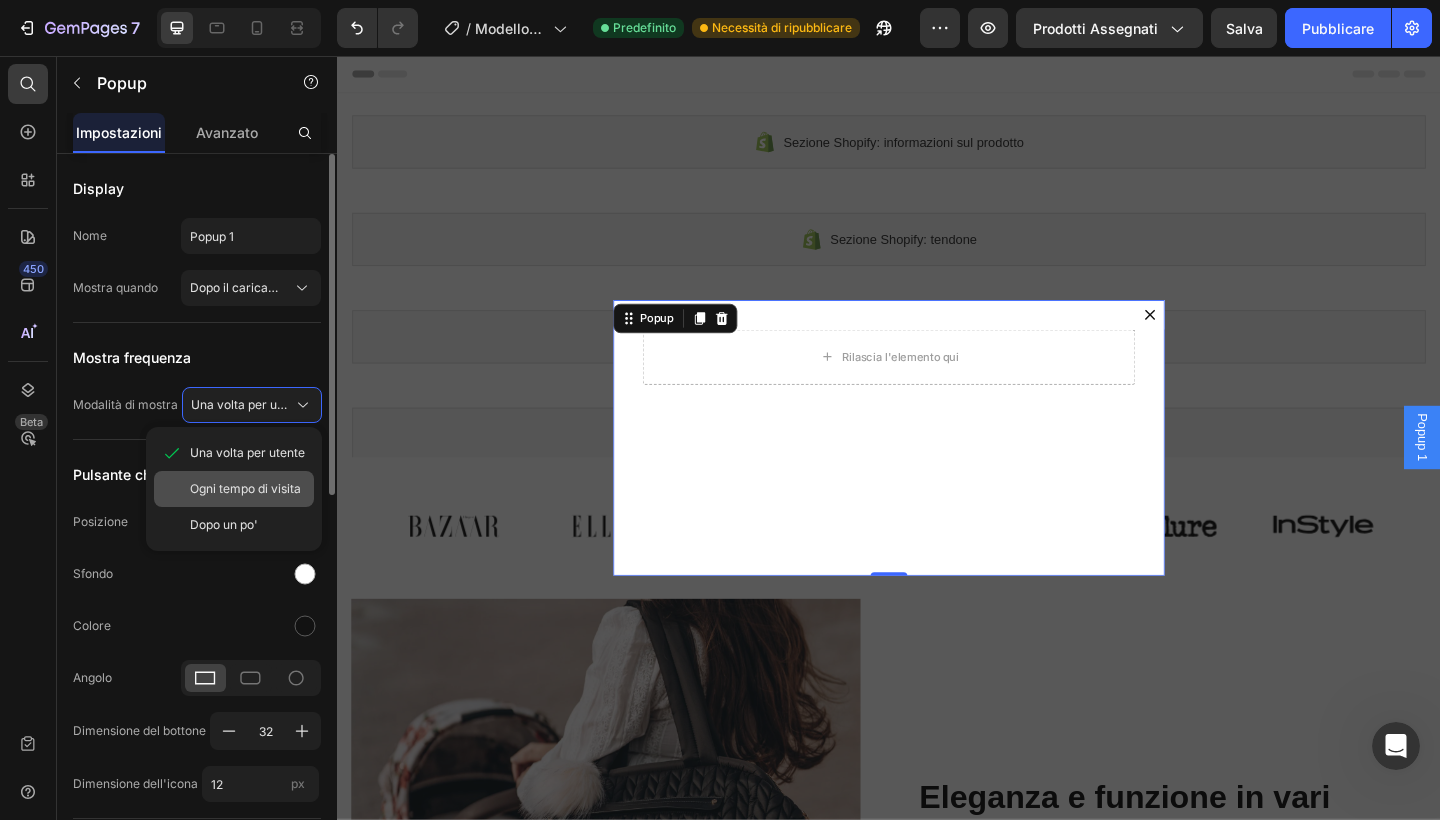 click on "Ogni tempo di visita" at bounding box center (245, 489) 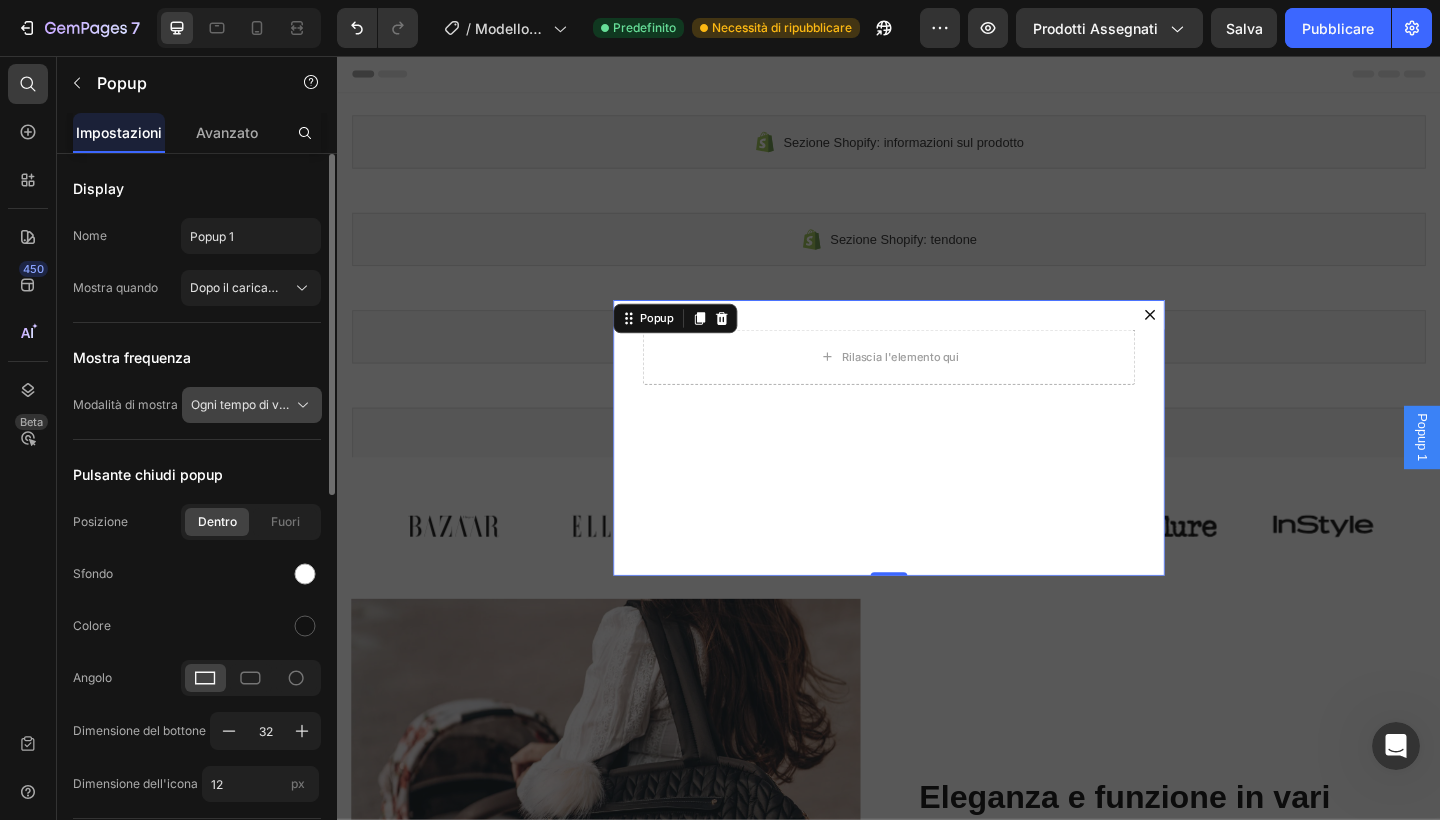 click on "Ogni tempo di visita" at bounding box center (240, 405) 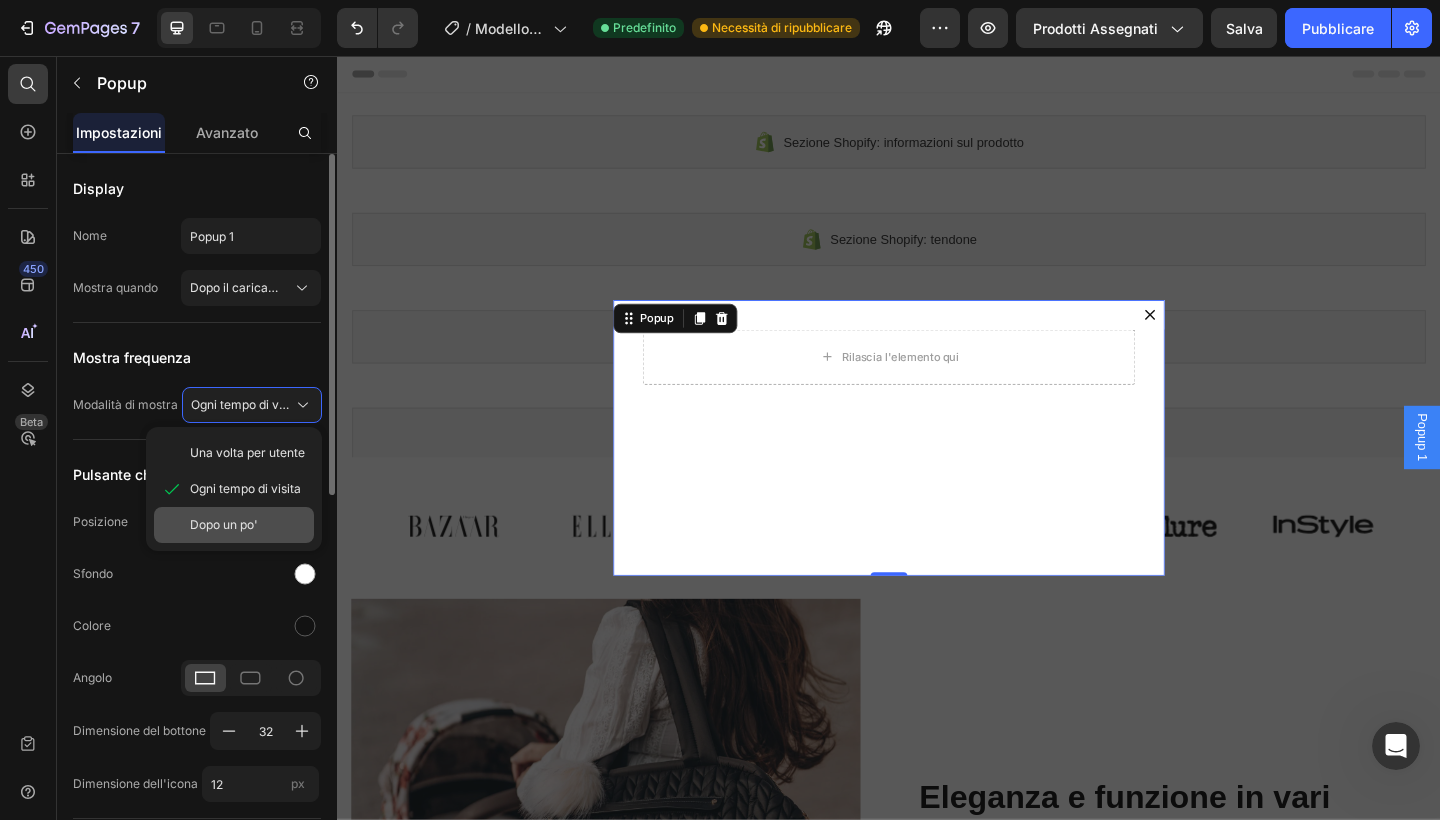 click on "Dopo un po'" 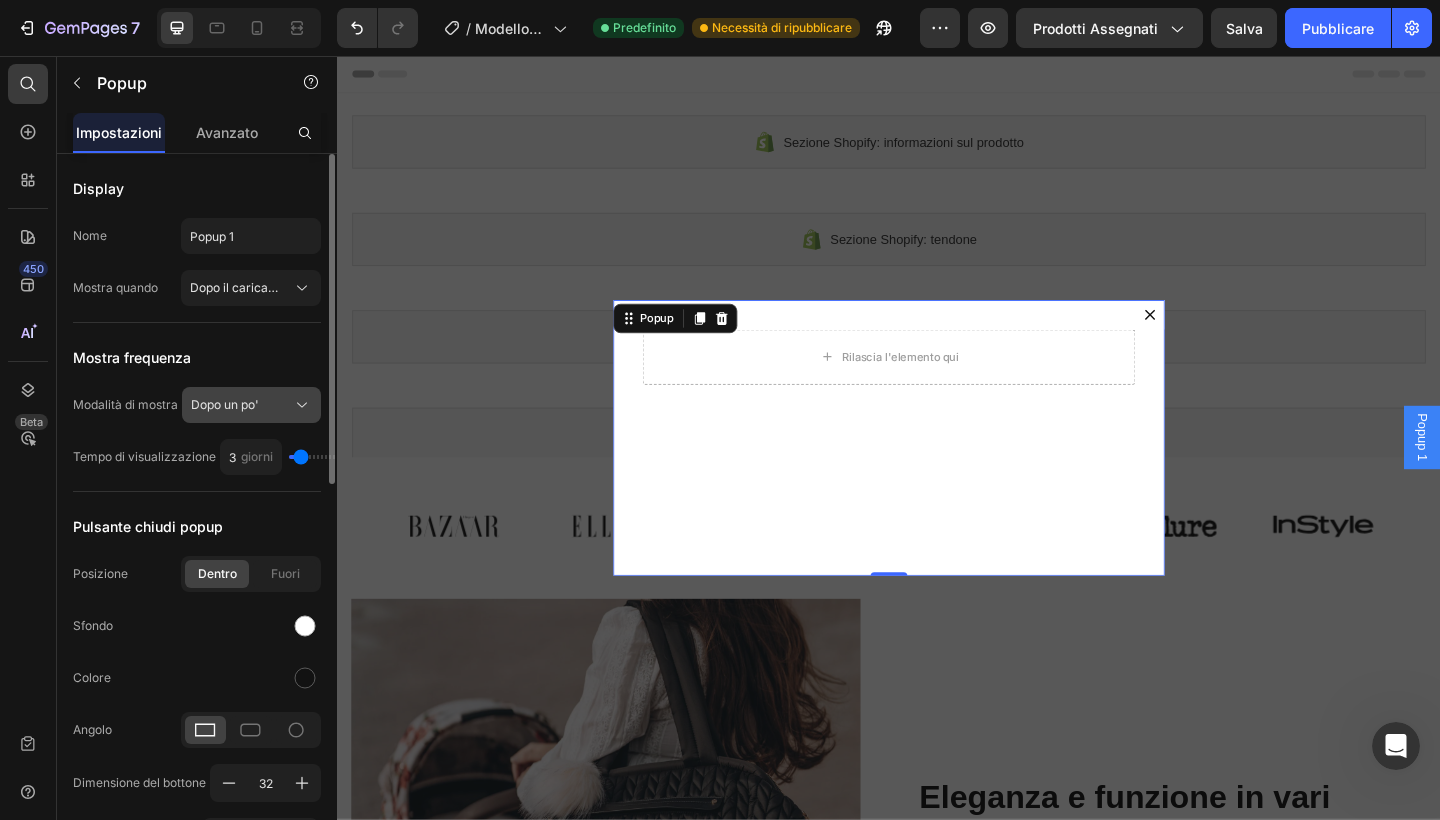 click on "Dopo un po'" 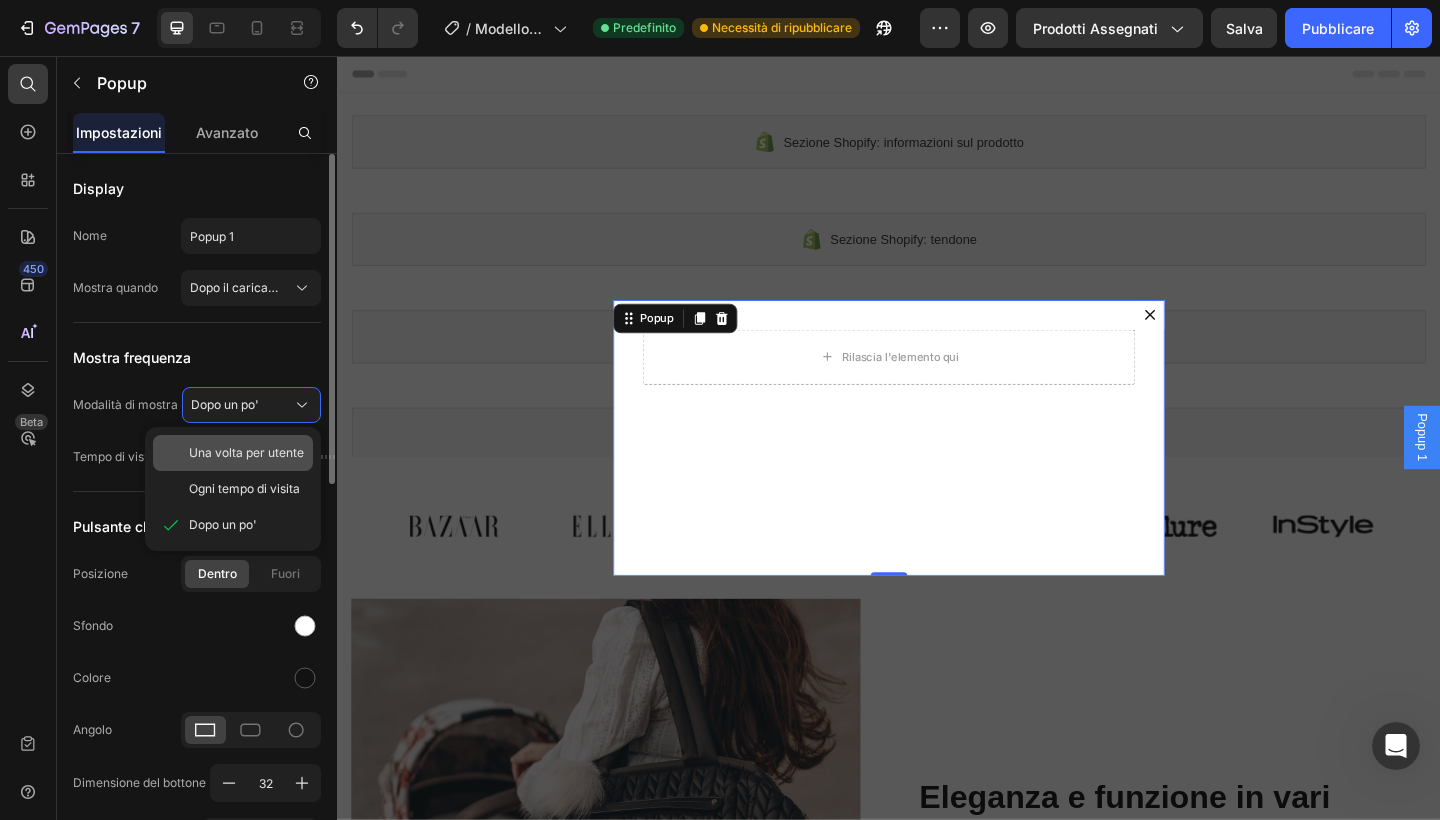 click on "Una volta per utente" at bounding box center [246, 453] 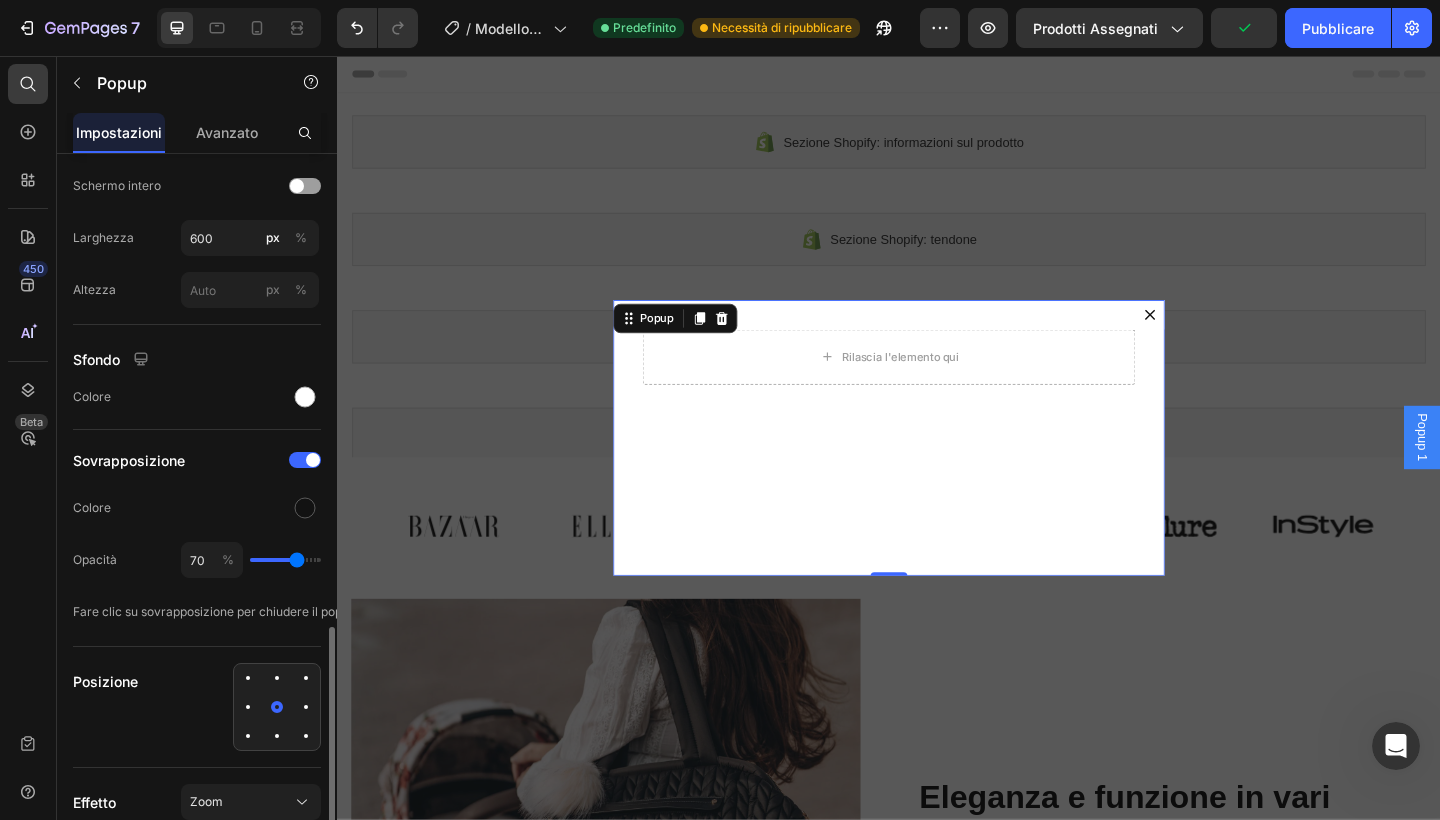 scroll, scrollTop: 806, scrollLeft: 0, axis: vertical 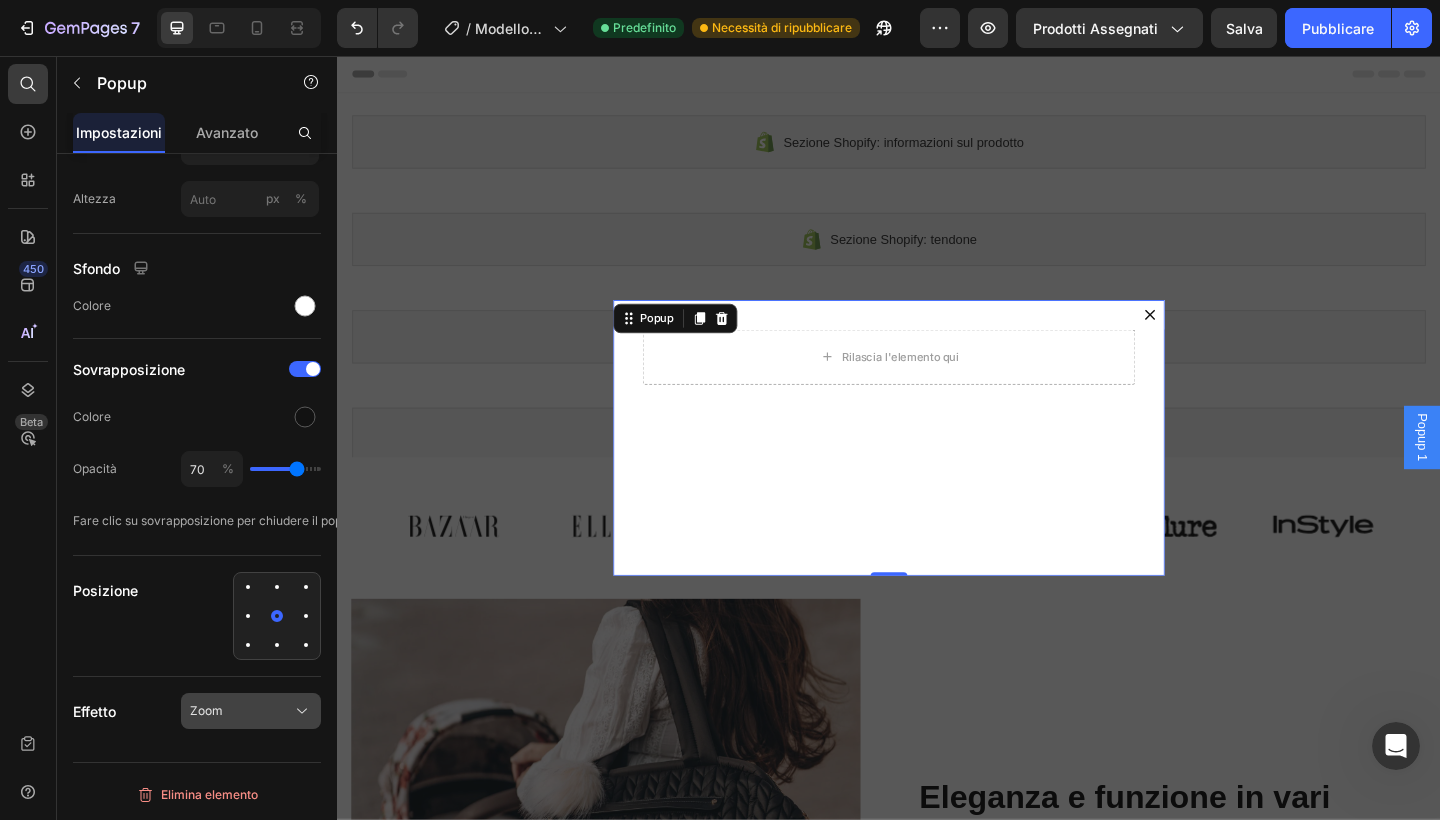 click on "Zoom" at bounding box center (206, 711) 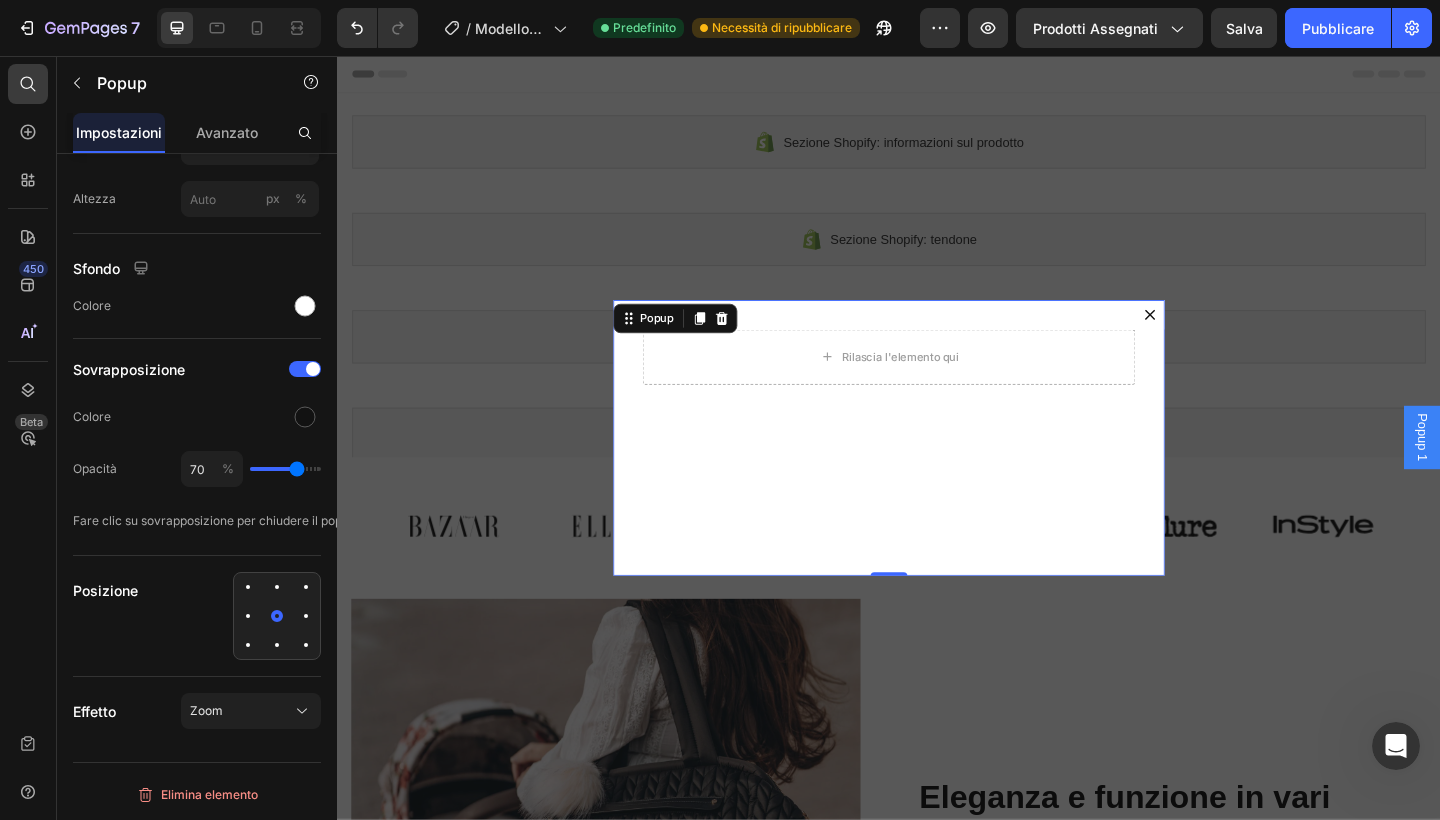click on "Posizione" 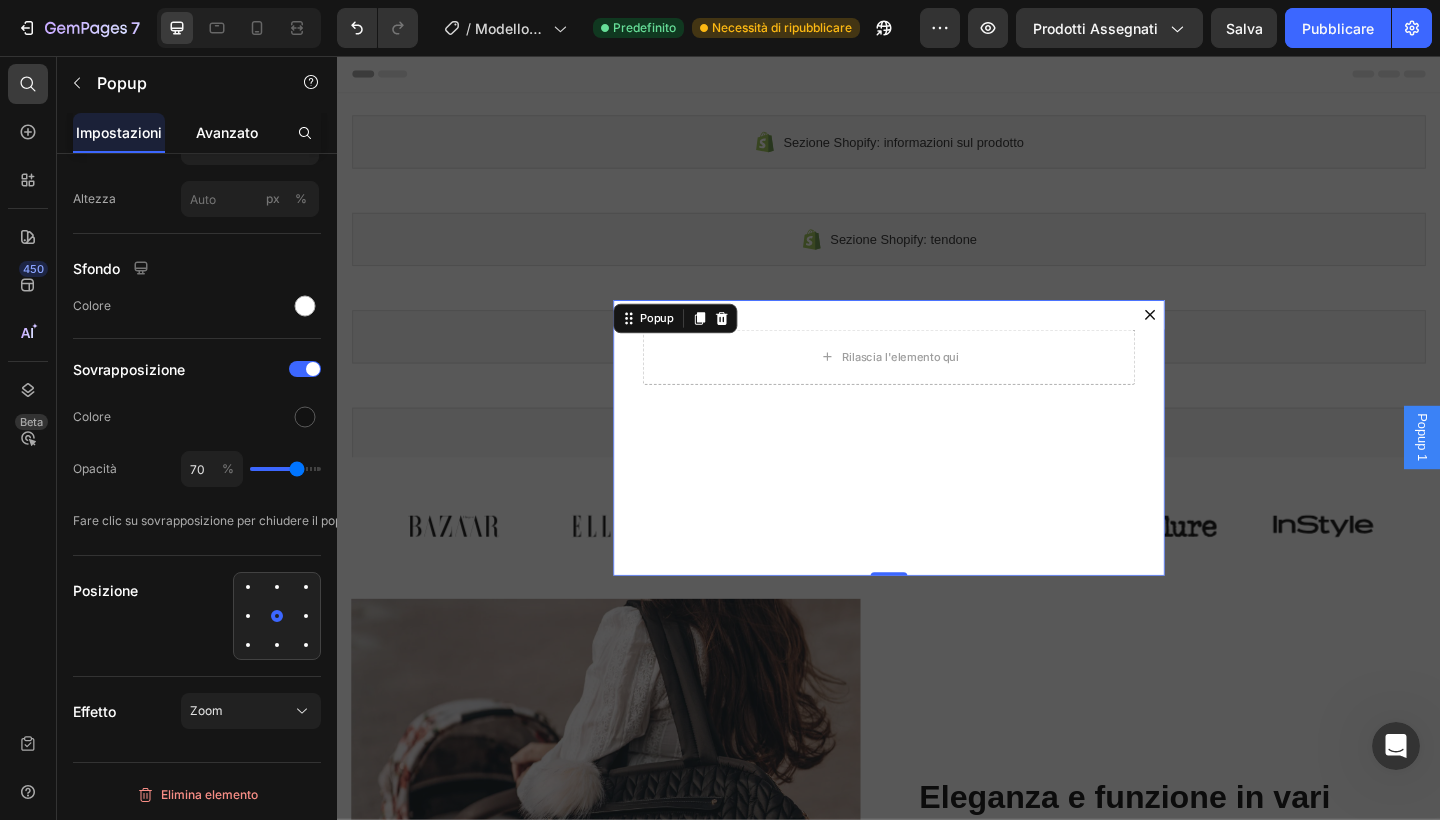 click on "Avanzato" 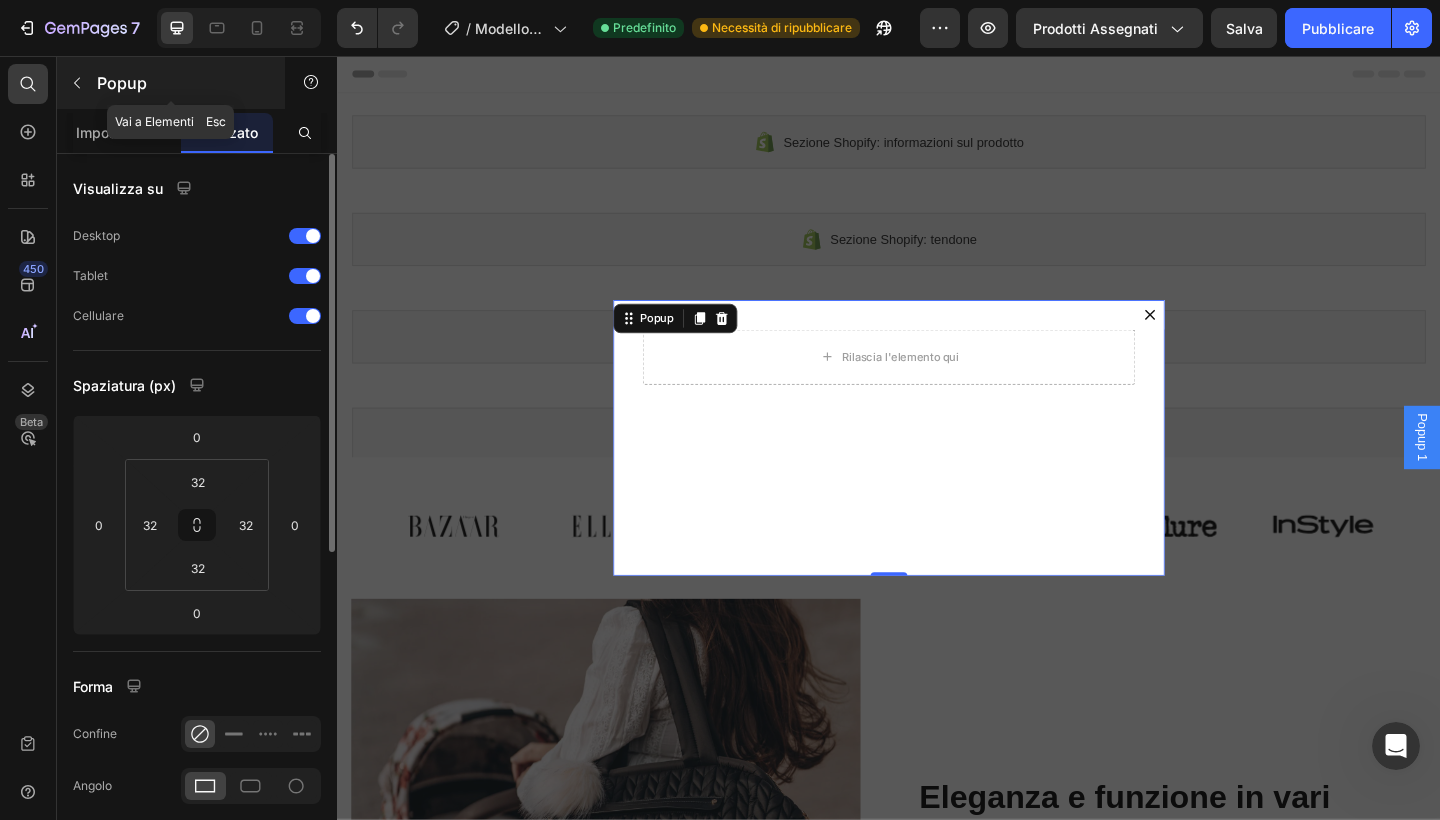 click 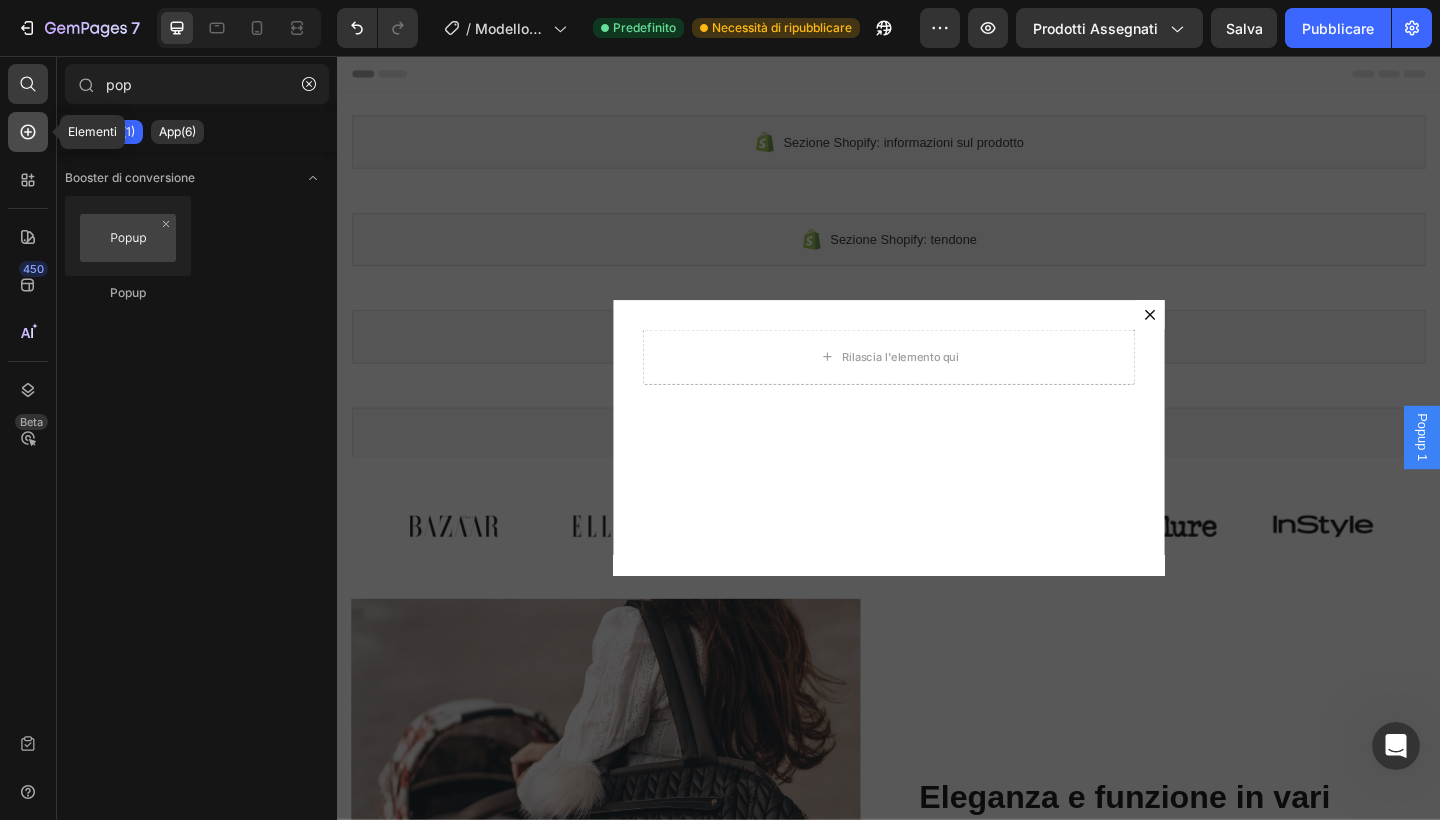 click 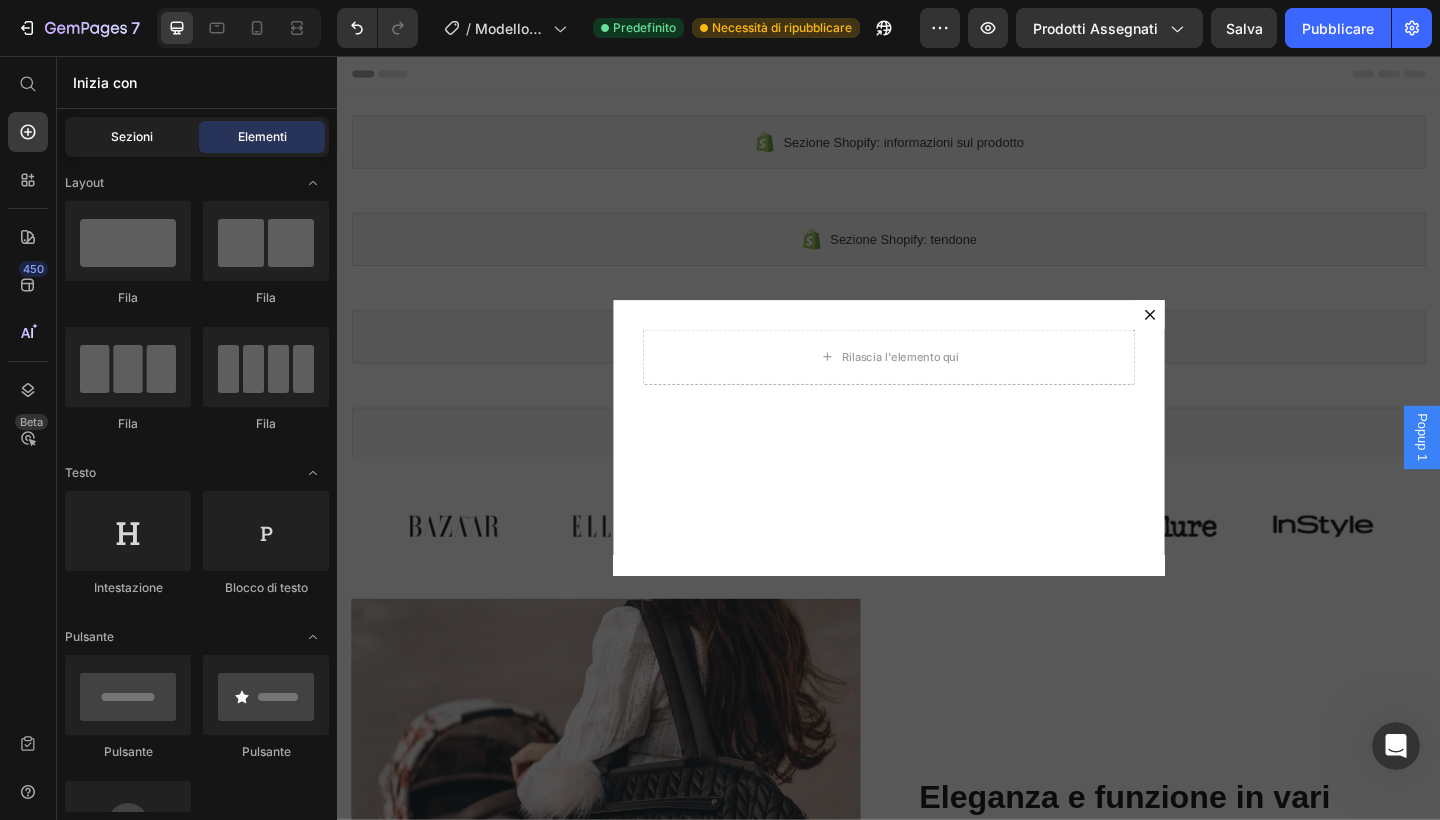 click on "Sezioni" at bounding box center (132, 137) 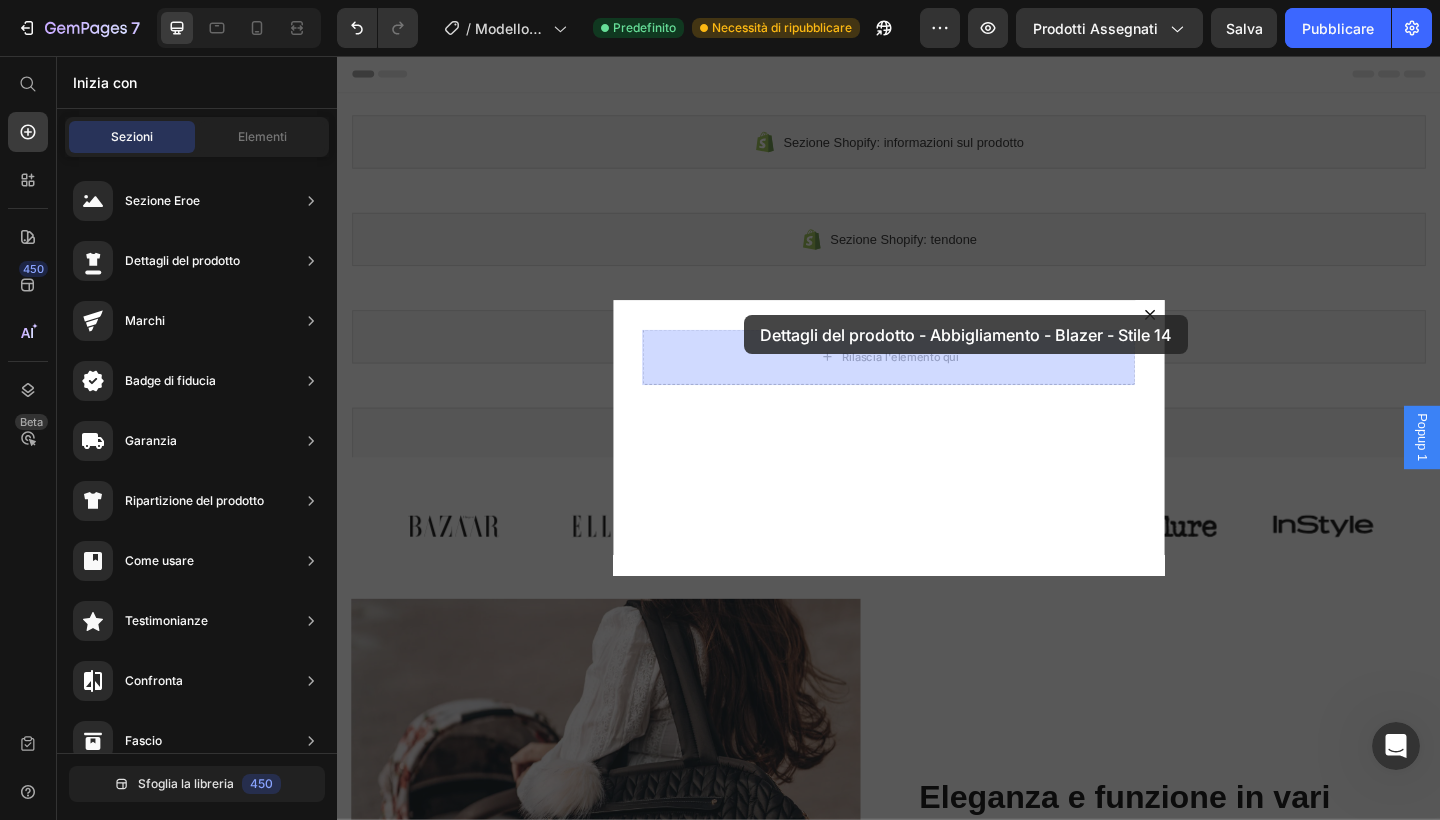 drag, startPoint x: 791, startPoint y: 239, endPoint x: 780, endPoint y: 337, distance: 98.61542 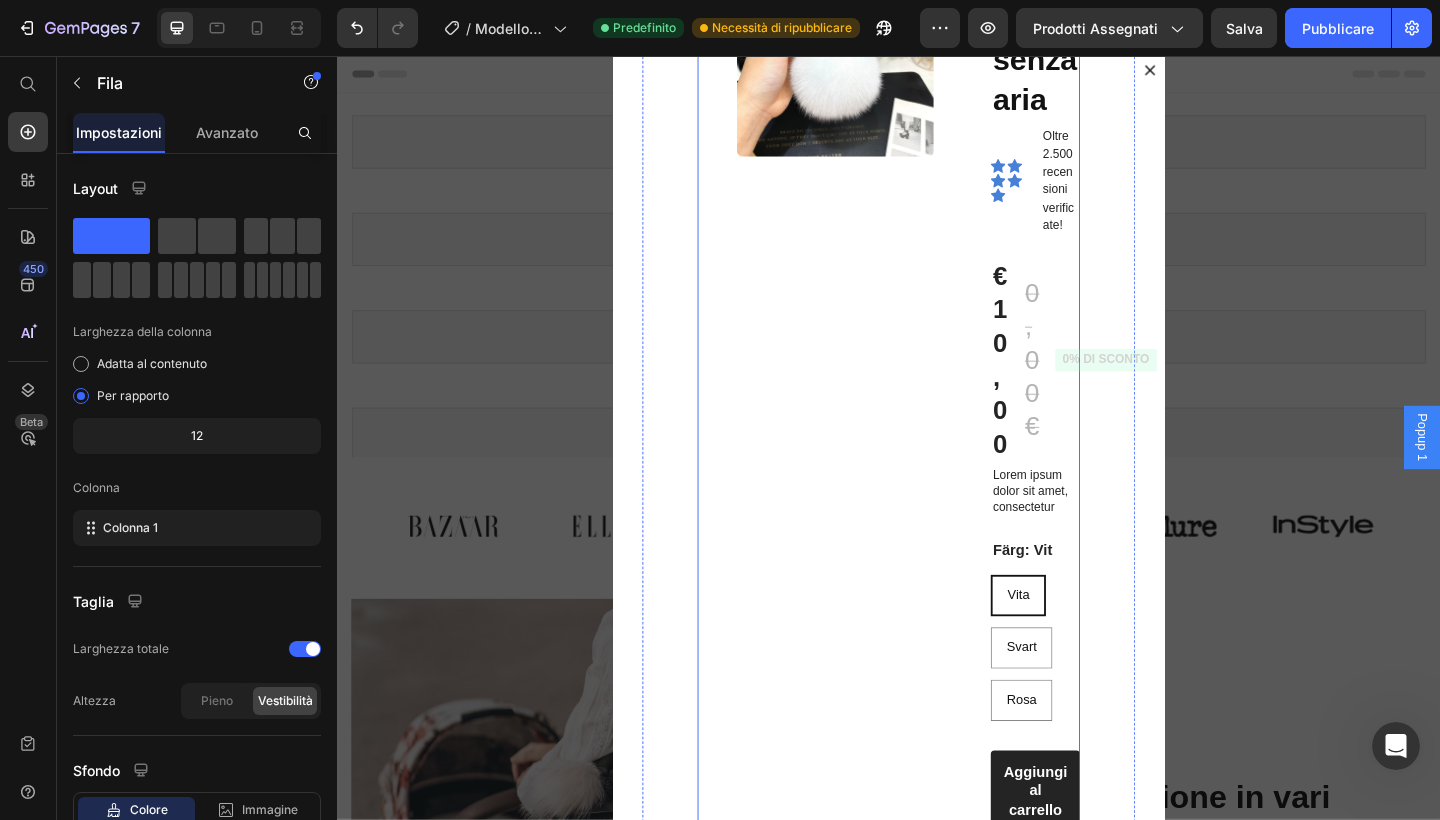 scroll, scrollTop: 378, scrollLeft: 0, axis: vertical 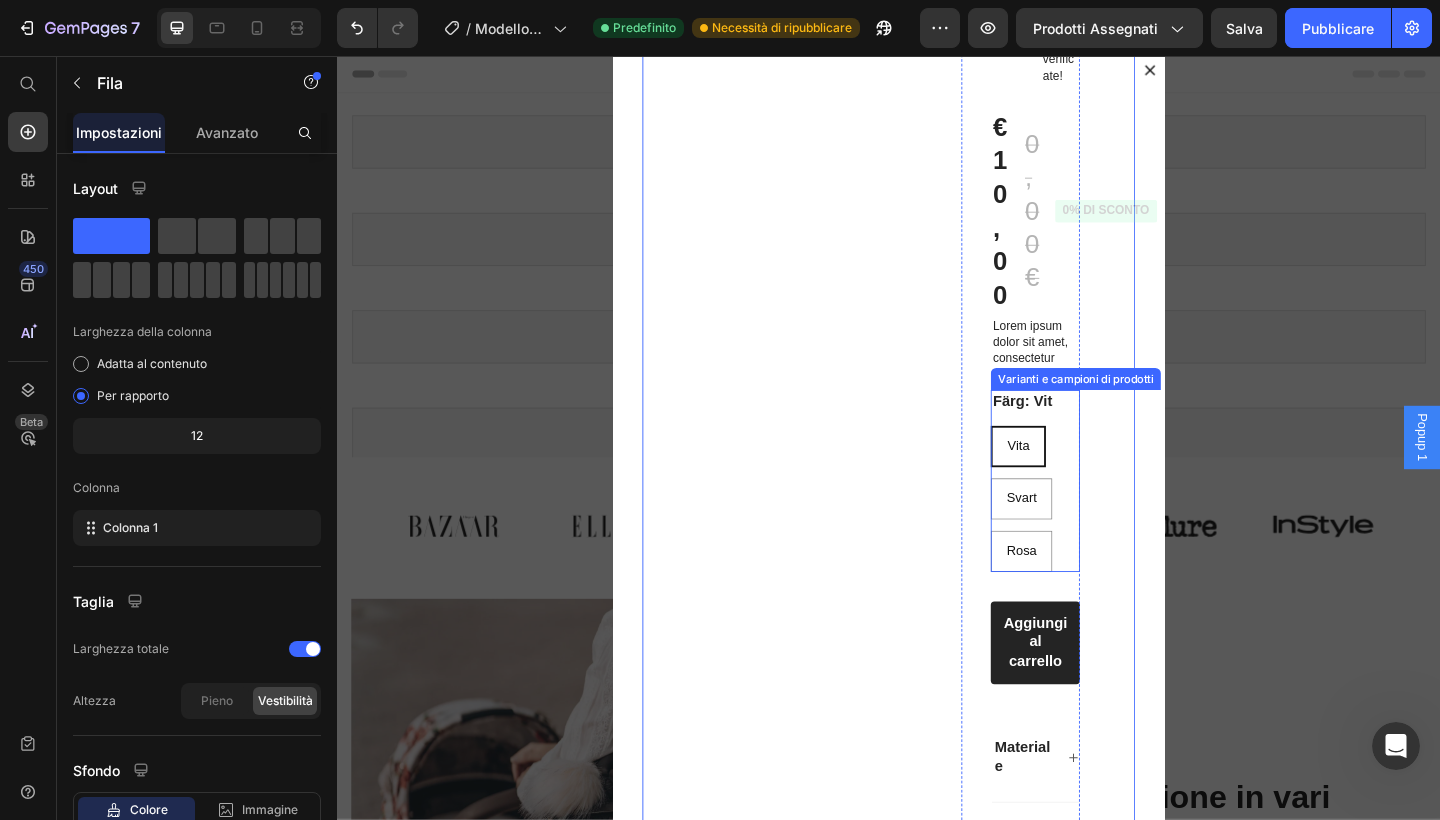 click on "Vita Vita Vita Svart Svart Svart Rosa Rosa Rosa" at bounding box center [1096, 538] 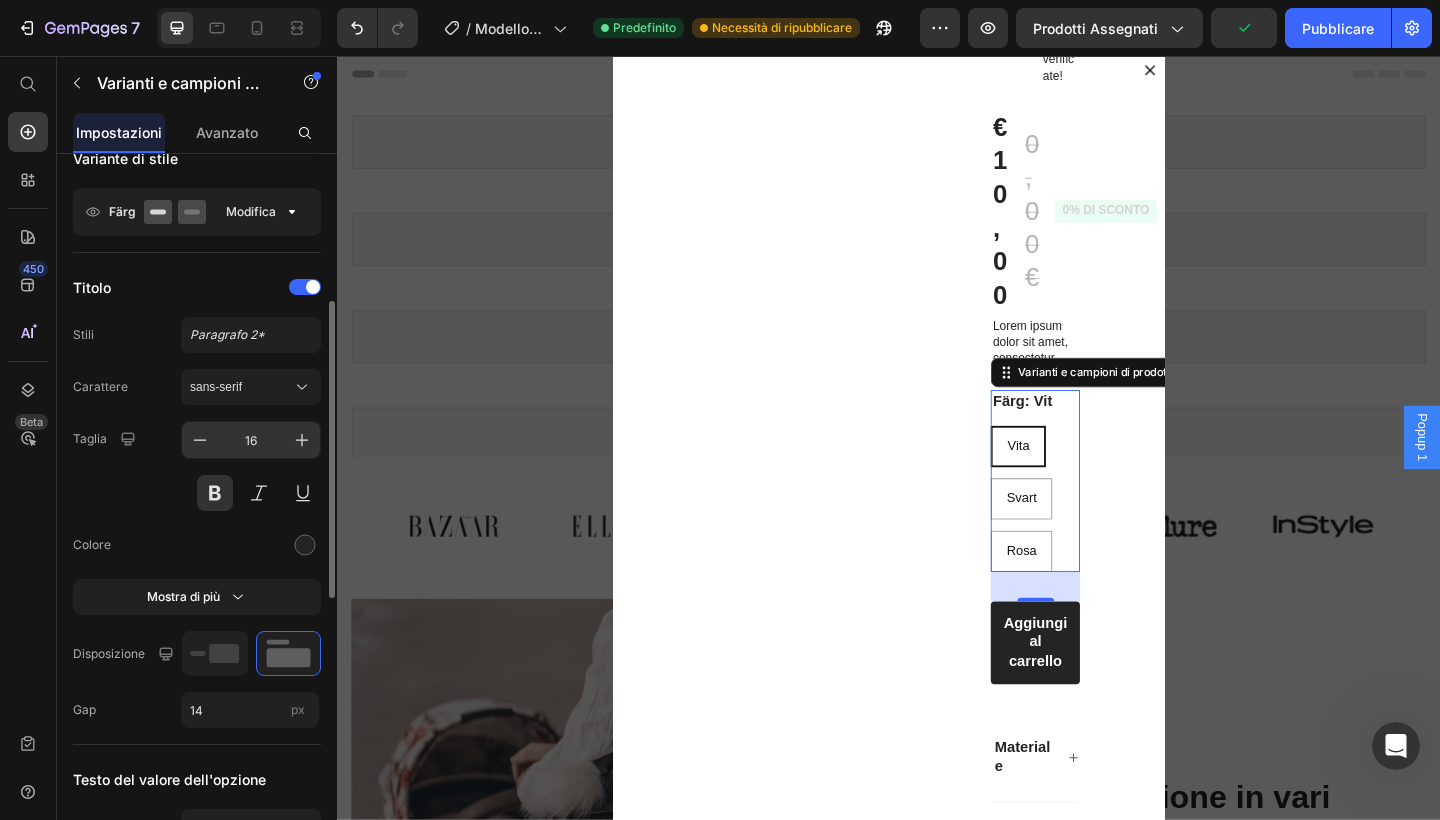scroll, scrollTop: 0, scrollLeft: 0, axis: both 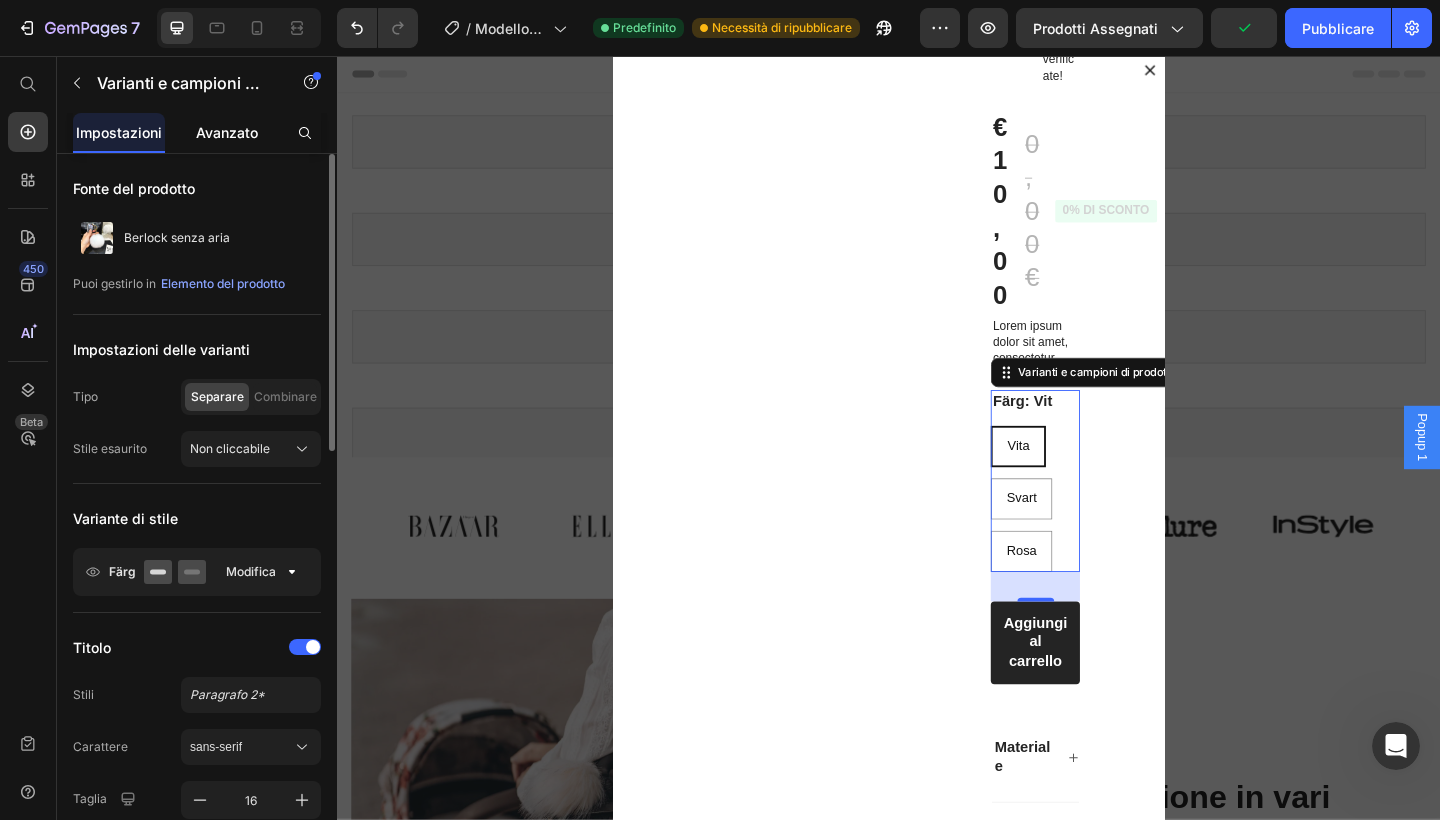 click on "Avanzato" 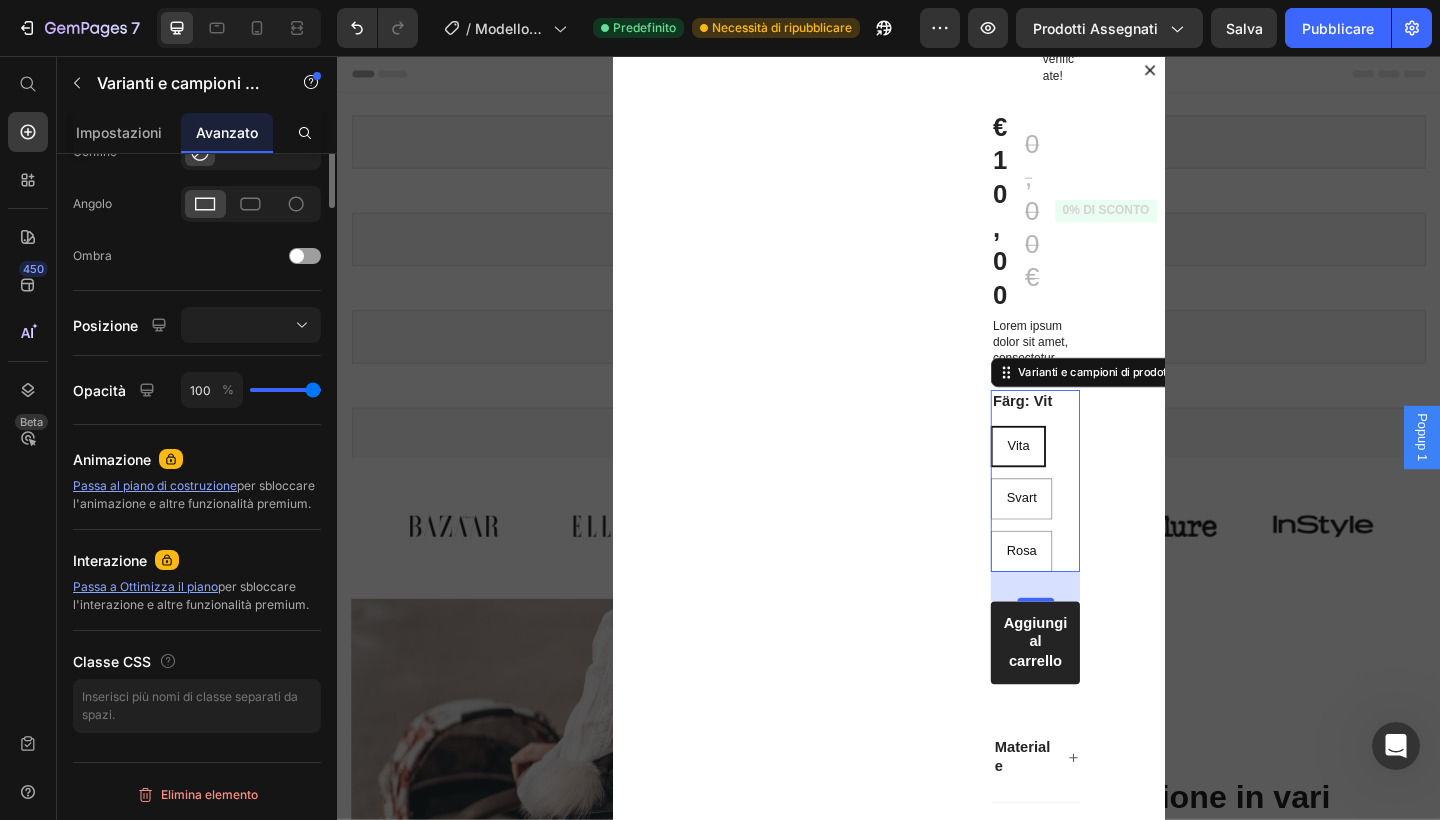 scroll, scrollTop: 0, scrollLeft: 0, axis: both 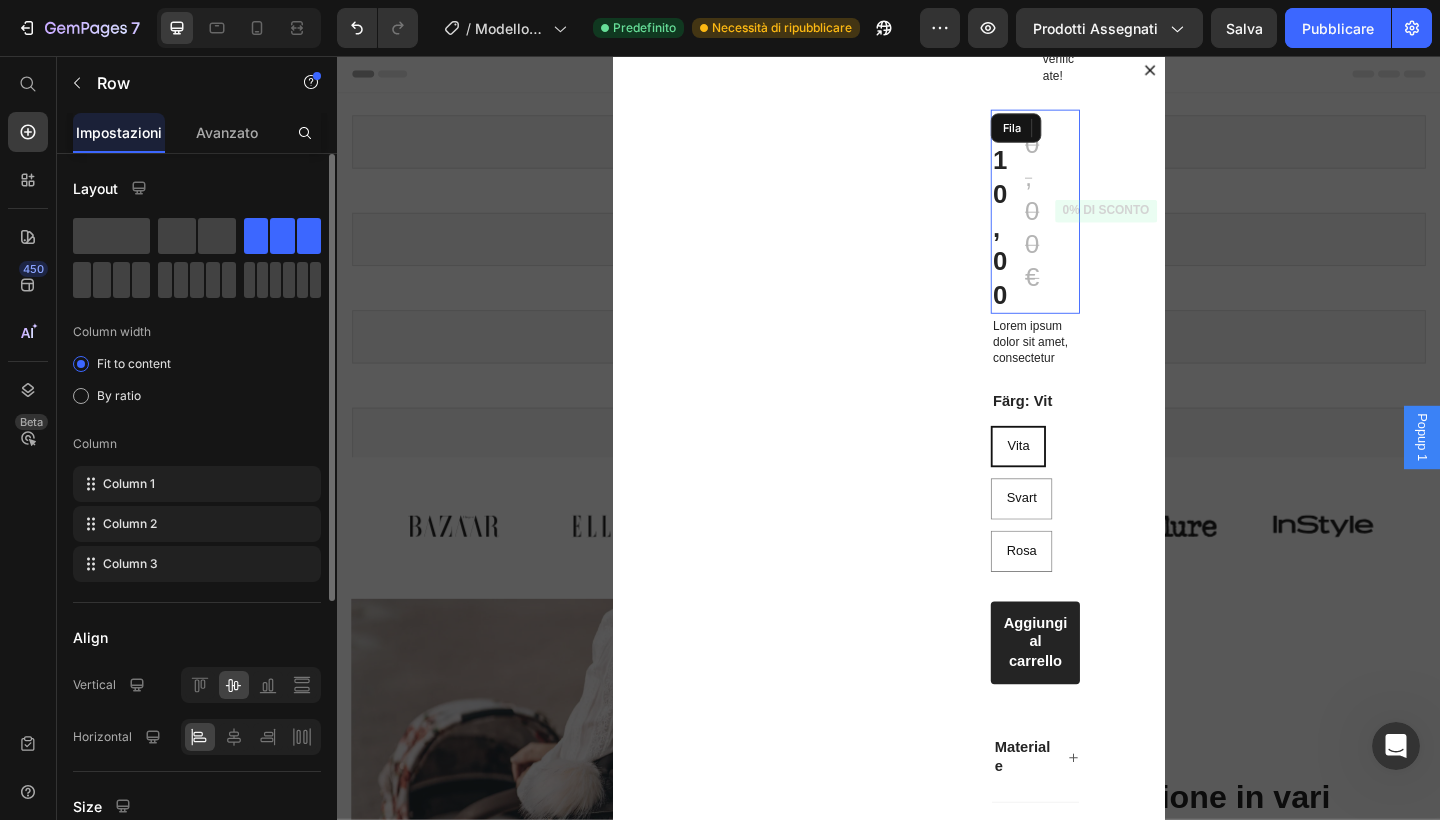 click on "€ 10,00 Prezzo del prodotto 0,00 € Prezzo del prodotto 0% DI SCONTO Badge del prodotto Fila" at bounding box center (1096, 226) 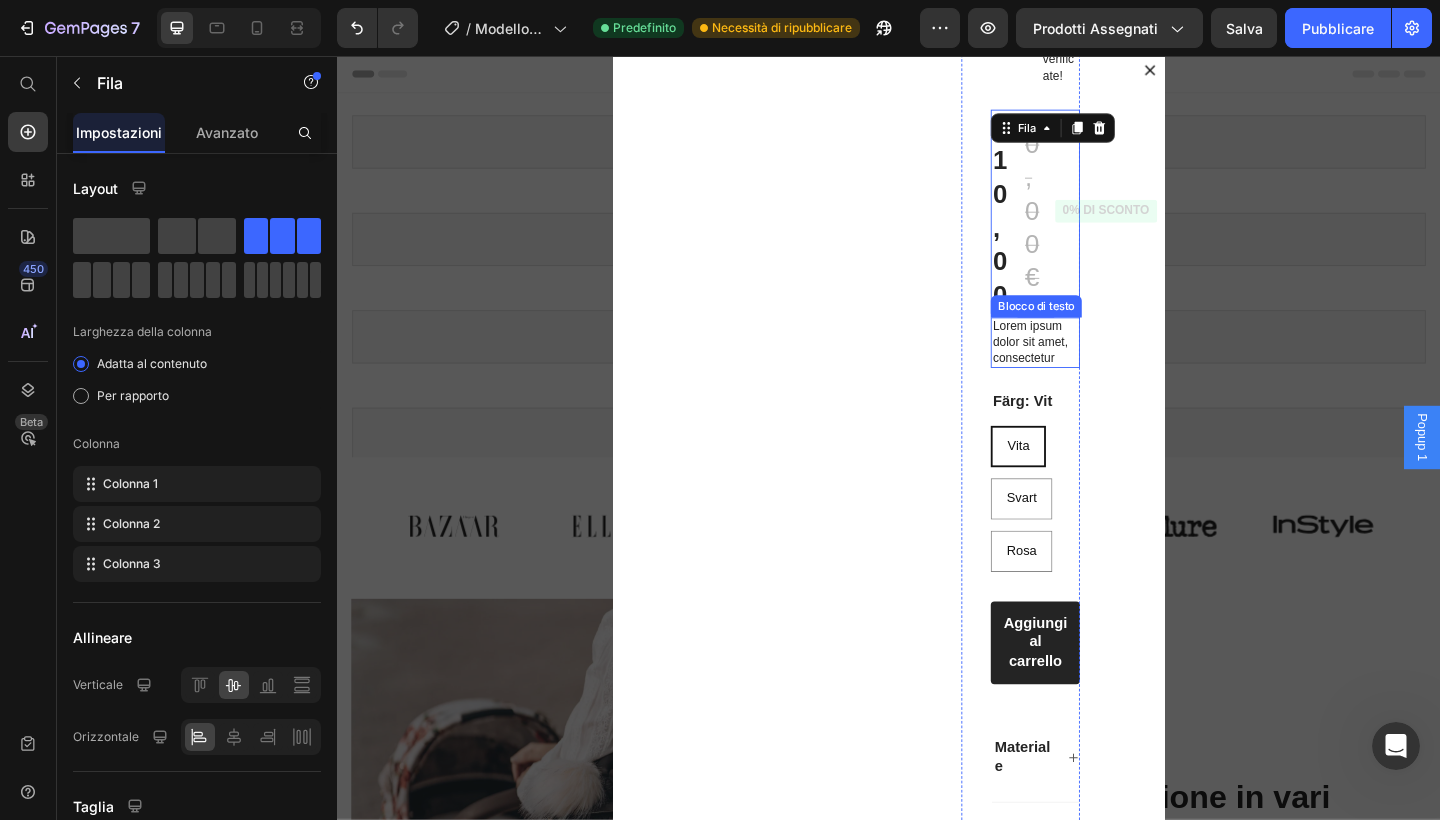 click on "Lorem ipsum dolor sit amet, consectetur" at bounding box center [1096, 368] 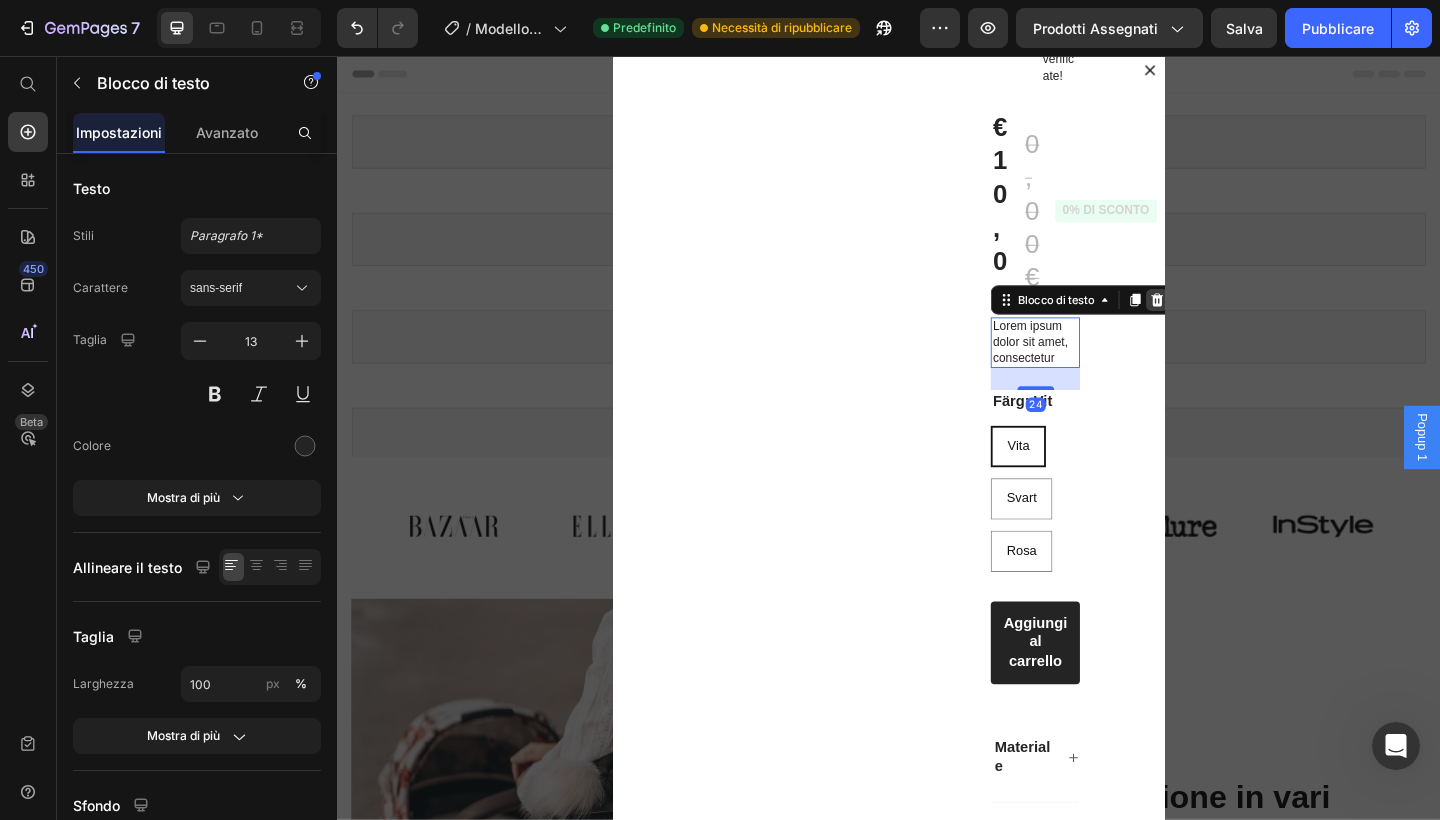 click 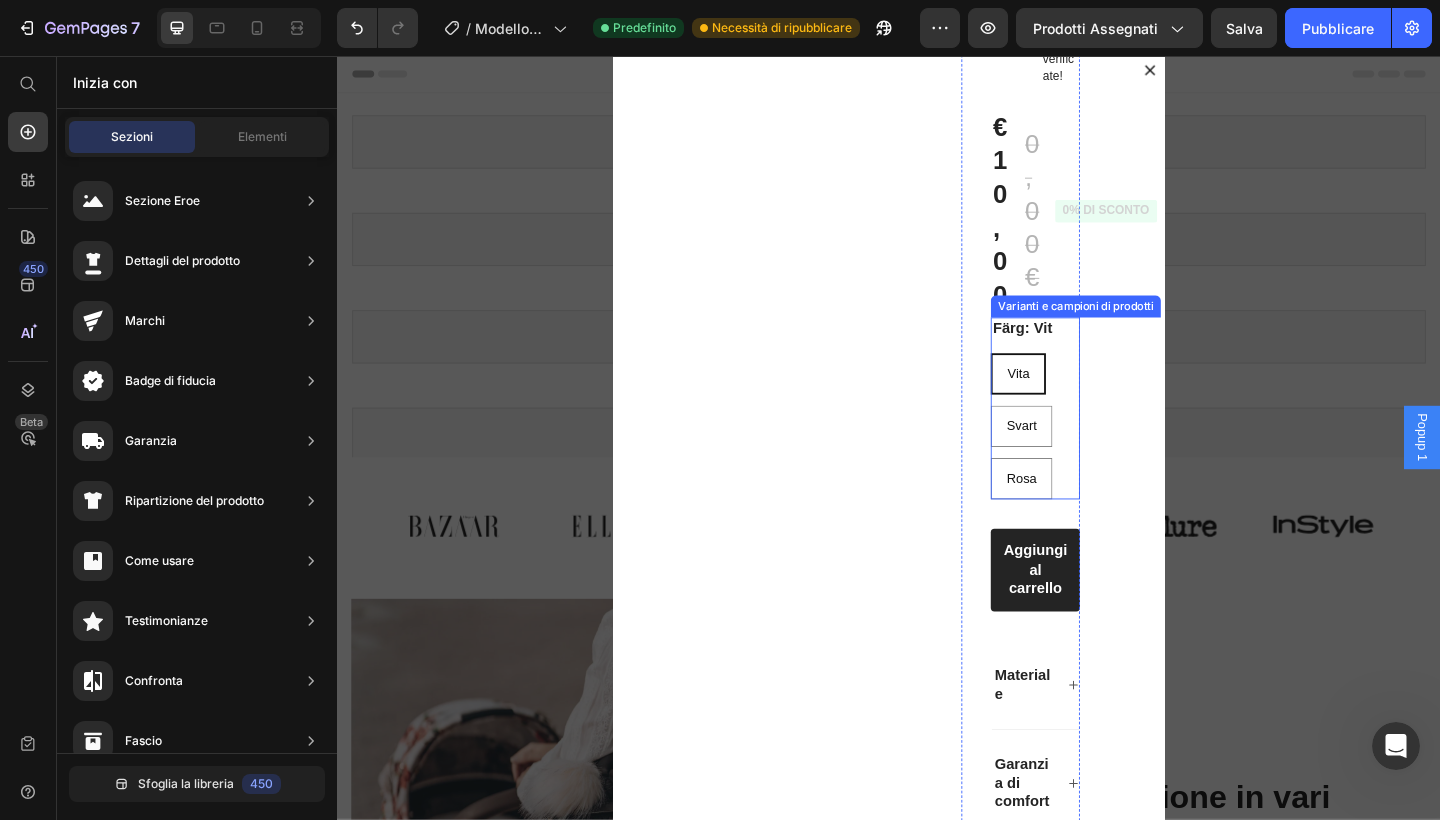 click on "Färg: Vit" at bounding box center (1082, 353) 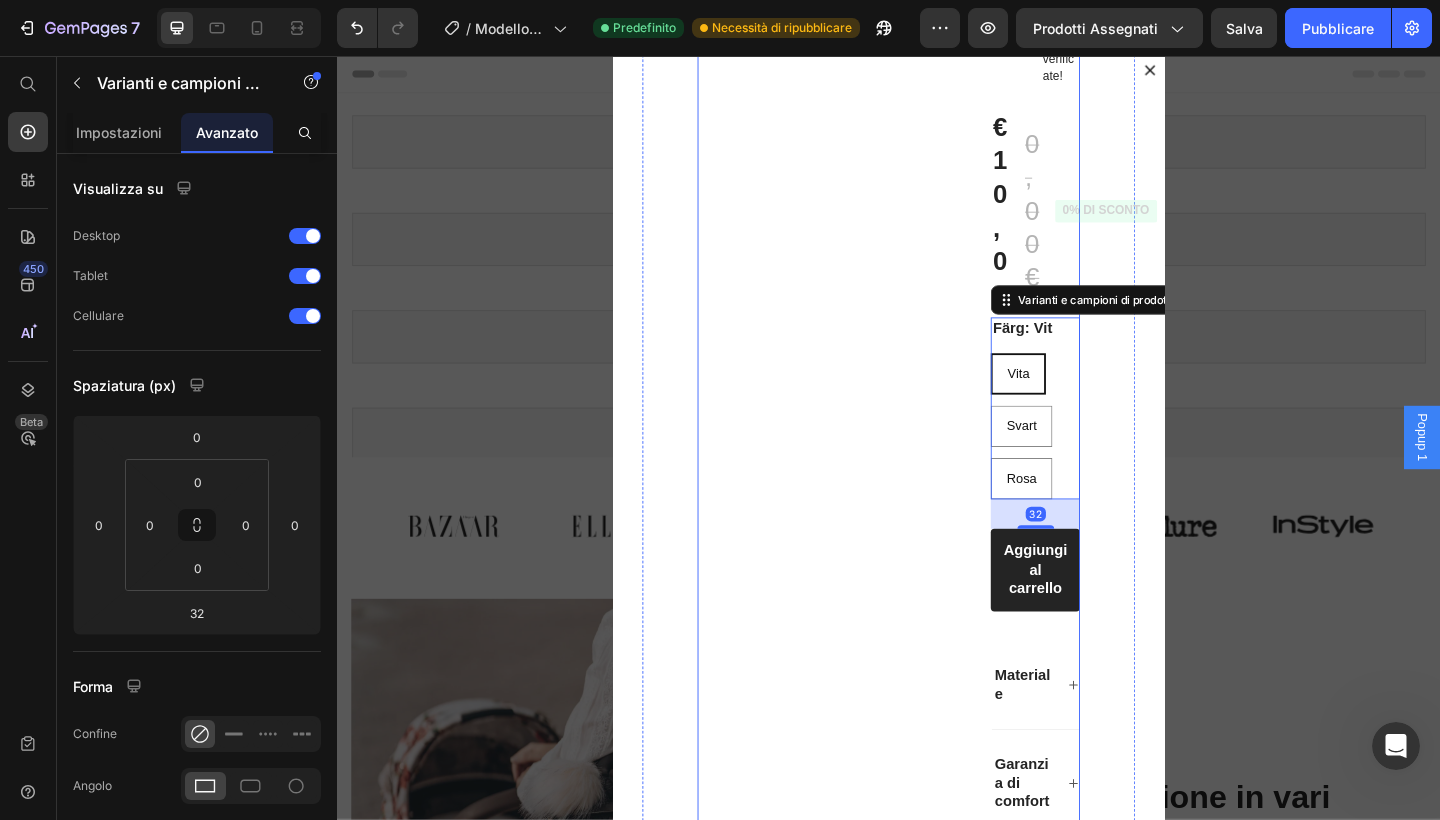 click on "Immagini del prodotto" at bounding box center (857, 405) 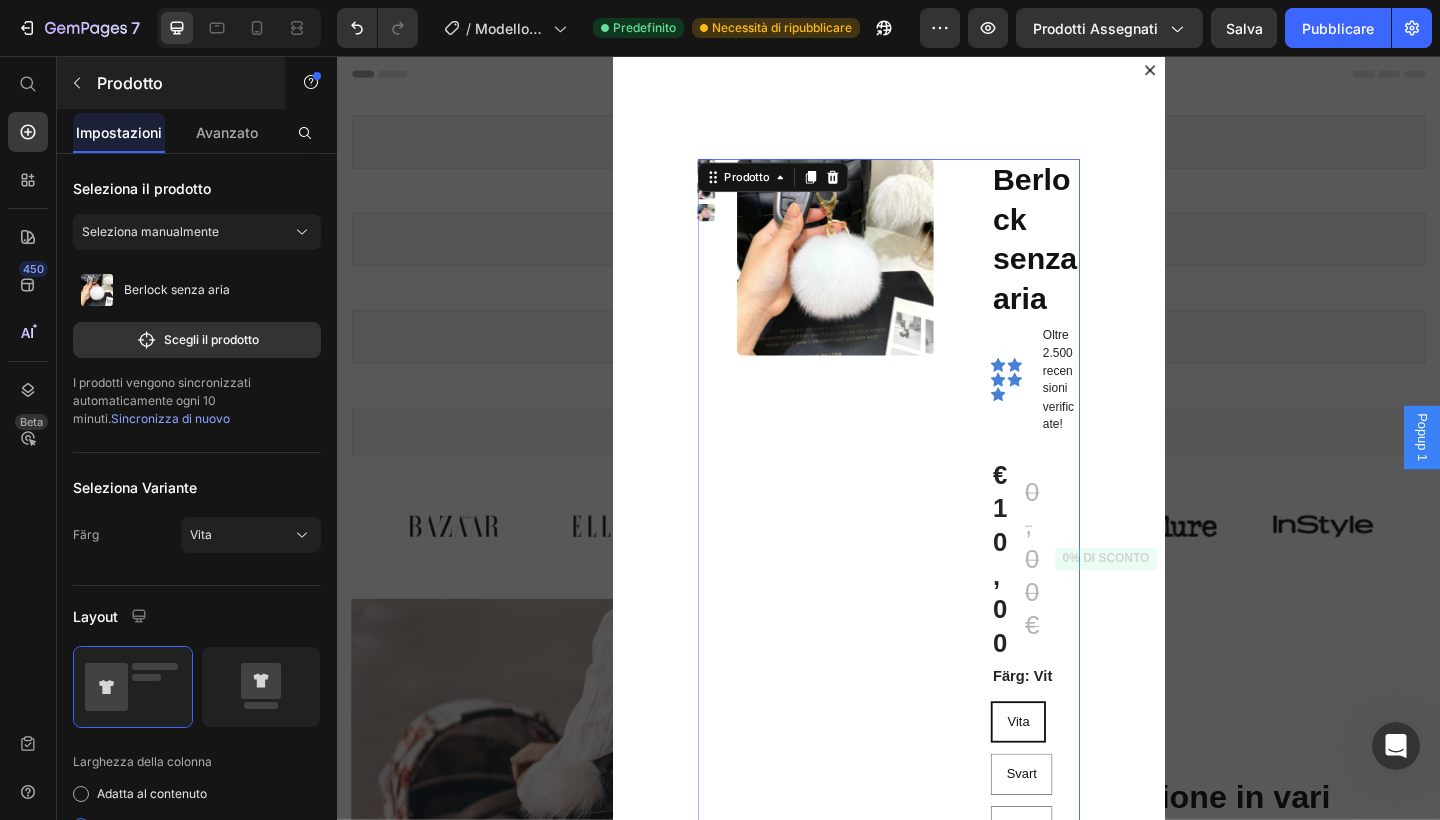 scroll, scrollTop: 0, scrollLeft: 0, axis: both 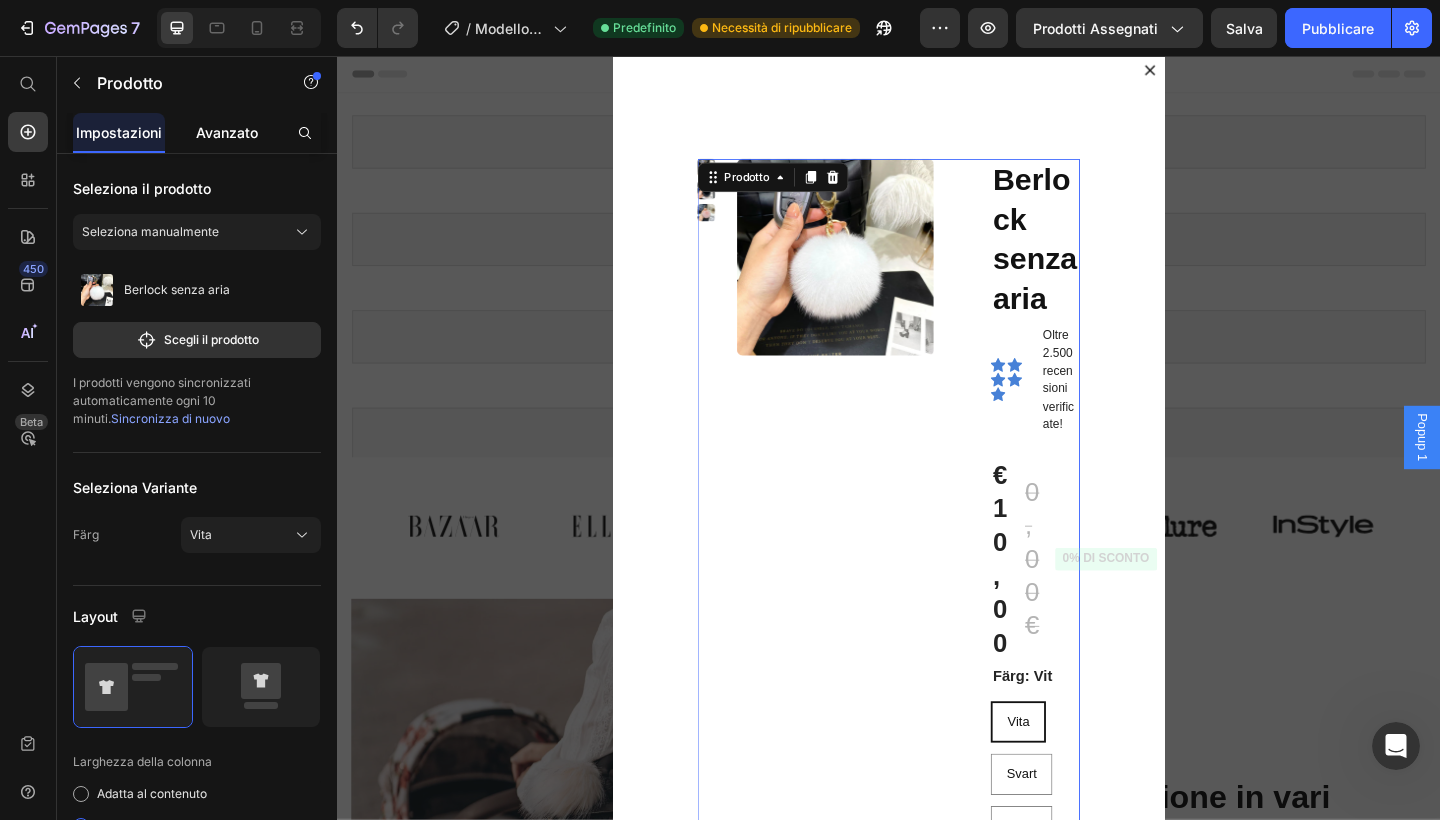 click on "Avanzato" at bounding box center (227, 132) 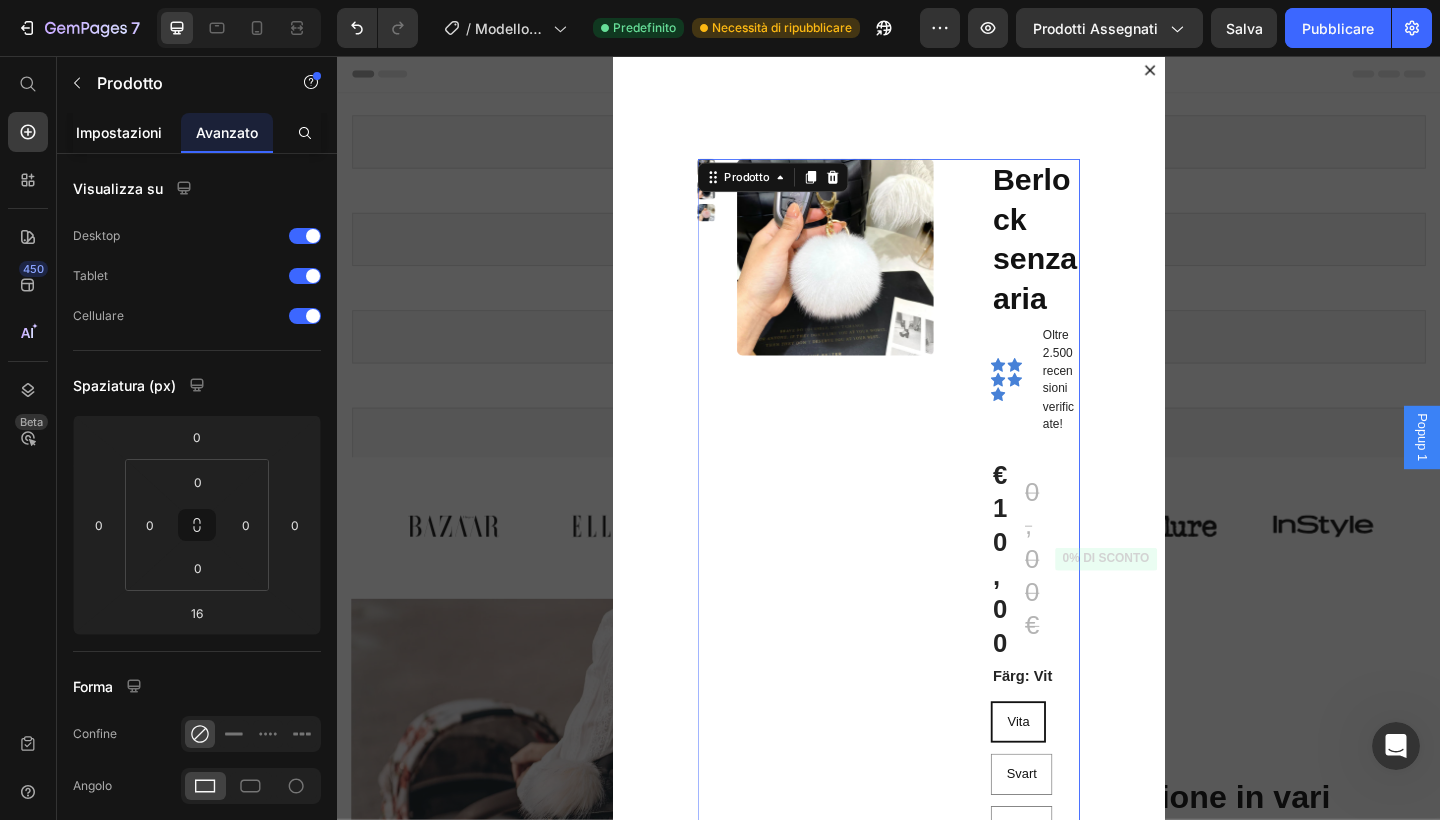 click on "Impostazioni" at bounding box center (119, 132) 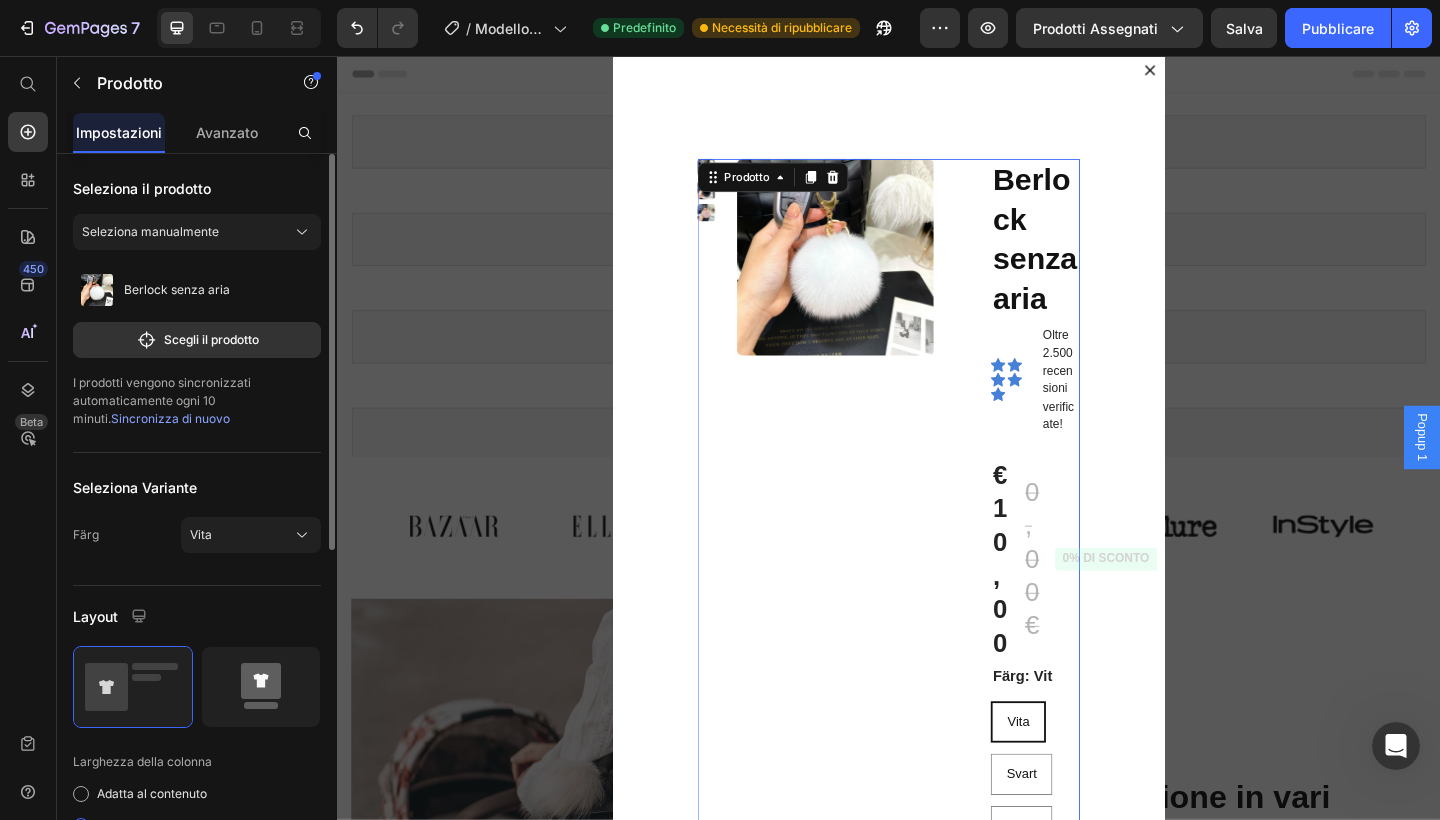 click 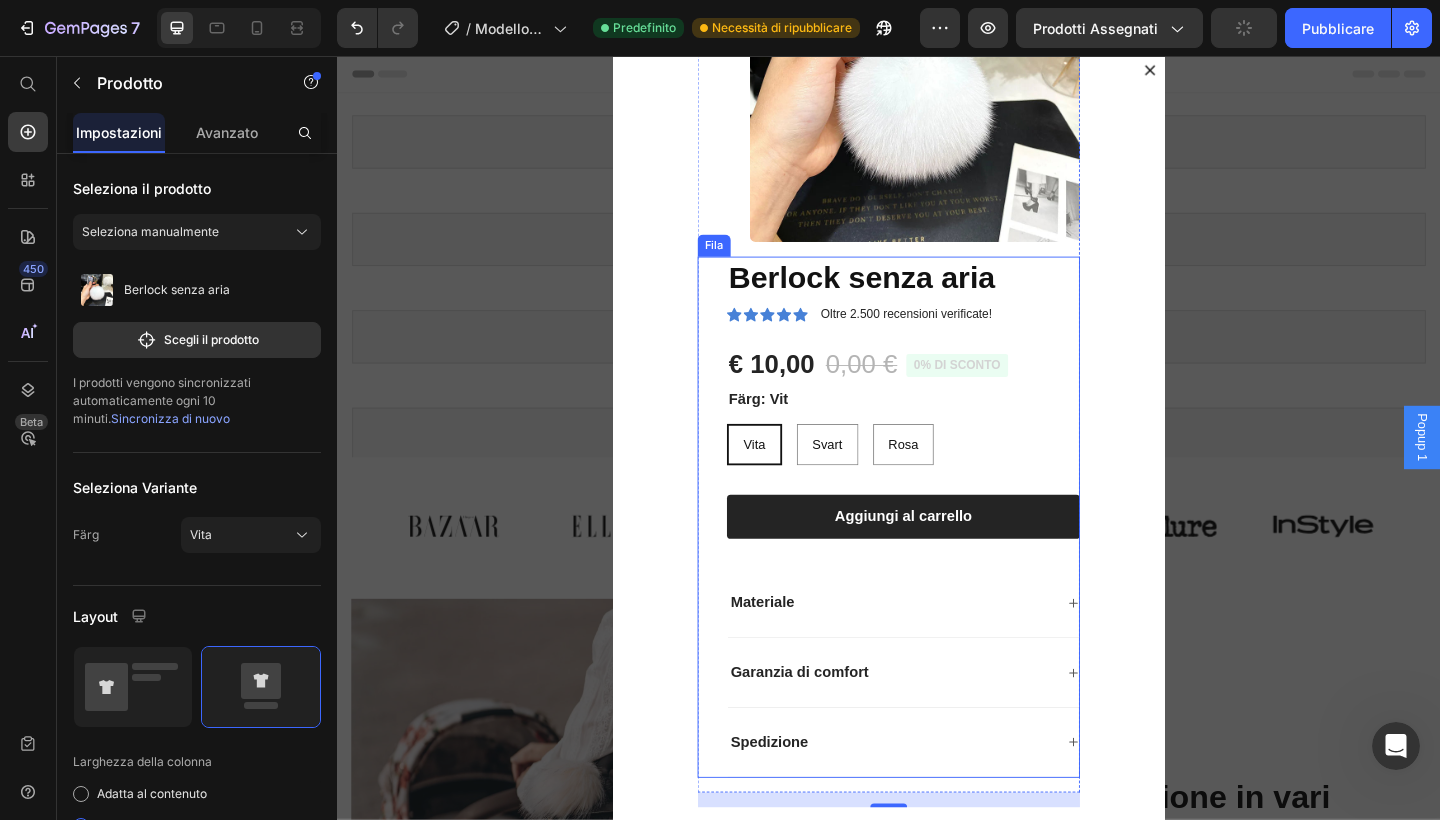 scroll, scrollTop: 318, scrollLeft: 0, axis: vertical 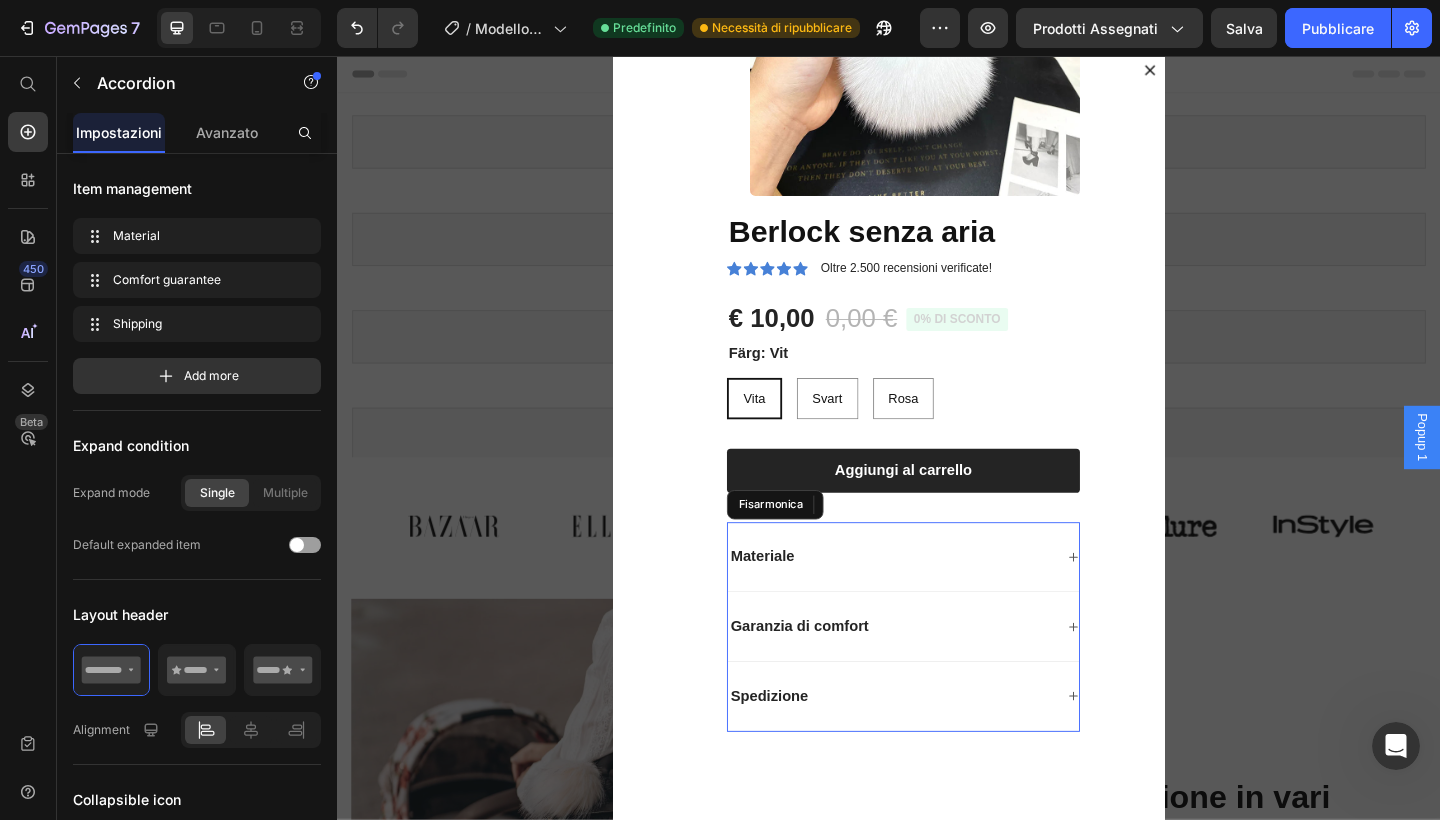 click on "Materiale" at bounding box center (939, 601) 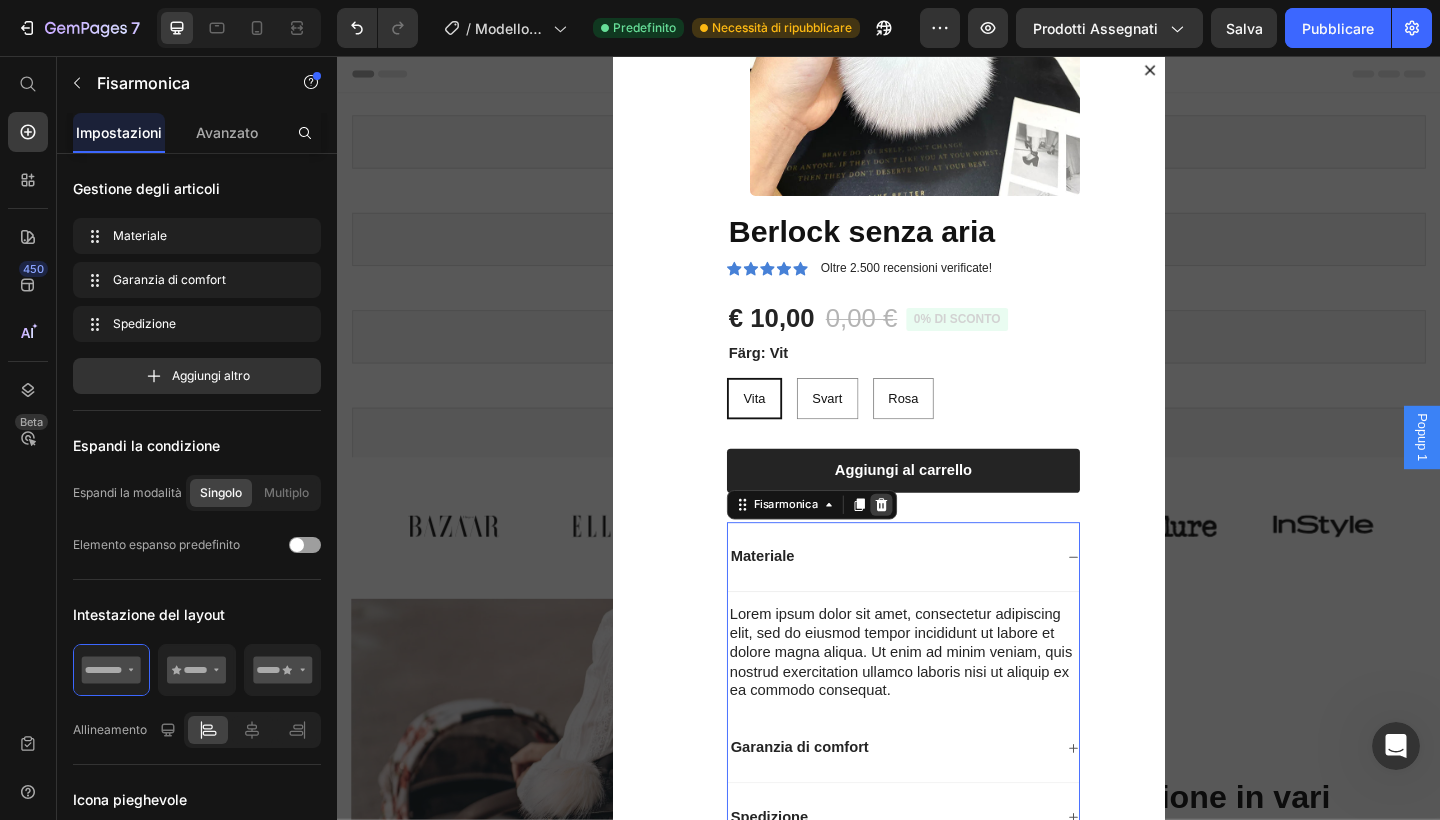 click 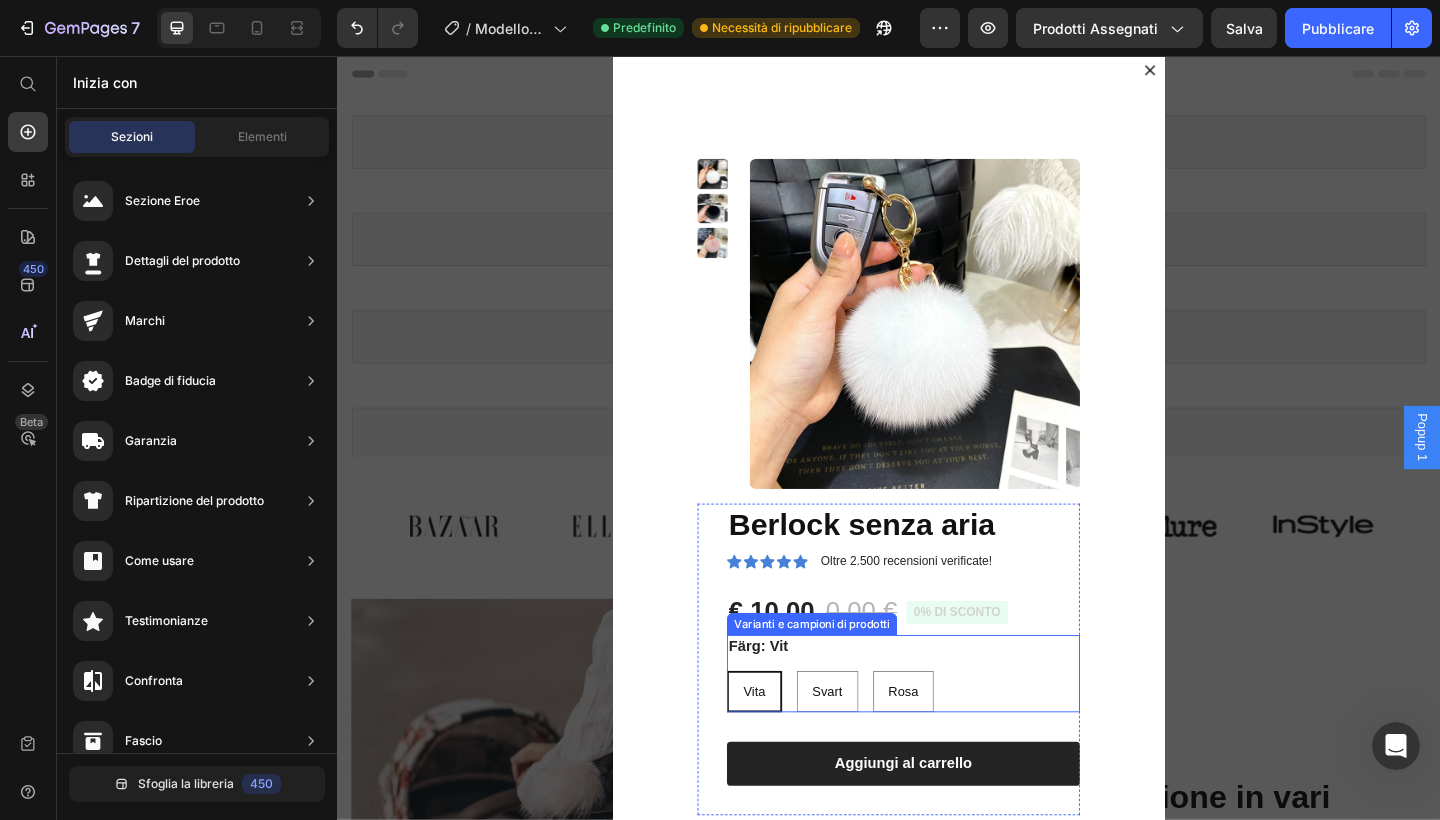 scroll, scrollTop: 0, scrollLeft: 0, axis: both 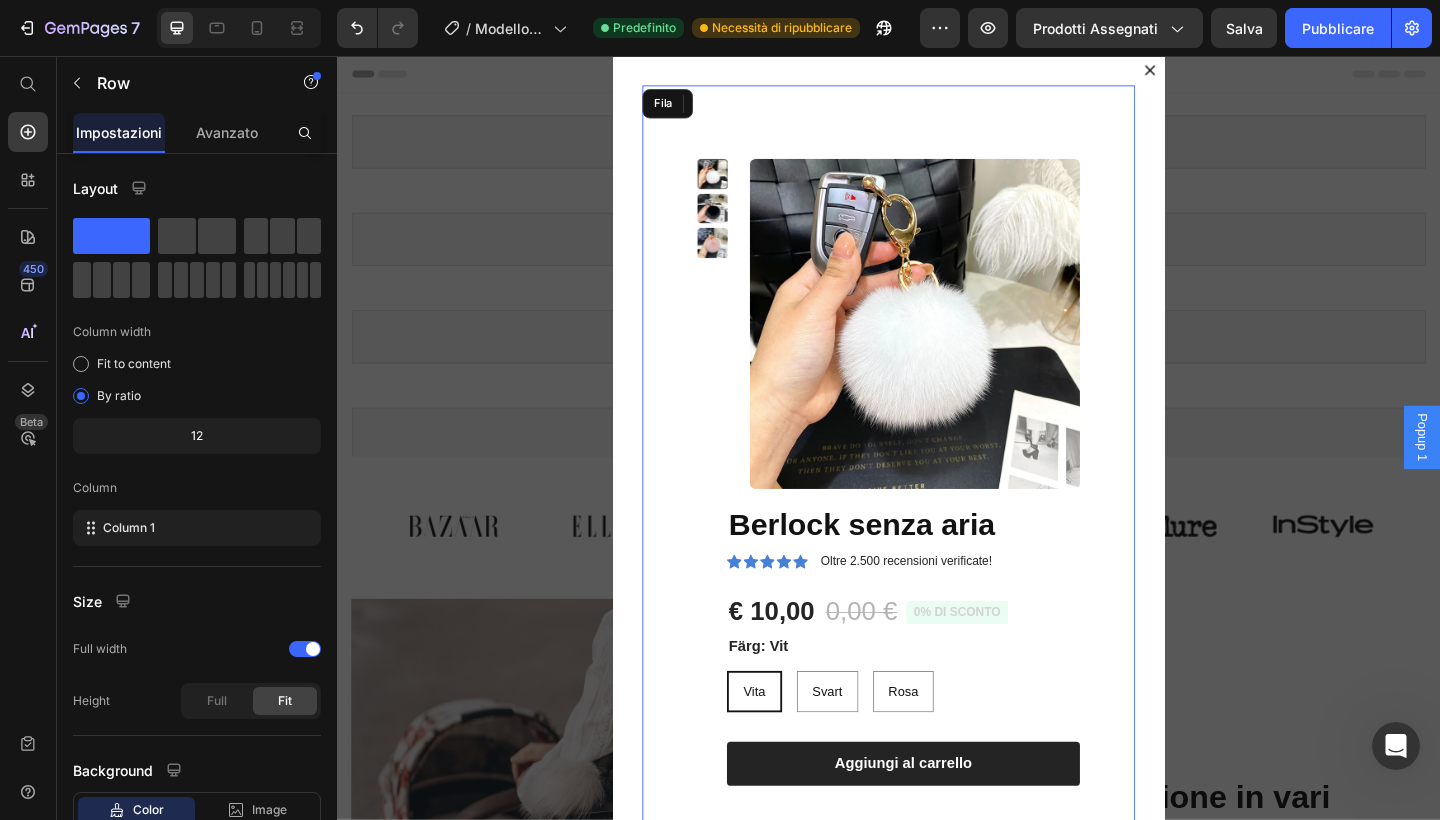click on "Immagini del prodotto Berlock senza aria Titolo del prodotto Icona Icona Icona Icona Icona Elenco delle icone Oltre 2.500 recensioni verificate! Blocco di testo Fila € 10,00 Prezzo del prodotto 0,00 € Prezzo del prodotto 0% DI SCONTO Badge del prodotto Fila Färg: Vit Vita Vita Vita Svart Svart Svart Rosa Rosa Rosa Varianti e campioni di prodotti 1 Product Quantity Row Aggiungi al carrello Aggiungi al carrello Fila Fila Prodotto Fila" at bounding box center (937, 525) 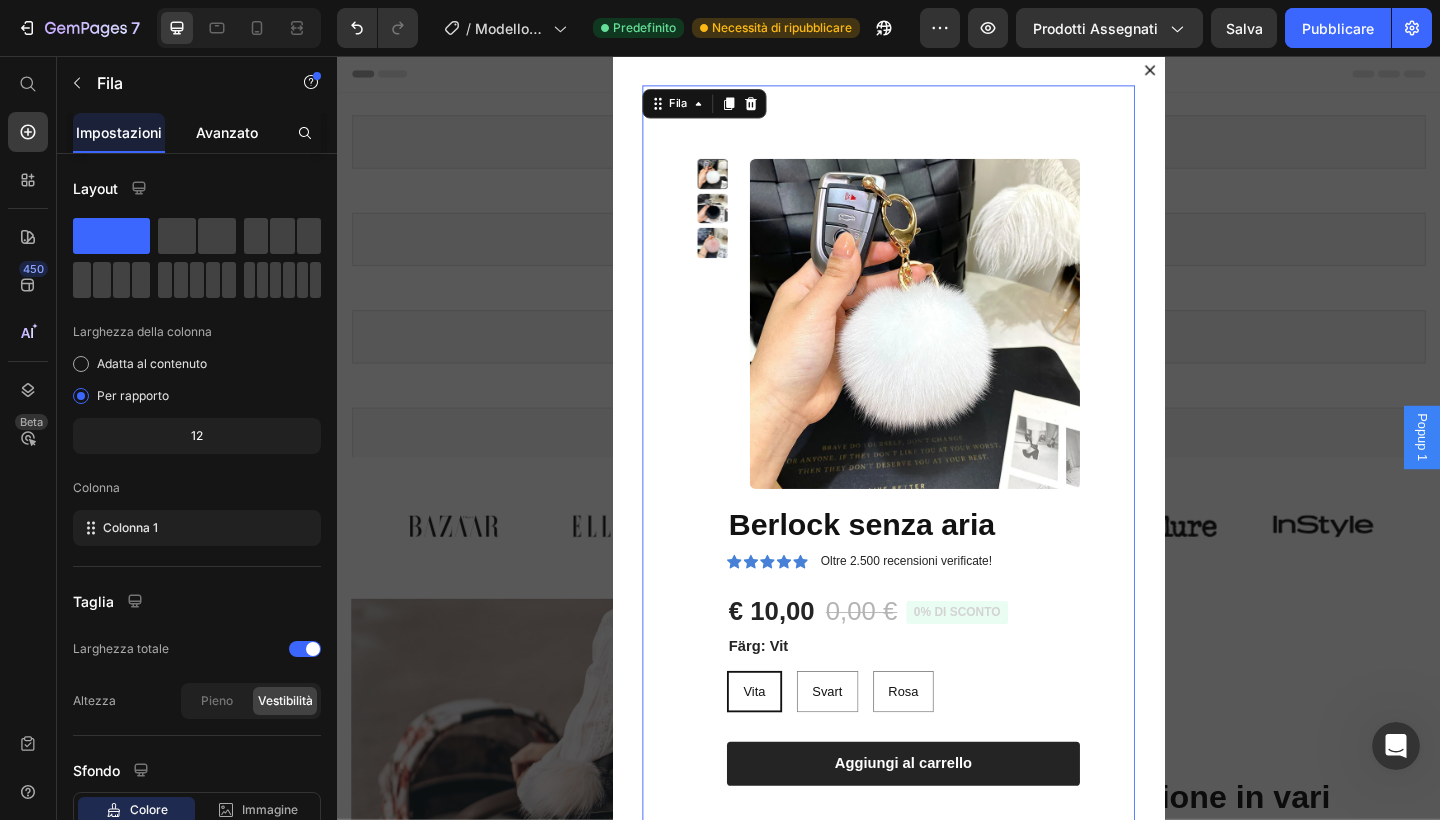 click on "Avanzato" at bounding box center (227, 132) 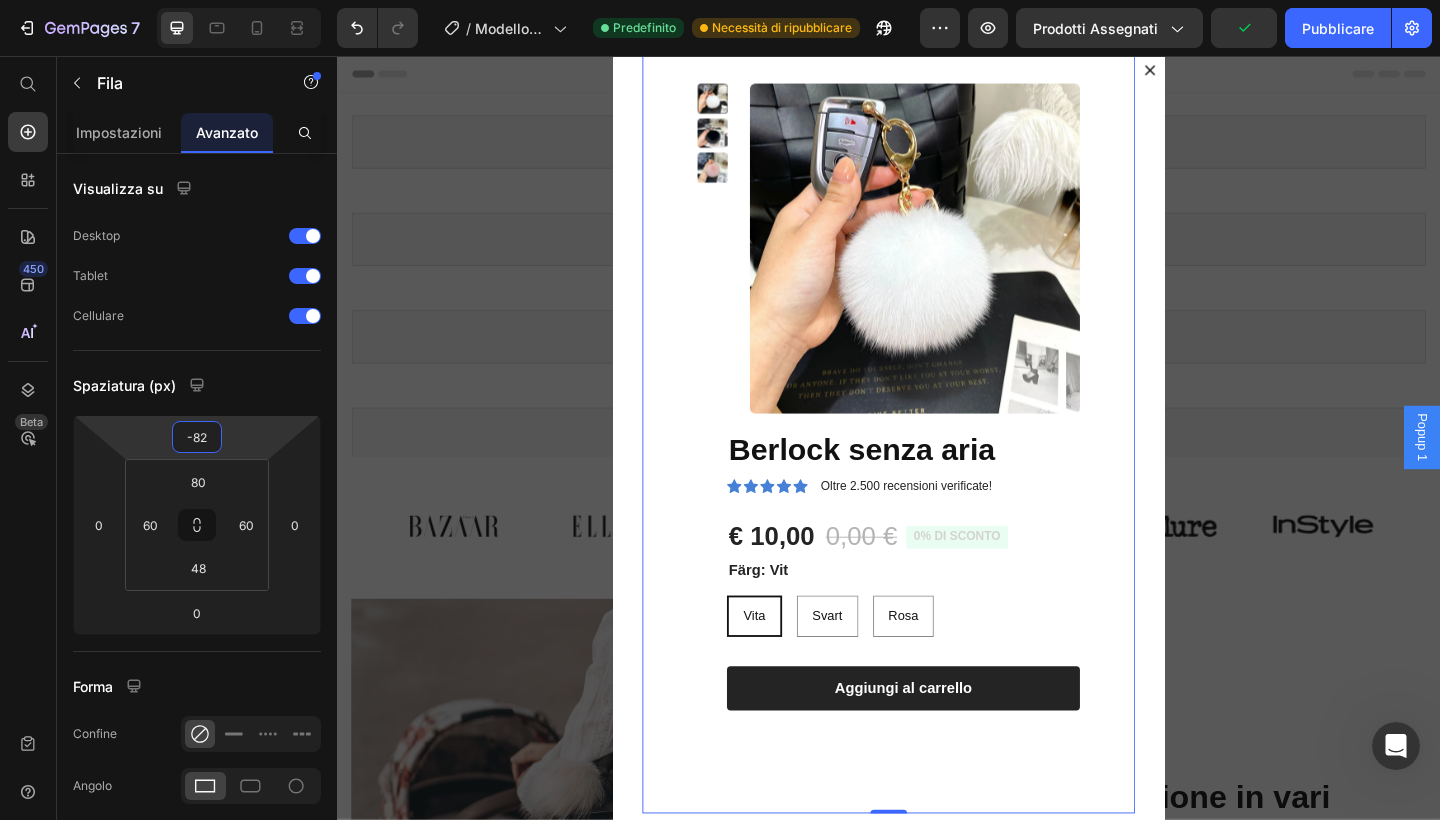 type on "-80" 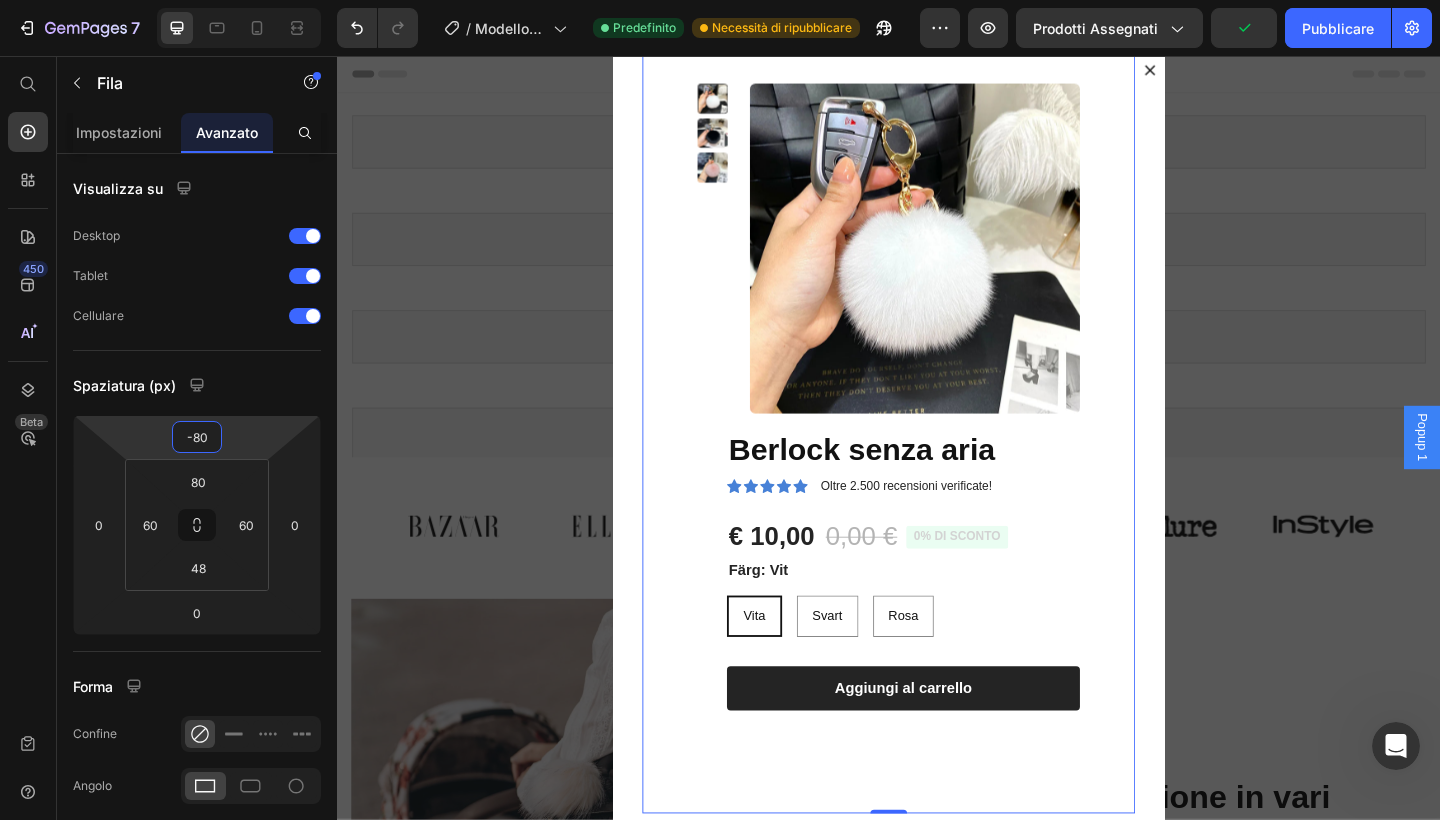 drag, startPoint x: 230, startPoint y: 421, endPoint x: 239, endPoint y: 451, distance: 31.320919 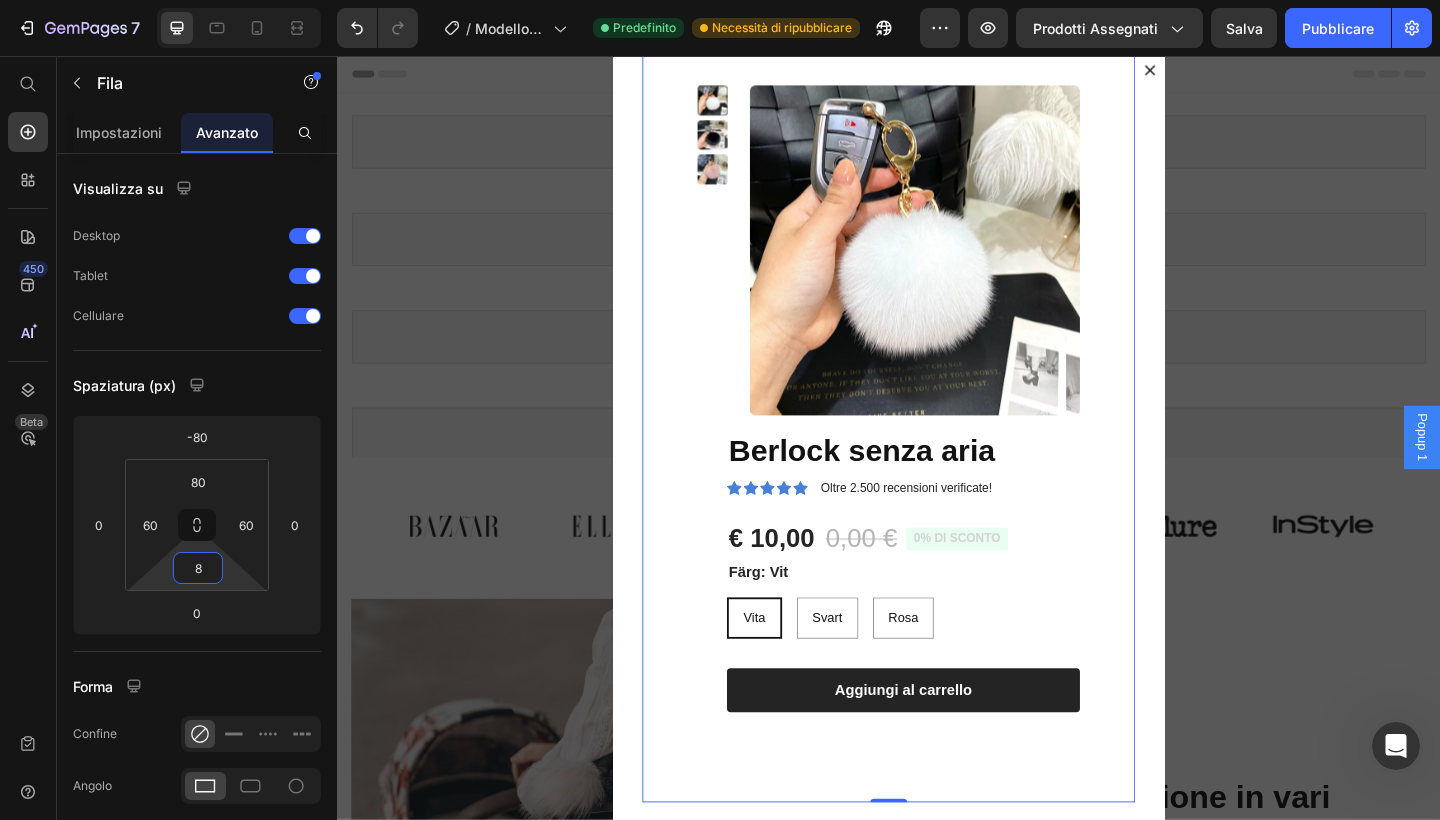 type on "0" 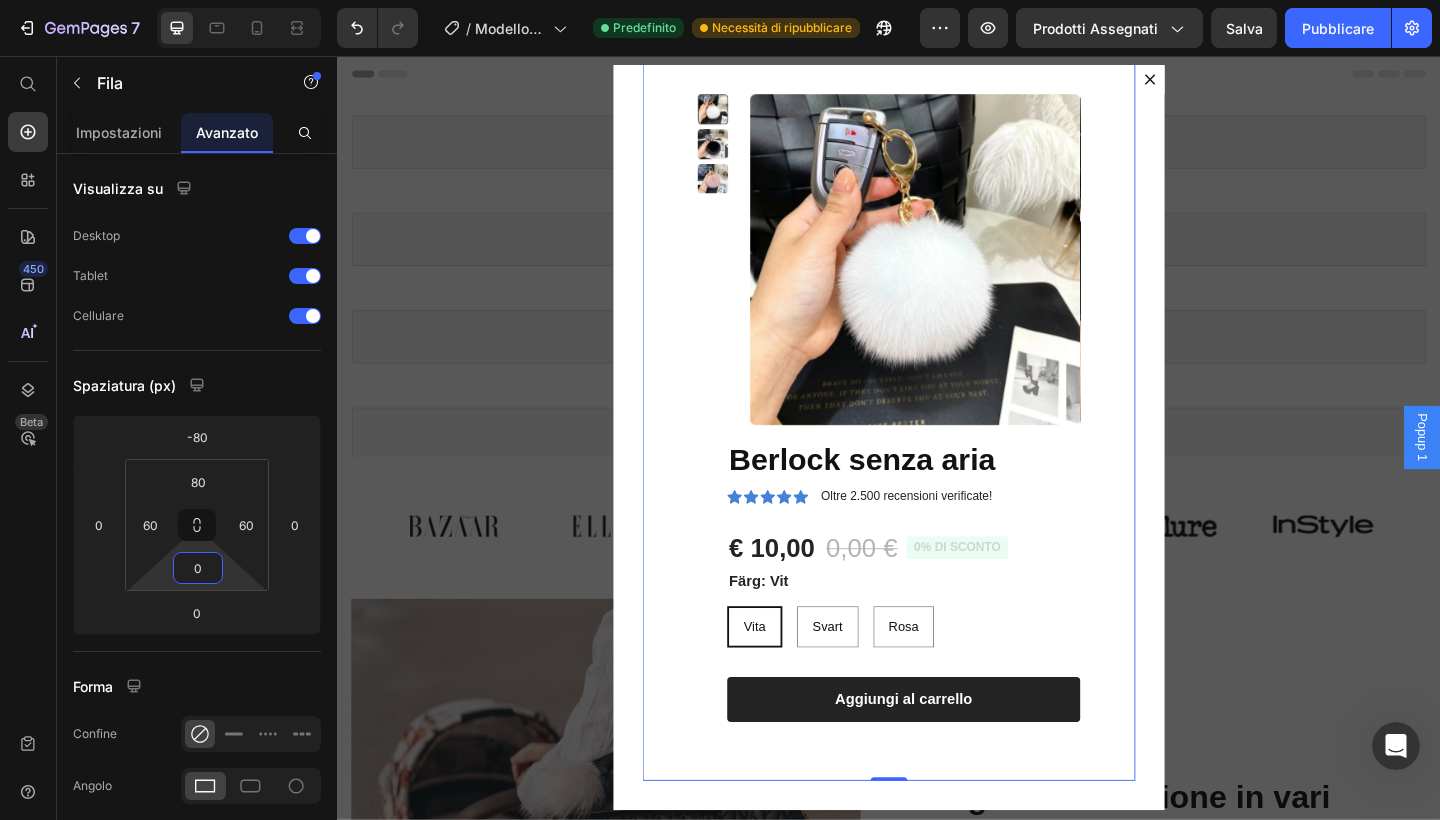 drag, startPoint x: 223, startPoint y: 558, endPoint x: 215, endPoint y: 622, distance: 64.49806 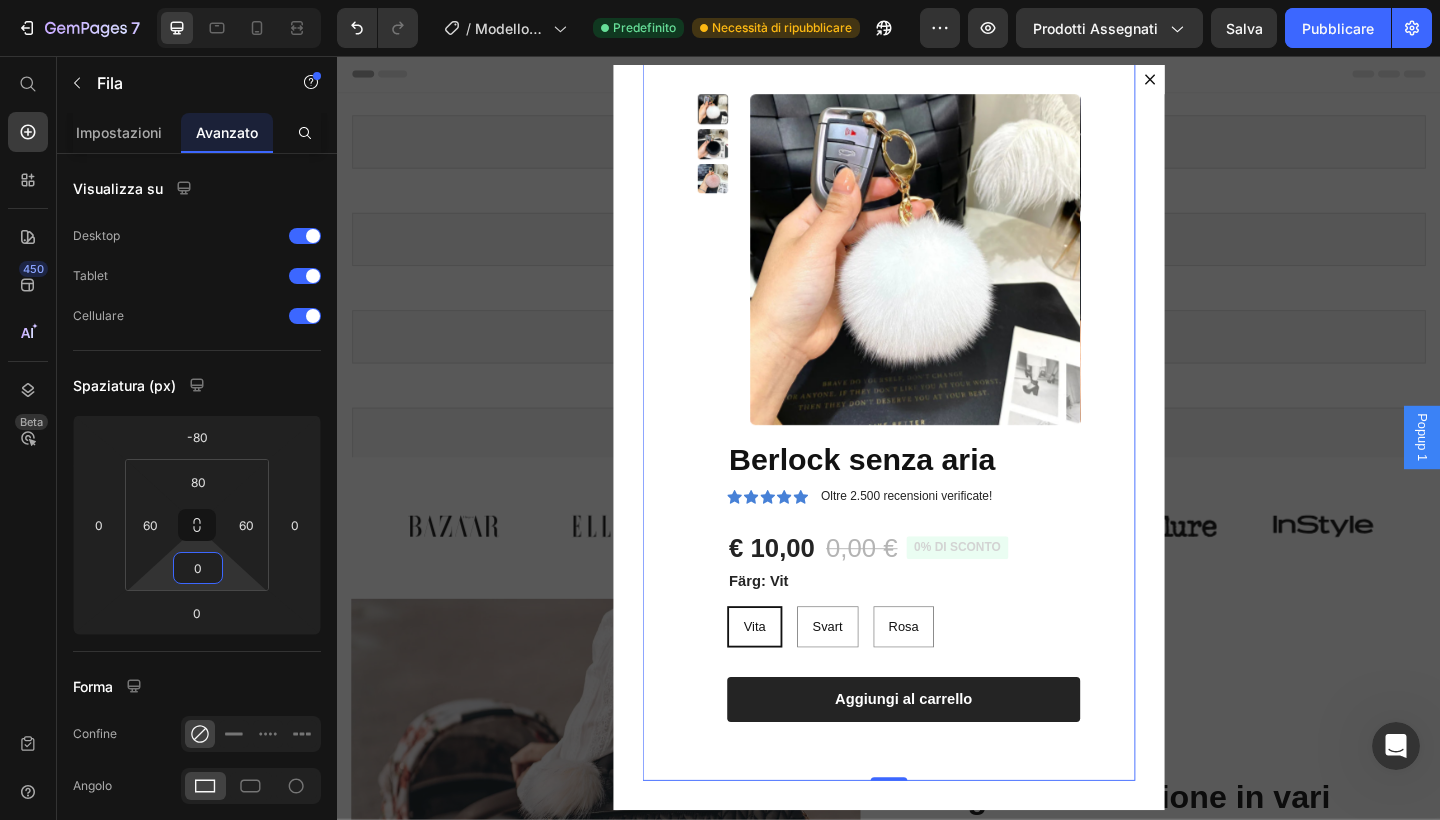 click on "7 / Modello di prodotto originale Shopify Predefinito Necessità di ripubblicare Preview Prodotti assegnati Salva Pubblicare 450 Beta Inizia con Sezioni Elementi Sezione Eroe Dettagli del prodotto Marchi Badge di fiducia Garanzia Ripartizione del prodotto Come usare Testimonianze Confronta Fascio Domande frequenti Prova sociale Storia del marchio Elenco prodotti Collezione Elenco dei blog Contatto Sticky Aggiungi al carrello Piè di pagina personalizzato Sfoglia la libreria 450 Layout
[GEOGRAPHIC_DATA]
[GEOGRAPHIC_DATA]
[GEOGRAPHIC_DATA]
Fila Testo
Intestazione
Blocco di testo Pulsante
[GEOGRAPHIC_DATA]
[GEOGRAPHIC_DATA]" at bounding box center [720, 0] 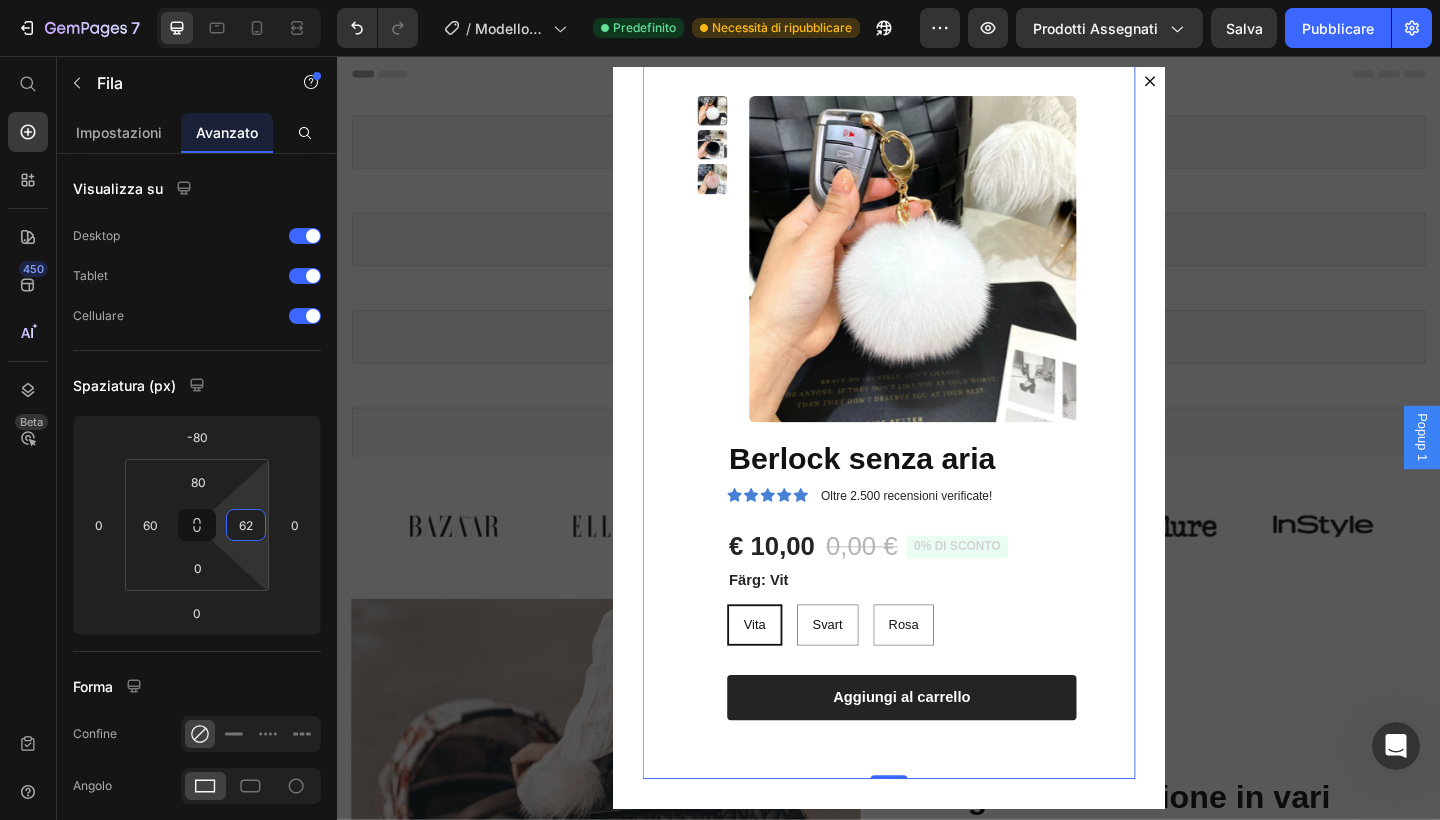 type on "60" 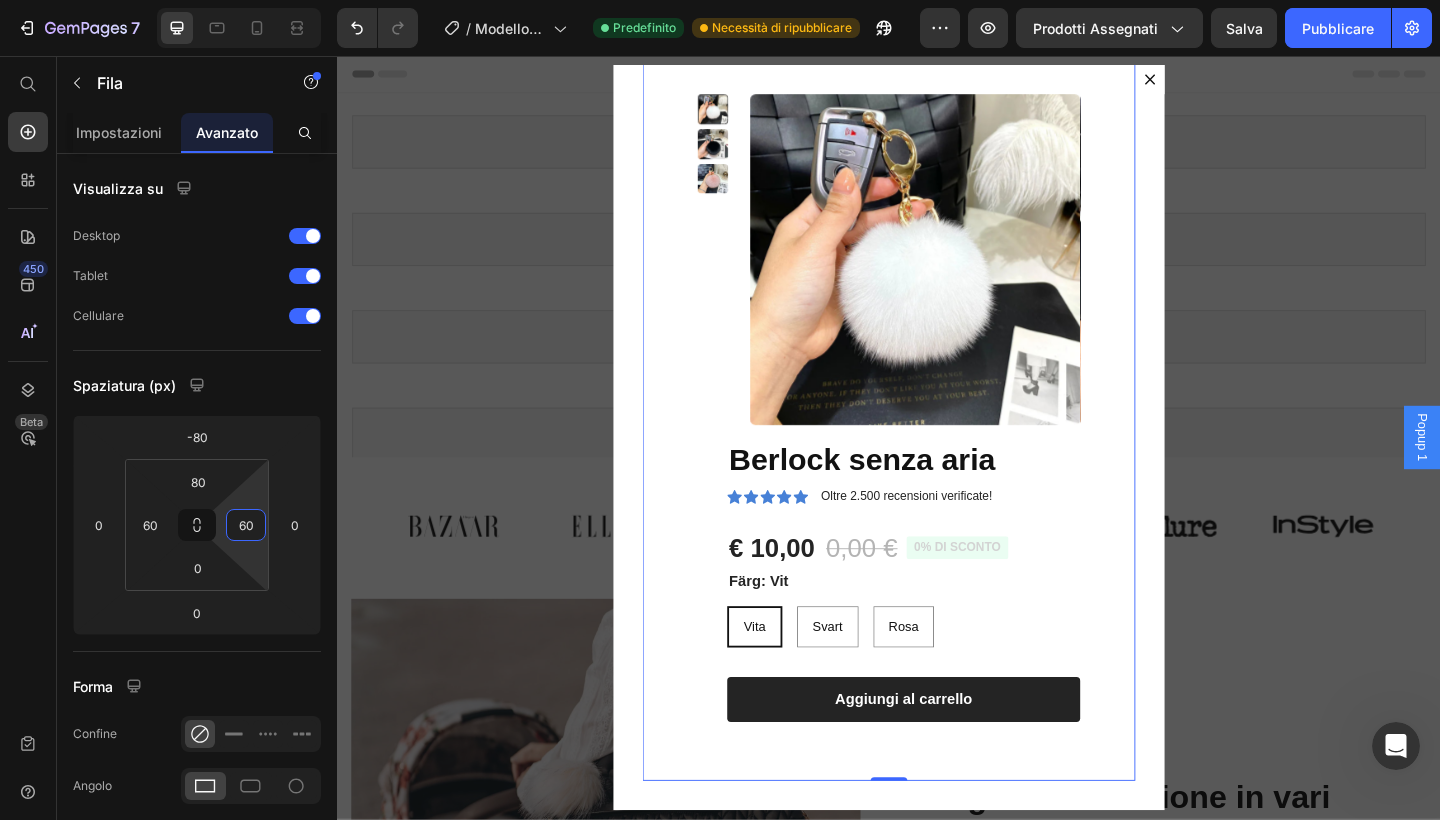 click on "7 / Modello di prodotto originale Shopify Predefinito Necessità di ripubblicare Preview Prodotti assegnati Salva Pubblicare 450 Beta Inizia con Sezioni Elementi Sezione Eroe Dettagli del prodotto Marchi Badge di fiducia Garanzia Ripartizione del prodotto Come usare Testimonianze Confronta Fascio Domande frequenti Prova sociale Storia del marchio Elenco prodotti Collezione Elenco dei blog Contatto Sticky Aggiungi al carrello Piè di pagina personalizzato Sfoglia la libreria 450 Layout
[GEOGRAPHIC_DATA]
[GEOGRAPHIC_DATA]
[GEOGRAPHIC_DATA]
Fila Testo
Intestazione
Blocco di testo Pulsante
[GEOGRAPHIC_DATA]
[GEOGRAPHIC_DATA]" at bounding box center [720, 0] 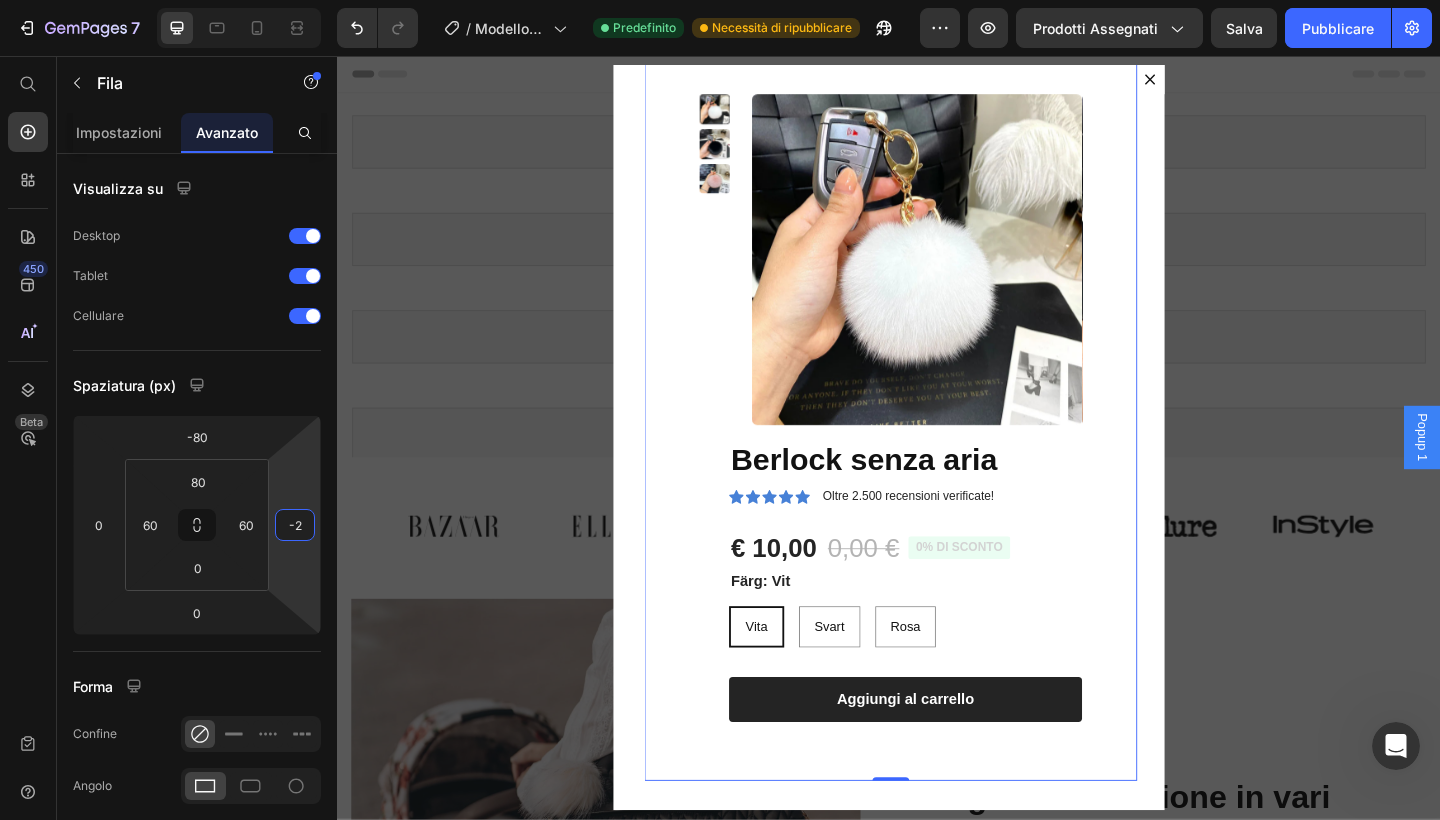 type on "0" 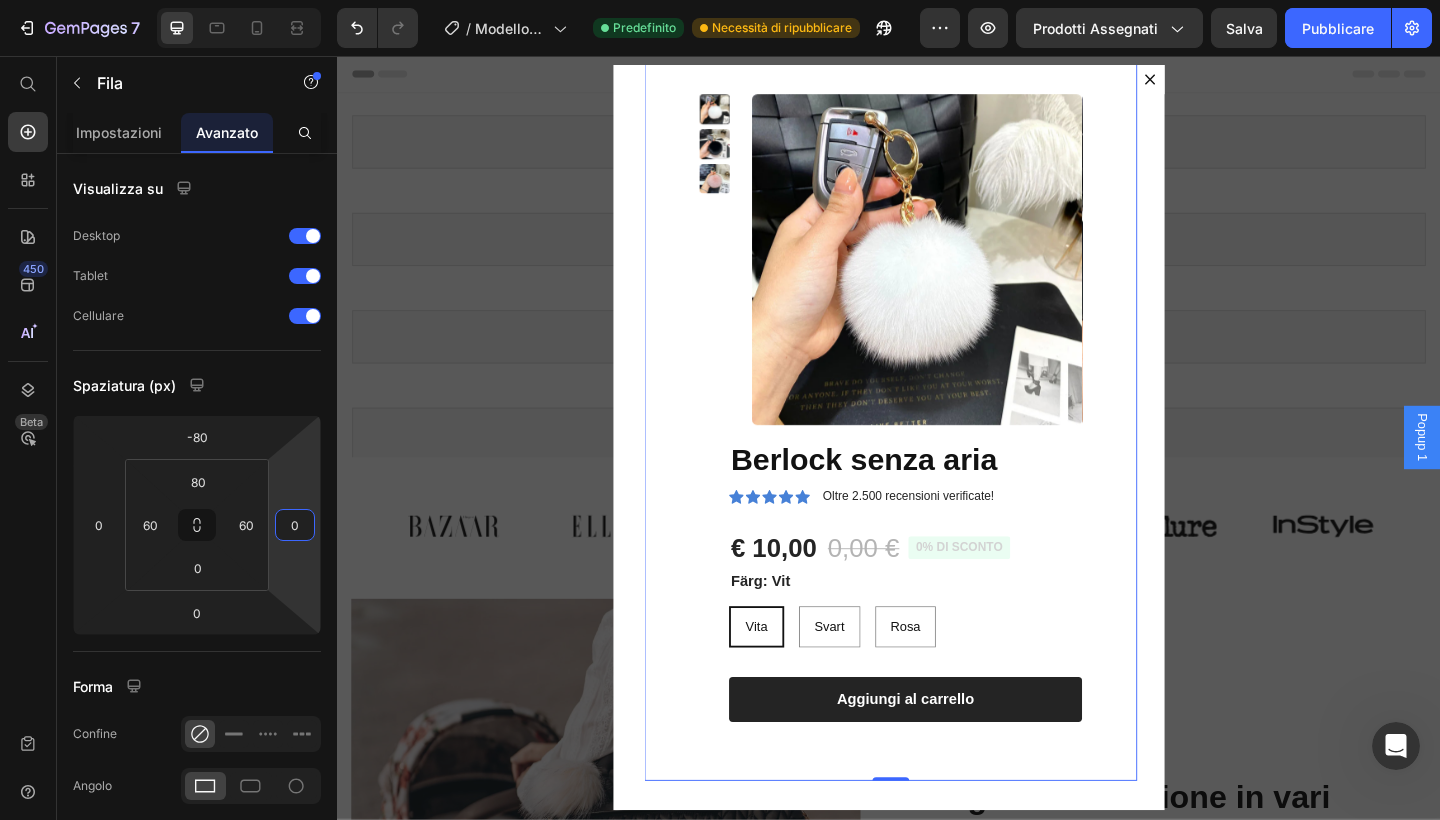 drag, startPoint x: 281, startPoint y: 484, endPoint x: 290, endPoint y: 490, distance: 10.816654 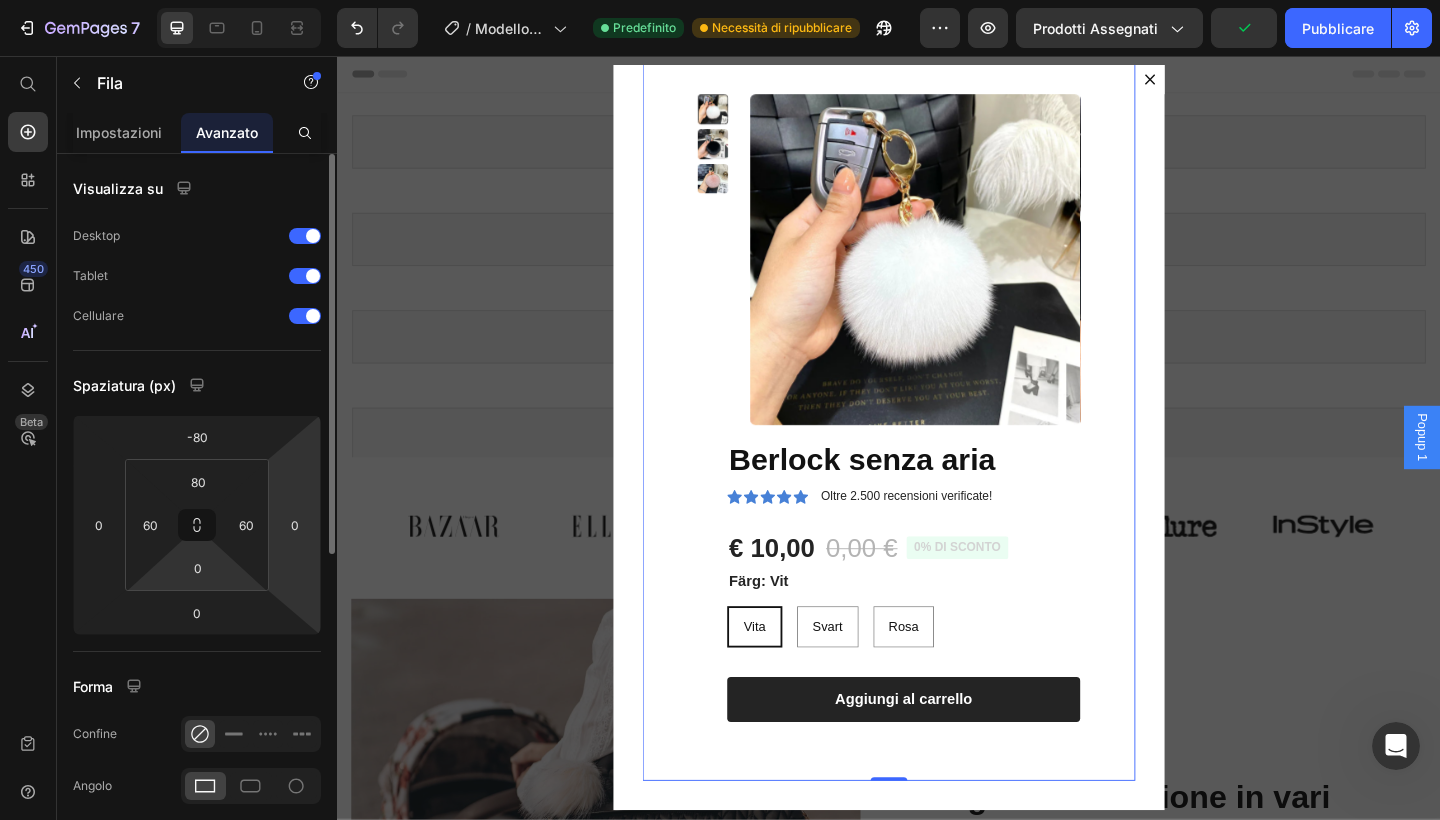 drag, startPoint x: 222, startPoint y: 554, endPoint x: 224, endPoint y: 583, distance: 29.068884 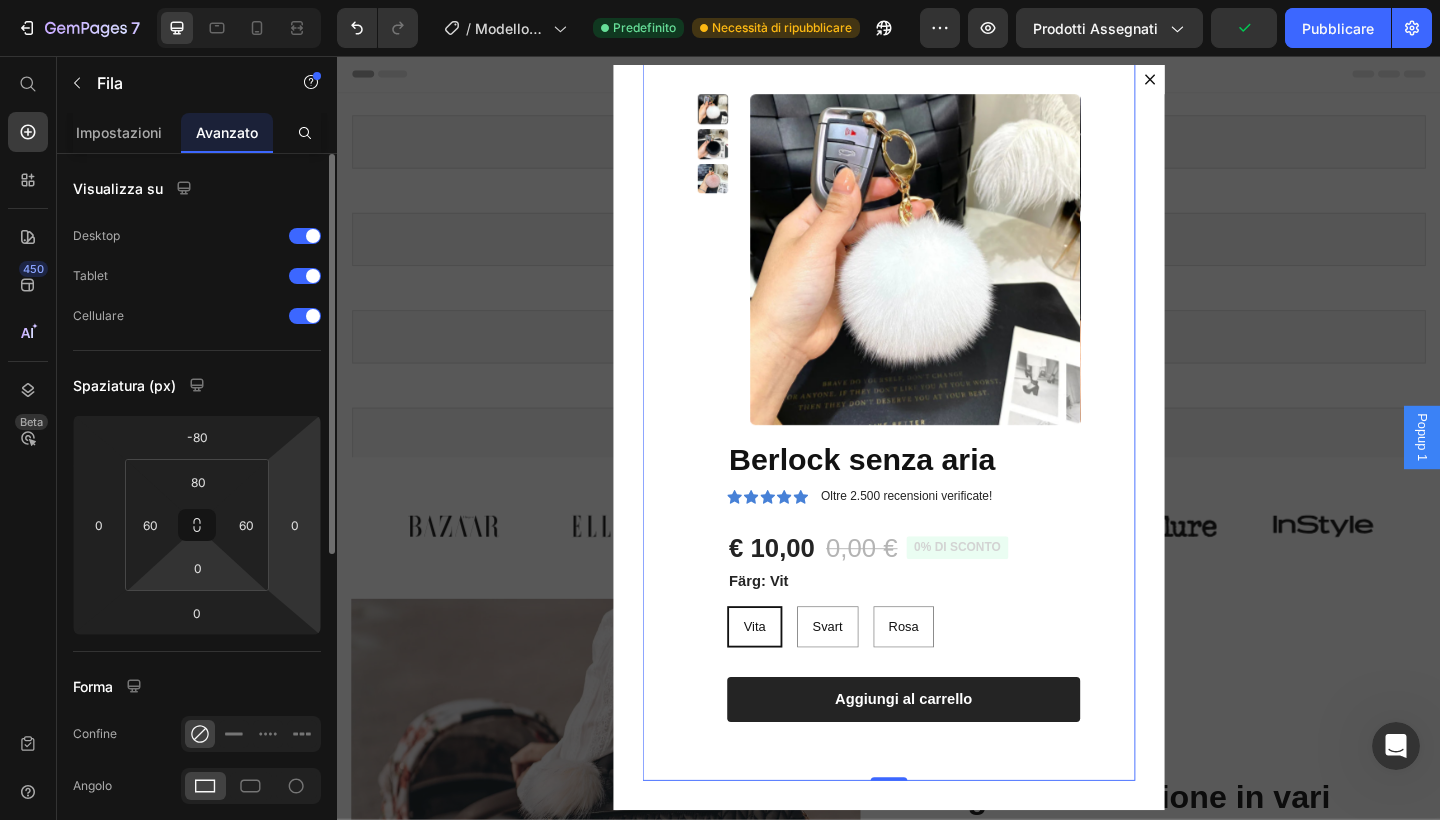 click on "80 60 0 60" at bounding box center [197, 525] 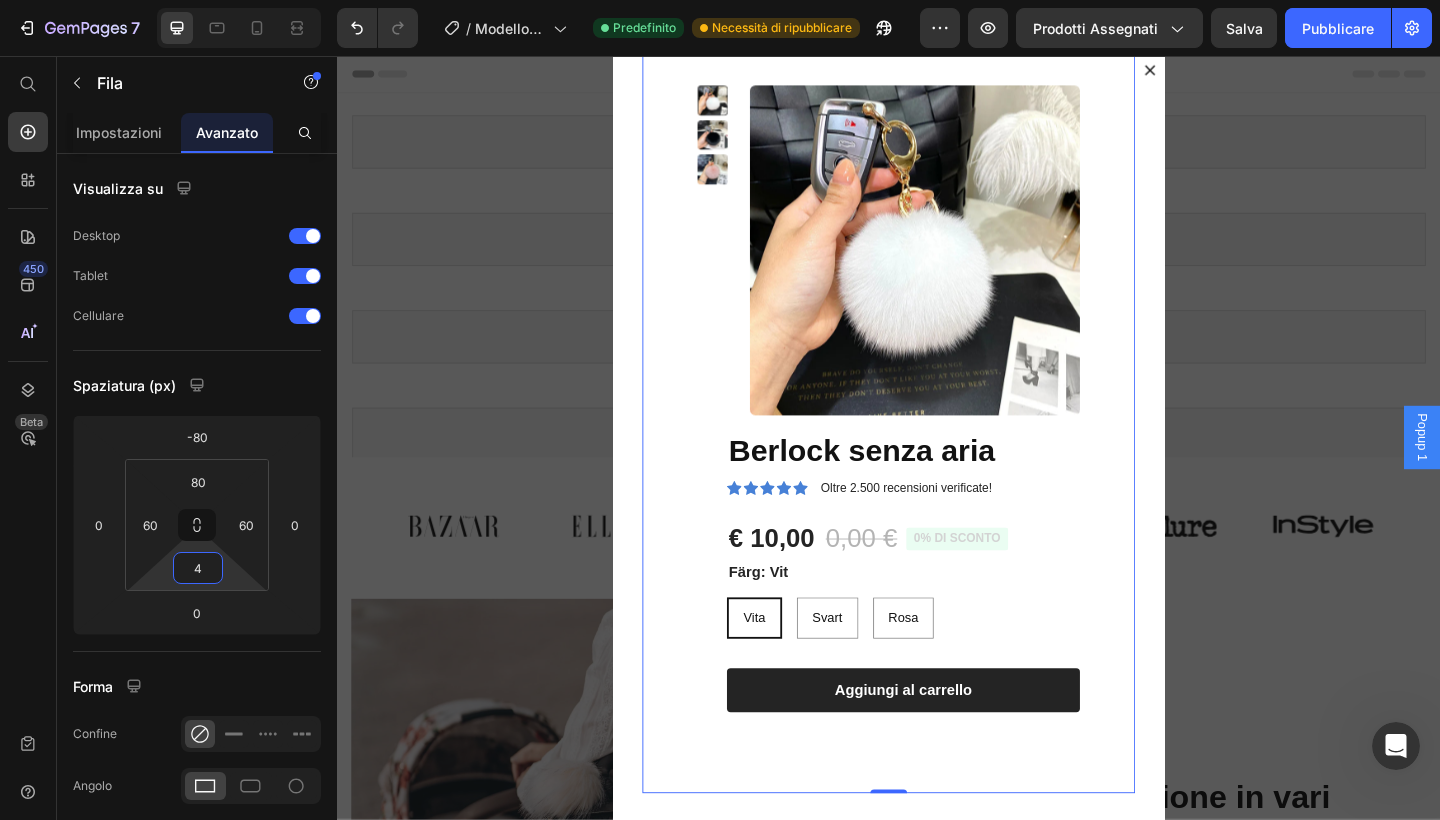 type on "0" 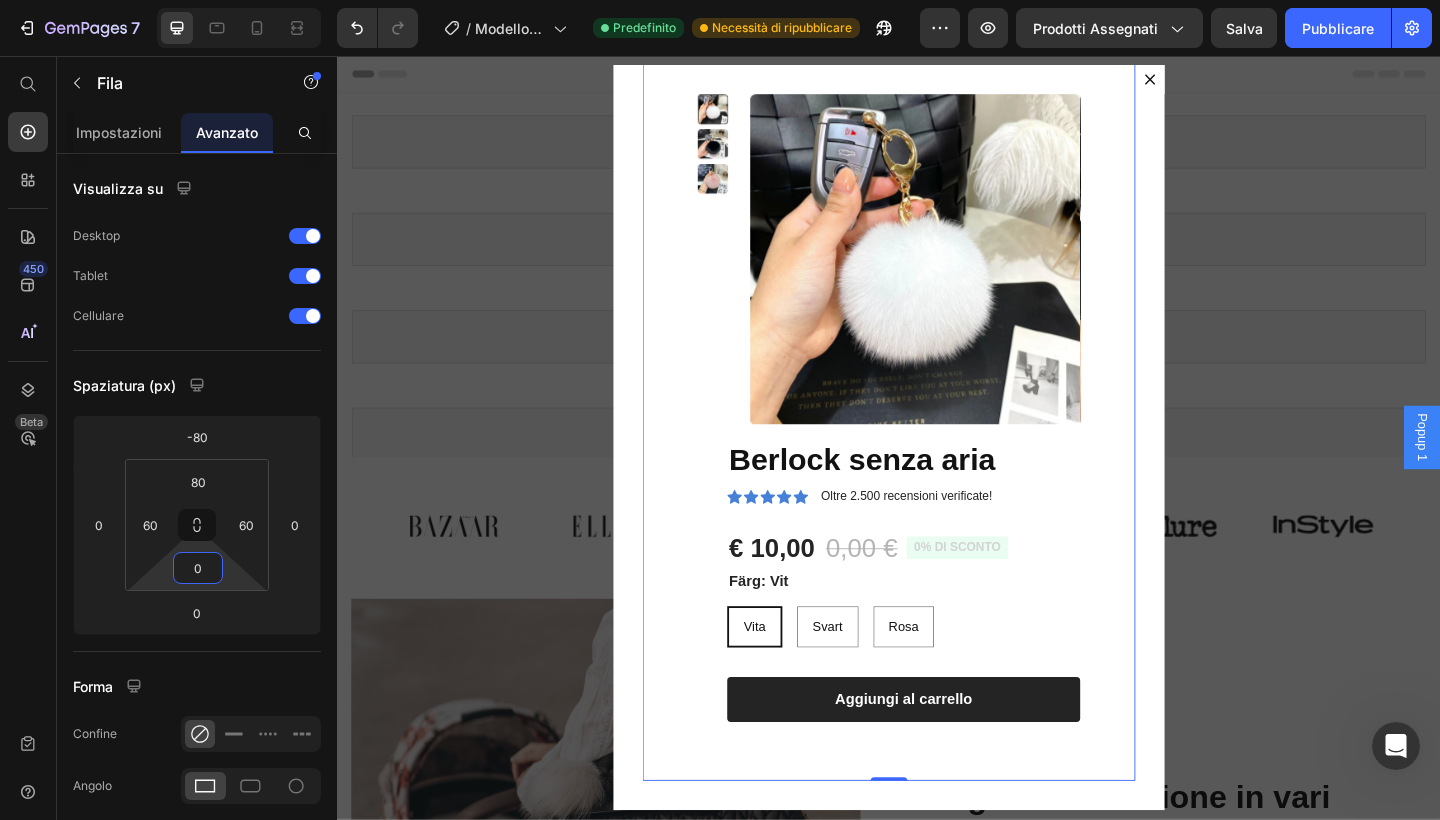 drag, startPoint x: 224, startPoint y: 562, endPoint x: 223, endPoint y: 601, distance: 39.012817 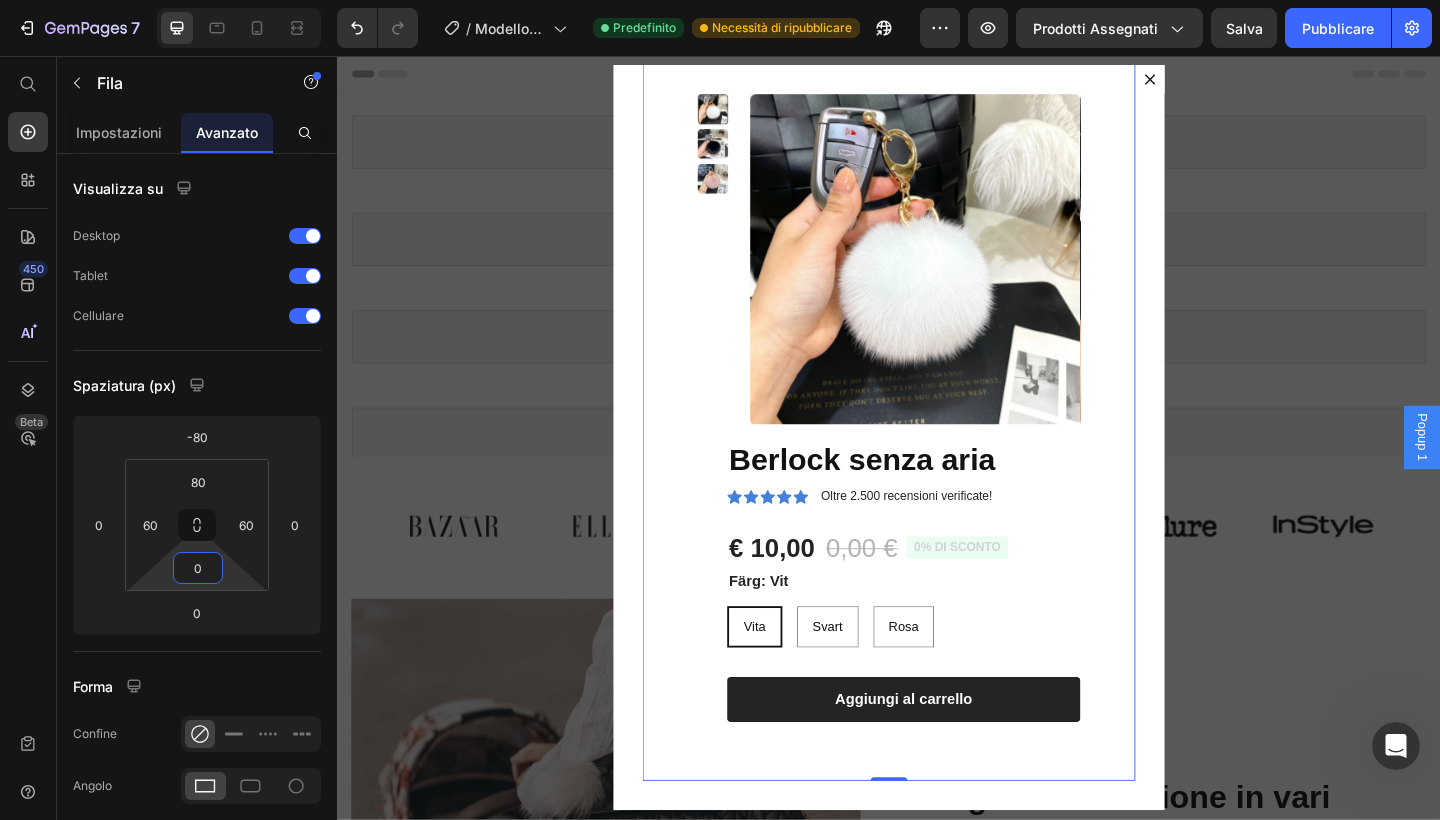 click on "7 / Modello di prodotto originale Shopify Predefinito Necessità di ripubblicare Preview Prodotti assegnati Salva Pubblicare 450 Beta Inizia con Sezioni Elementi Sezione Eroe Dettagli del prodotto Marchi Badge di fiducia Garanzia Ripartizione del prodotto Come usare Testimonianze Confronta Fascio Domande frequenti Prova sociale Storia del marchio Elenco prodotti Collezione Elenco dei blog Contatto Sticky Aggiungi al carrello Piè di pagina personalizzato Sfoglia la libreria 450 Layout
[GEOGRAPHIC_DATA]
[GEOGRAPHIC_DATA]
[GEOGRAPHIC_DATA]
Fila Testo
Intestazione
Blocco di testo Pulsante
[GEOGRAPHIC_DATA]
[GEOGRAPHIC_DATA]" at bounding box center (720, 0) 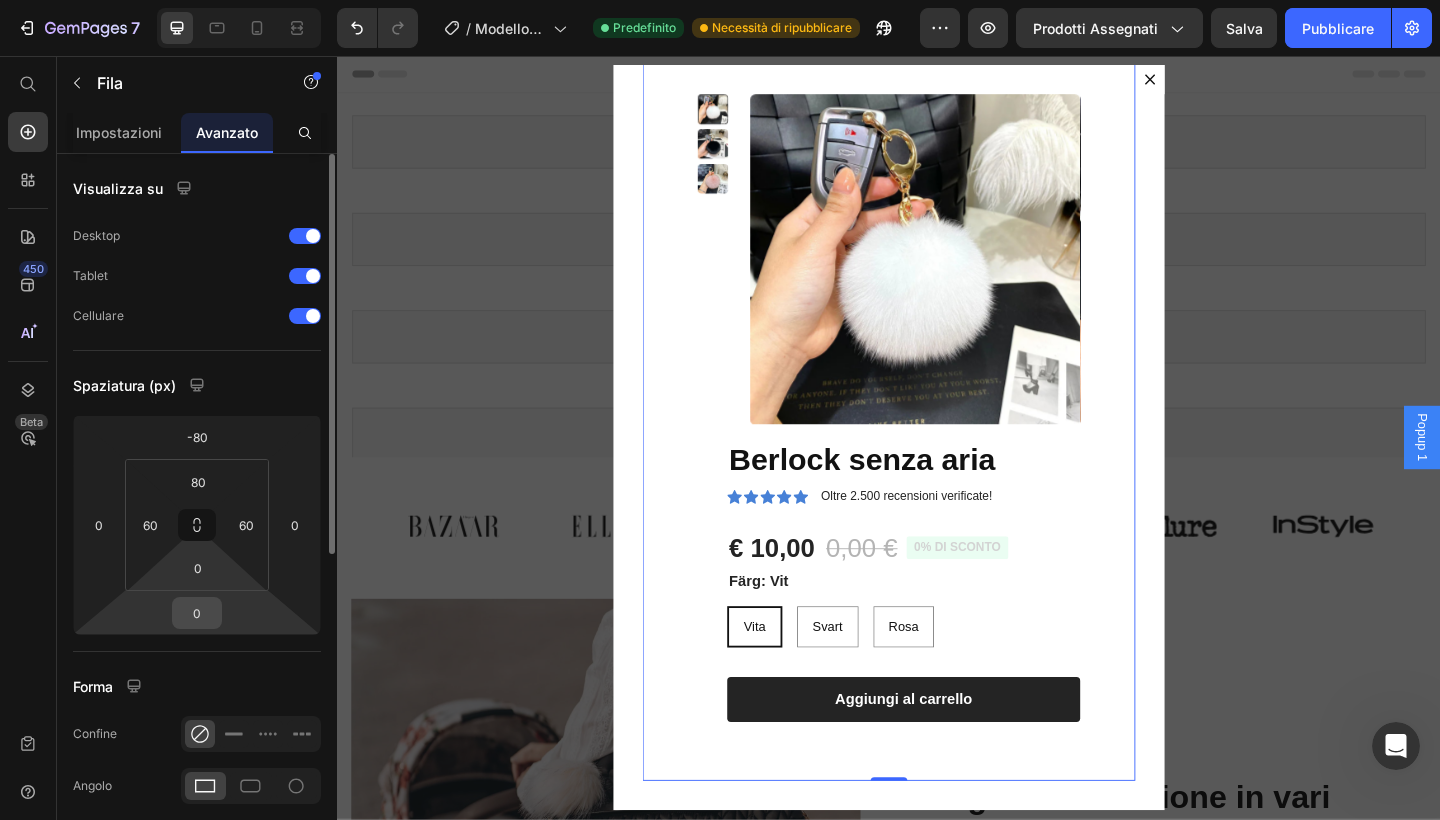 click on "0" at bounding box center [197, 613] 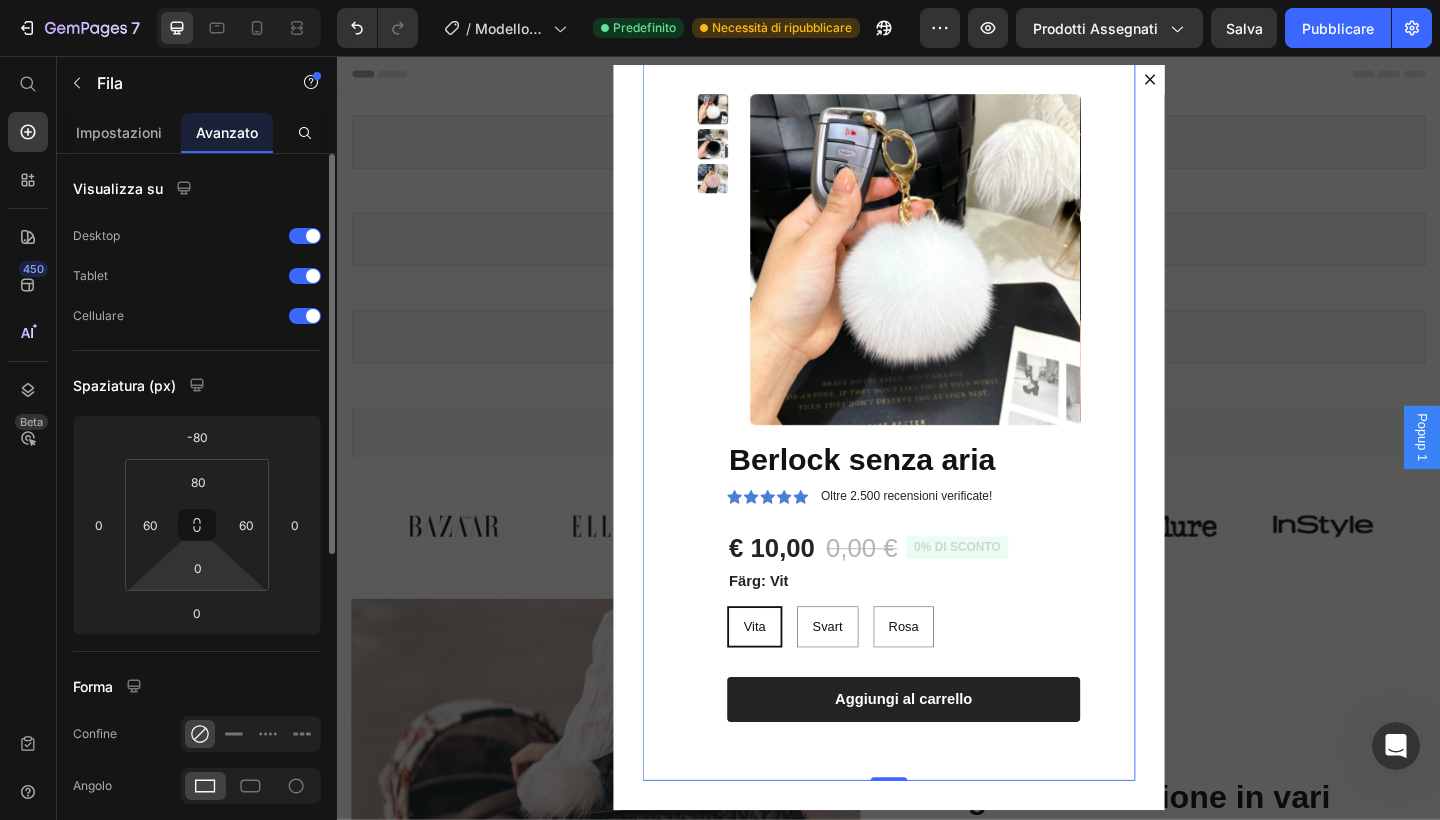 click on "80 60 0 60" at bounding box center (197, 525) 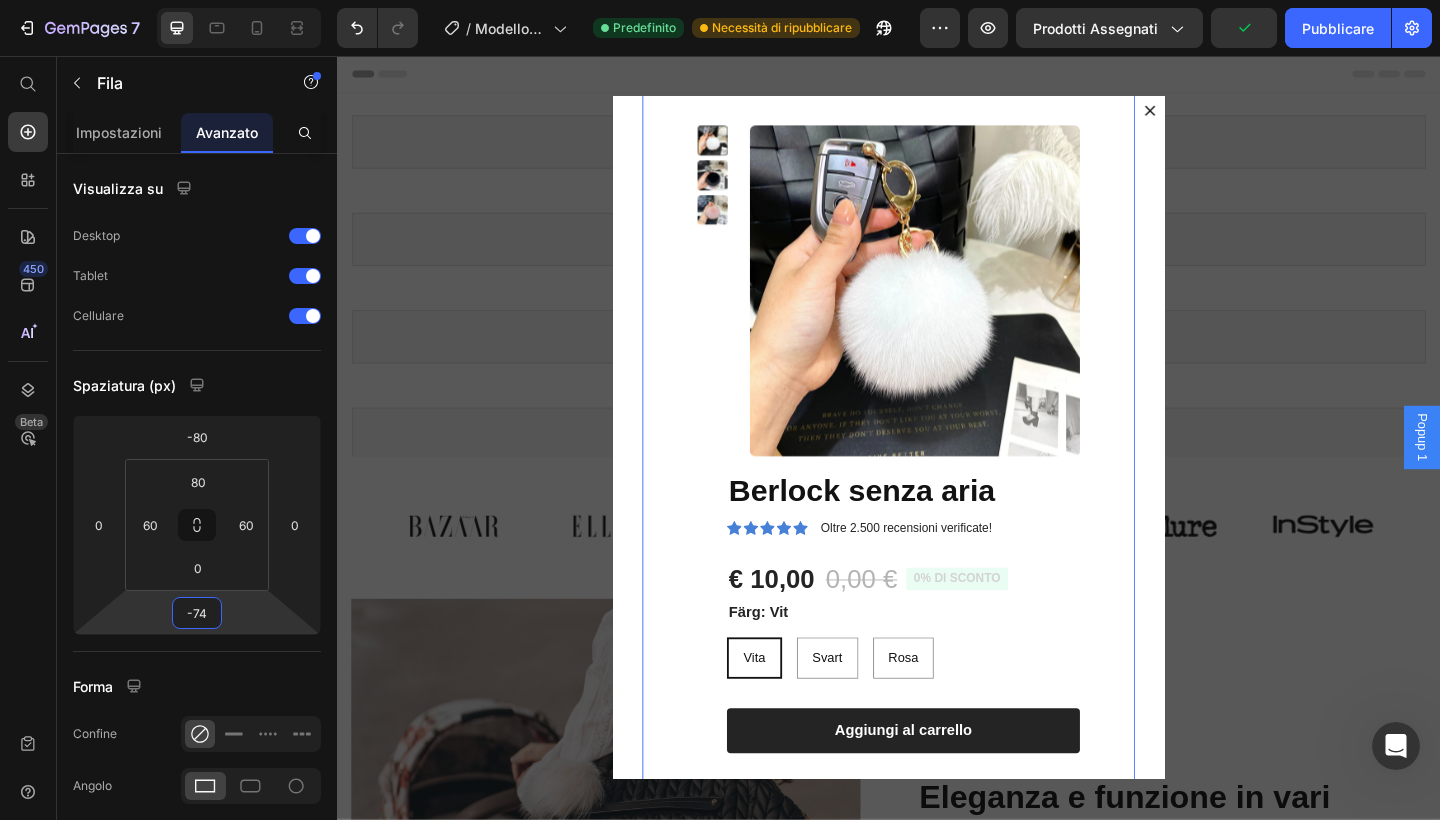 type on "-76" 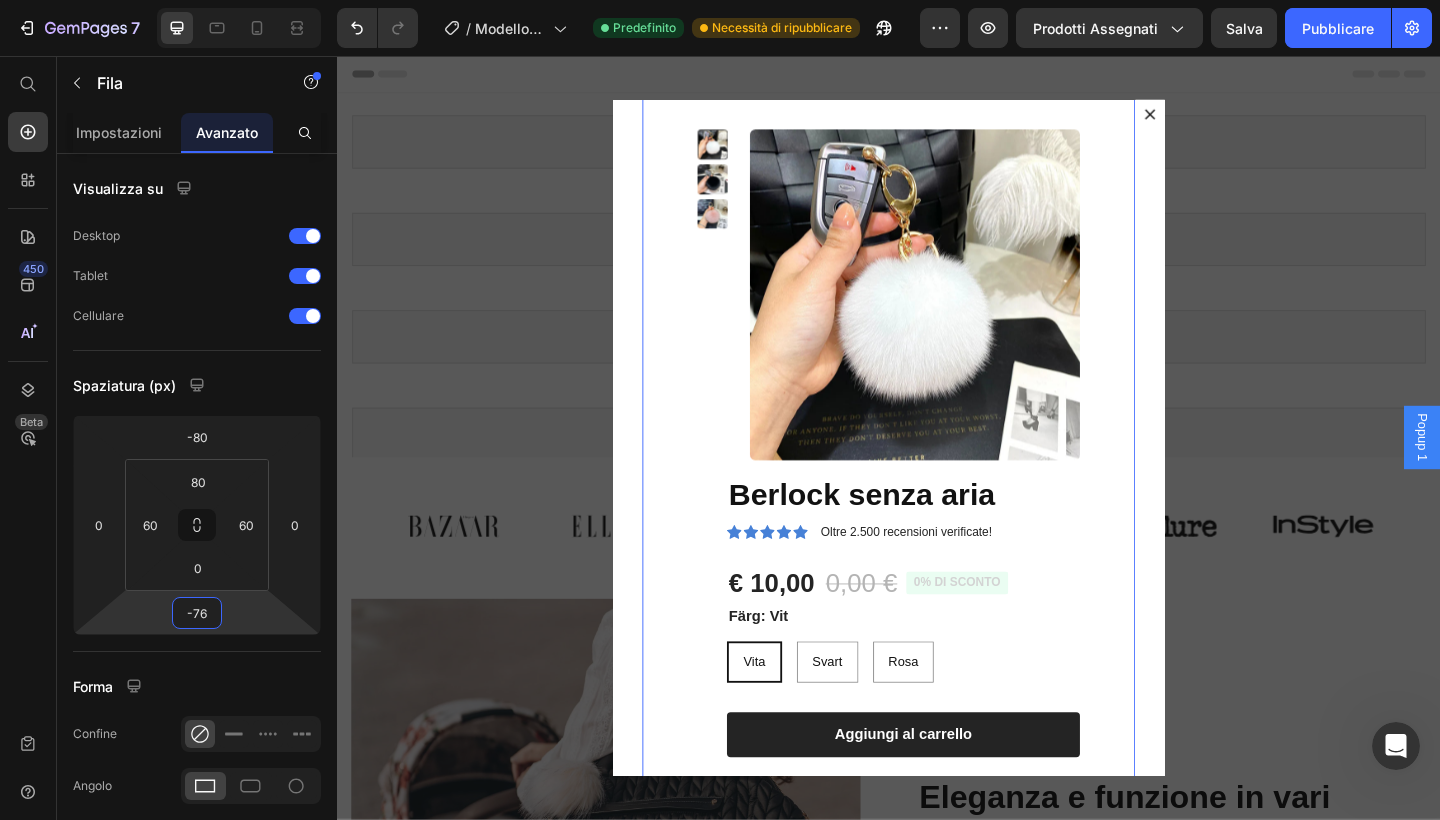 drag, startPoint x: 225, startPoint y: 598, endPoint x: 209, endPoint y: 640, distance: 44.94441 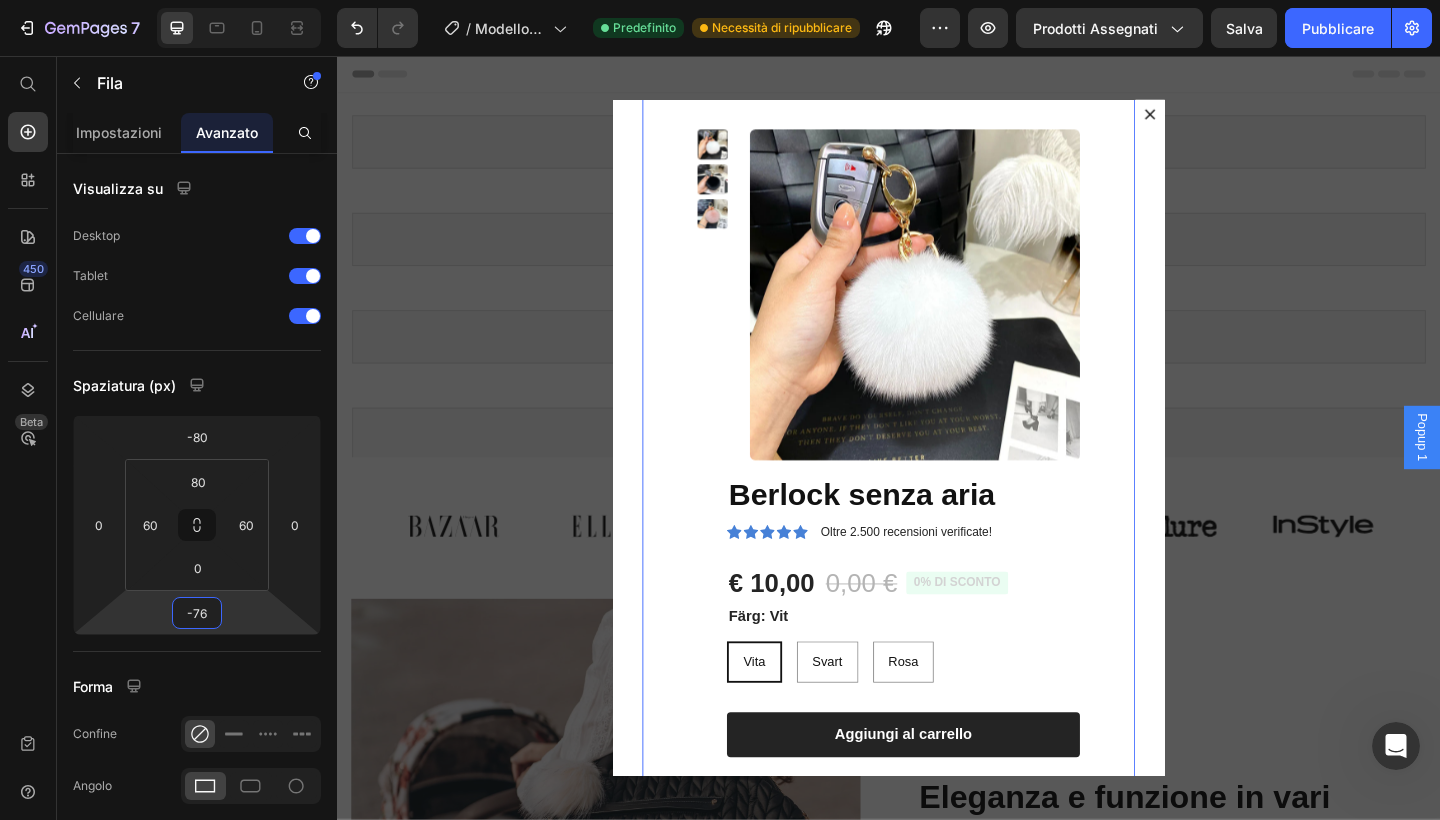 click on "7 / Modello di prodotto originale Shopify Predefinito Necessità di ripubblicare Preview Prodotti assegnati Salva Pubblicare 450 Beta Inizia con Sezioni Elementi Sezione Eroe Dettagli del prodotto Marchi Badge di fiducia Garanzia Ripartizione del prodotto Come usare Testimonianze Confronta Fascio Domande frequenti Prova sociale Storia del marchio Elenco prodotti Collezione Elenco dei blog Contatto Sticky Aggiungi al carrello Piè di pagina personalizzato Sfoglia la libreria 450 Layout
[GEOGRAPHIC_DATA]
[GEOGRAPHIC_DATA]
[GEOGRAPHIC_DATA]
Fila Testo
Intestazione
Blocco di testo Pulsante
[GEOGRAPHIC_DATA]
[GEOGRAPHIC_DATA]" at bounding box center [720, 0] 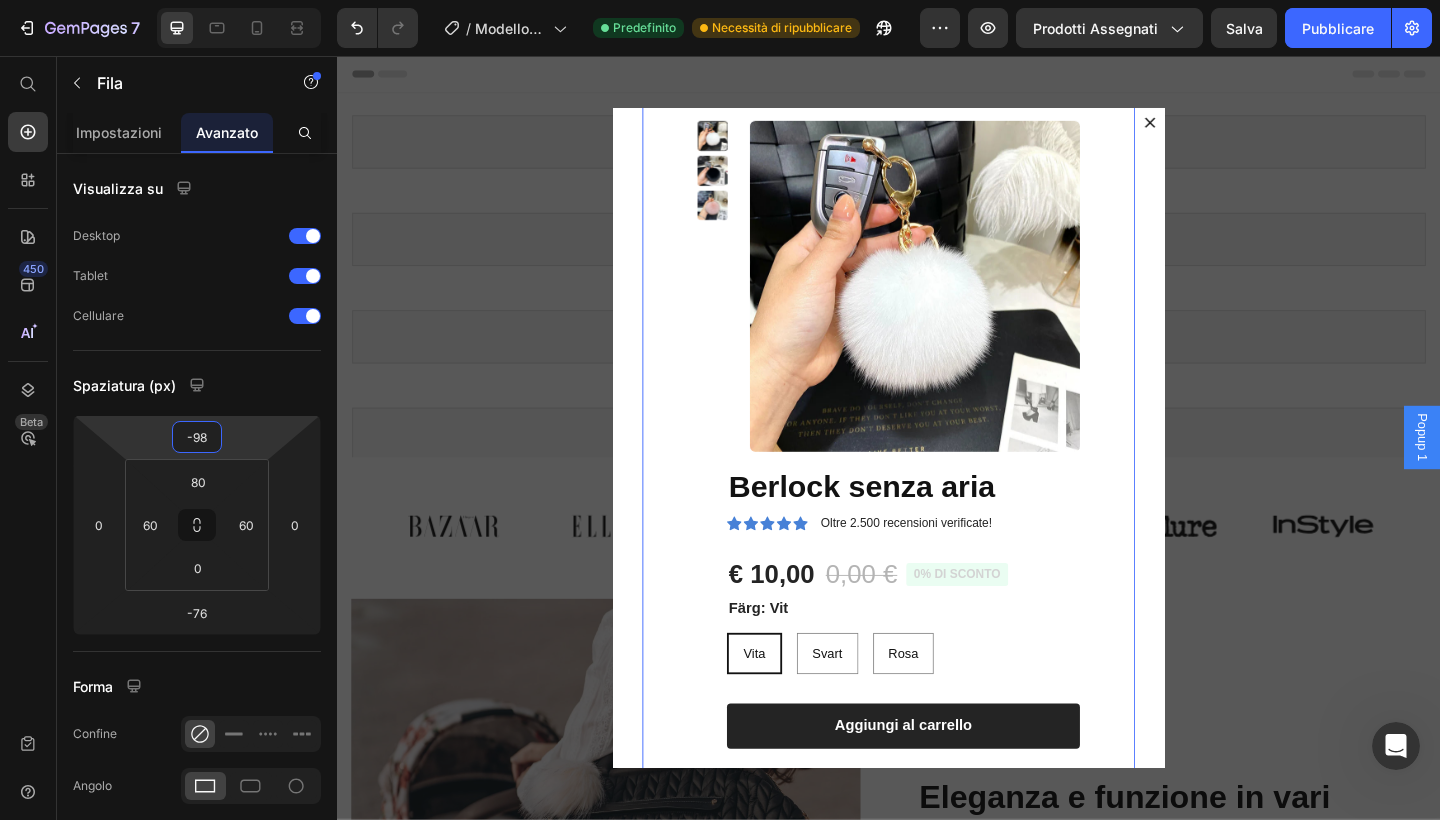 type on "-96" 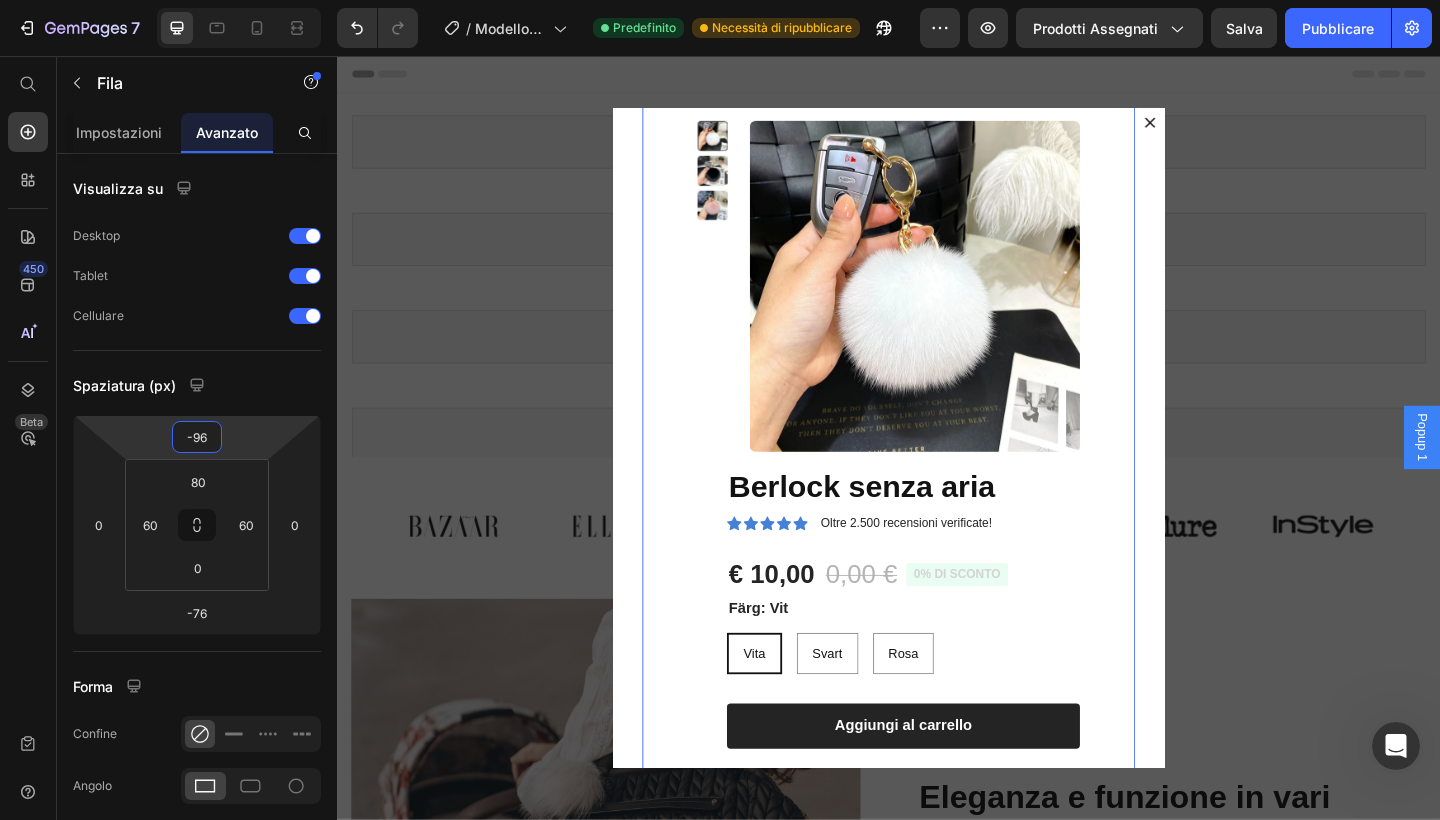 click on "7 / Modello di prodotto originale Shopify Predefinito Necessità di ripubblicare Preview Prodotti assegnati Salva Pubblicare 450 Beta Inizia con Sezioni Elementi Sezione Eroe Dettagli del prodotto Marchi Badge di fiducia Garanzia Ripartizione del prodotto Come usare Testimonianze Confronta Fascio Domande frequenti Prova sociale Storia del marchio Elenco prodotti Collezione Elenco dei blog Contatto Sticky Aggiungi al carrello Piè di pagina personalizzato Sfoglia la libreria 450 Layout
[GEOGRAPHIC_DATA]
[GEOGRAPHIC_DATA]
[GEOGRAPHIC_DATA]
Fila Testo
Intestazione
Blocco di testo Pulsante
[GEOGRAPHIC_DATA]
[GEOGRAPHIC_DATA]" at bounding box center (720, 0) 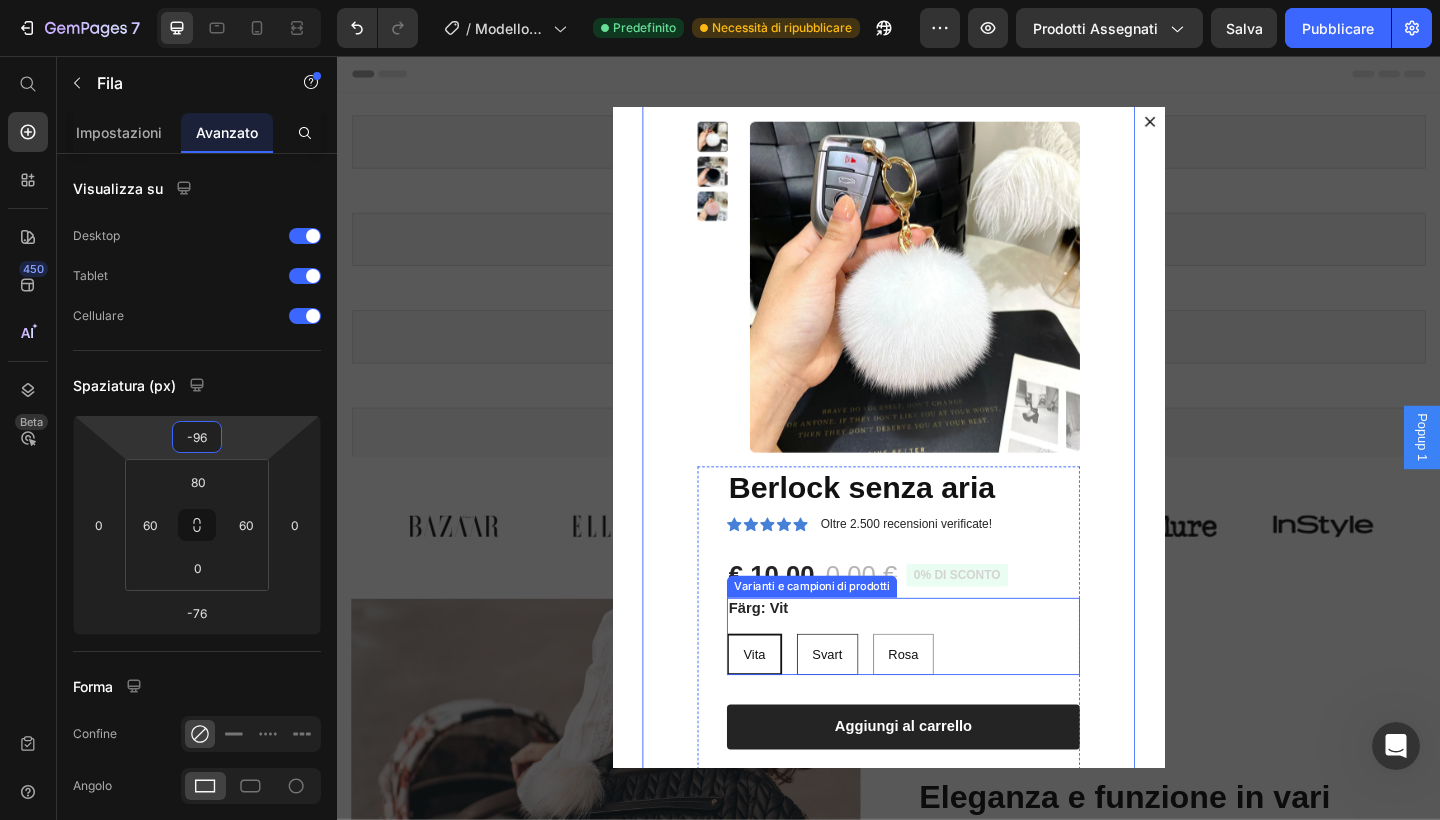 click on "Svart" at bounding box center [870, 707] 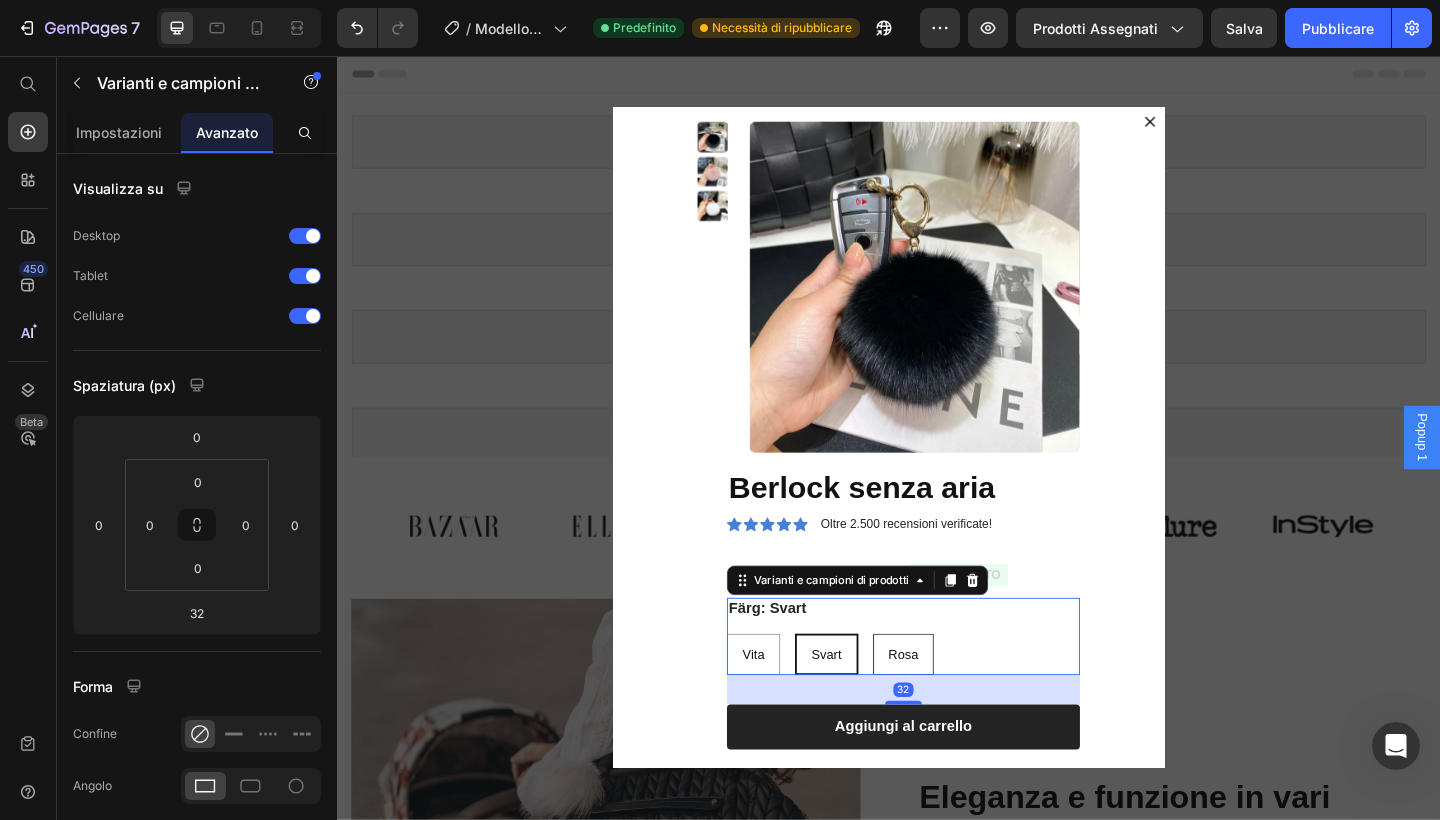 click on "Rosa" at bounding box center [953, 707] 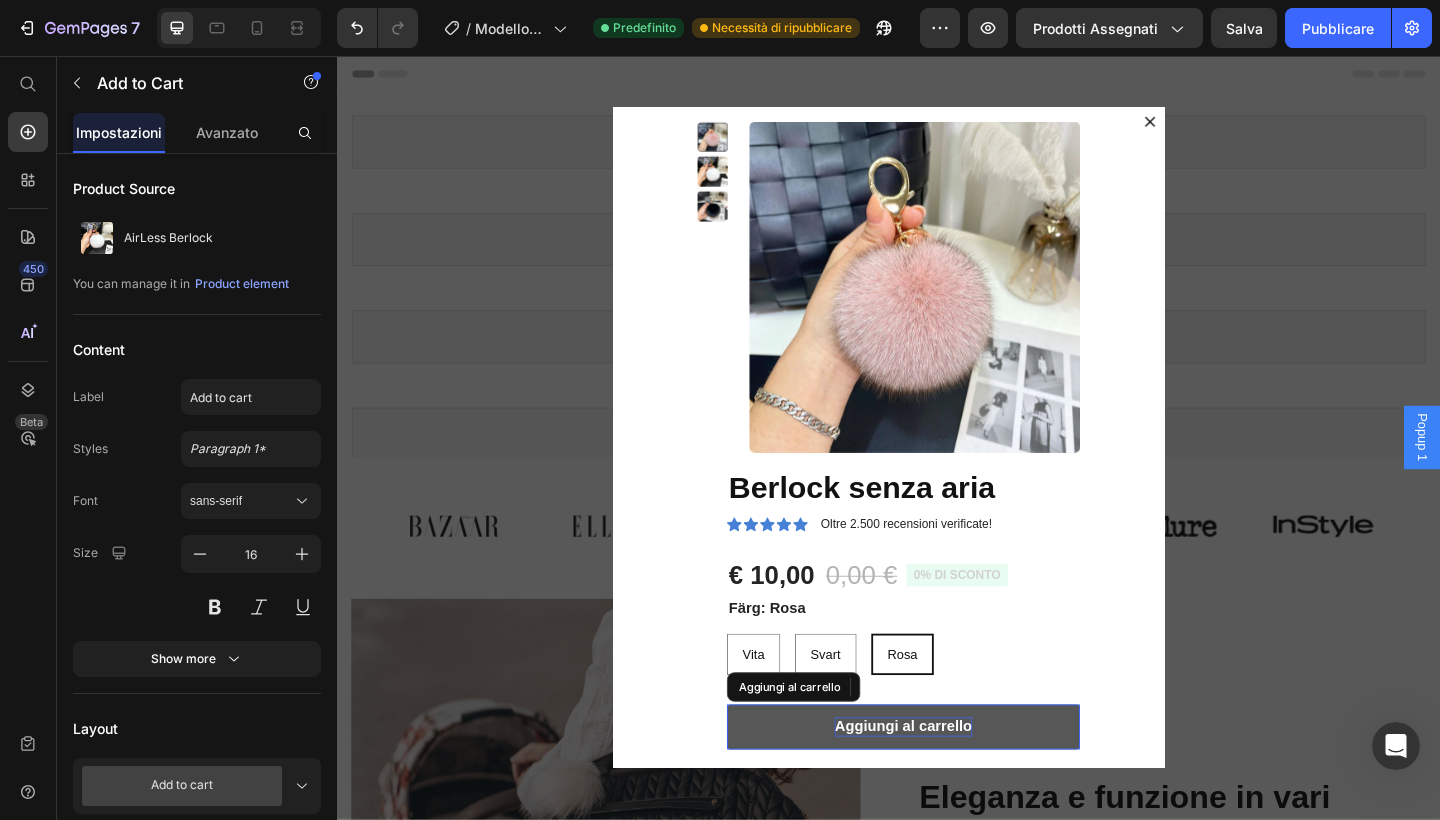 click on "Aggiungi al carrello" at bounding box center [952, 786] 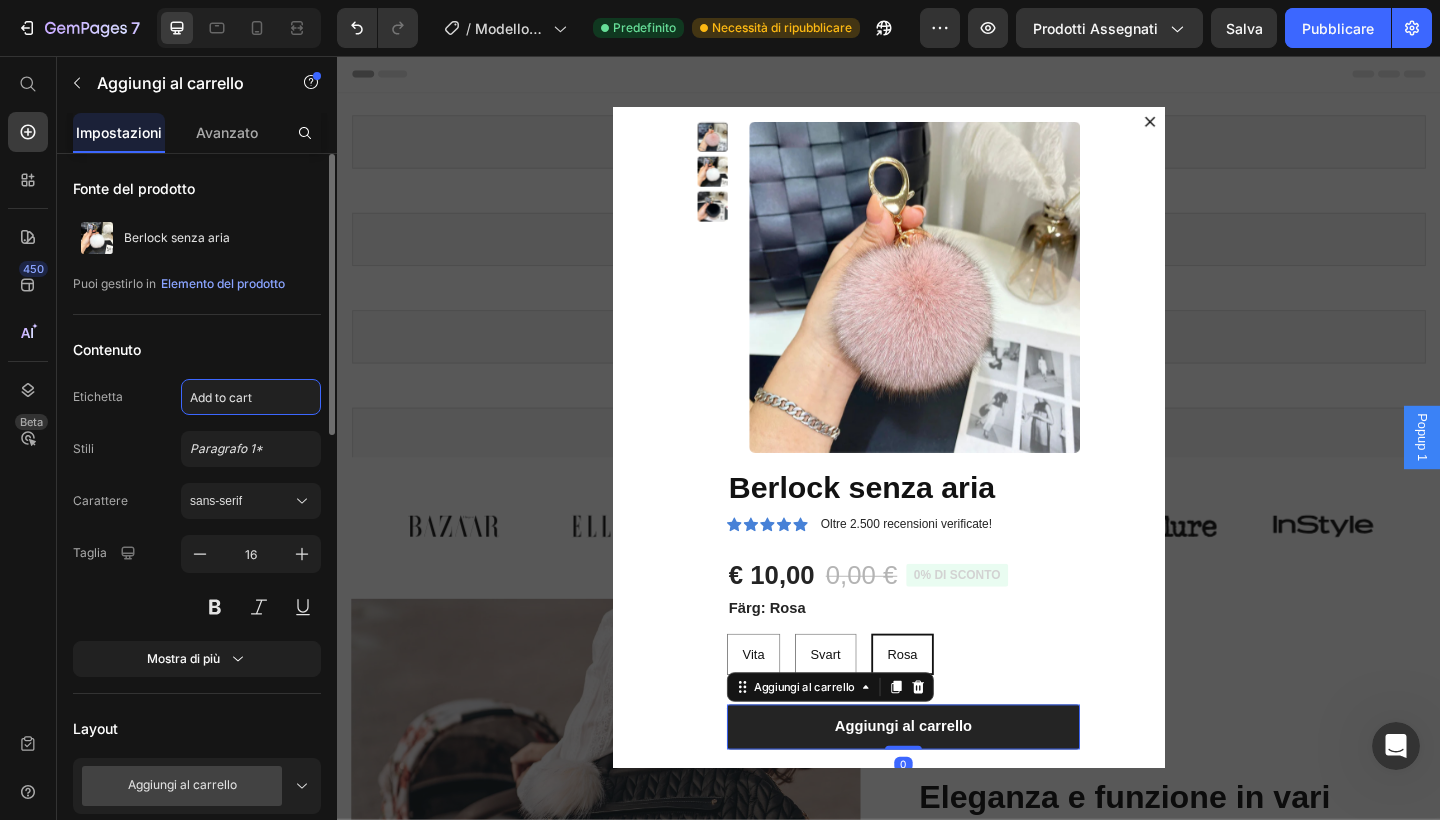 click on "Add to cart" 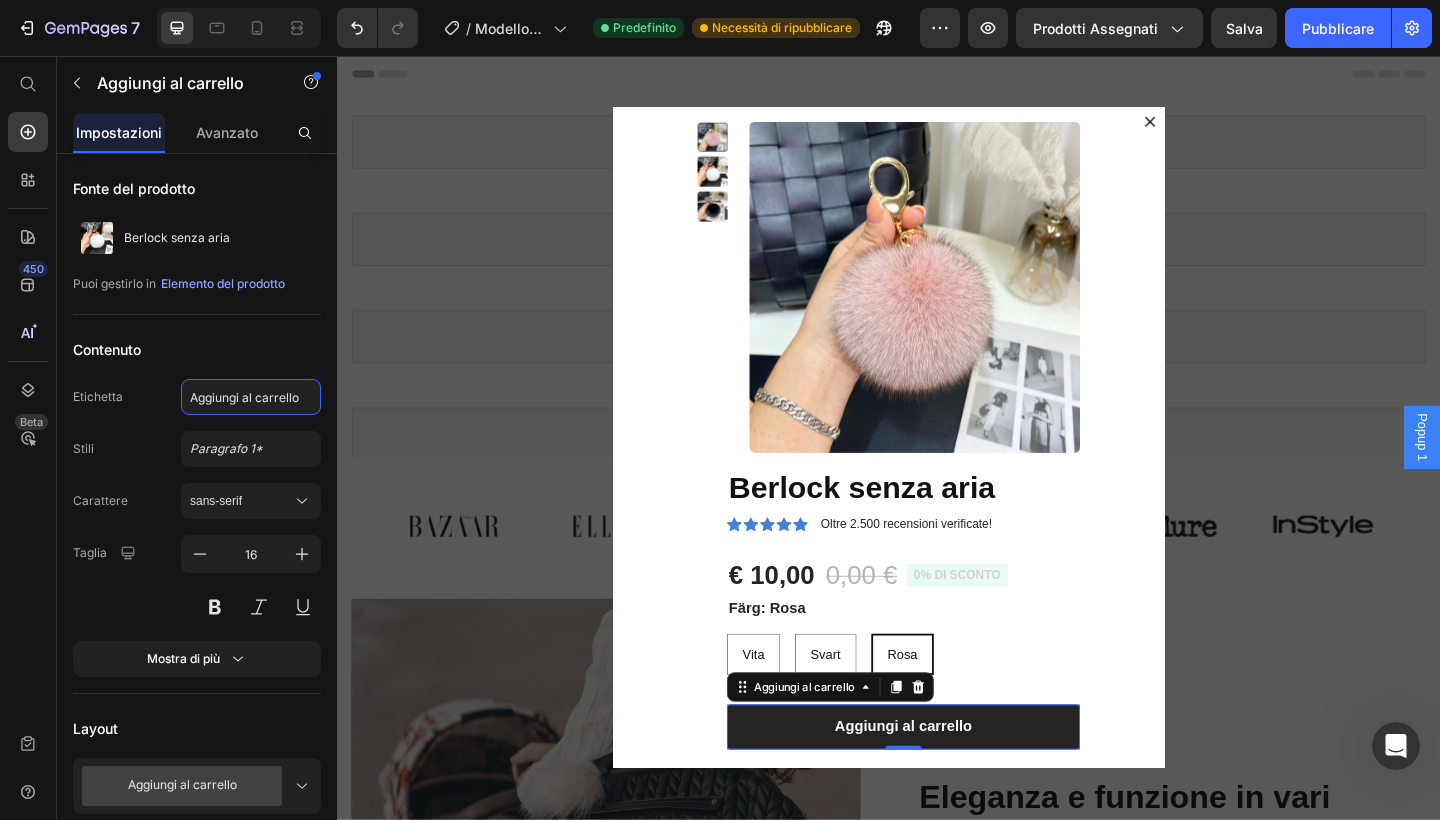 paste on "Personalisera din väska" 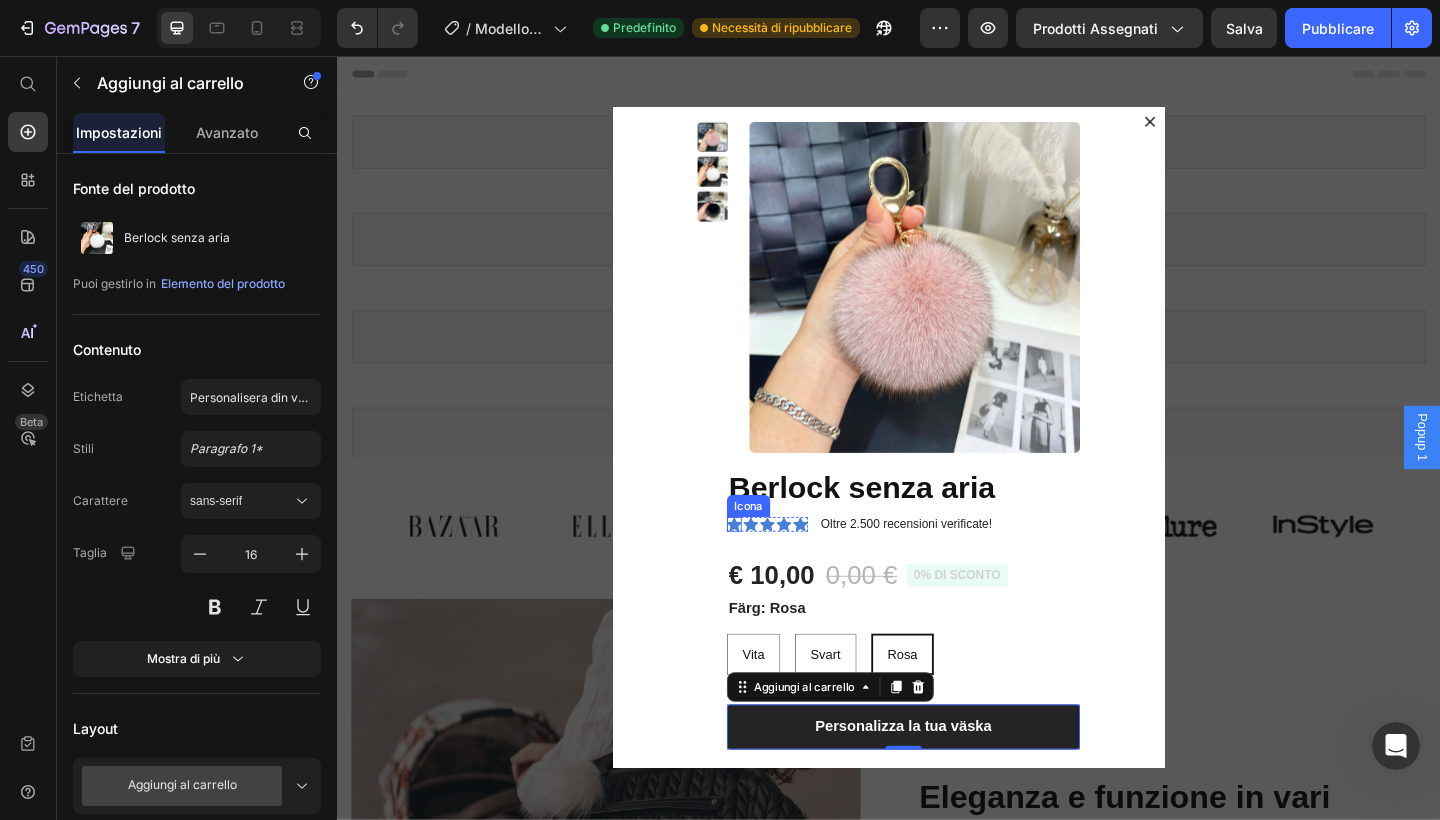 click 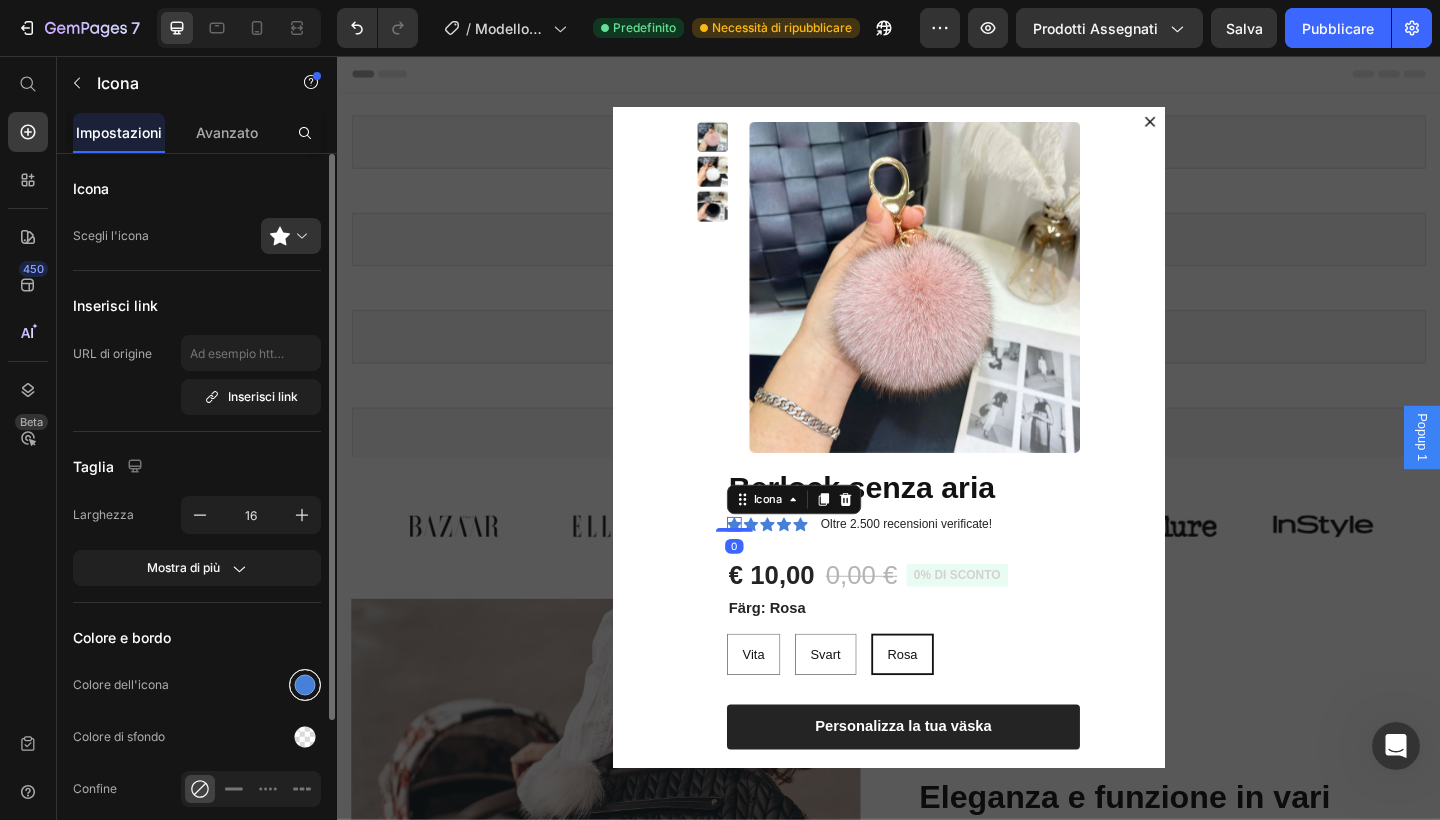 click at bounding box center [305, 685] 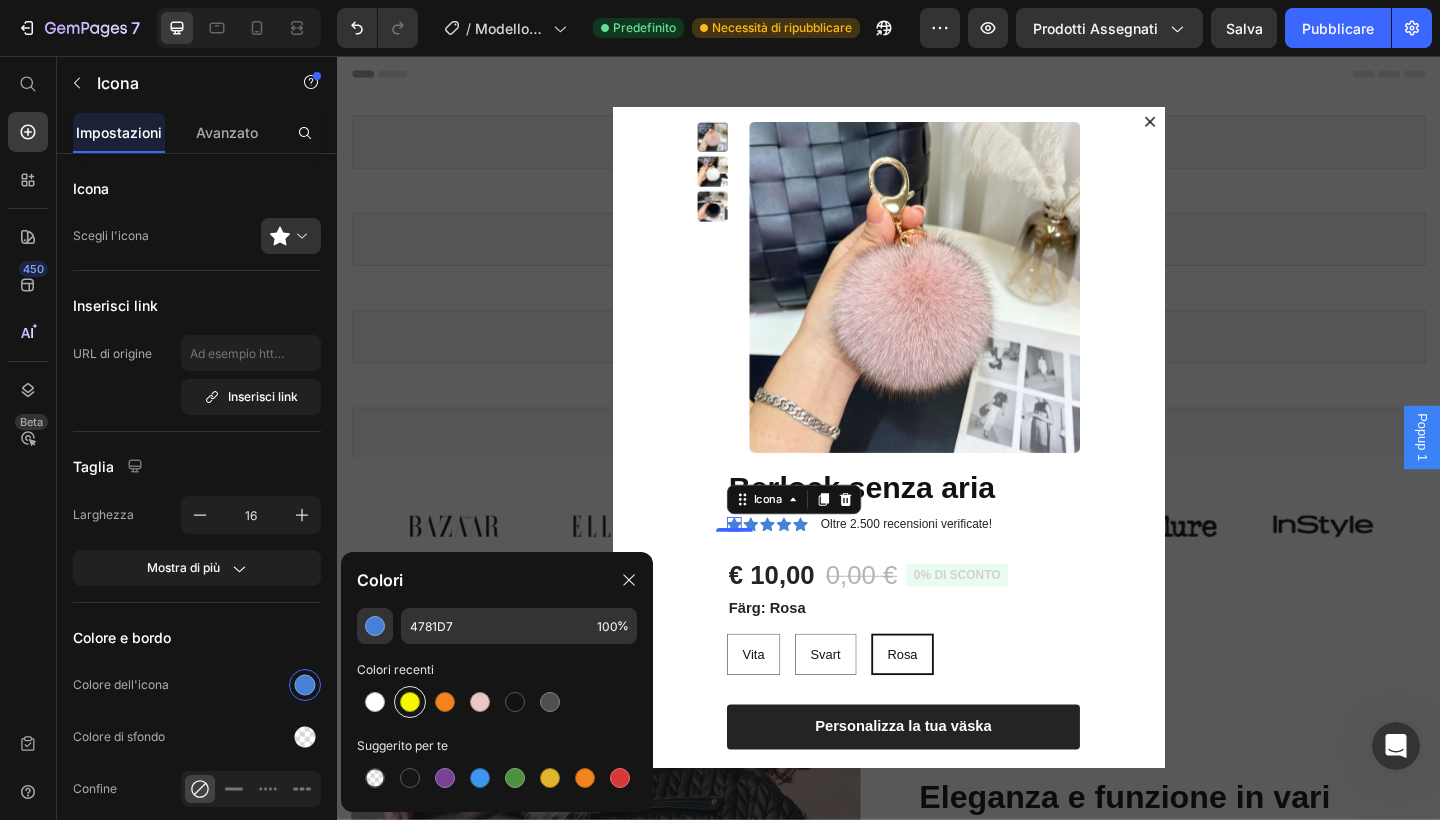 click at bounding box center [410, 702] 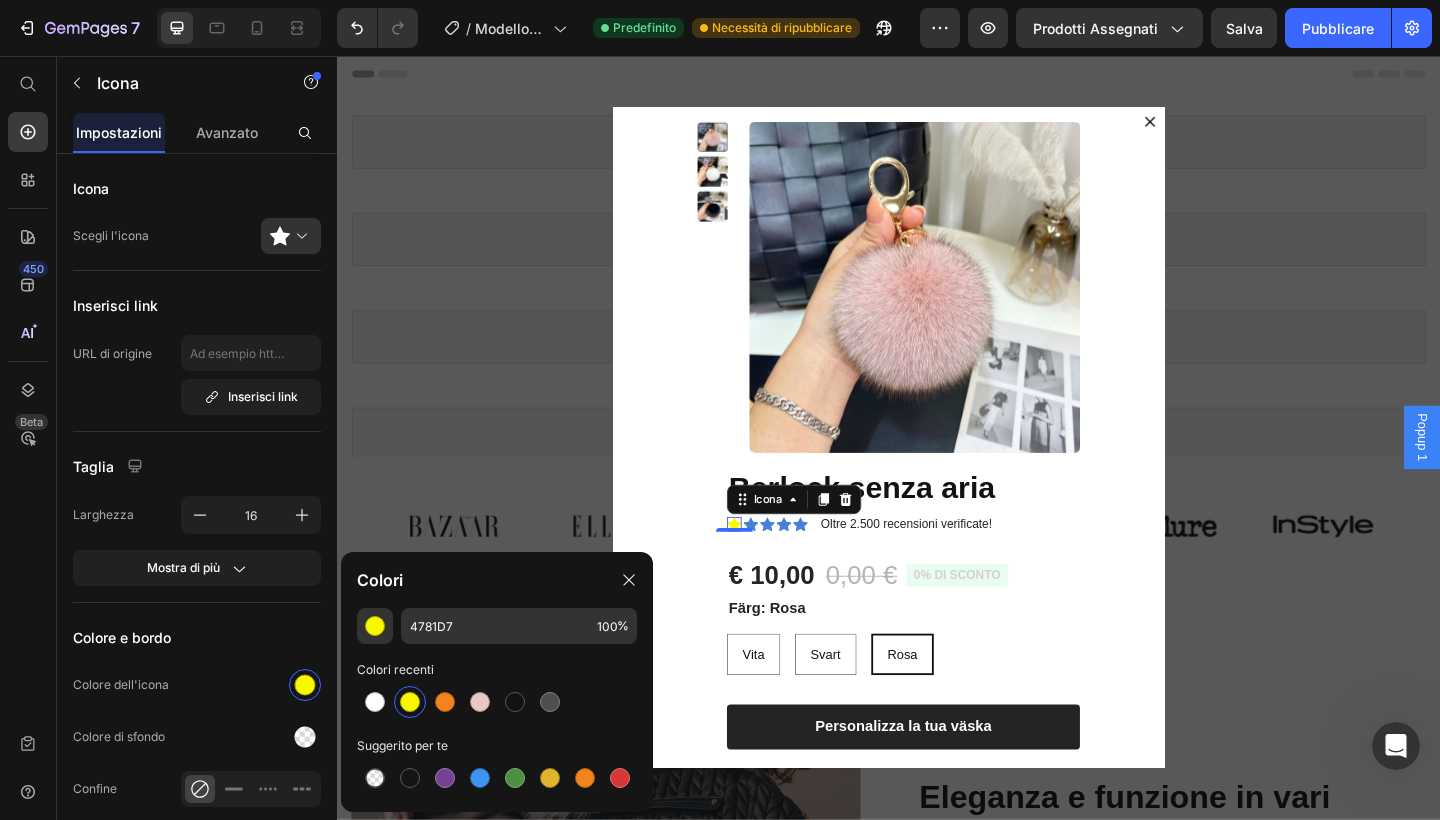 type on "F7F700" 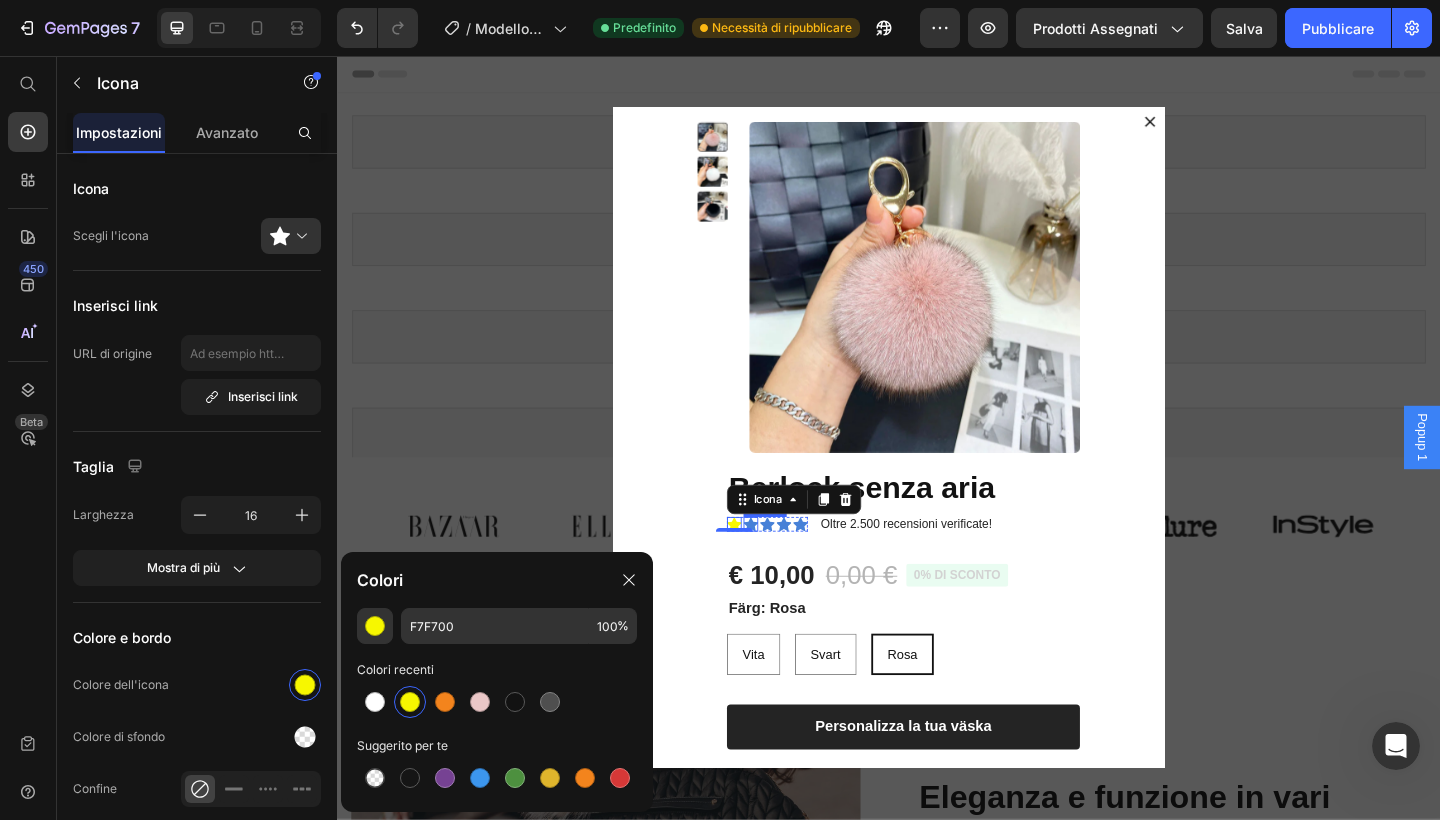 click 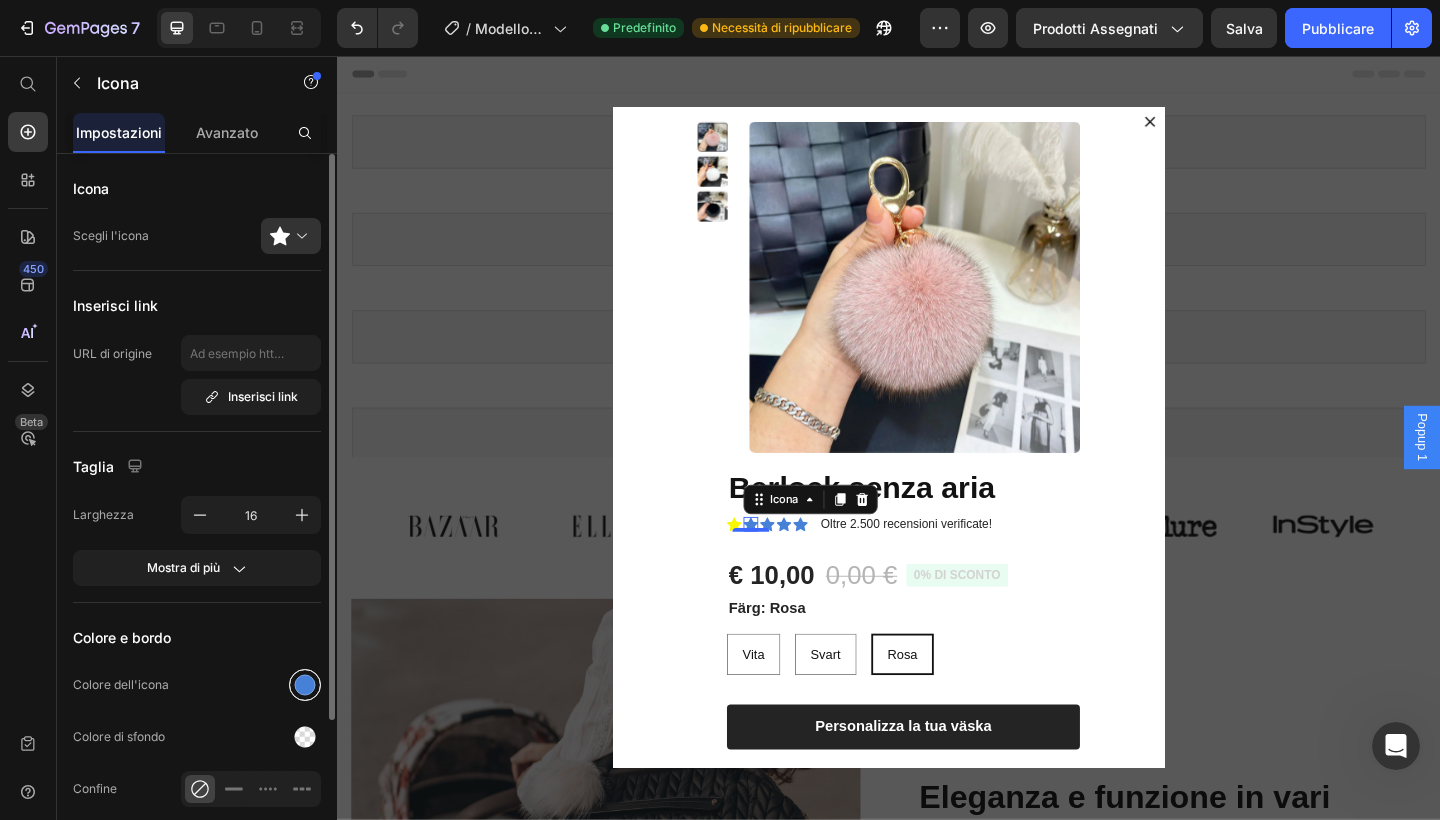click at bounding box center [305, 685] 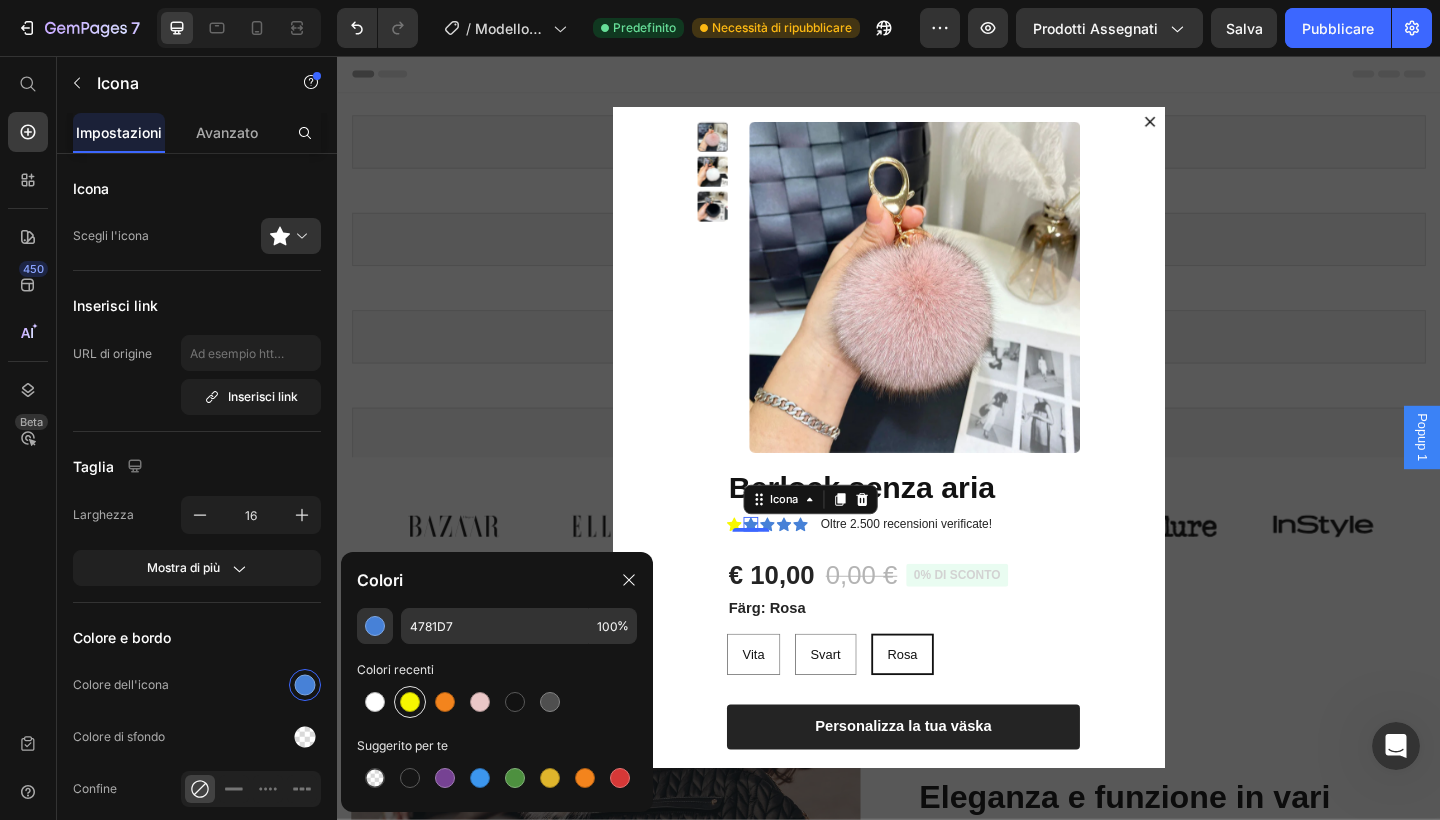 click at bounding box center [410, 702] 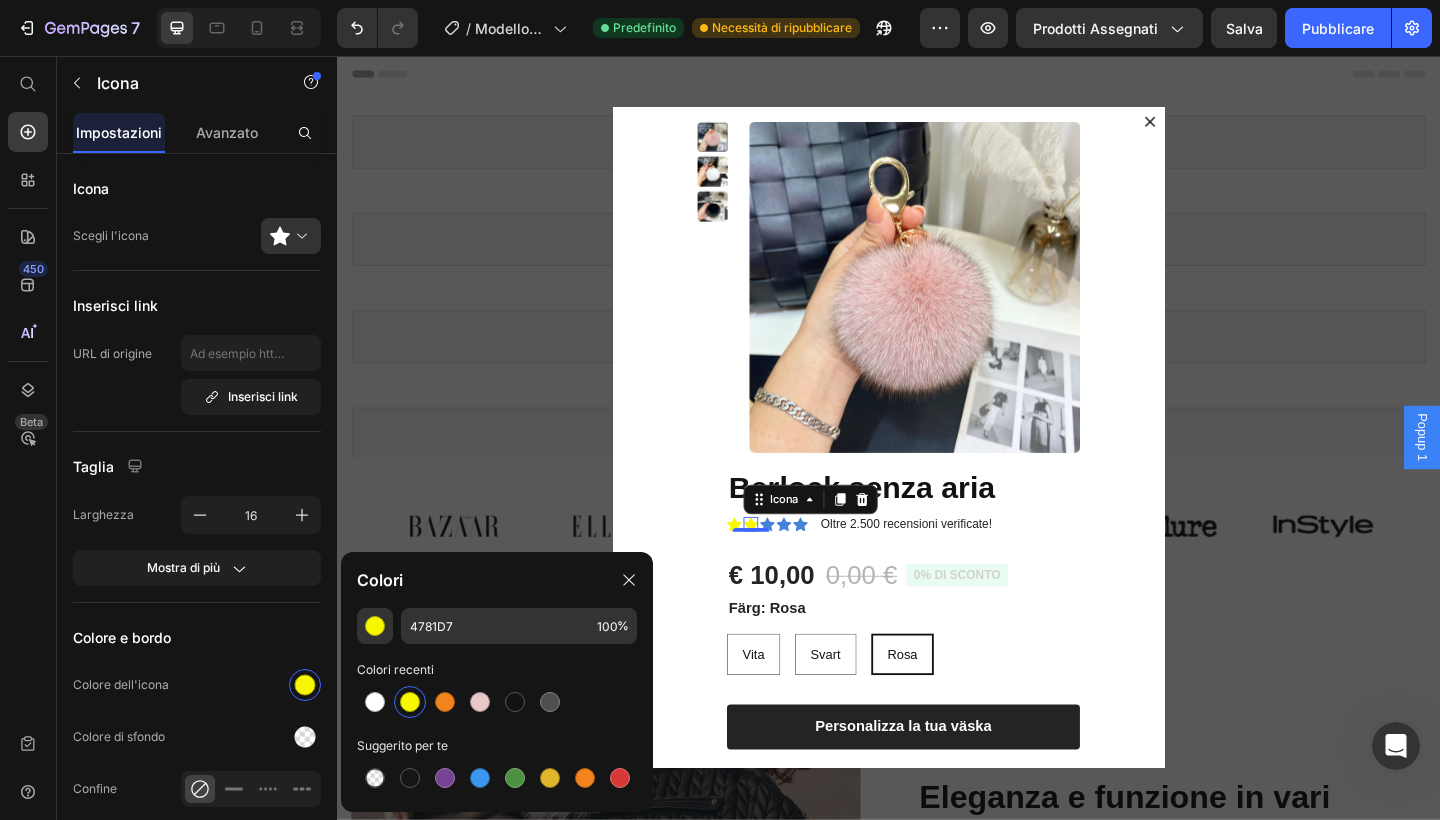 type on "F7F700" 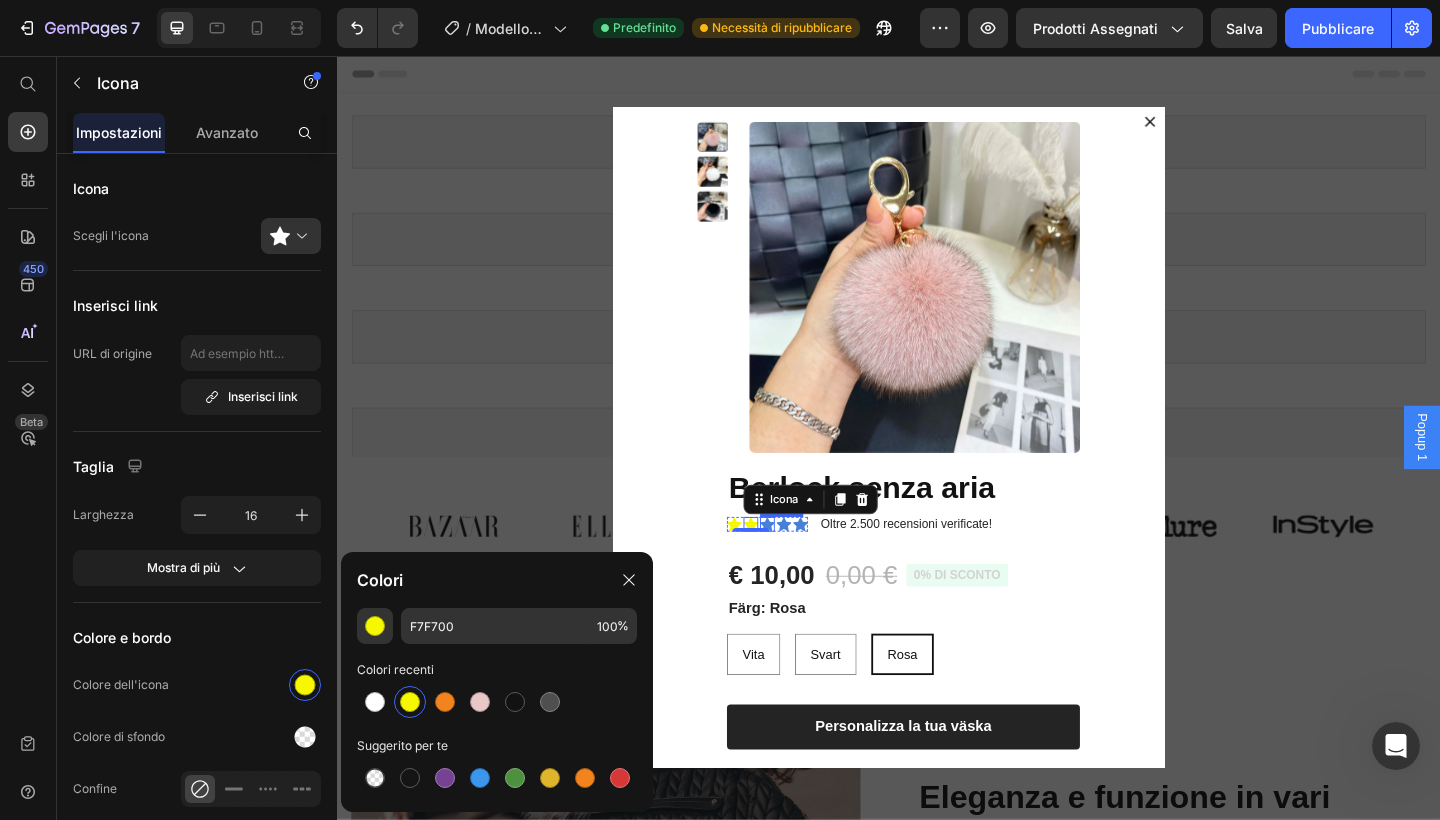 click 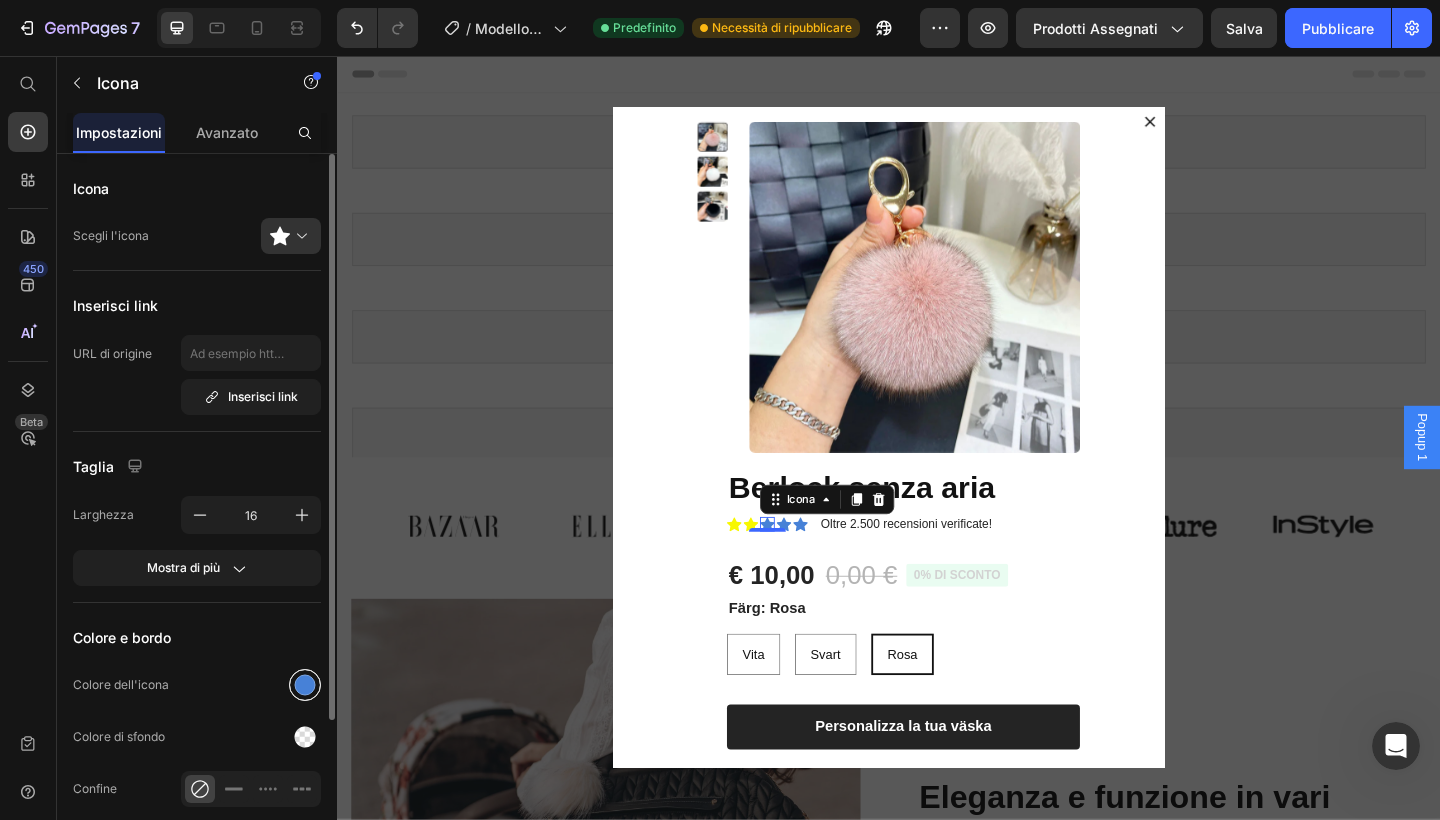 click at bounding box center [305, 685] 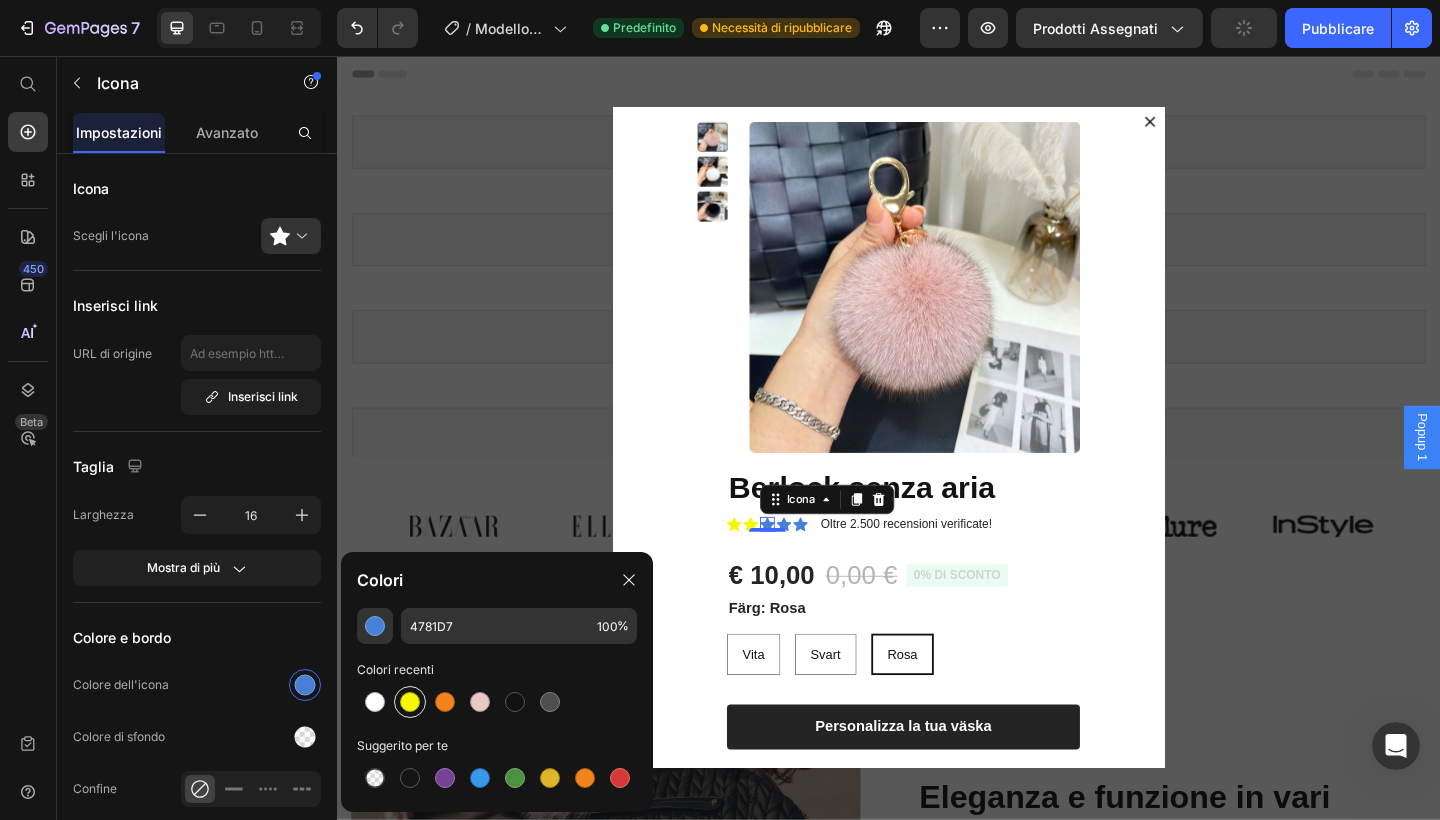 click at bounding box center [410, 702] 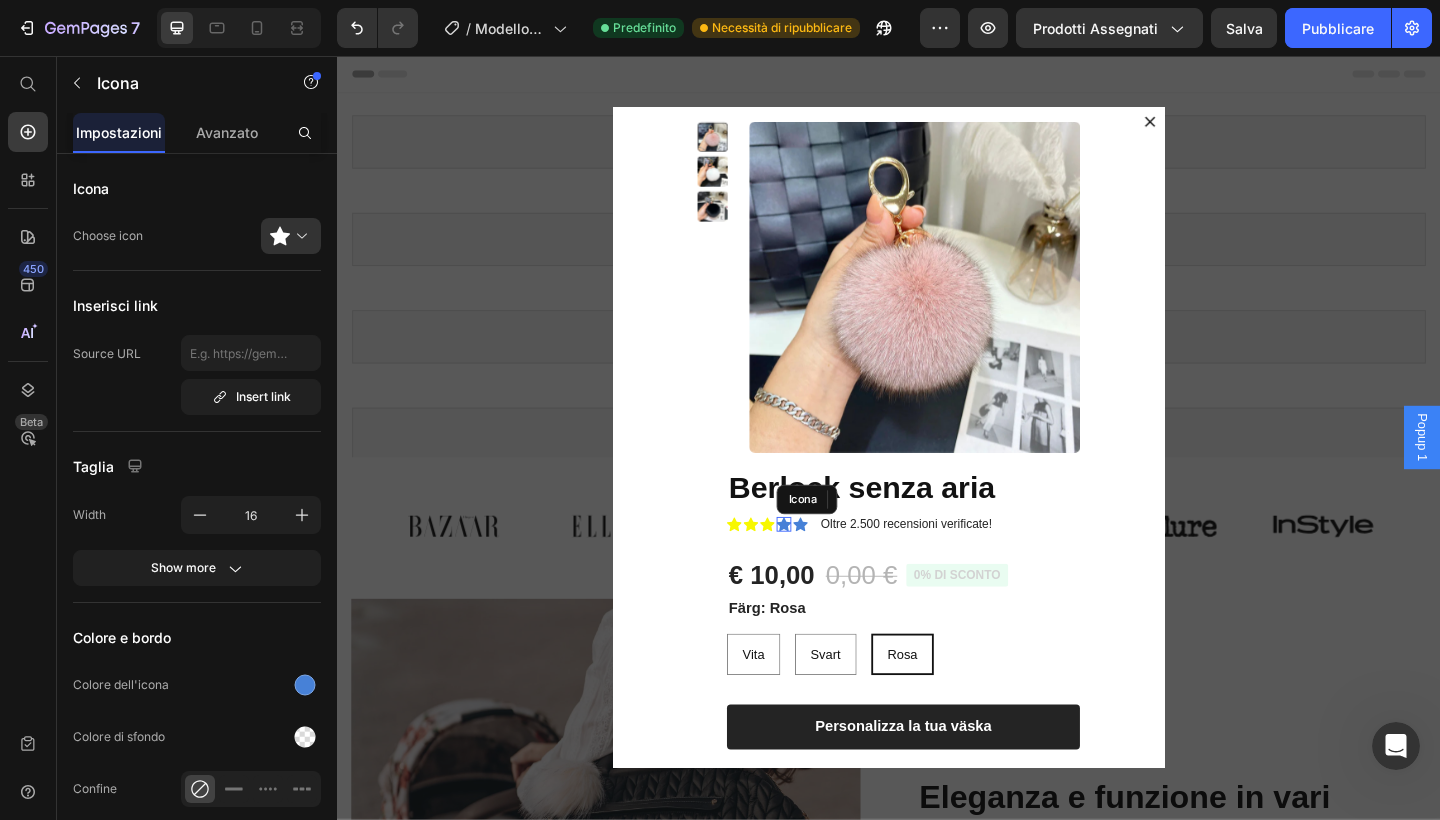click 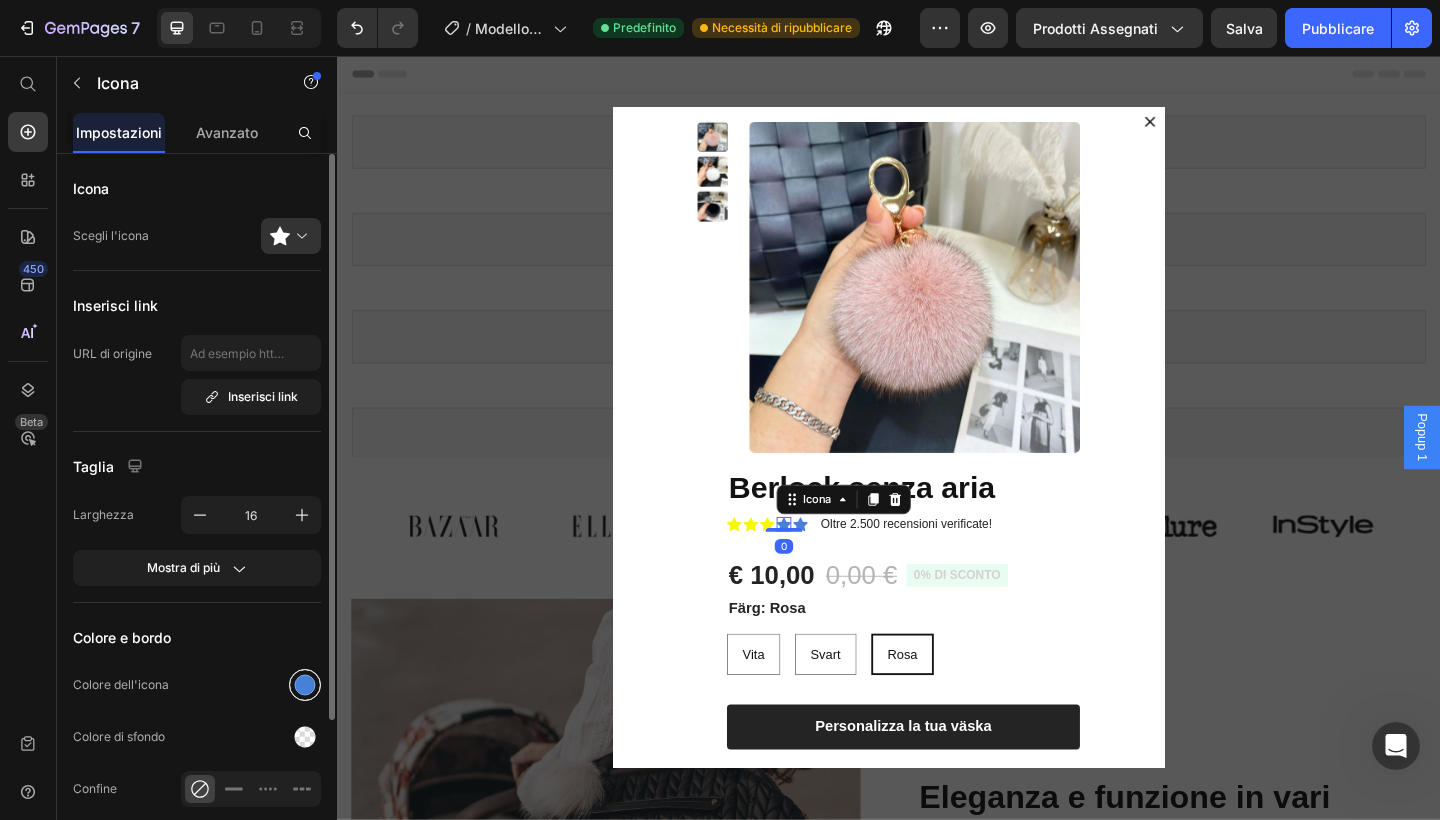 click at bounding box center [305, 685] 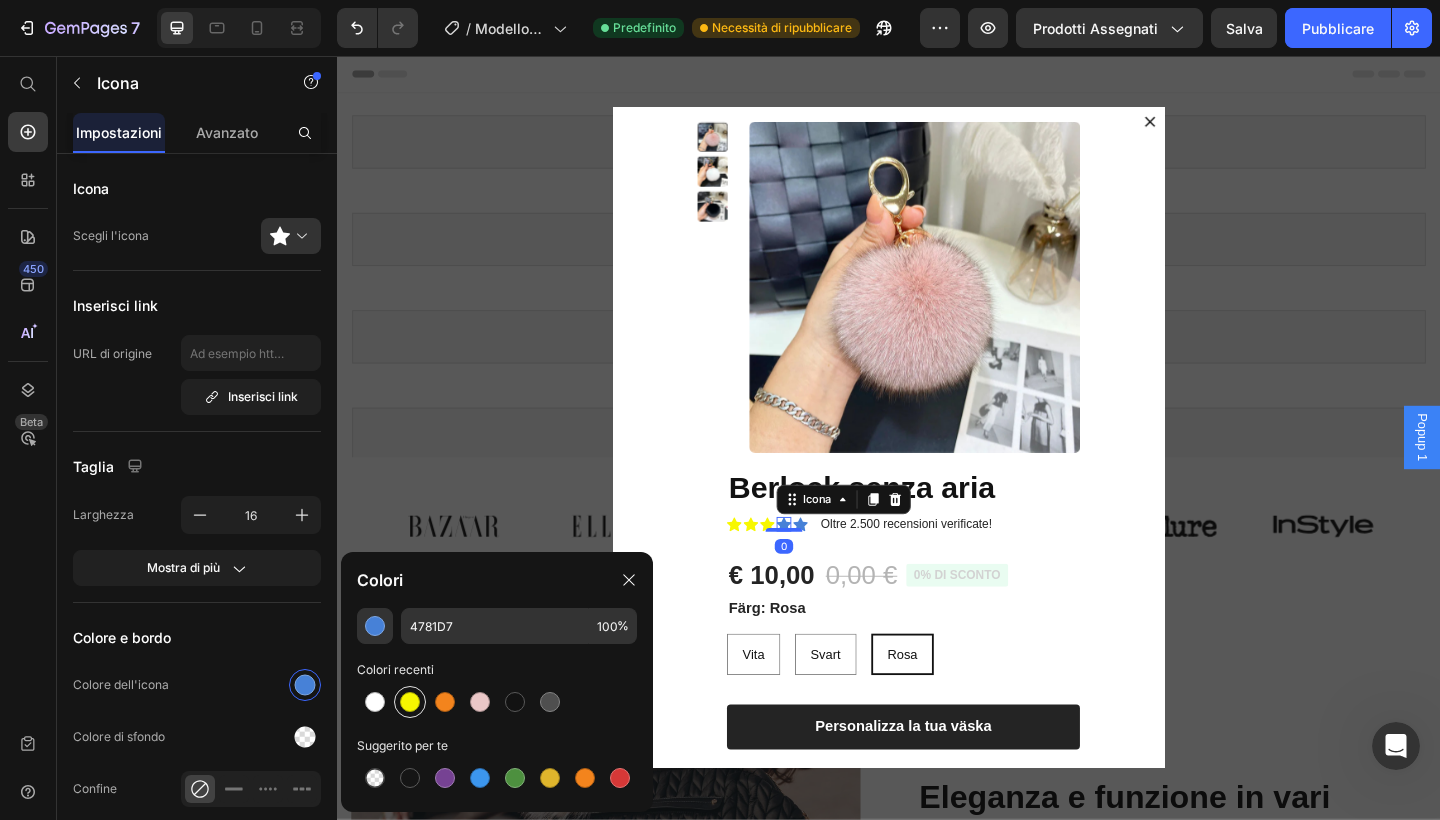 click at bounding box center (410, 702) 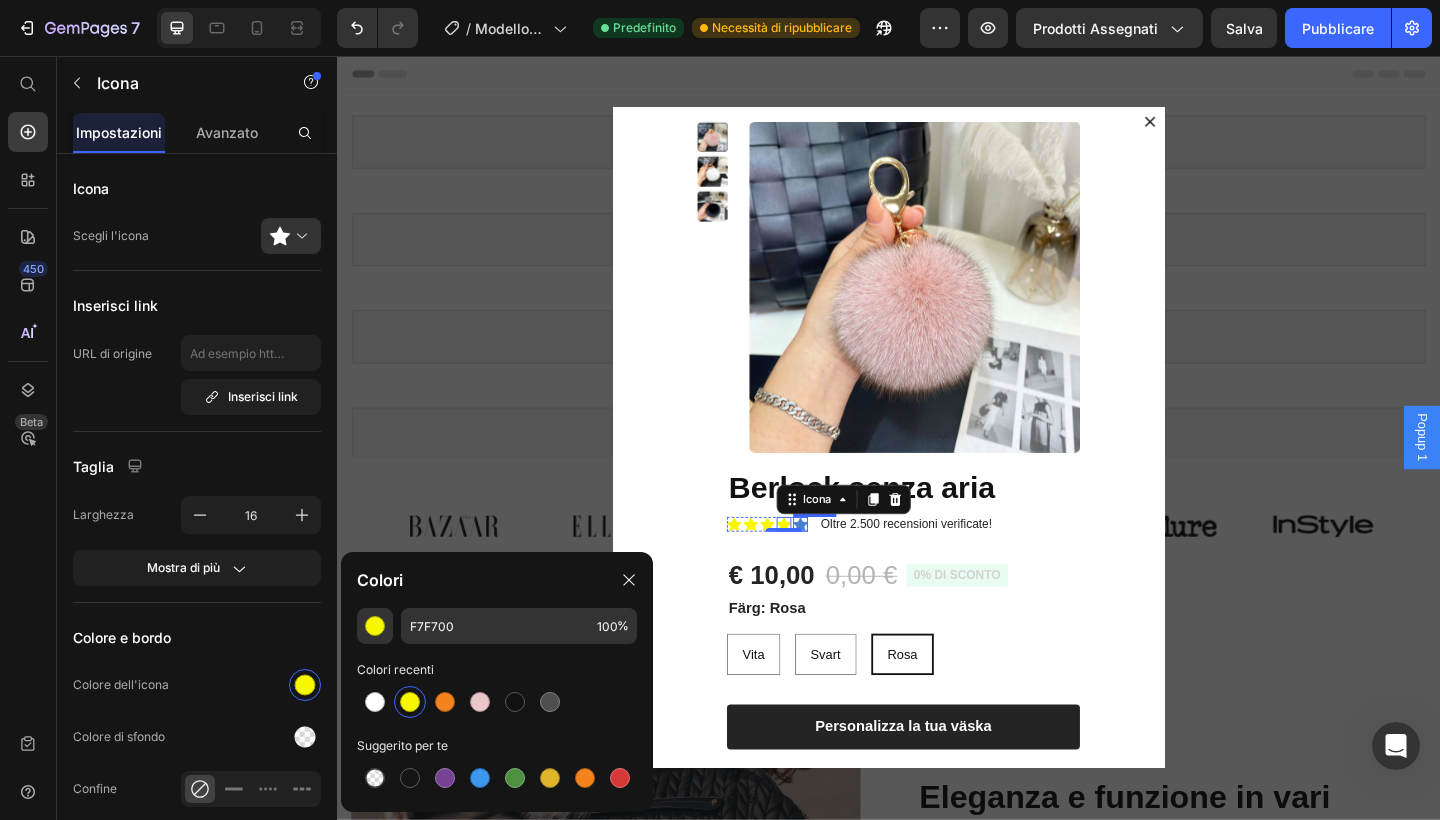 click 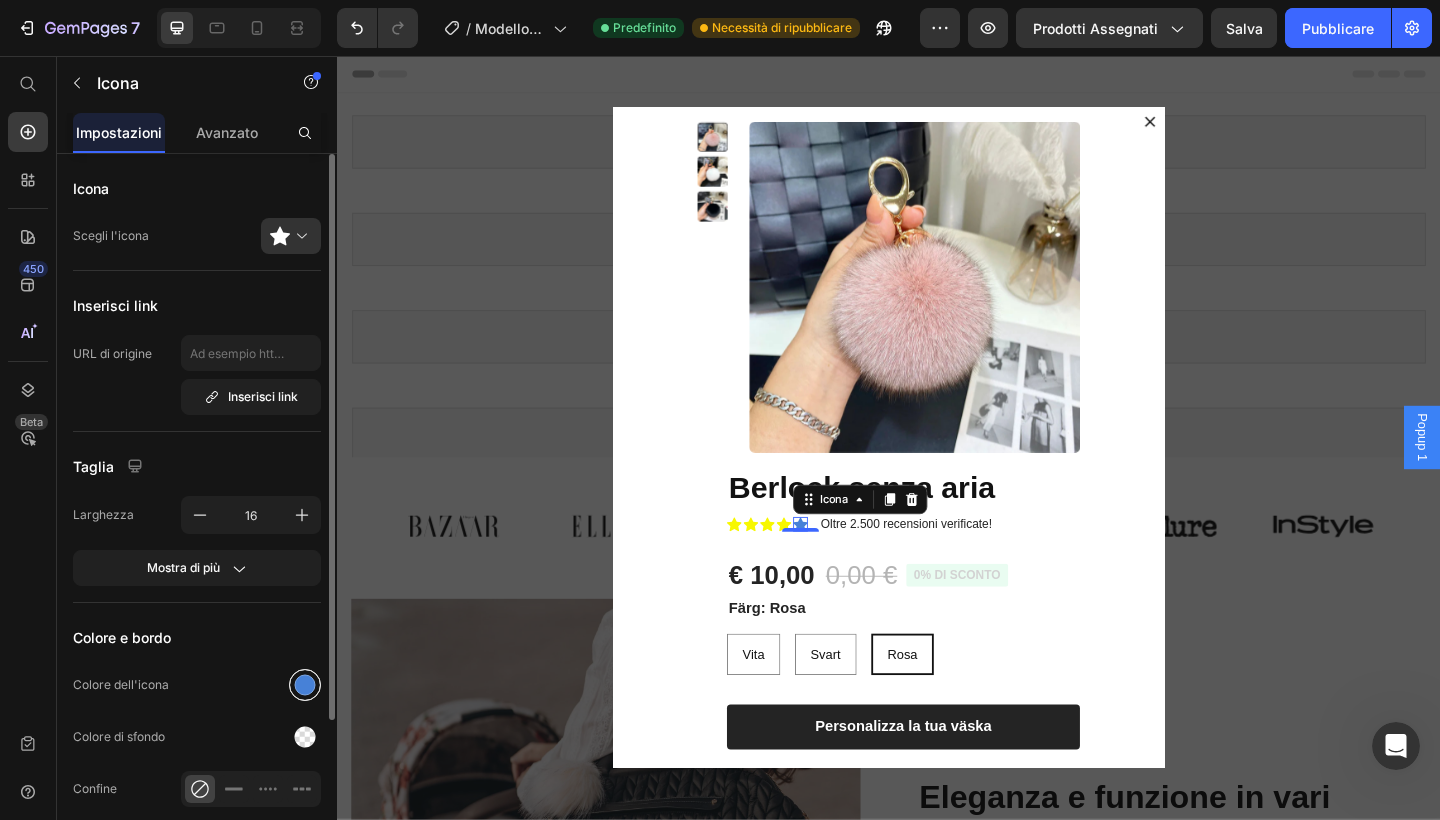 click at bounding box center (305, 685) 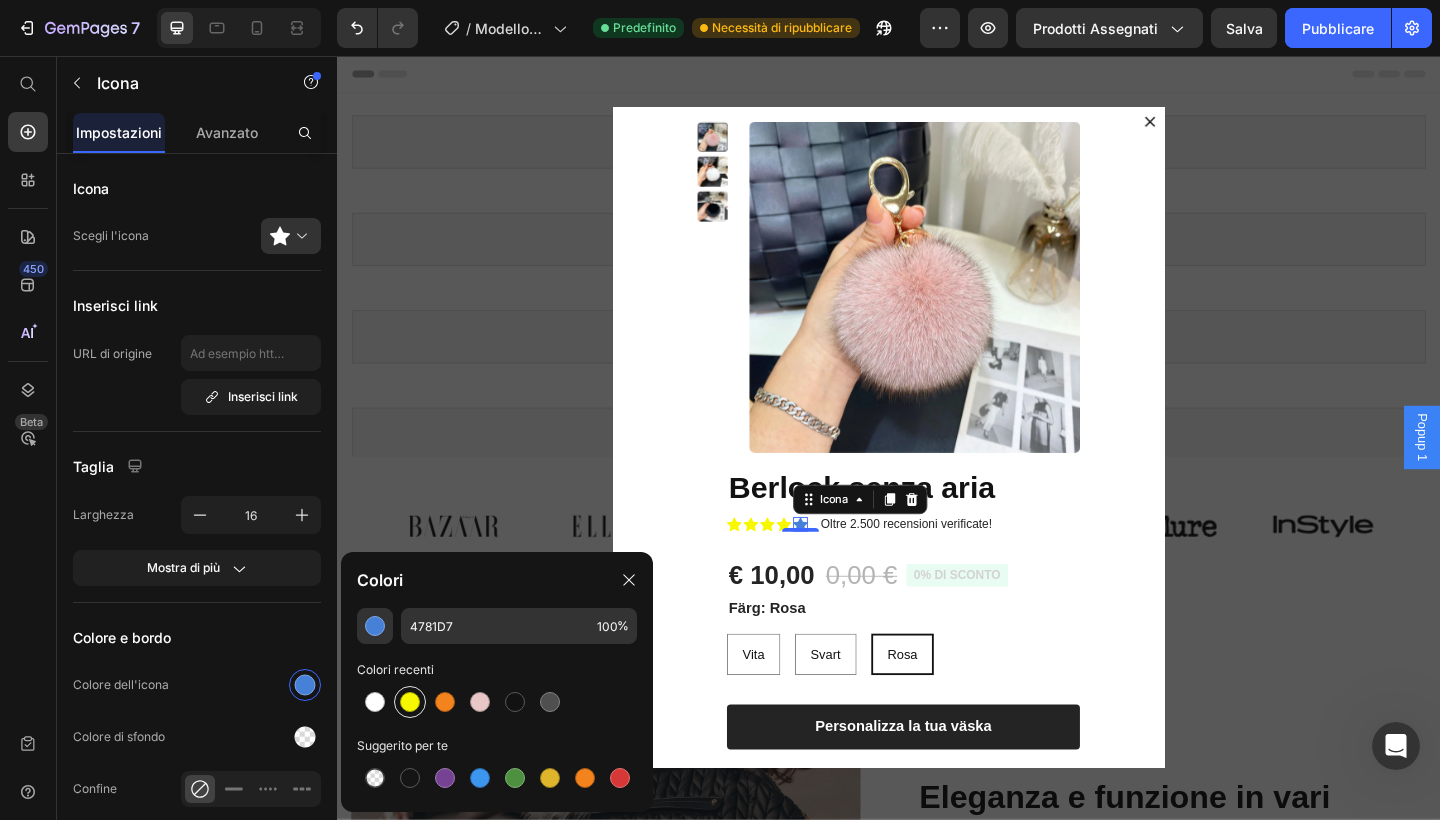 click at bounding box center (410, 702) 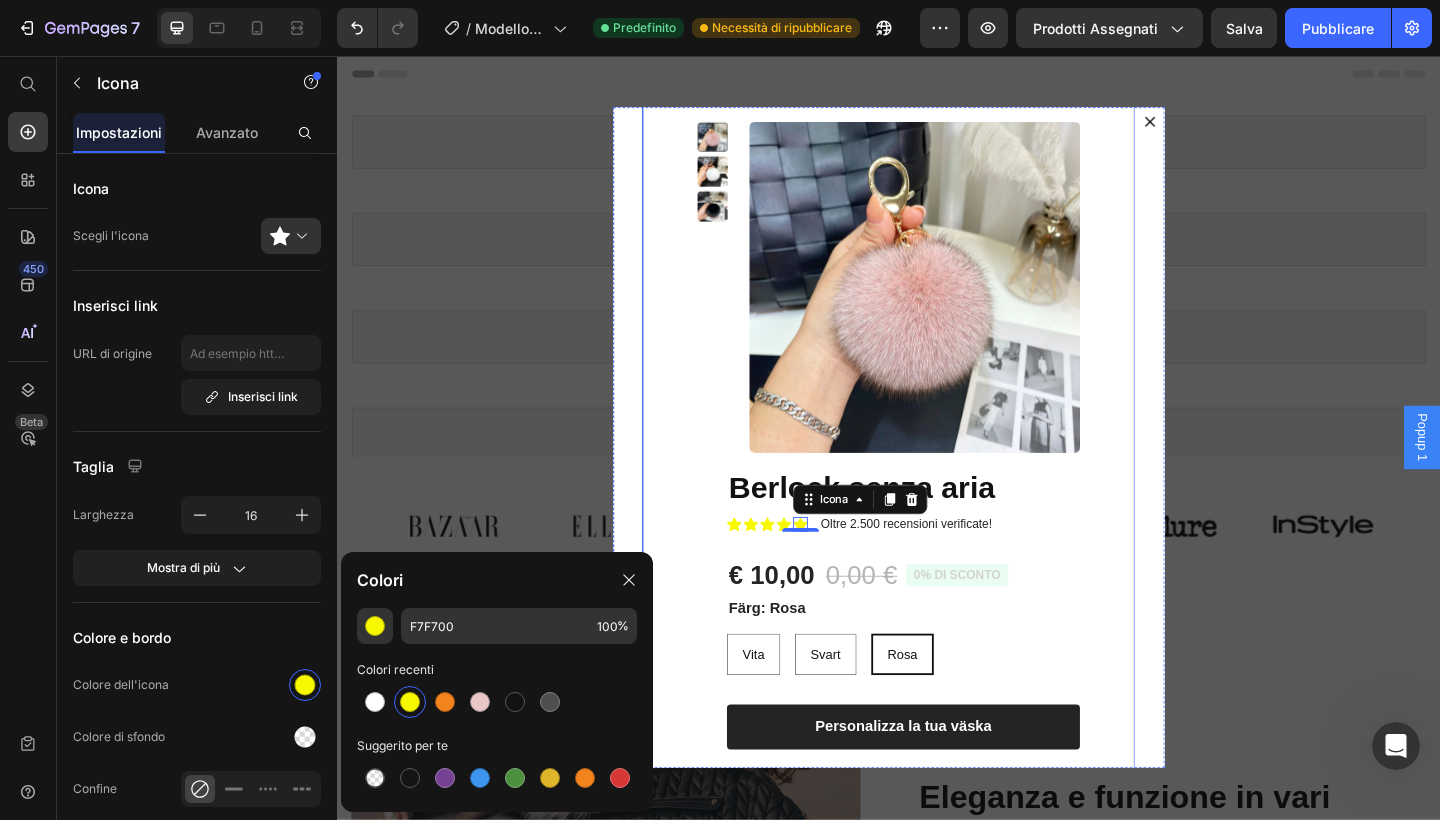 click on "Immagini del prodotto Berlock senza aria Titolo del prodotto Icona Icona Icona Icona Icona   0 Elenco delle icone Oltre 2.500 recensioni verificate! Blocco di testo Fila € 10,00 Prezzo del prodotto 0,00 € Prezzo del prodotto 0% DI SCONTO Badge del prodotto Fila Färg: Rosa Vita Vita Vita Svart Svart Svart Rosa Rosa Rosa Varianti e campioni di prodotti 1 Product Quantity Row Personalizza la tua väska Aggiungi al carrello Fila Fila Prodotto Fila" at bounding box center [937, 461] 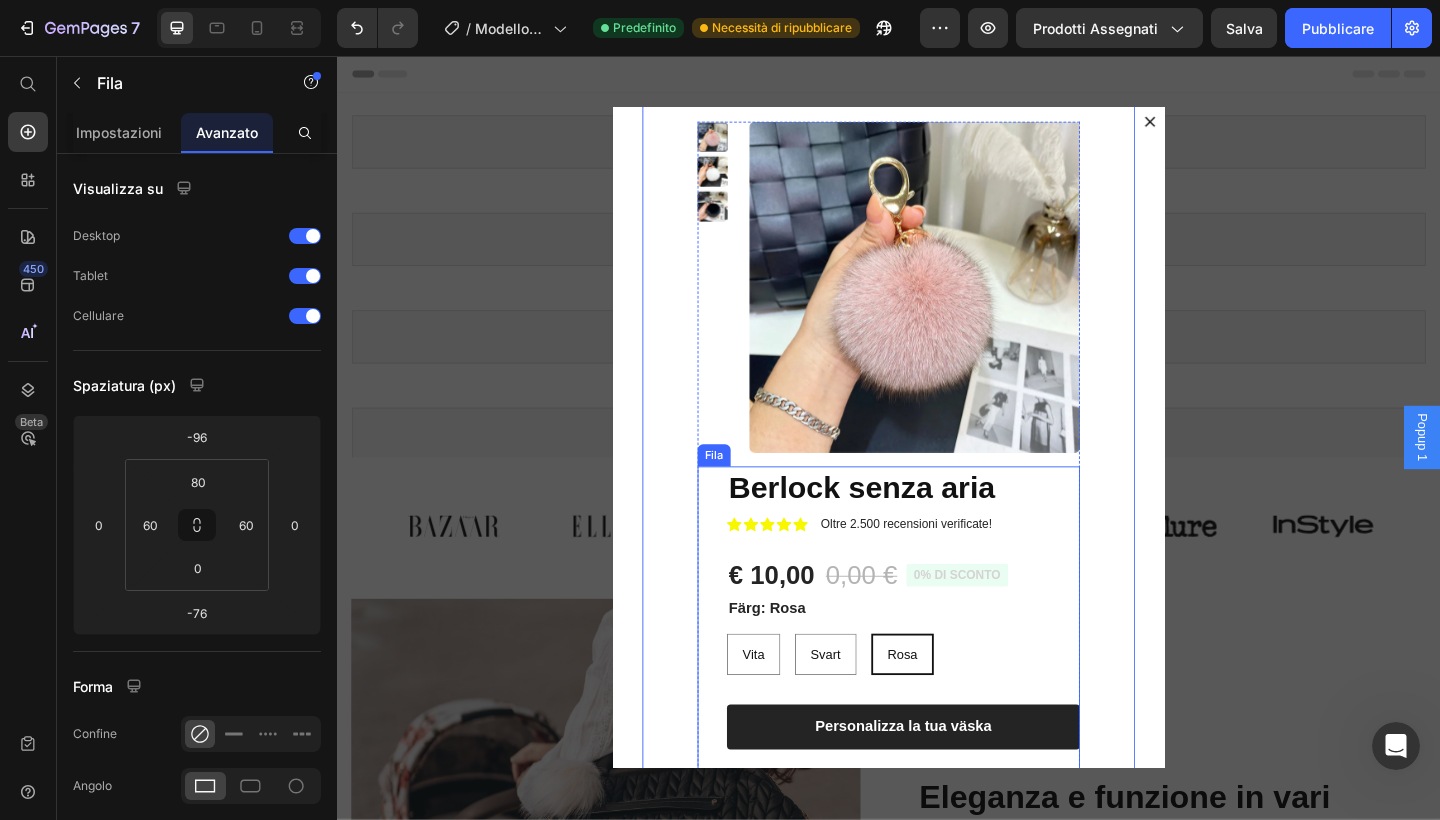 scroll, scrollTop: 0, scrollLeft: 0, axis: both 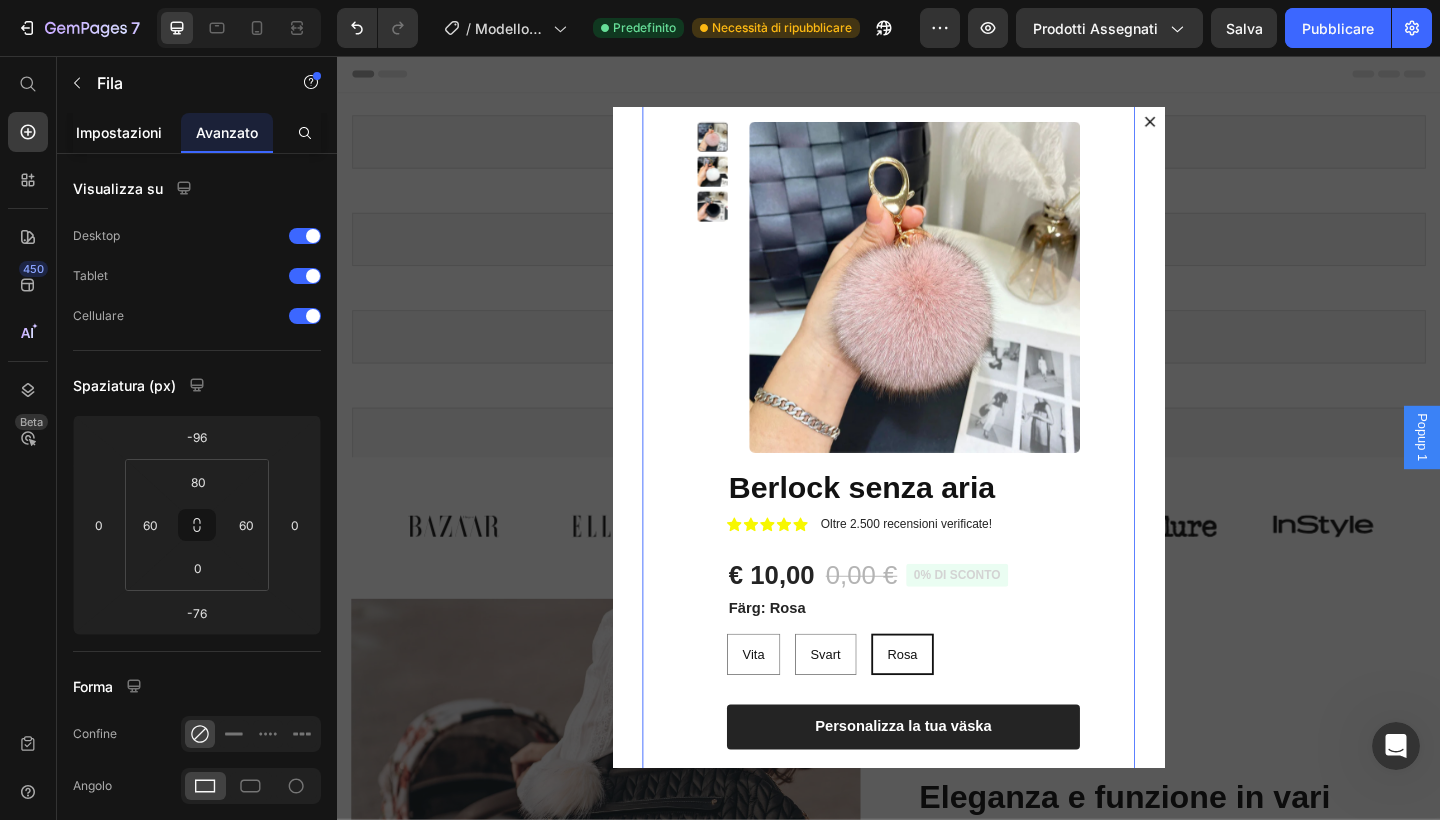 click on "Impostazioni" at bounding box center (119, 132) 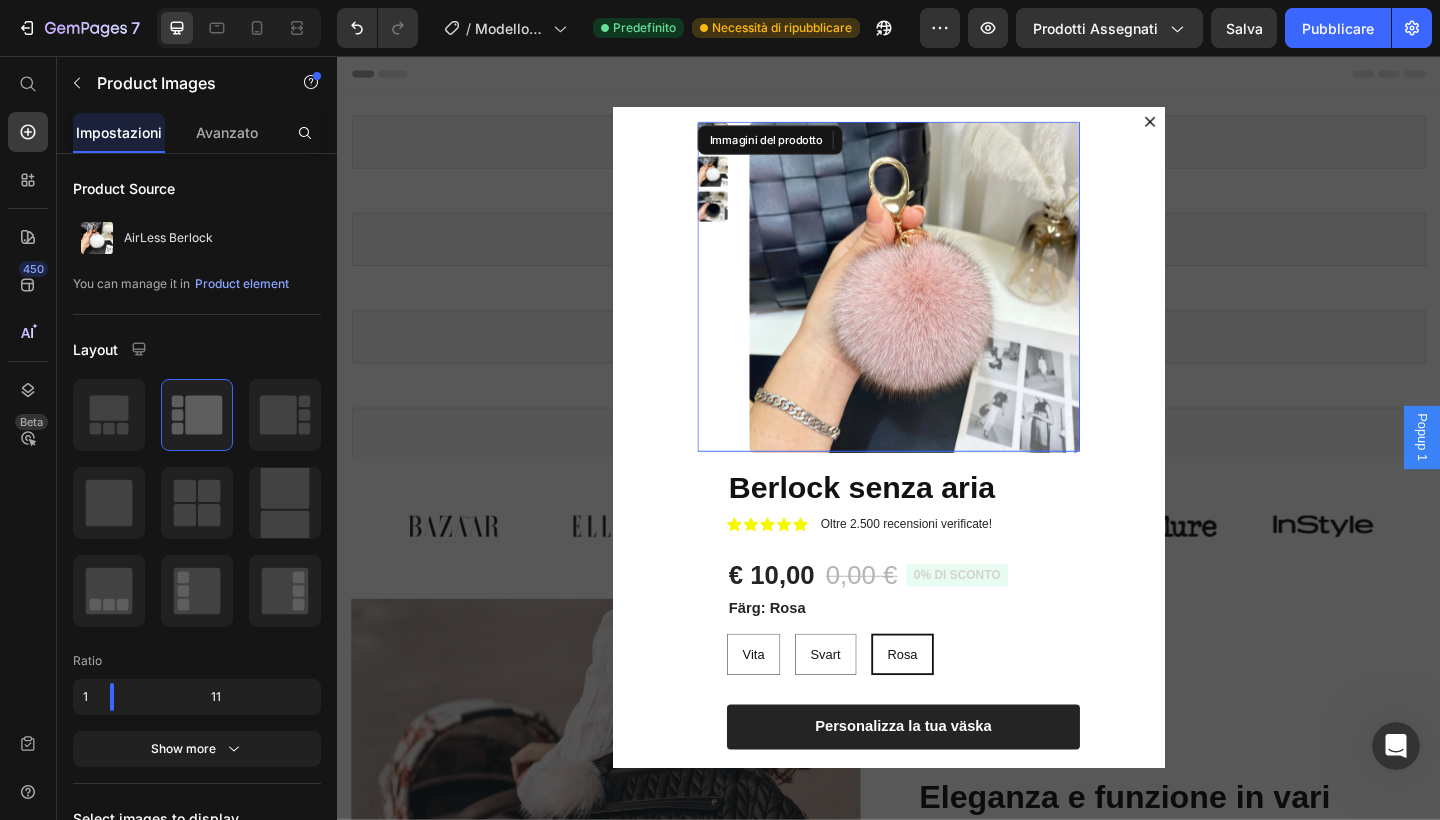 click at bounding box center (745, 307) 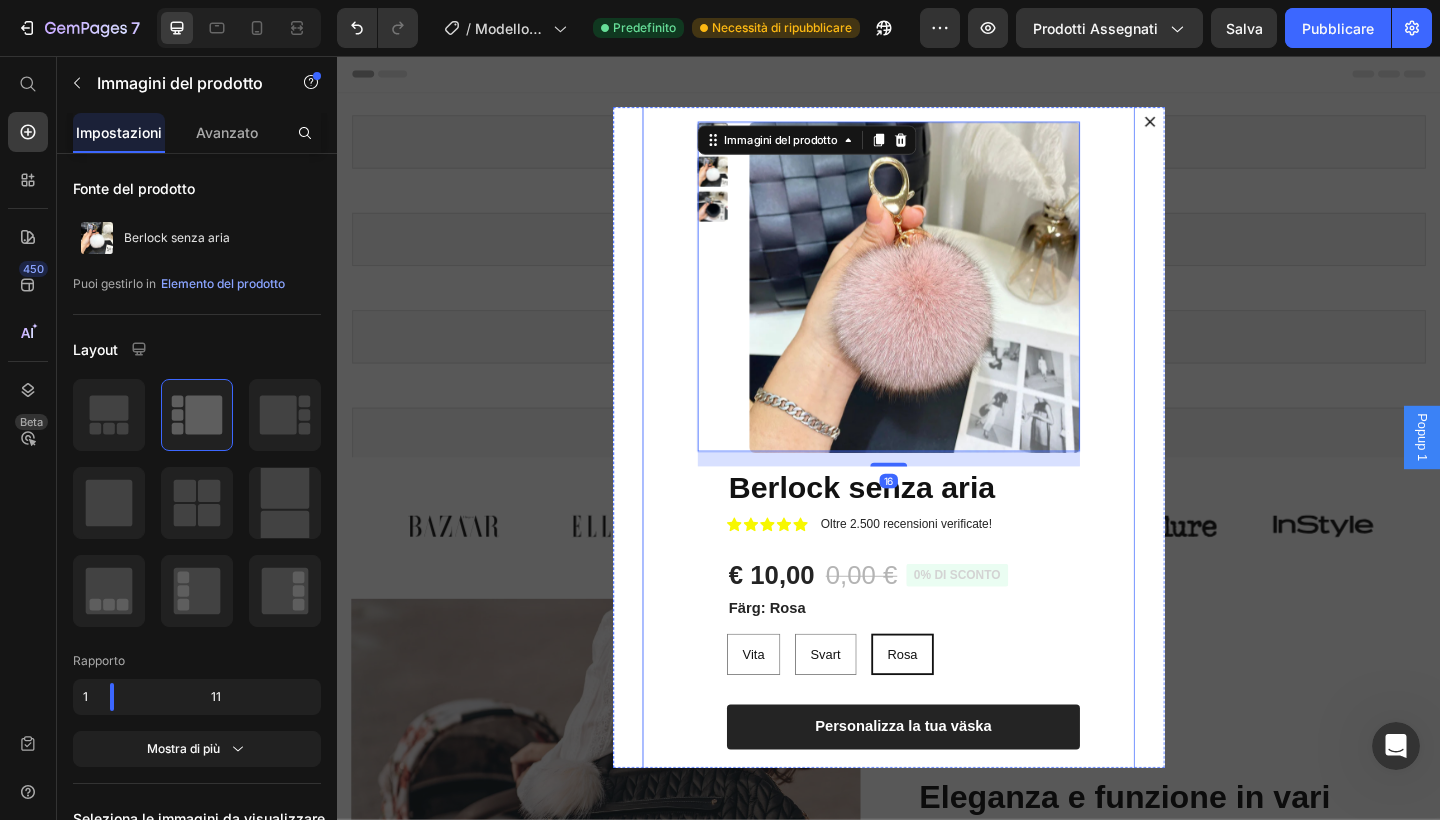 click on "Immagini del prodotto   16 Berlock senza aria Titolo del prodotto Icona Icona Icona Icona Icona Elenco delle icone Oltre 2.500 recensioni verificate! Blocco di testo Fila € 10,00 Prezzo del prodotto 0,00 € Prezzo del prodotto 0% DI SCONTO Badge del prodotto Fila Färg: Rosa Vita Vita Vita Svart Svart Svart Rosa Rosa Rosa Varianti e campioni di prodotti 1 Product Quantity Row Personalizza la tua väska Aggiungi al carrello Fila Fila Prodotto Fila" at bounding box center (937, 461) 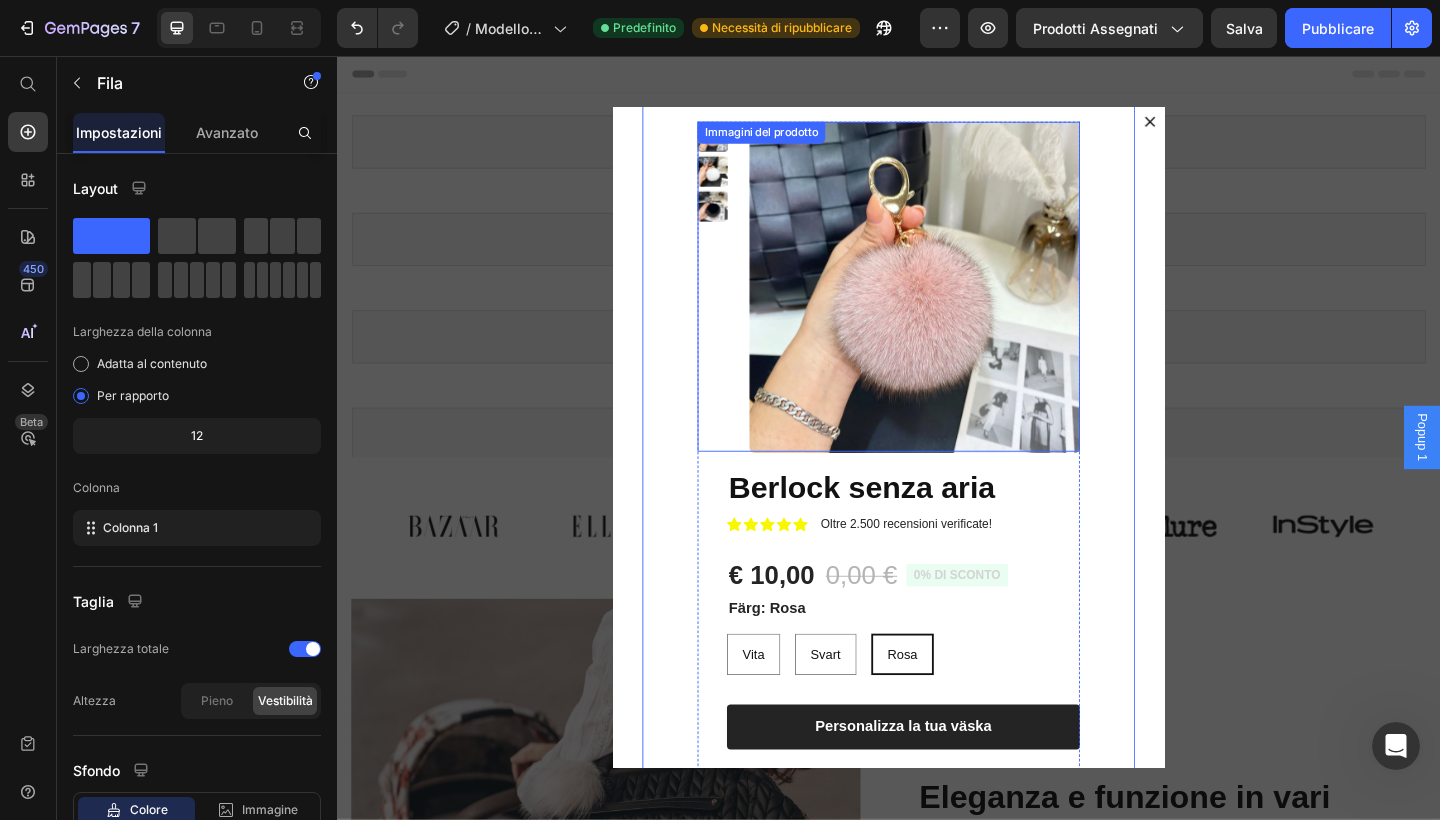 click at bounding box center (965, 307) 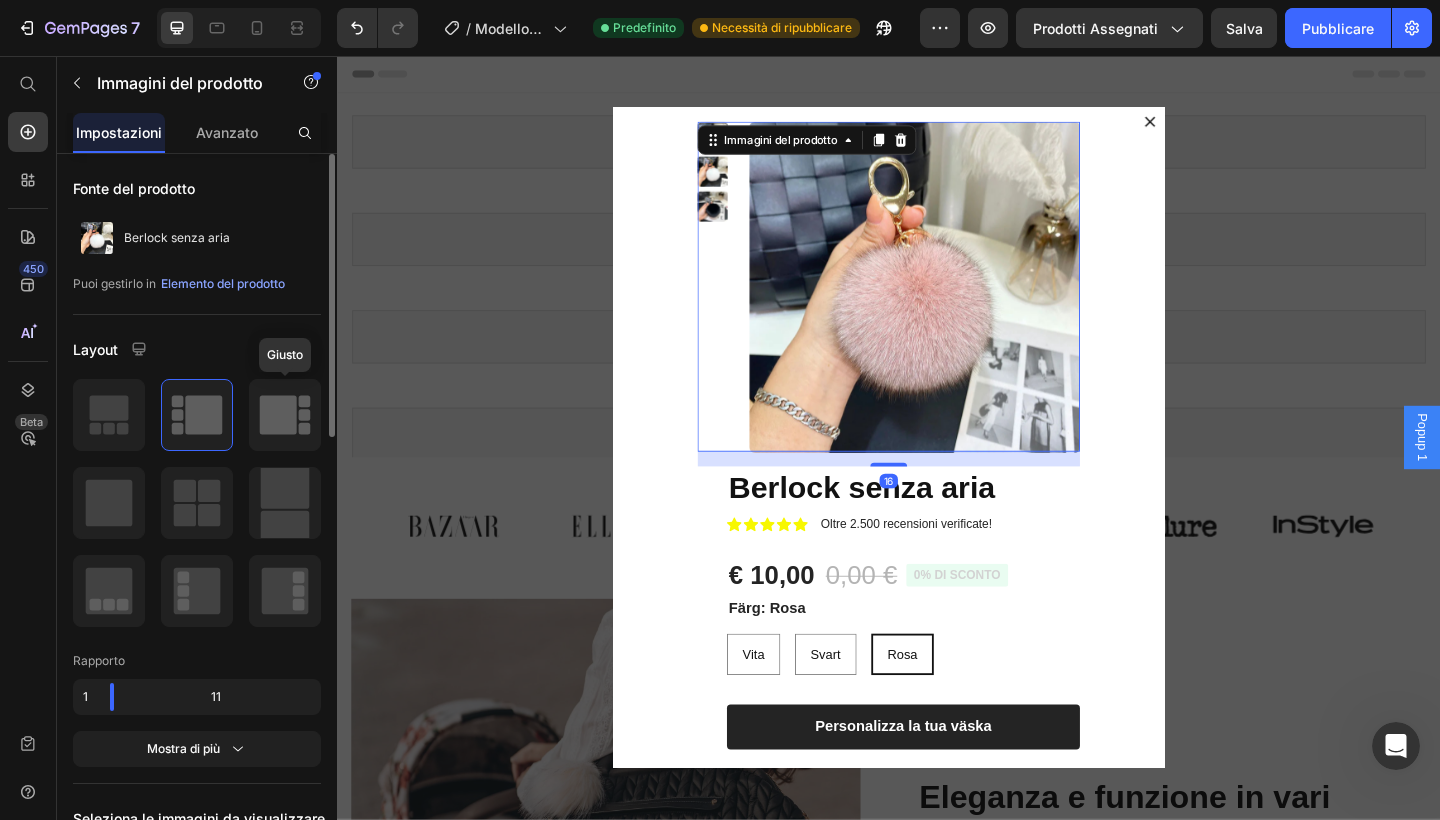 click 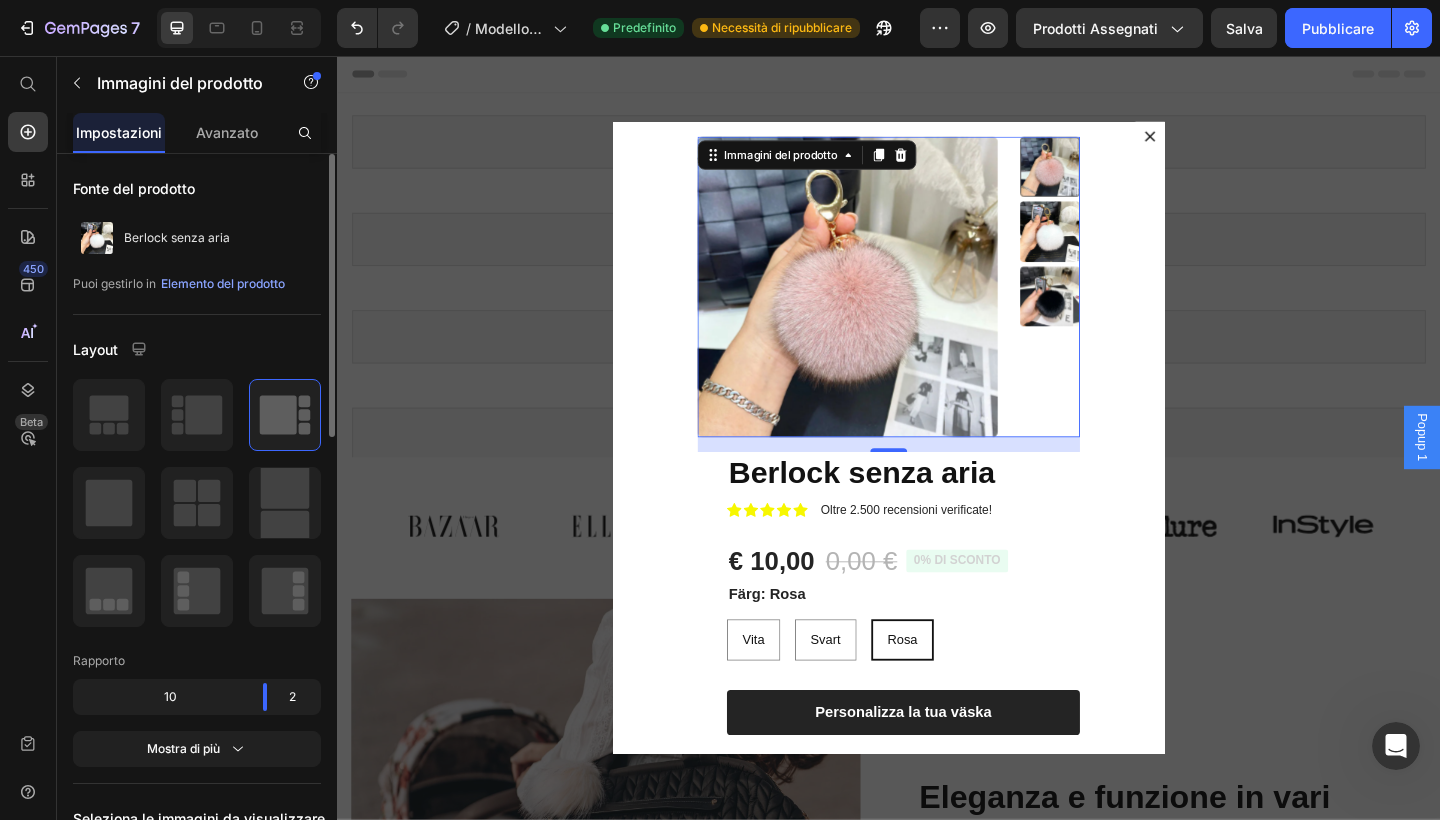 click 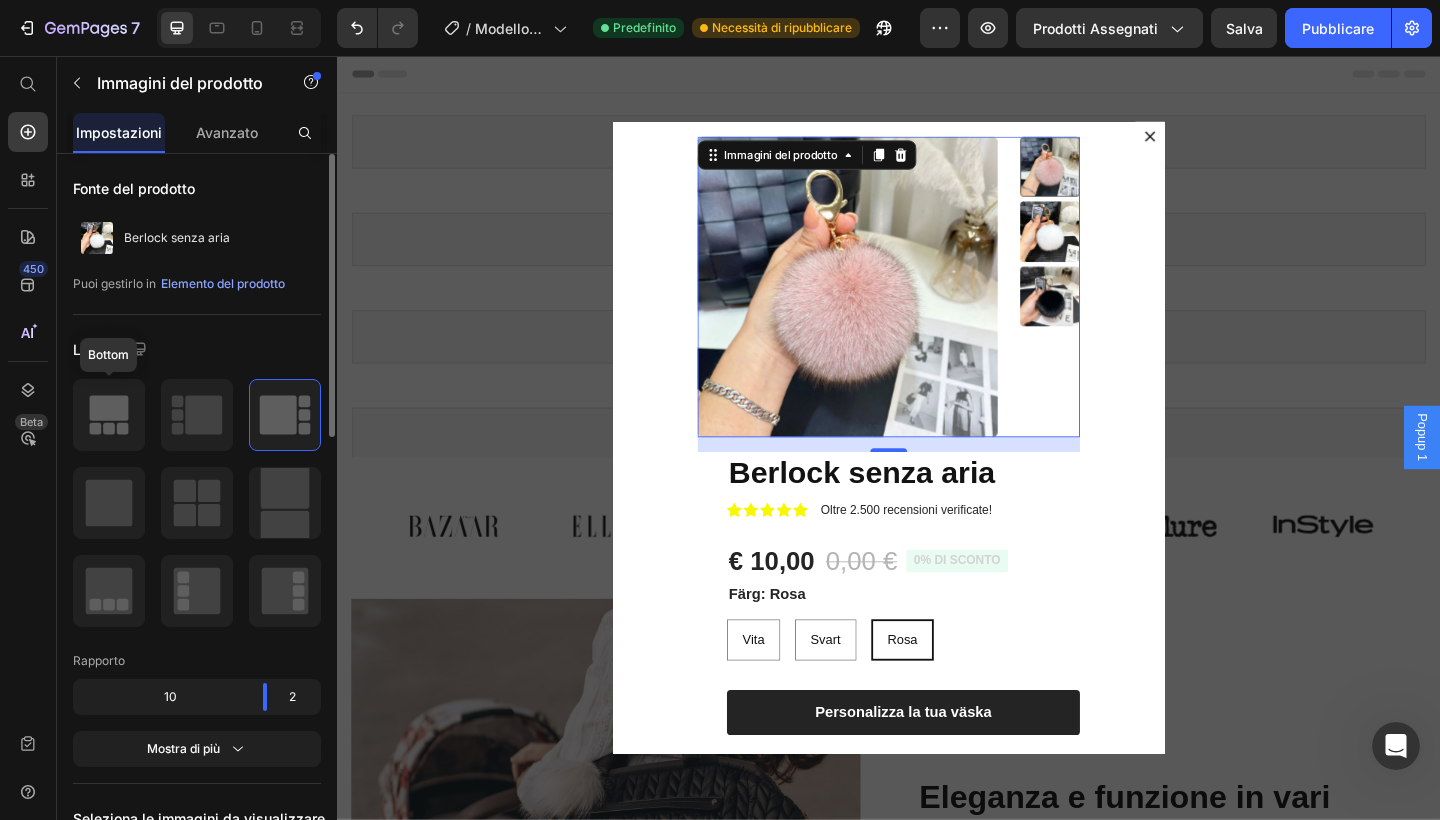 click 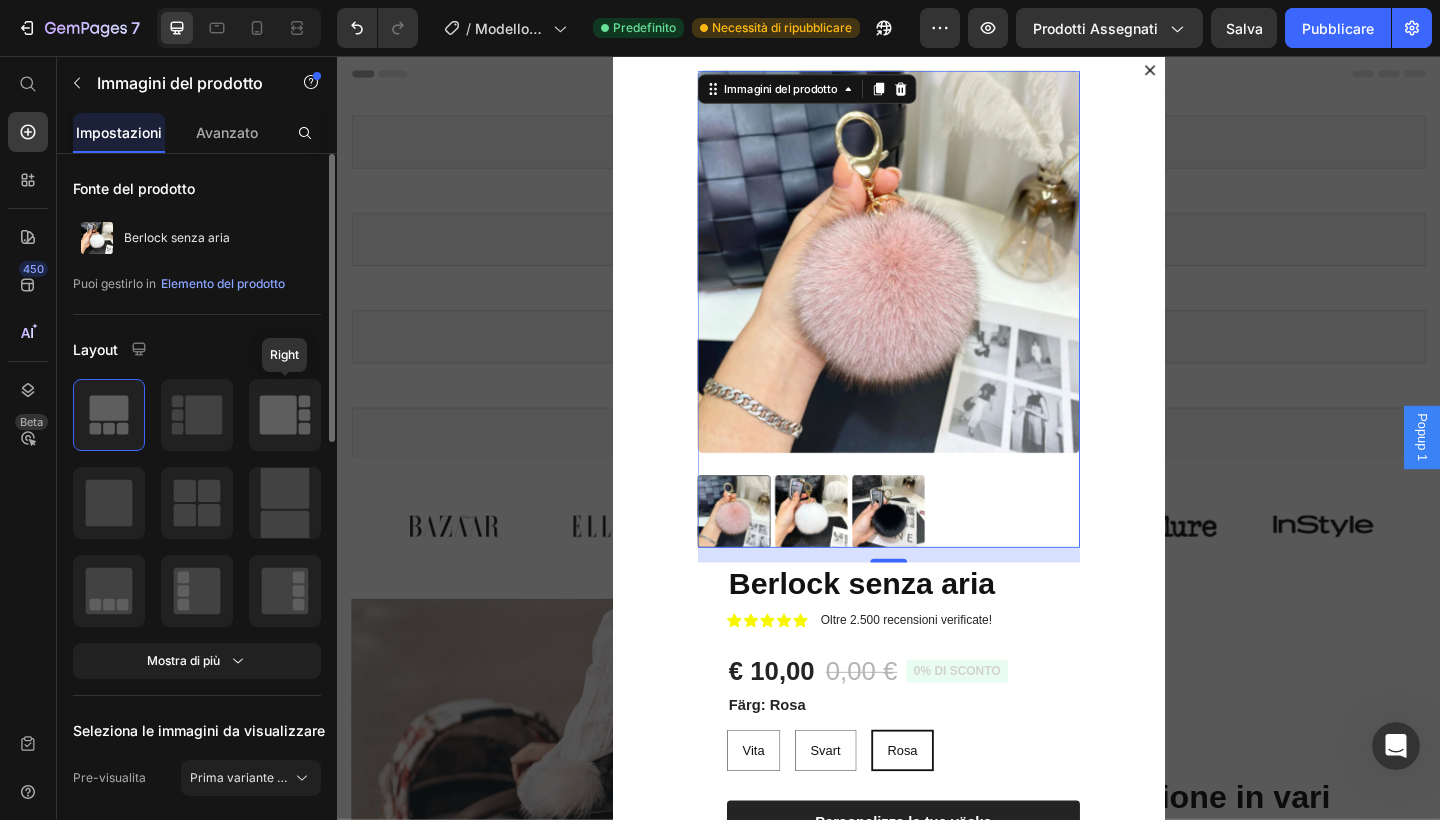 click 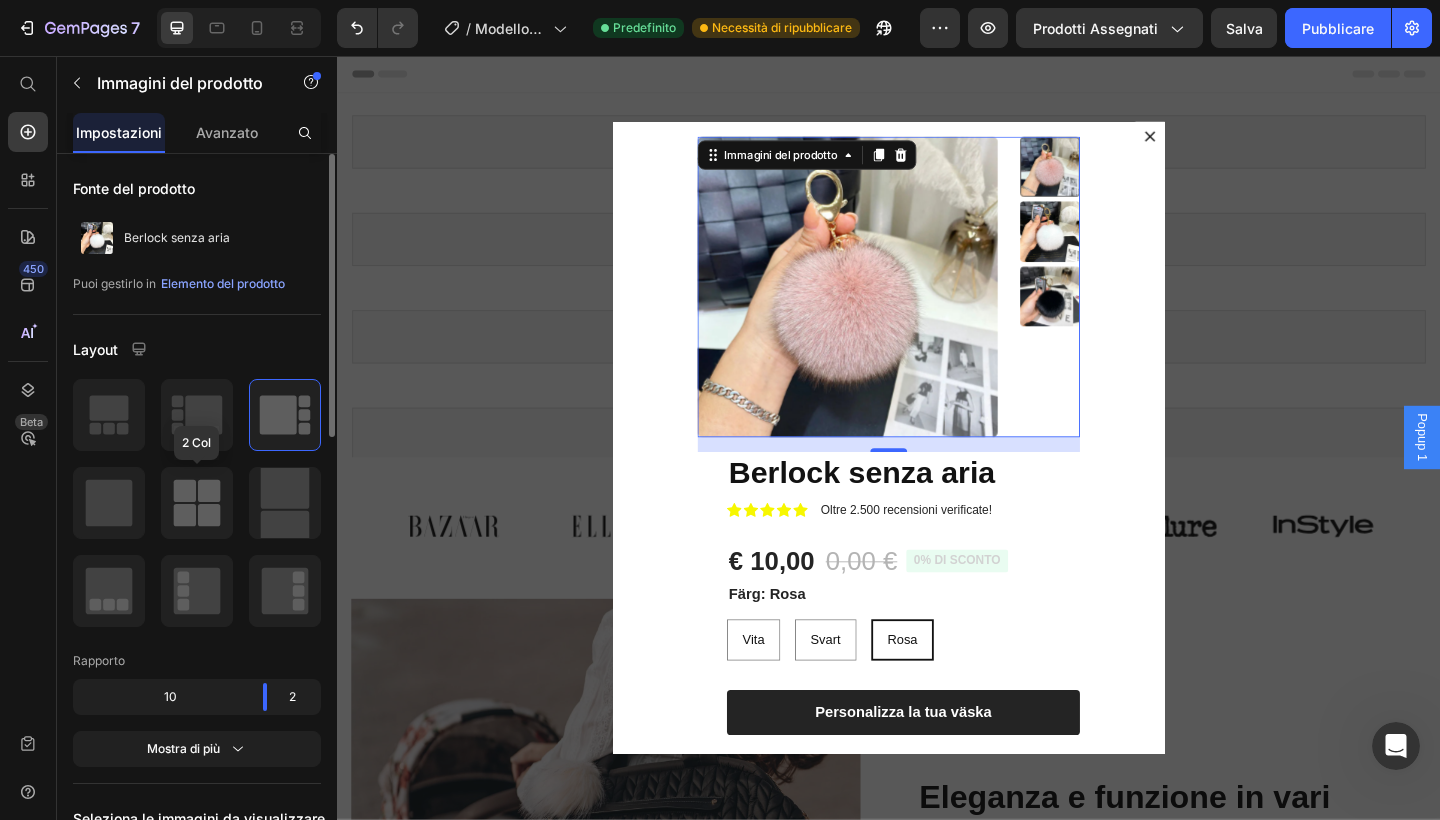 click 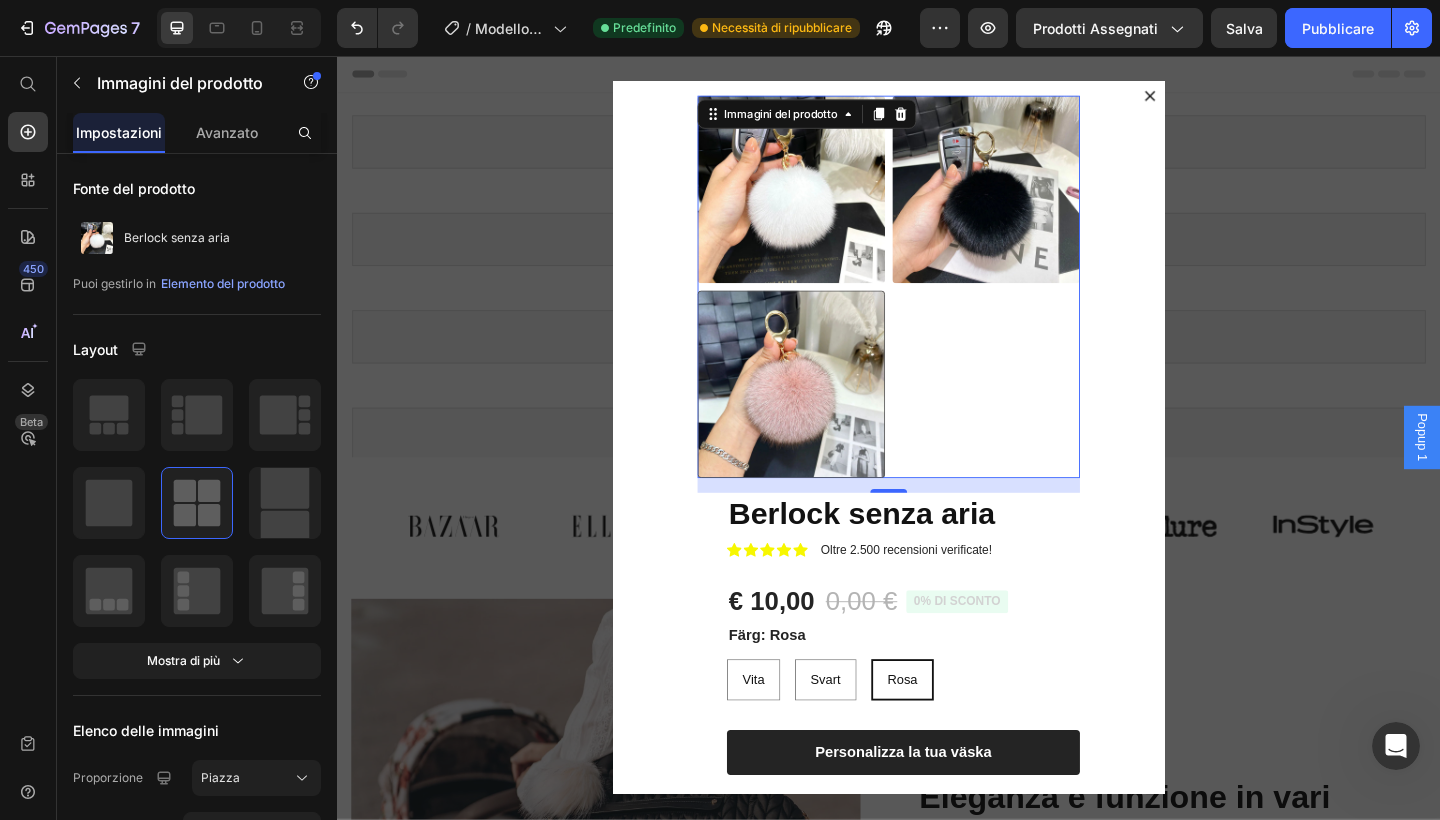 scroll, scrollTop: 0, scrollLeft: 0, axis: both 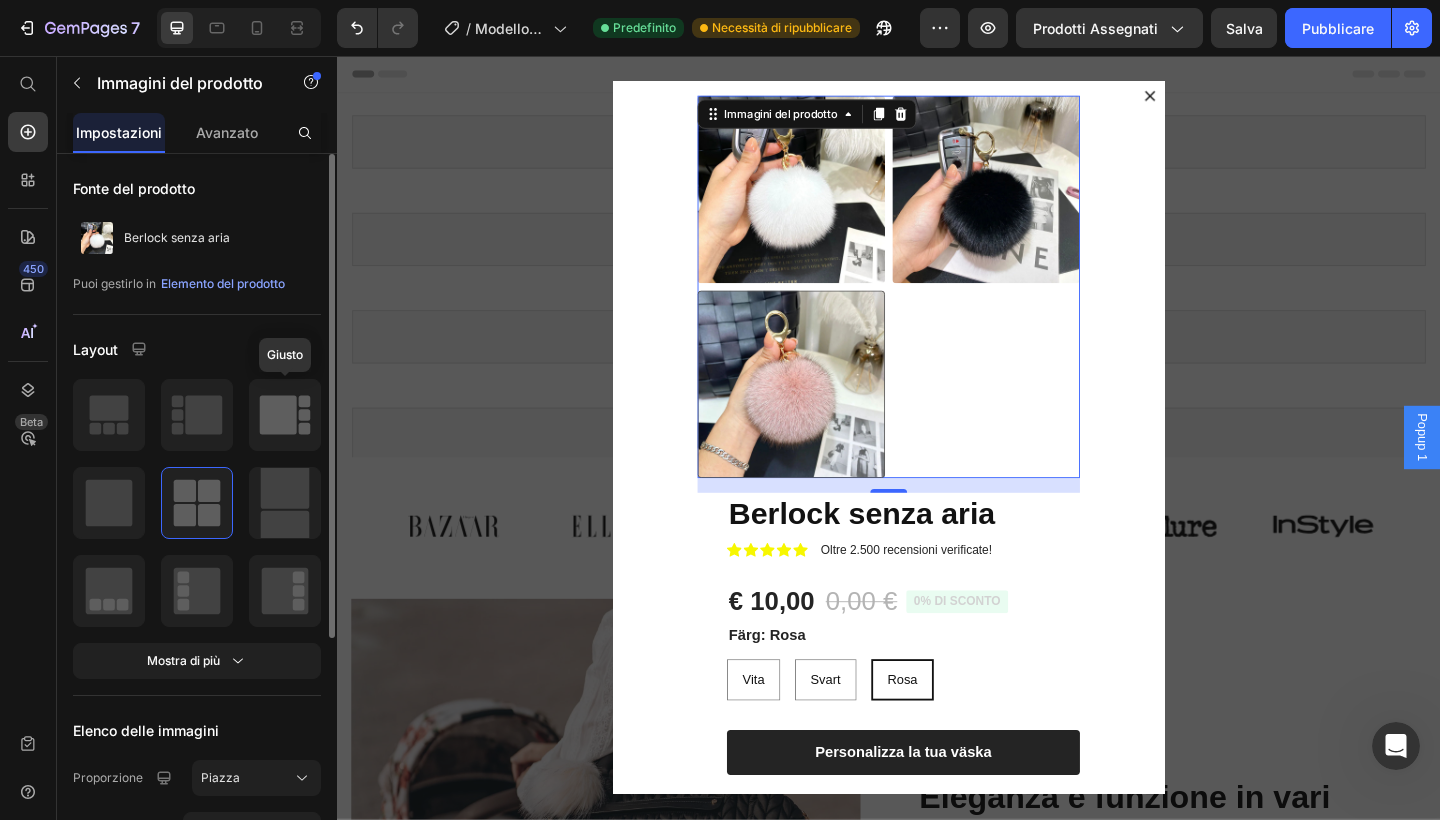 click 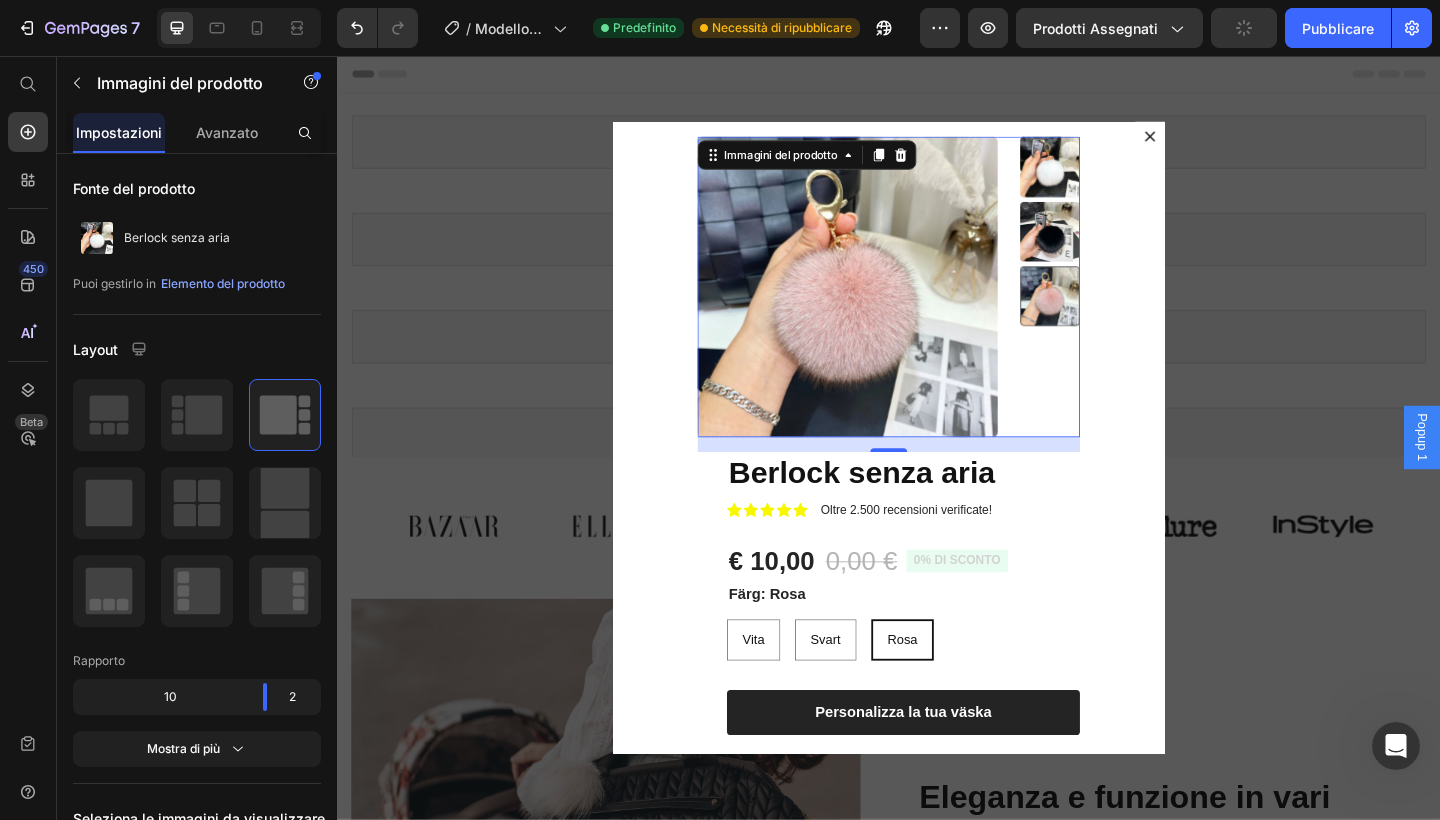 scroll, scrollTop: 0, scrollLeft: 0, axis: both 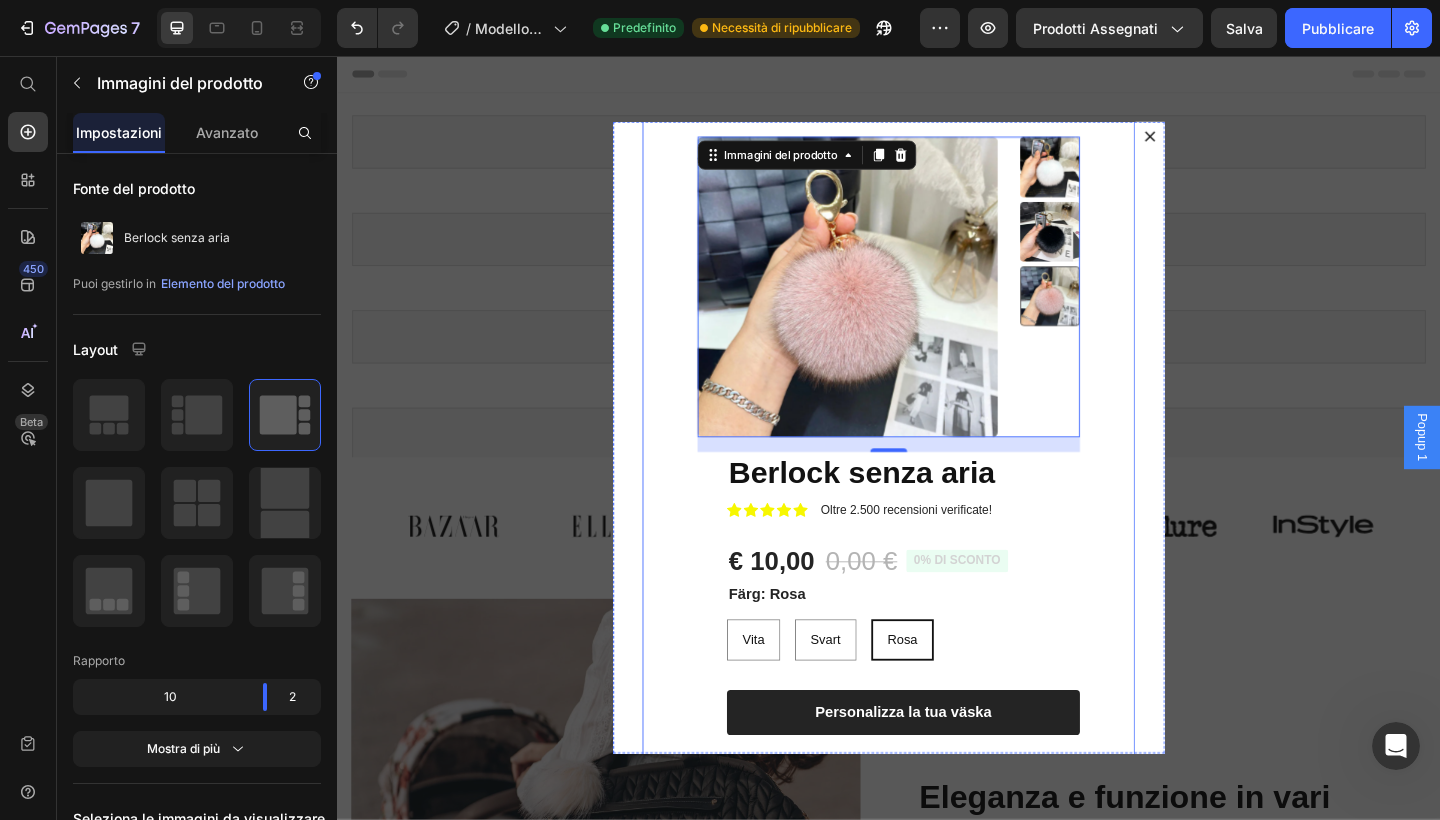 click on "Immagini del prodotto   16 Berlock senza aria Titolo del prodotto Icona Icona Icona Icona Icona Elenco delle icone Oltre 2.500 recensioni verificate! Blocco di testo Fila € 10,00 Prezzo del prodotto 0,00 € Prezzo del prodotto 0% DI SCONTO Badge del prodotto Fila Färg: Rosa Vita Vita Vita Svart Svart Svart Rosa Rosa Rosa Varianti e campioni di prodotti 1 Product Quantity Row Personalizza la tua väska Aggiungi al carrello Fila Fila Prodotto Fila" at bounding box center (937, 461) 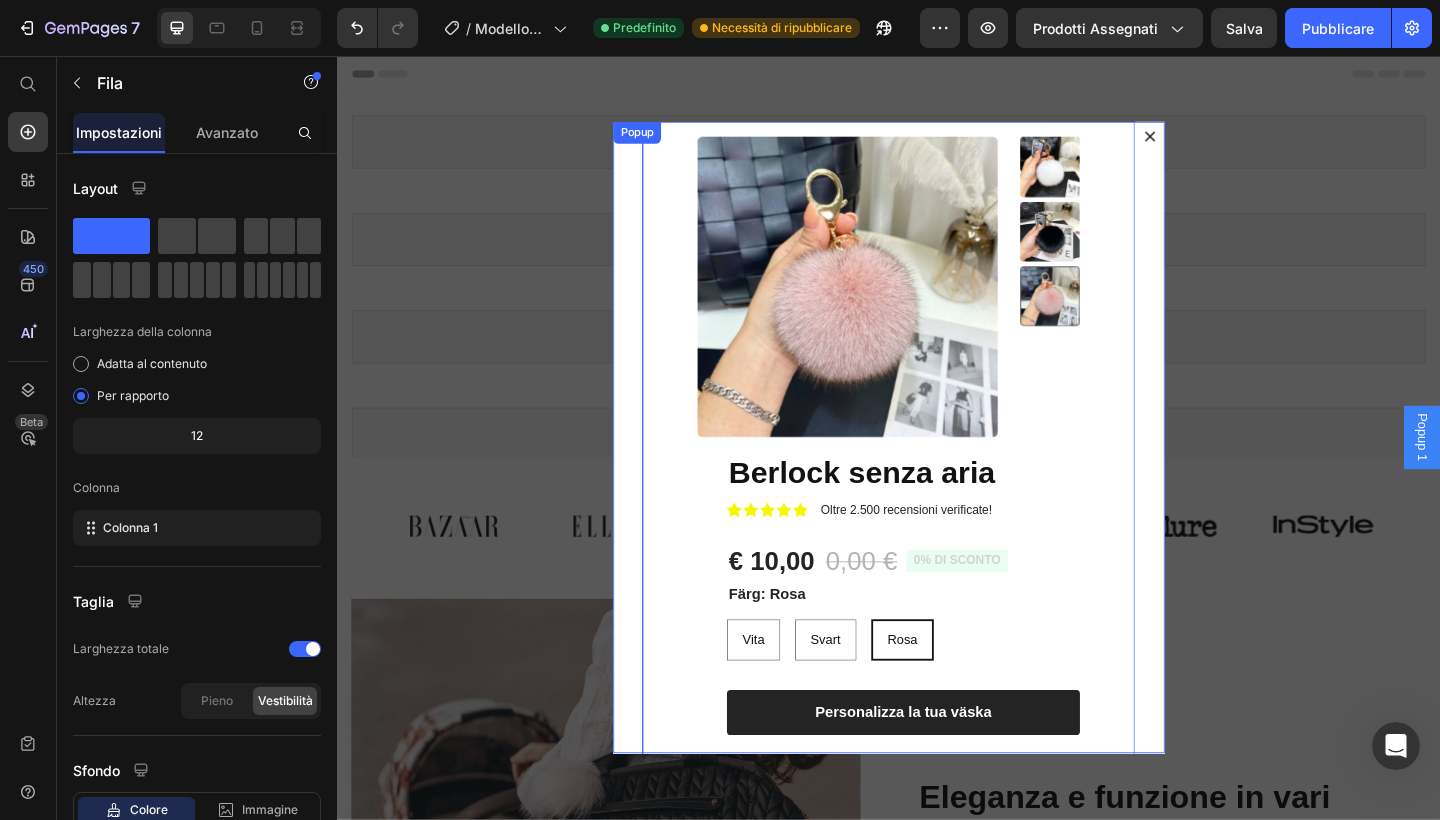click on "Immagini del prodotto Berlock senza aria Titolo del prodotto Icona Icona Icona Icona Icona Elenco delle icone Oltre 2.500 recensioni verificate! Blocco di testo Fila € 10,00 Prezzo del prodotto 0,00 € Prezzo del prodotto 0% DI SCONTO Badge del prodotto Fila Färg: Rosa Vita Vita Vita Svart Svart Svart Rosa Rosa Rosa Varianti e campioni di prodotti 1 Product Quantity Row Personalizza la tua väska Aggiungi al carrello Fila Fila Prodotto Fila   -76" at bounding box center [937, 471] 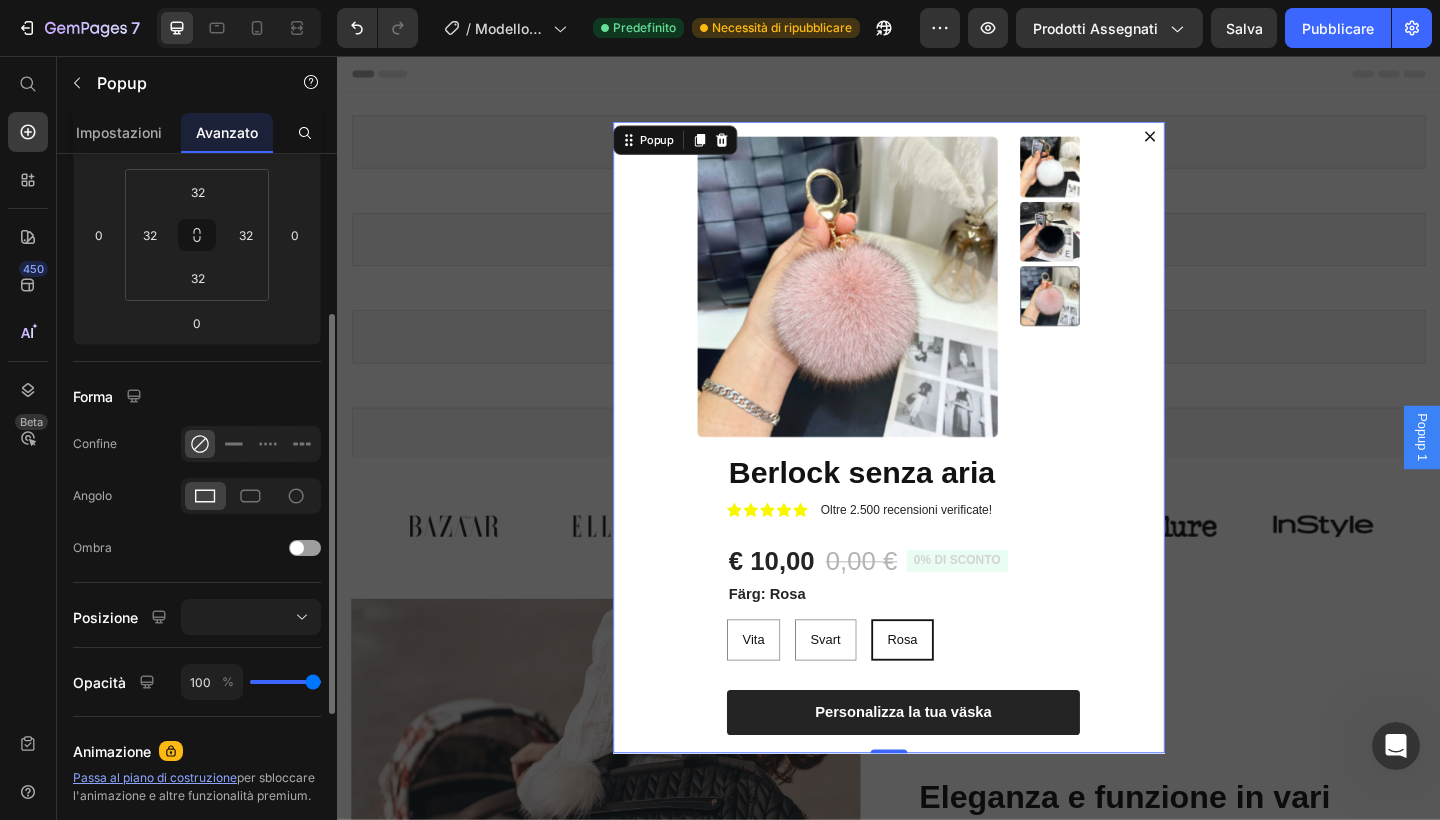 scroll, scrollTop: 313, scrollLeft: 0, axis: vertical 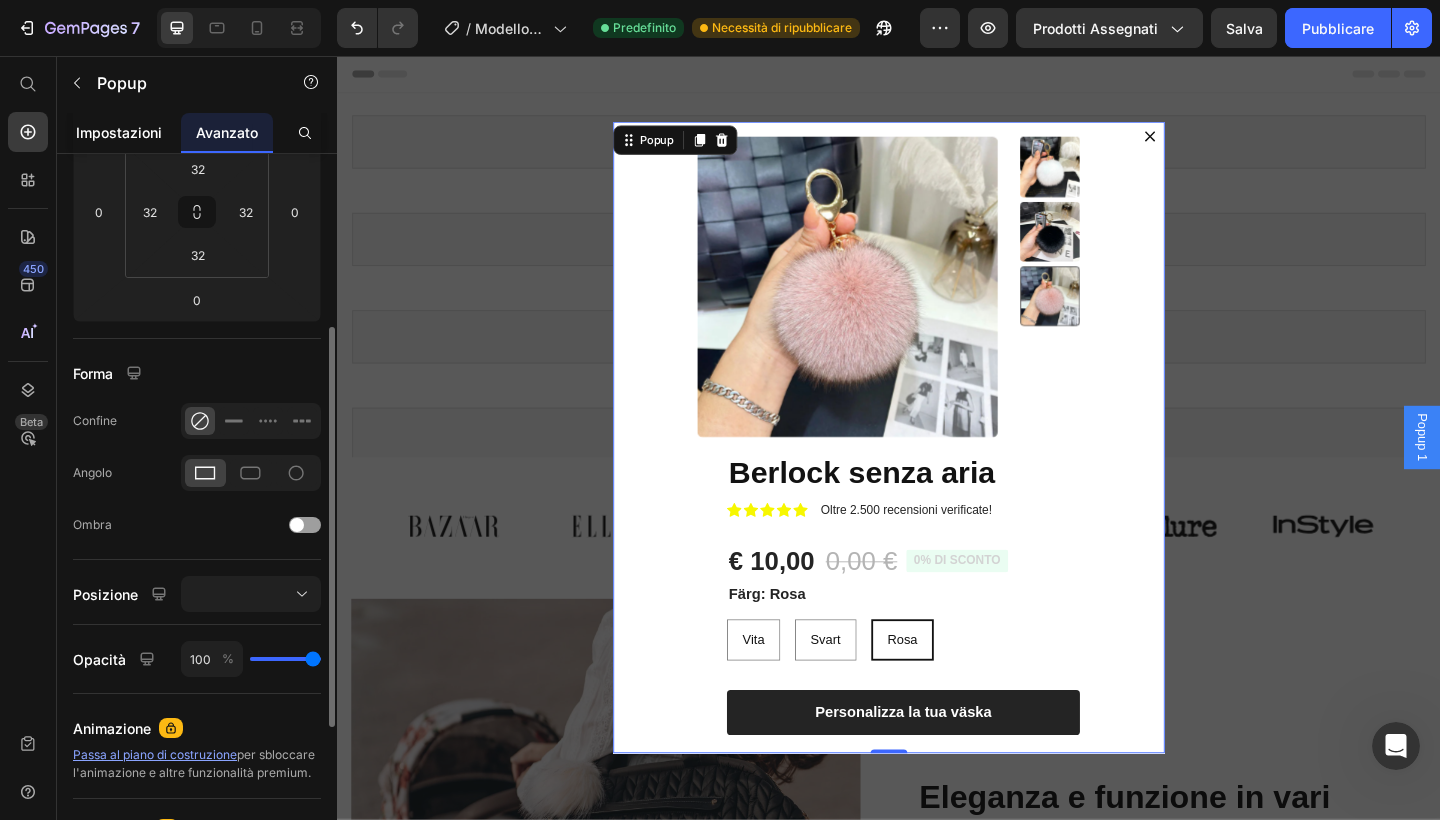 click on "Impostazioni" at bounding box center (119, 132) 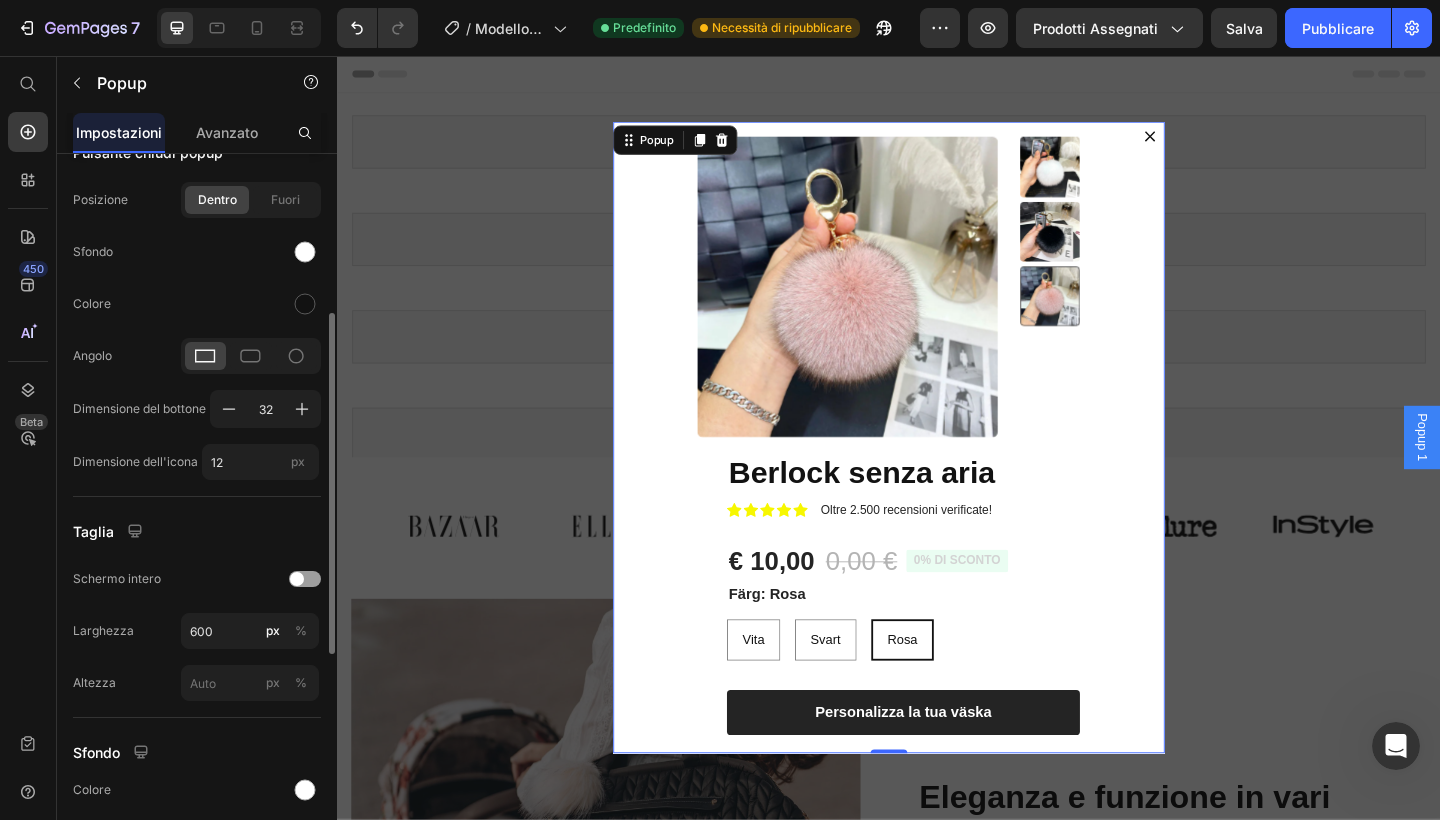 scroll, scrollTop: 328, scrollLeft: 0, axis: vertical 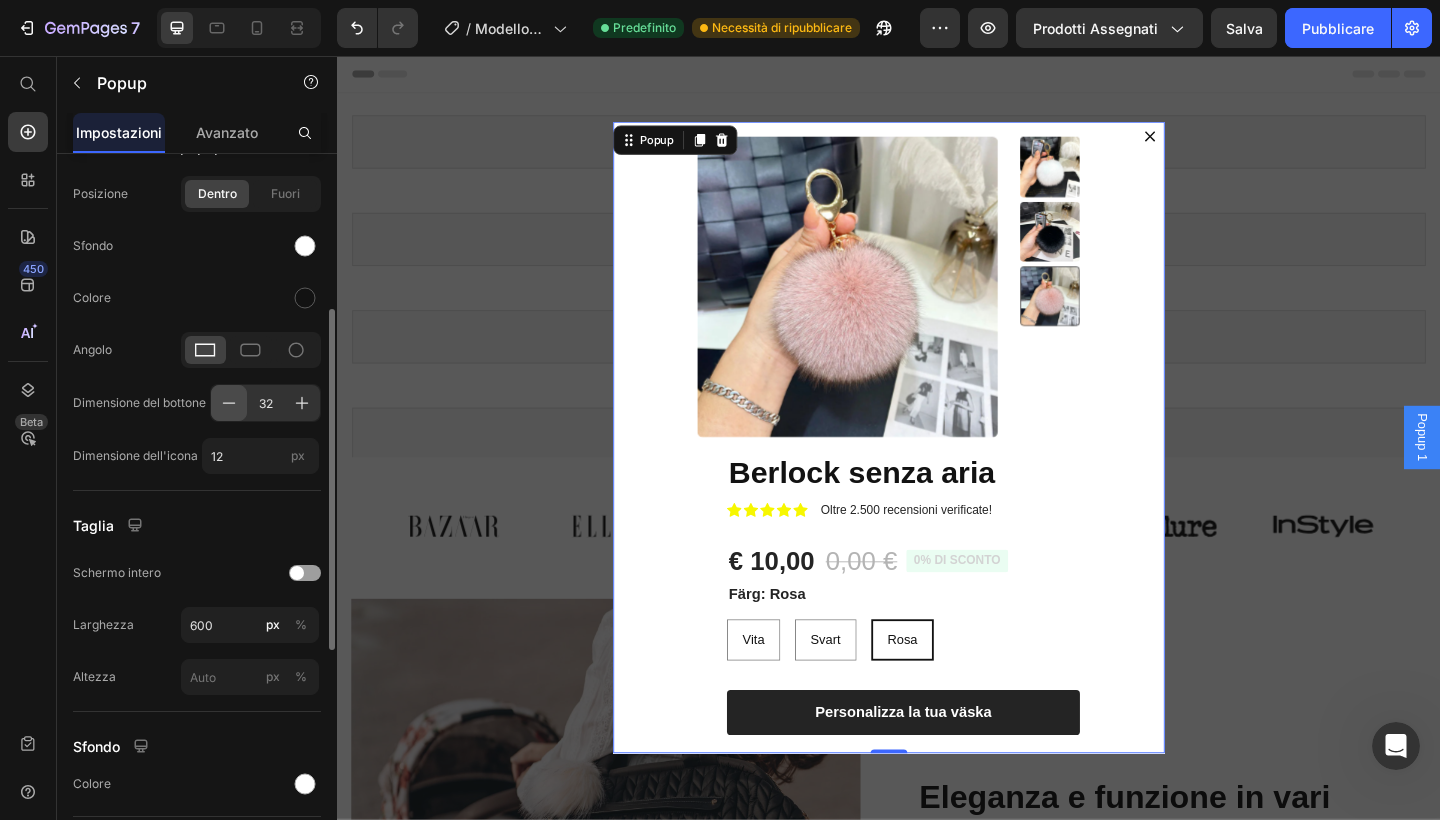 click at bounding box center (229, 403) 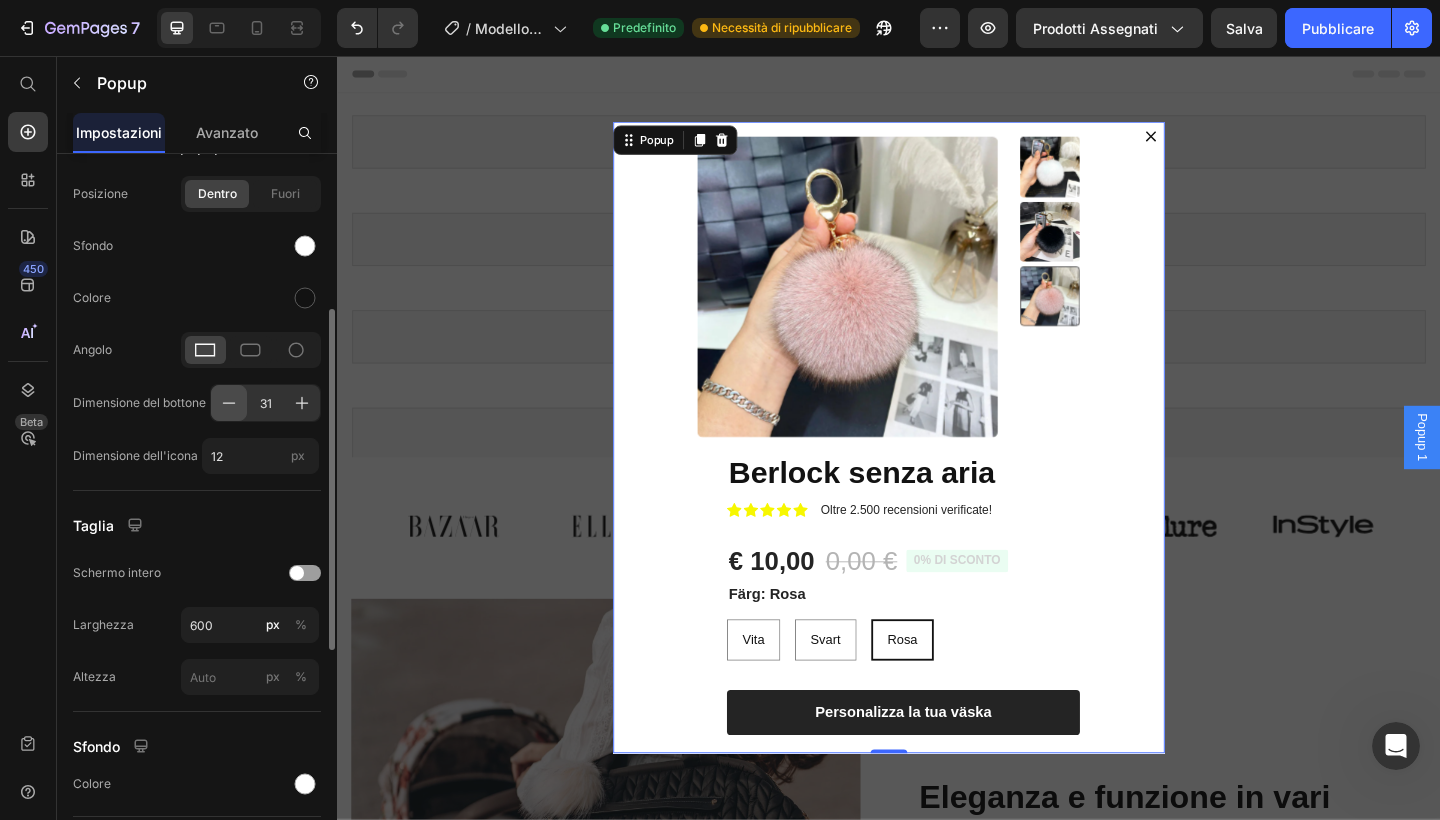 click at bounding box center [229, 403] 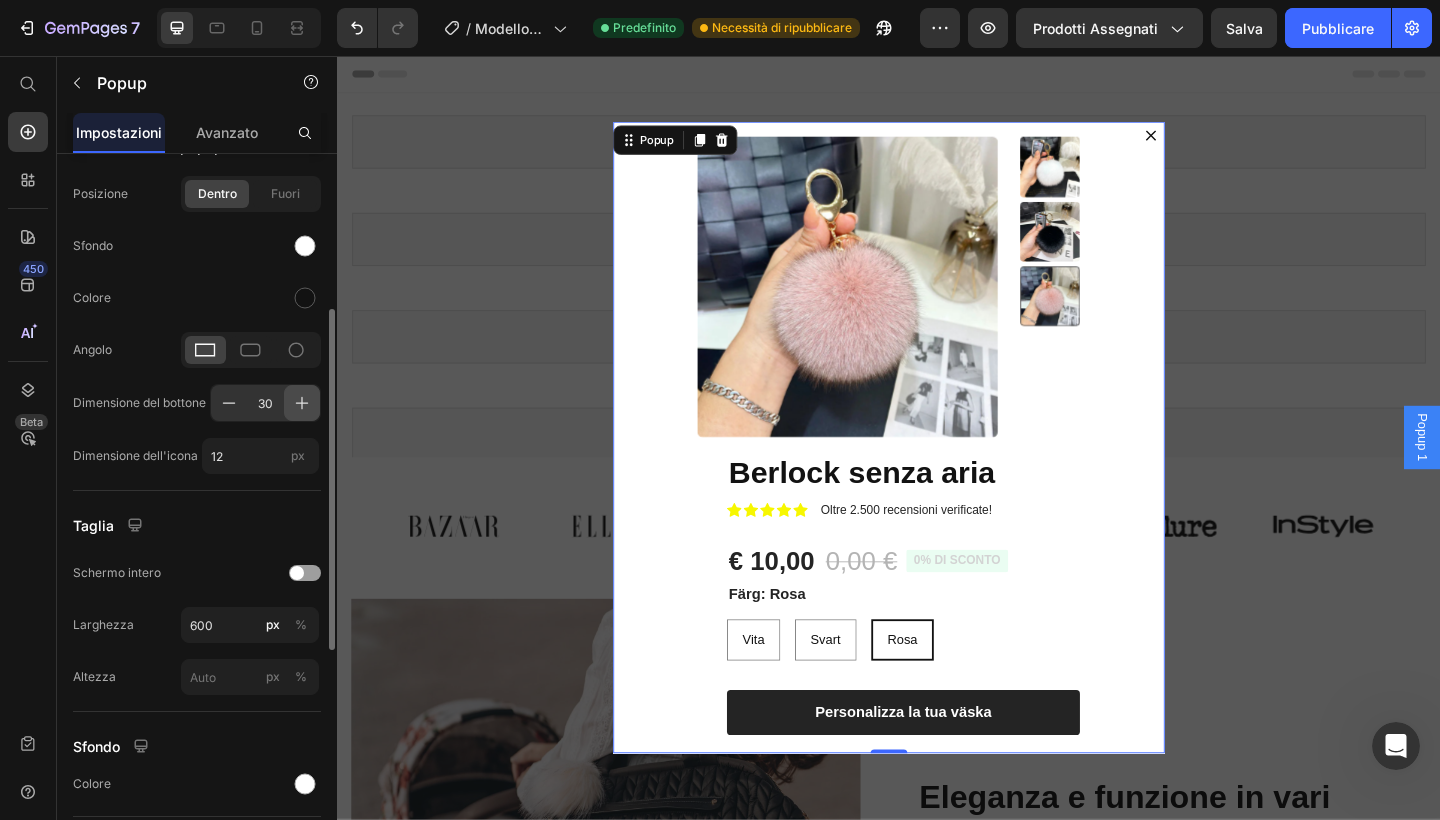 click 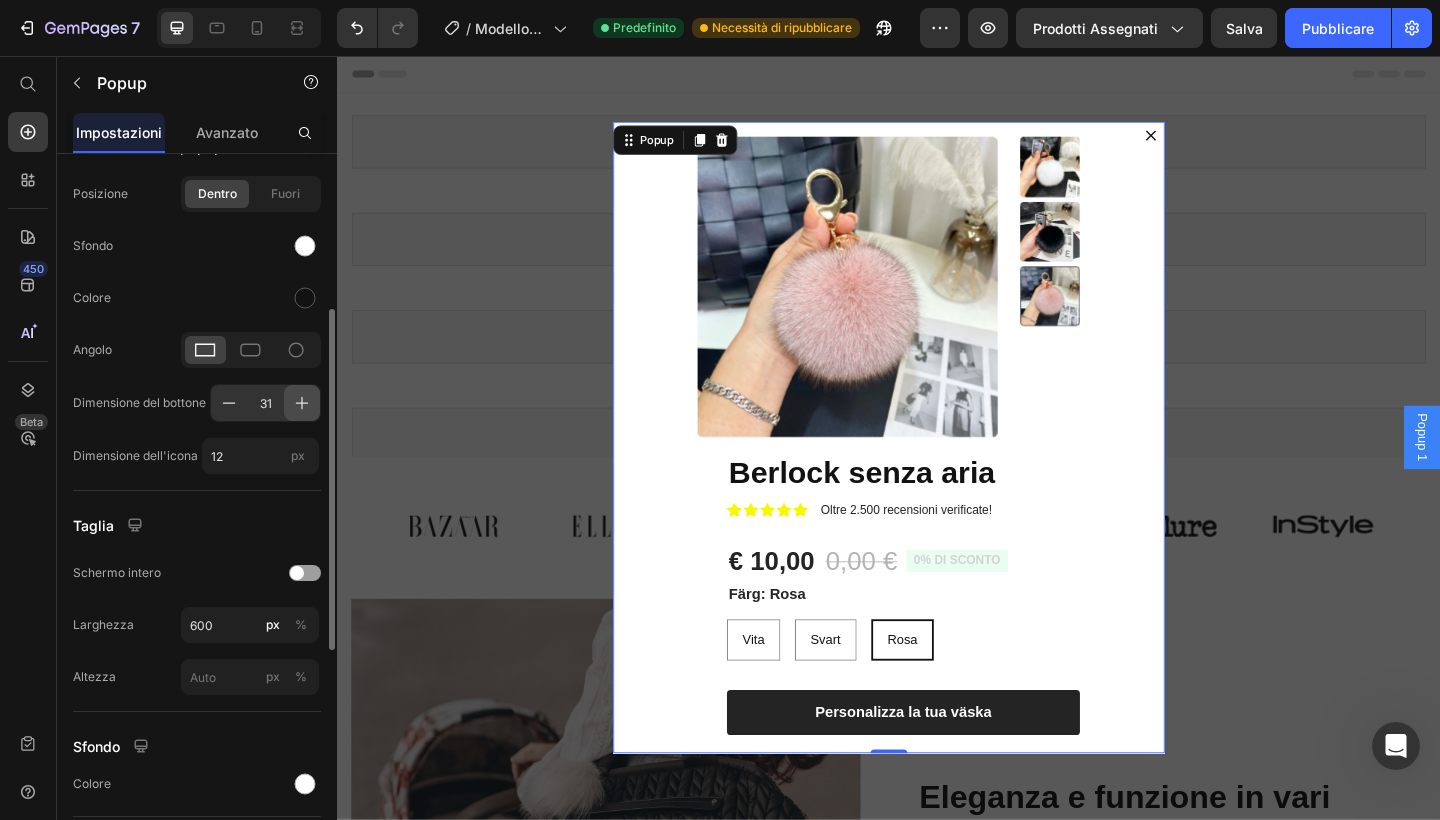 click 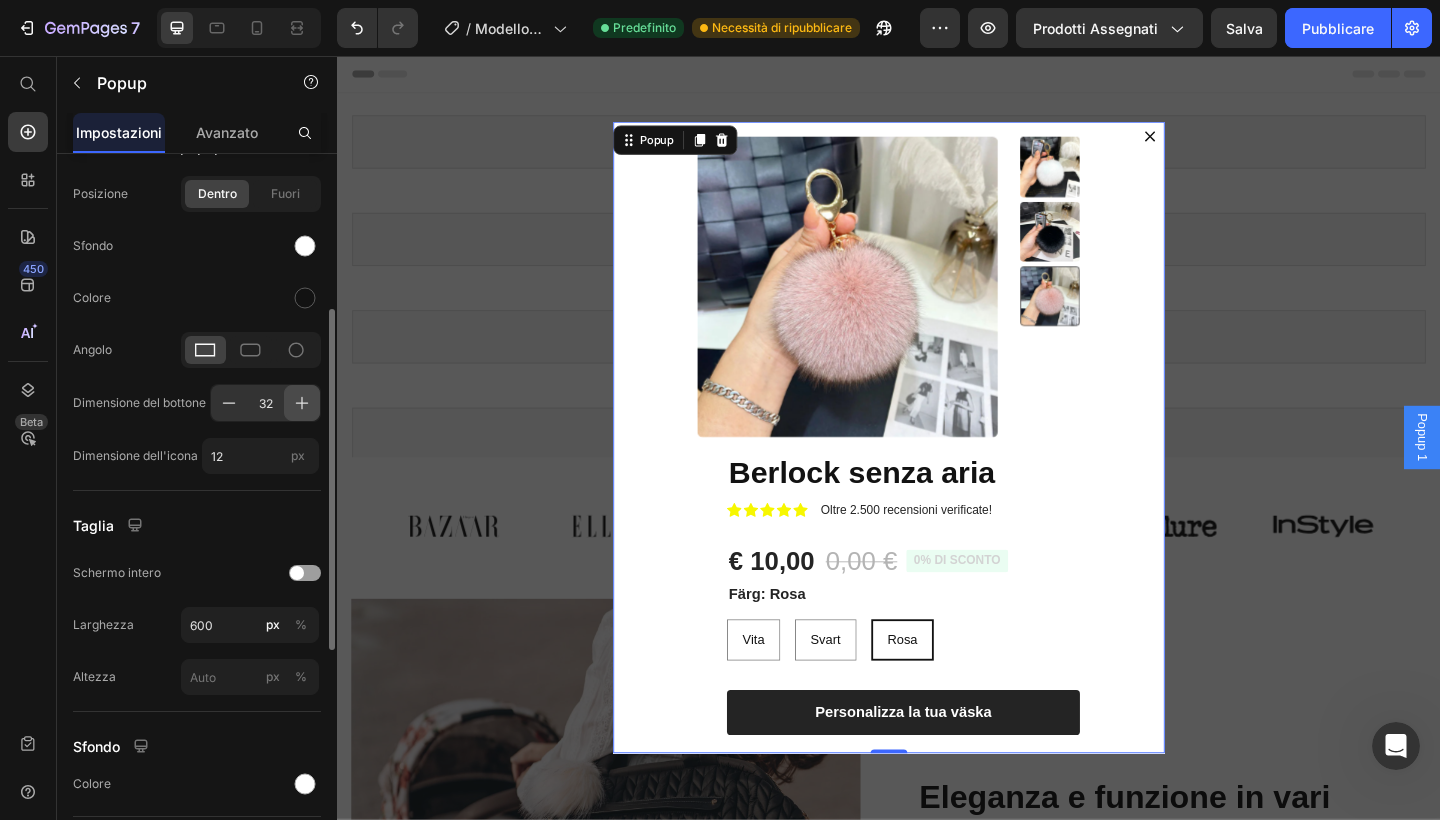click 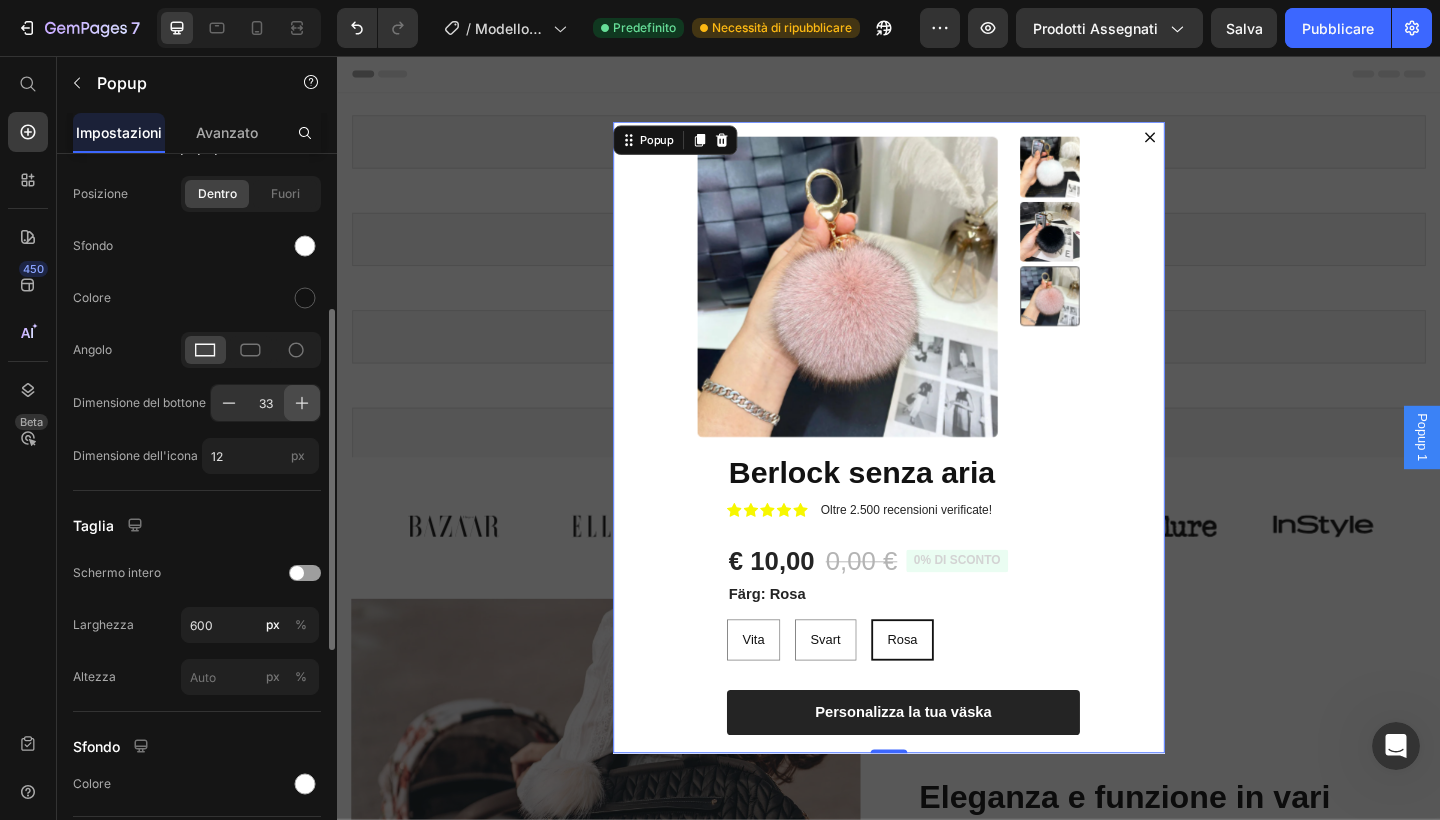 click 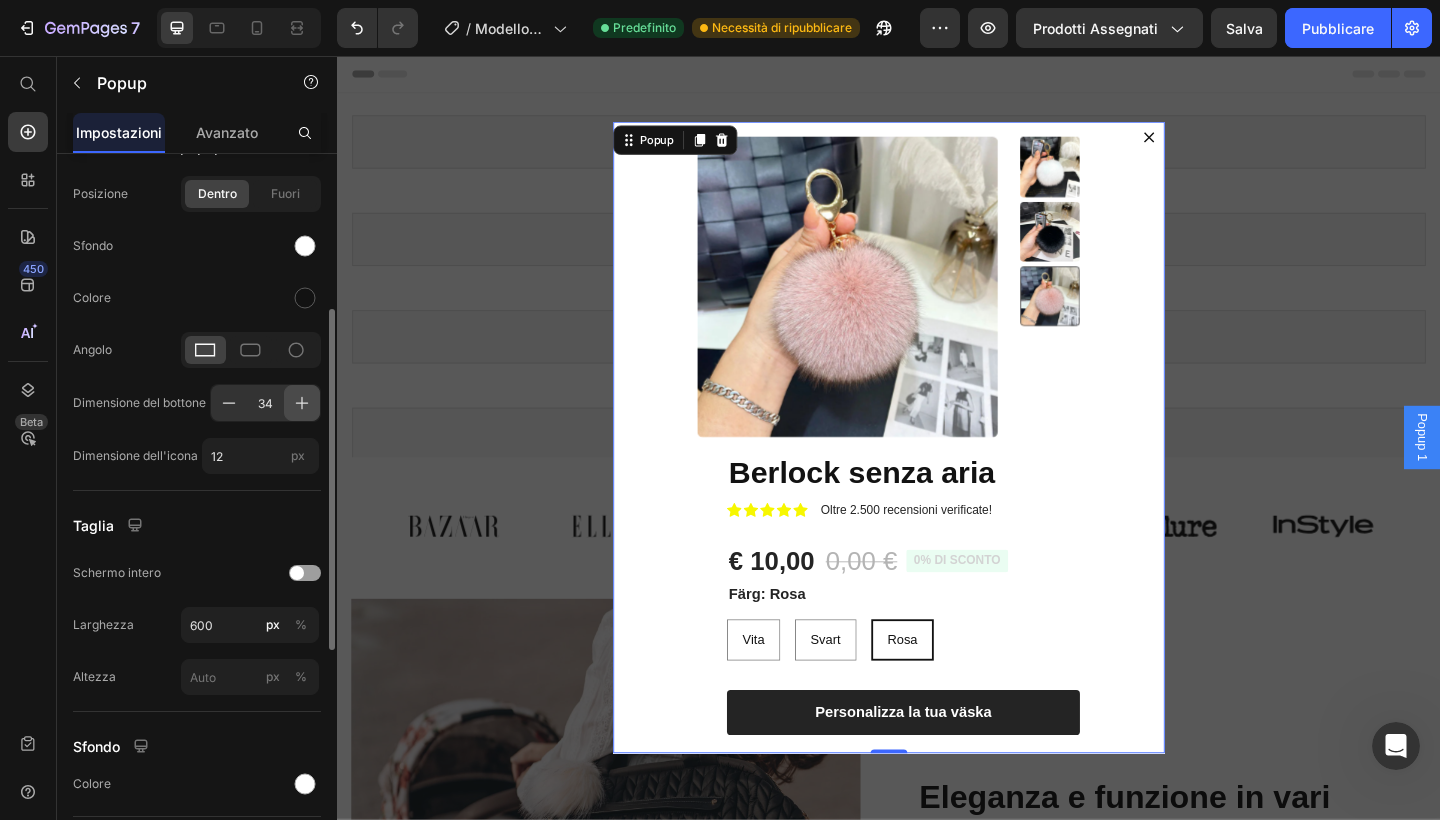 click 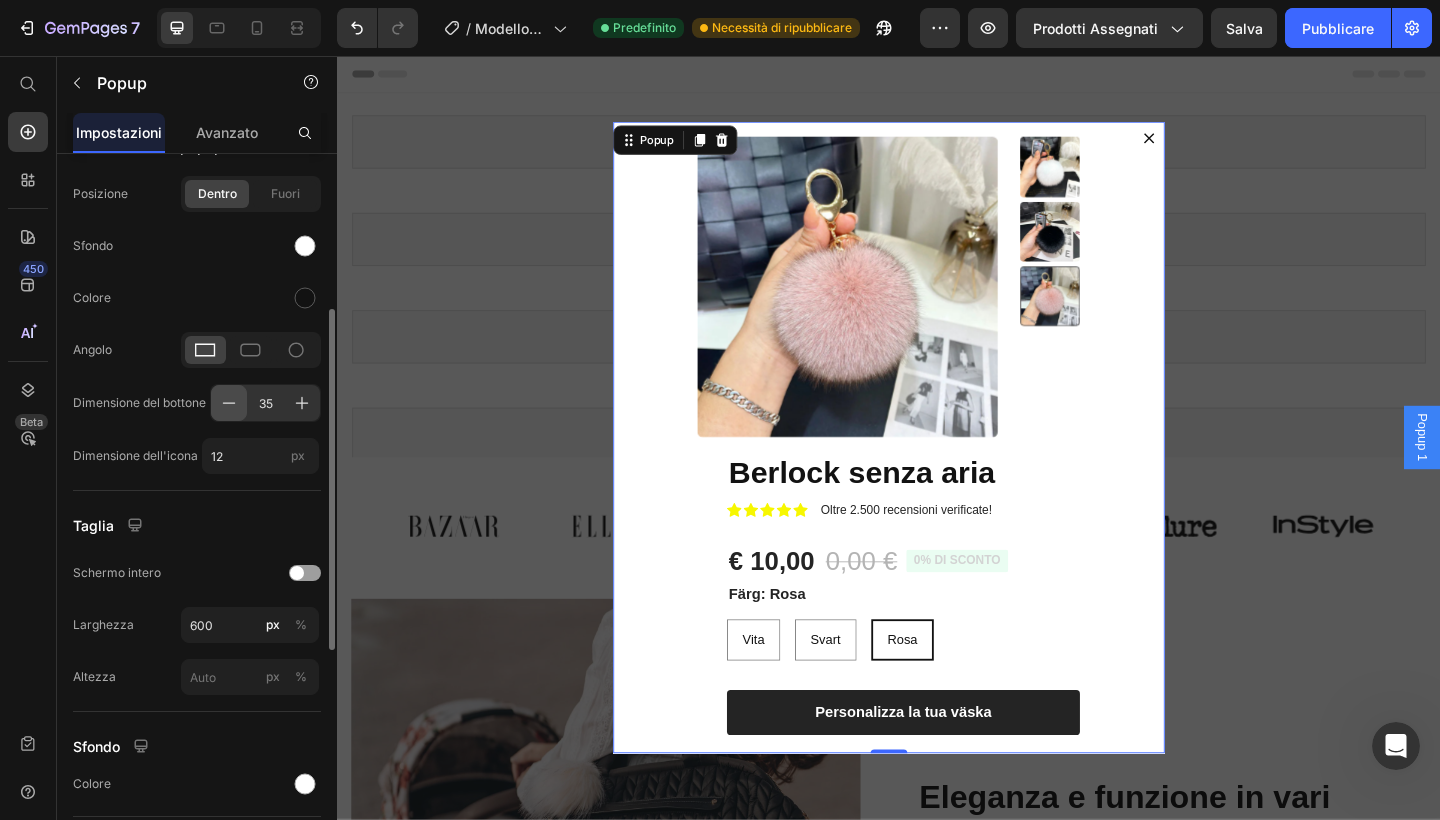 click at bounding box center [229, 403] 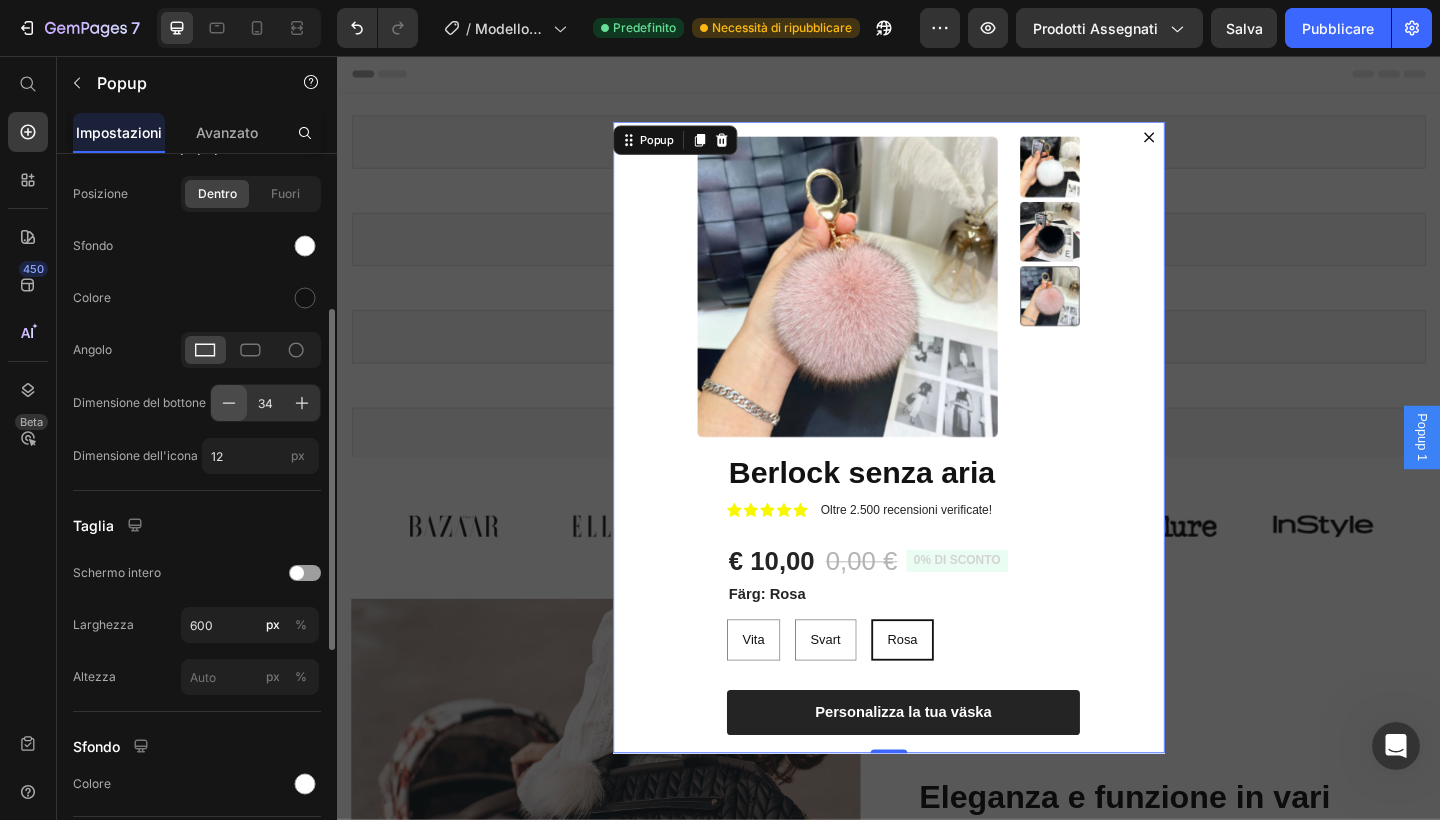 click at bounding box center [229, 403] 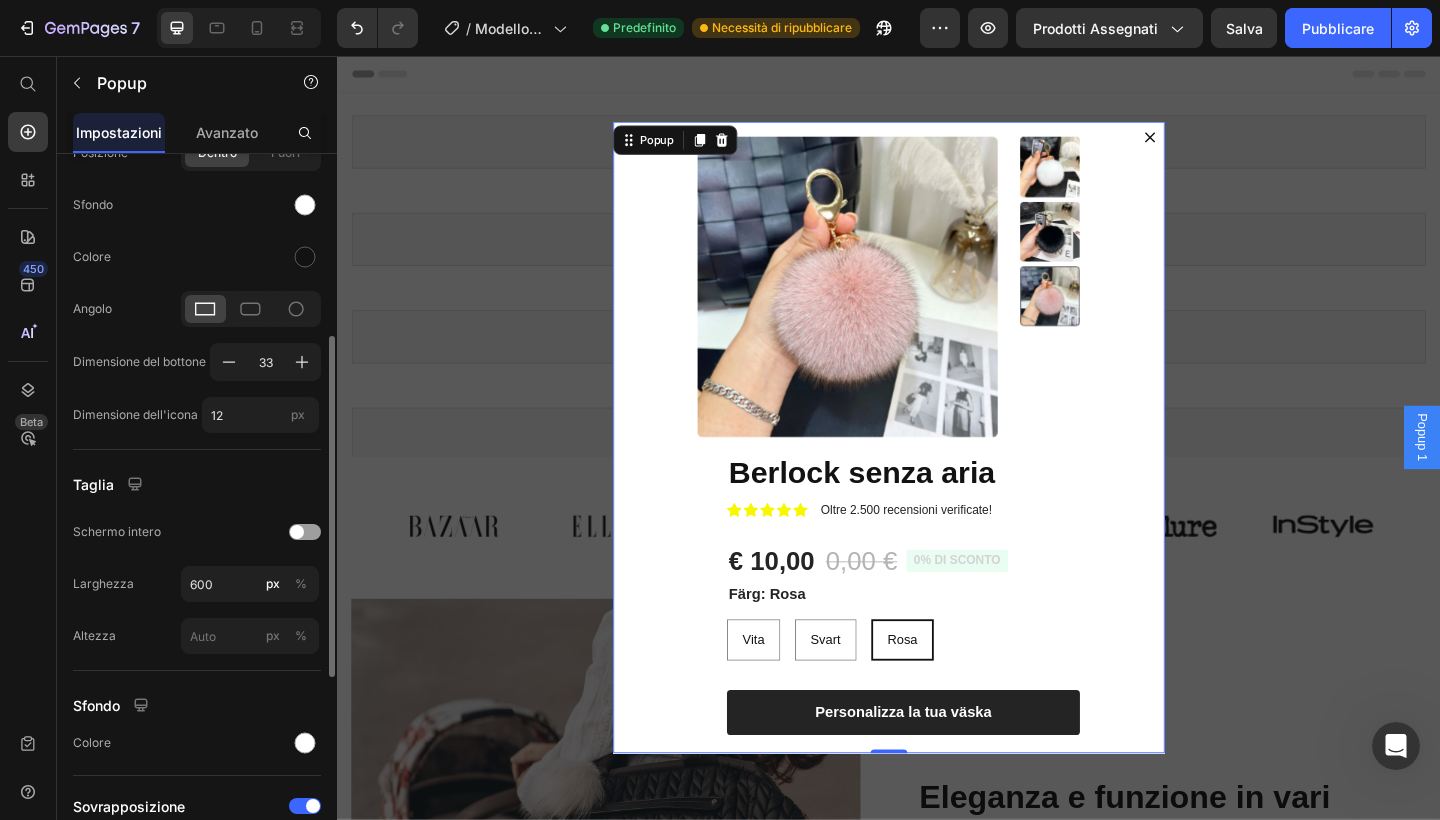 scroll, scrollTop: 374, scrollLeft: 0, axis: vertical 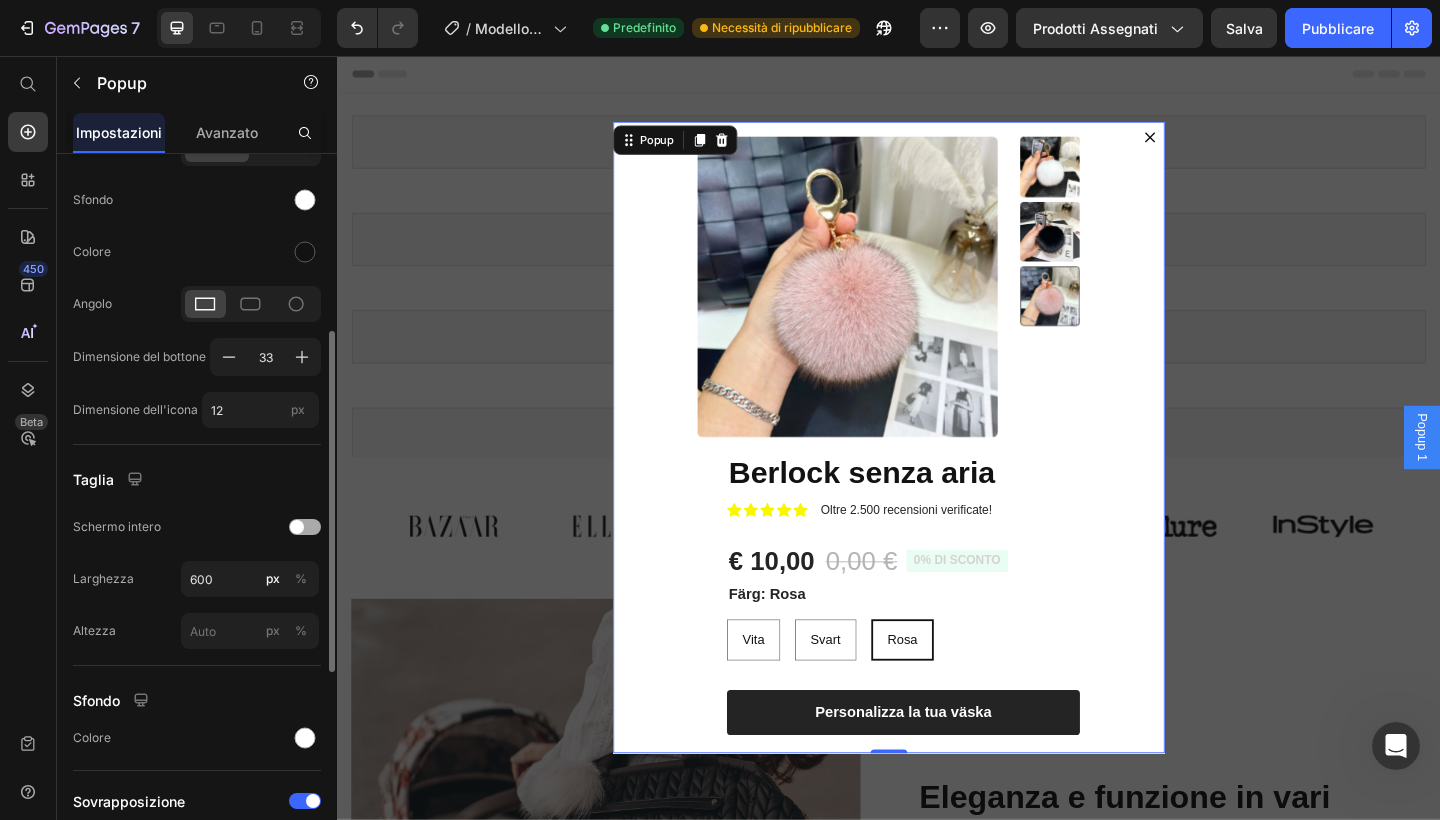 click on "Schermo intero" 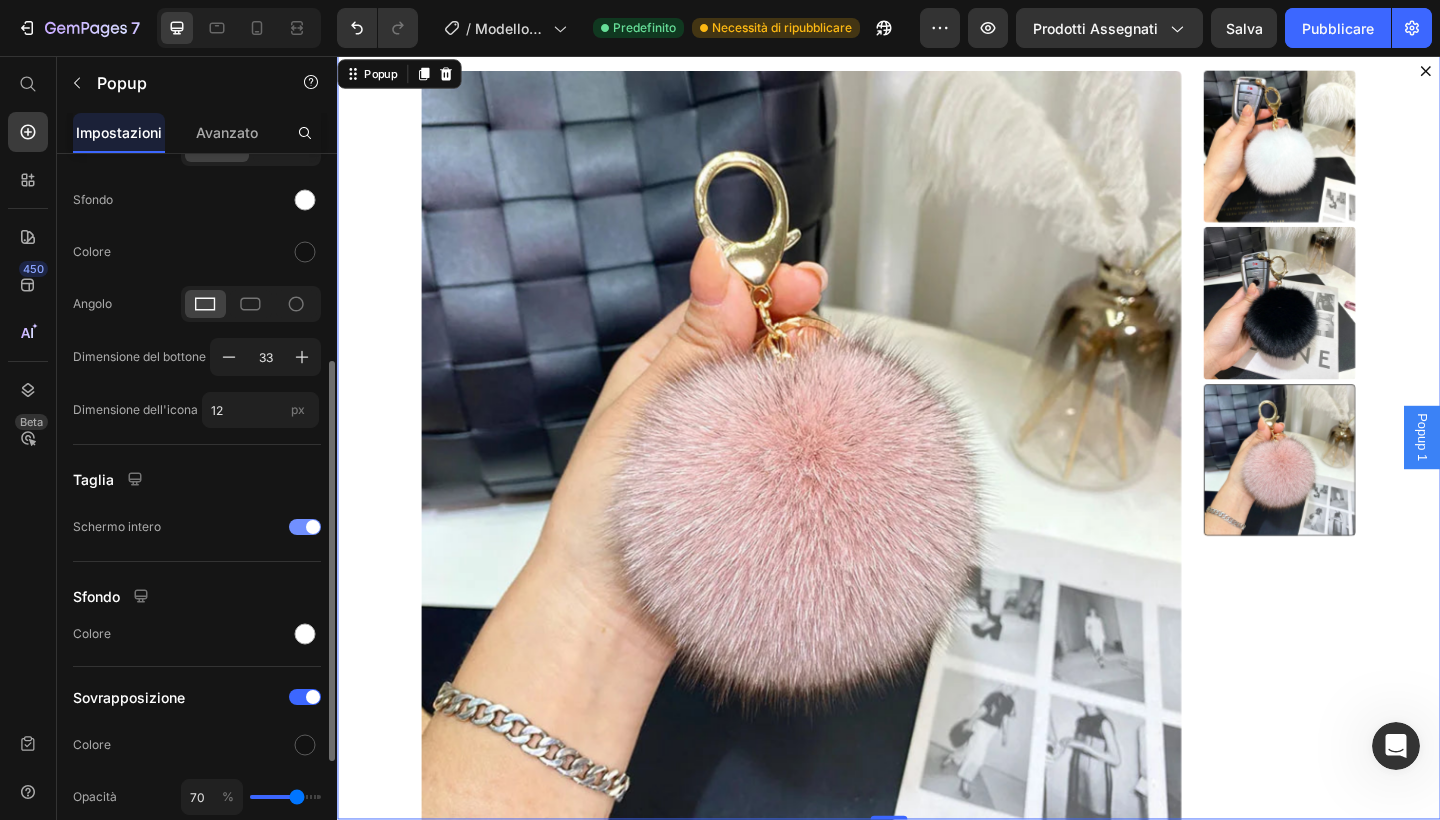 click at bounding box center (313, 527) 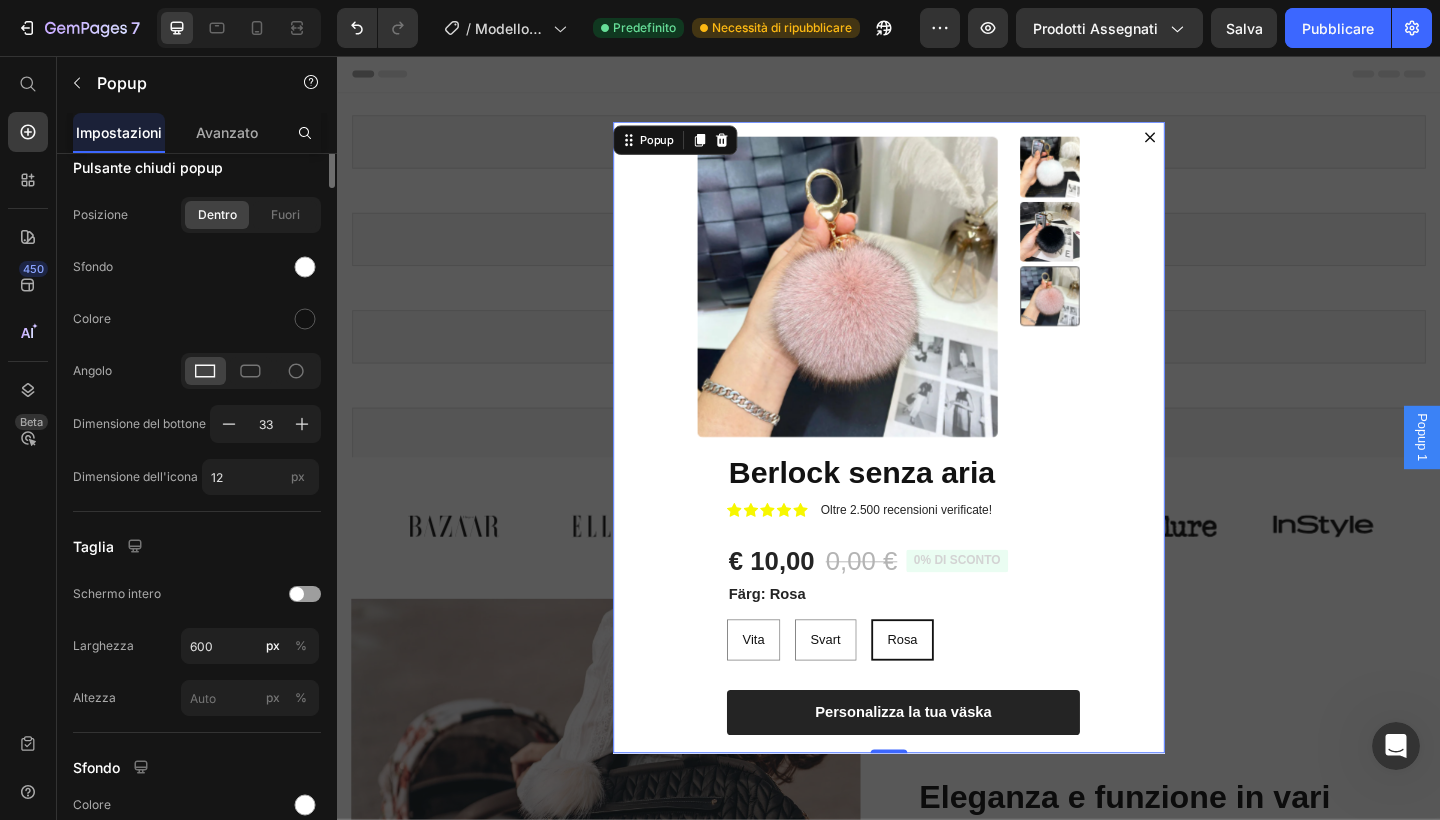 scroll, scrollTop: 0, scrollLeft: 0, axis: both 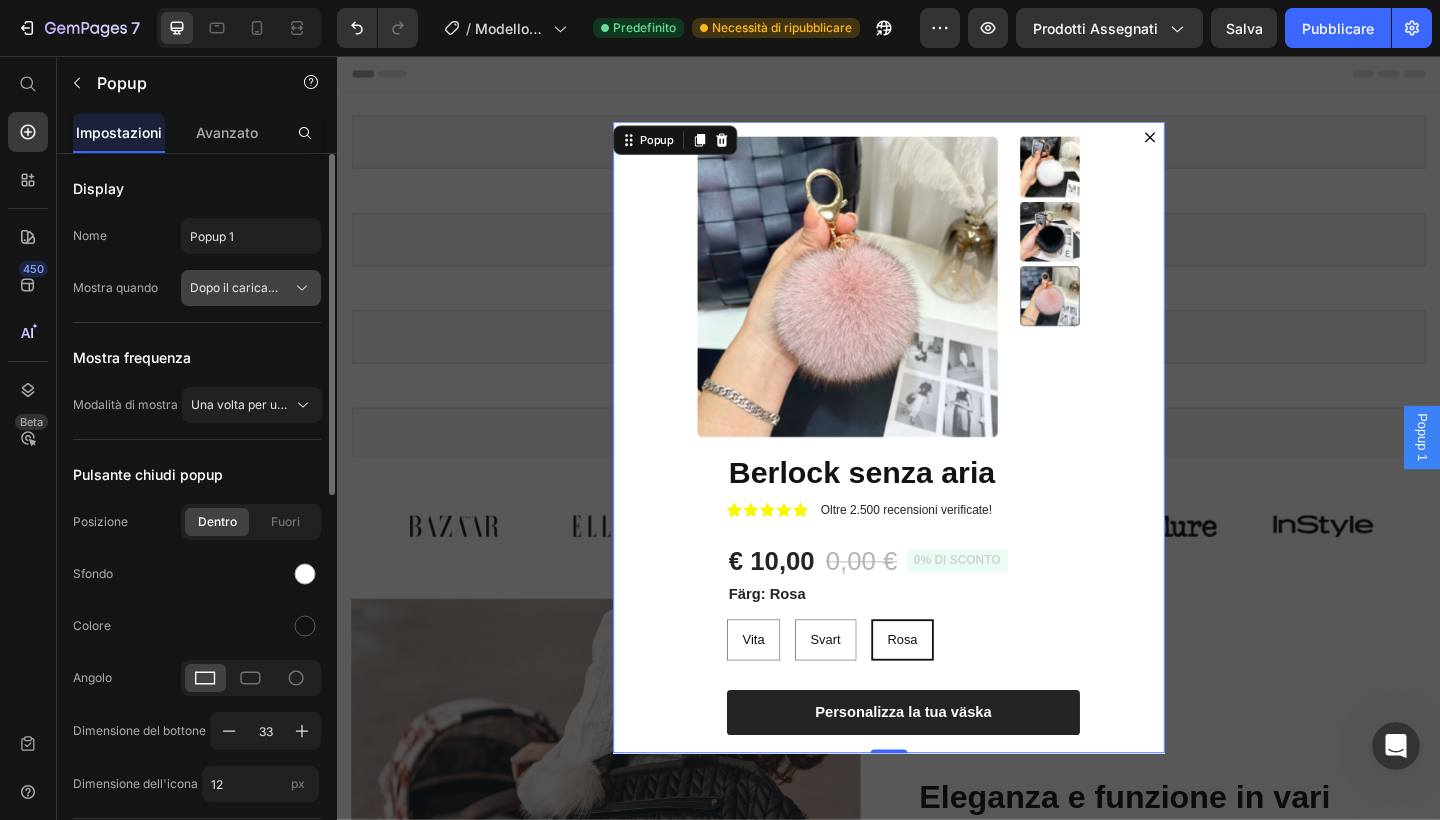 click on "Dopo il caricamento" at bounding box center (239, 288) 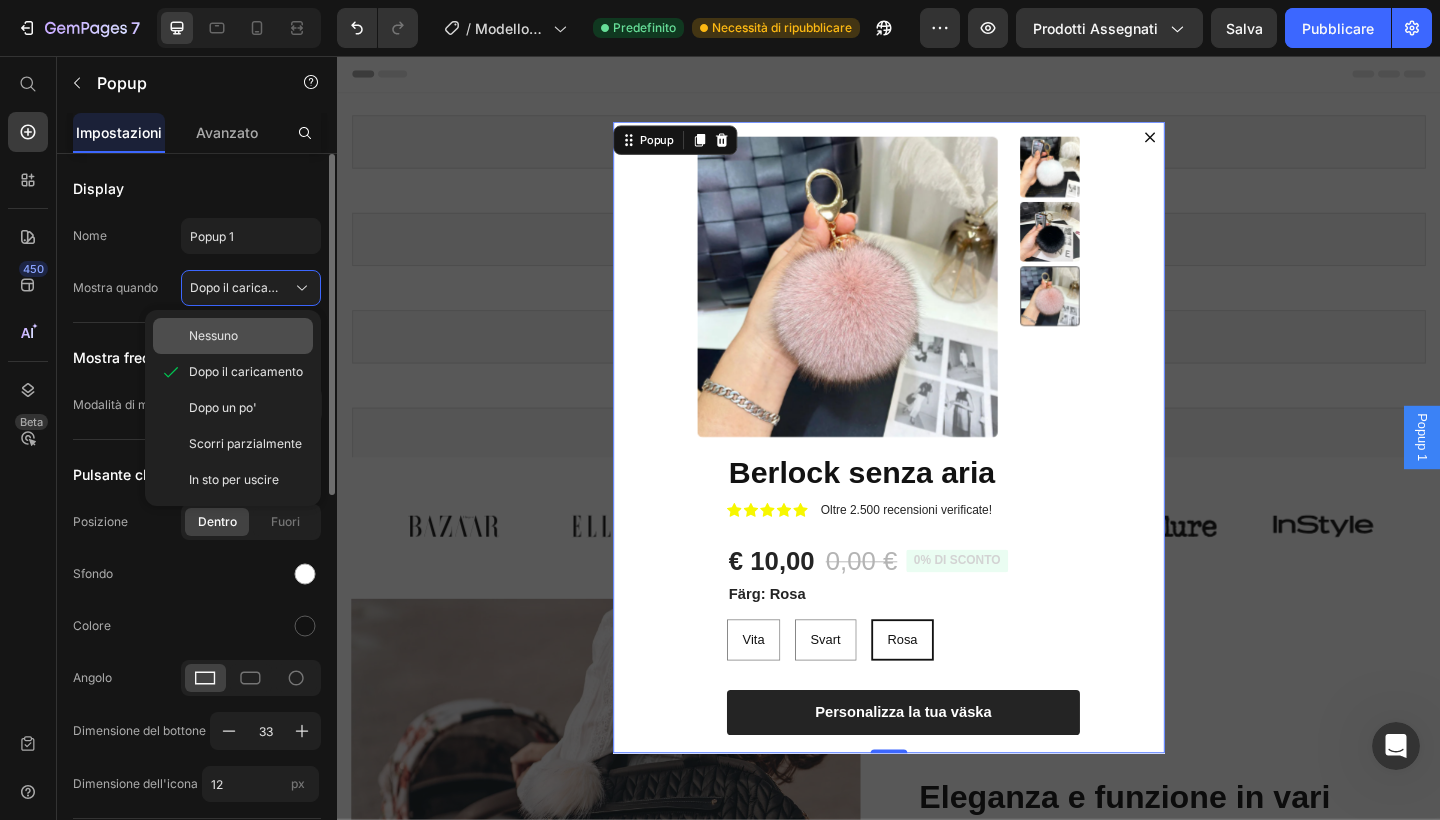 click on "Nessuno" at bounding box center [213, 336] 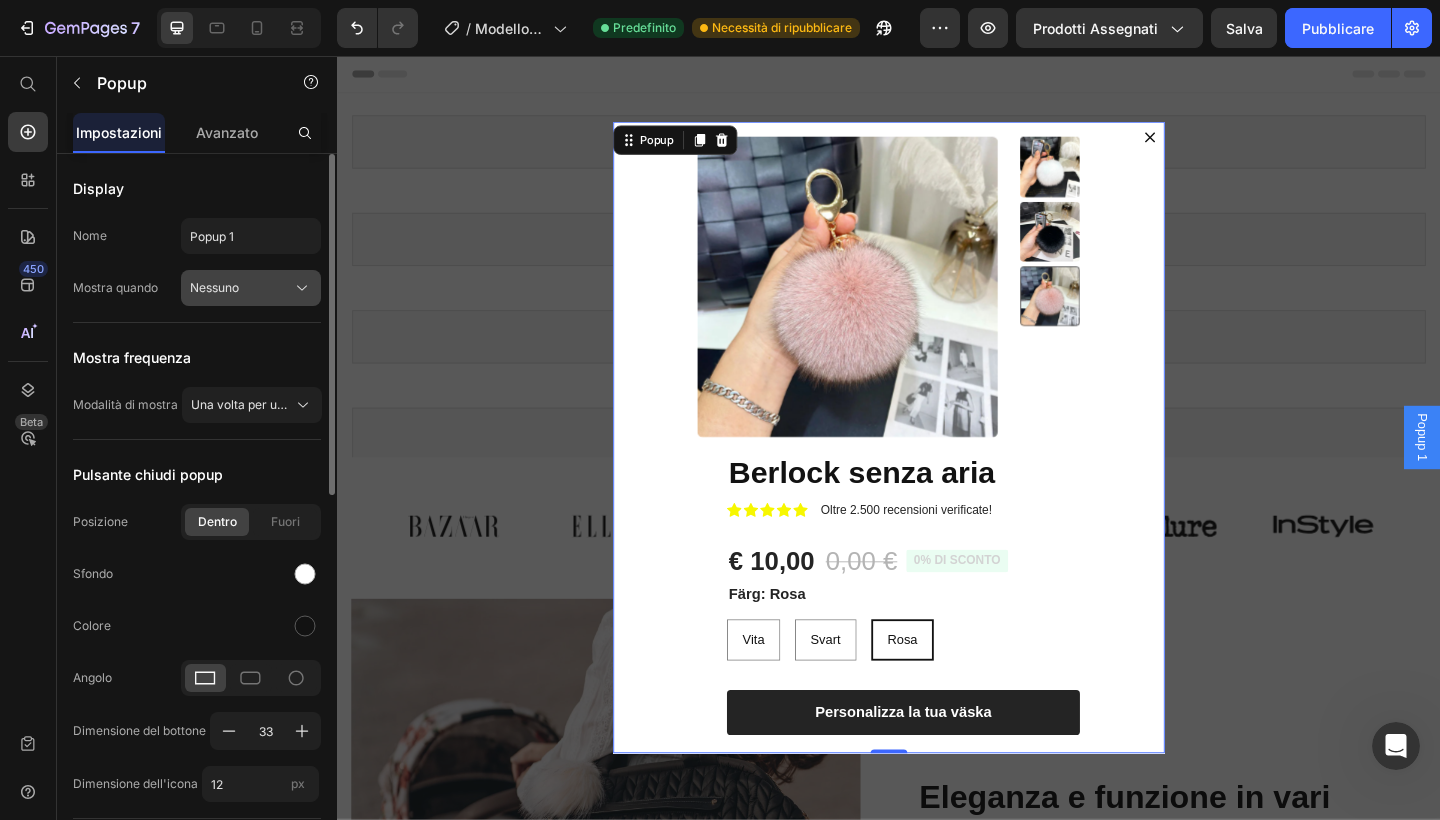click on "Nessuno" 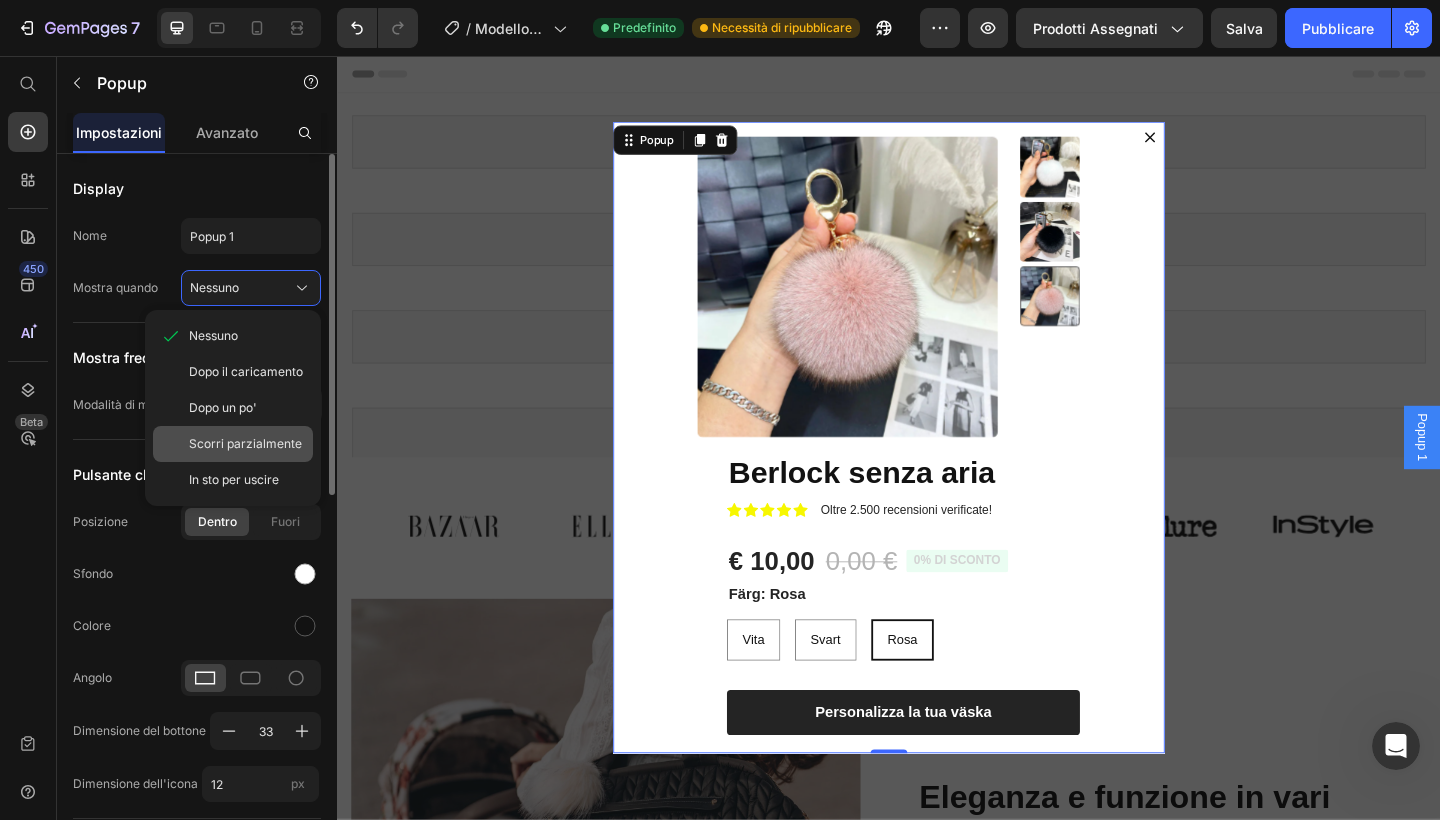 click on "Scorri parzialmente" 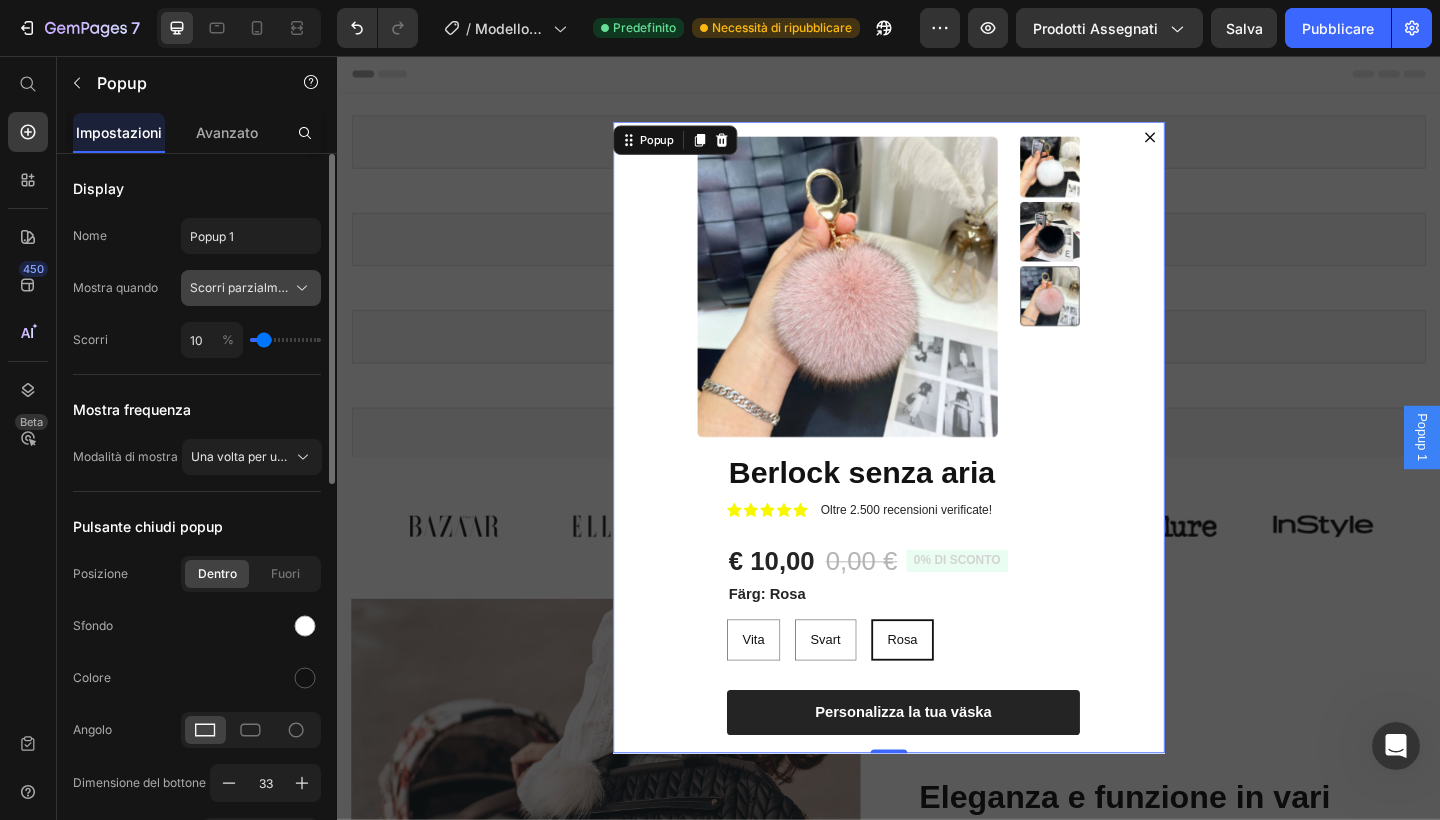 click on "Scorri parzialmente" at bounding box center [239, 288] 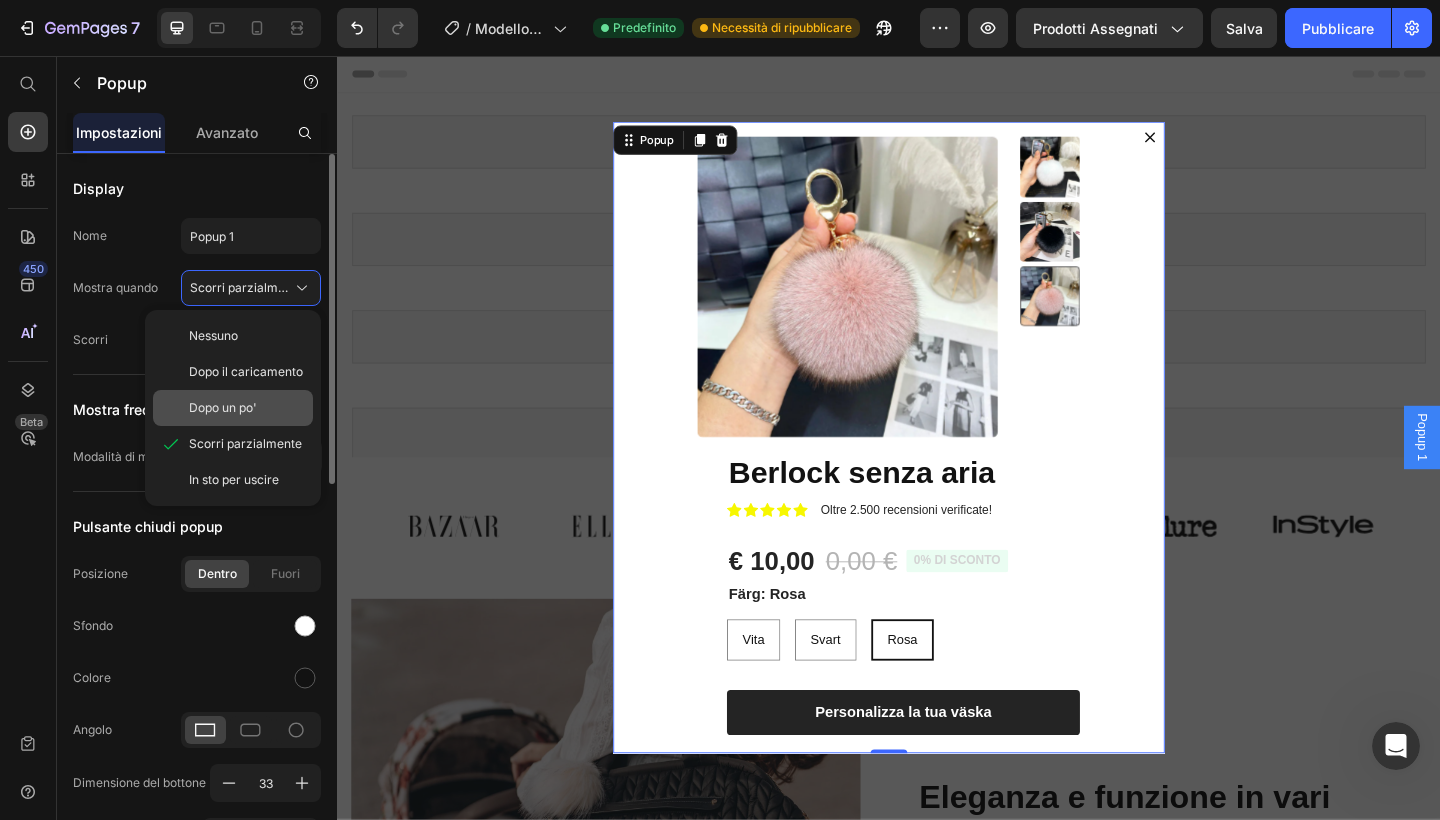 click on "Dopo un po'" 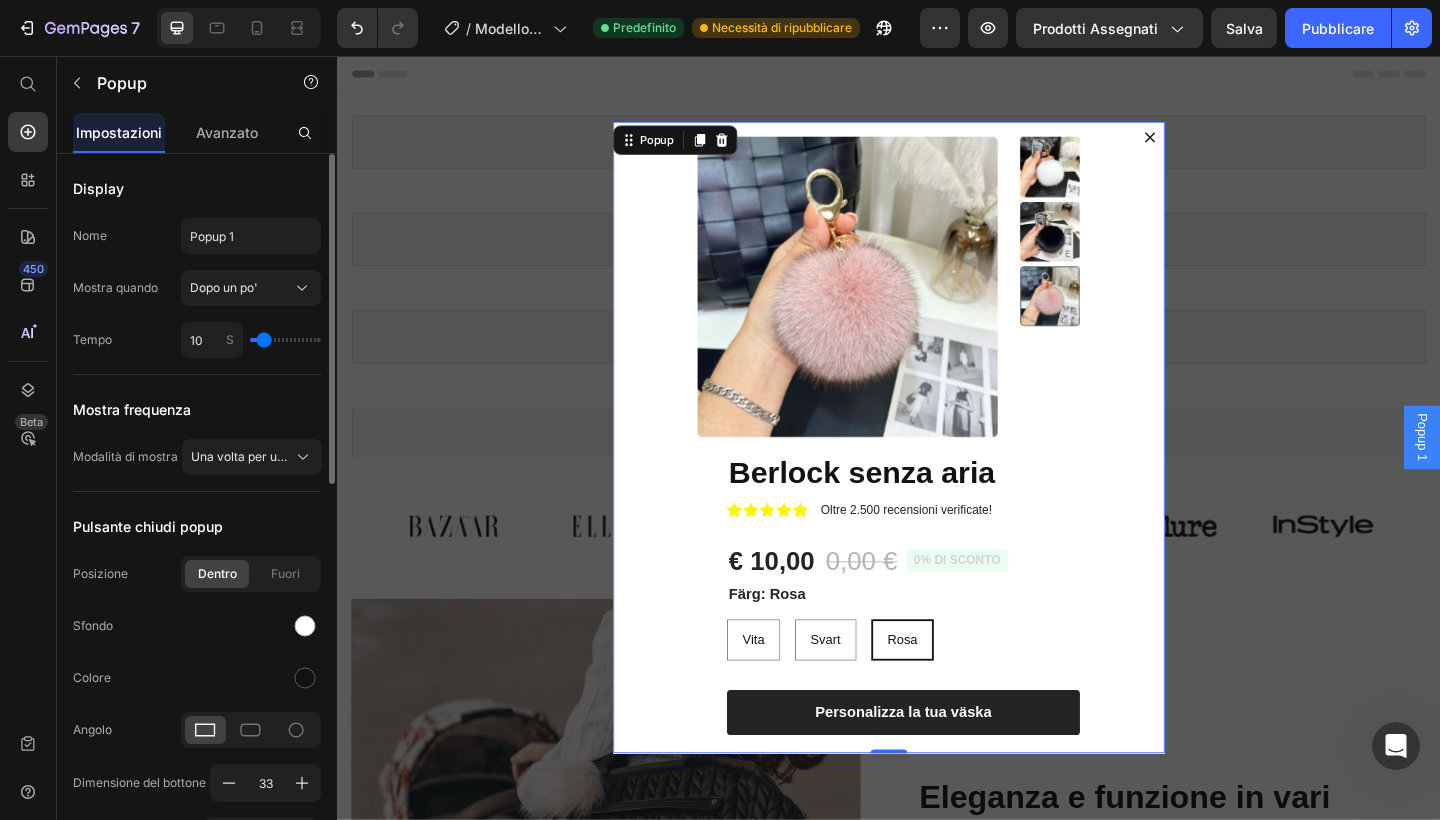 type on "14" 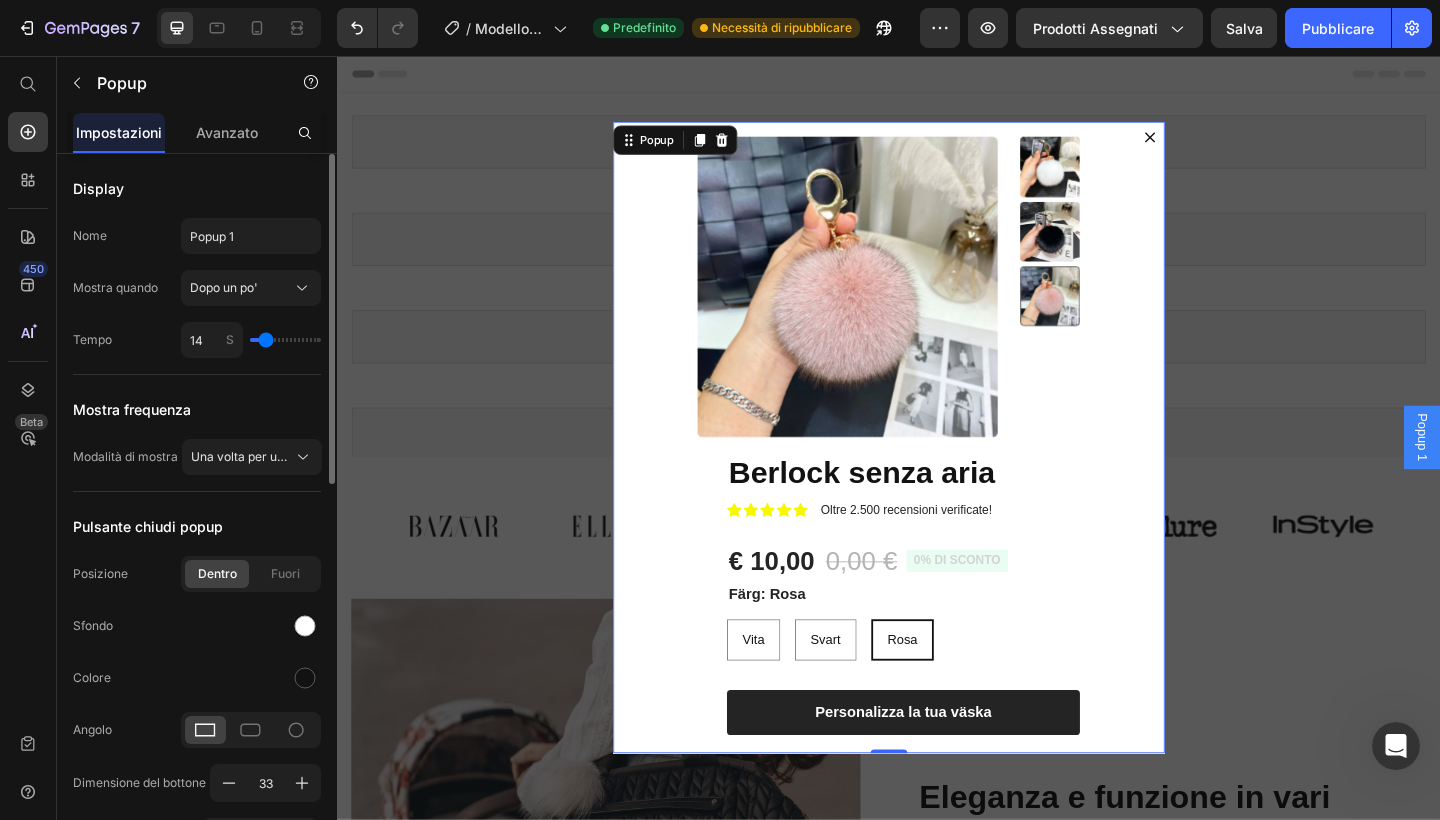 type on "12" 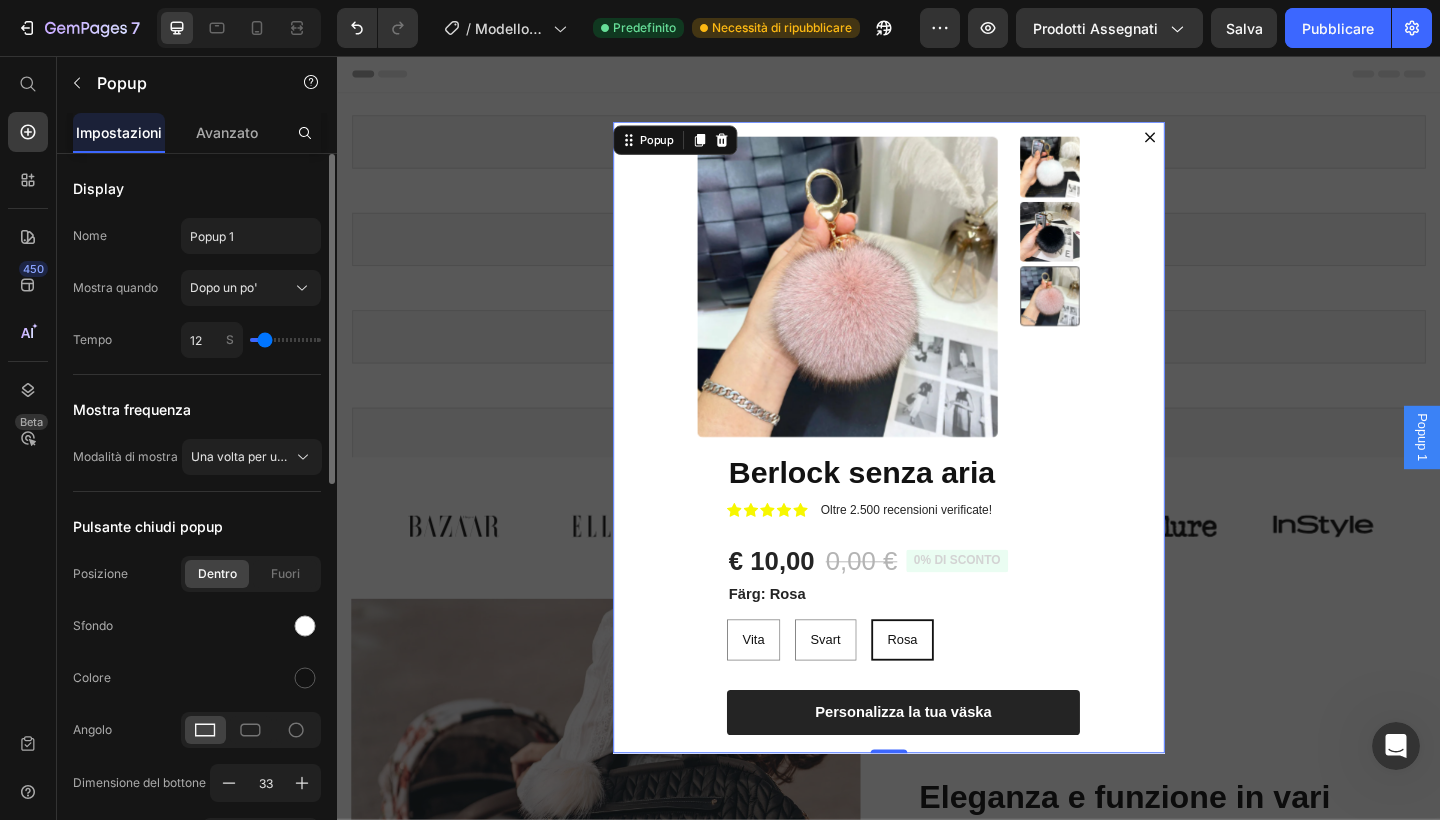 type on "10" 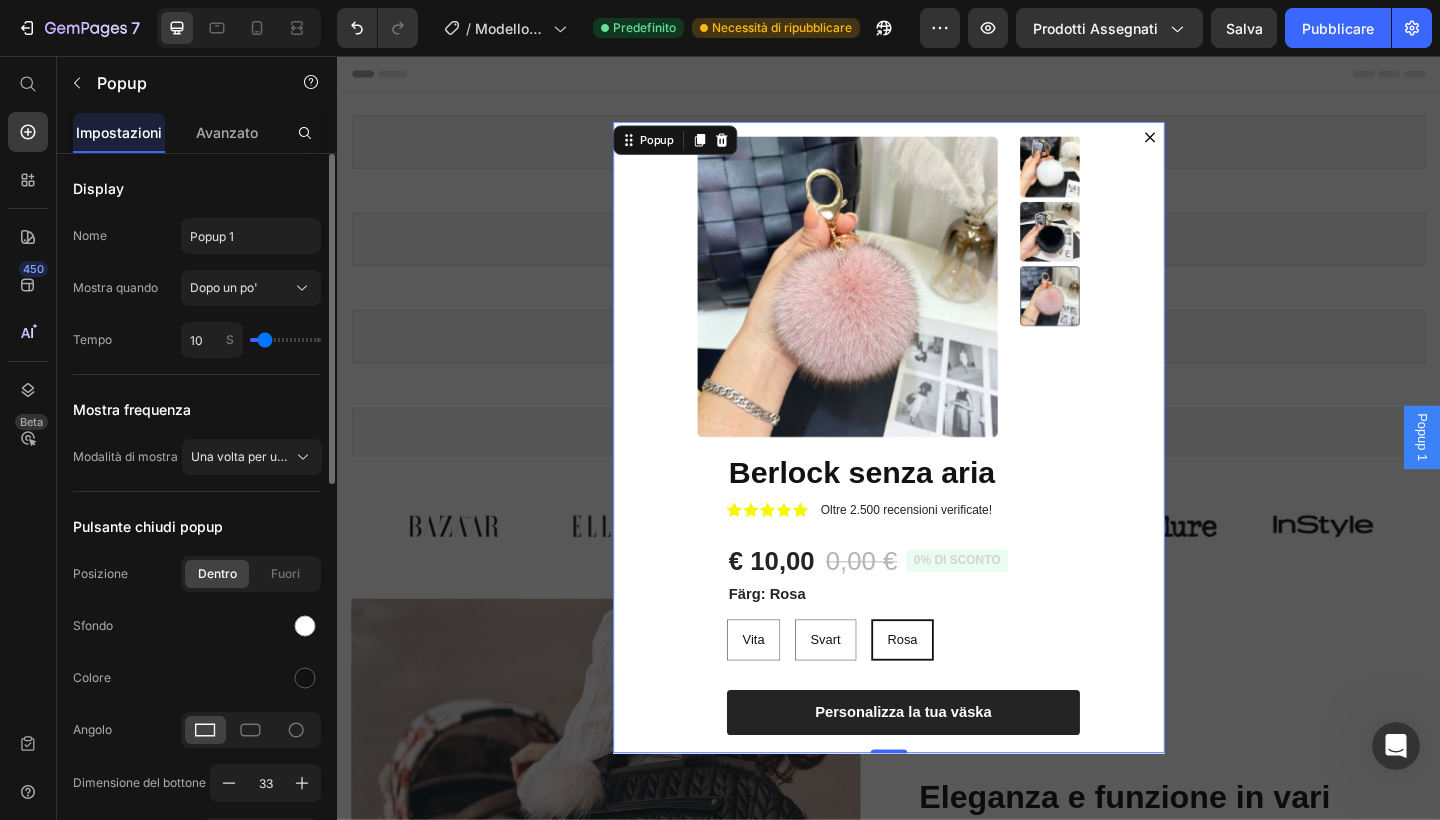 type on "10" 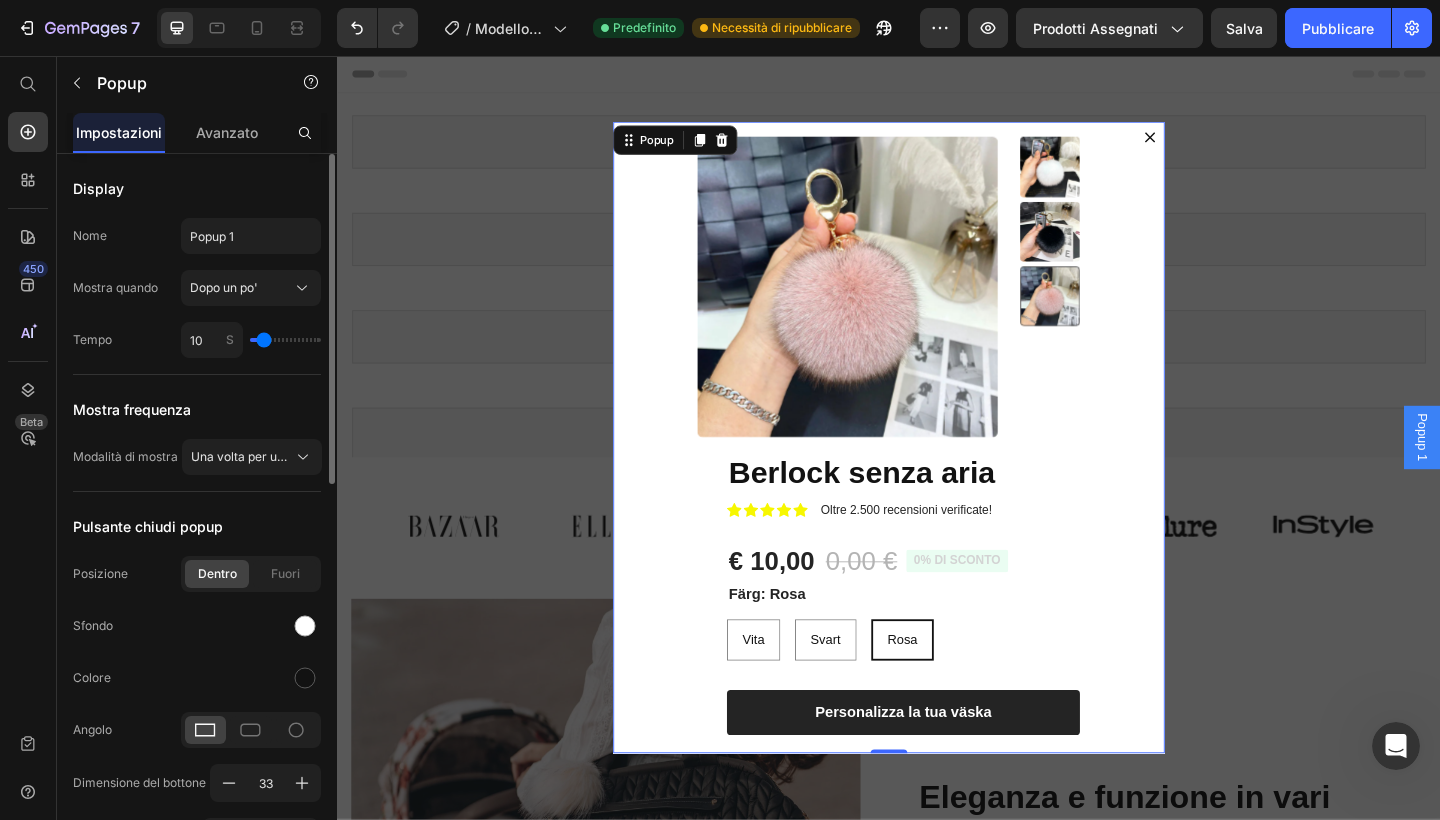 type on "8" 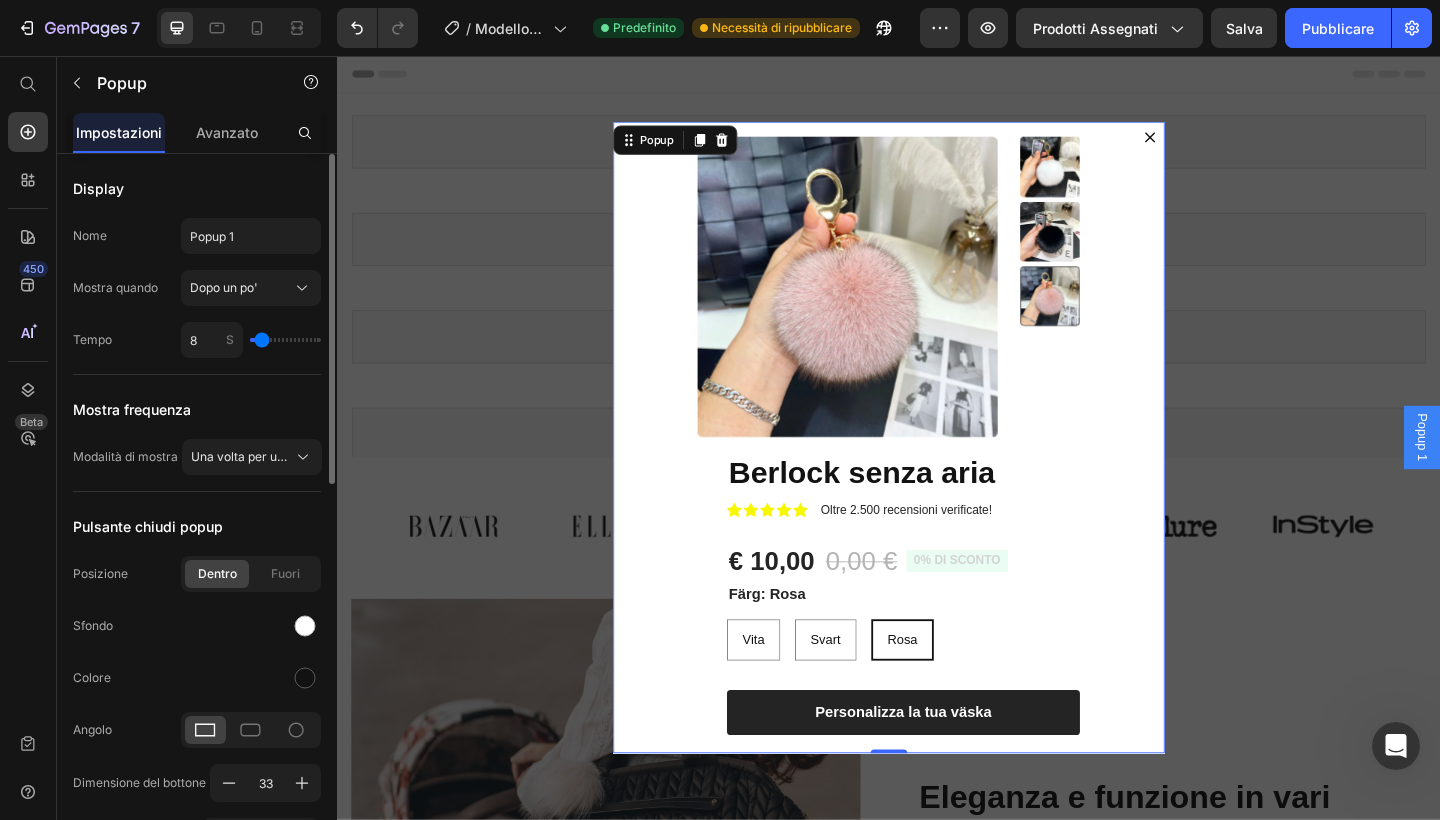 type on "6" 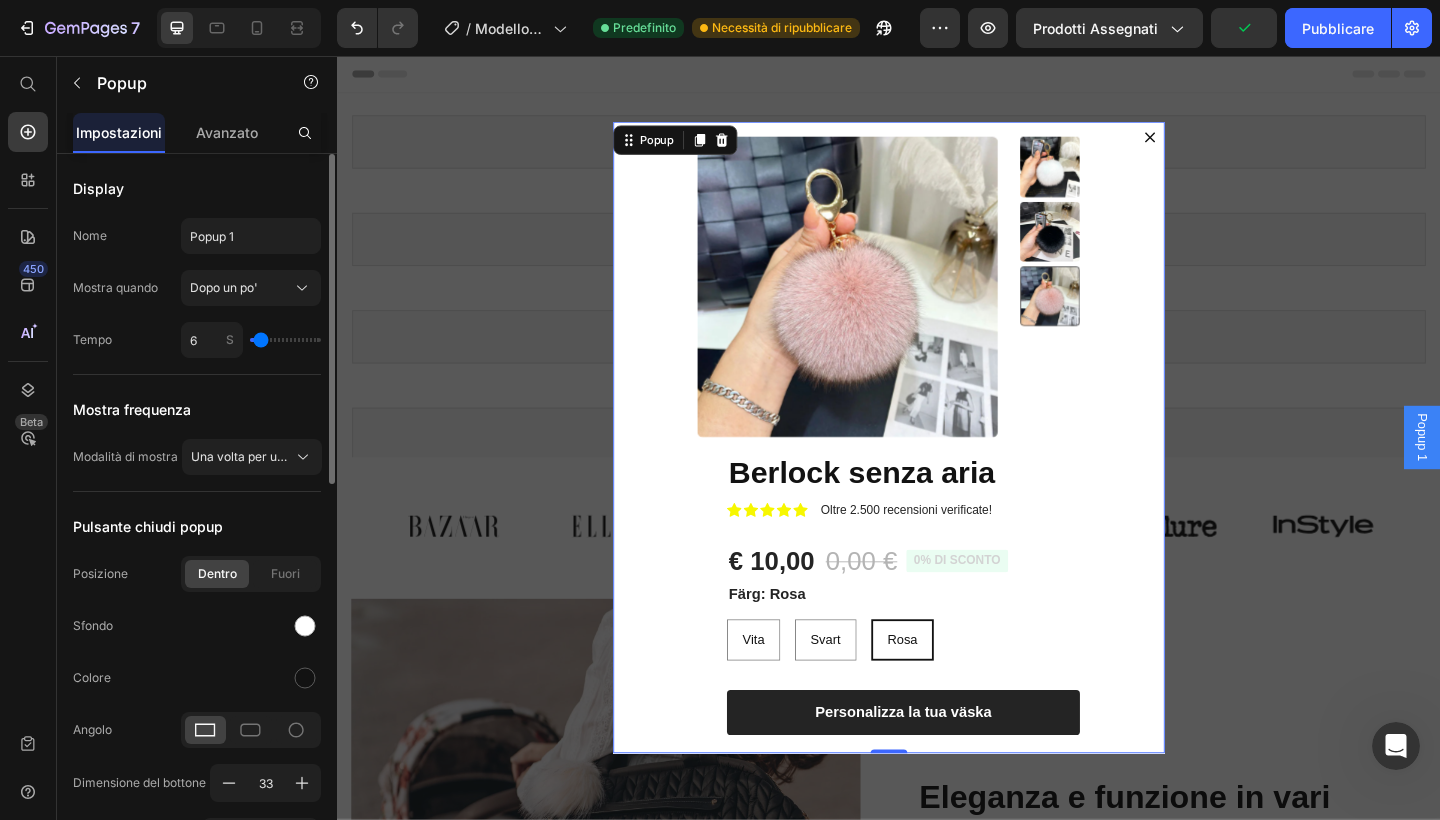 type on "6" 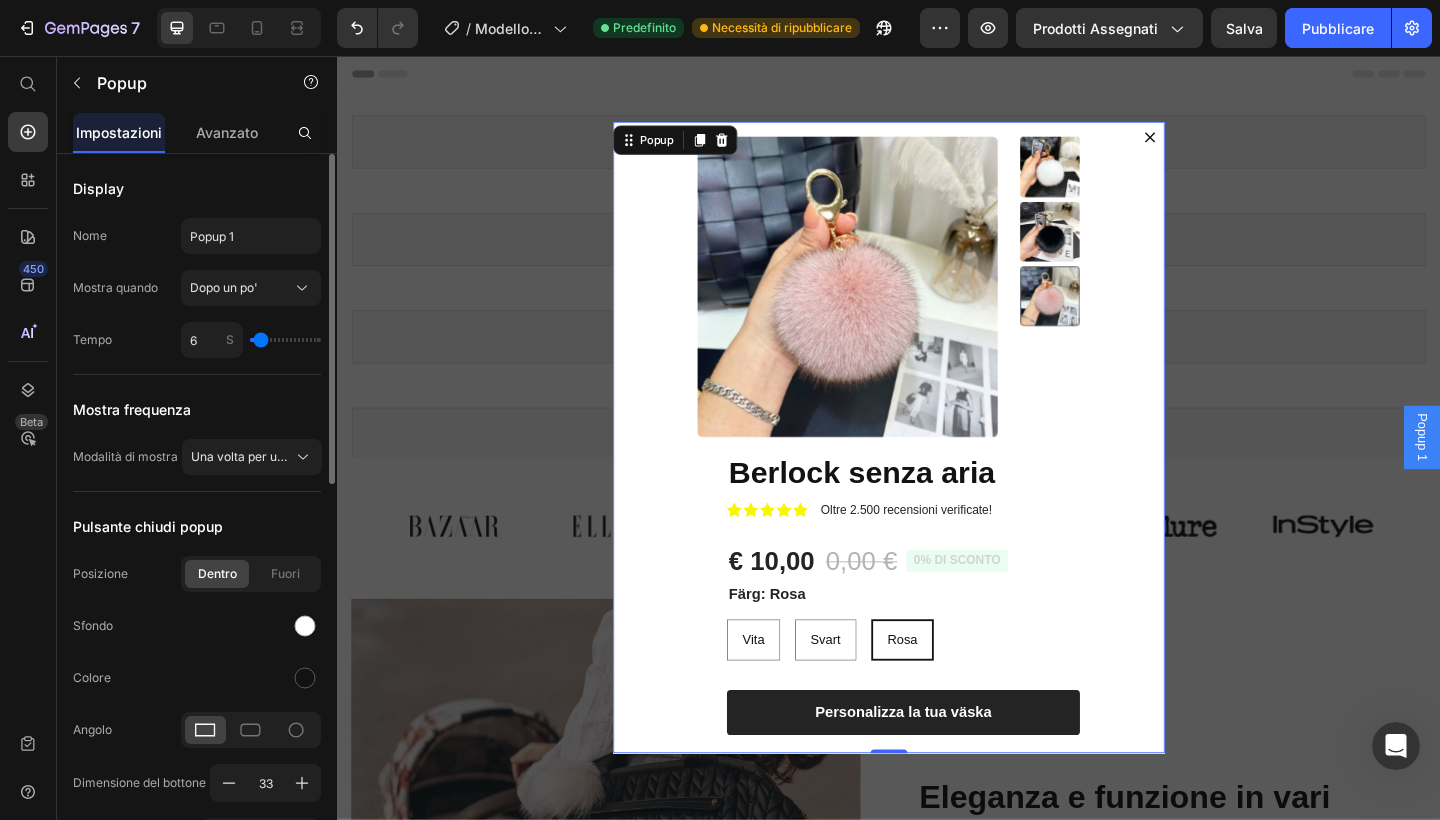 type on "5" 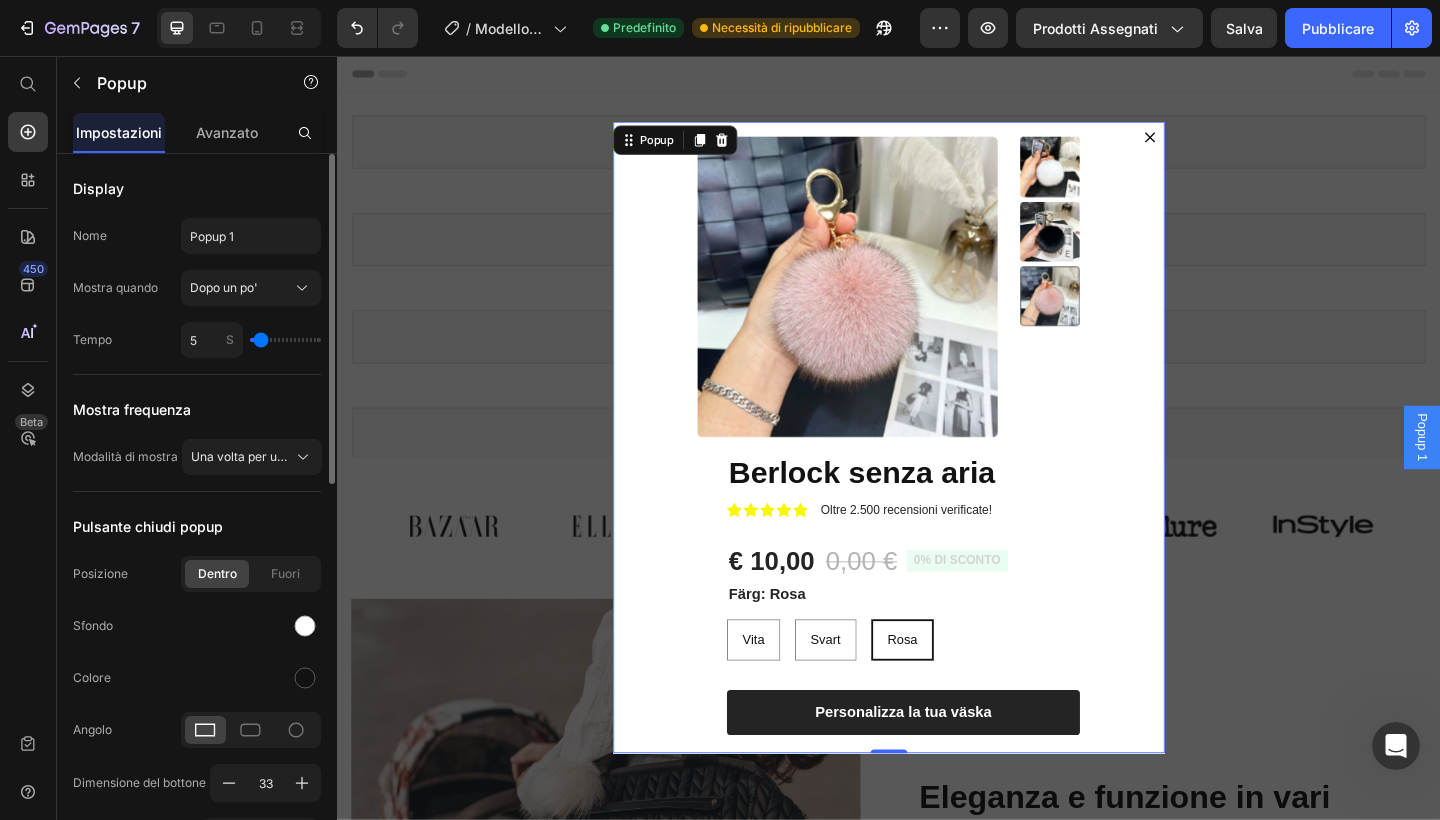 type on "5" 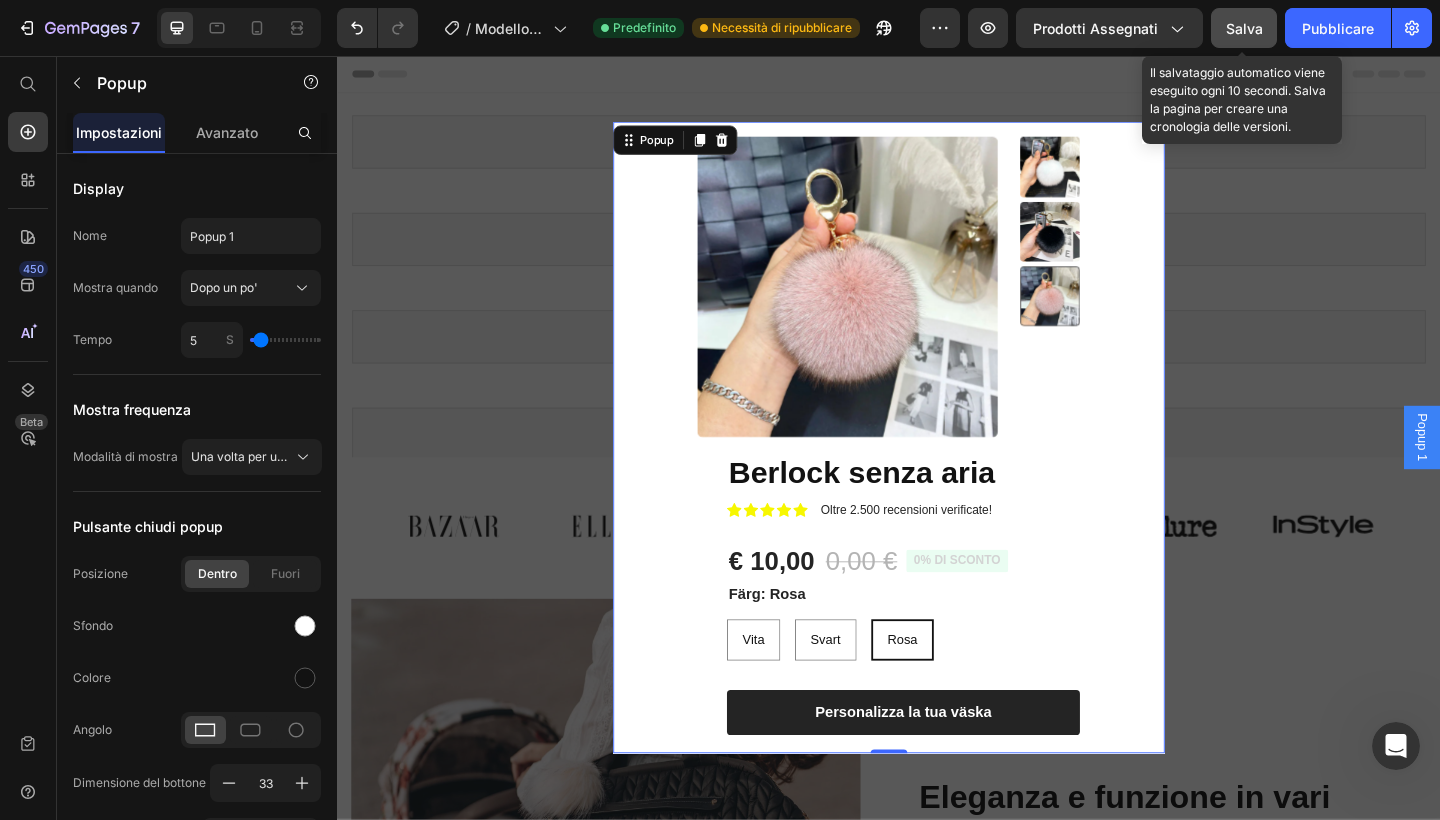 click on "Salva" 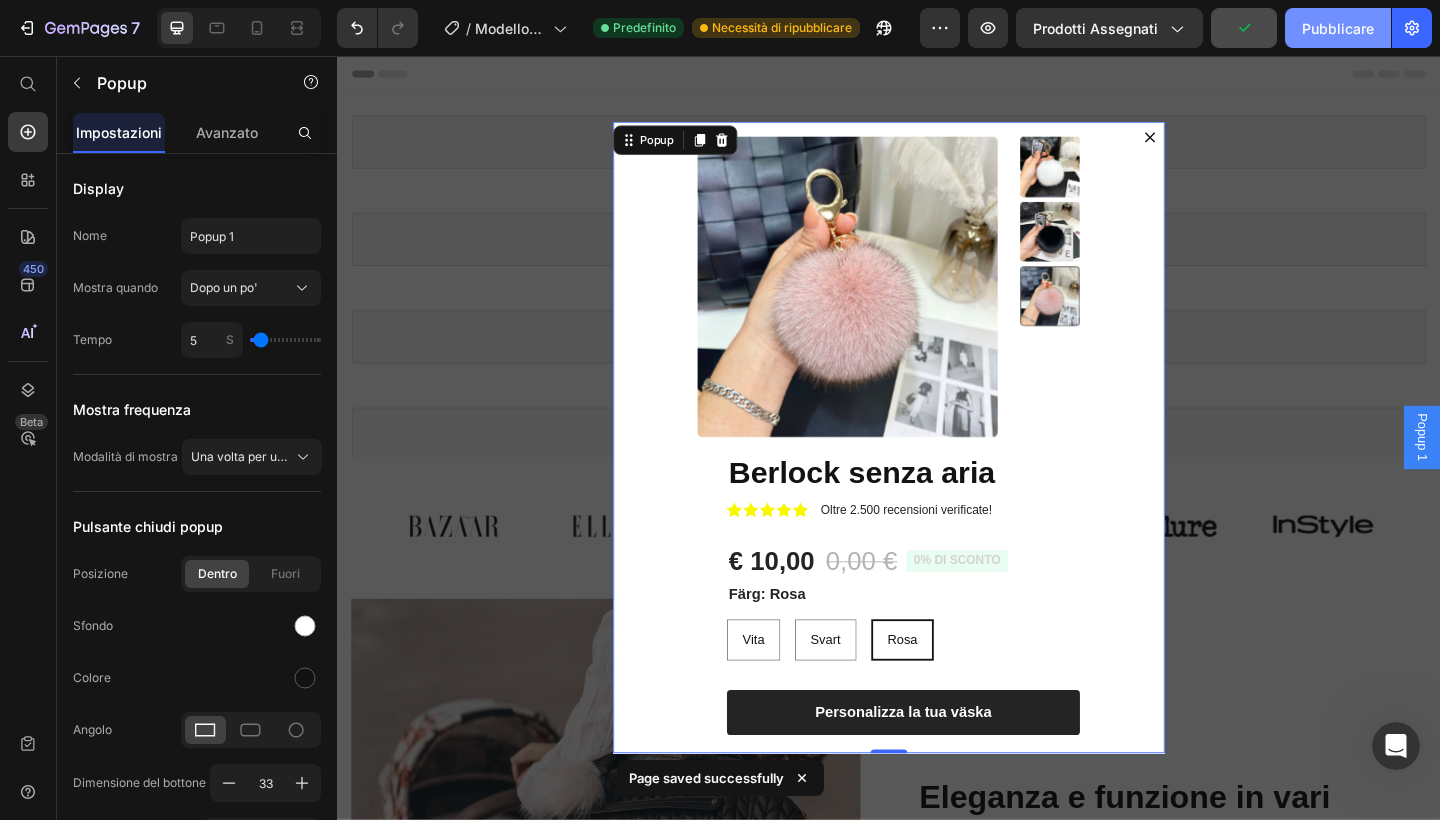 click on "Pubblicare" at bounding box center [1338, 28] 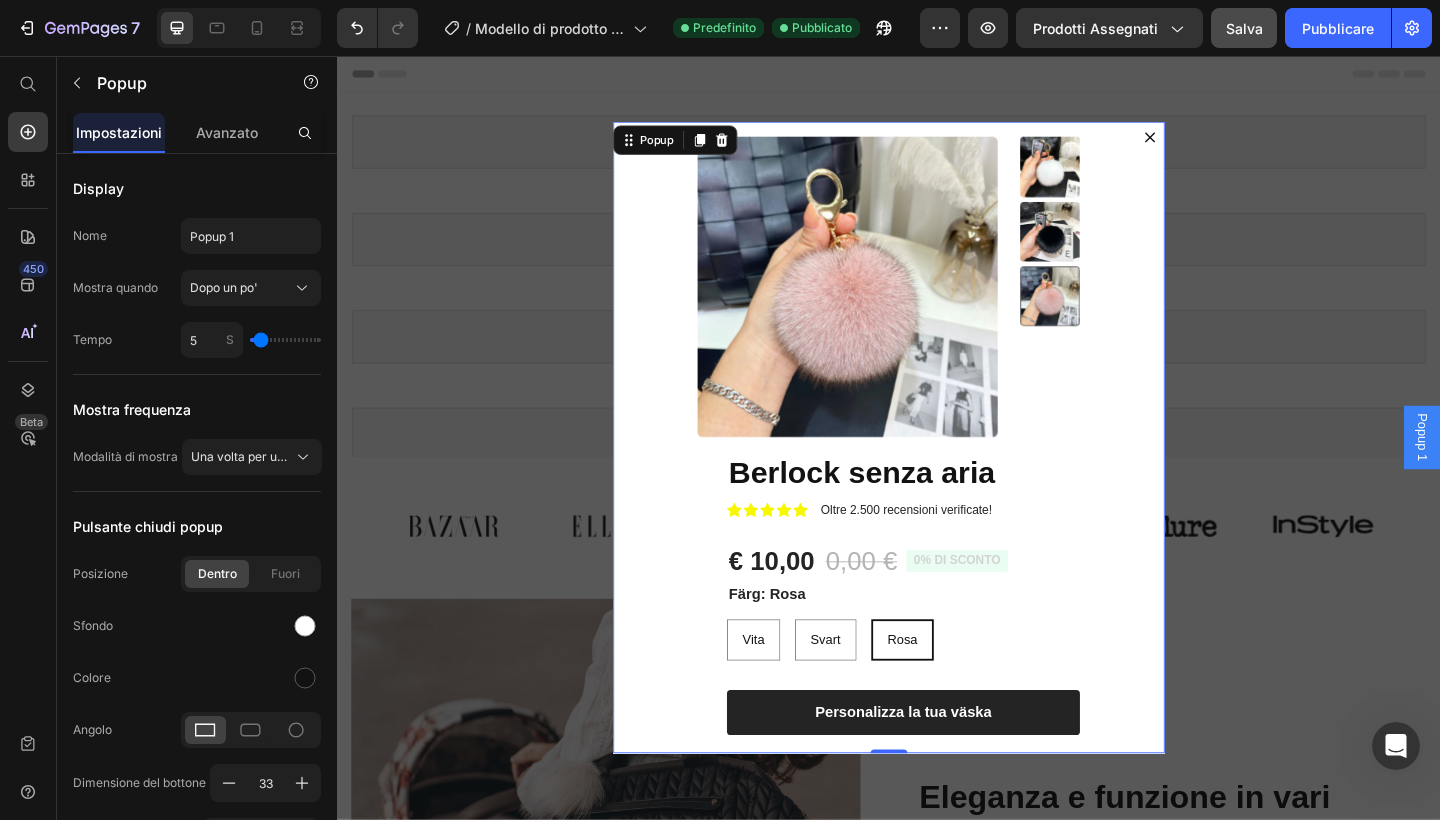 click on "Popup 1" at bounding box center [1517, 471] 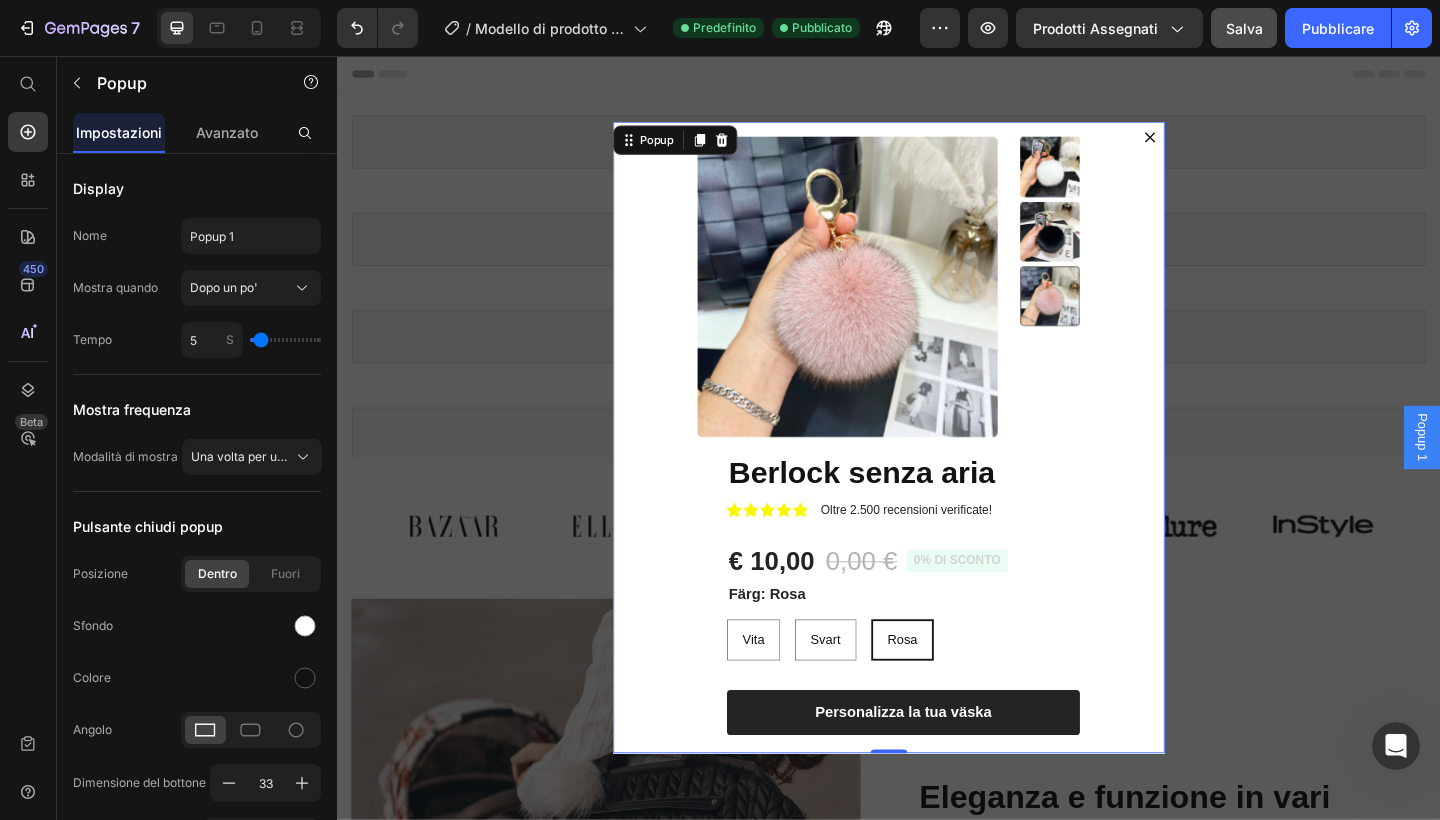 click on "Popup 1" at bounding box center [1517, 471] 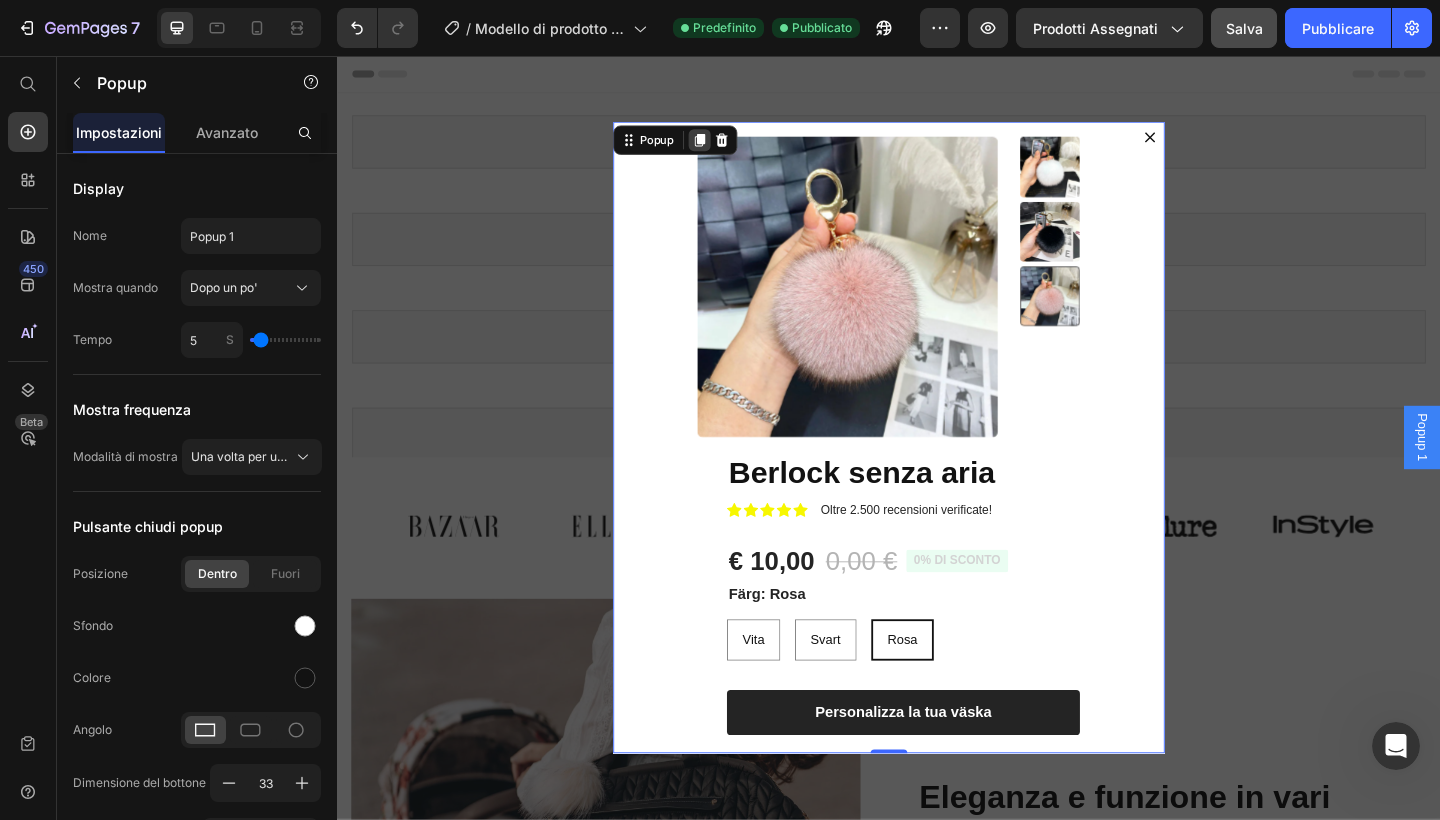 click 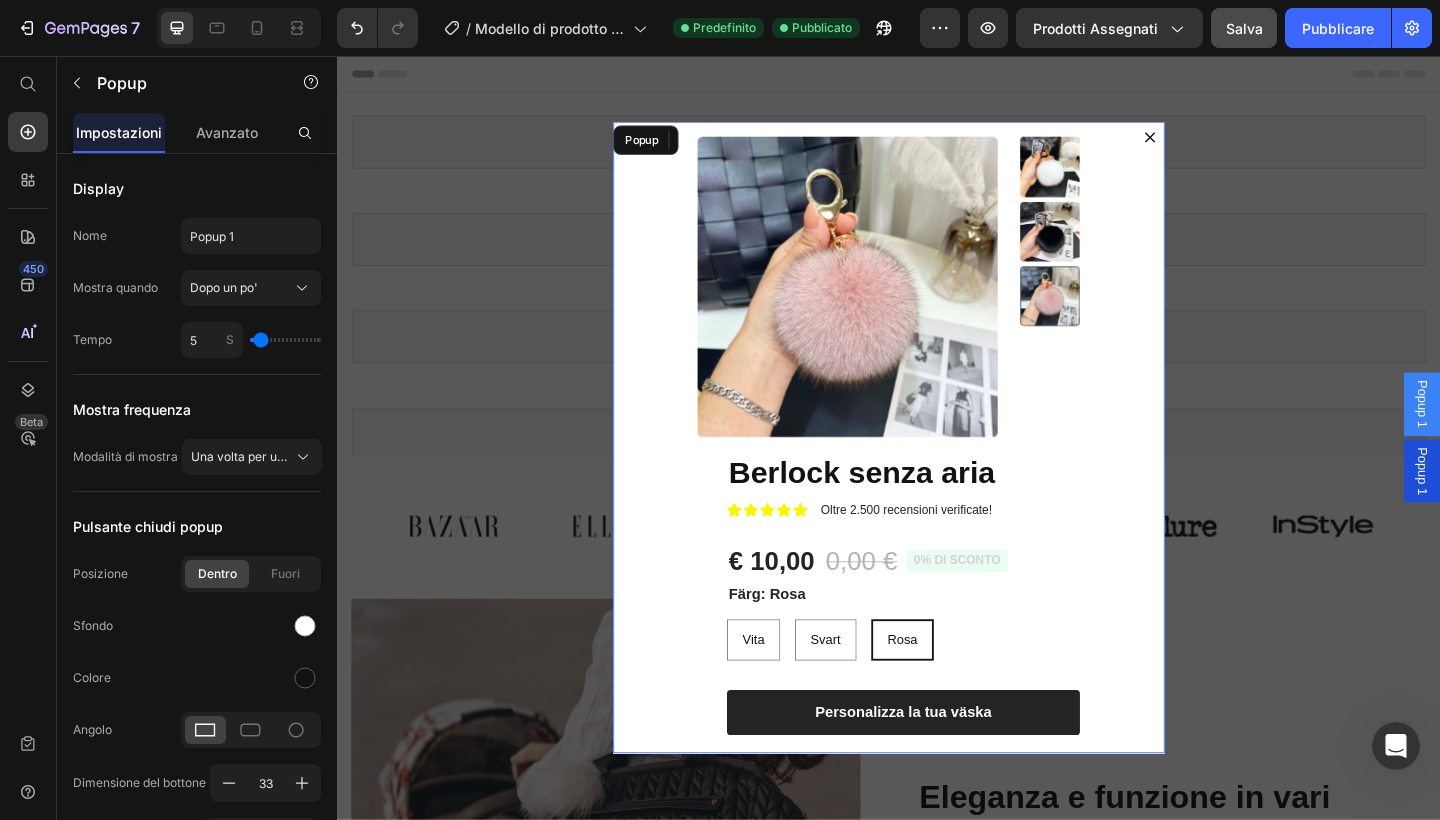 click on "Popup 1" at bounding box center [1517, 435] 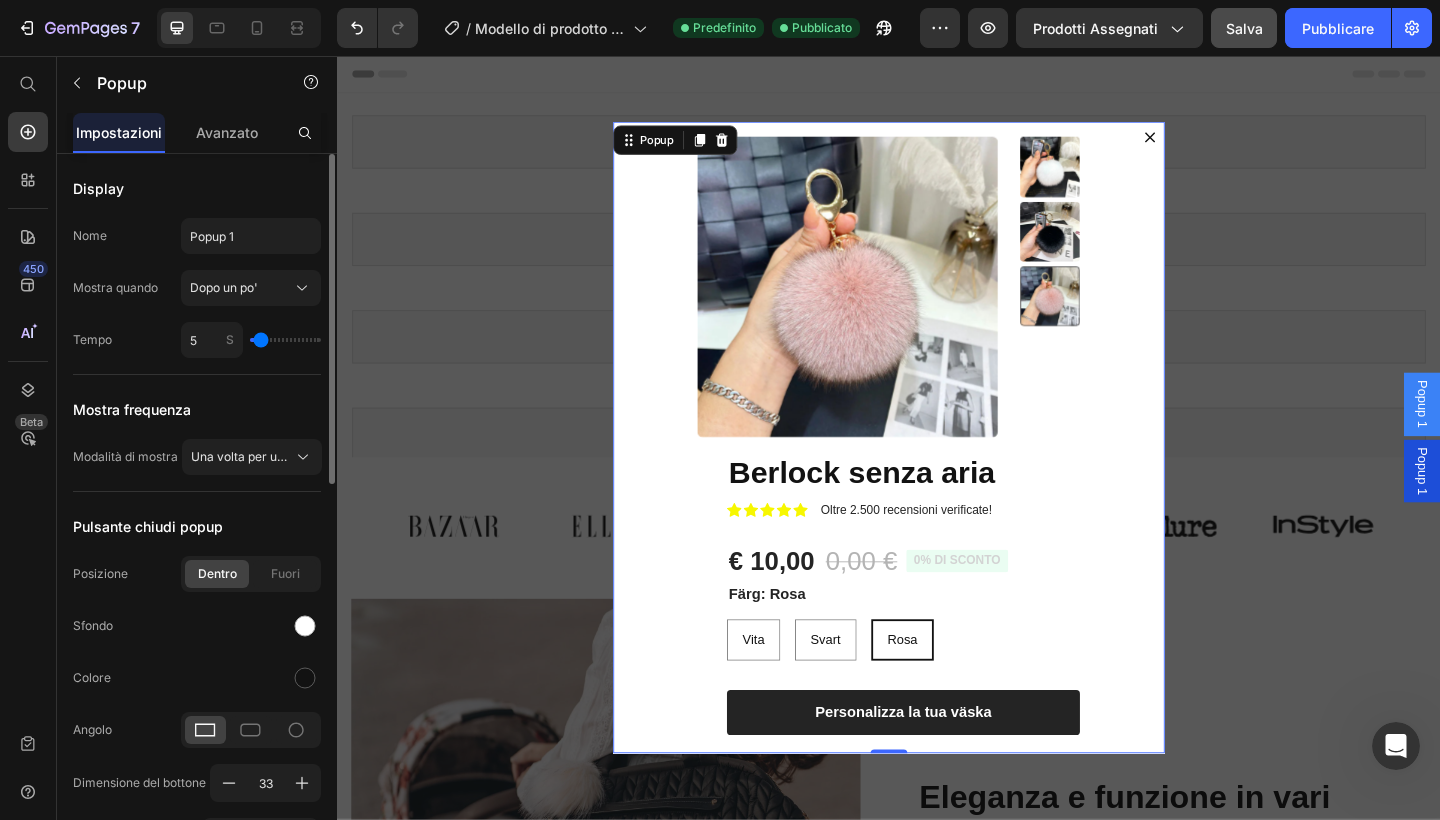 click on "Display Nome Popup 1 Mostra quando Dopo un po' Tempo 5 S" 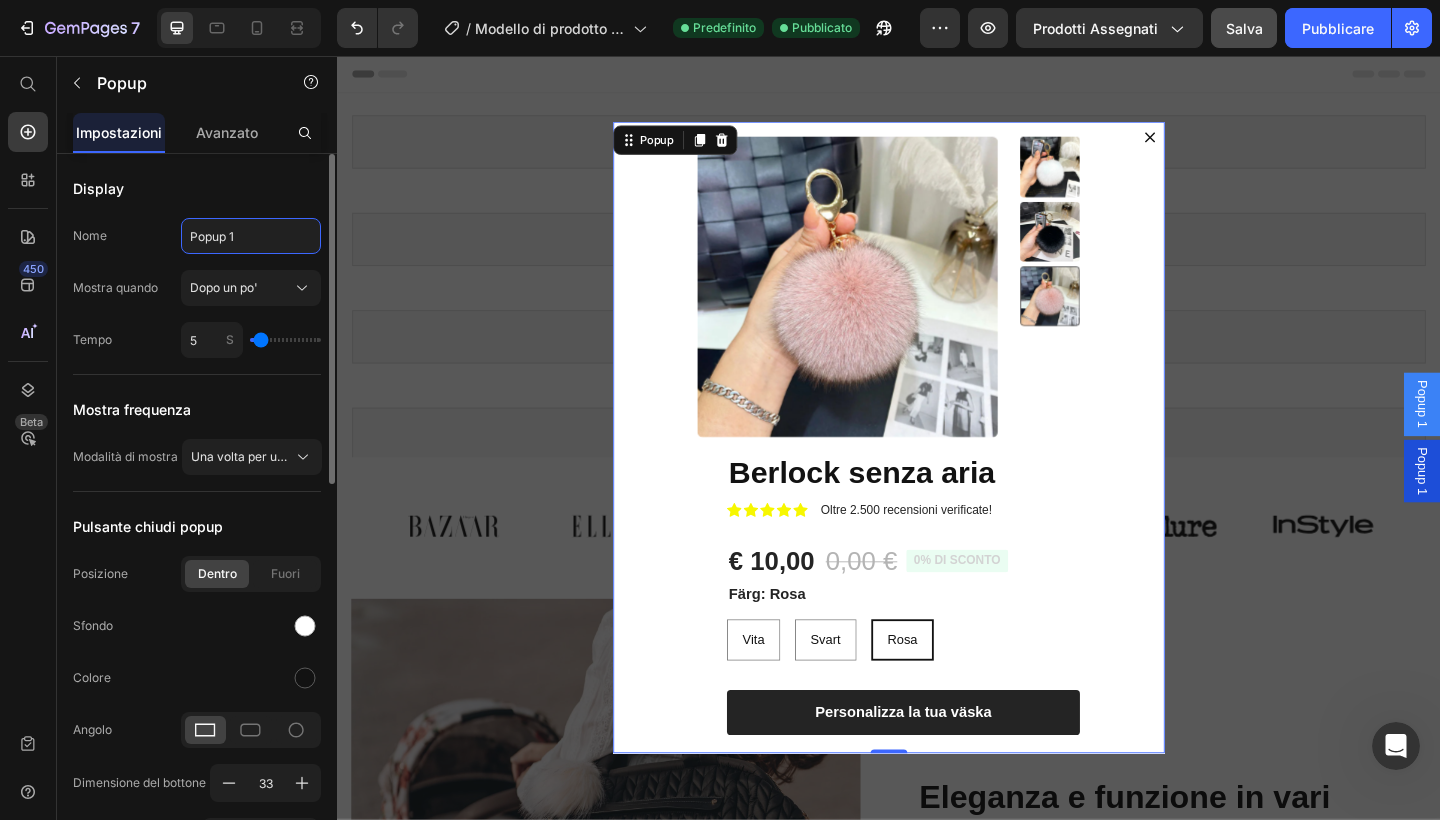 click on "Popup 1" 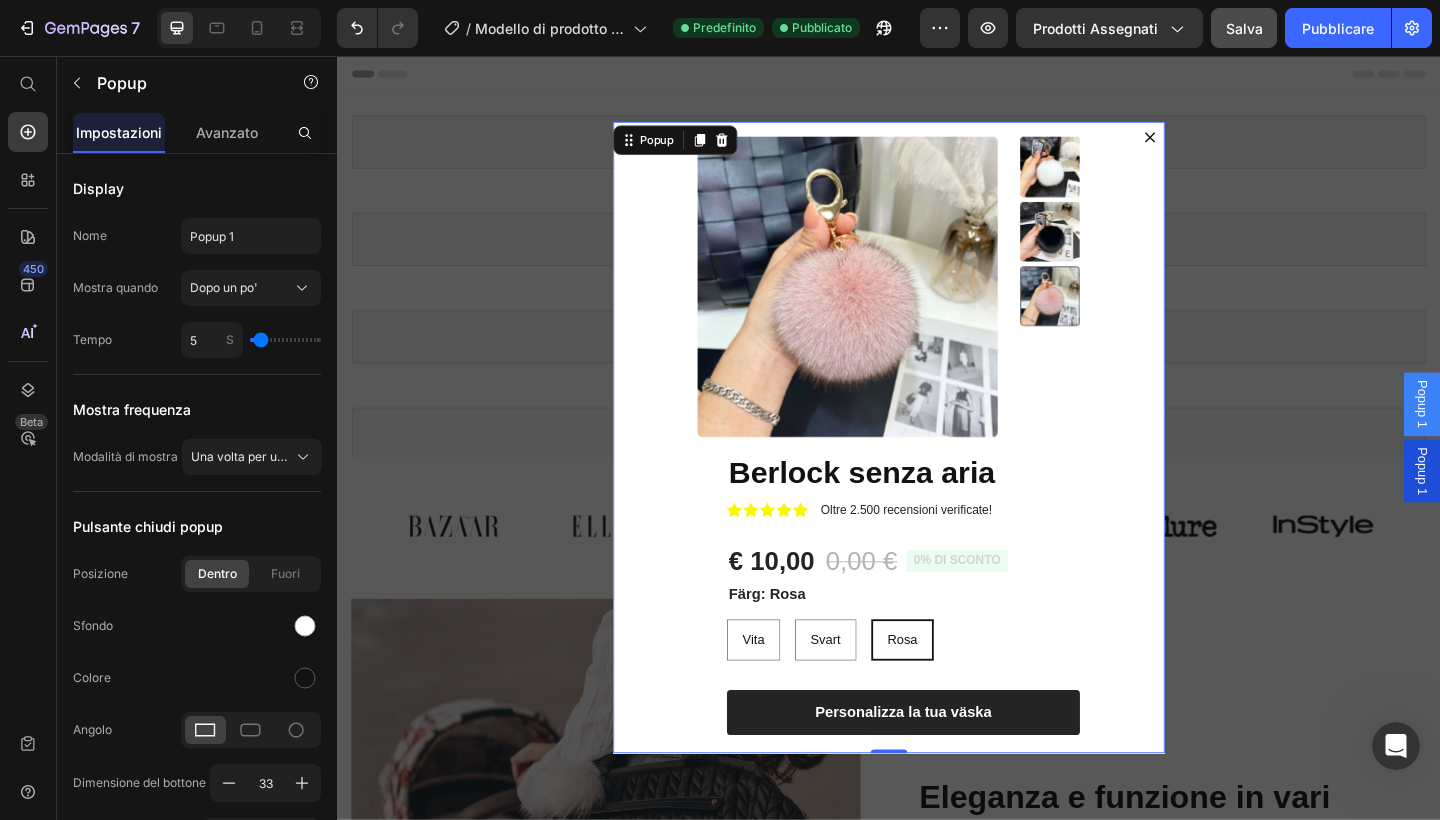 click on "Popup 1" at bounding box center (1517, 508) 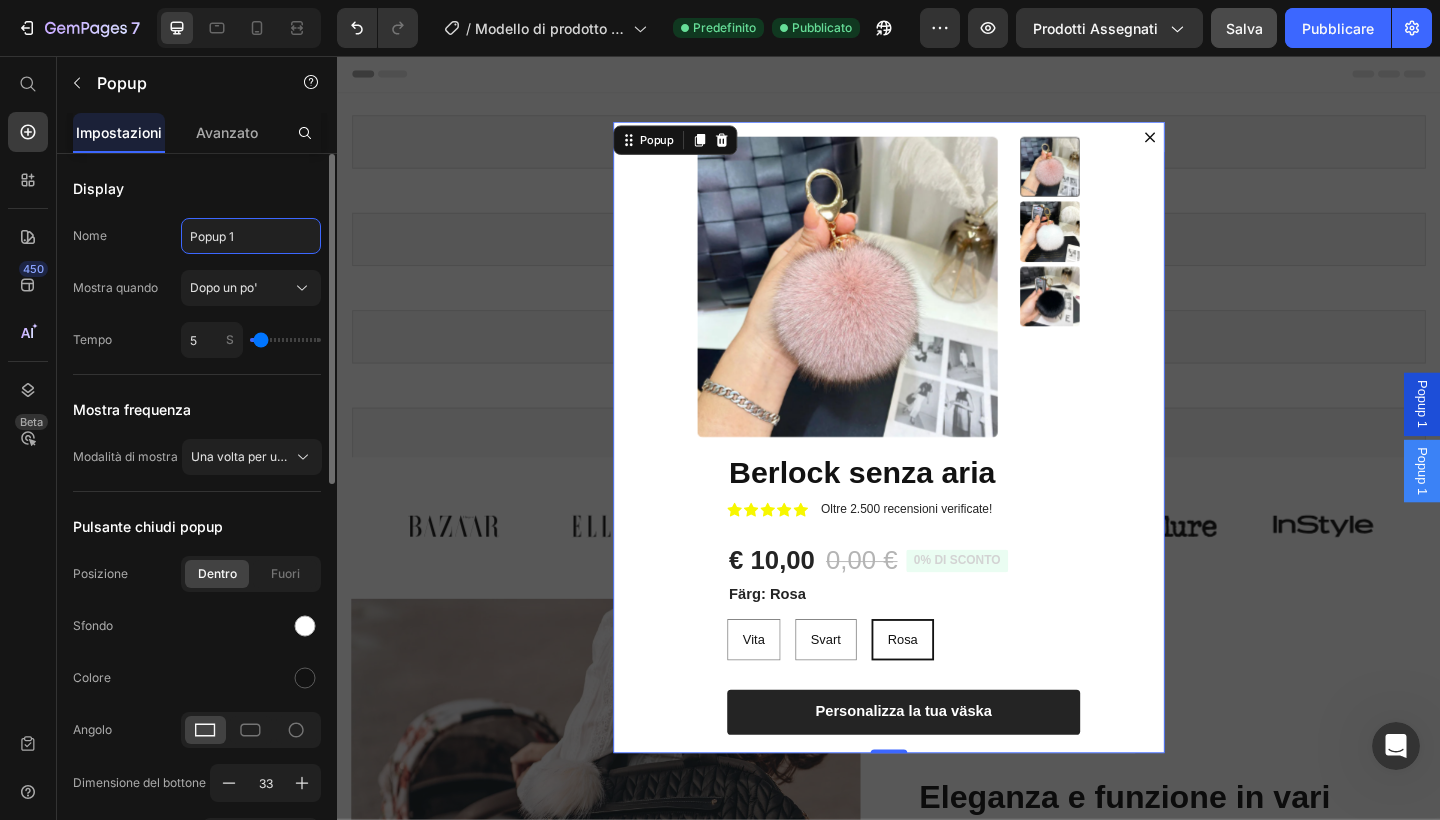 click on "Popup 1" 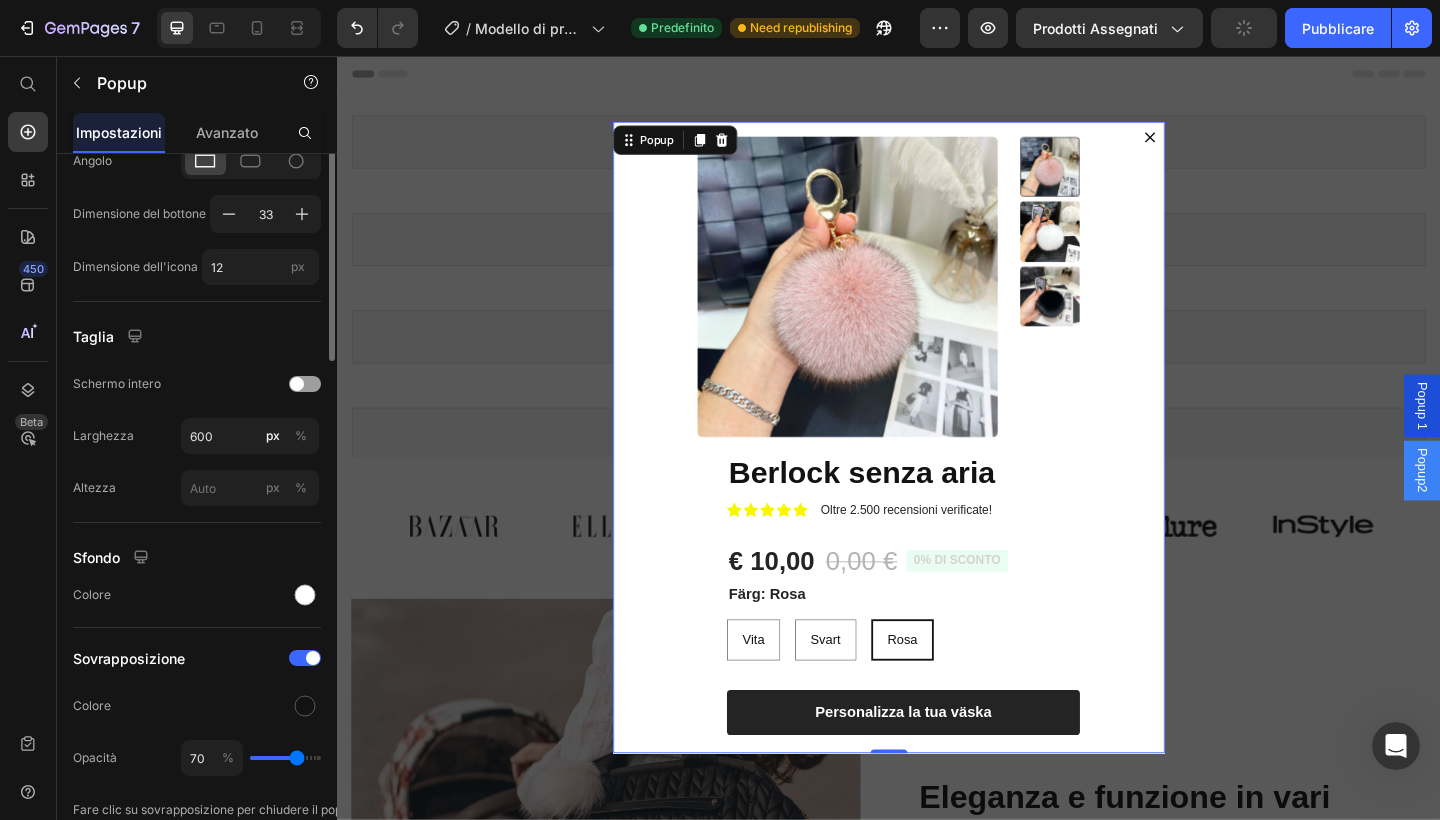 scroll, scrollTop: 0, scrollLeft: 0, axis: both 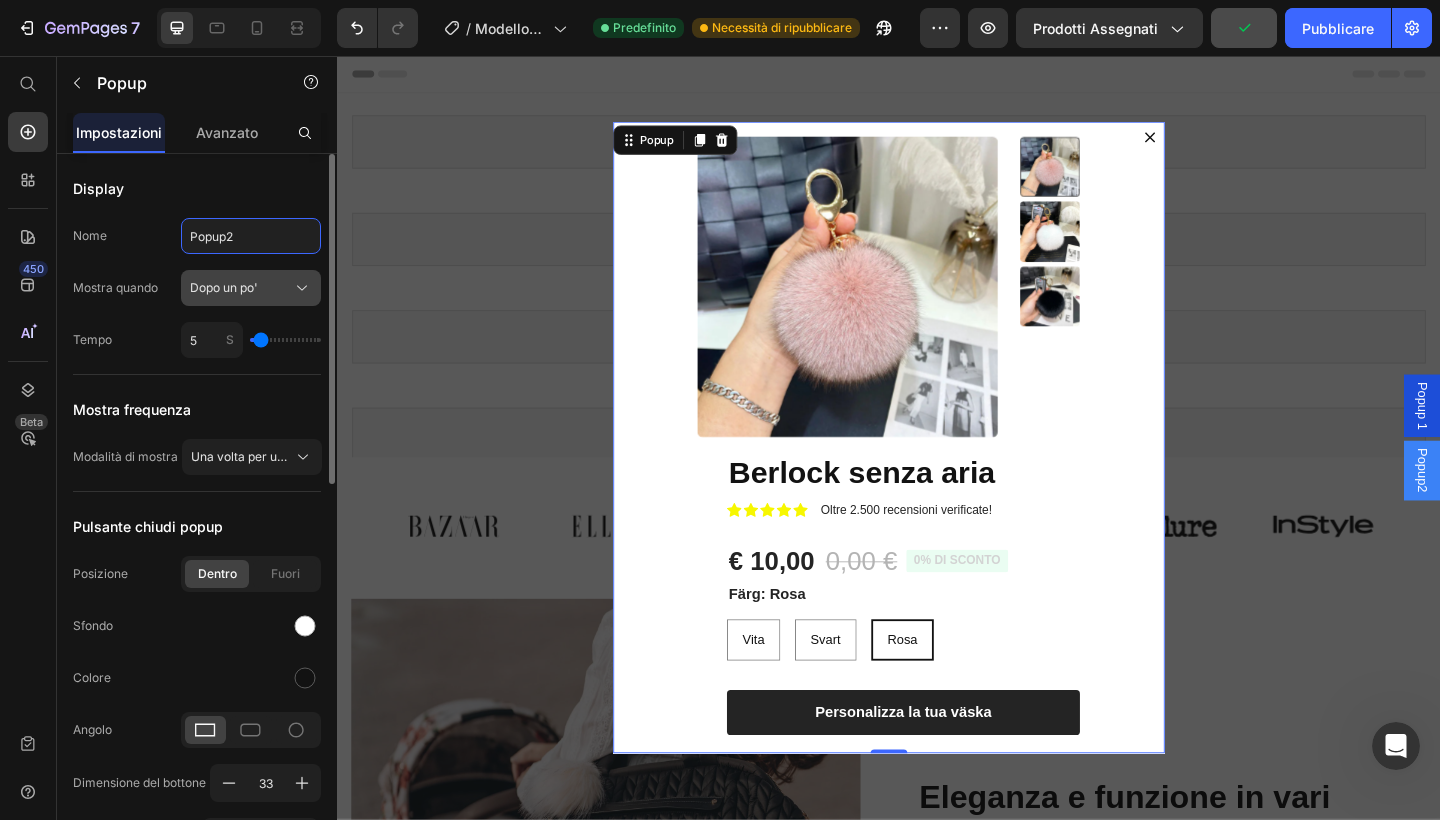 type on "Popup2" 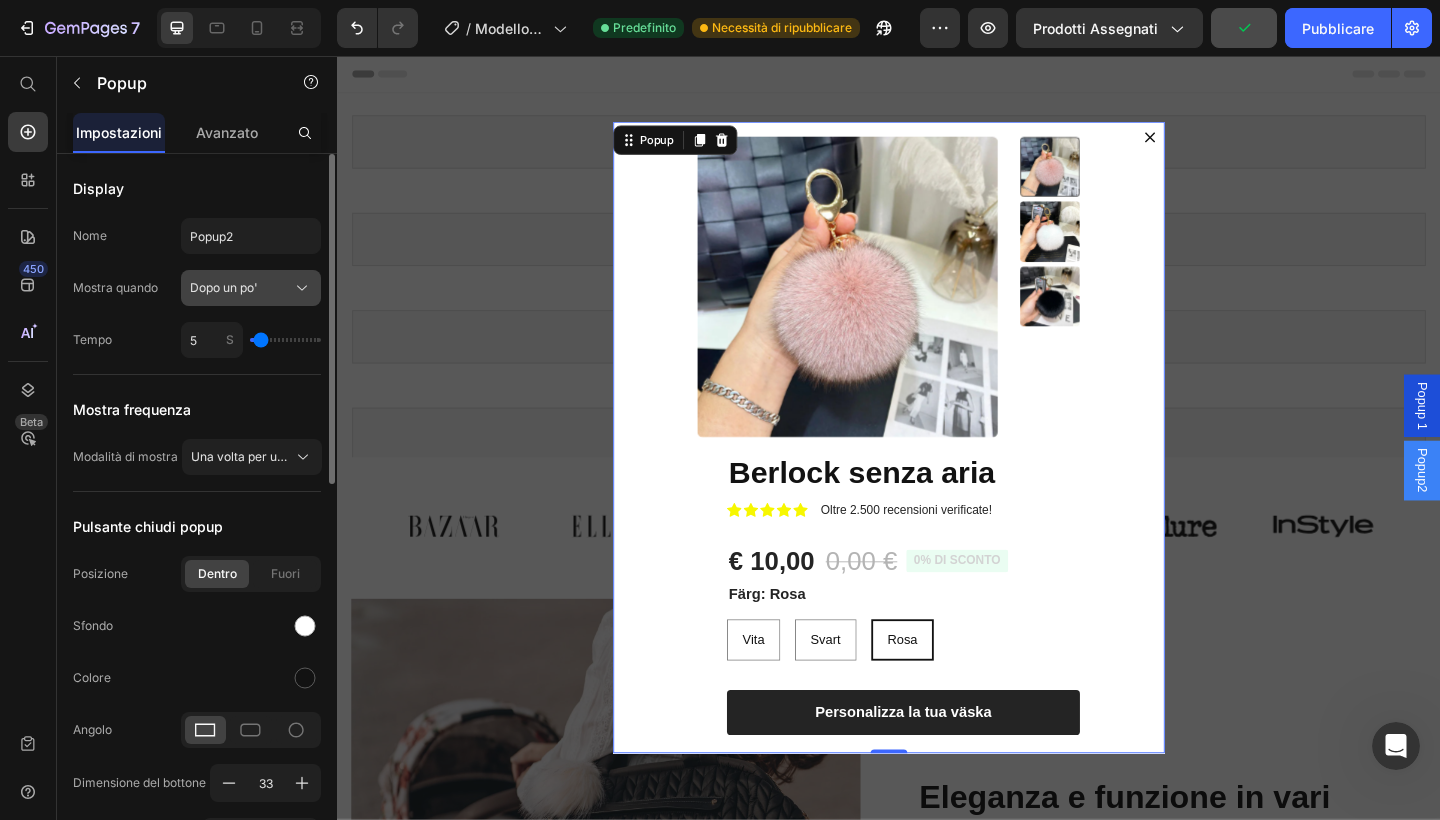 click on "Dopo un po'" at bounding box center (251, 288) 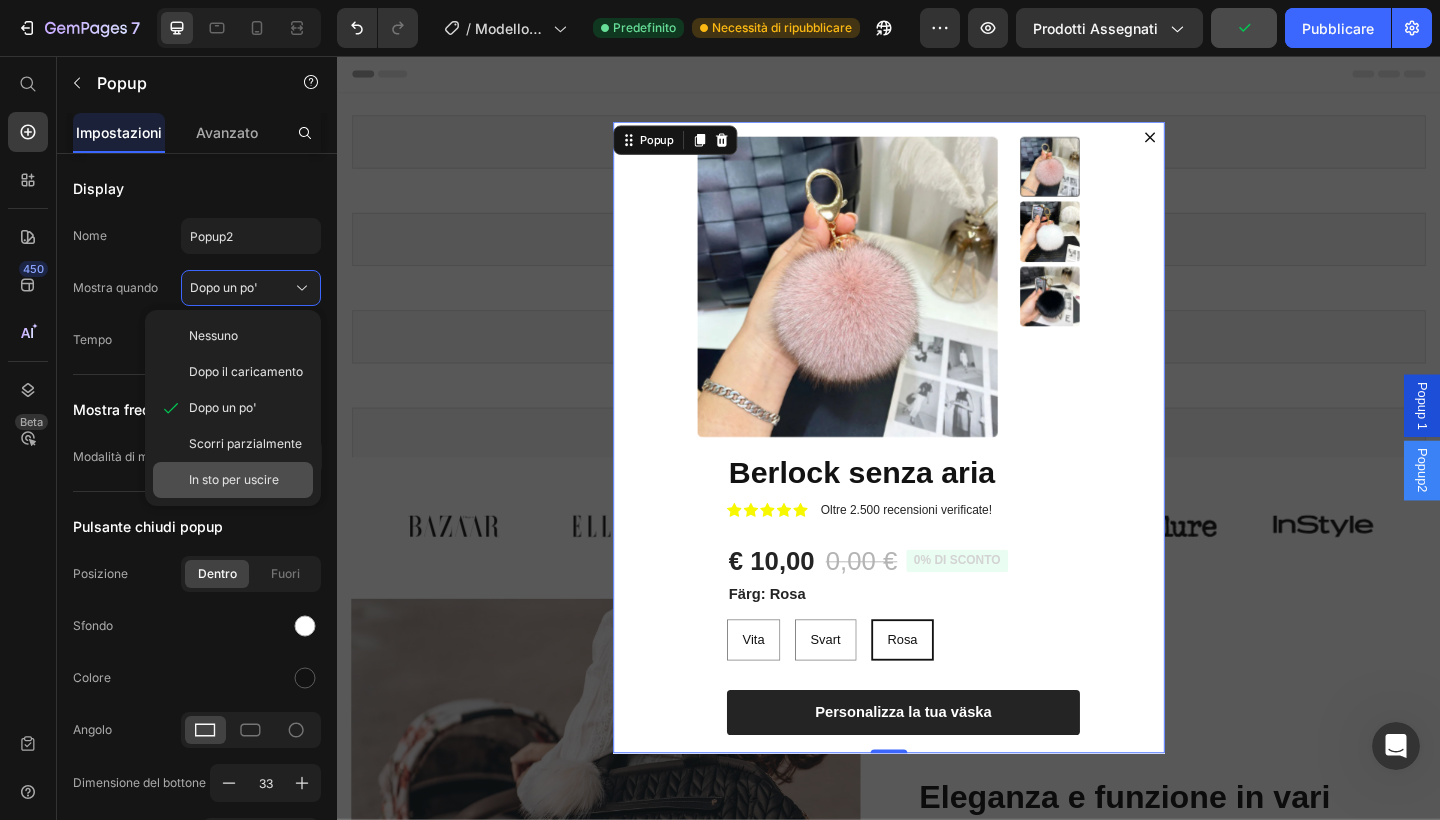 click on "In sto per uscire" at bounding box center (234, 480) 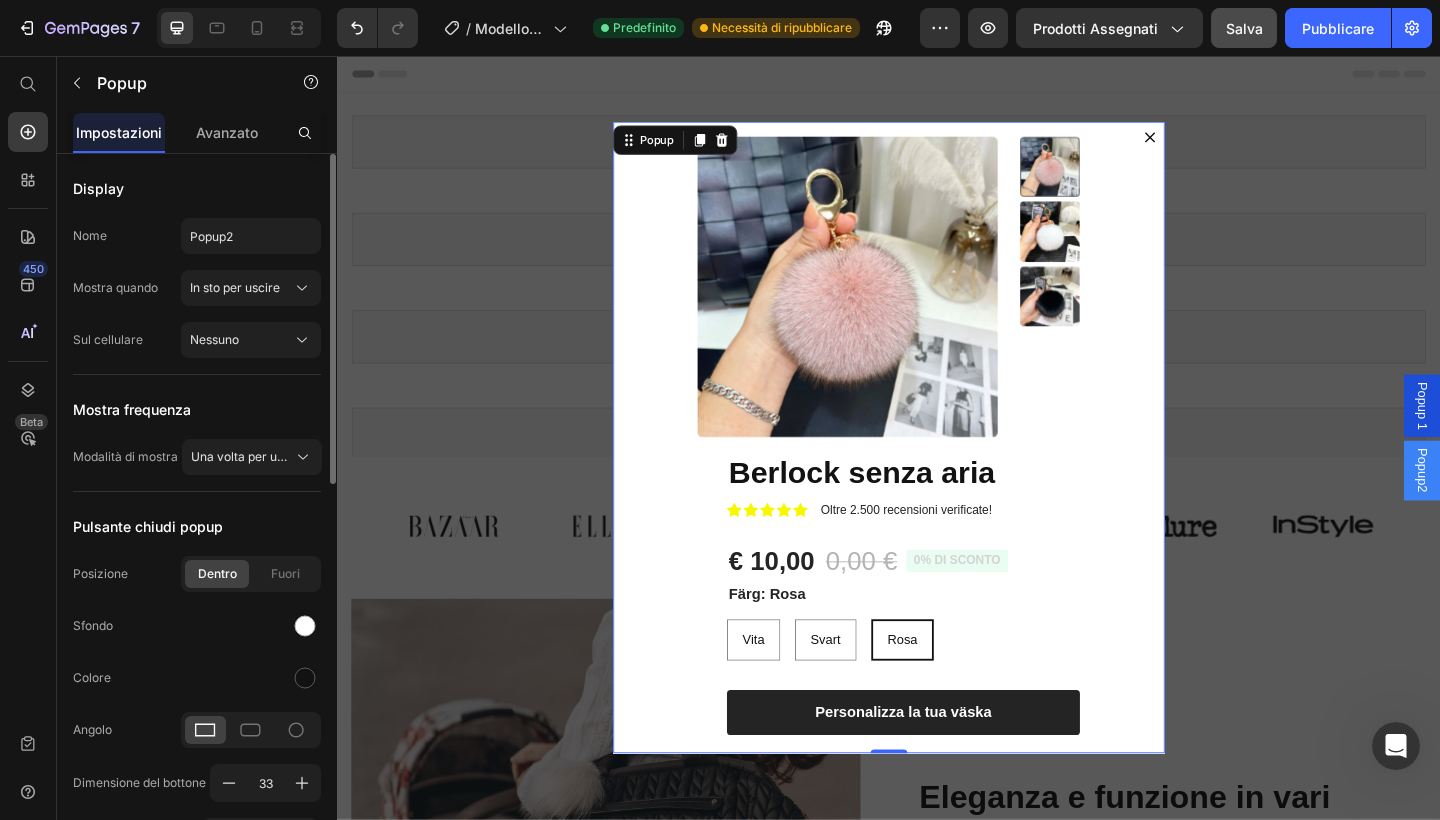 scroll, scrollTop: 0, scrollLeft: 0, axis: both 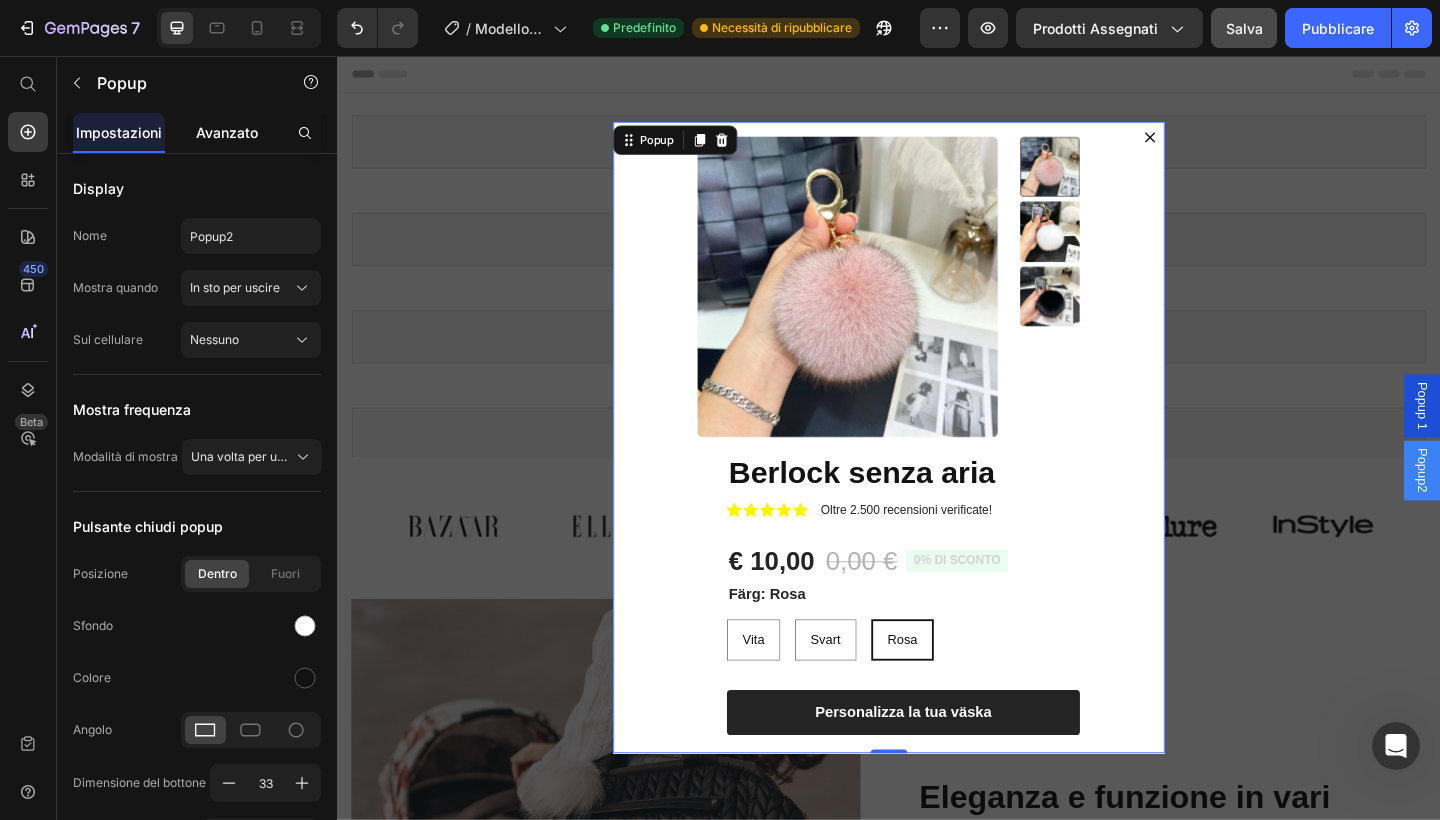 click on "Avanzato" at bounding box center (227, 132) 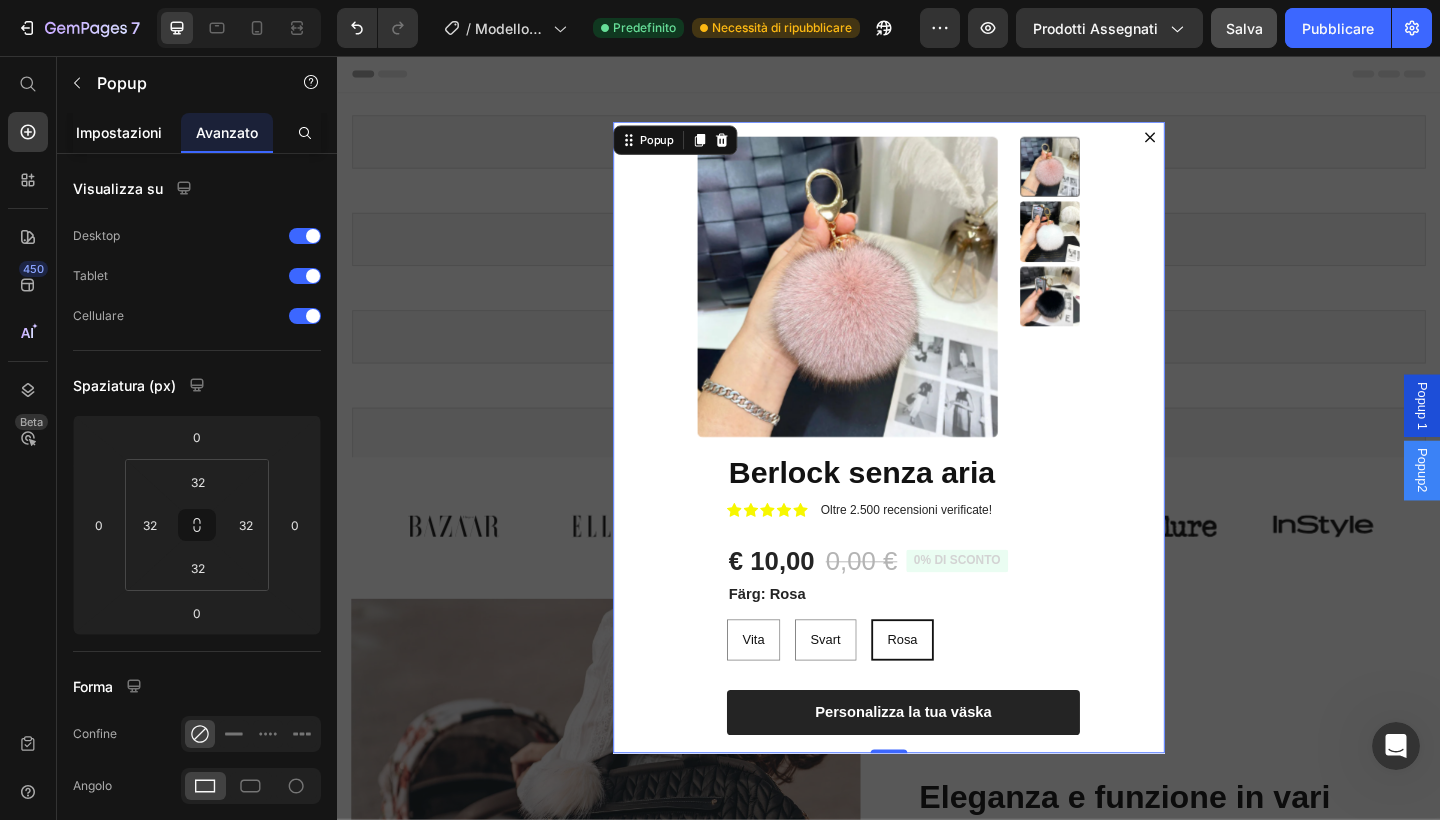click on "Impostazioni" at bounding box center [119, 132] 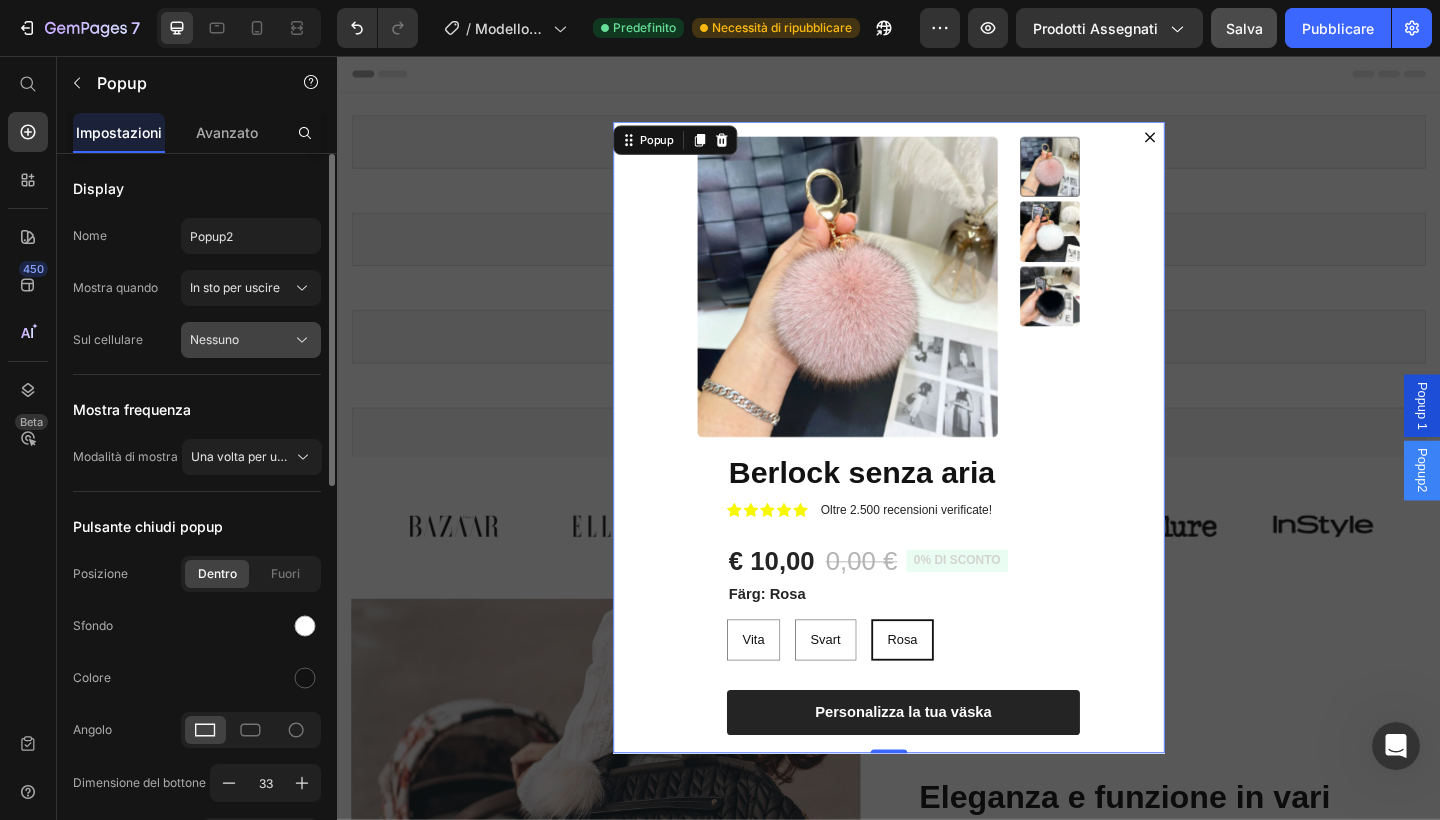 click on "Nessuno" at bounding box center [214, 340] 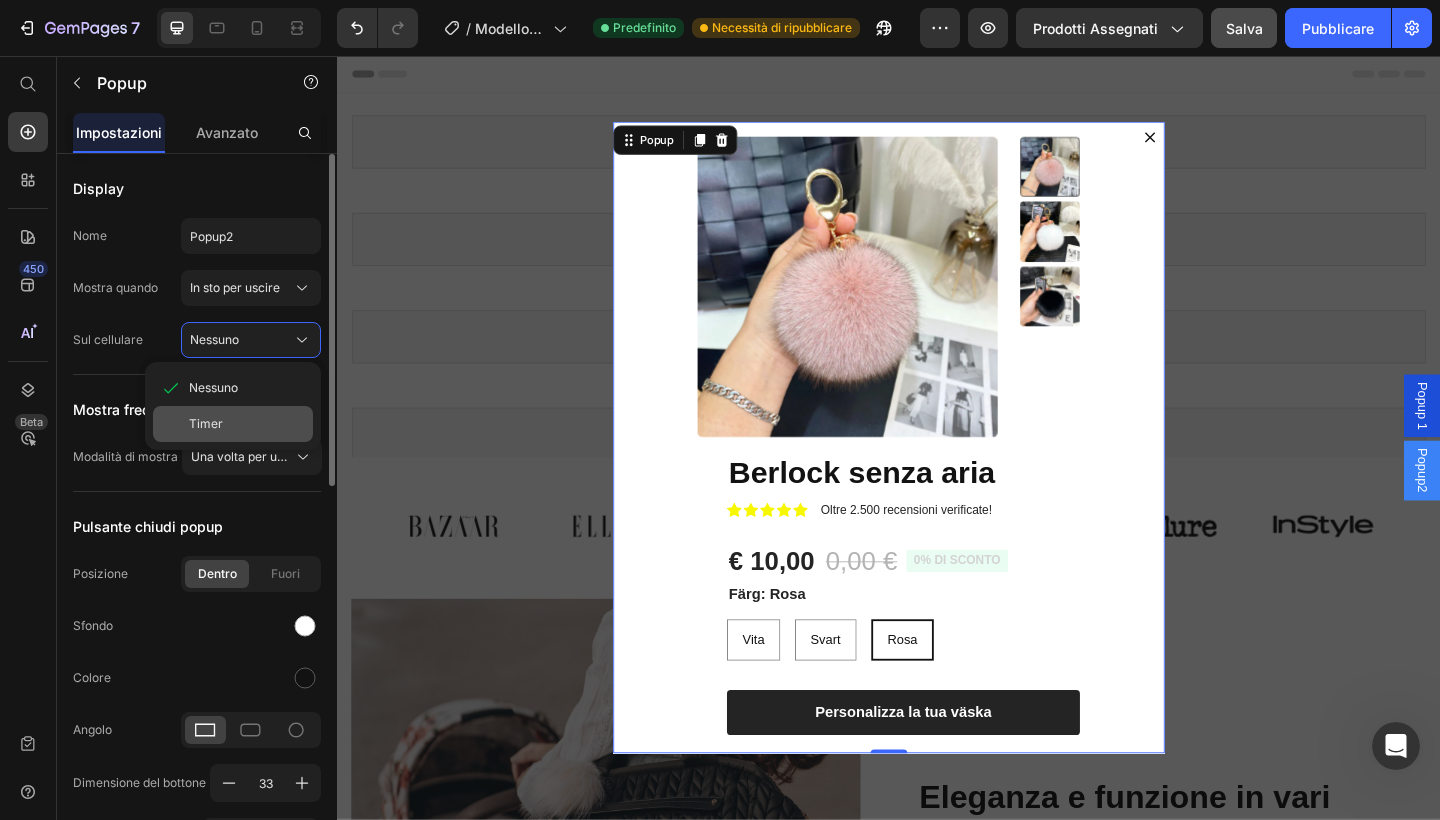 click on "Timer" 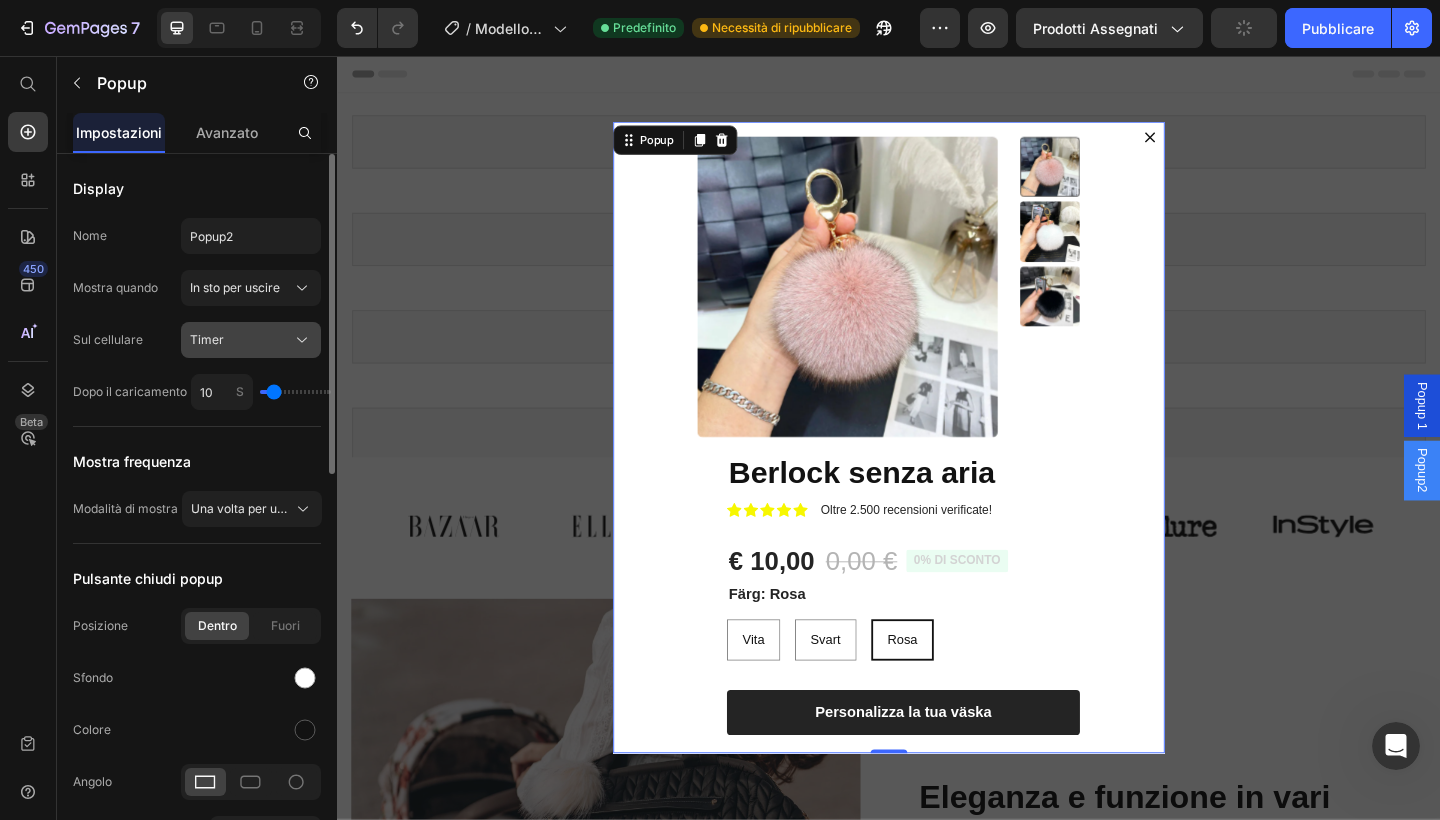 click on "Timer" 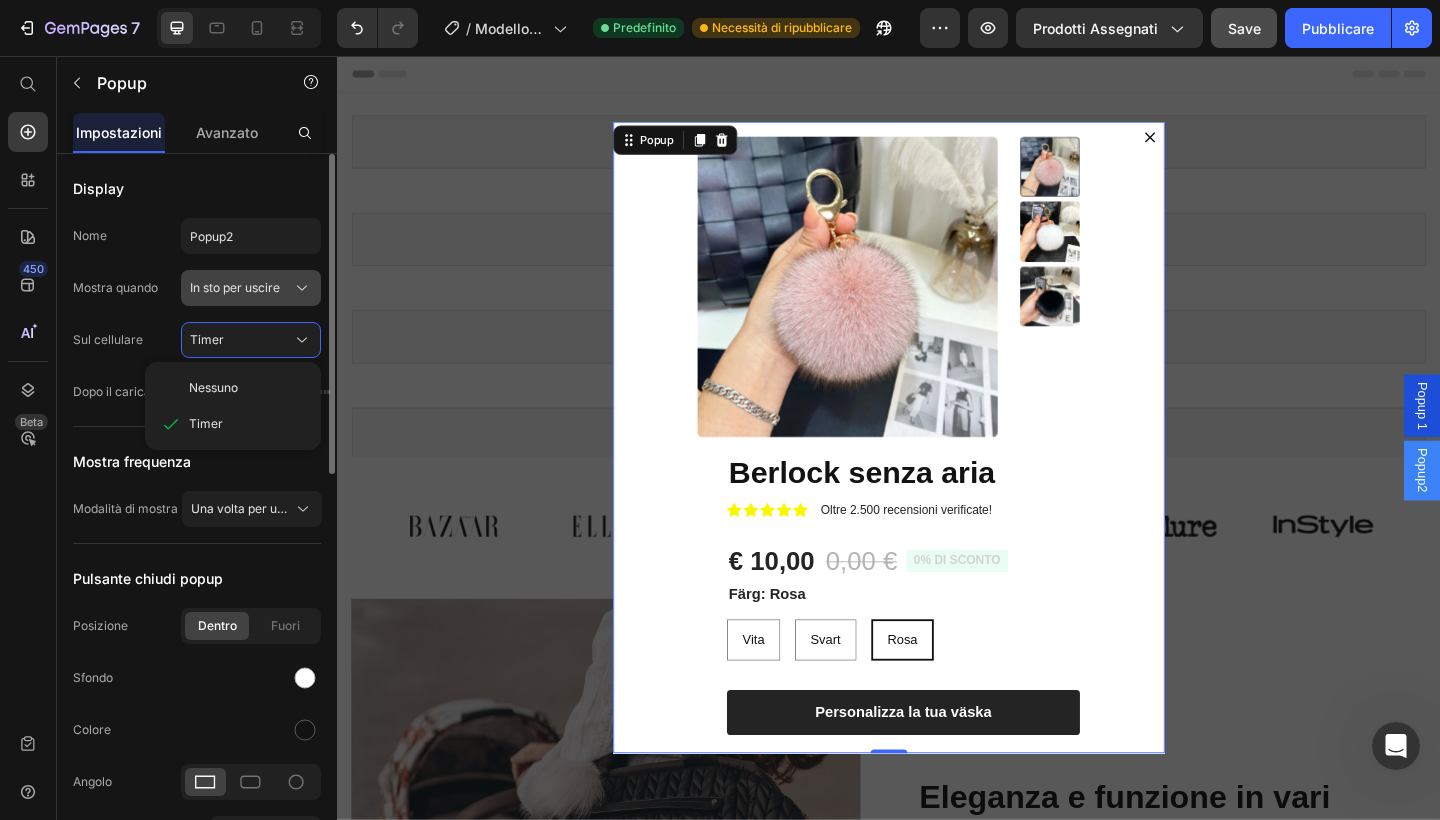 click on "In sto per uscire" at bounding box center (235, 288) 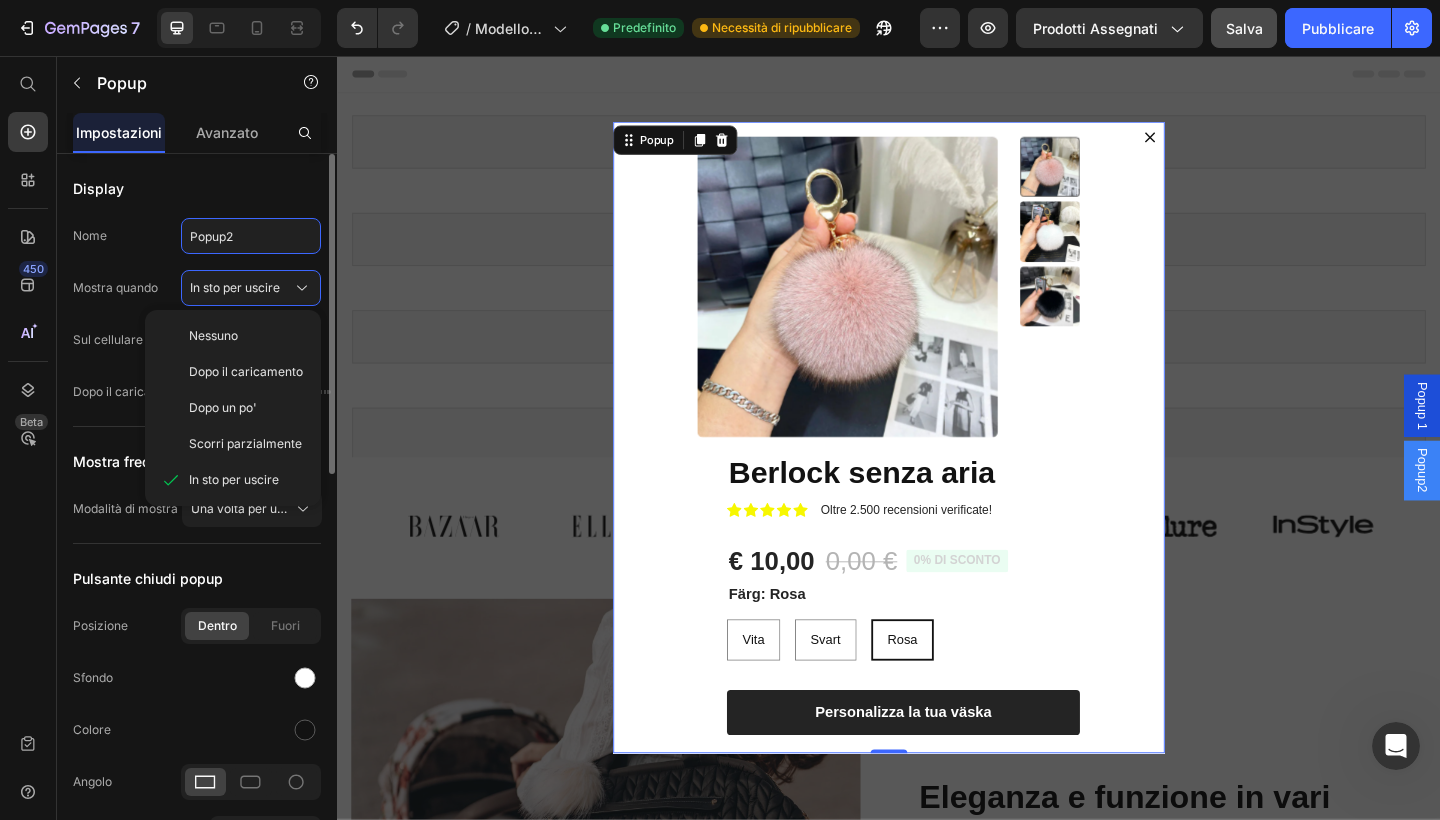 click on "Popup2" 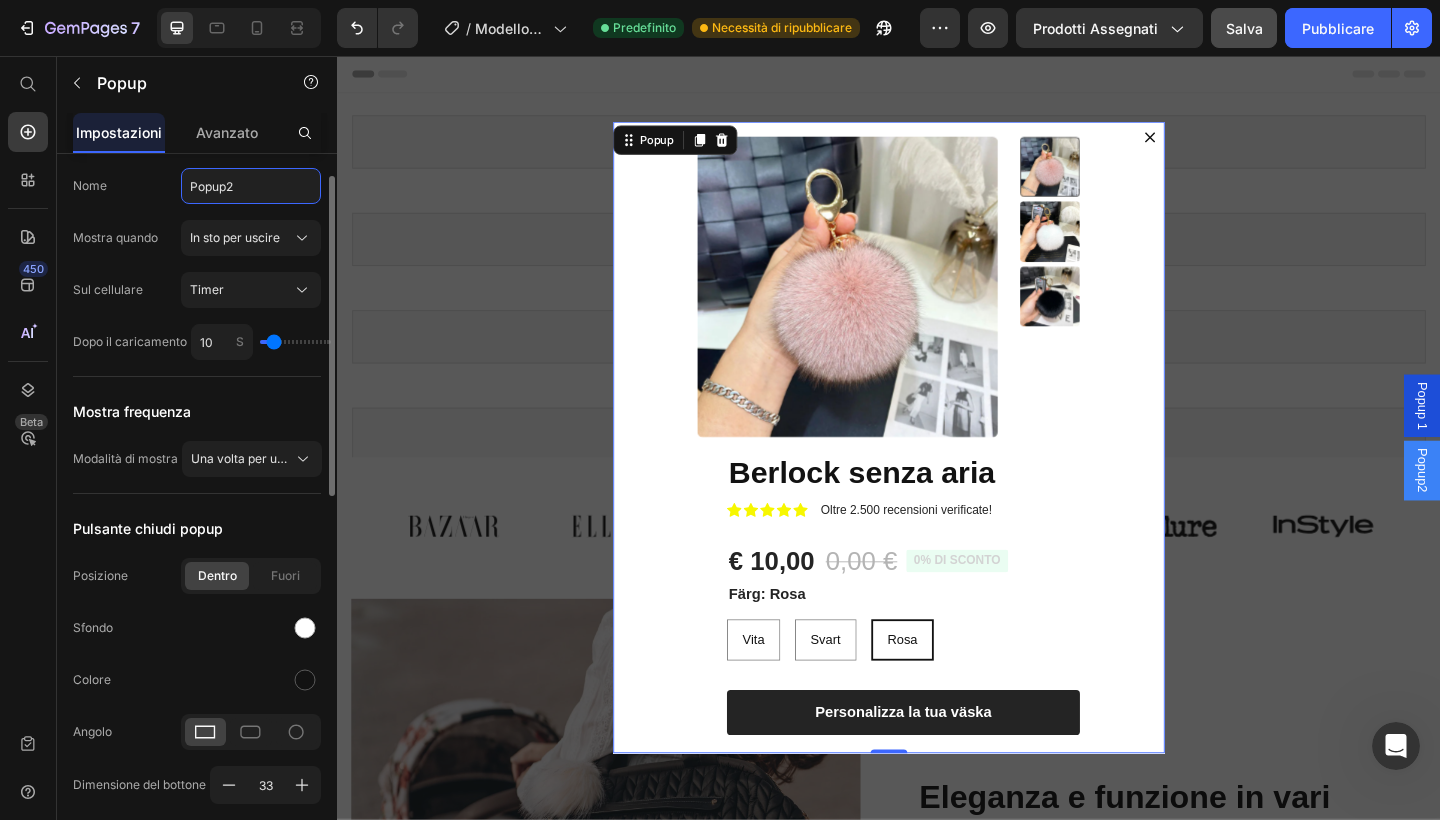 scroll, scrollTop: 79, scrollLeft: 0, axis: vertical 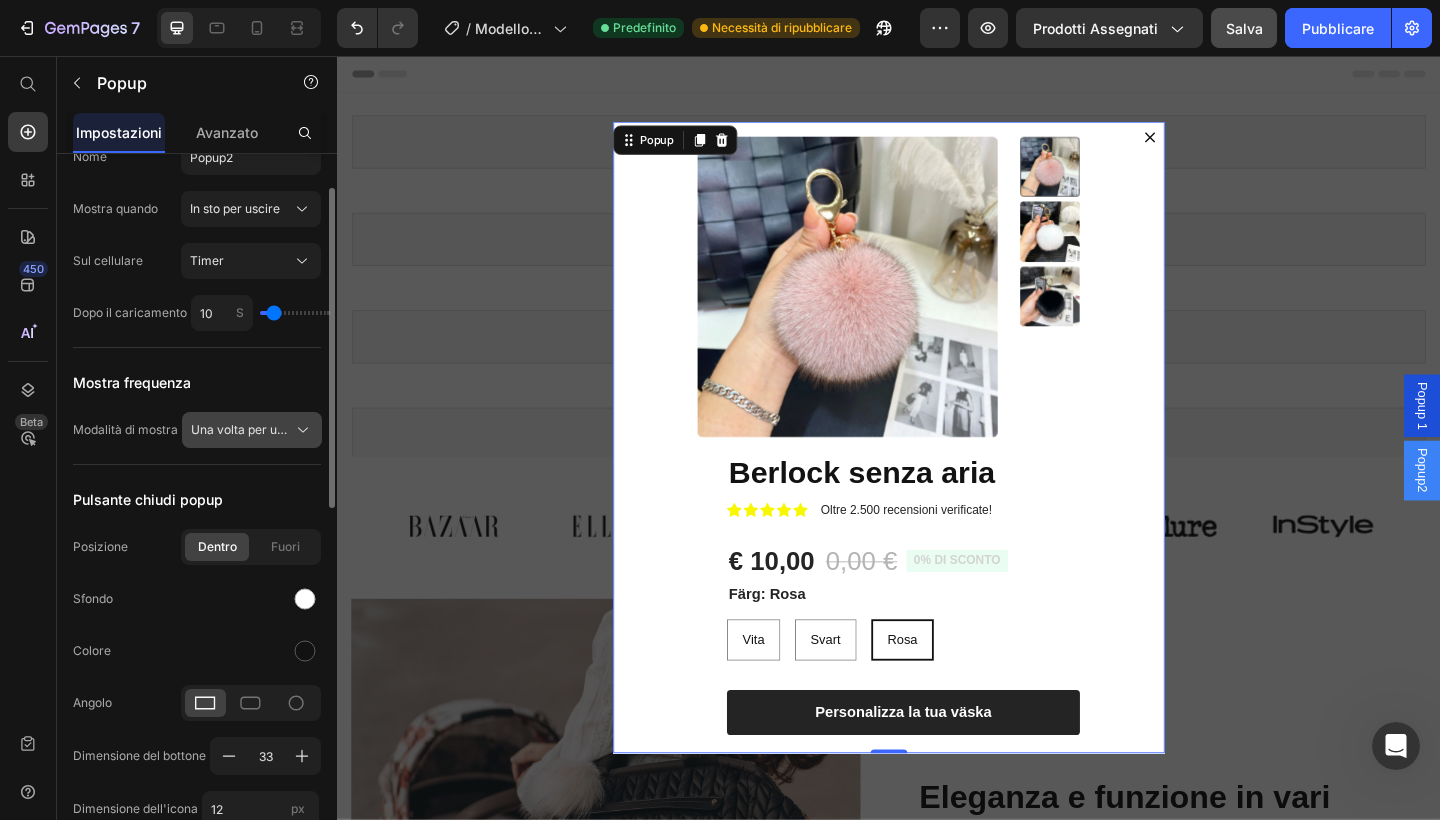 click on "Una volta per utente" at bounding box center [252, 430] 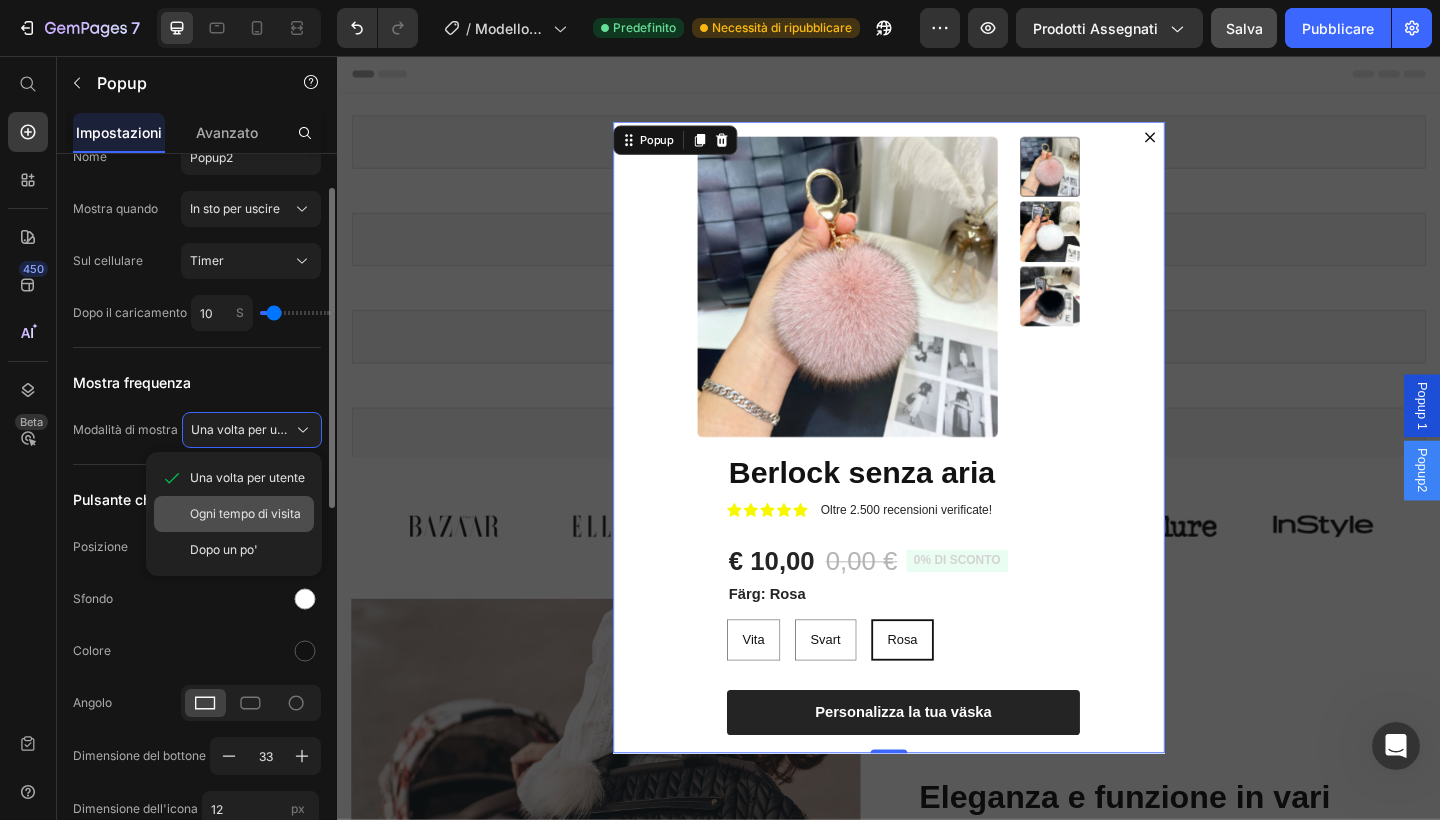 click on "Ogni tempo di visita" at bounding box center (245, 514) 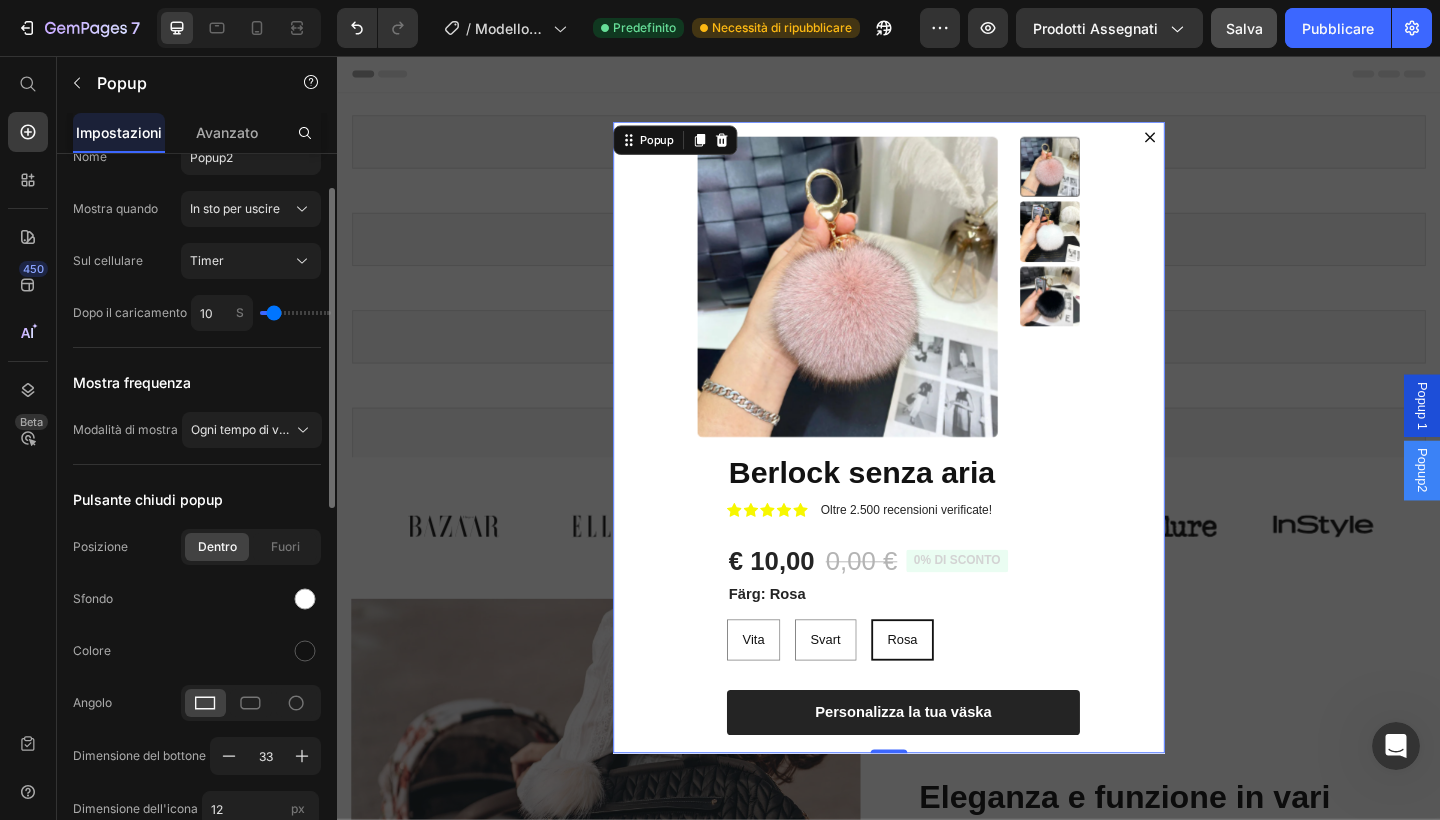 type on "9" 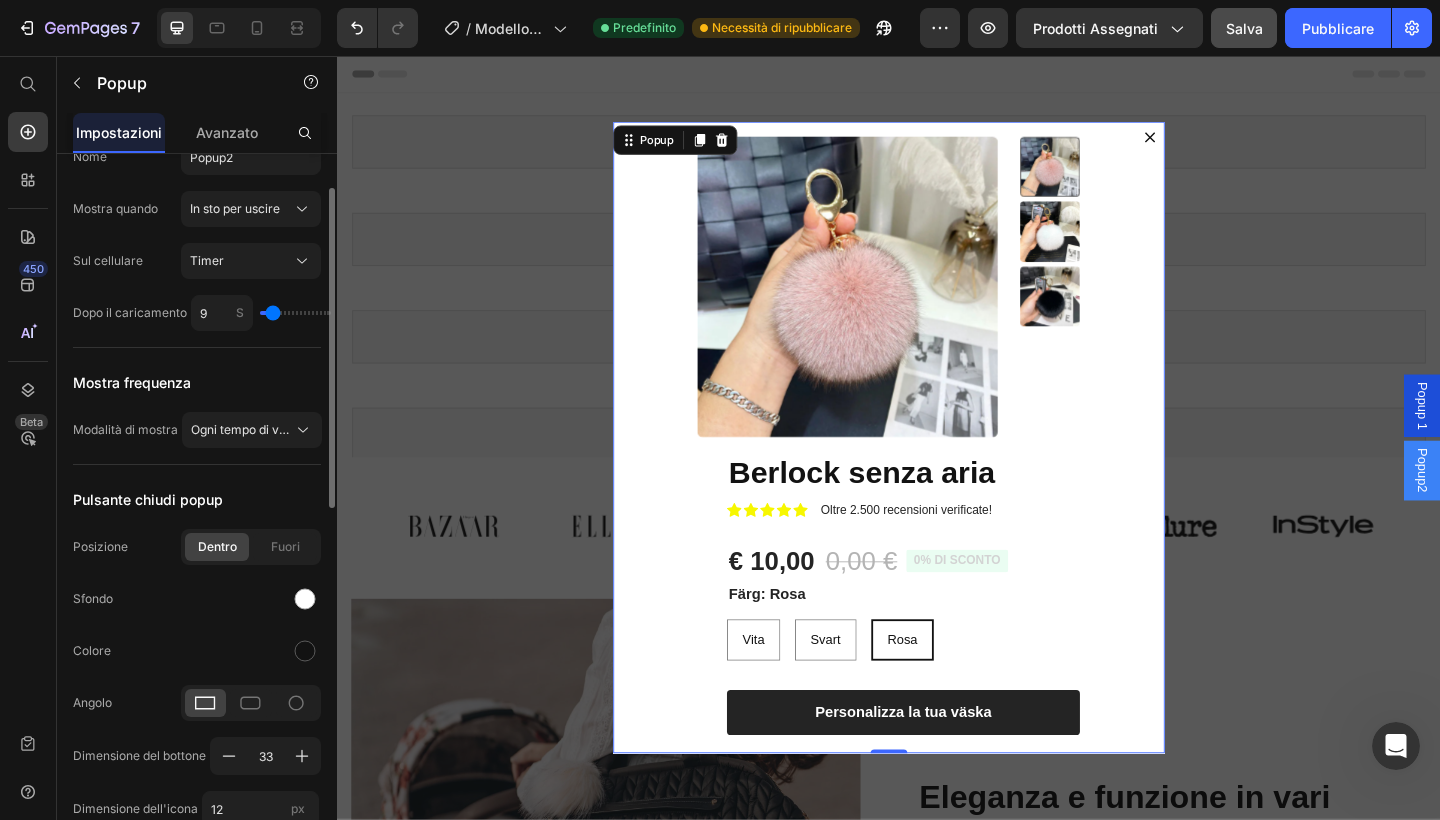 type on "11" 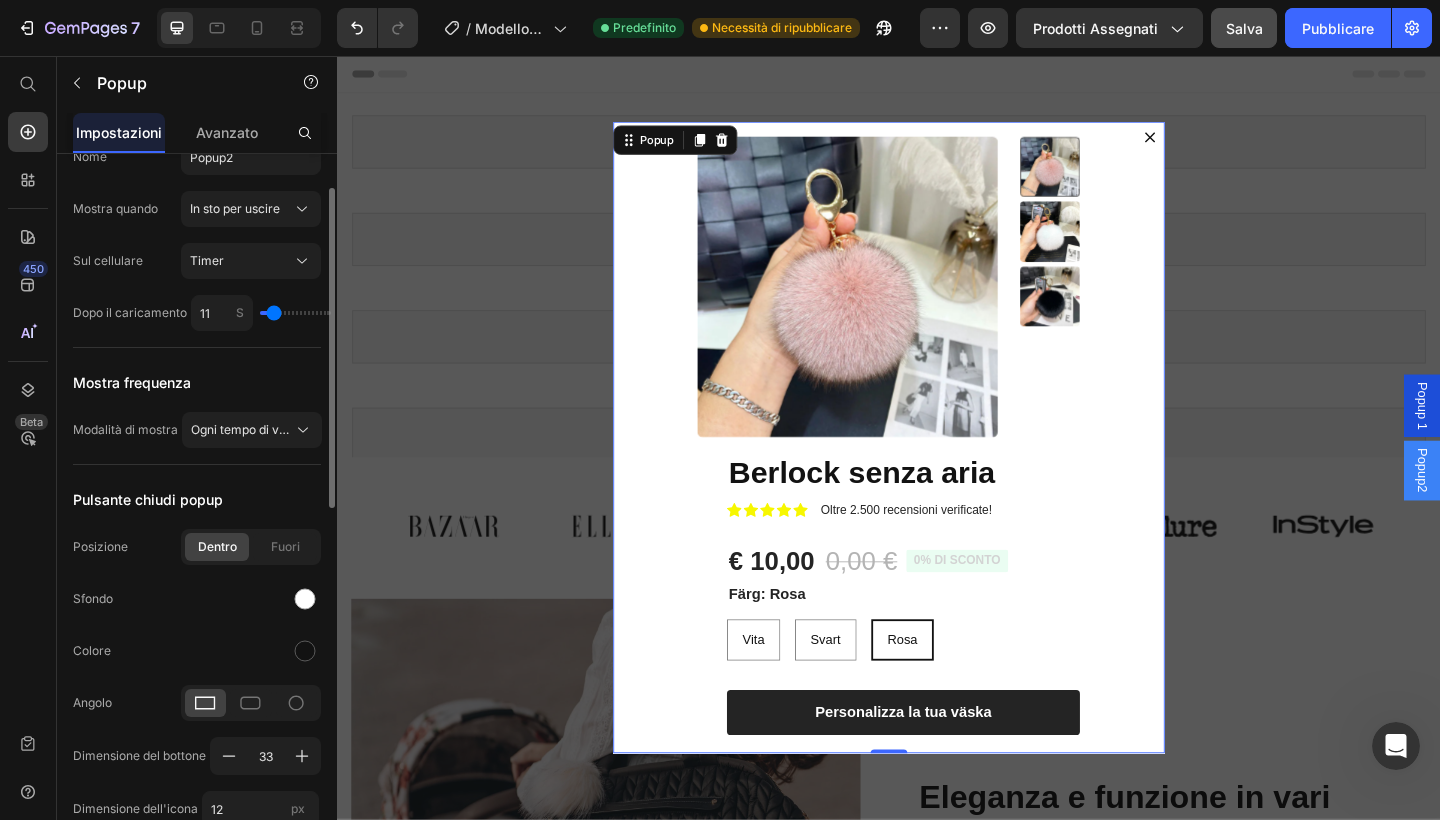 type on "9" 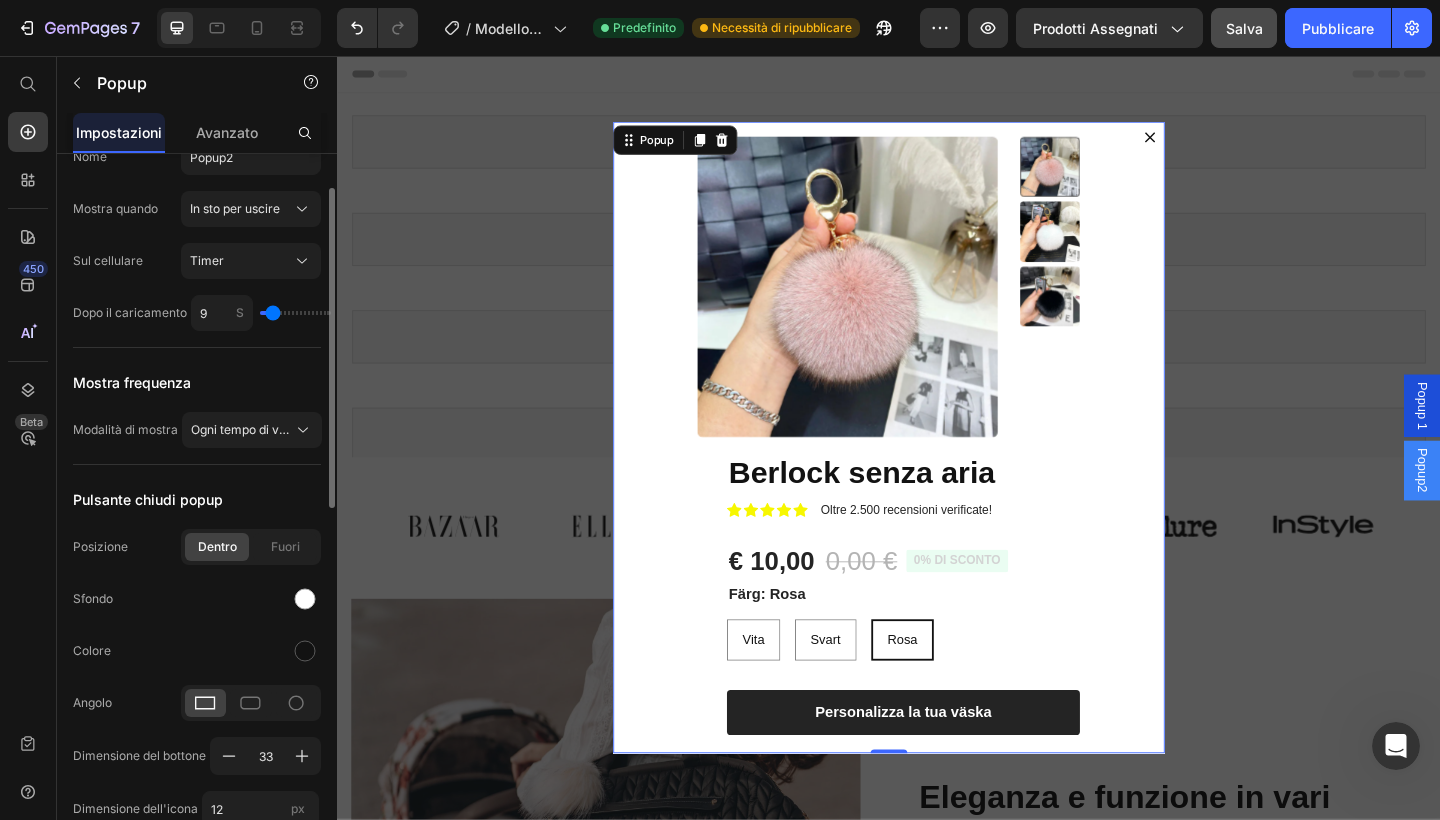 type on "9" 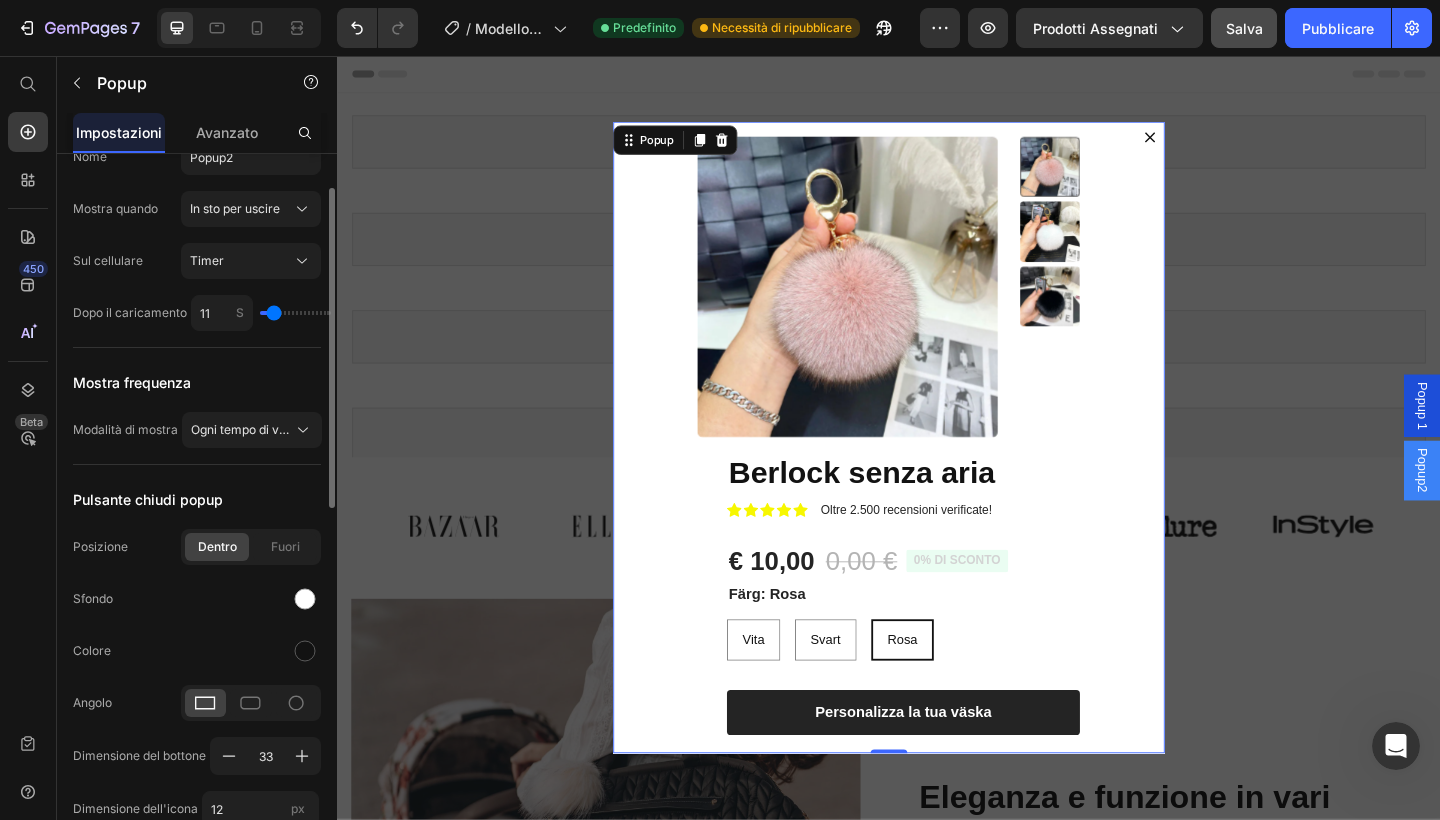 type on "13" 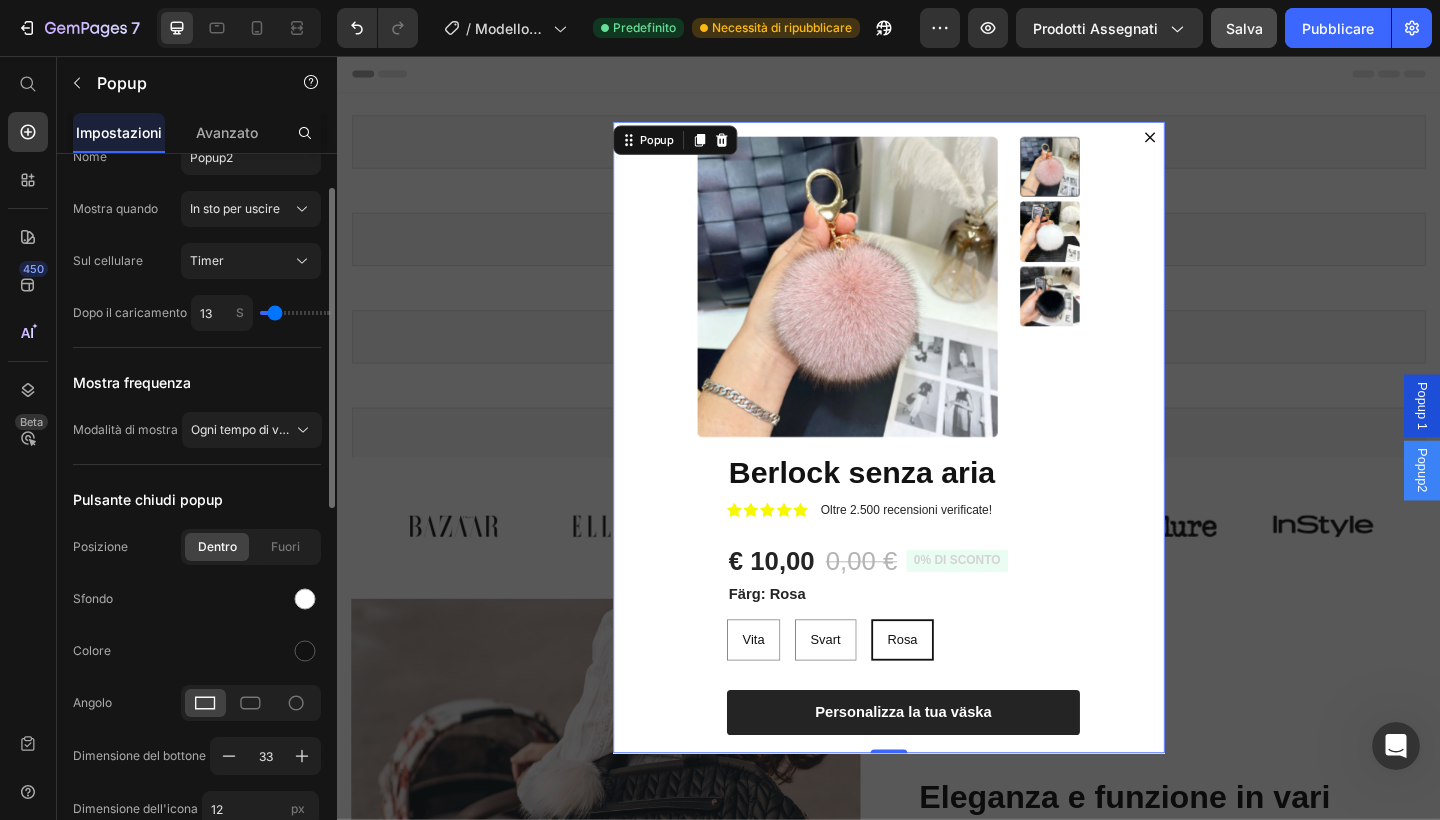 type on "15" 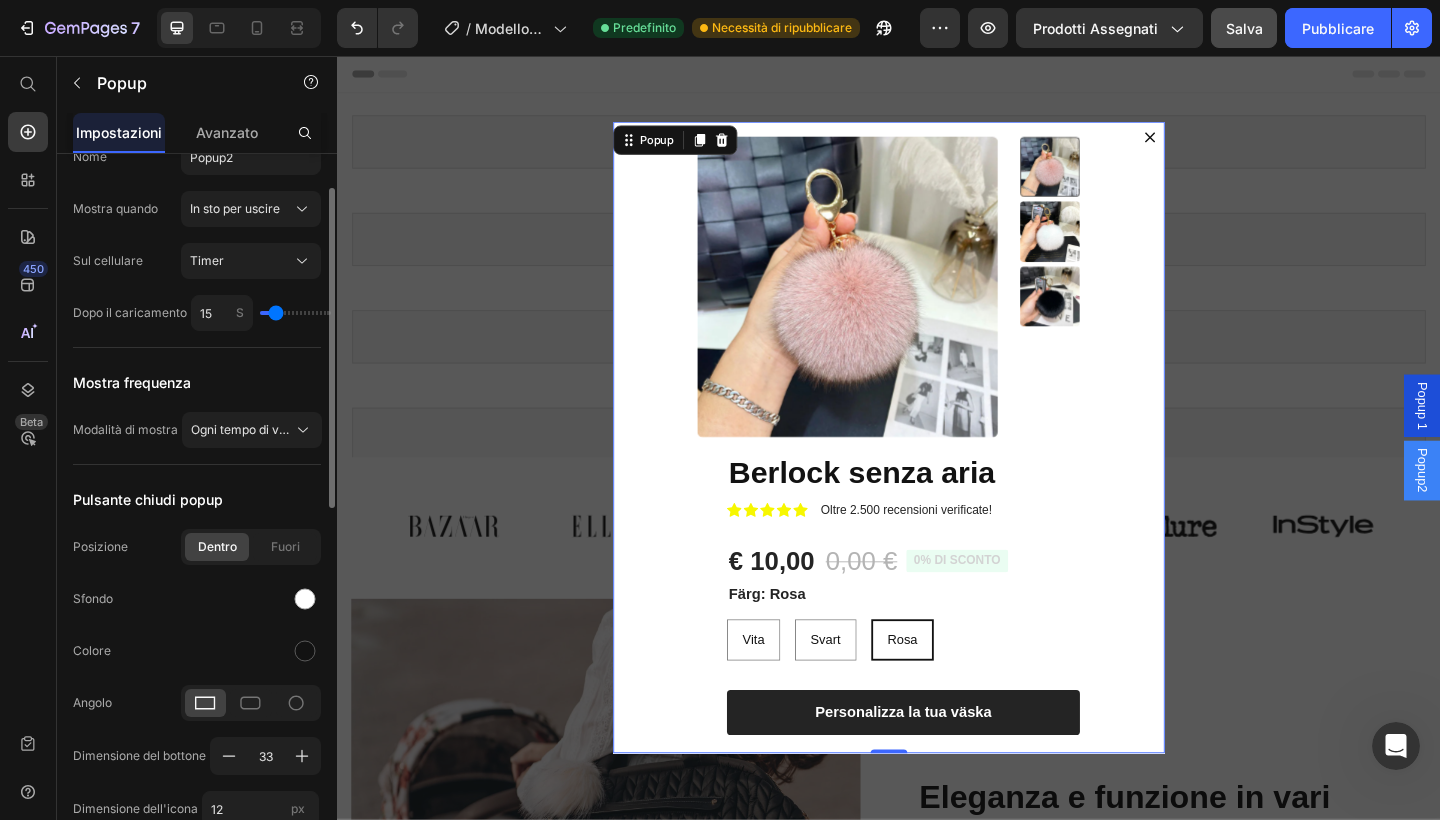 type on "15" 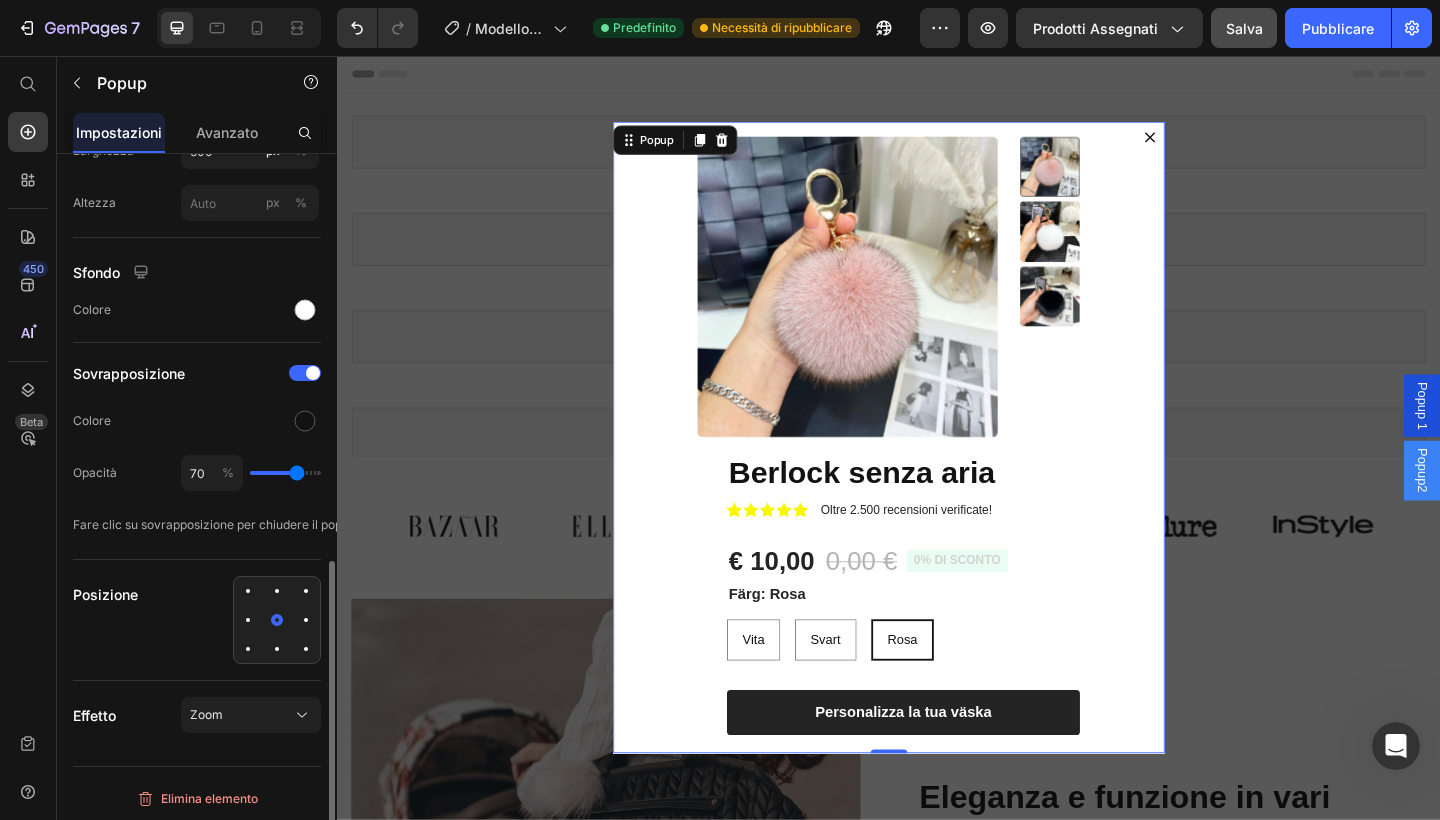 scroll, scrollTop: 910, scrollLeft: 0, axis: vertical 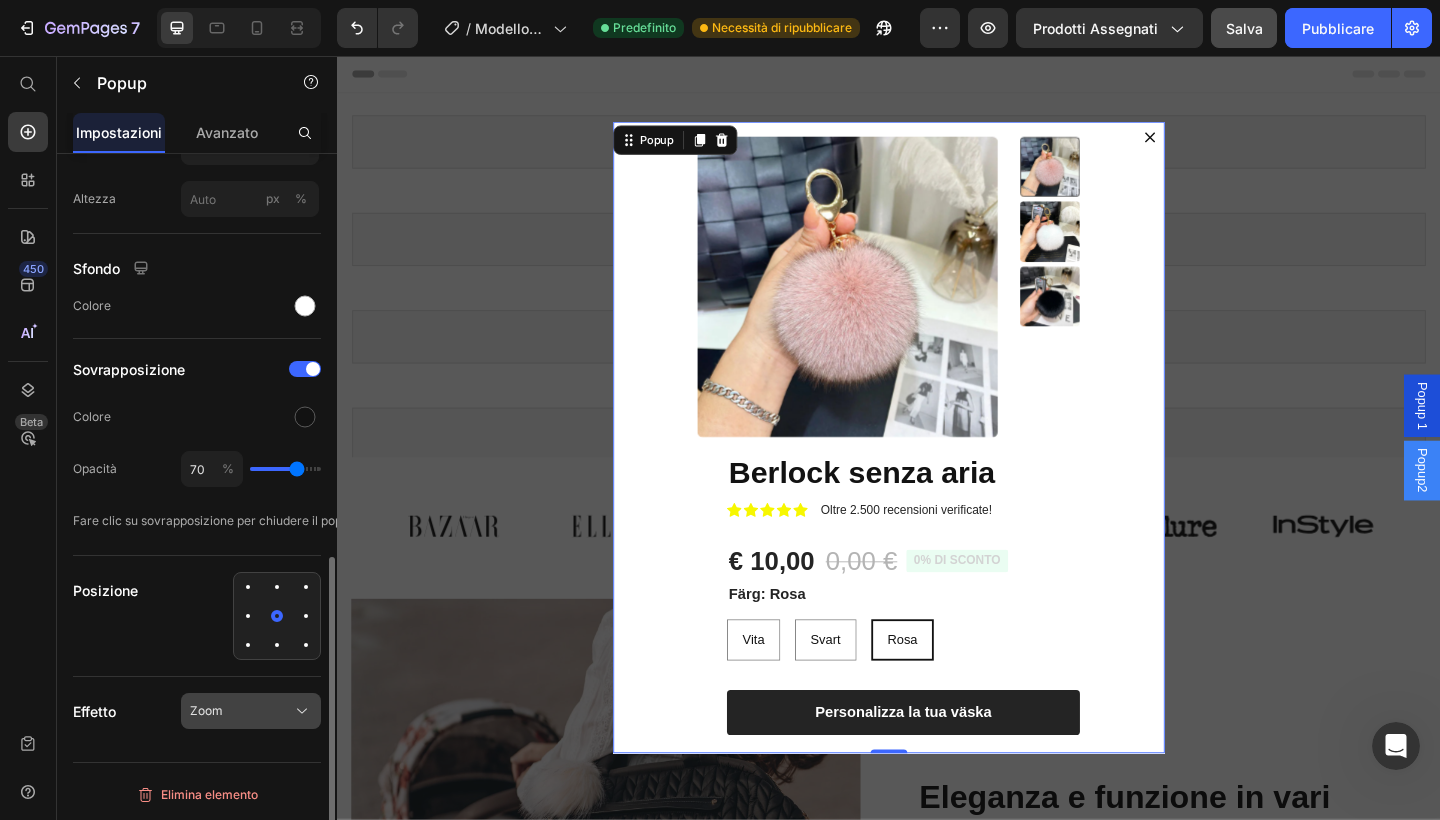 click on "Zoom" at bounding box center [251, 711] 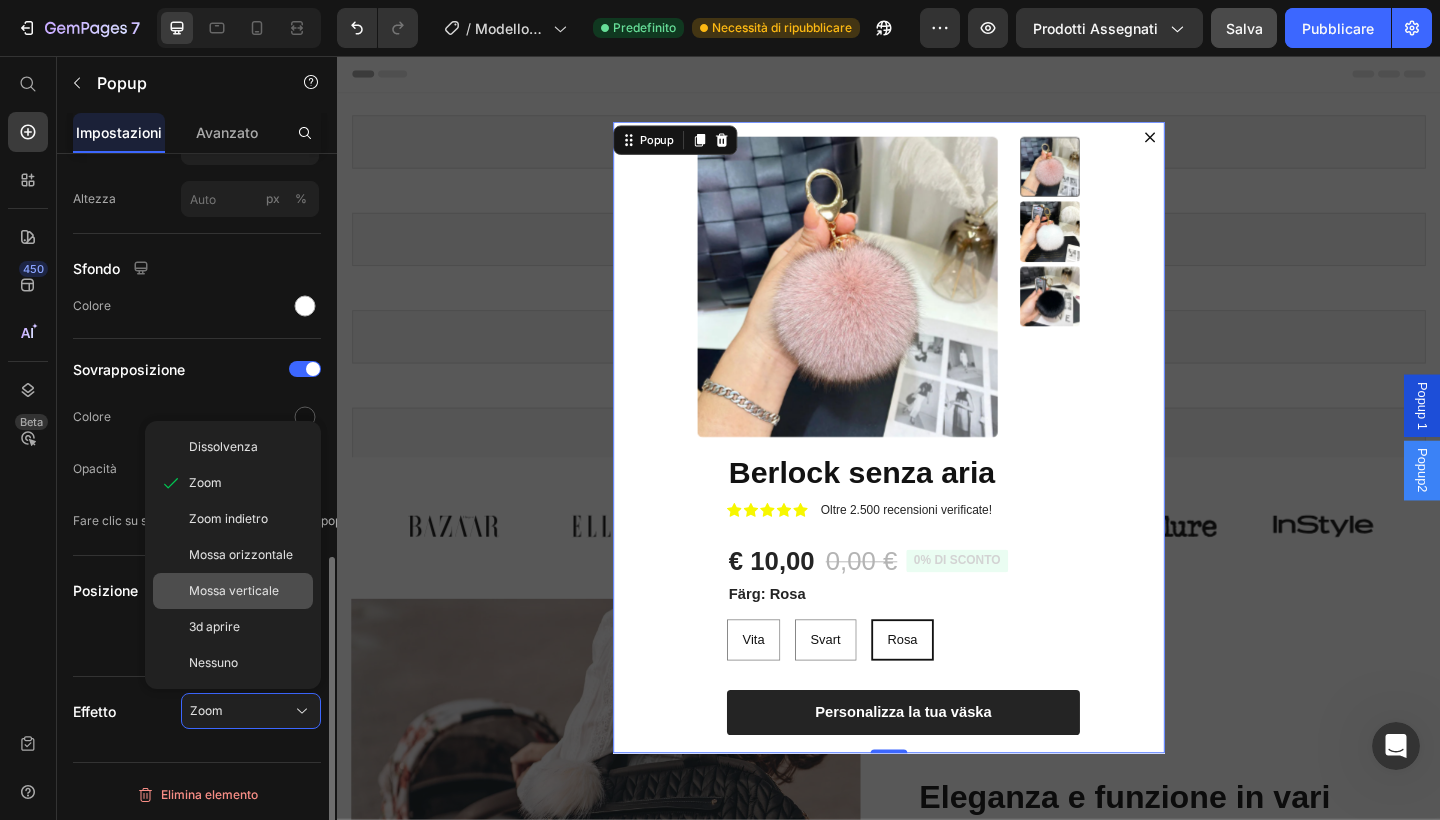 click on "Mossa verticale" at bounding box center (234, 591) 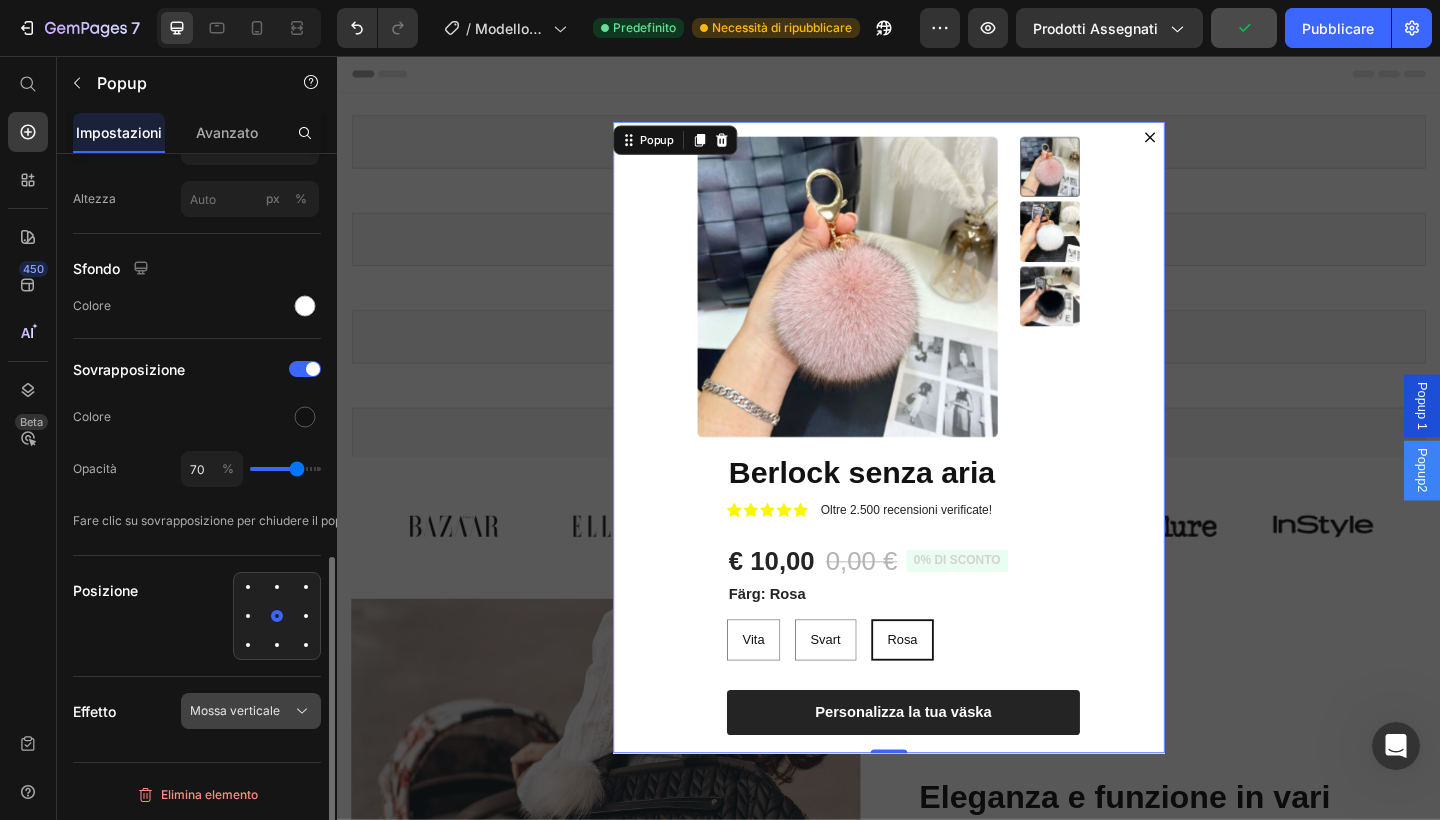 click on "Mossa verticale" at bounding box center (235, 711) 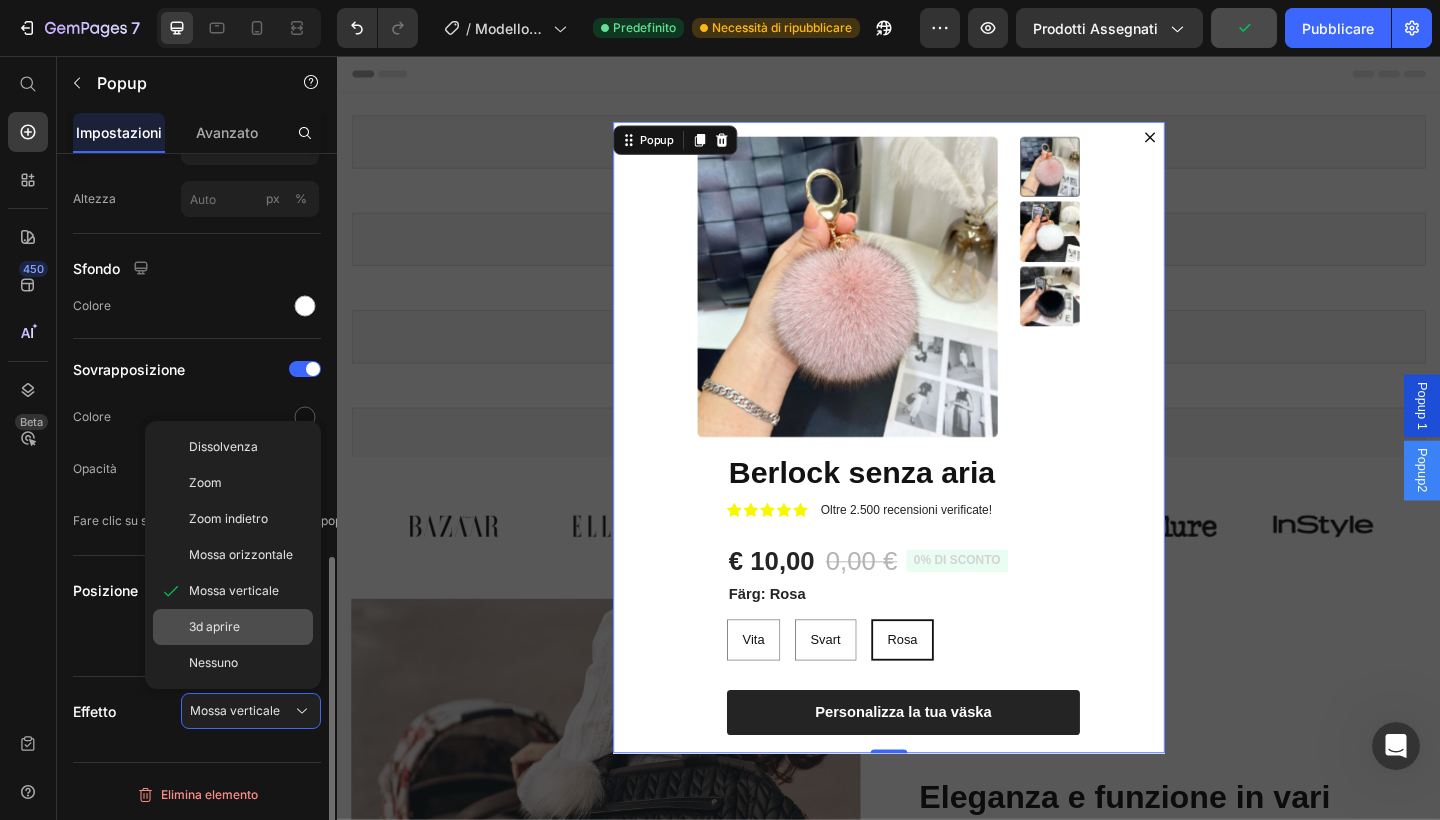 click on "3d aprire" at bounding box center (247, 627) 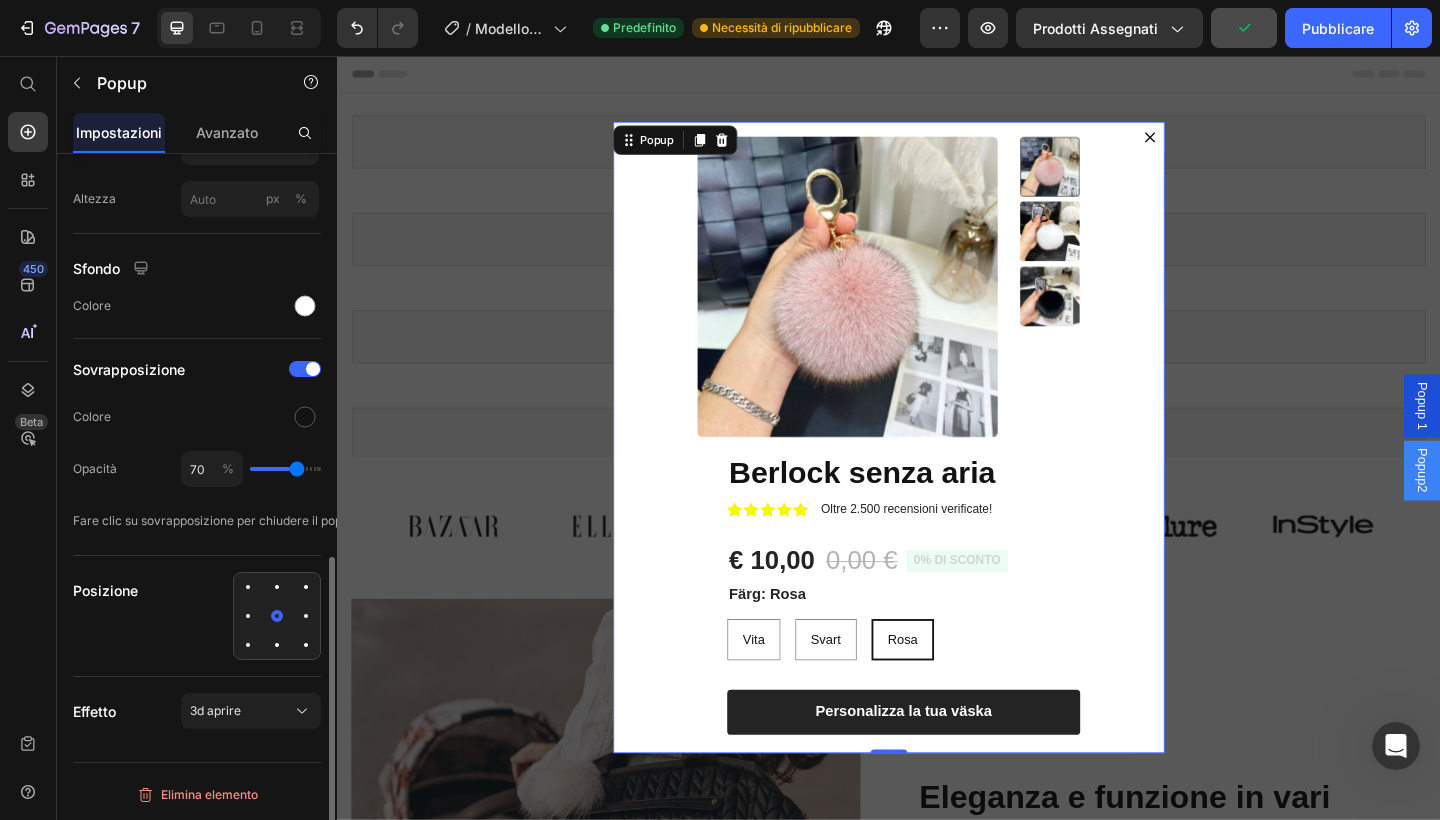 click on "Effetto 3d aprire" 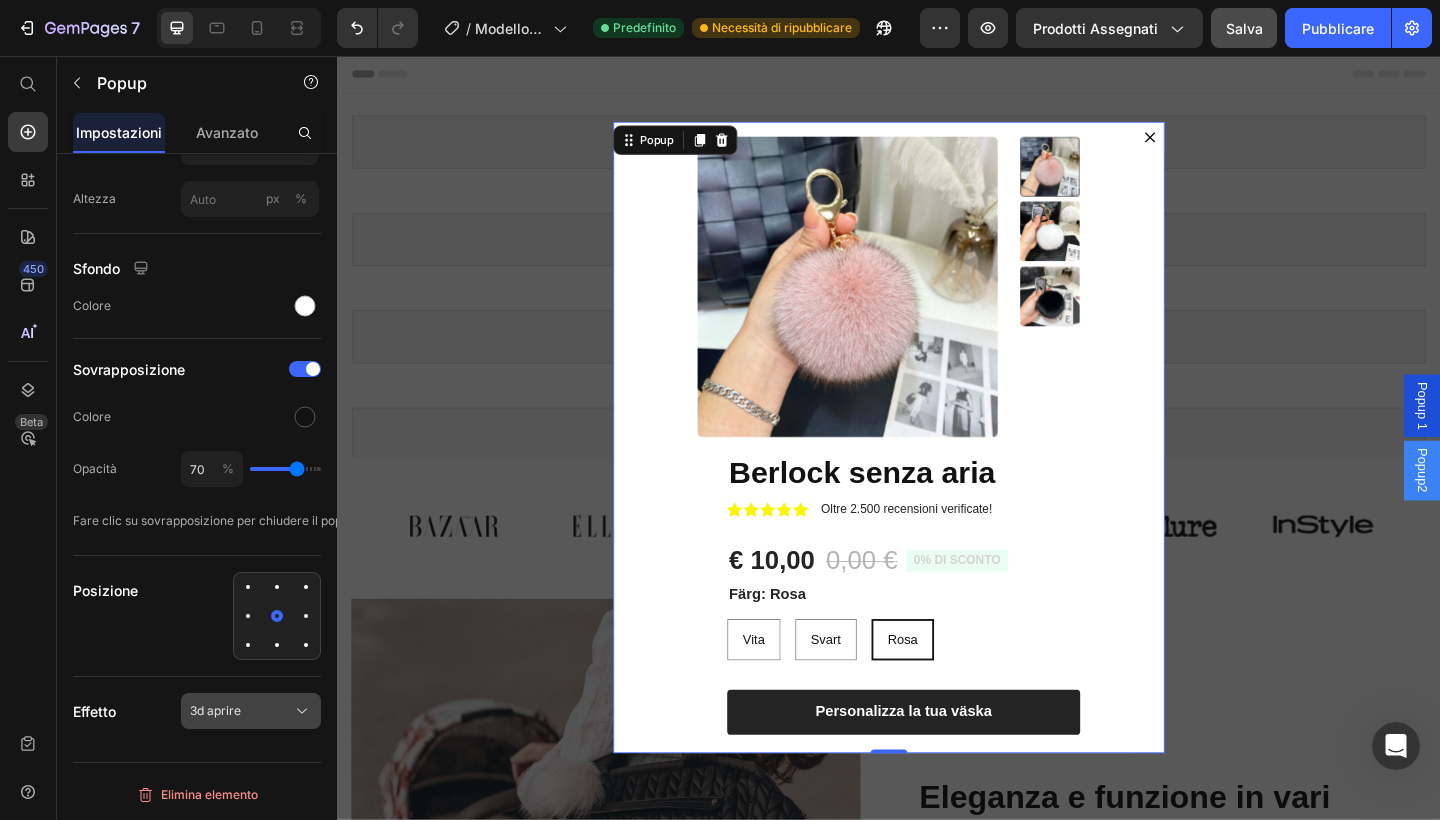 click on "3d aprire" 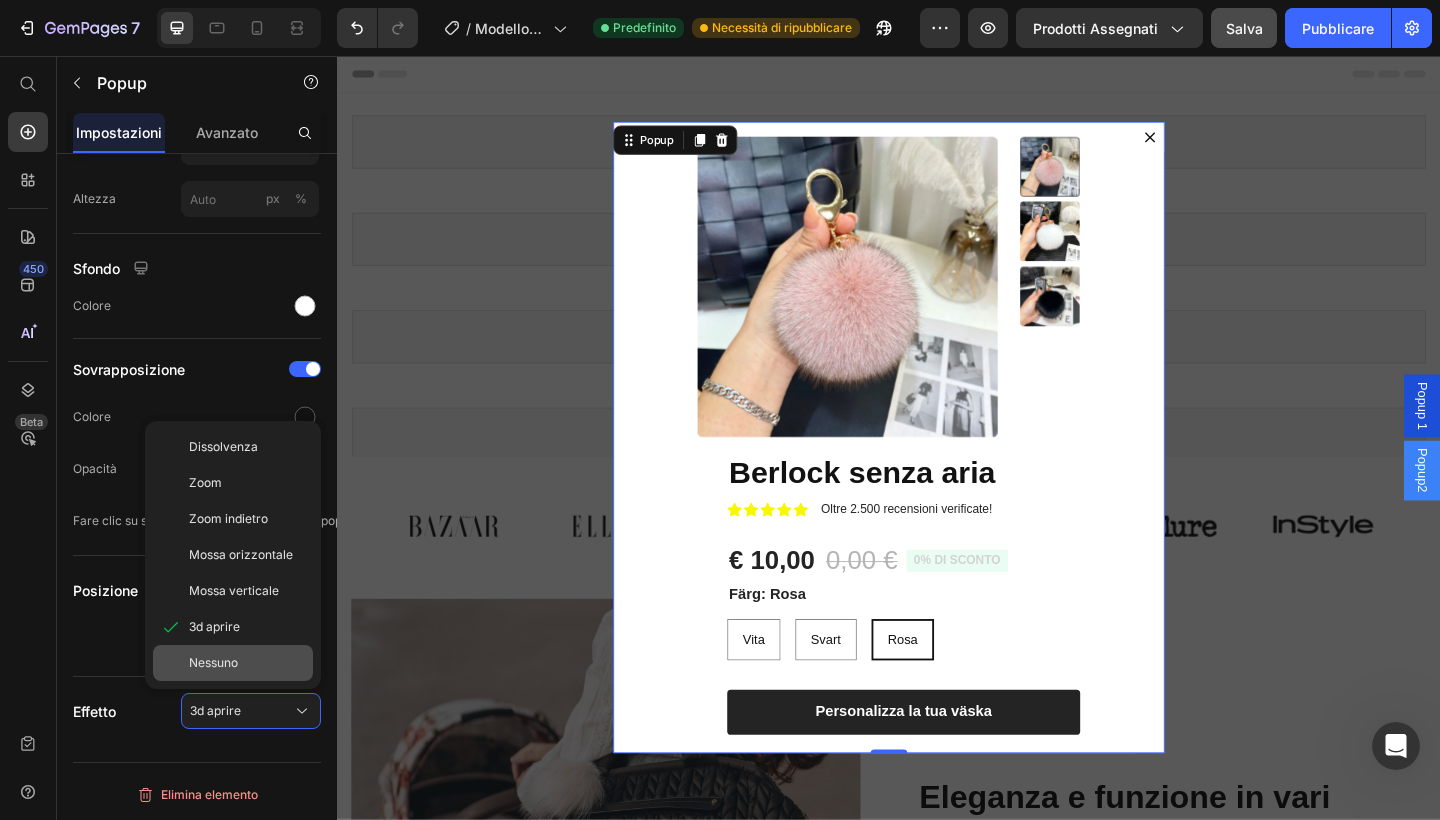 click on "Nessuno" 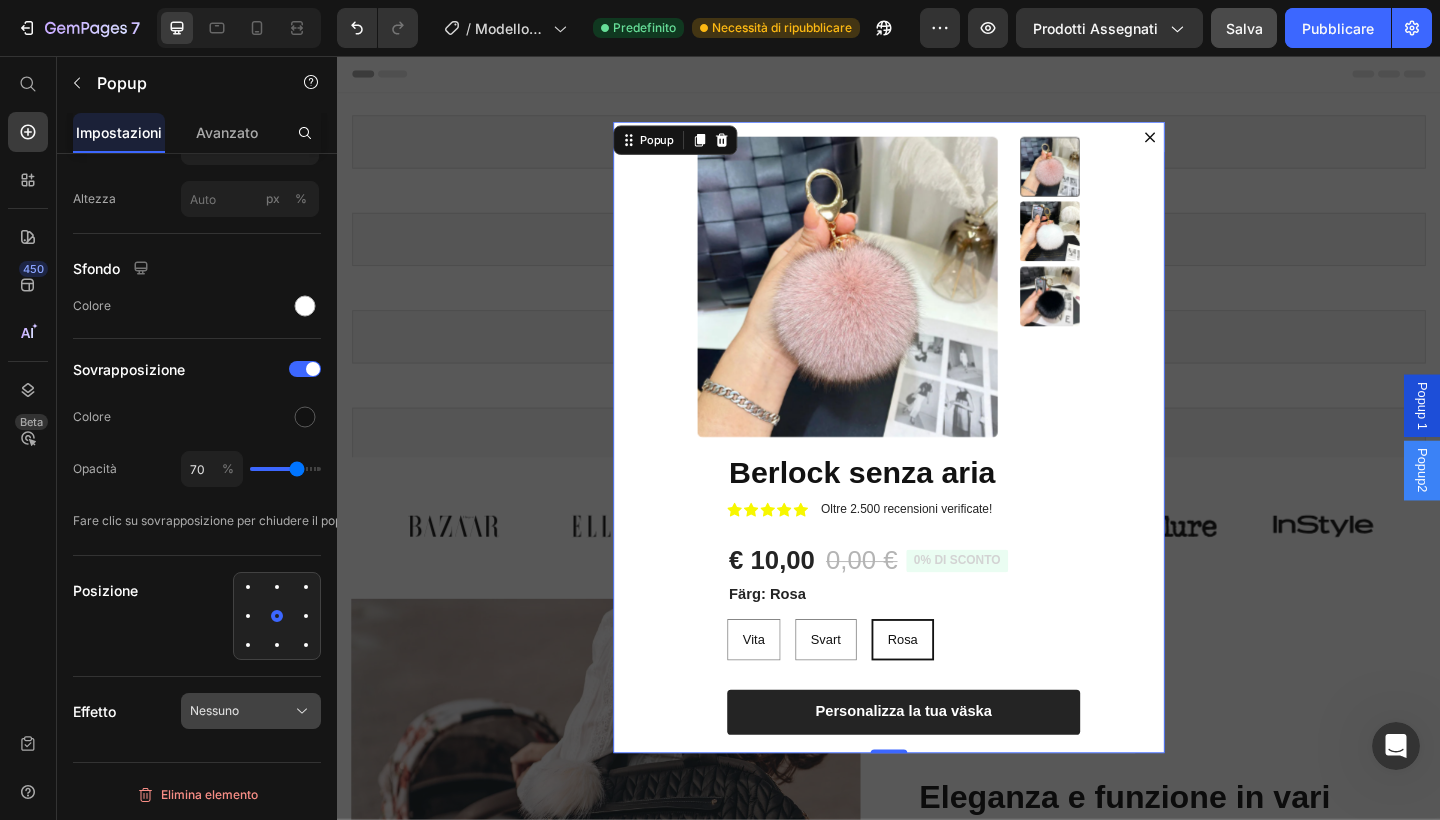 click on "Nessuno" 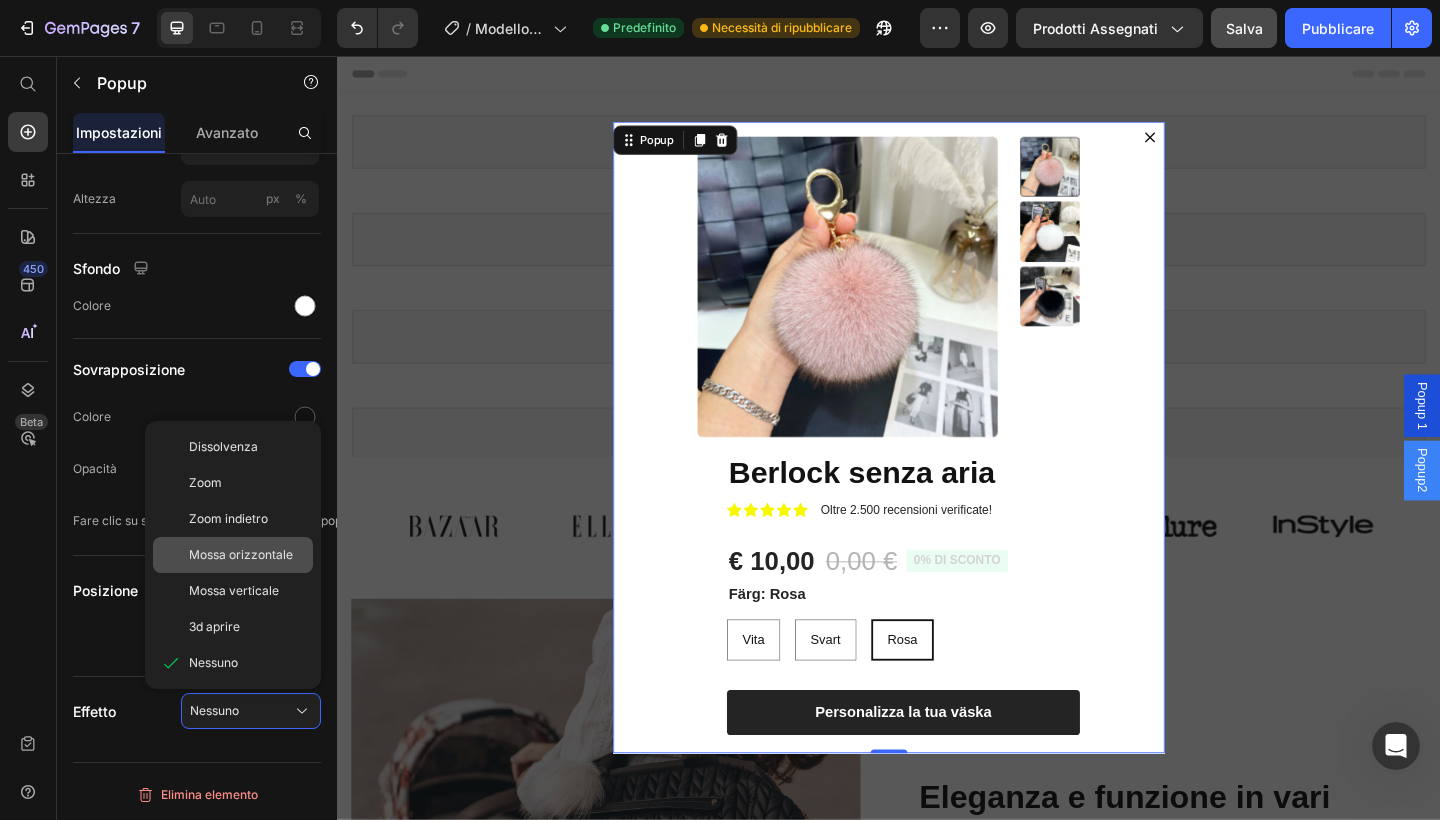 click on "Mossa orizzontale" 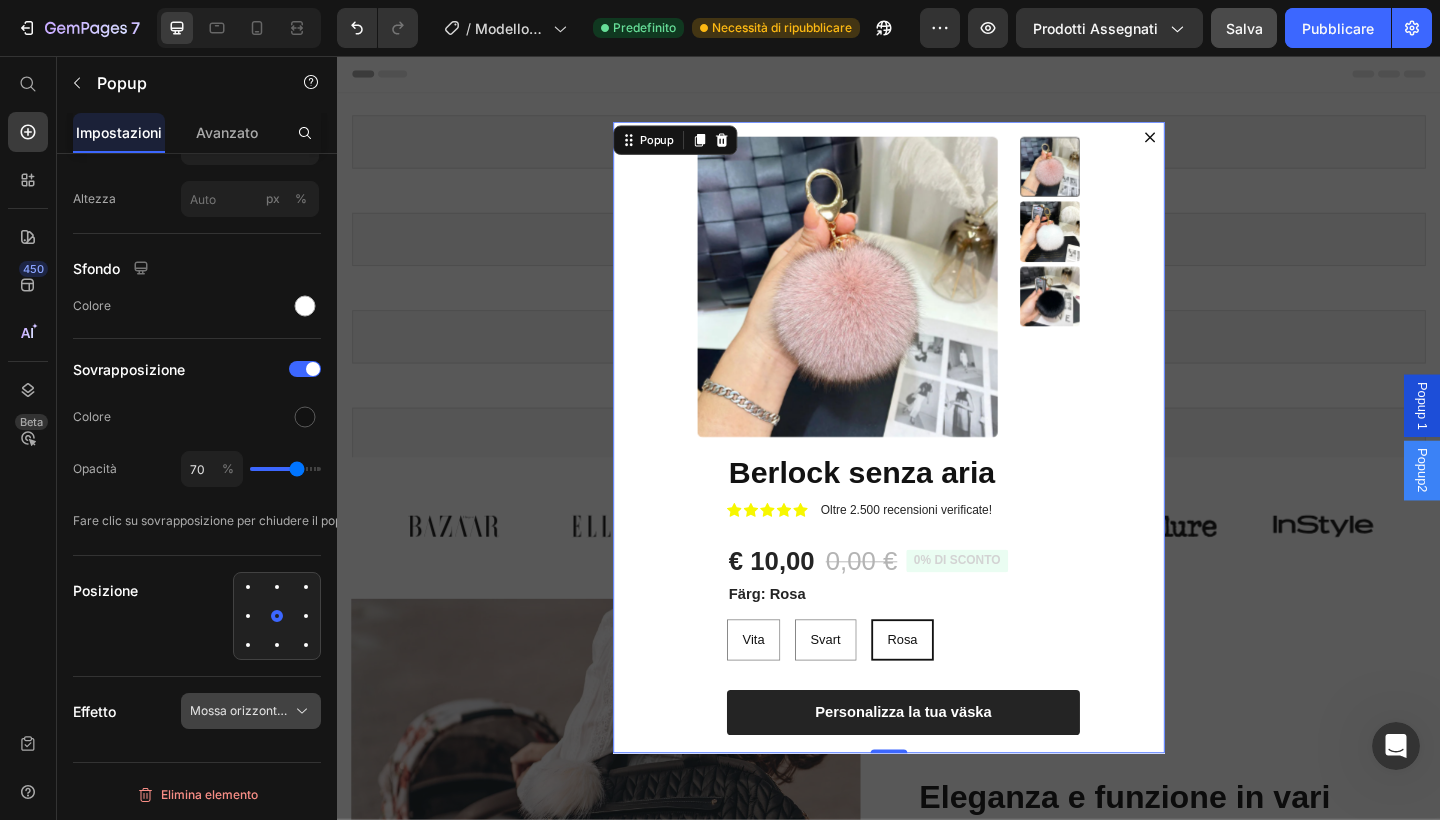 click on "Mossa orizzontale" at bounding box center (251, 711) 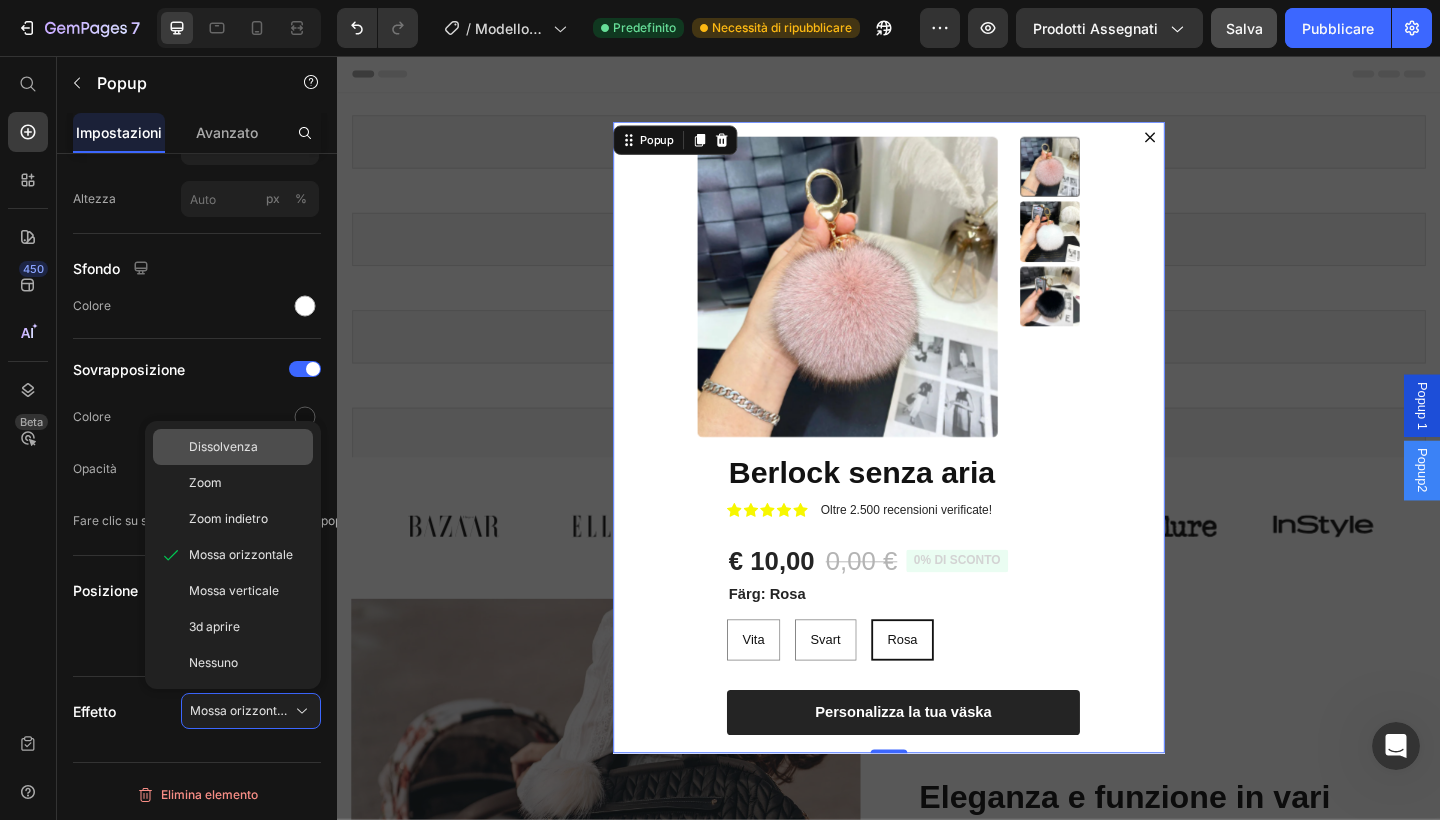 click on "Dissolvenza" at bounding box center (223, 447) 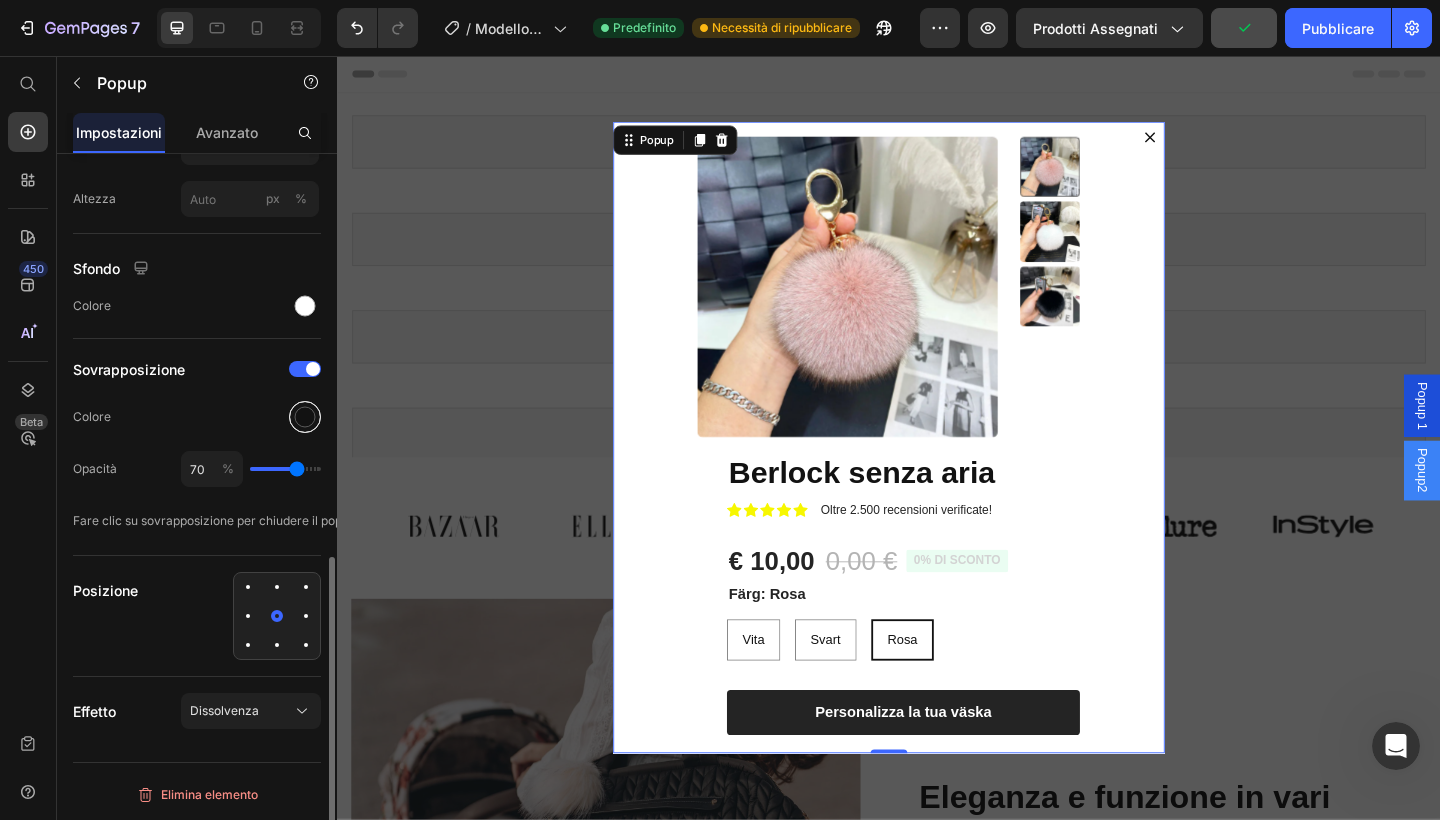 click at bounding box center (305, 417) 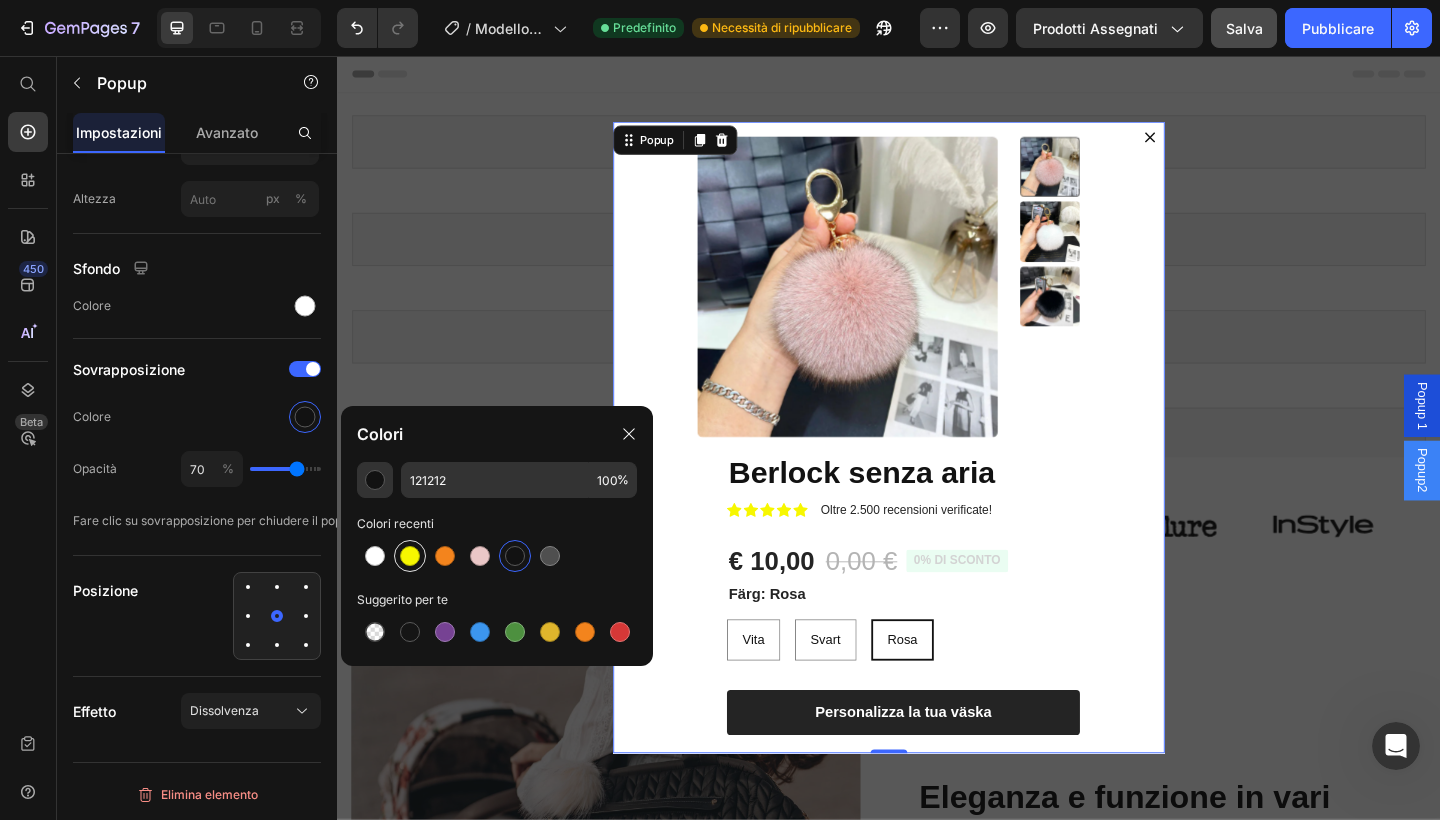 click at bounding box center (410, 556) 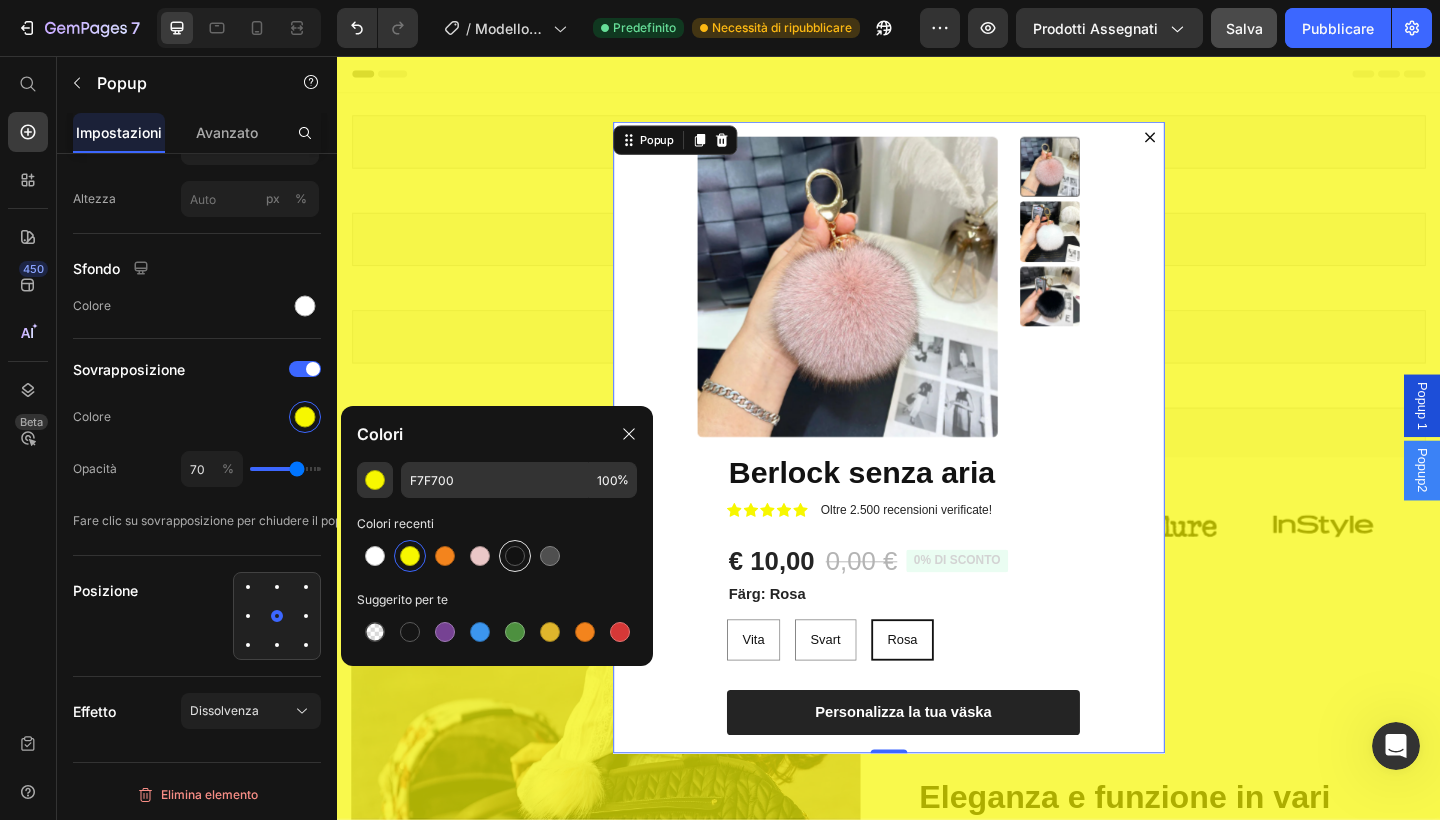 click at bounding box center (515, 556) 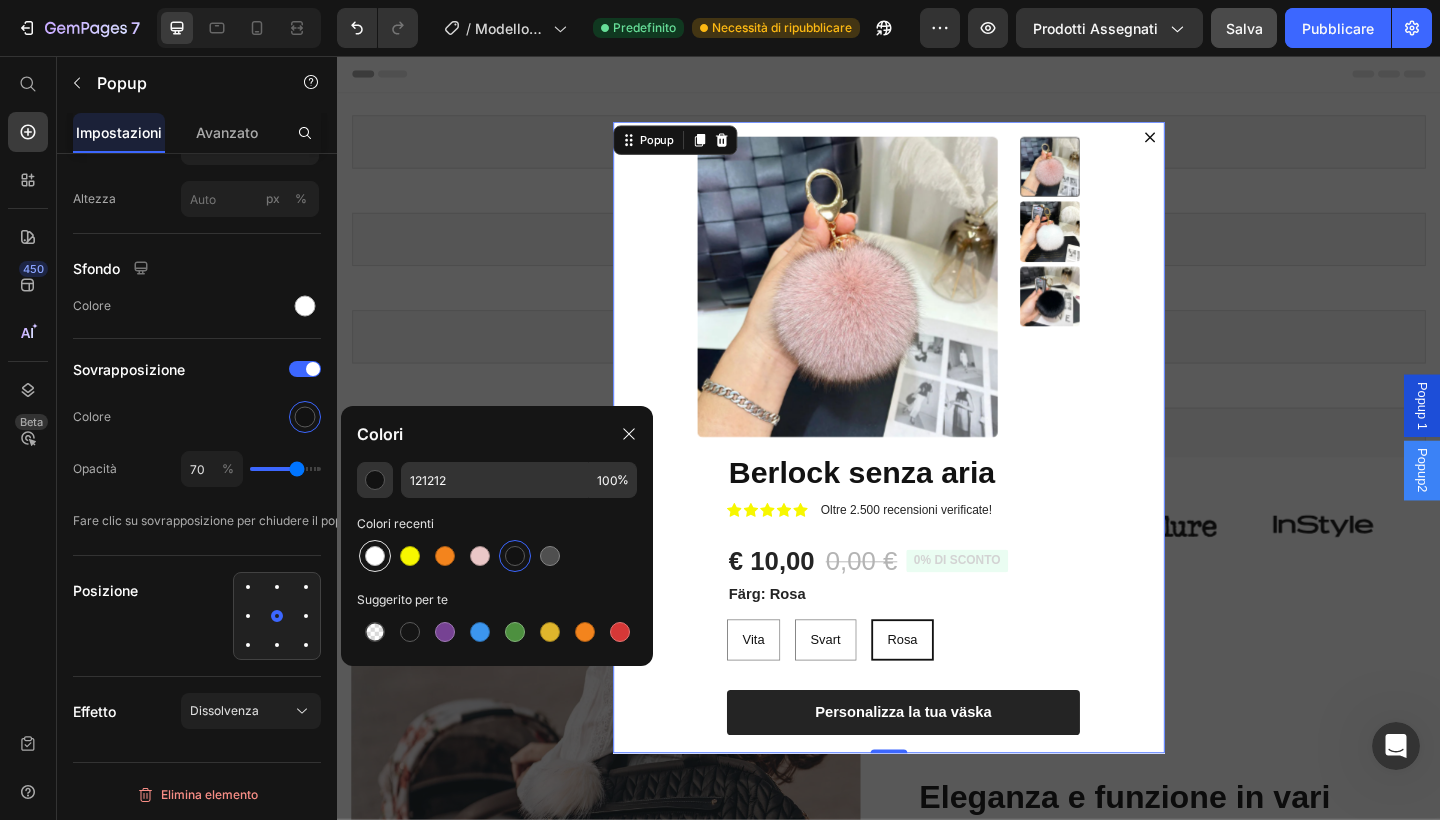click at bounding box center [375, 556] 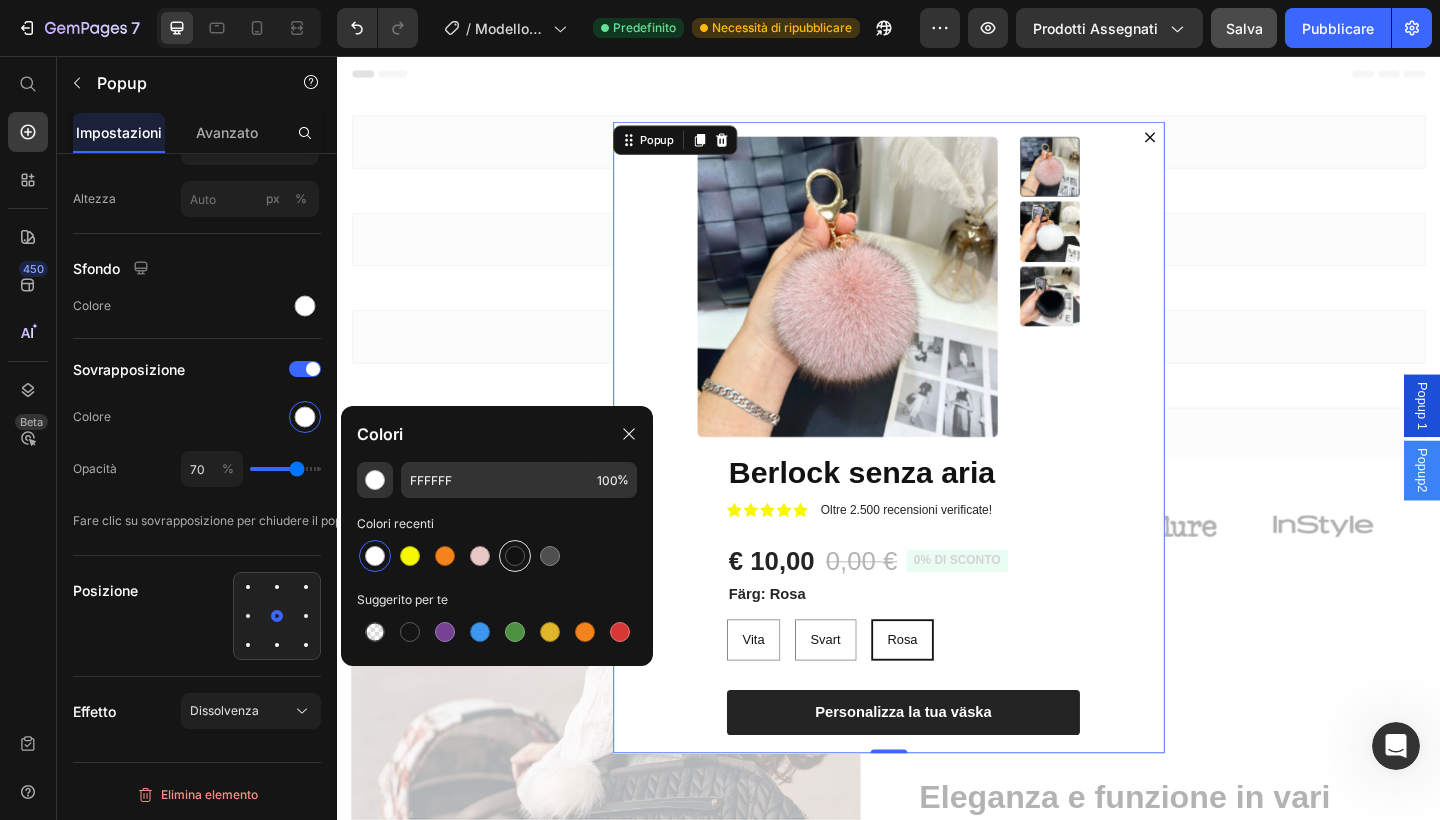 click at bounding box center (515, 556) 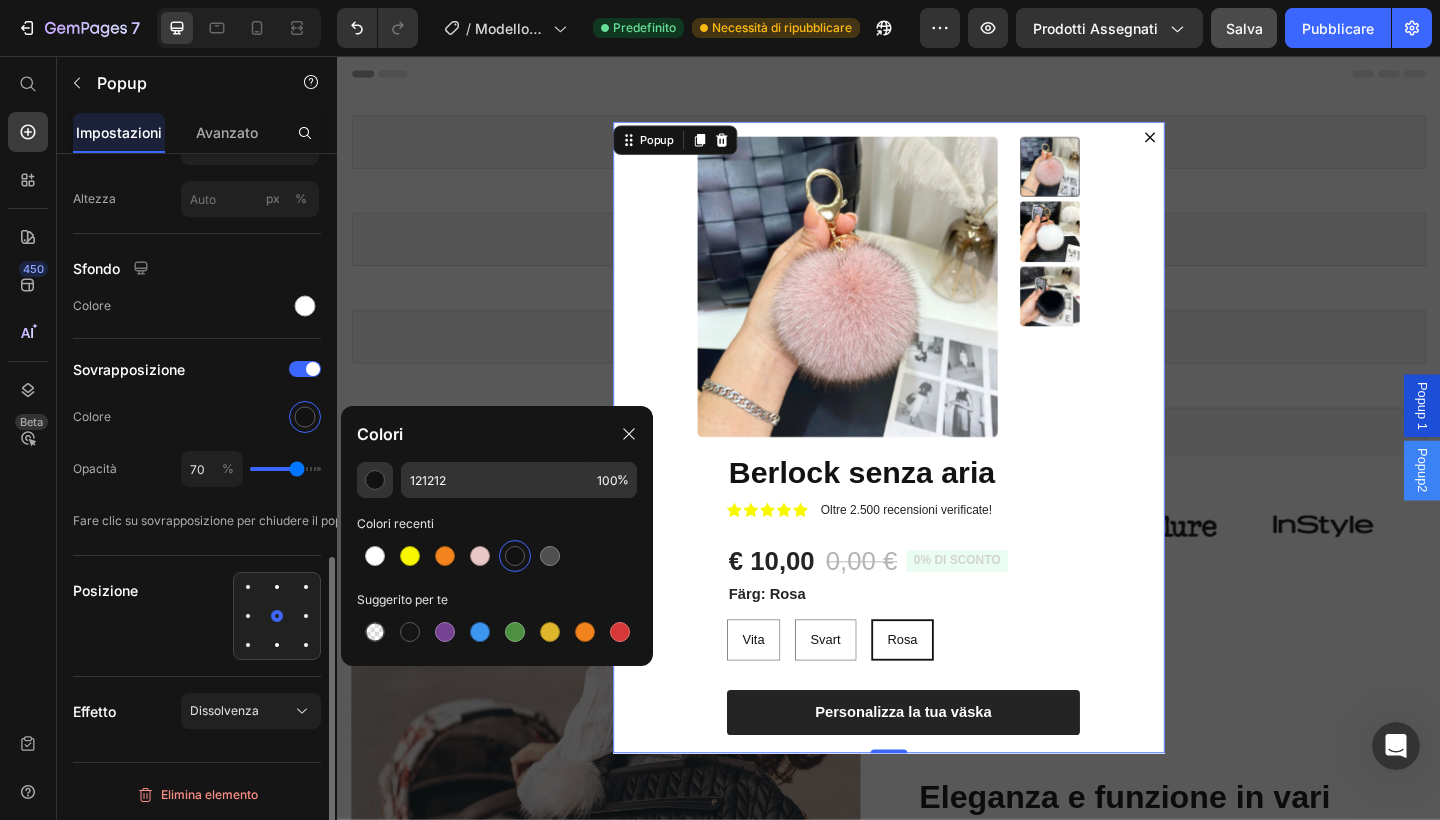 click on "Sovrapposizione Colore Opacità 70 % Fare clic su sovrapposizione per chiudere il popup" 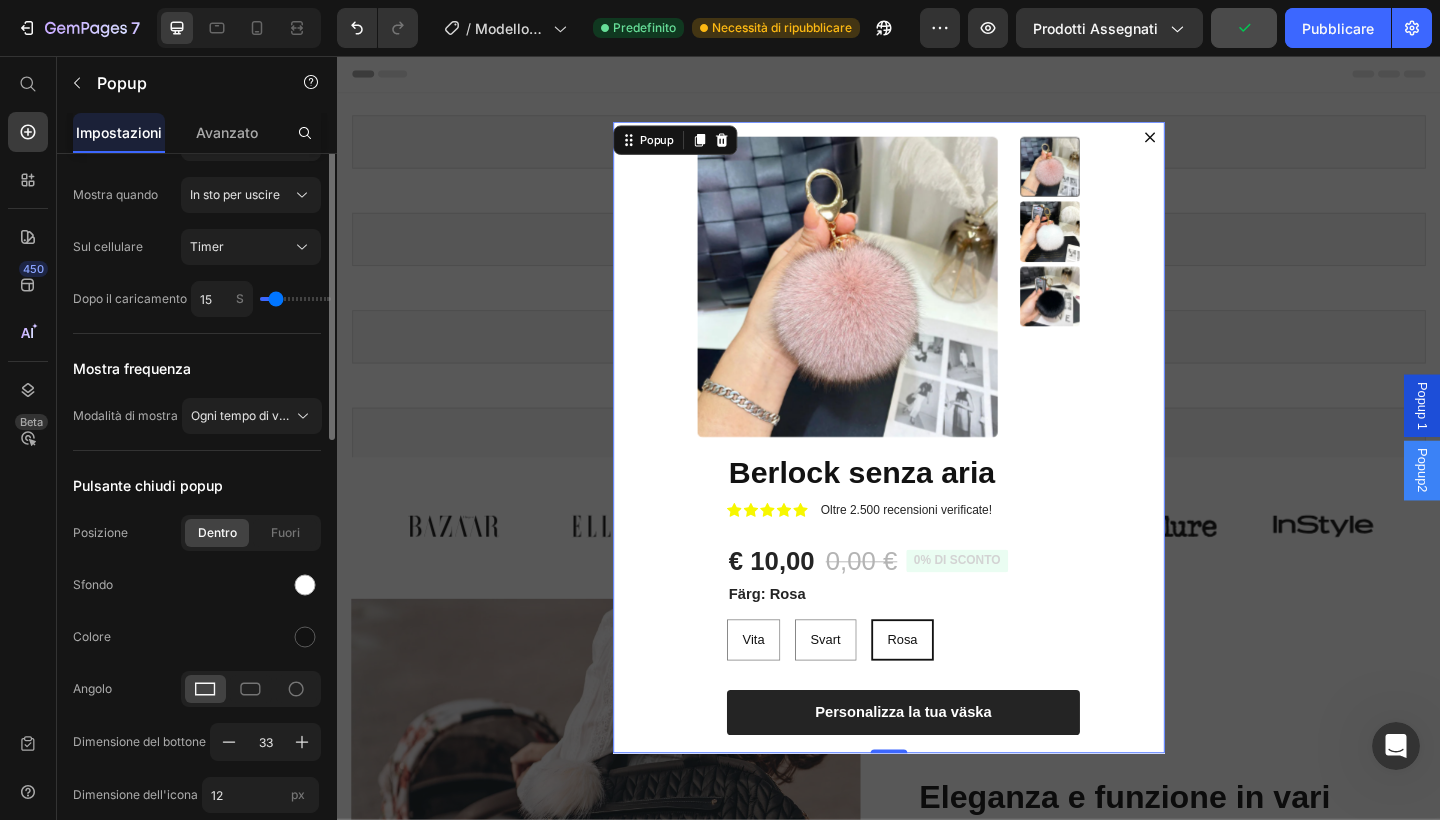 scroll, scrollTop: 0, scrollLeft: 0, axis: both 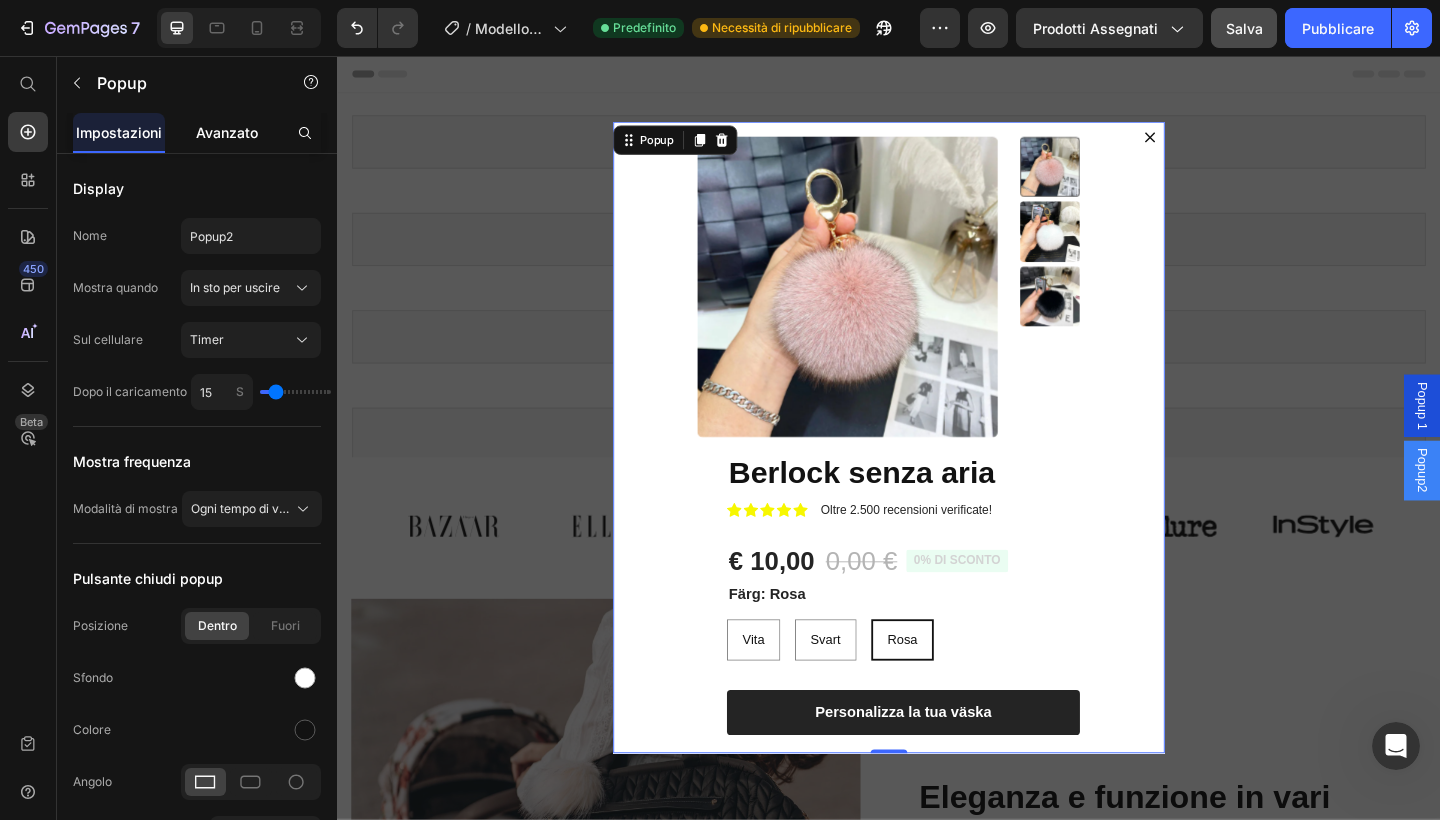 click on "Avanzato" at bounding box center [227, 132] 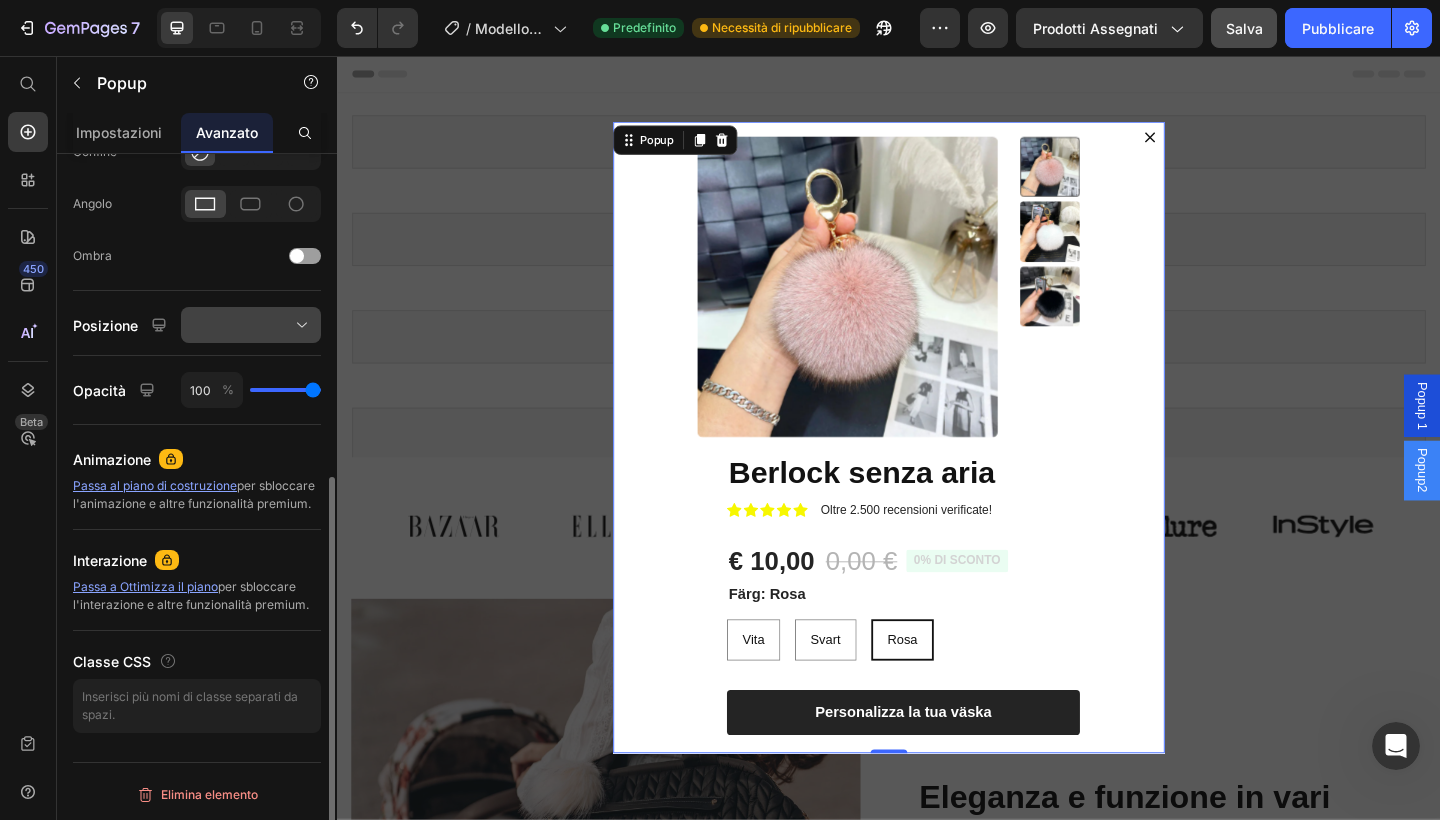 scroll, scrollTop: 0, scrollLeft: 0, axis: both 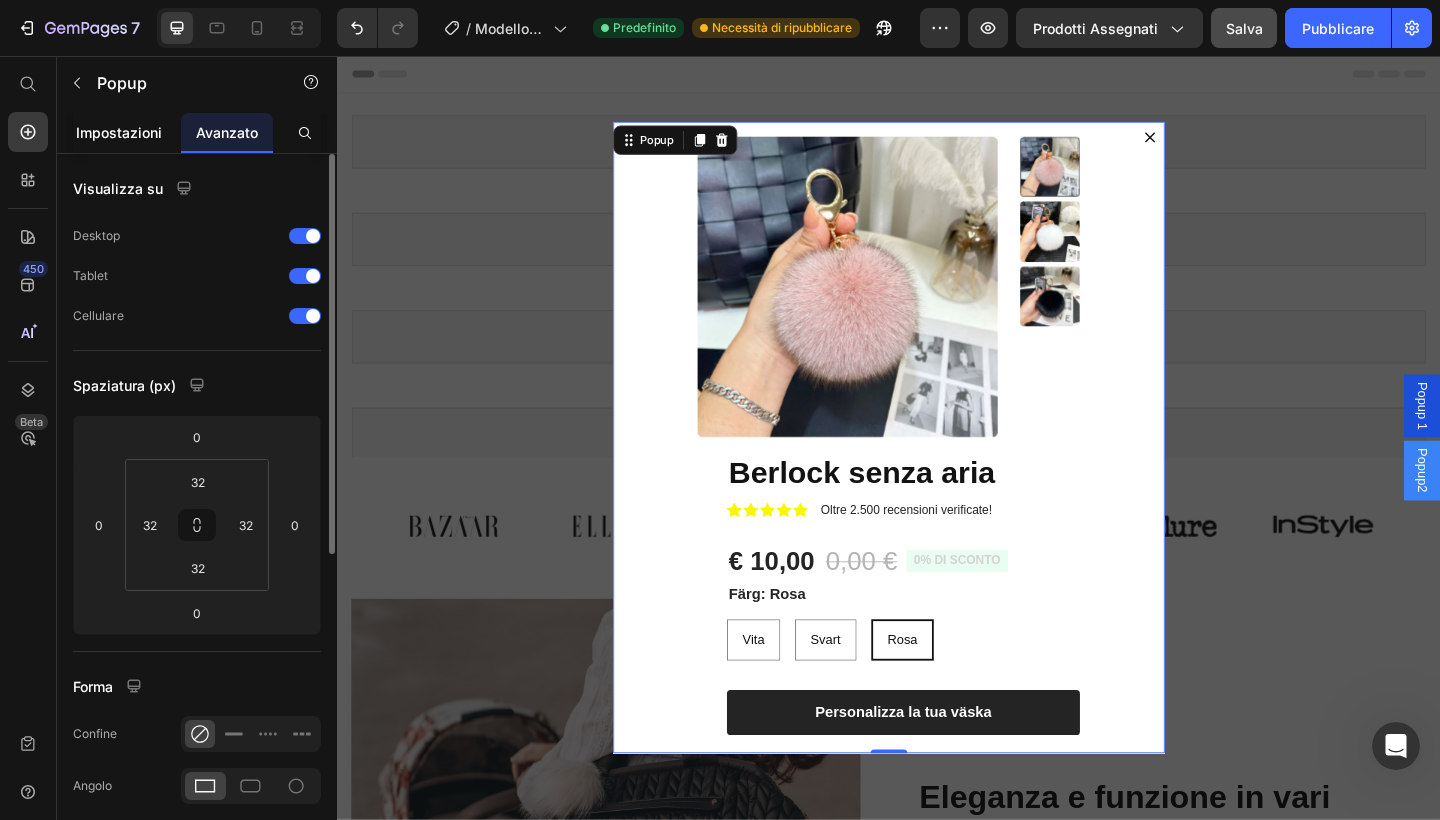 click on "Impostazioni" at bounding box center [119, 132] 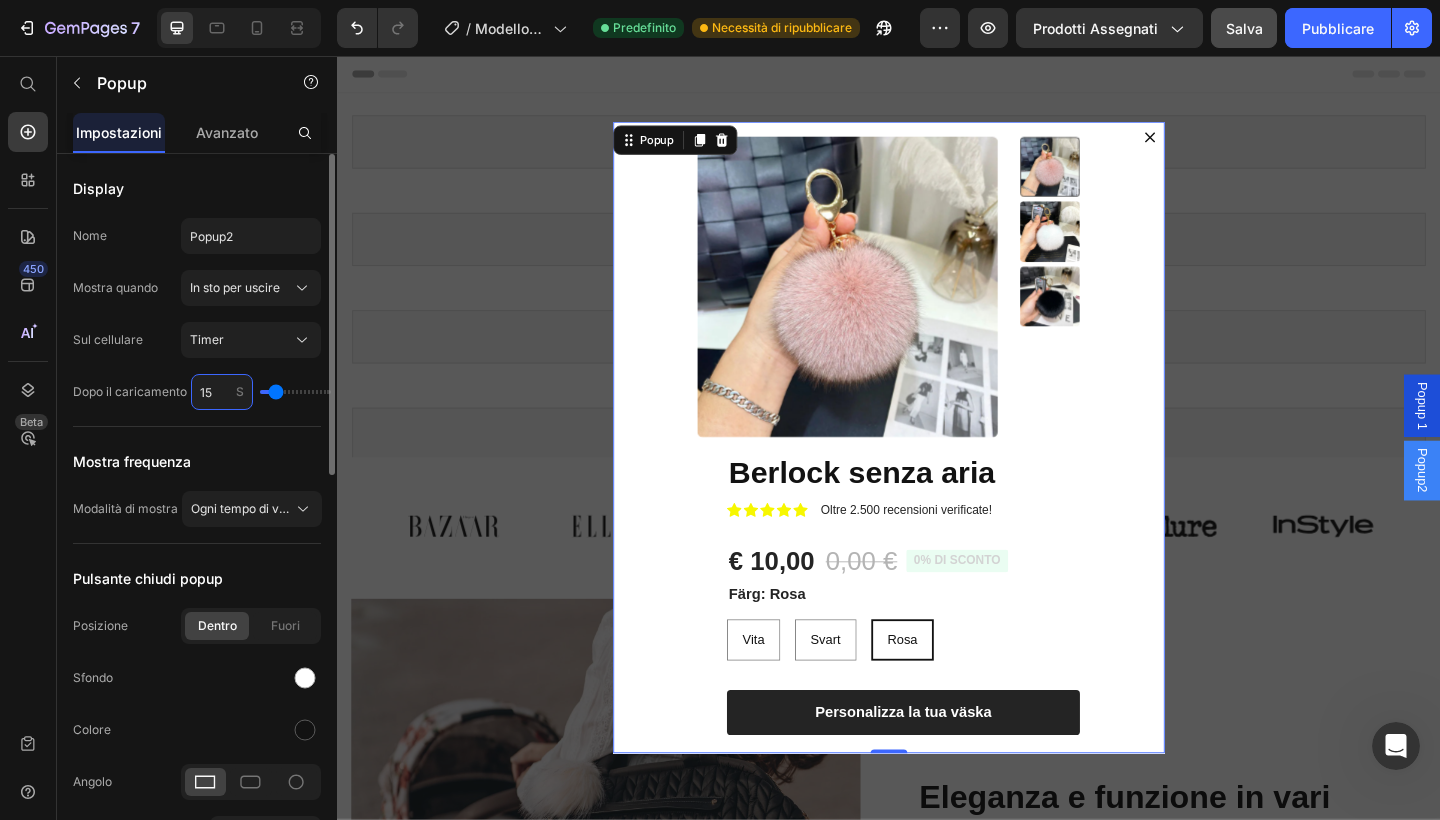click on "15" at bounding box center [222, 392] 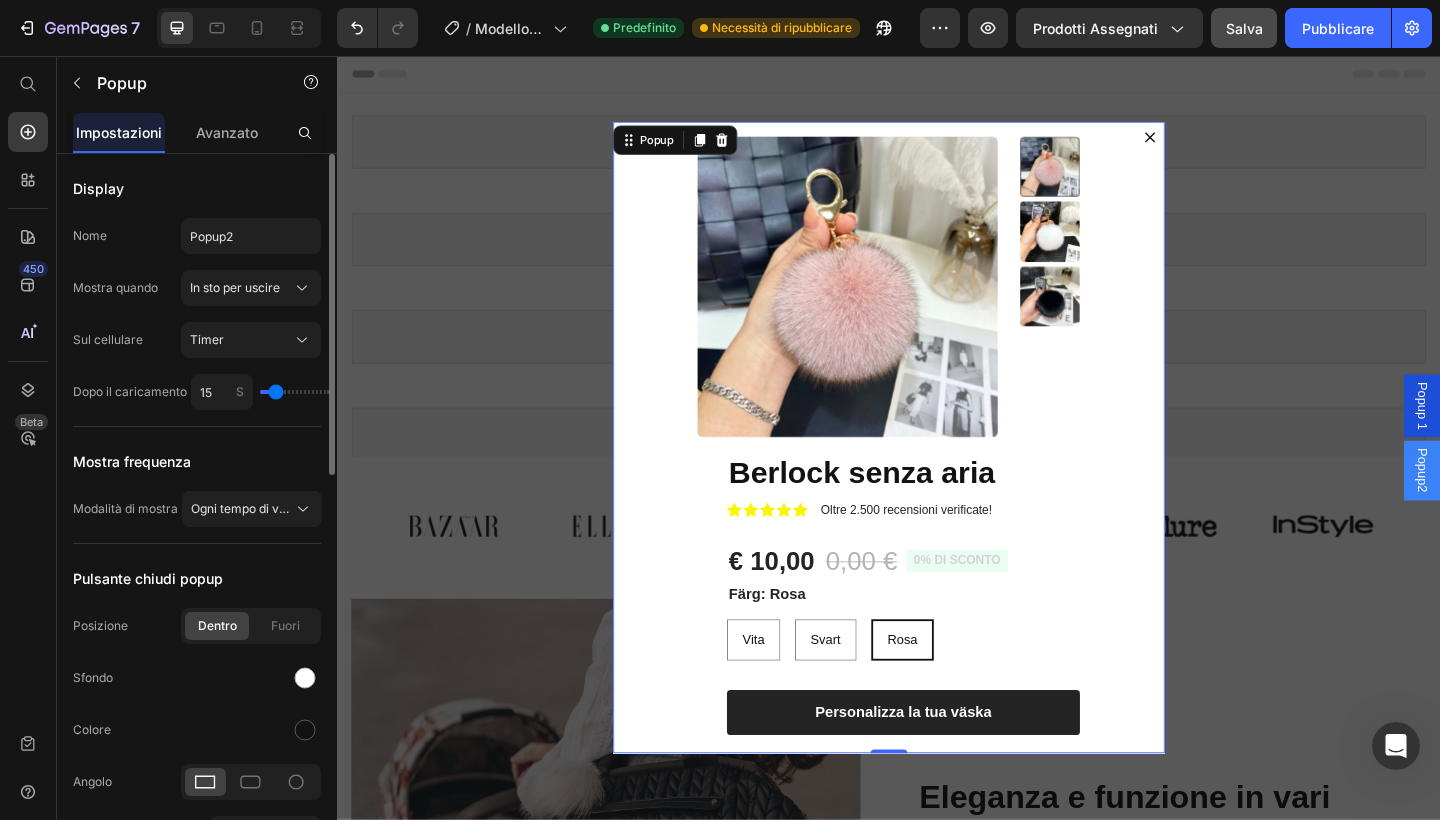 click on "Dopo il caricamento" at bounding box center [130, 392] 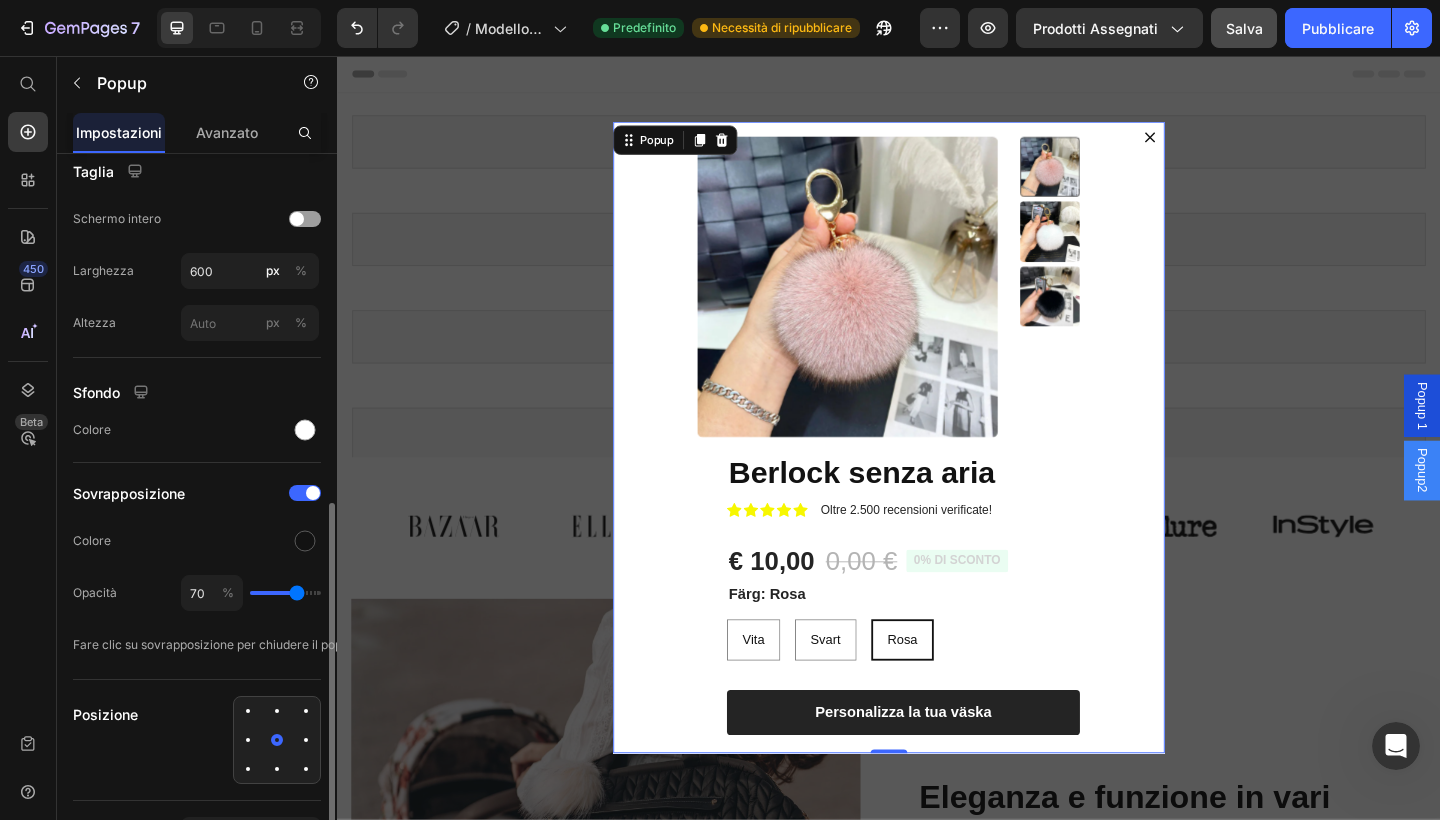 scroll, scrollTop: 789, scrollLeft: 0, axis: vertical 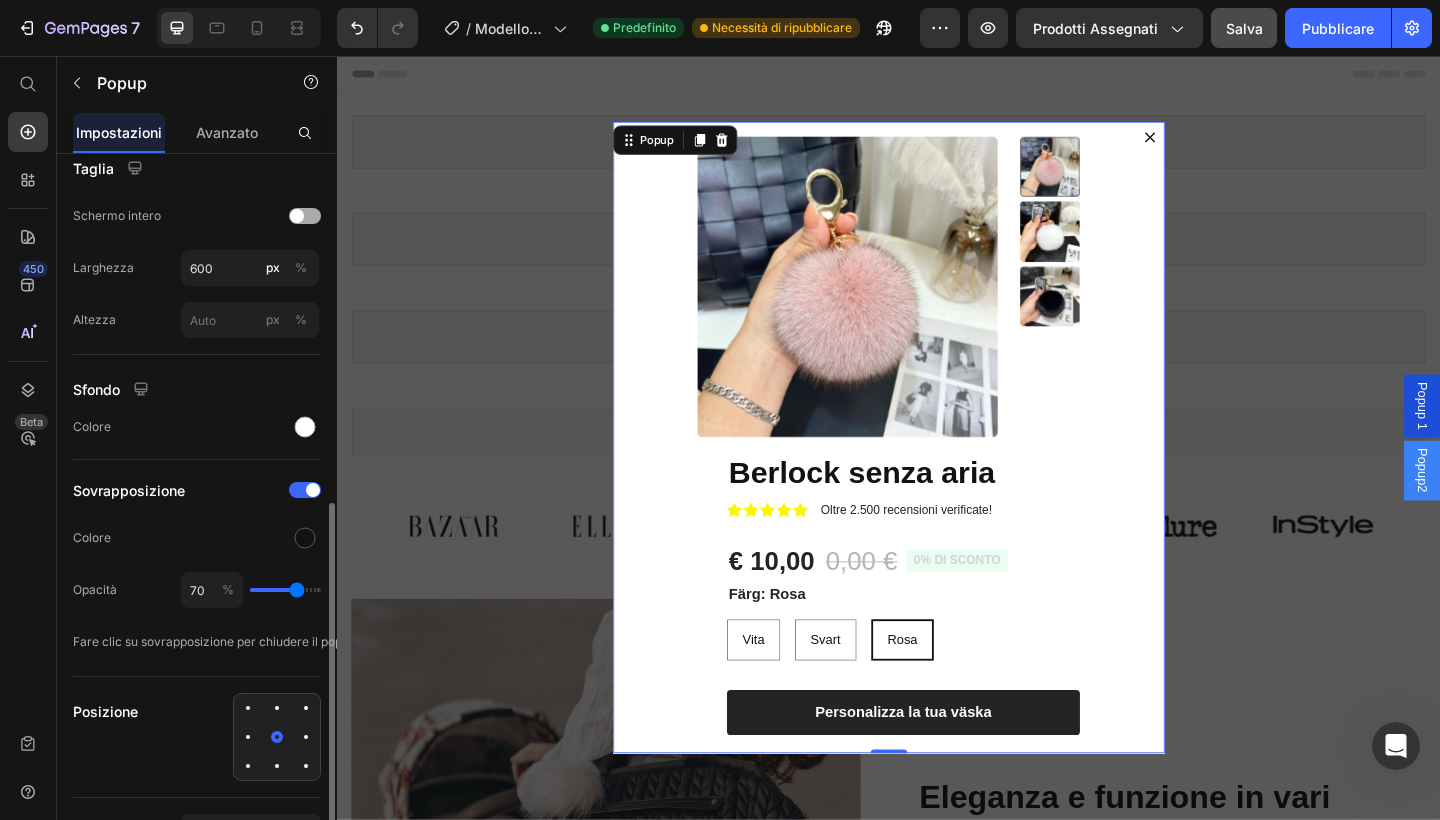 click at bounding box center (305, 216) 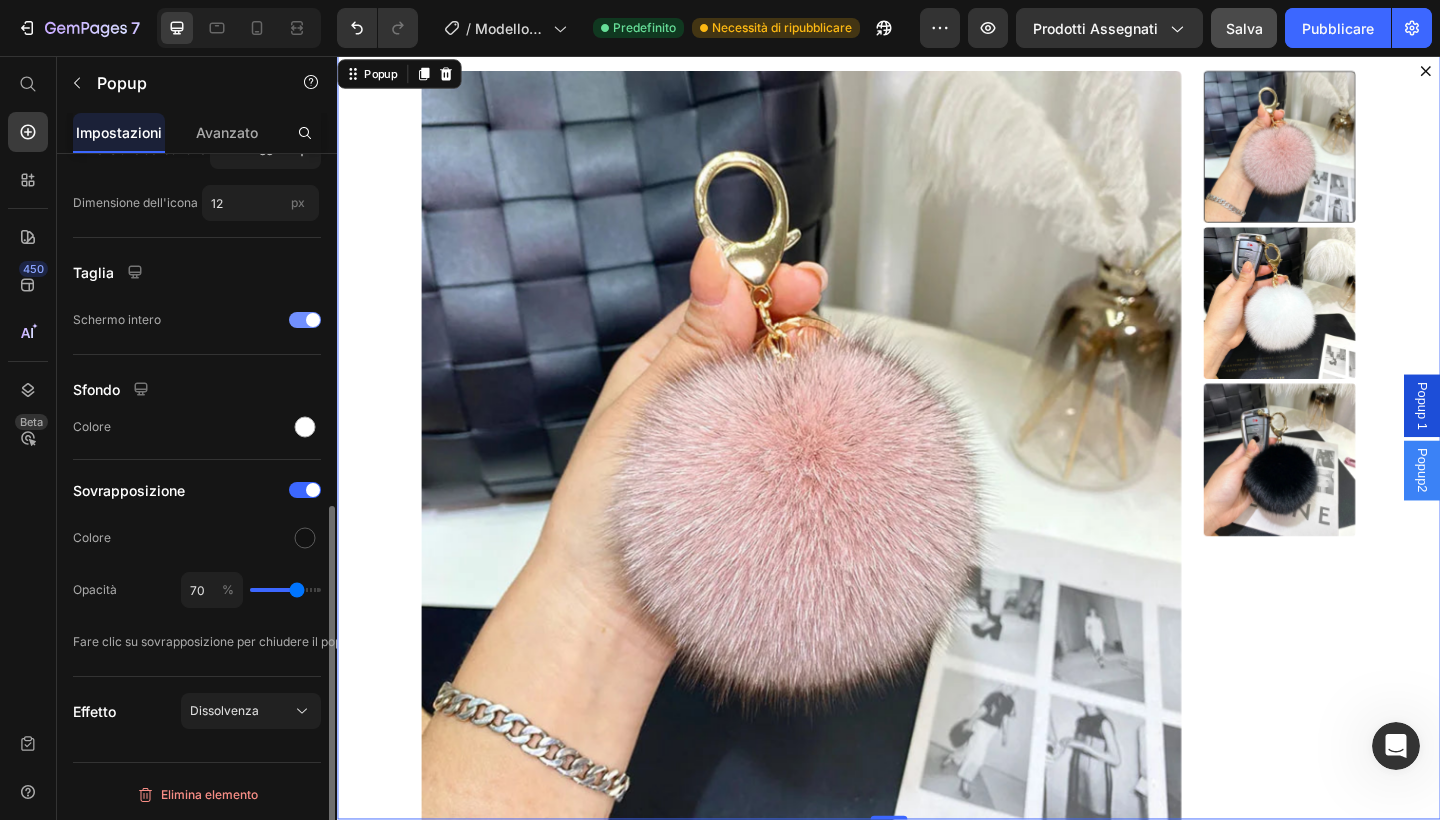 scroll, scrollTop: 685, scrollLeft: 0, axis: vertical 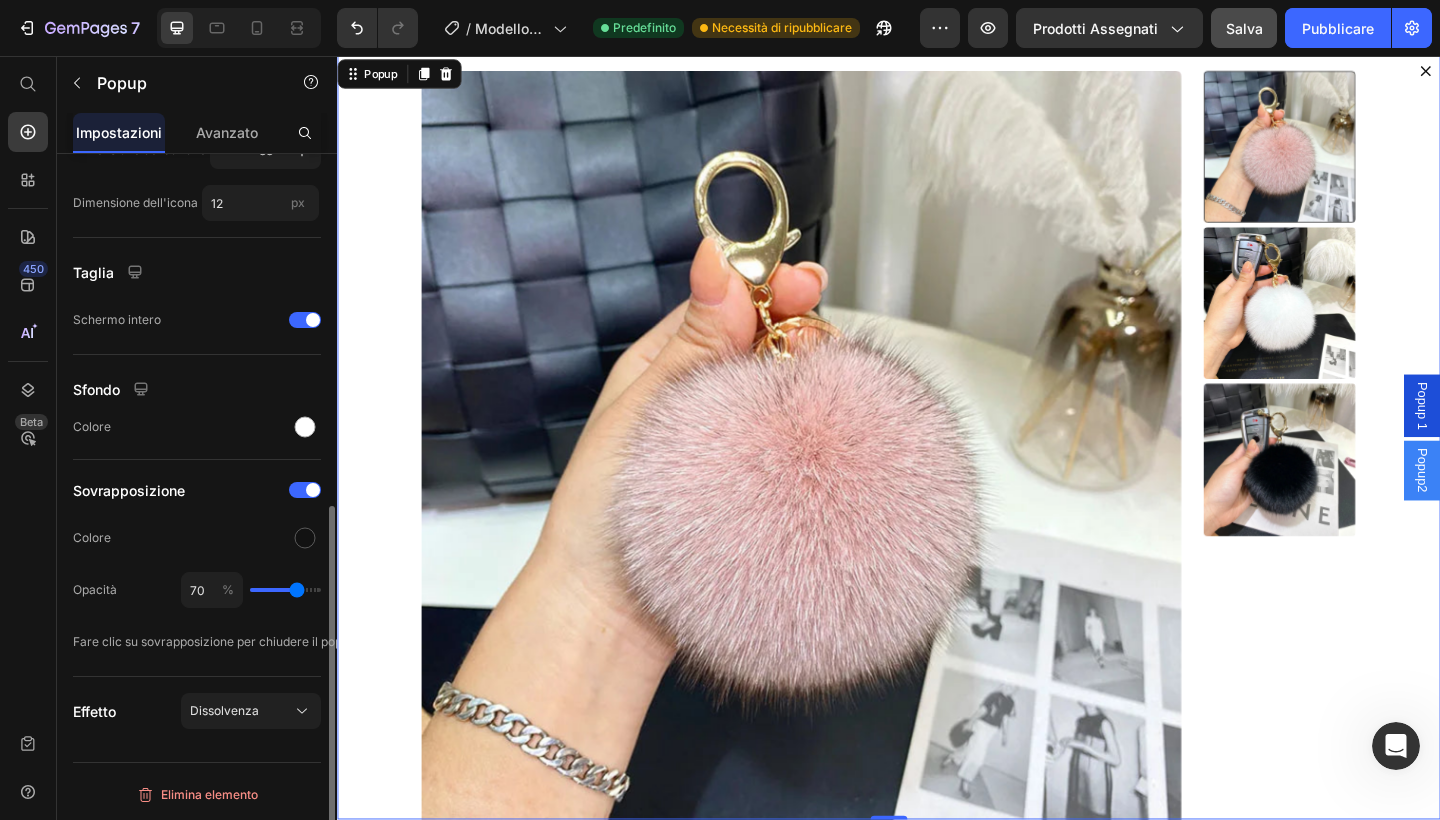 click on "Pulsante chiudi popup Posizione Dentro Fuori Sfondo Colore Angolo Dimensione del bottone 33 Dimensione dell'icona 12 px" 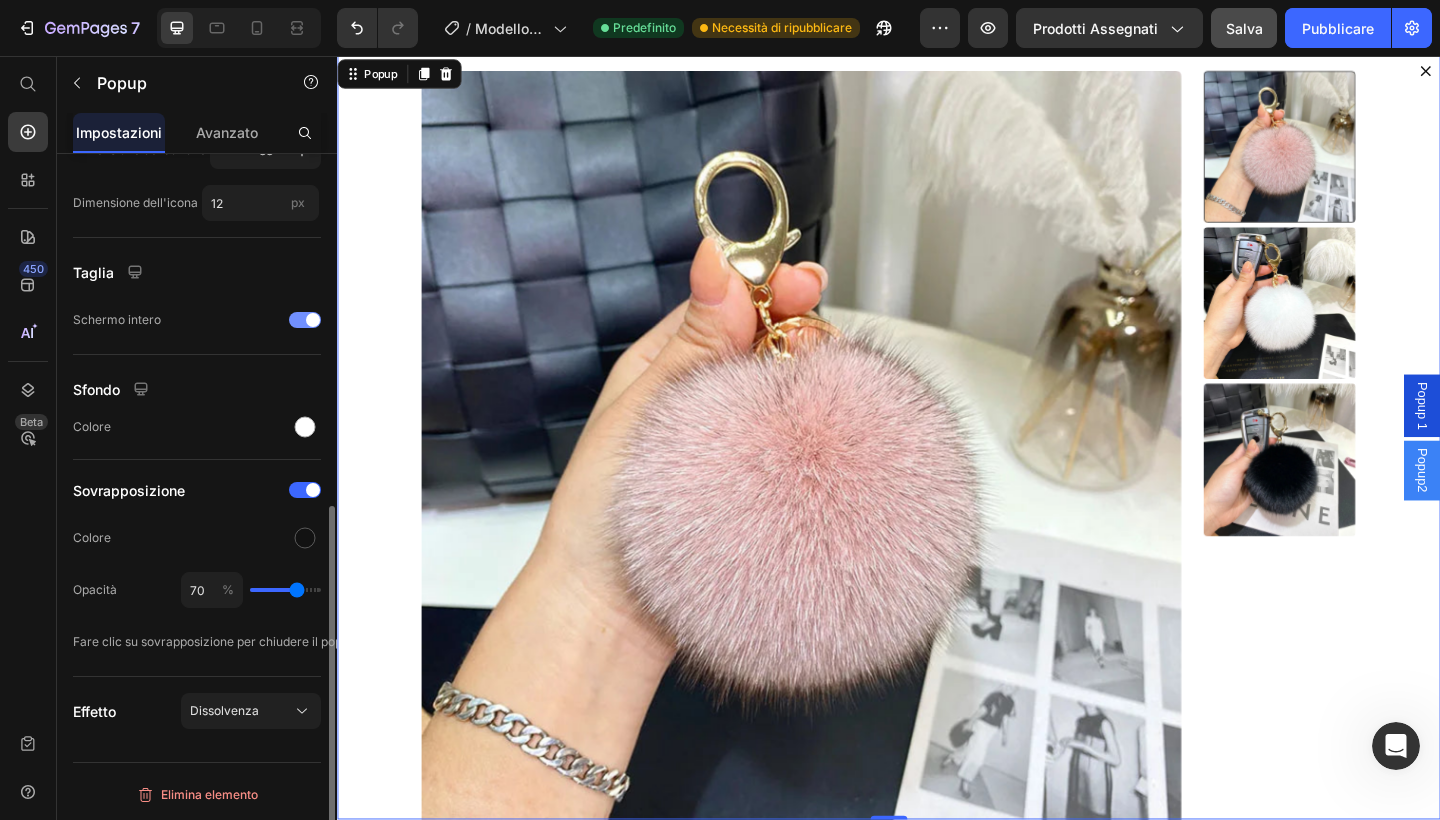 click at bounding box center [305, 320] 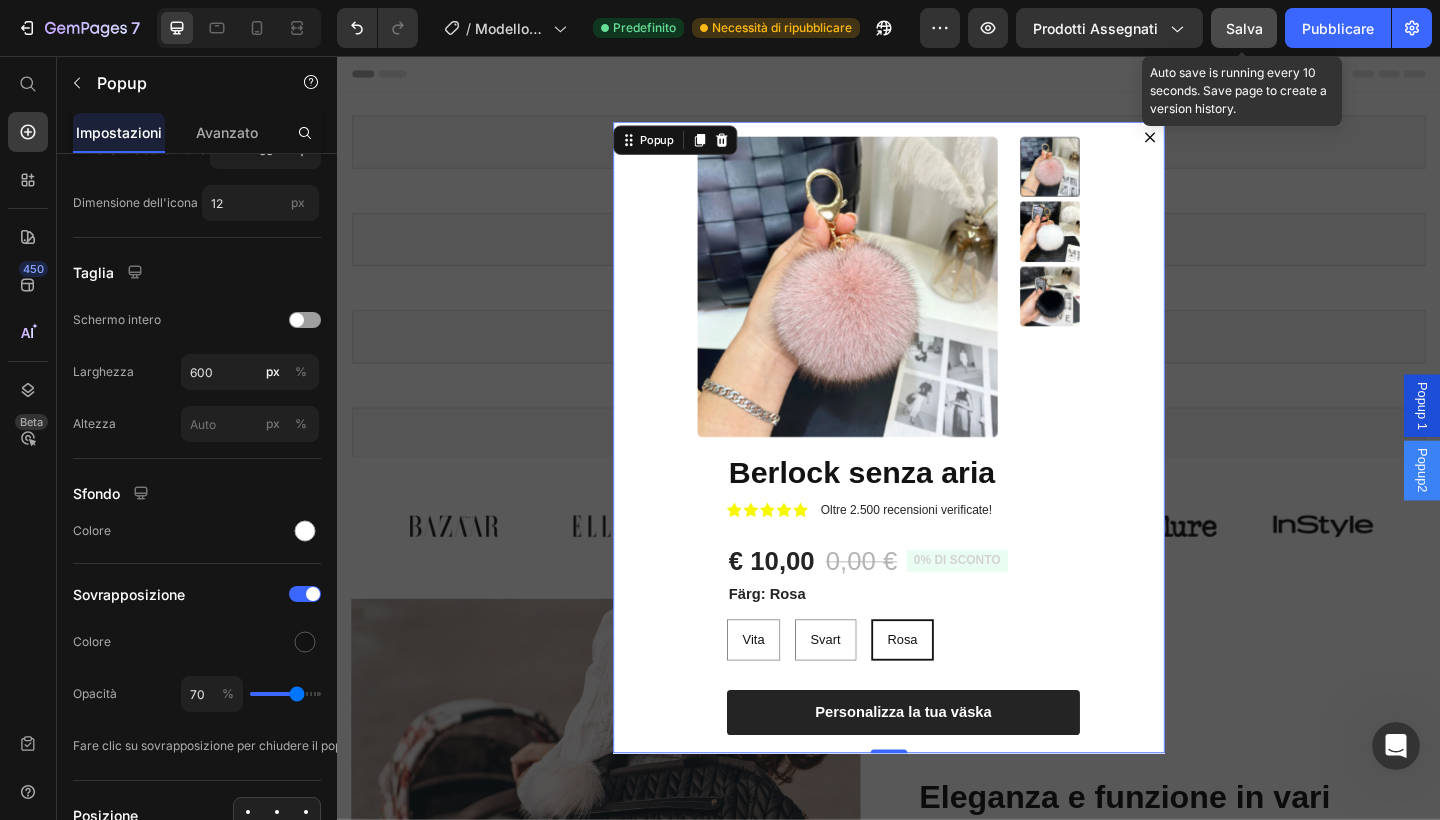 click on "Salva" at bounding box center [1244, 28] 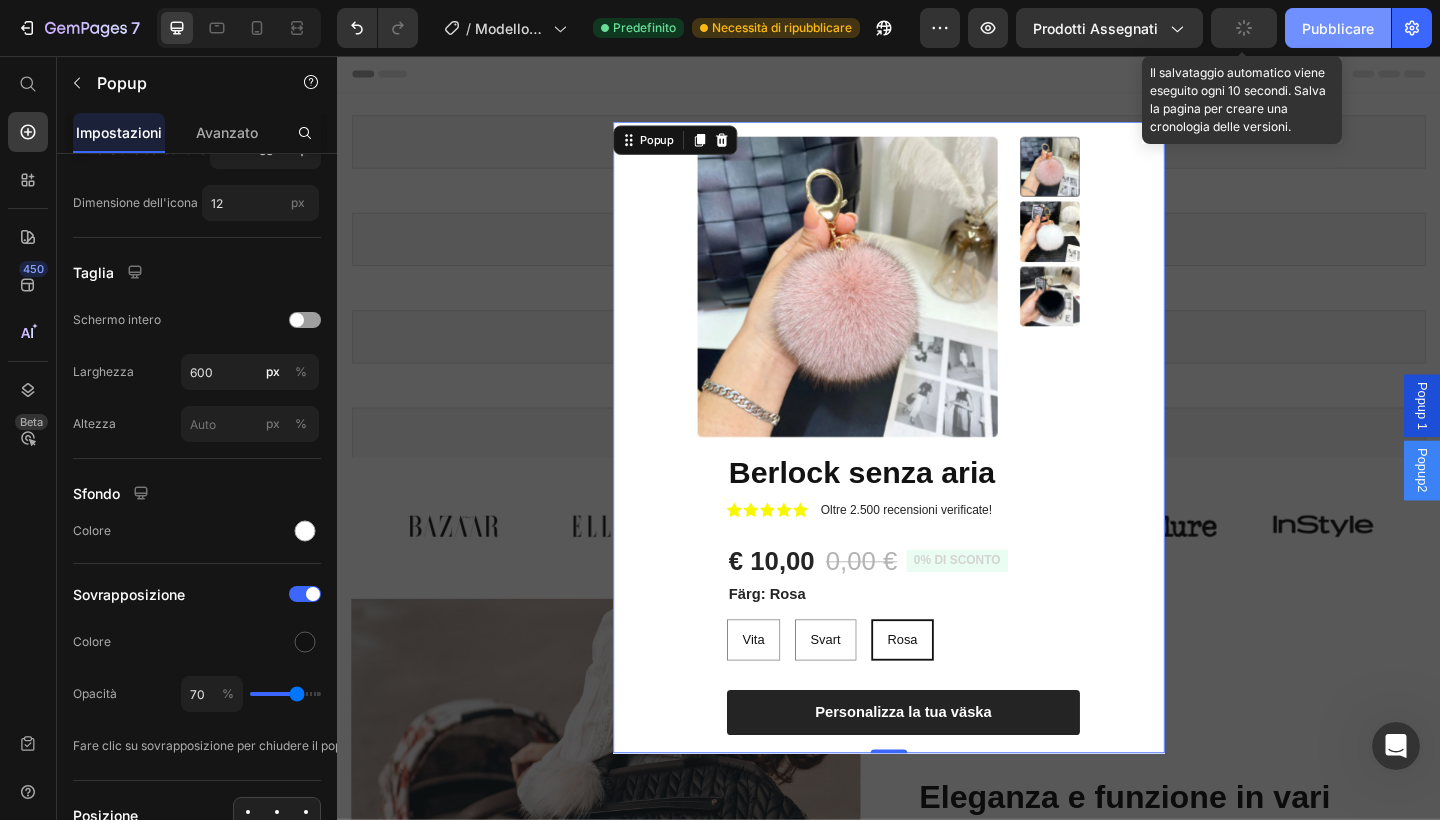 click on "Pubblicare" at bounding box center (1338, 28) 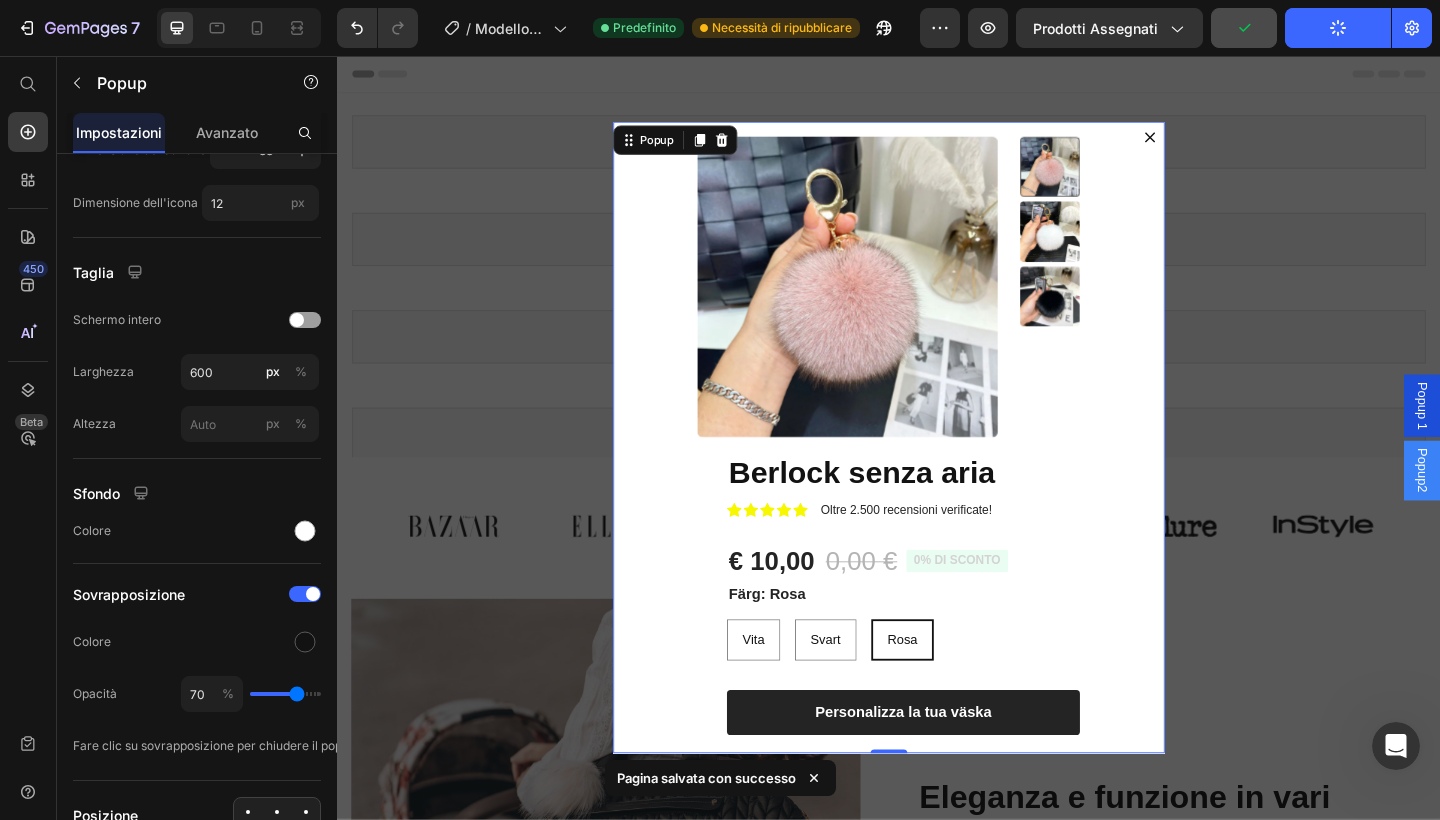 click at bounding box center (937, 471) 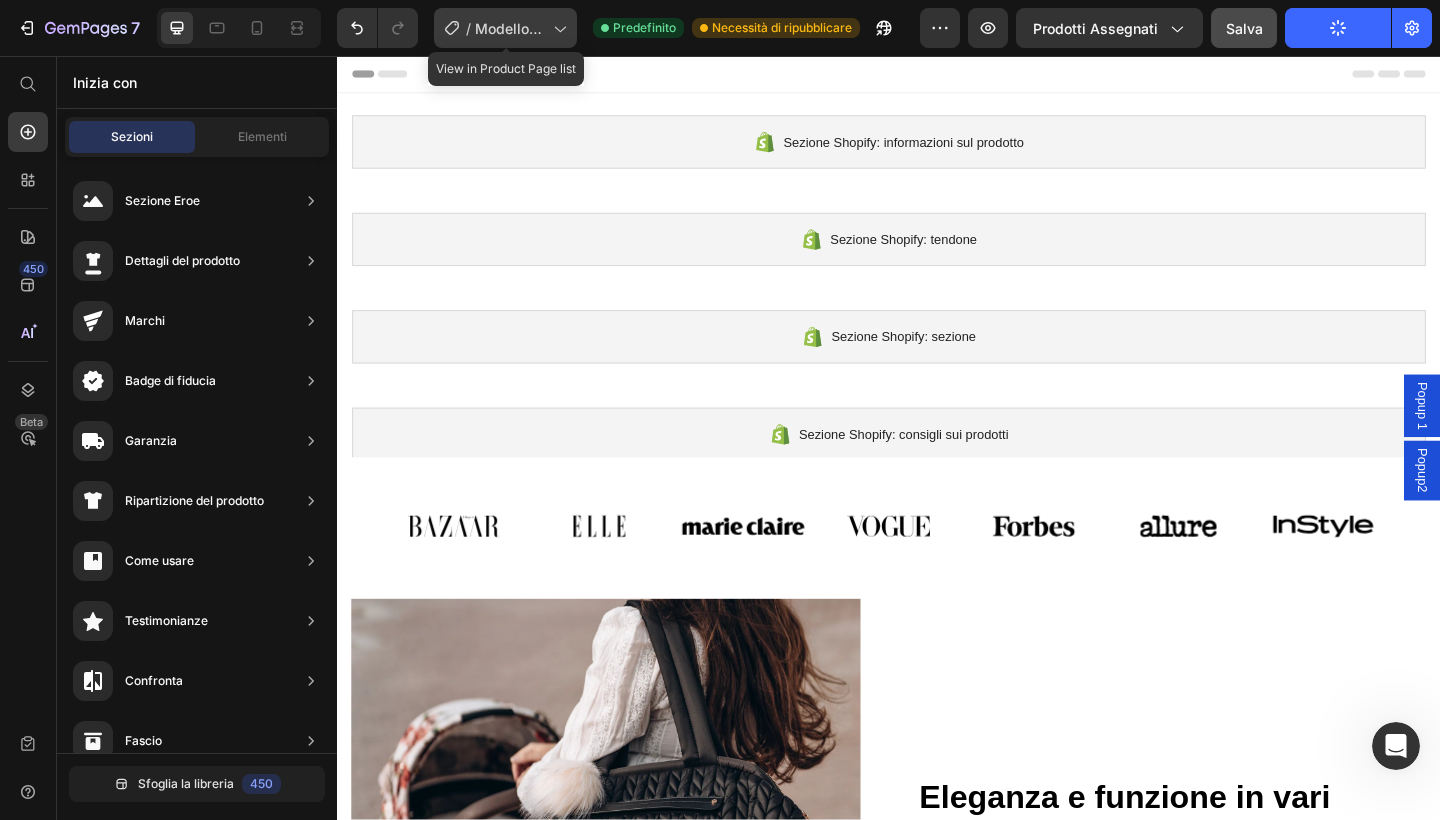 click 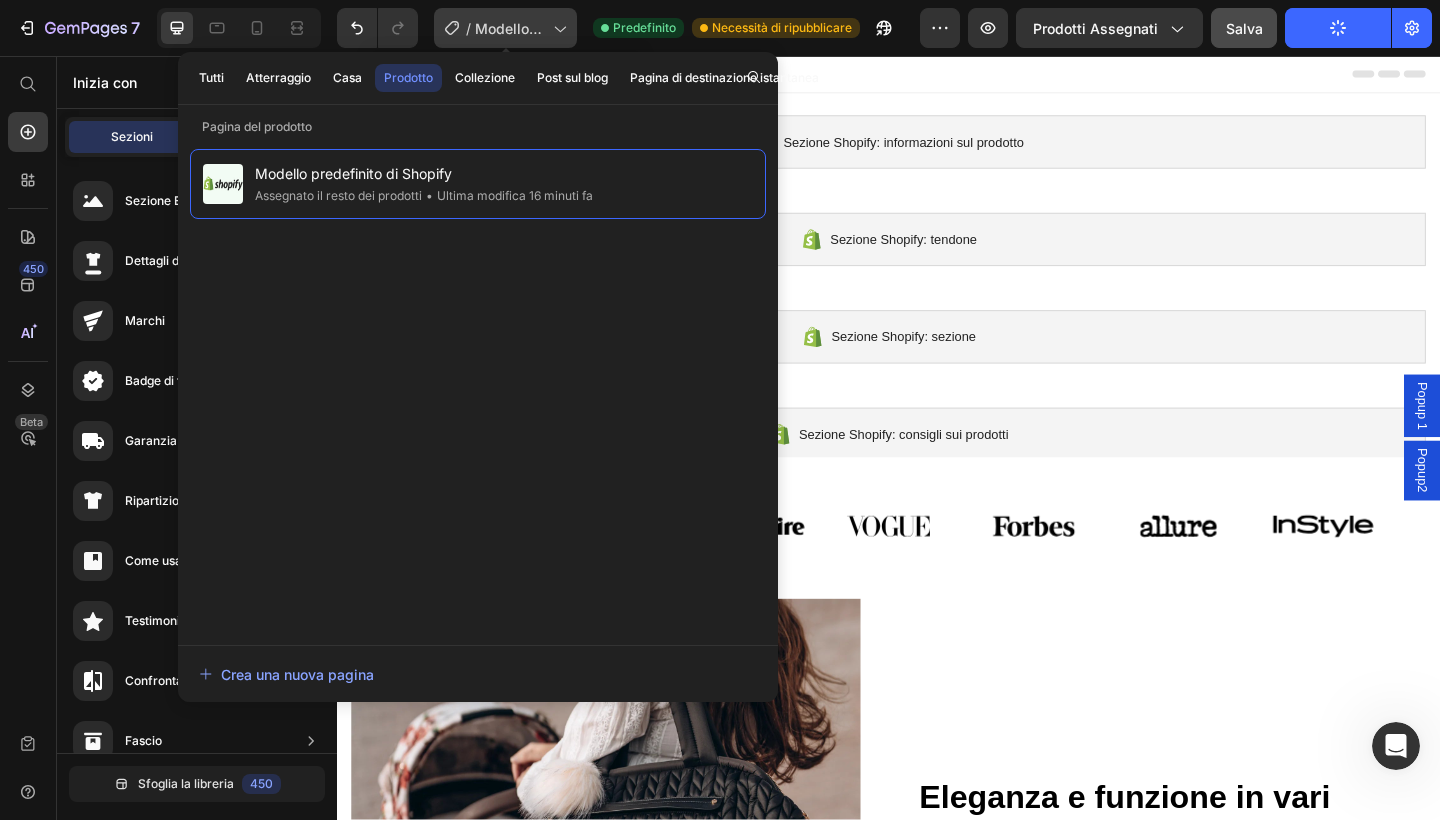click 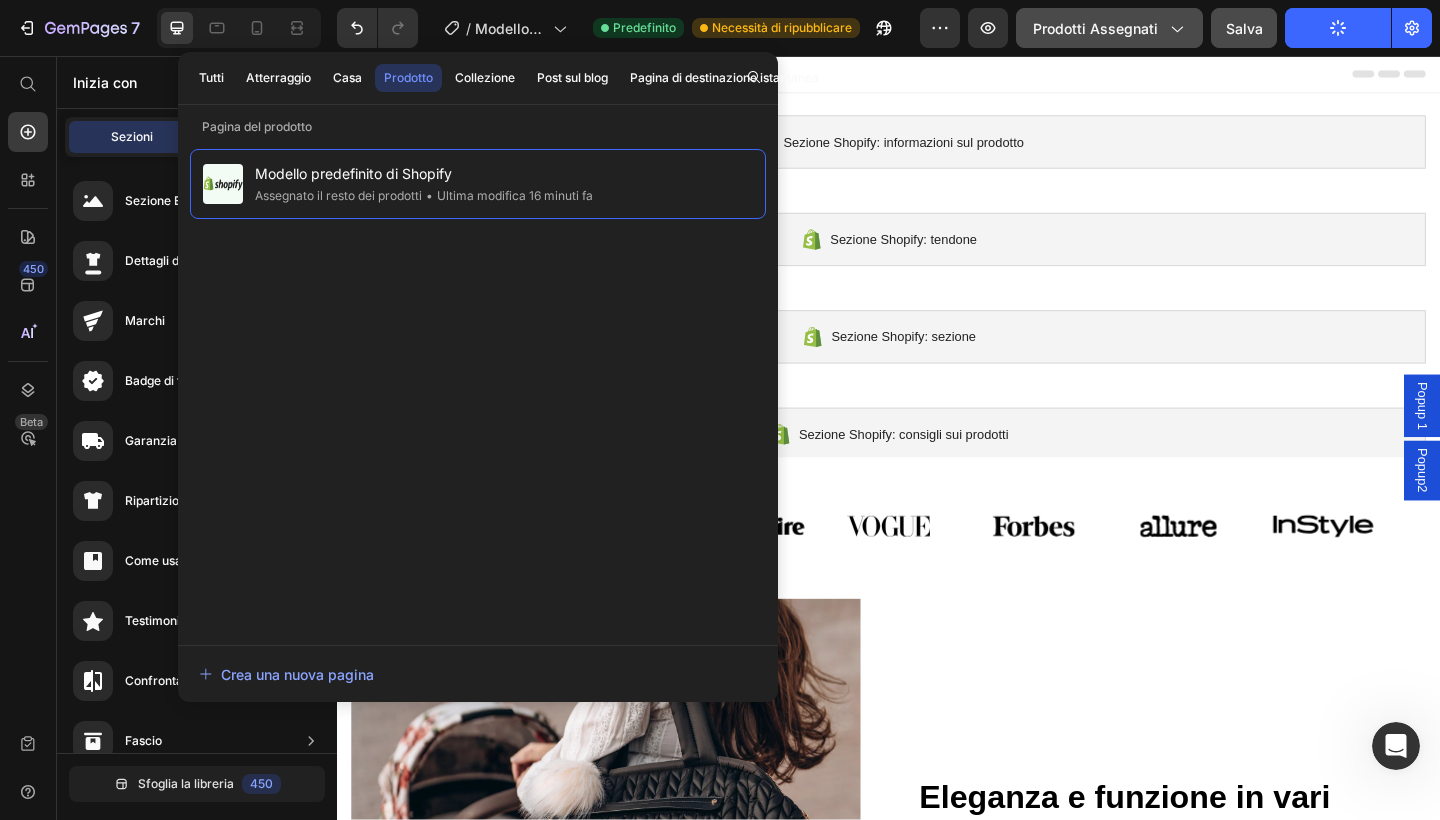 click on "Prodotti assegnati" 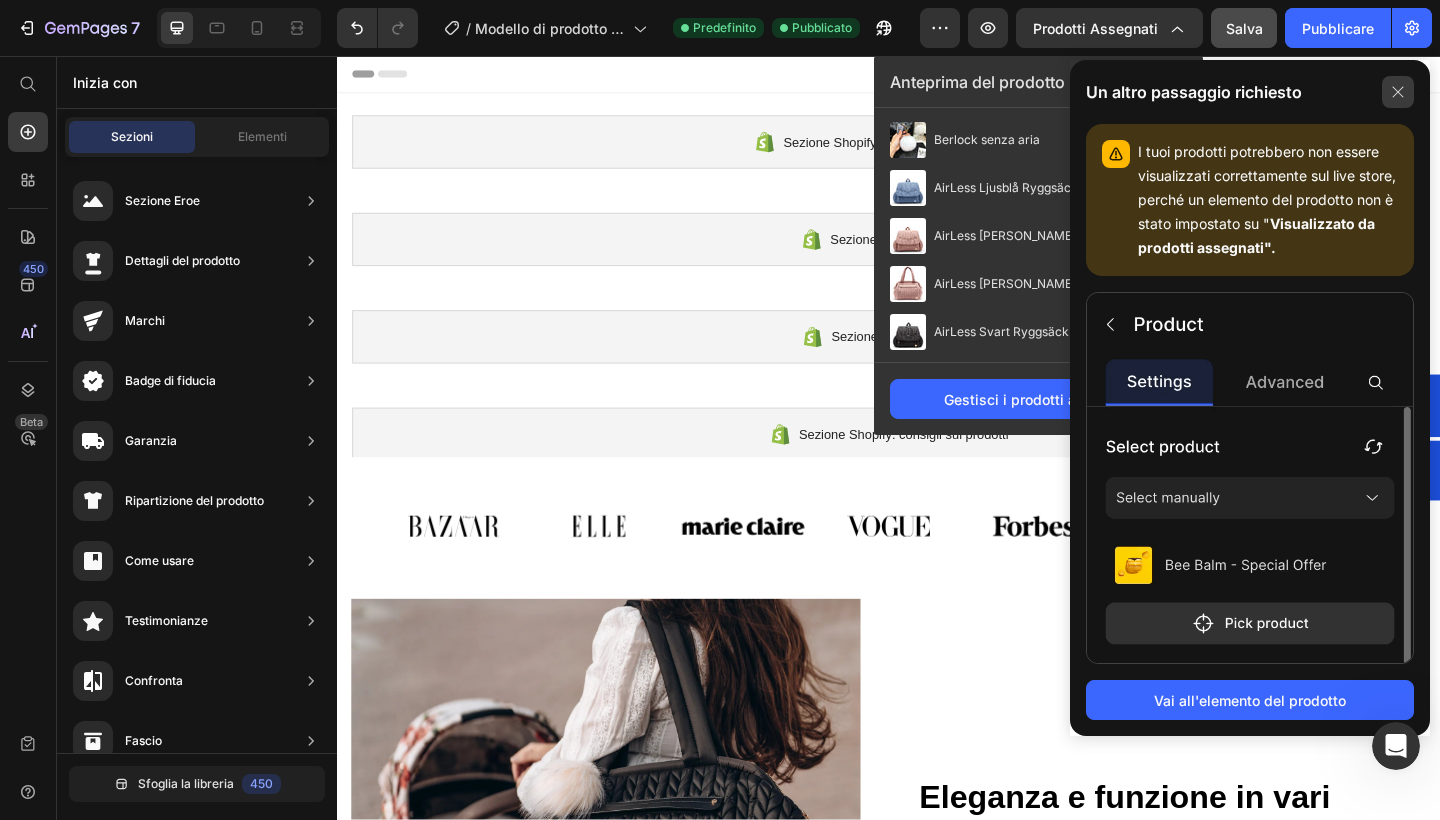 click 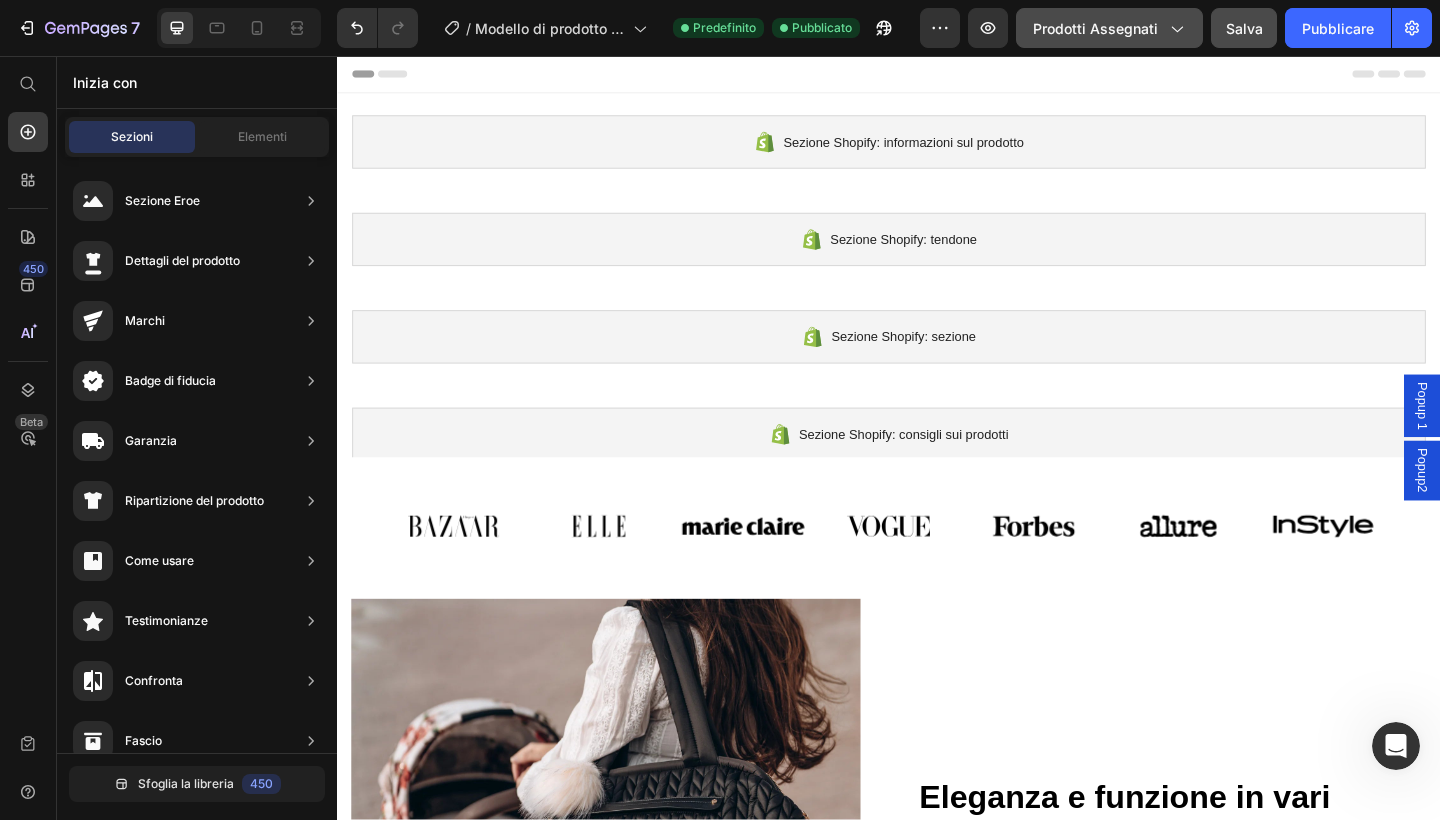 click on "Prodotti assegnati" at bounding box center [1109, 28] 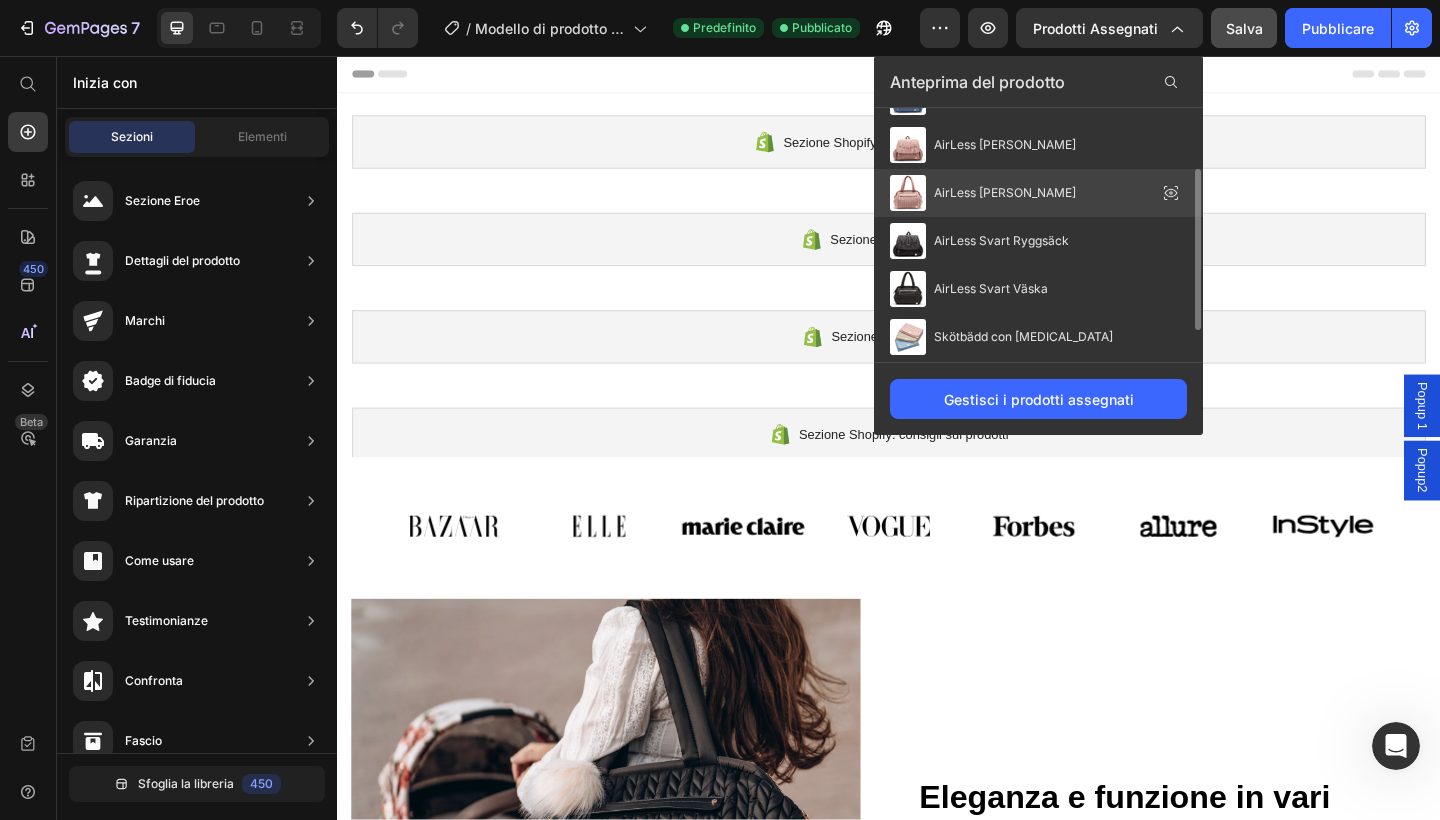 scroll, scrollTop: 114, scrollLeft: 0, axis: vertical 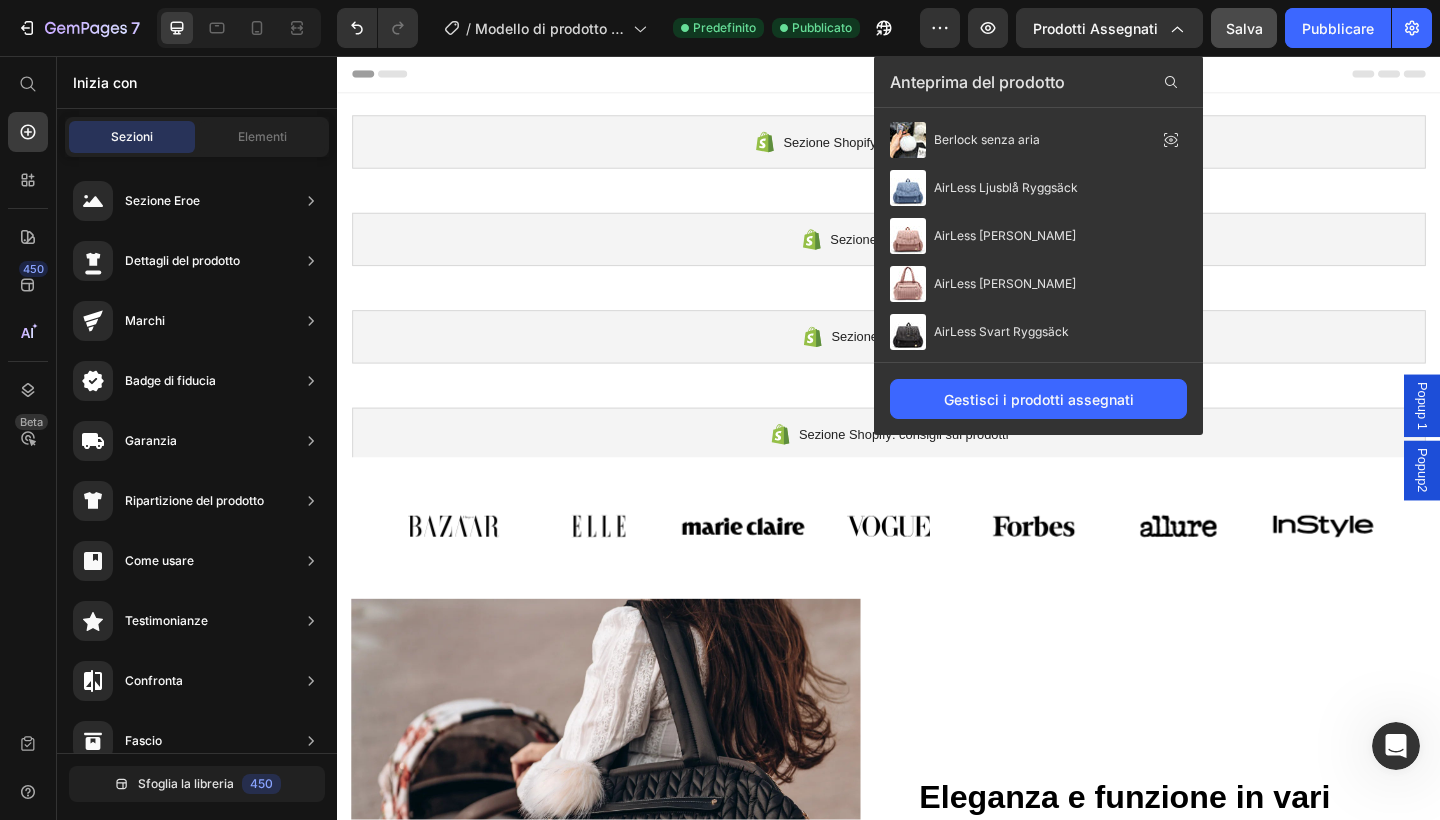 click on "Popup 1" at bounding box center [1517, 437] 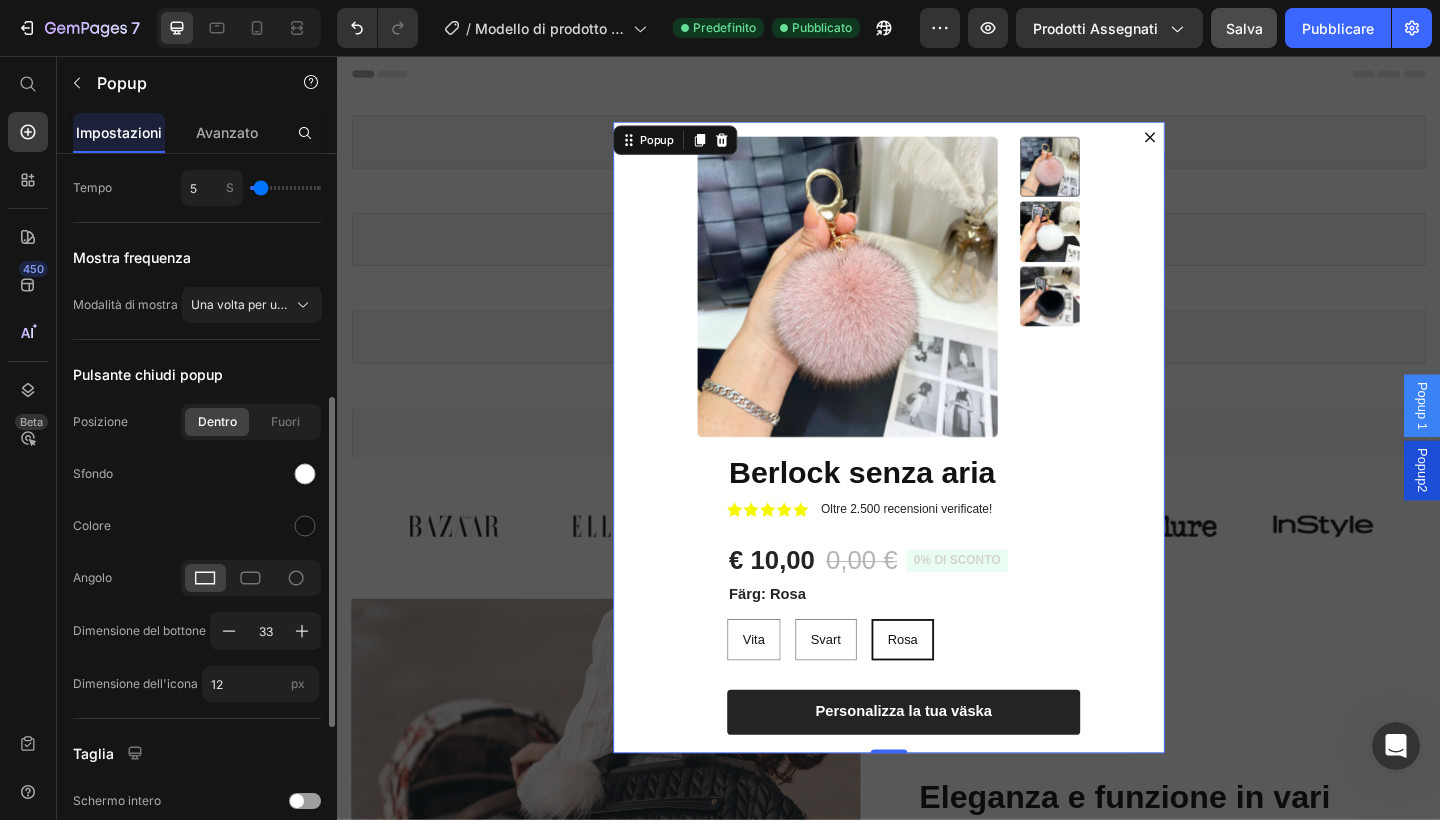 scroll, scrollTop: 0, scrollLeft: 0, axis: both 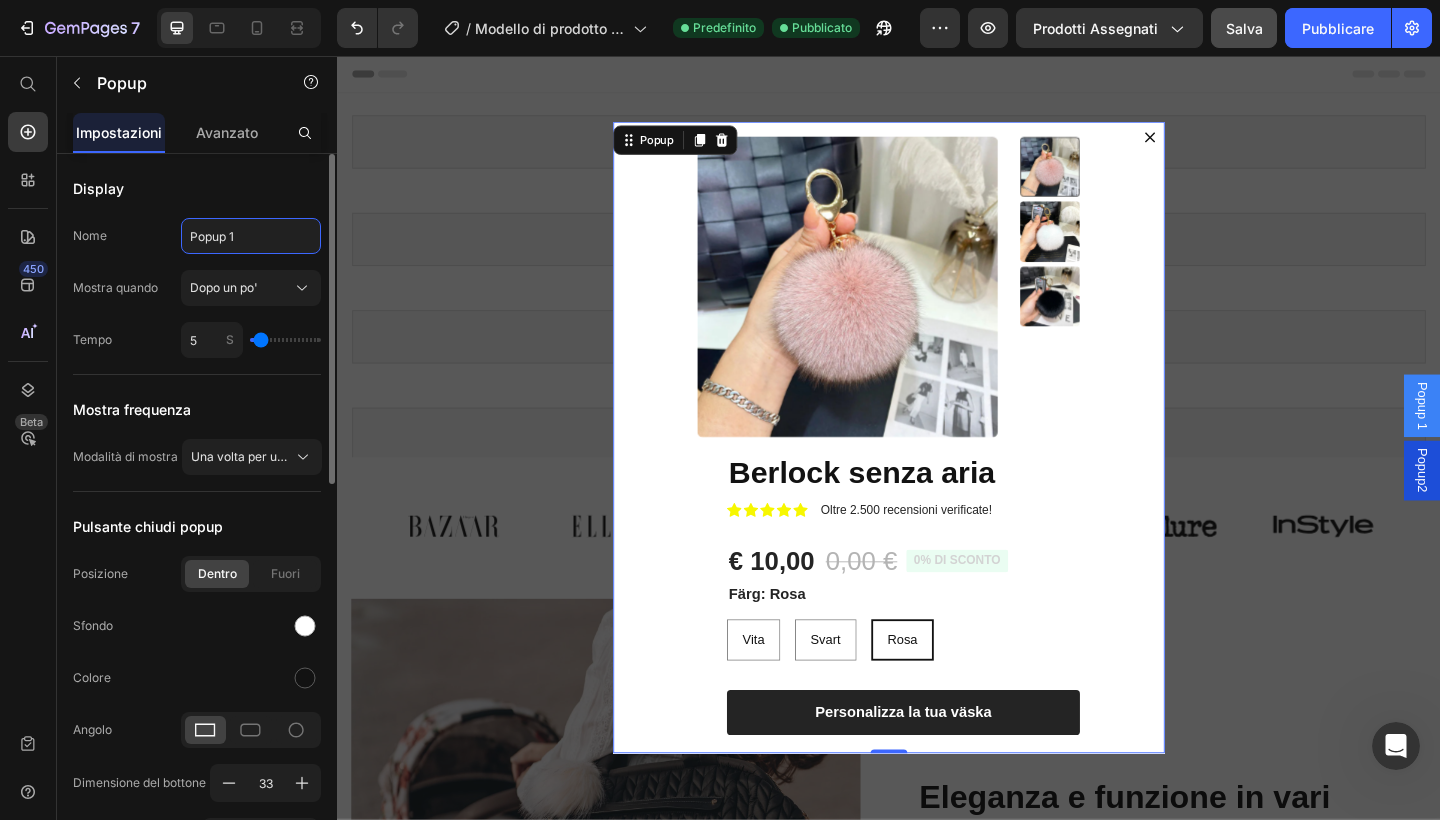 click on "Popup 1" 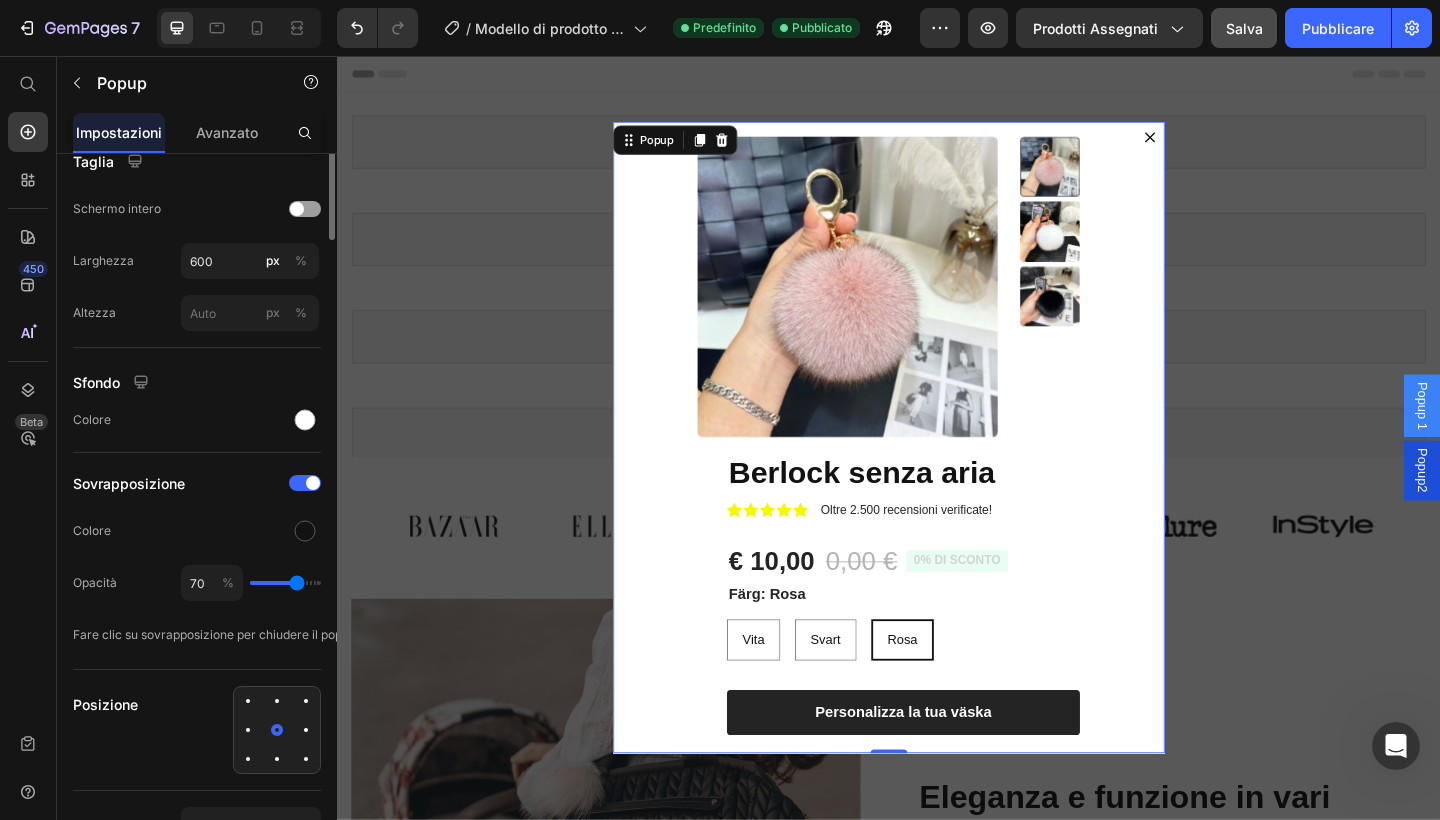 scroll, scrollTop: 858, scrollLeft: 0, axis: vertical 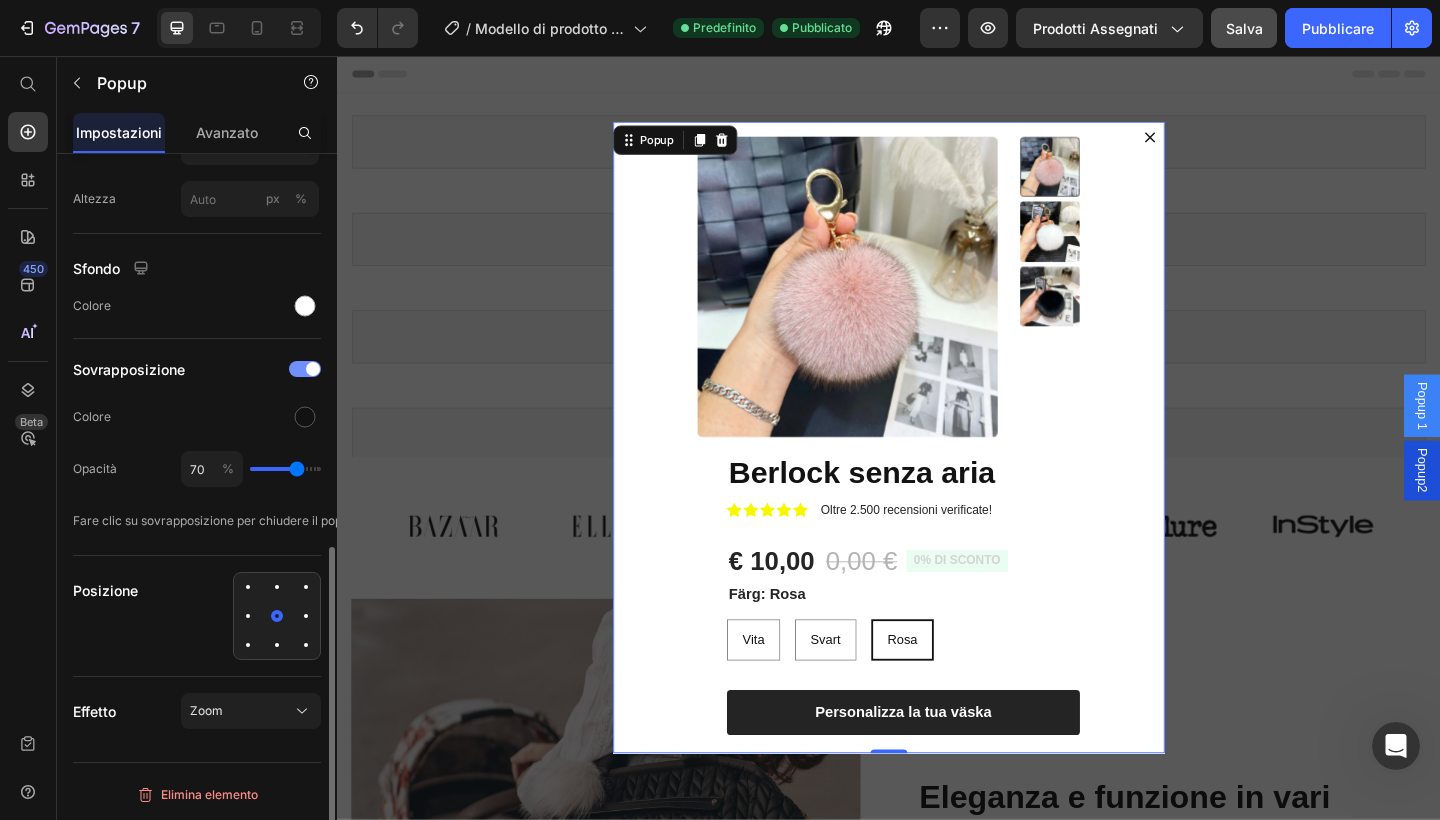click at bounding box center [305, 369] 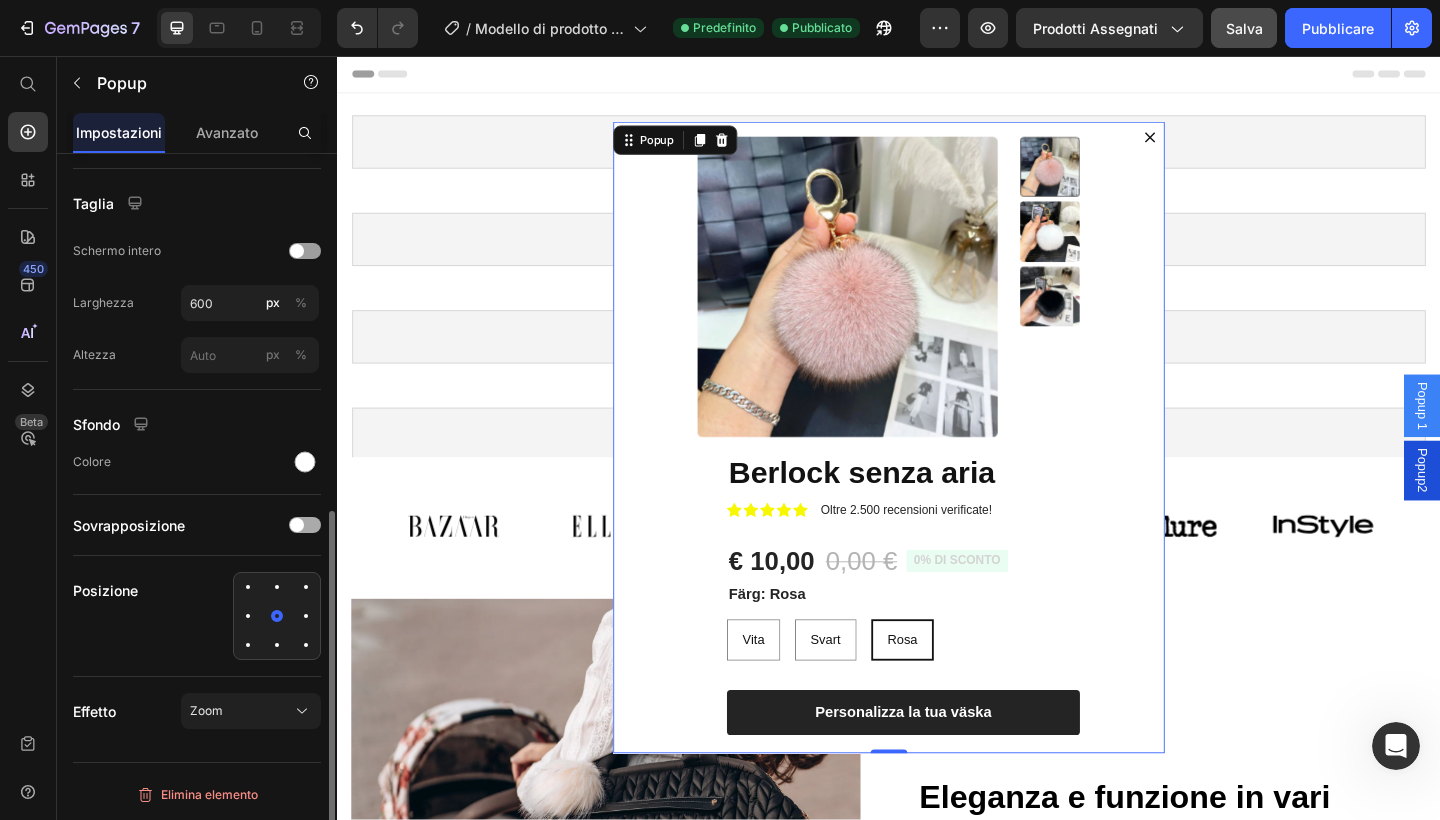 scroll, scrollTop: 702, scrollLeft: 0, axis: vertical 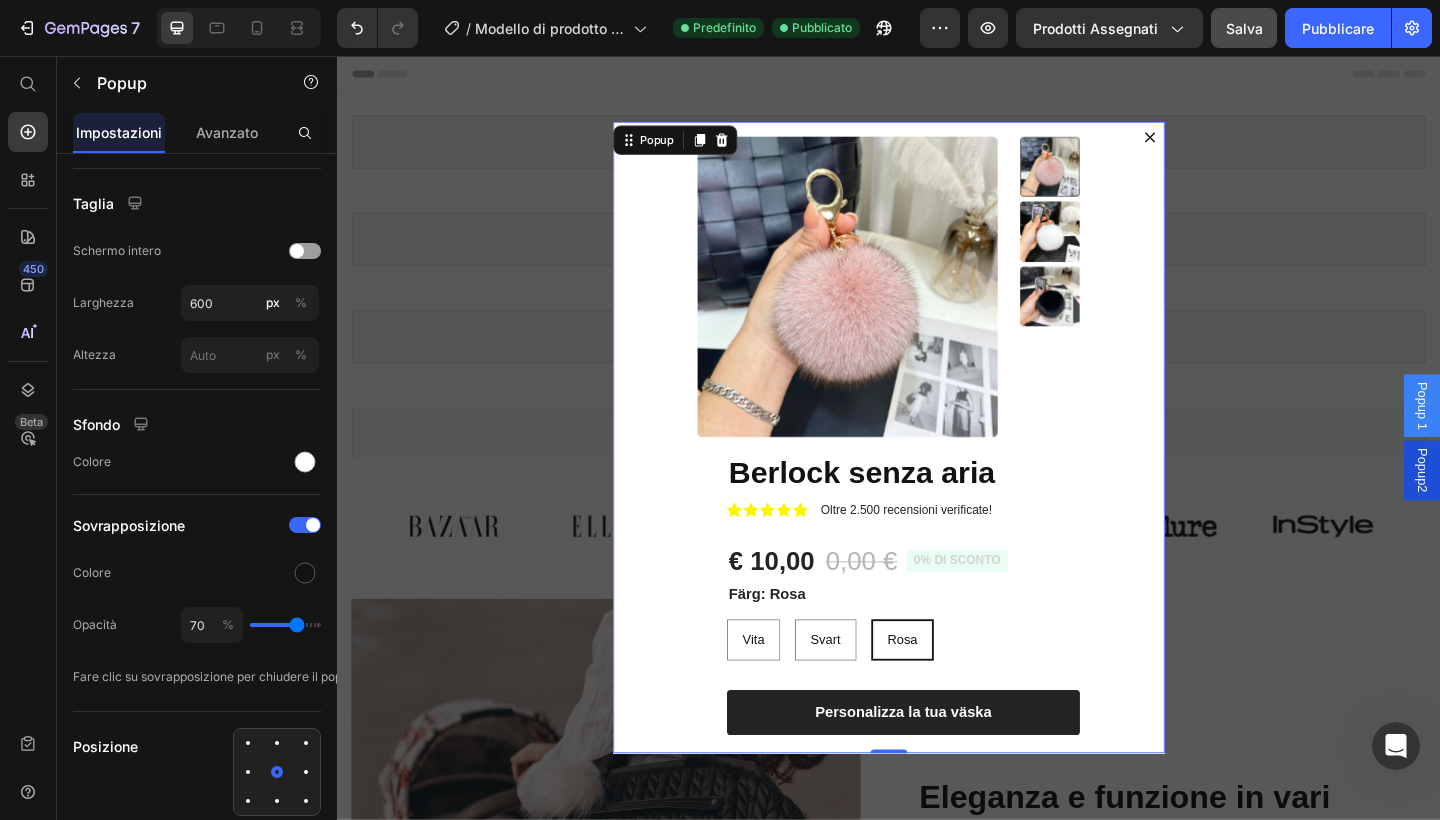 click at bounding box center [937, 471] 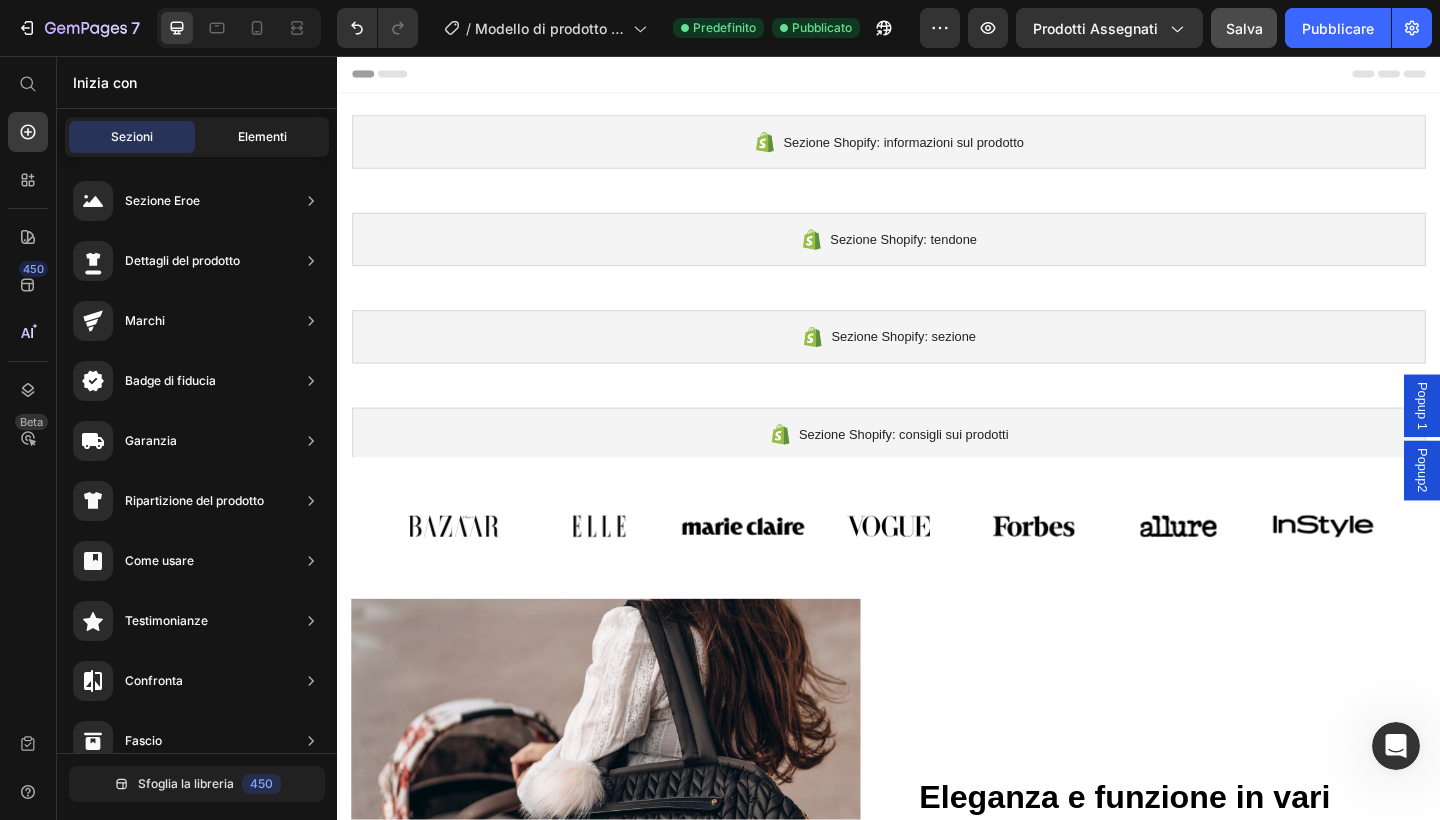 click on "Elementi" 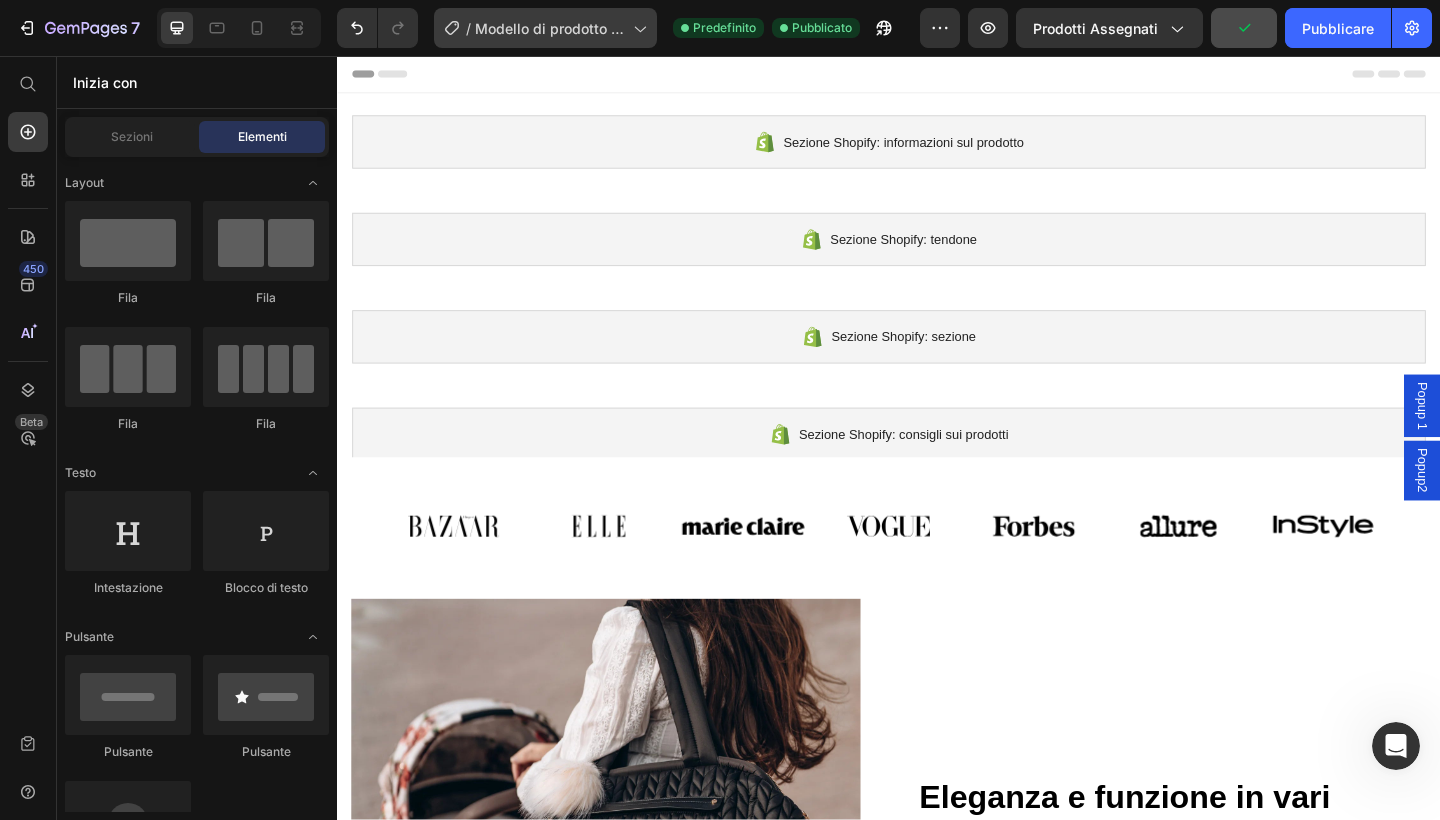 click on "/ Modello di prodotto originale Shopify" 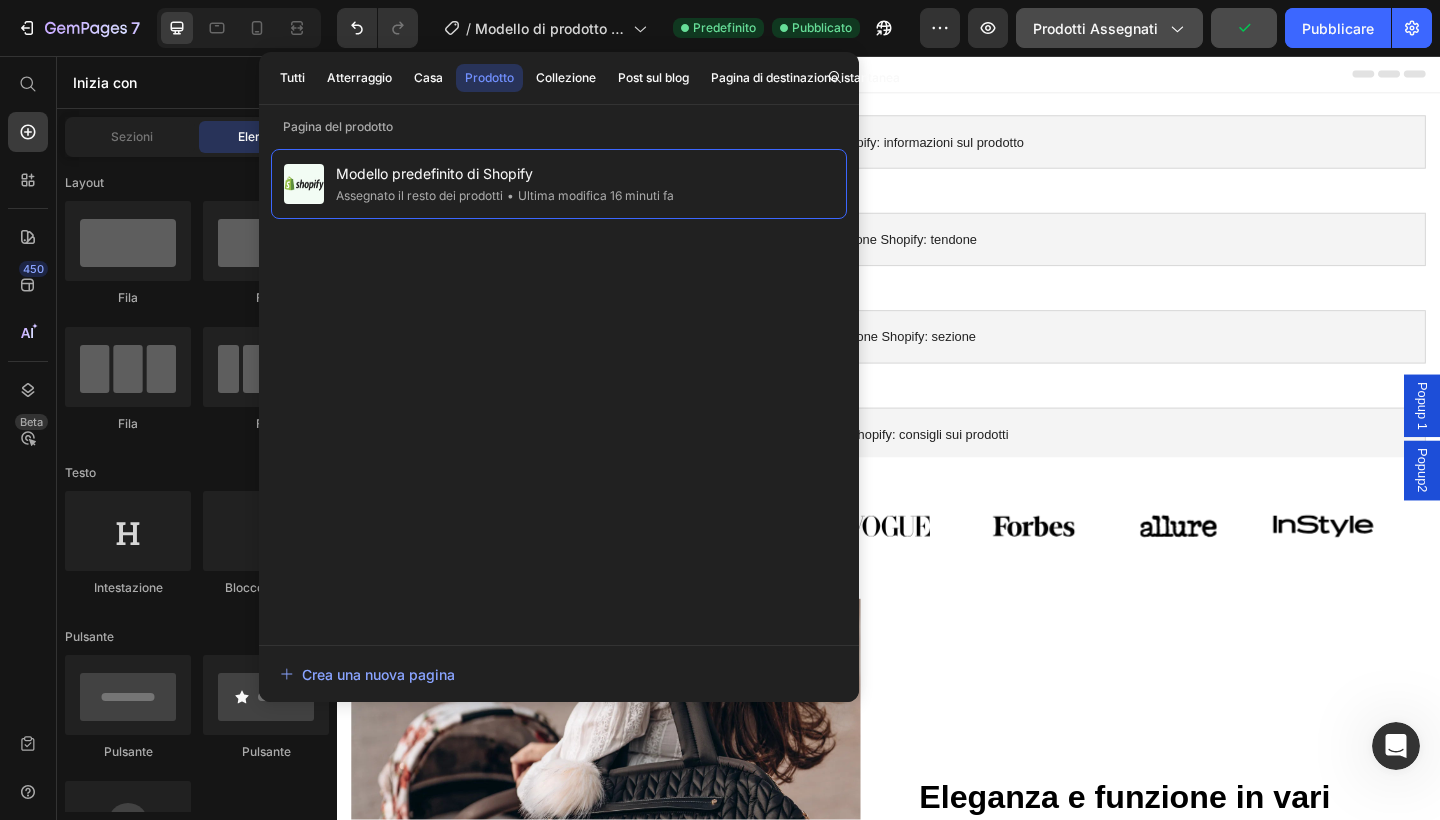 click on "Prodotti assegnati" at bounding box center (1109, 28) 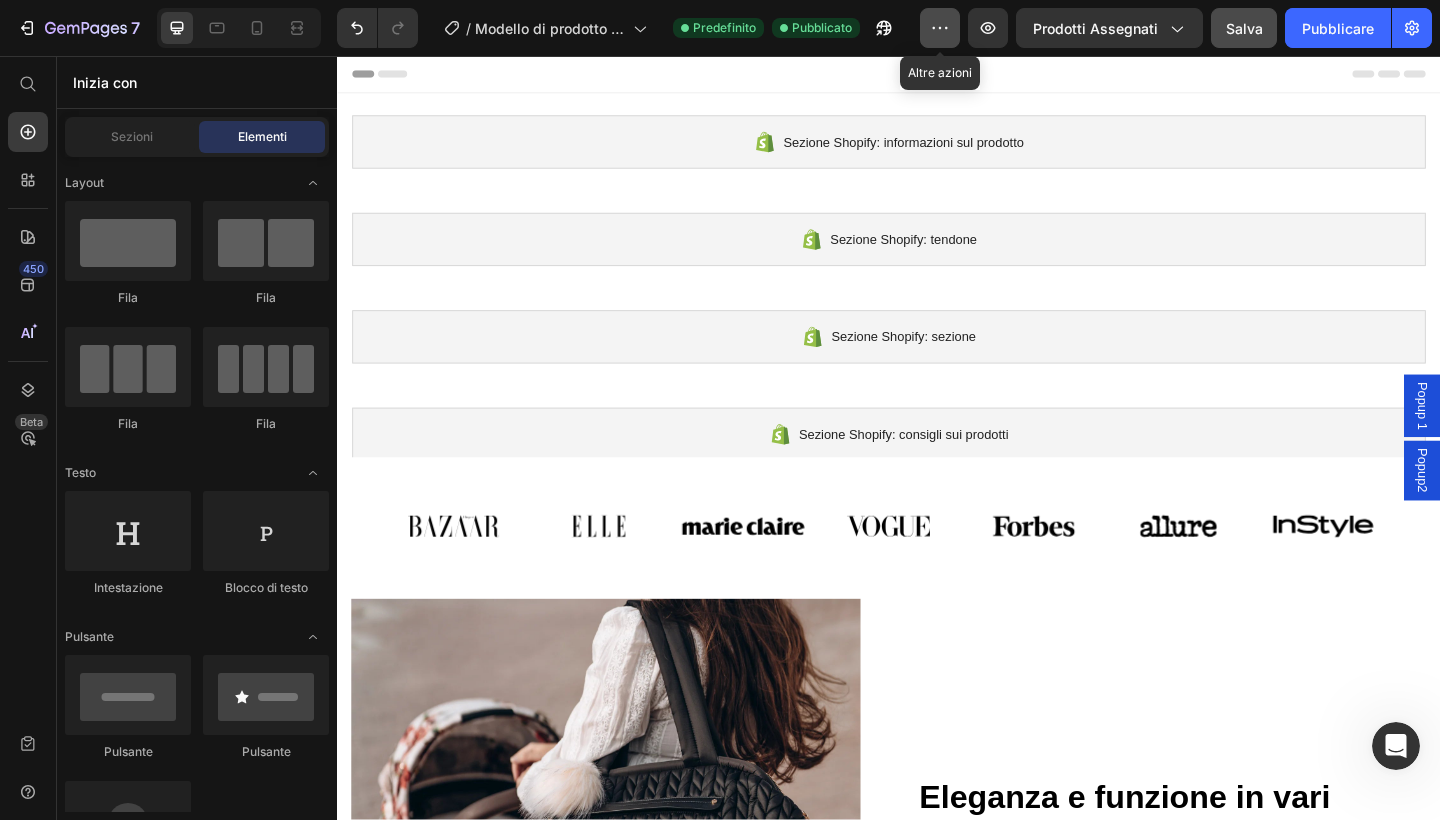click 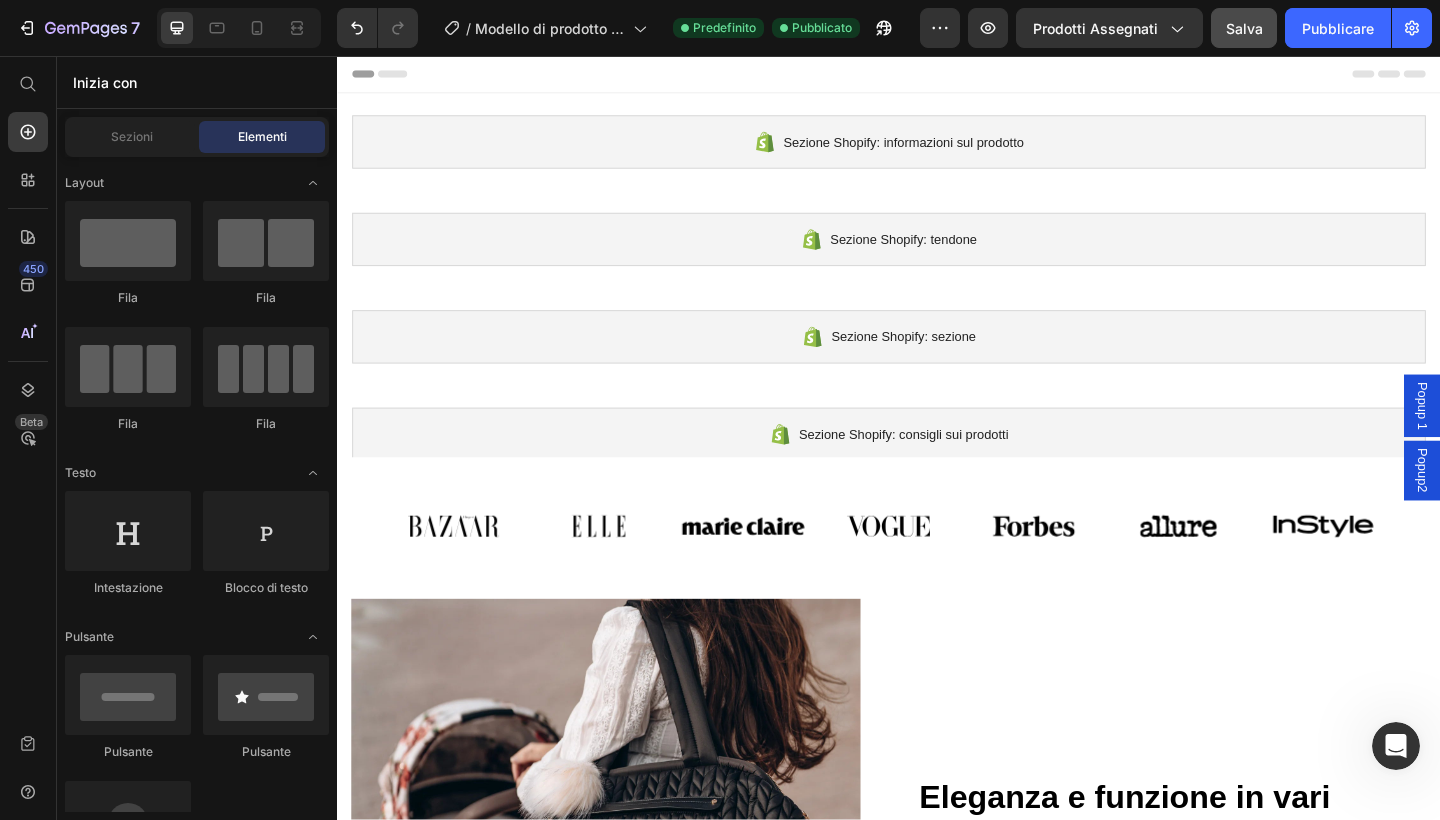 click on "7 / Modello di prodotto originale Shopify Predefinito Pubblicato Preview Prodotti assegnati Salva Pubblicare" 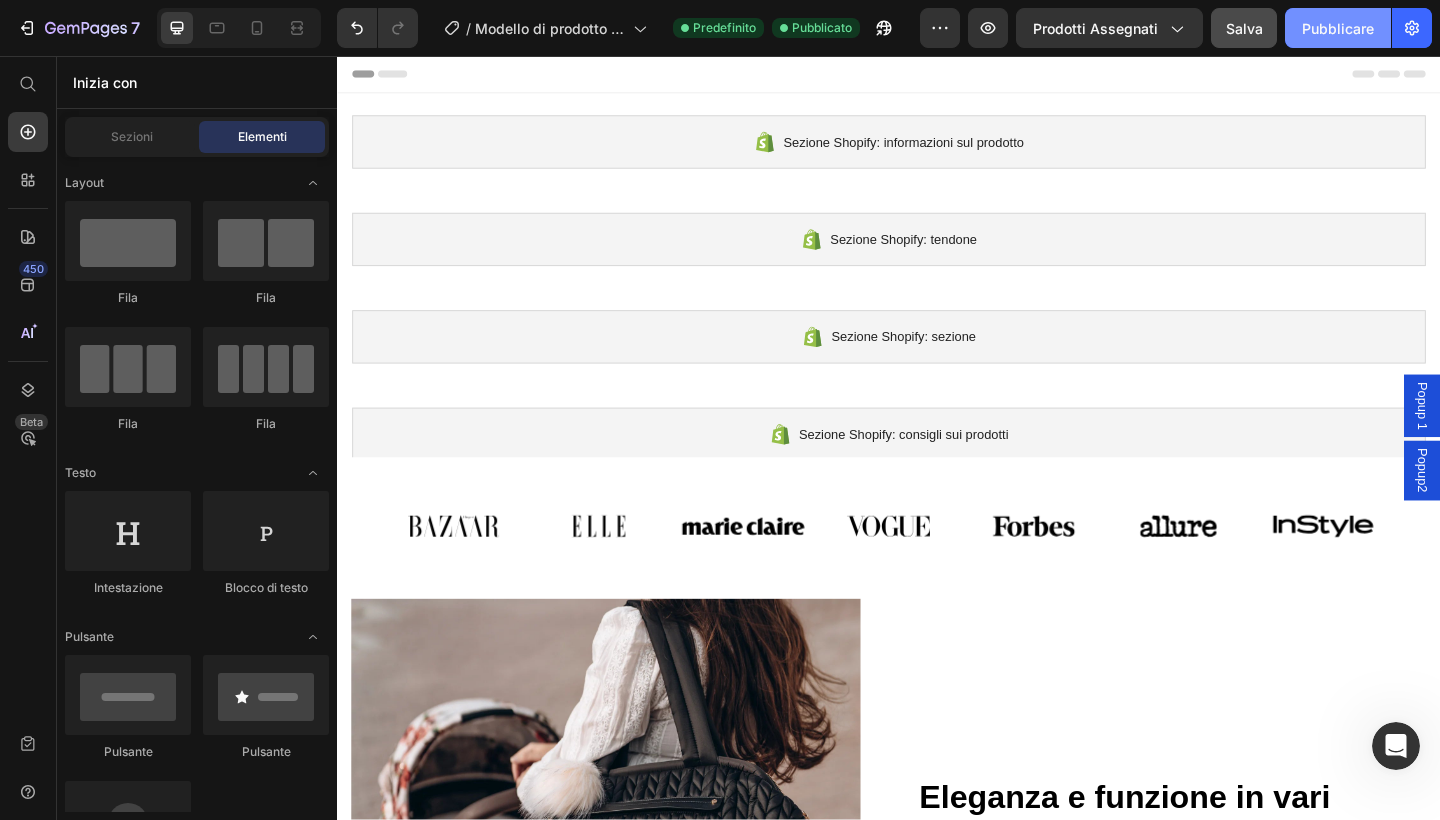 click on "Pubblicare" 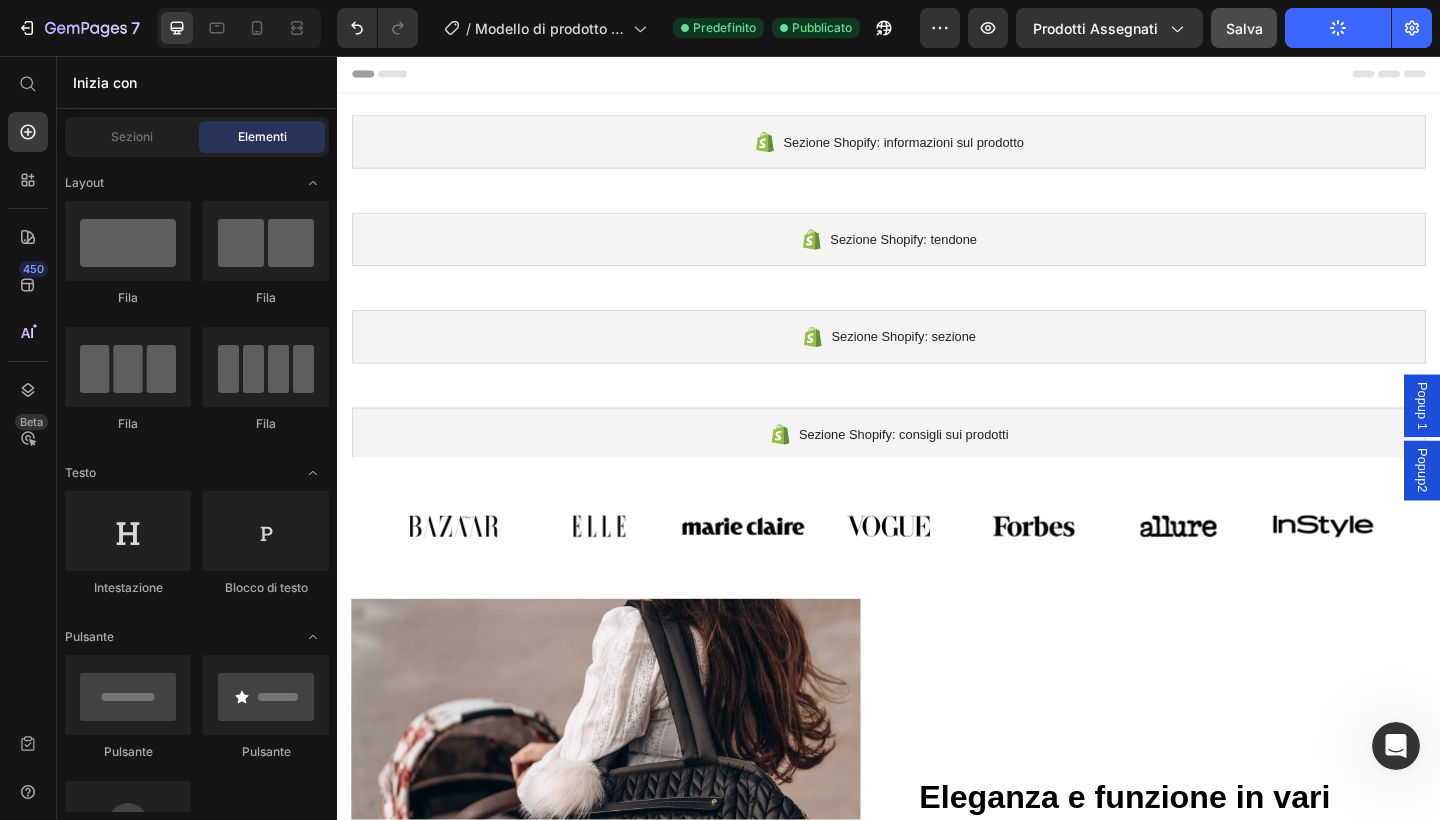 click on "Salva" 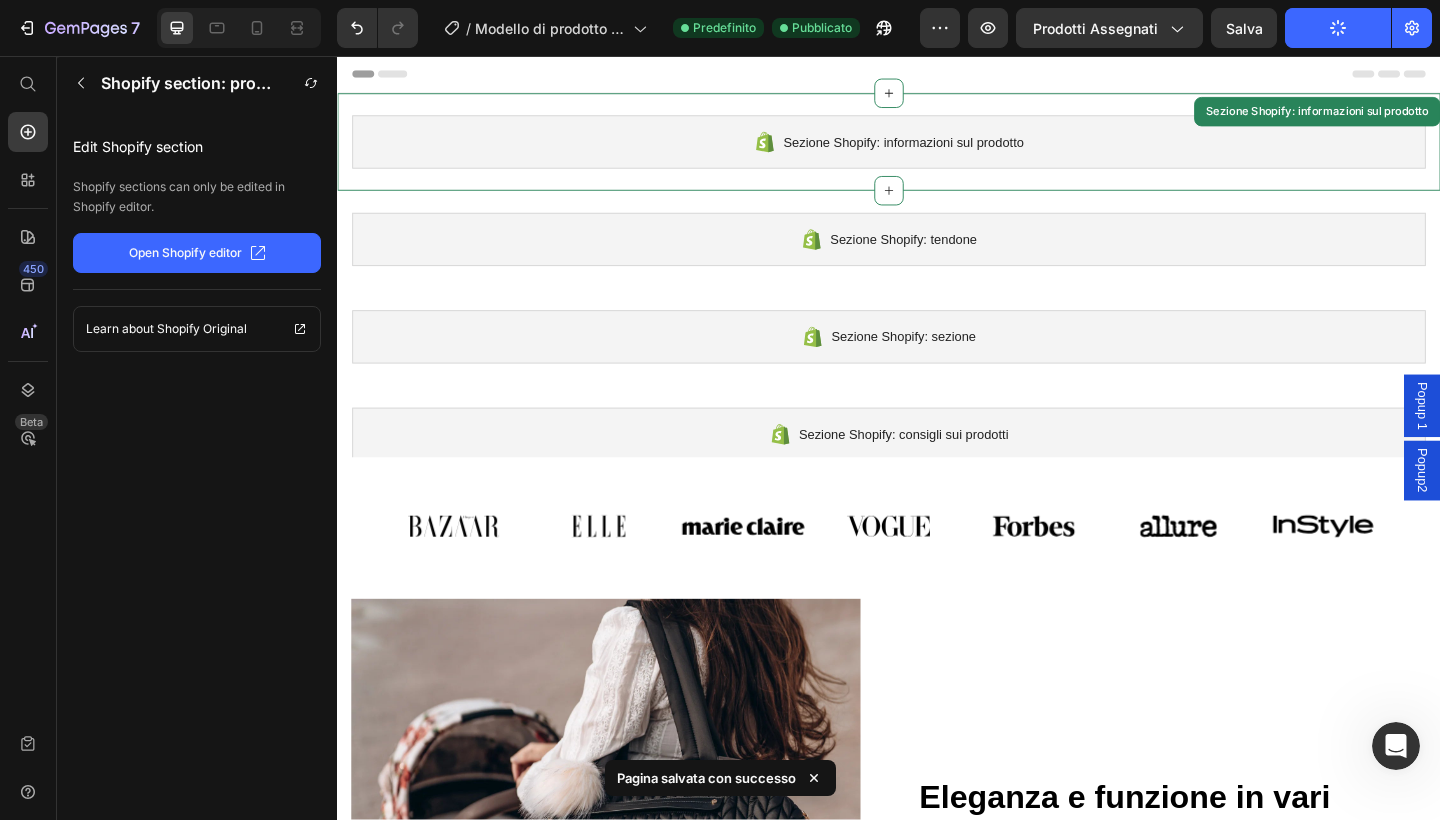 click on "Sezione Shopify: informazioni sul prodotto" at bounding box center (937, 150) 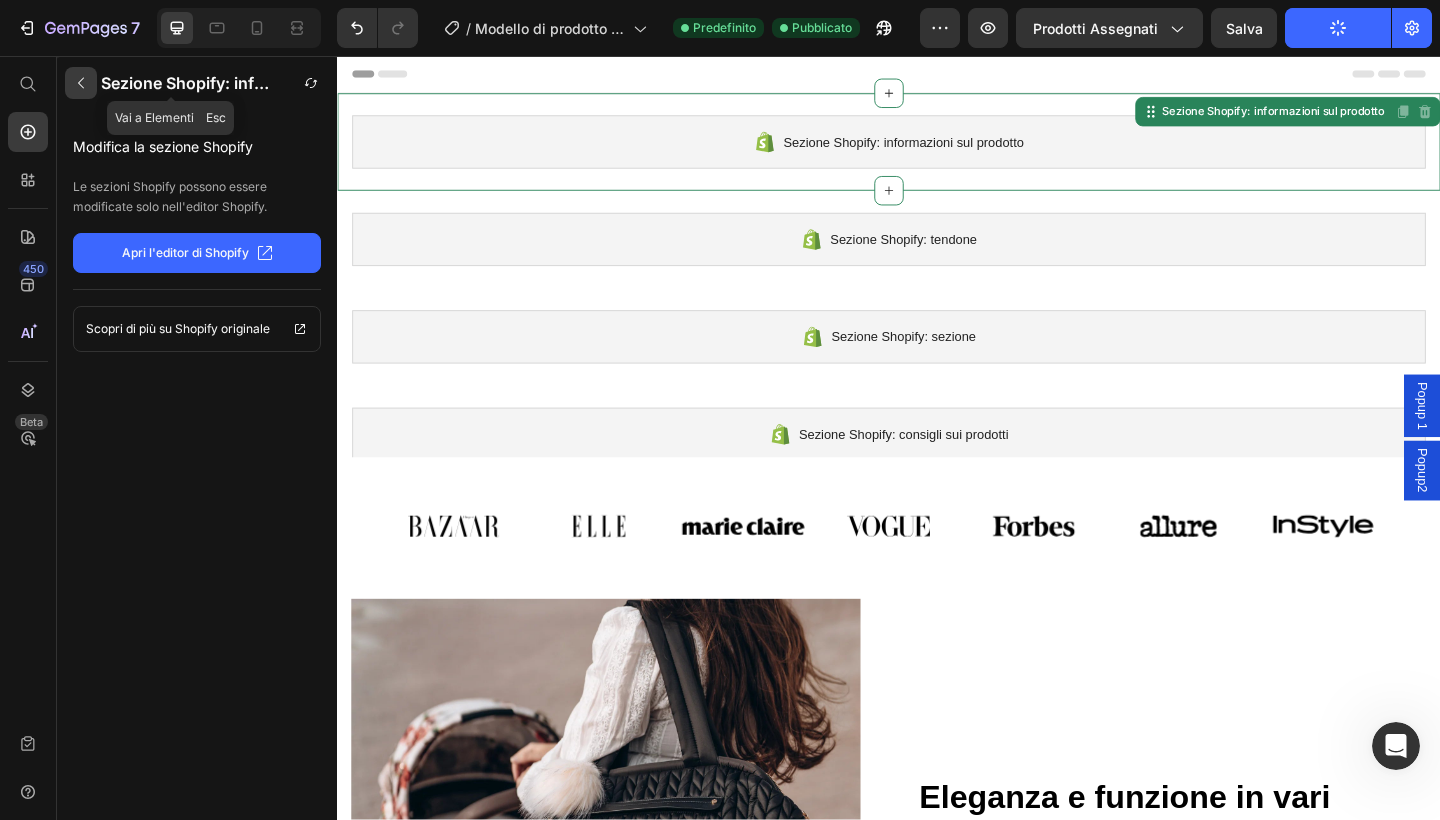 click at bounding box center [81, 83] 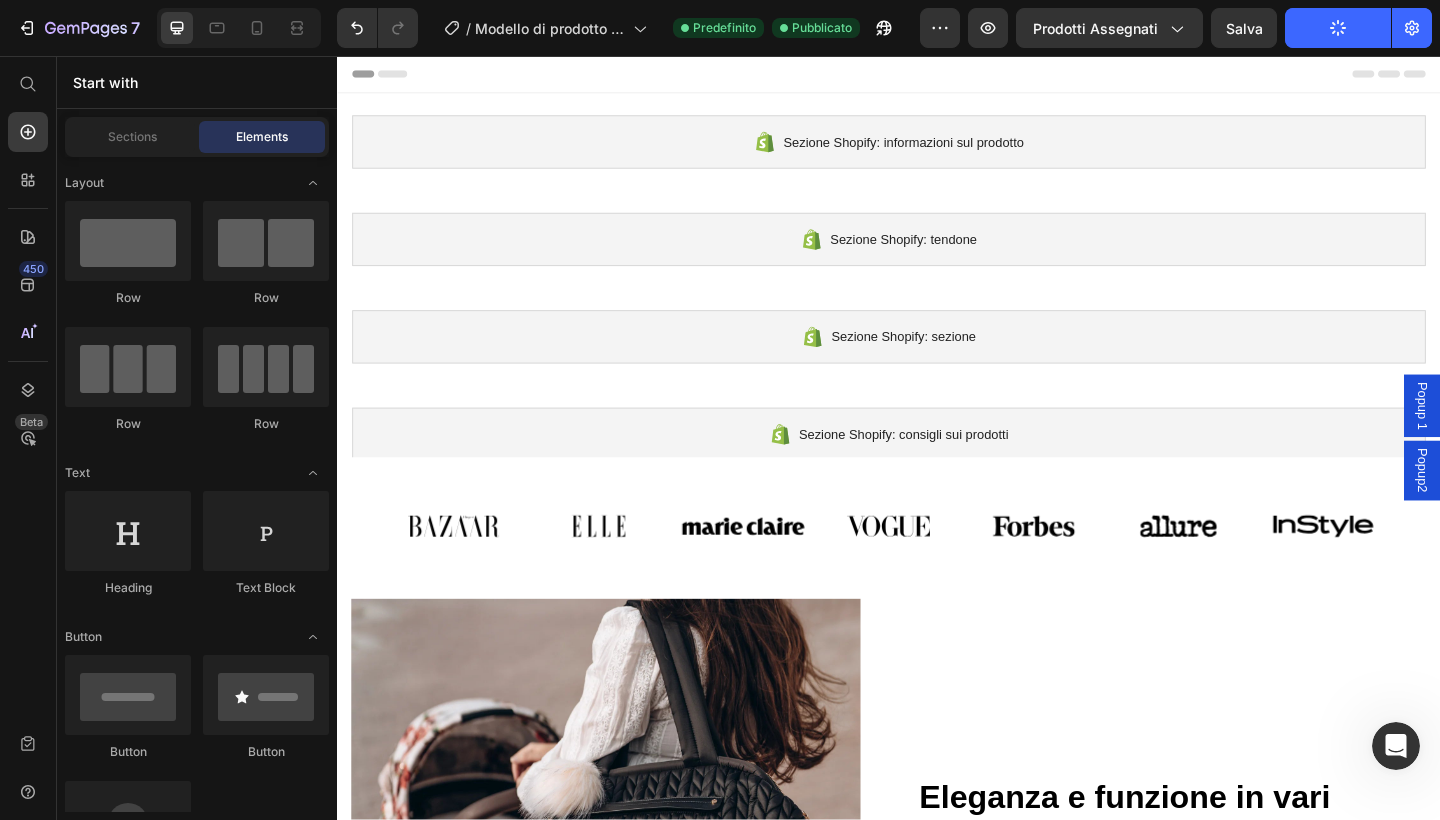 scroll, scrollTop: 1327, scrollLeft: 0, axis: vertical 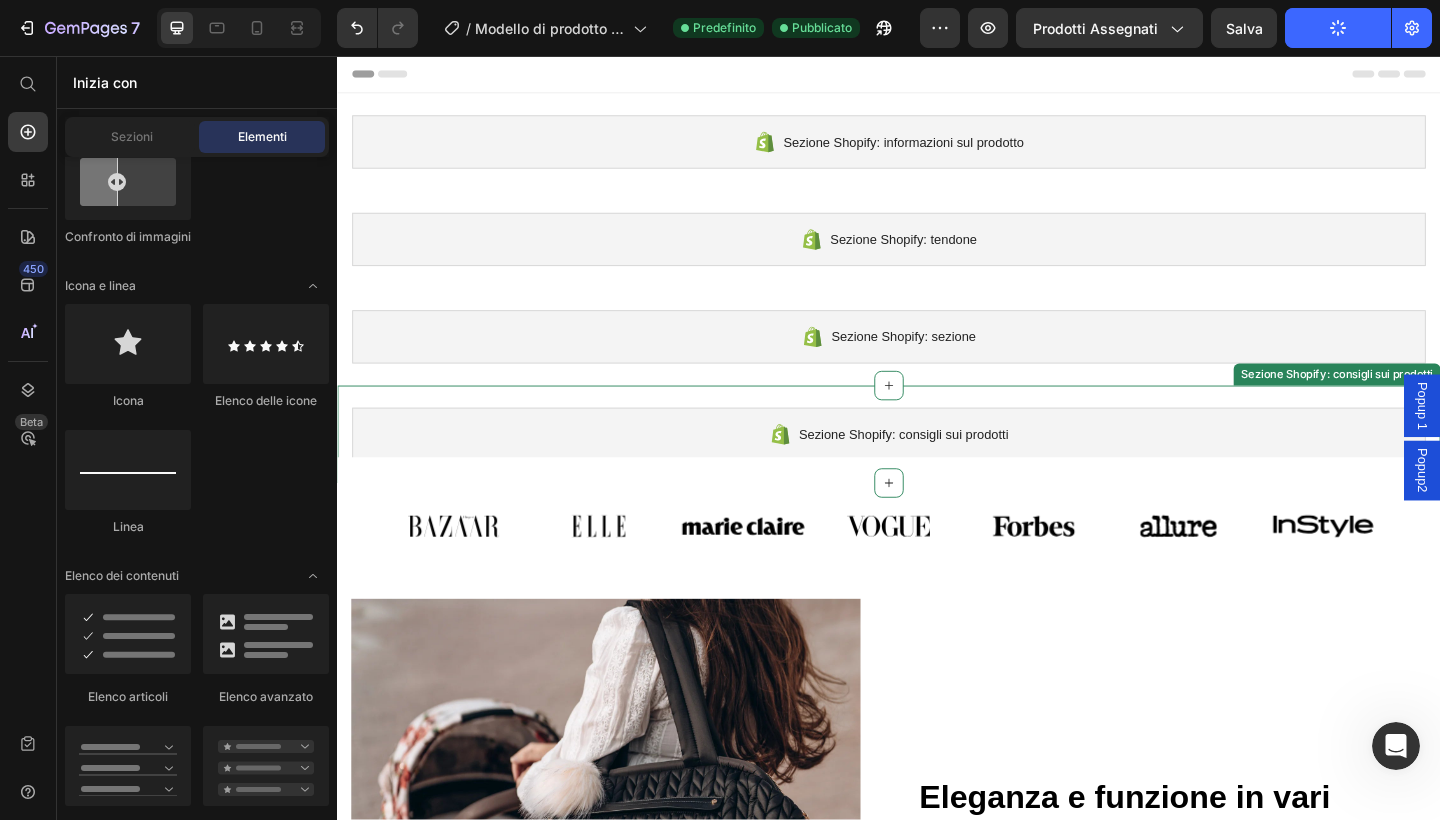click 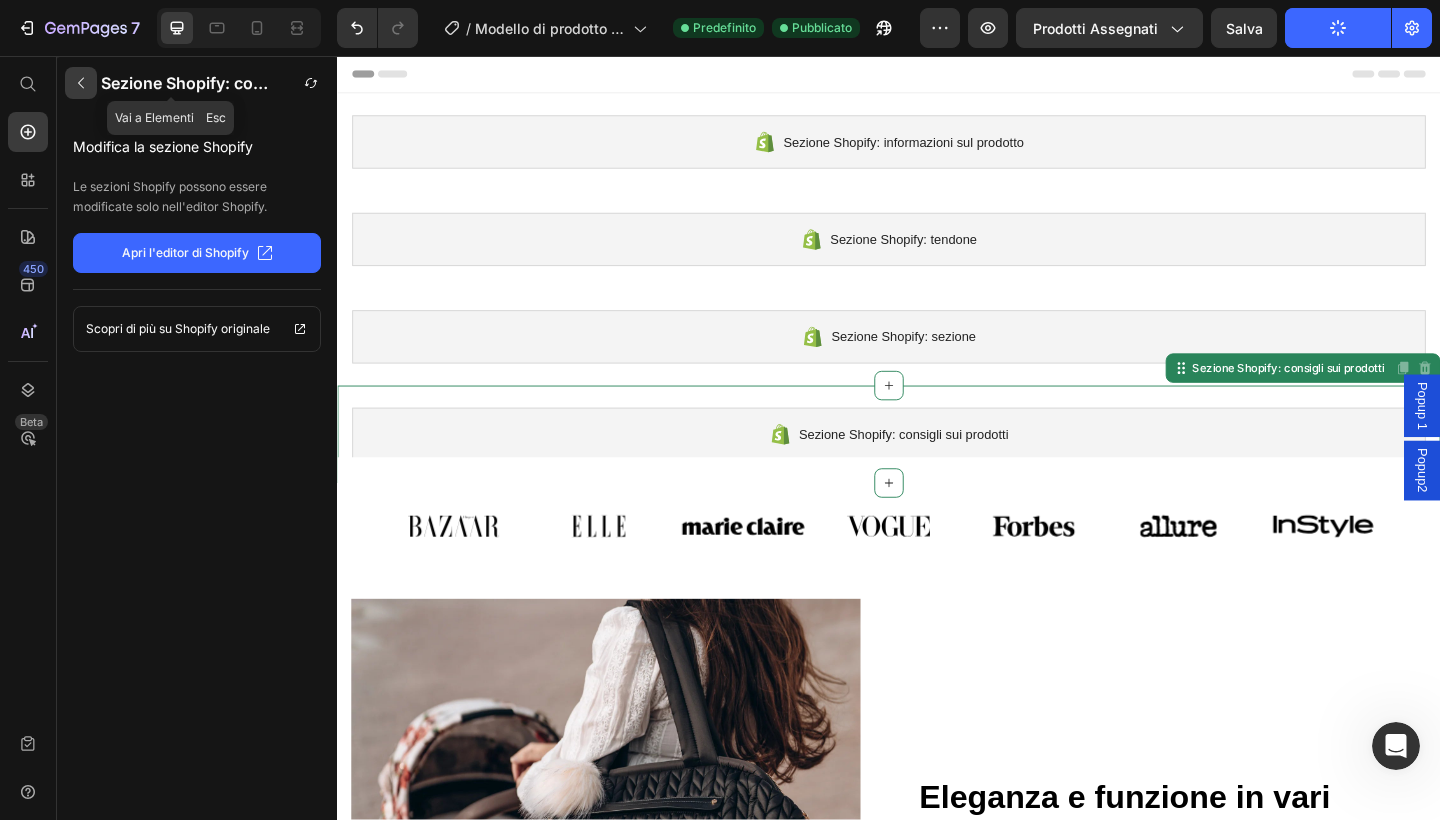 click 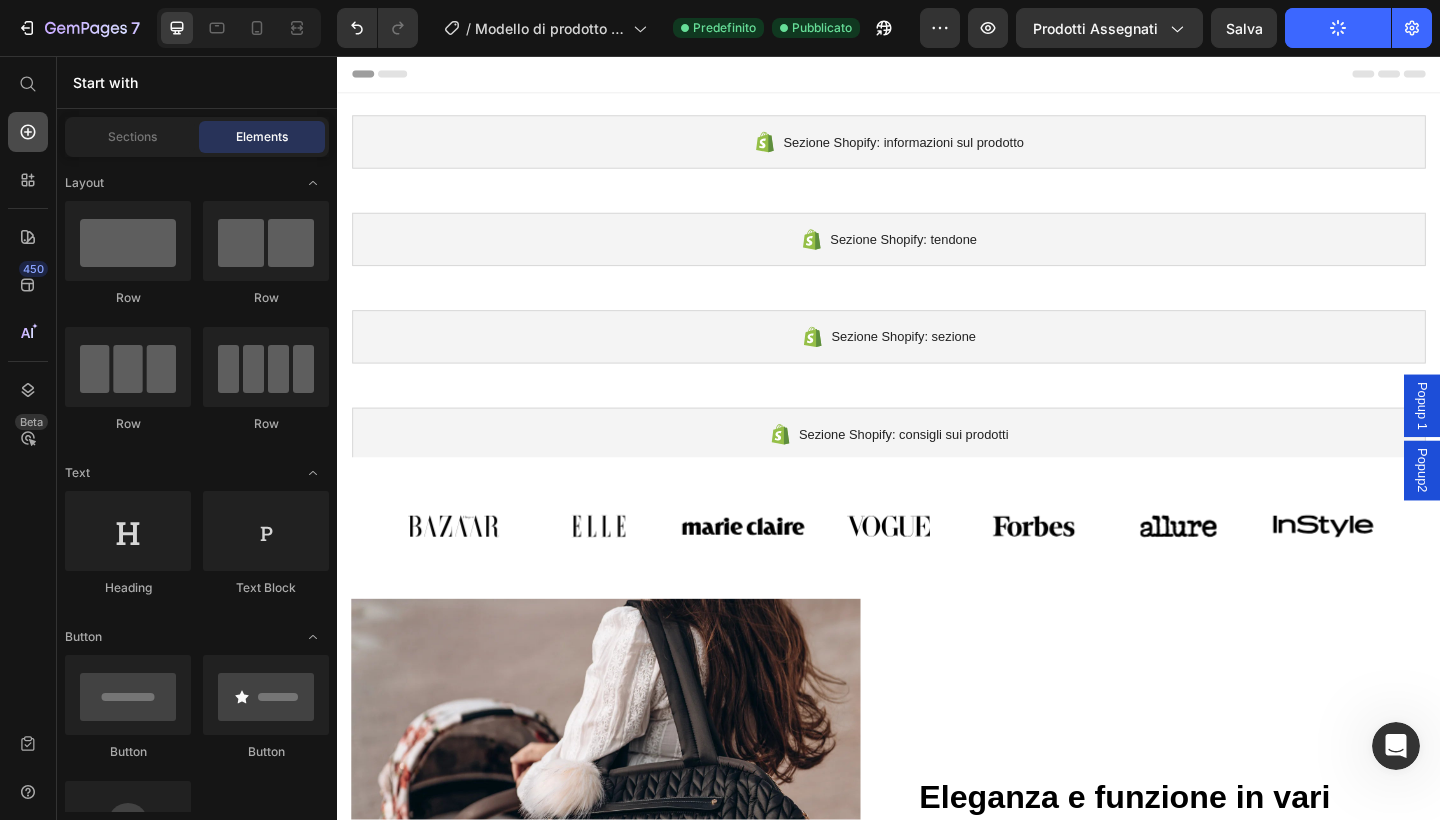 scroll, scrollTop: 1327, scrollLeft: 0, axis: vertical 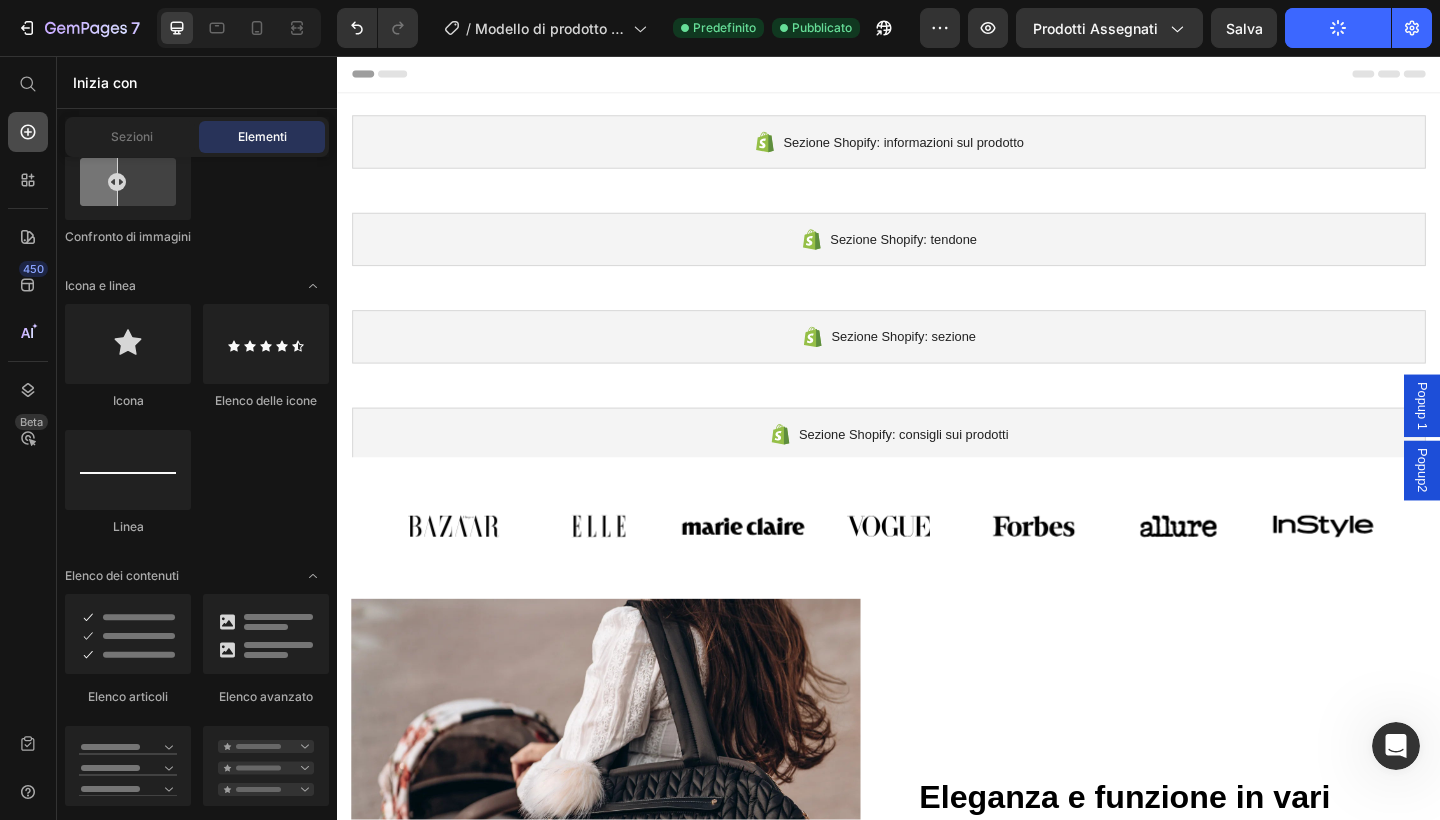 click 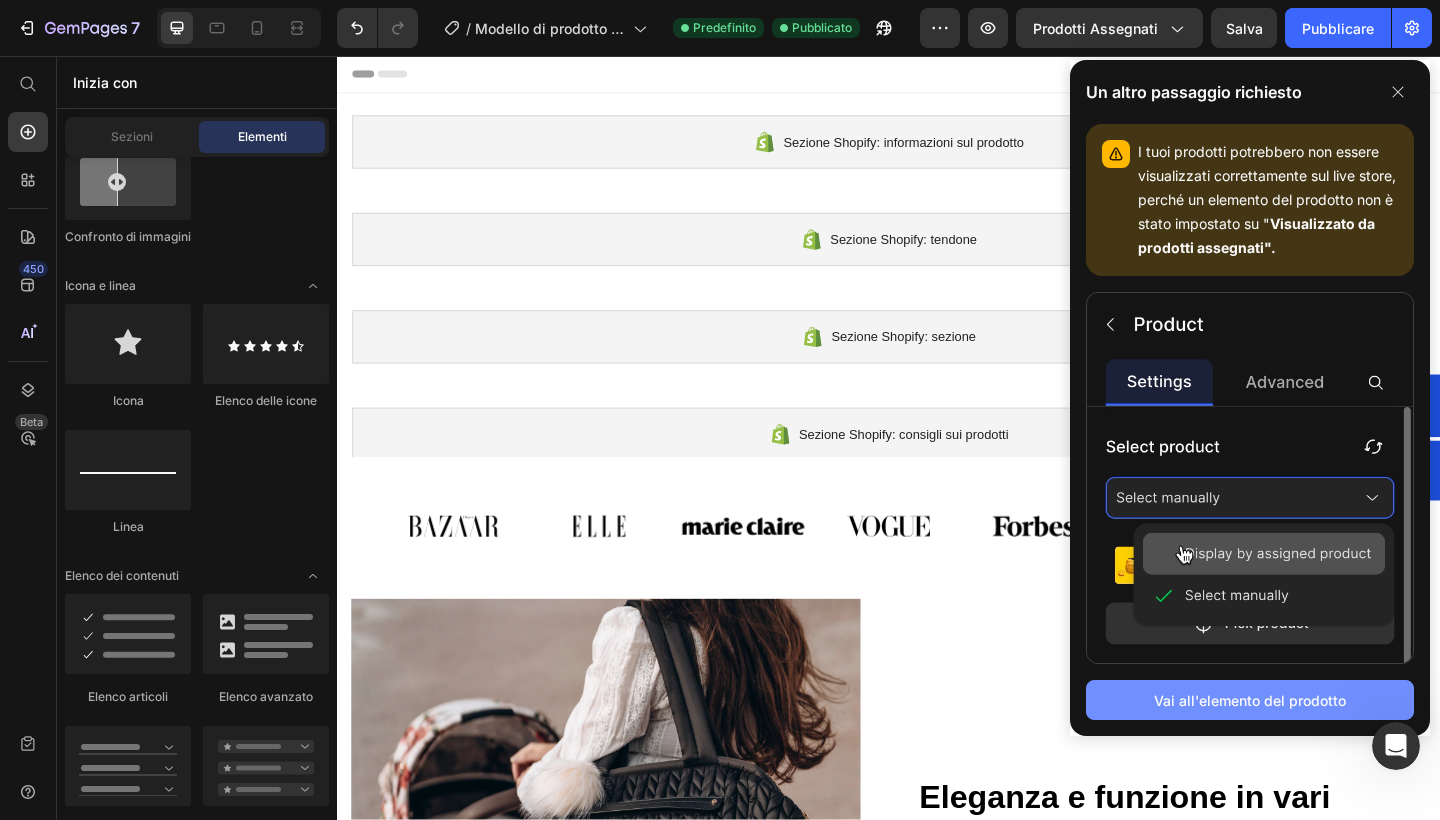 click on "Vai all'elemento del prodotto" at bounding box center (1250, 700) 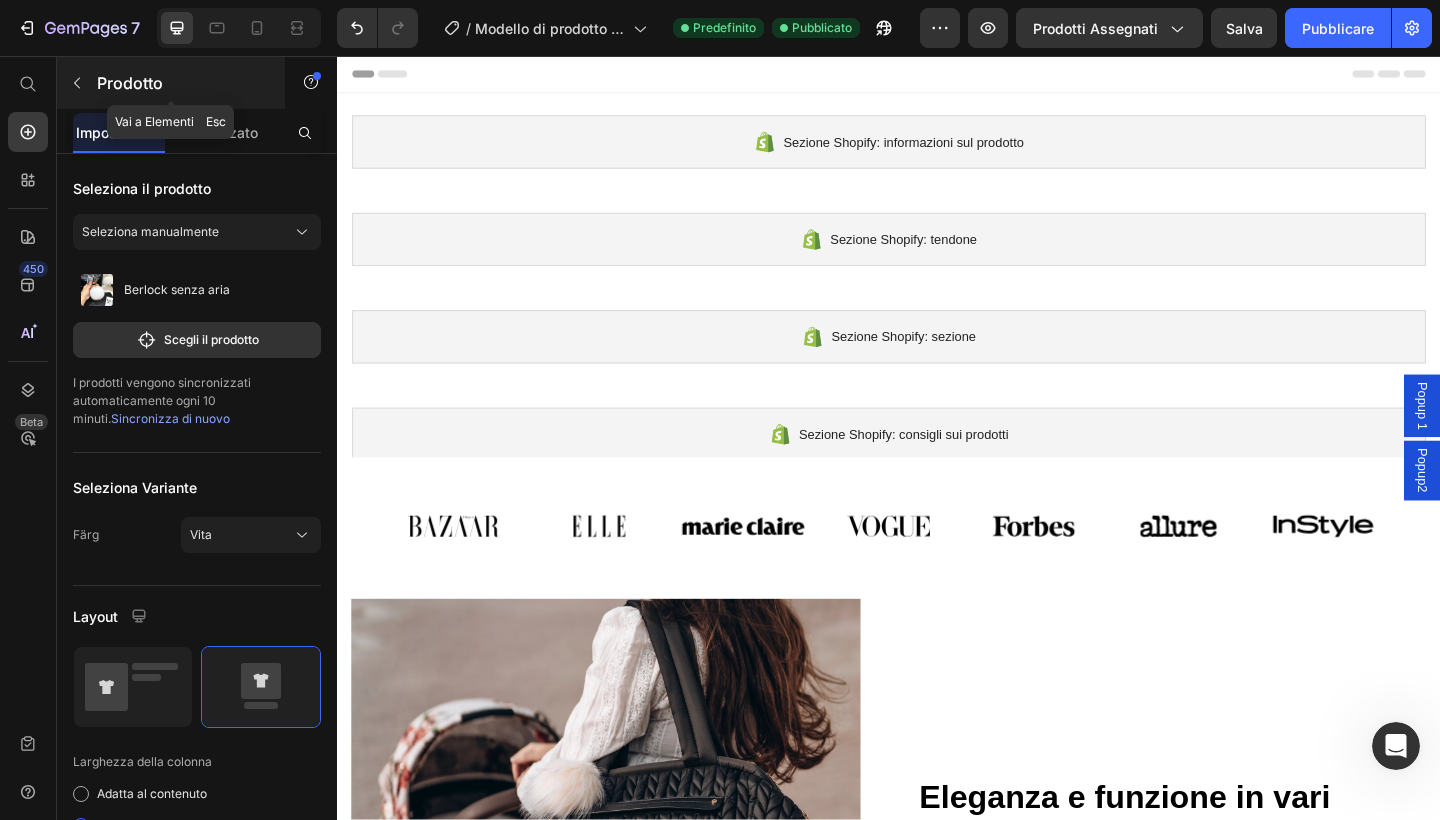 click 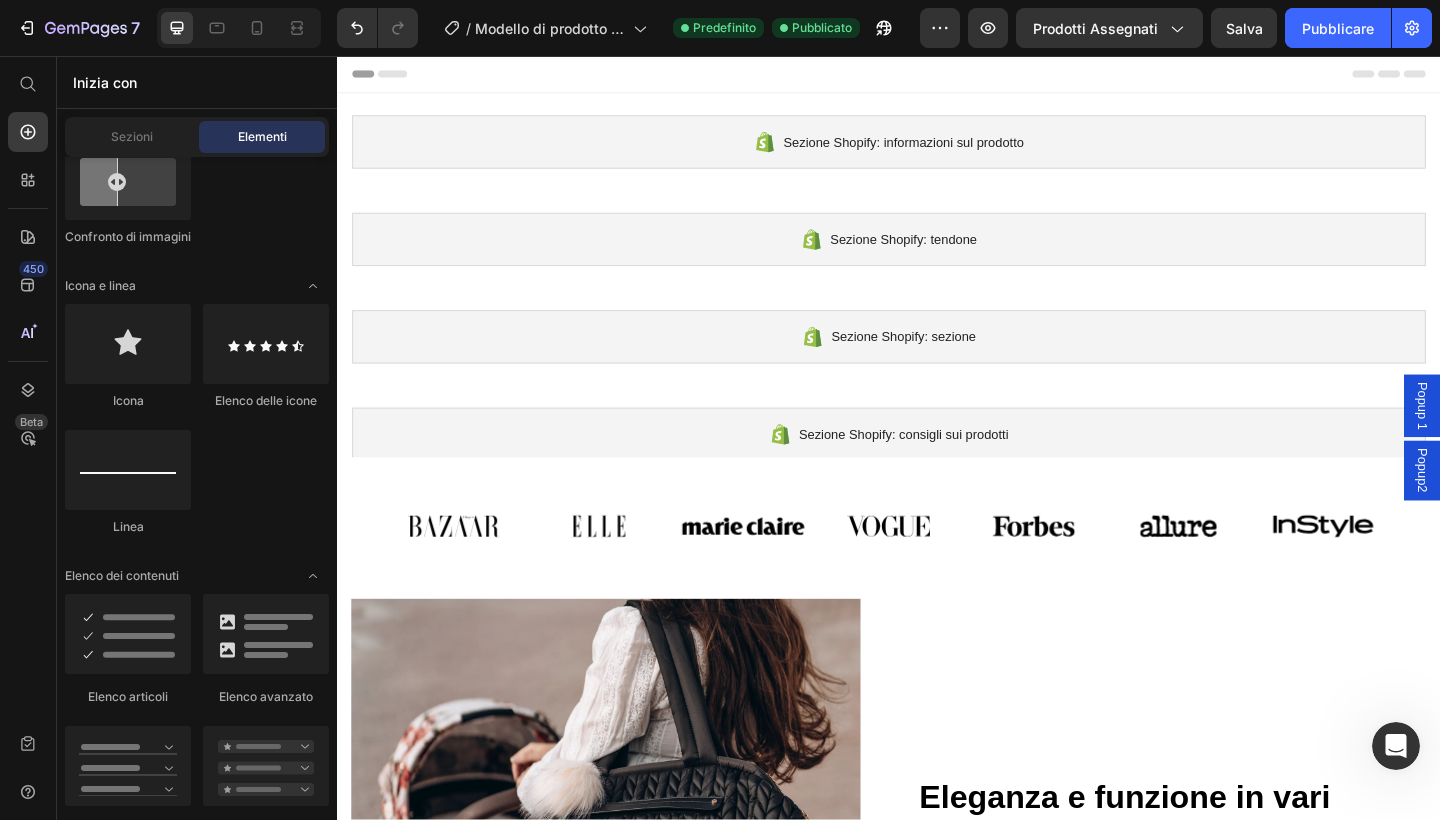 click on "Inizia con" at bounding box center (197, 82) 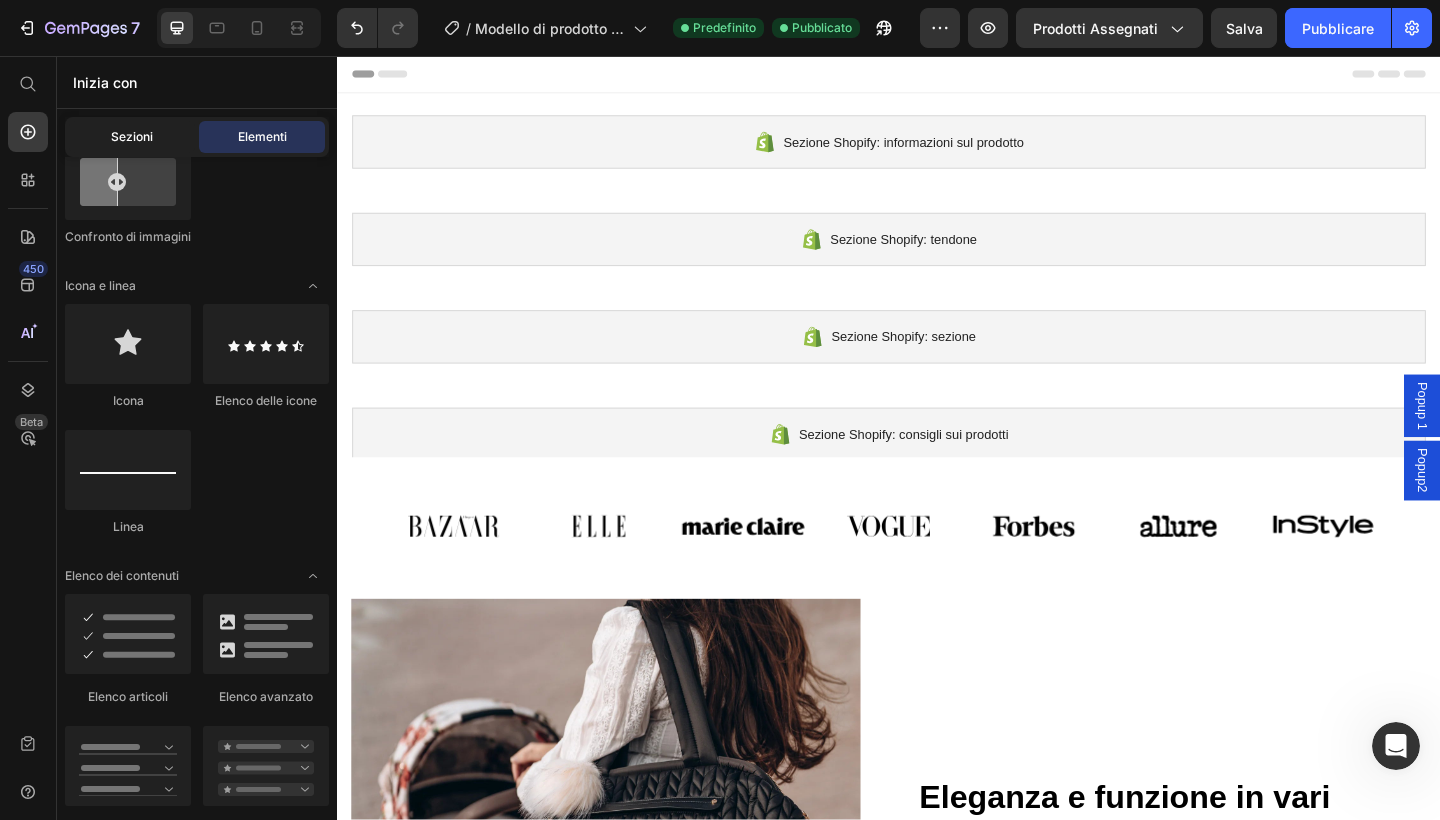 click on "Sezioni" 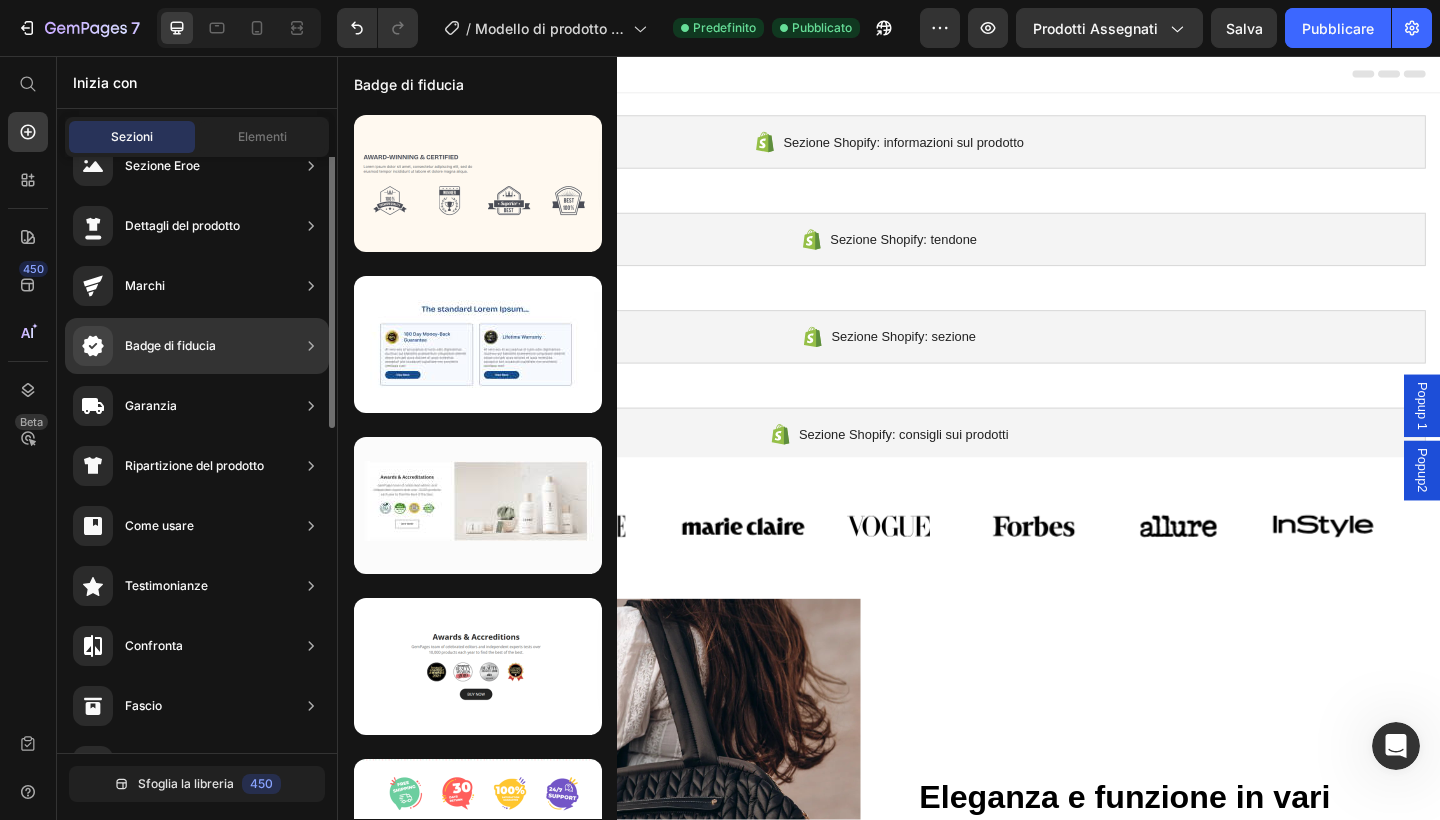 scroll, scrollTop: 0, scrollLeft: 0, axis: both 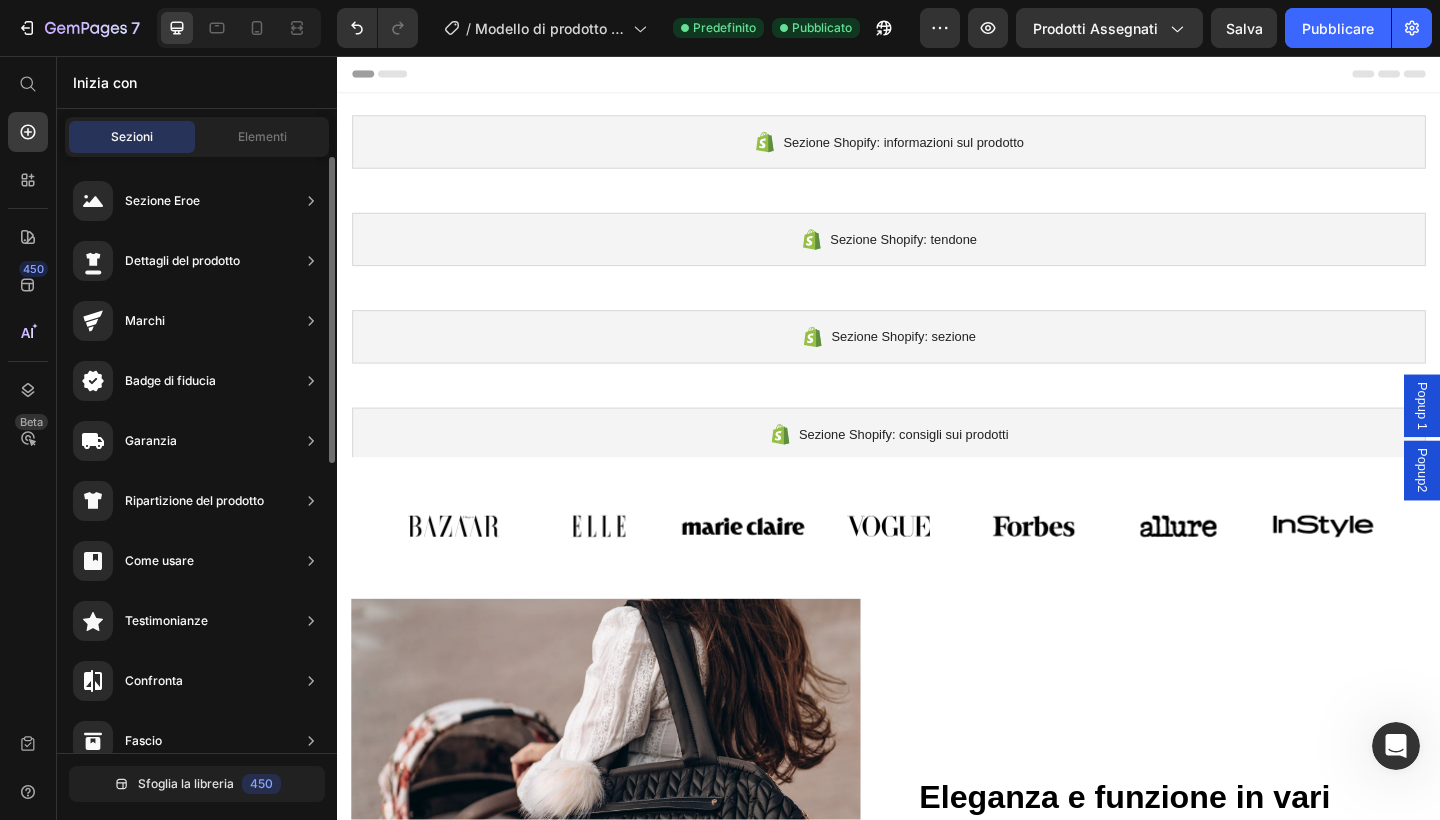 click on "Inizia con" at bounding box center [197, 82] 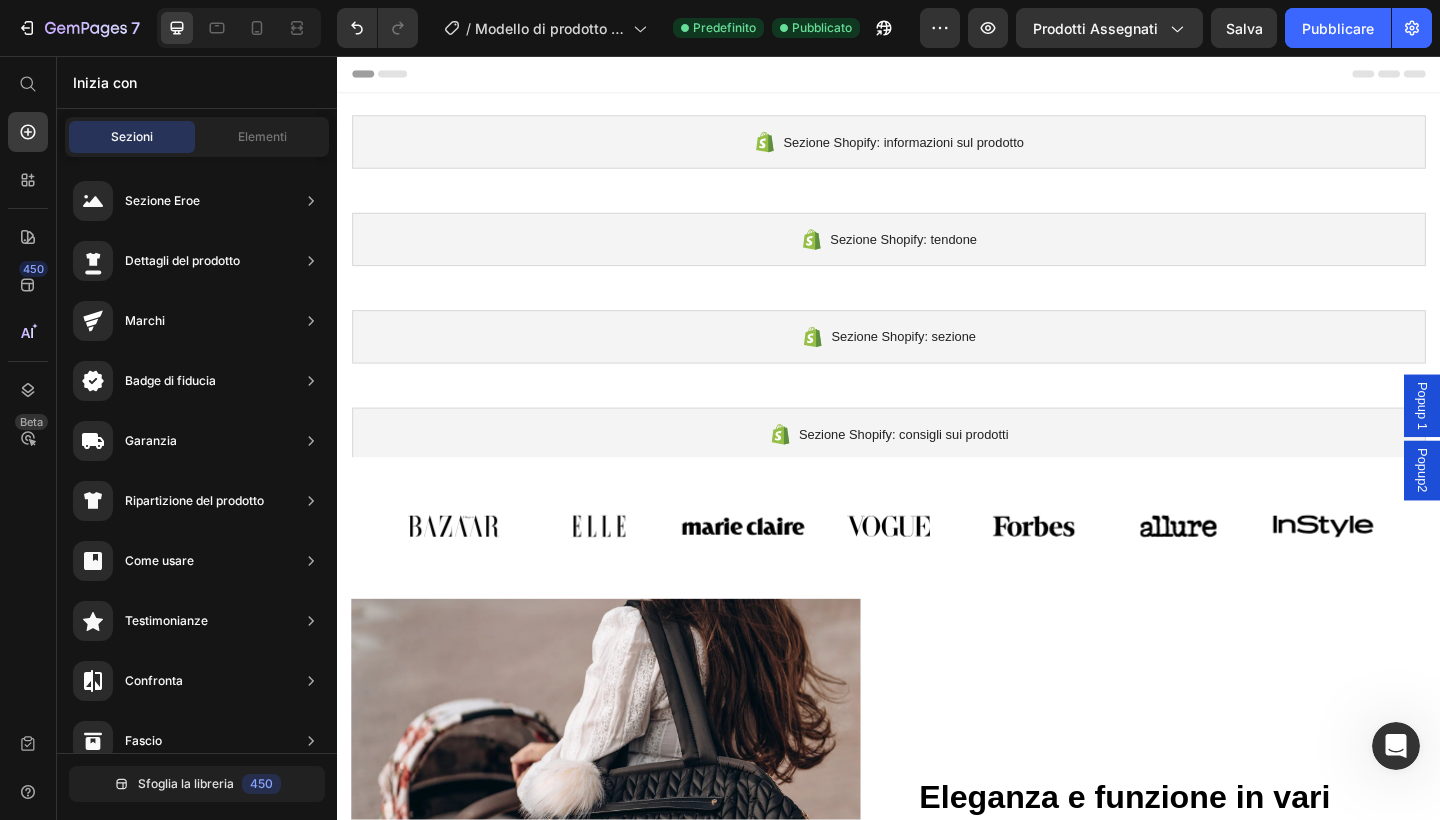 click on "Popup 1" at bounding box center [1517, 437] 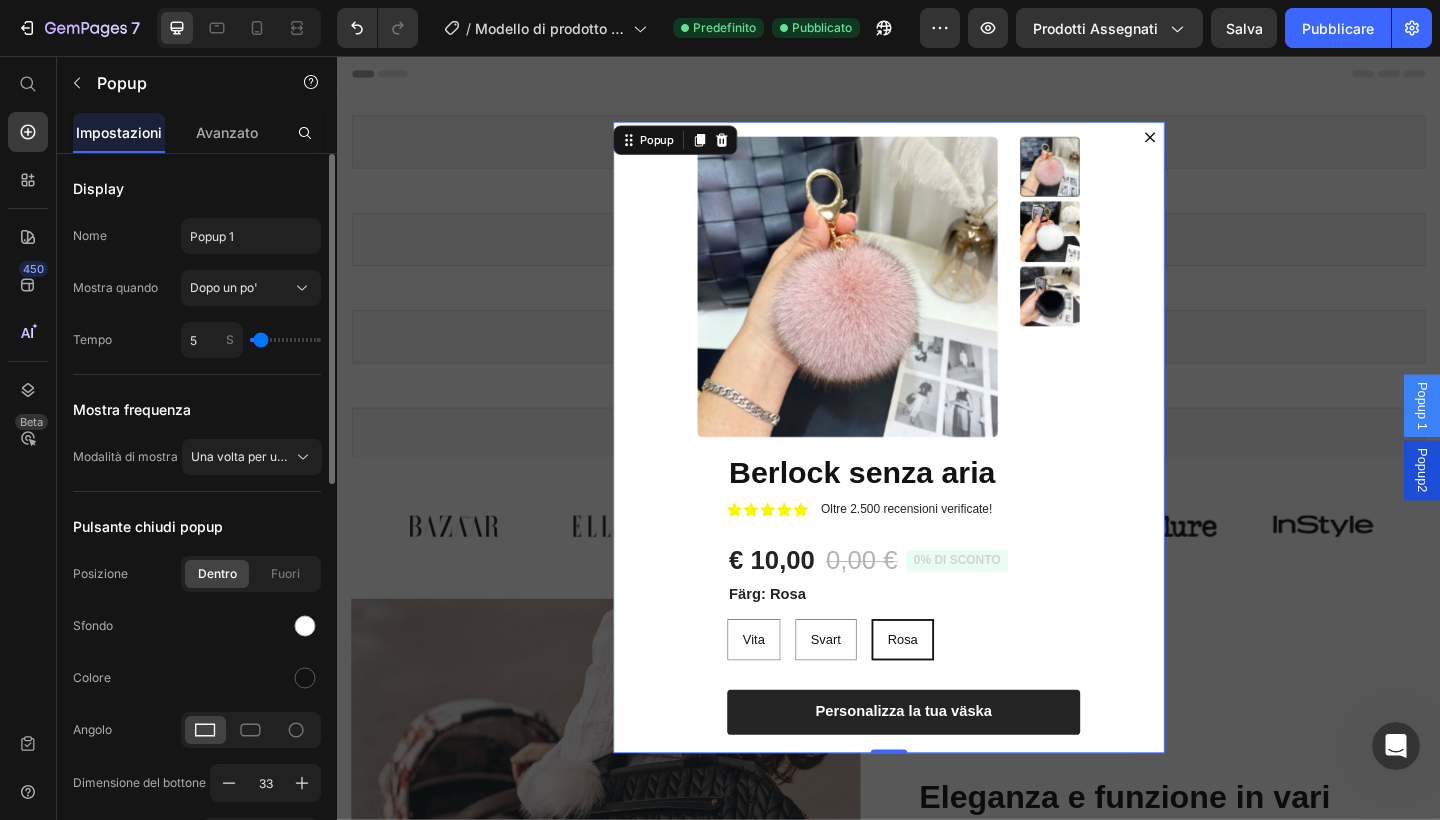 type on "6" 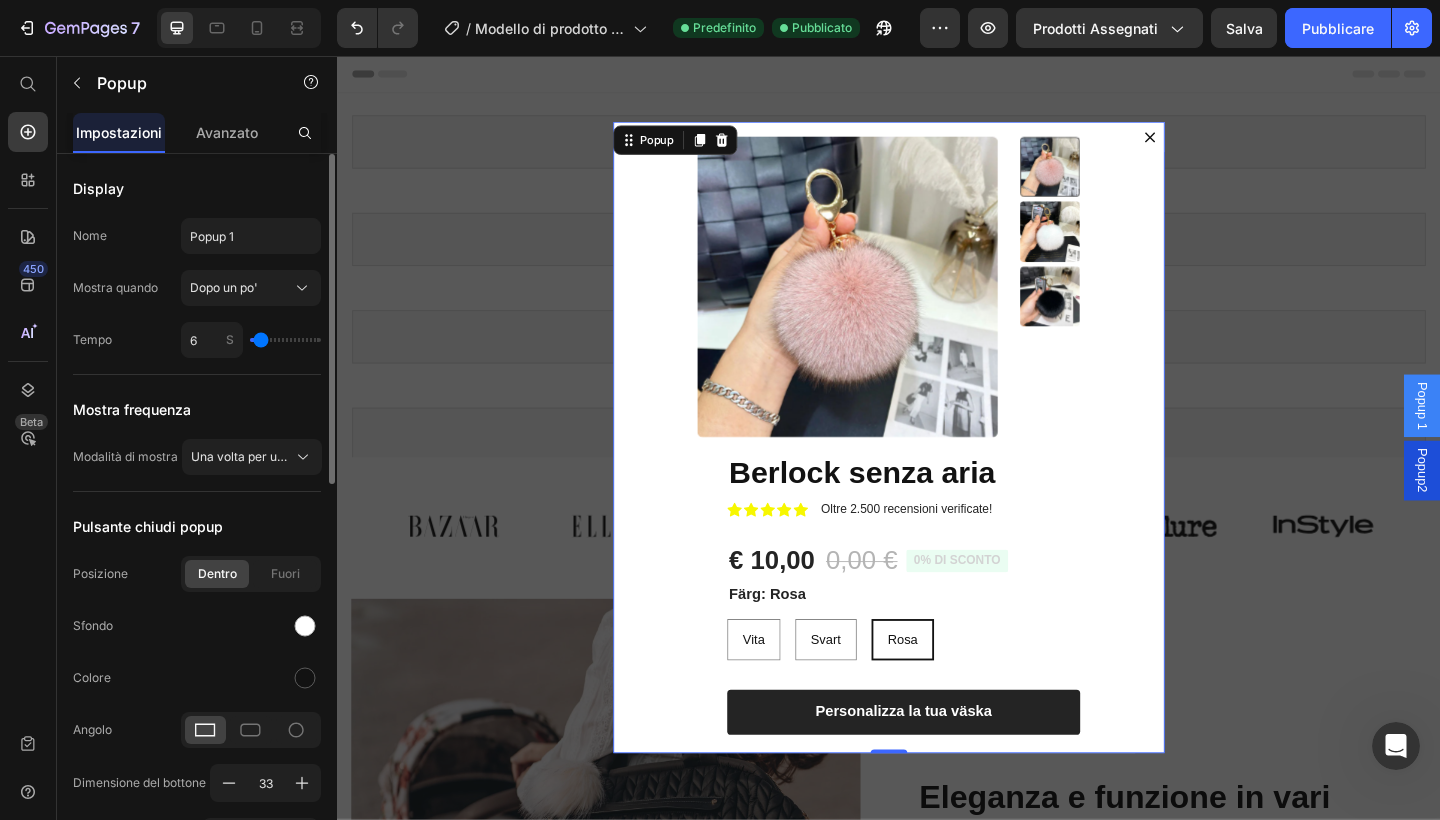 type on "5" 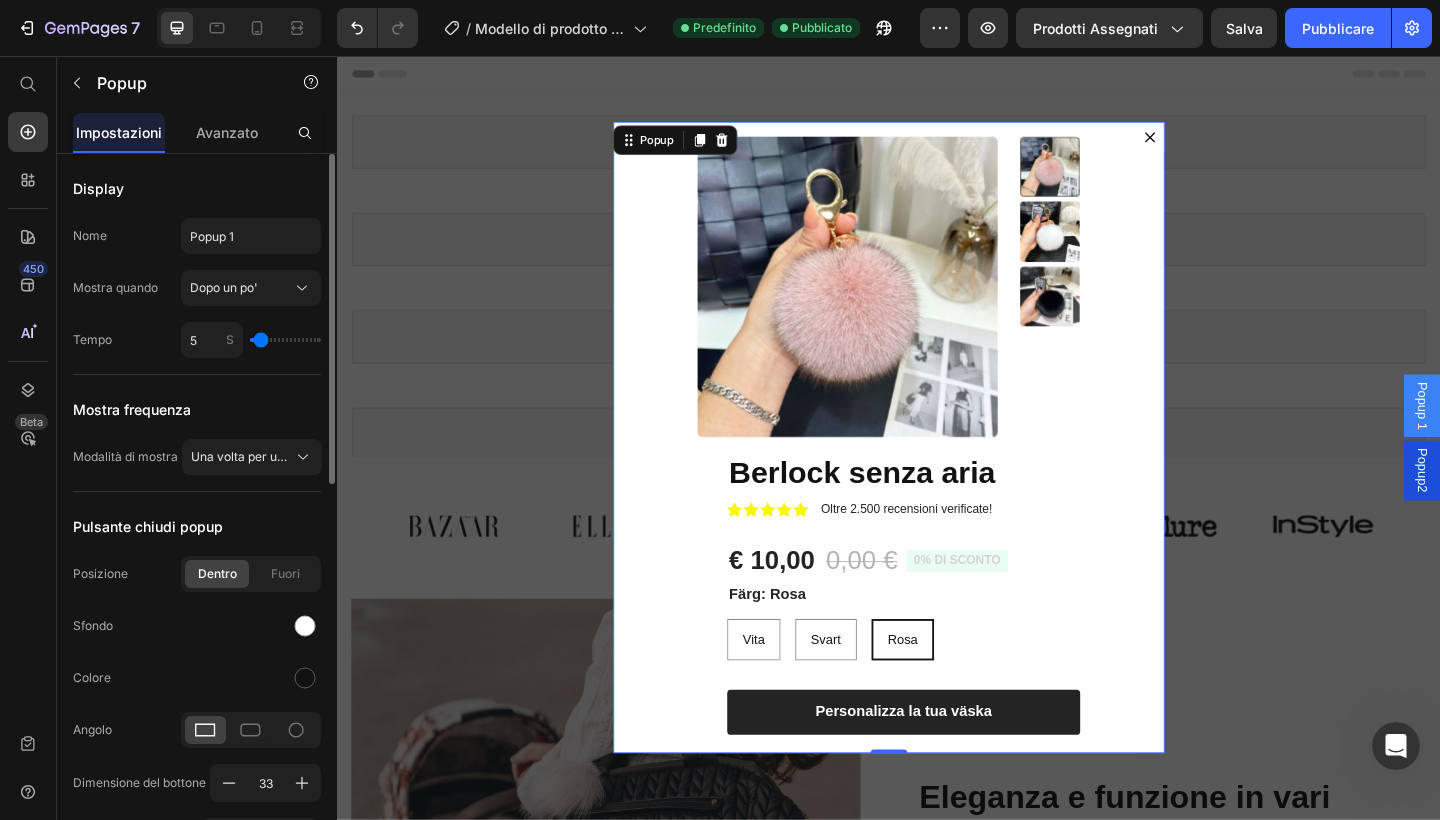 type on "3" 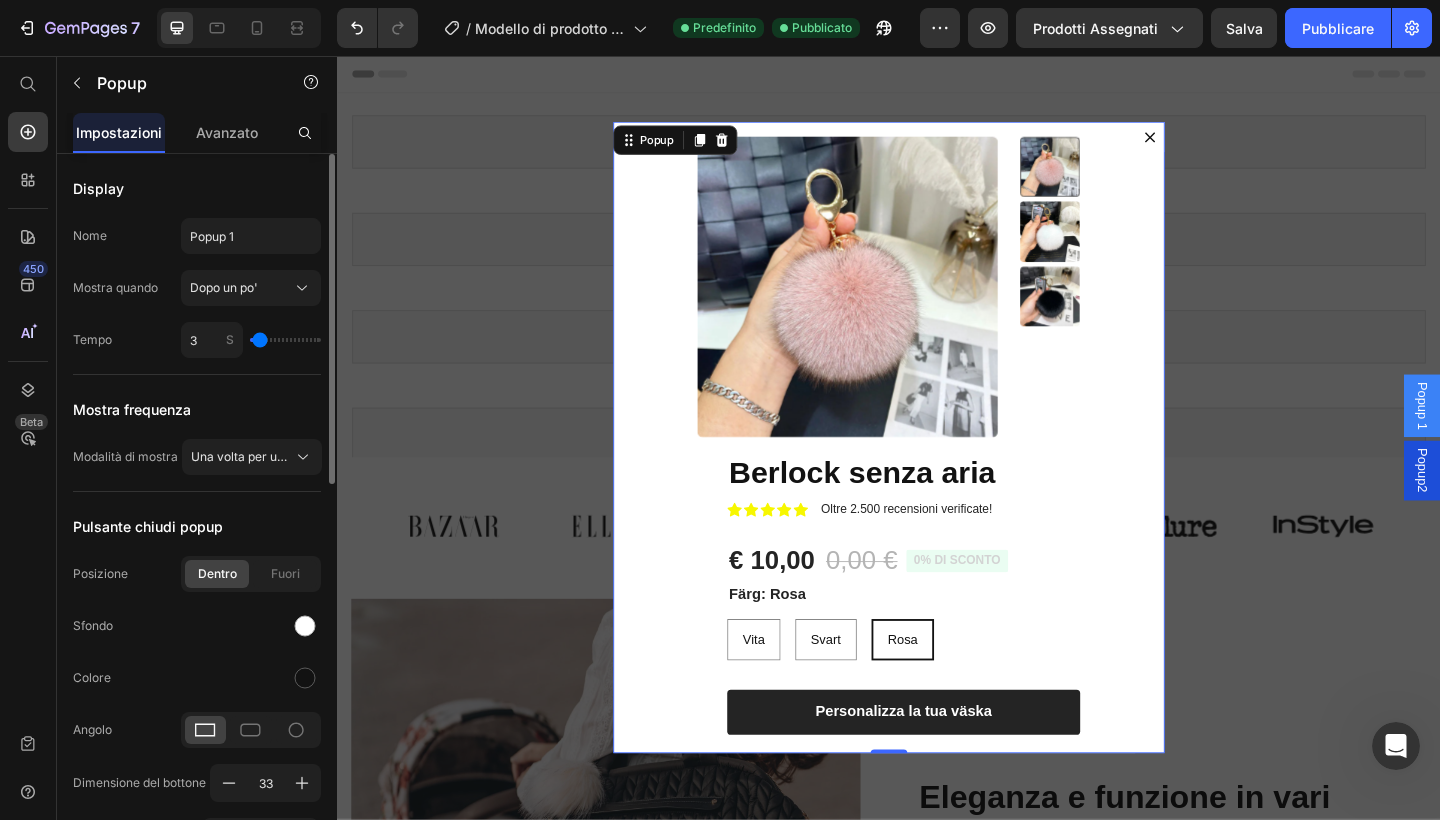 type on "1" 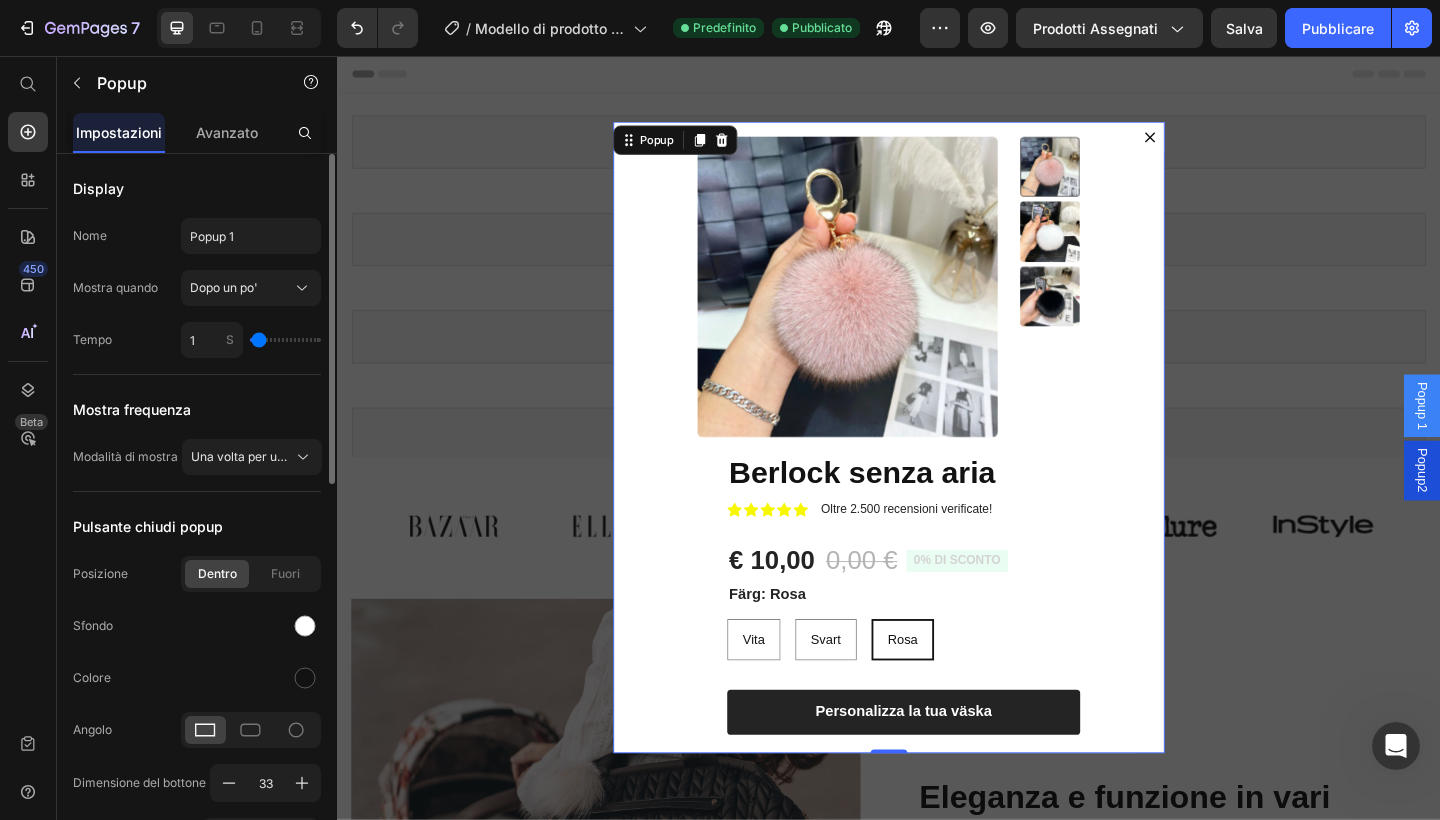 type on "3" 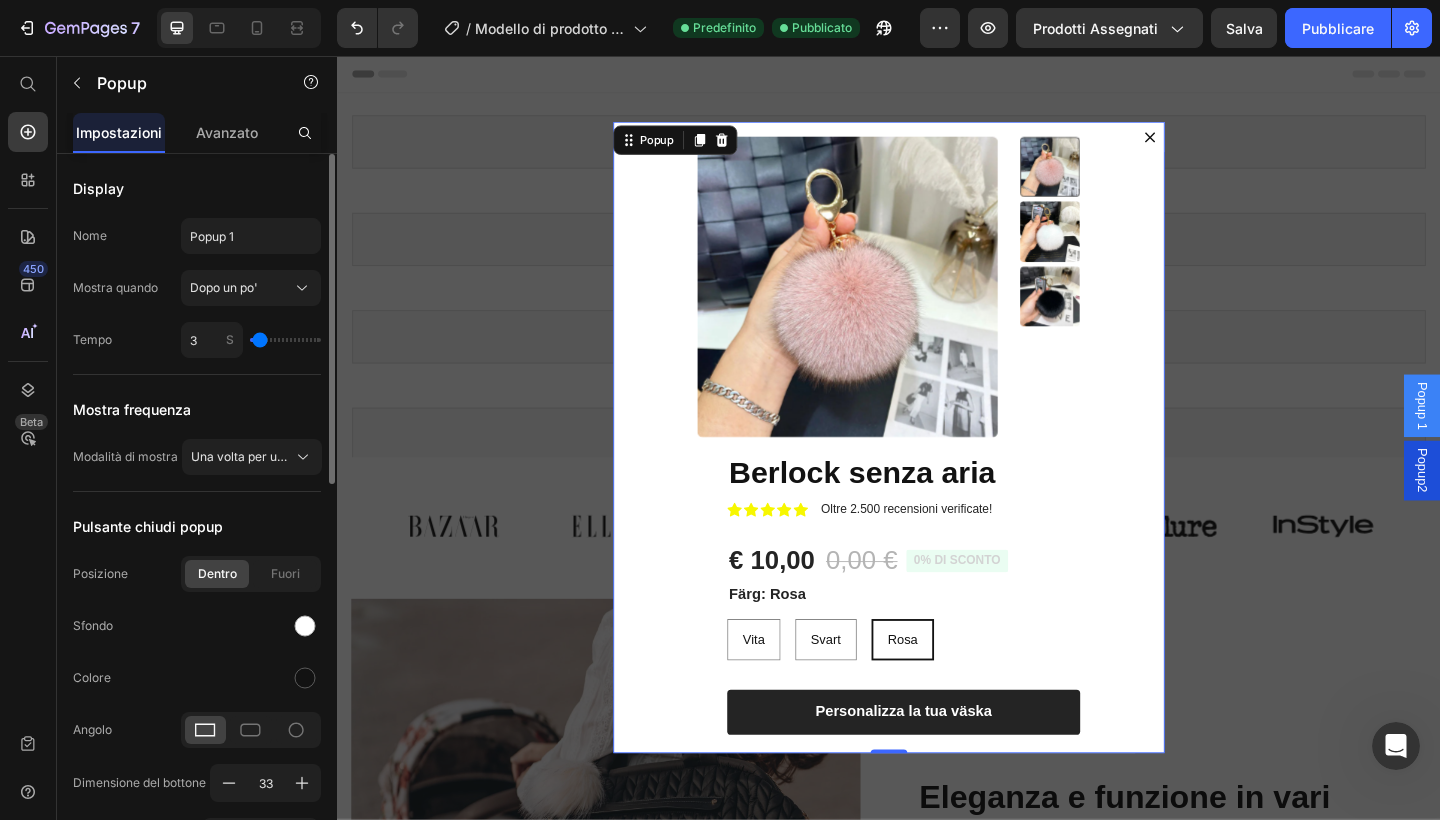 type on "3" 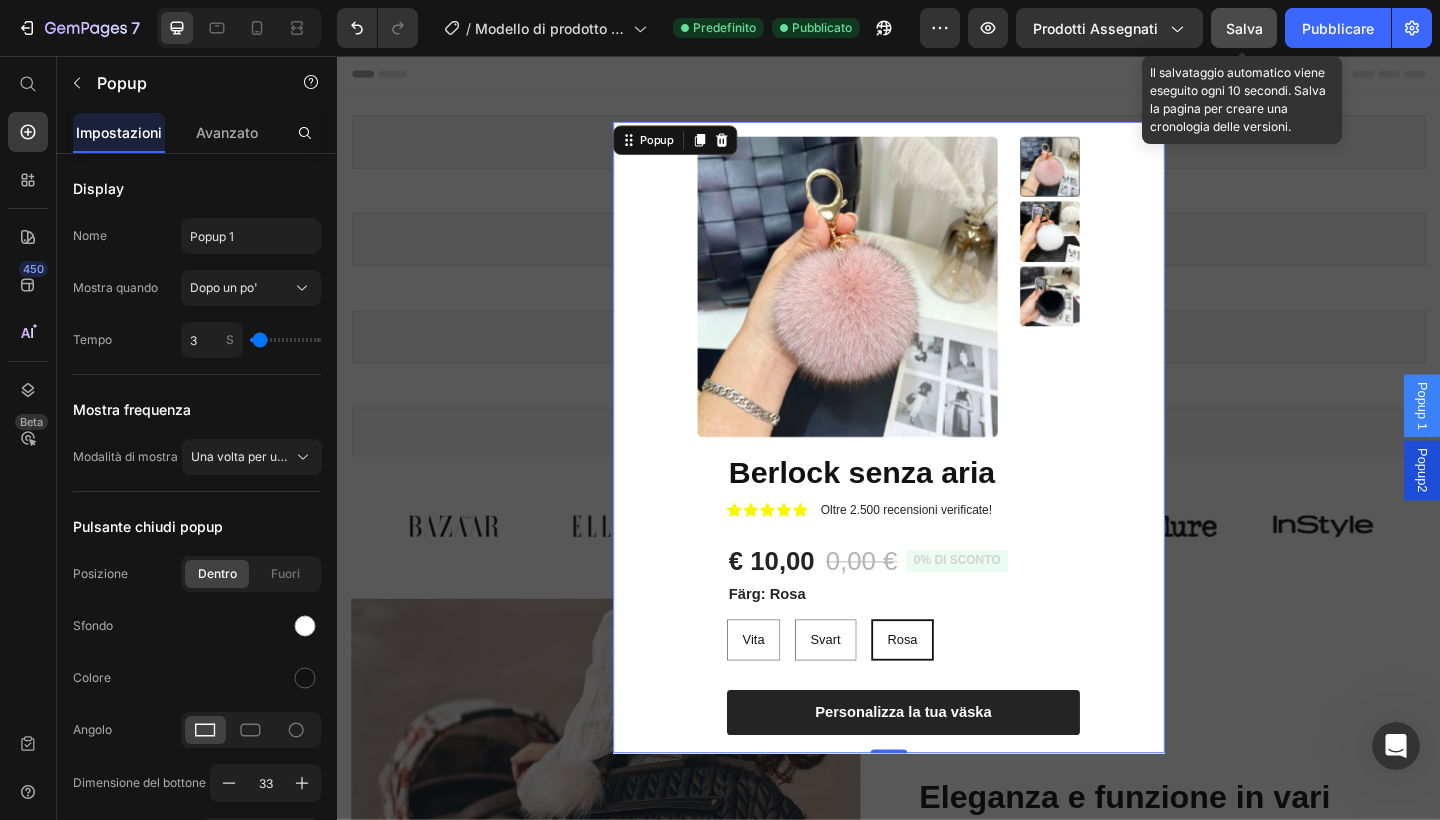click on "Salva" at bounding box center (1244, 28) 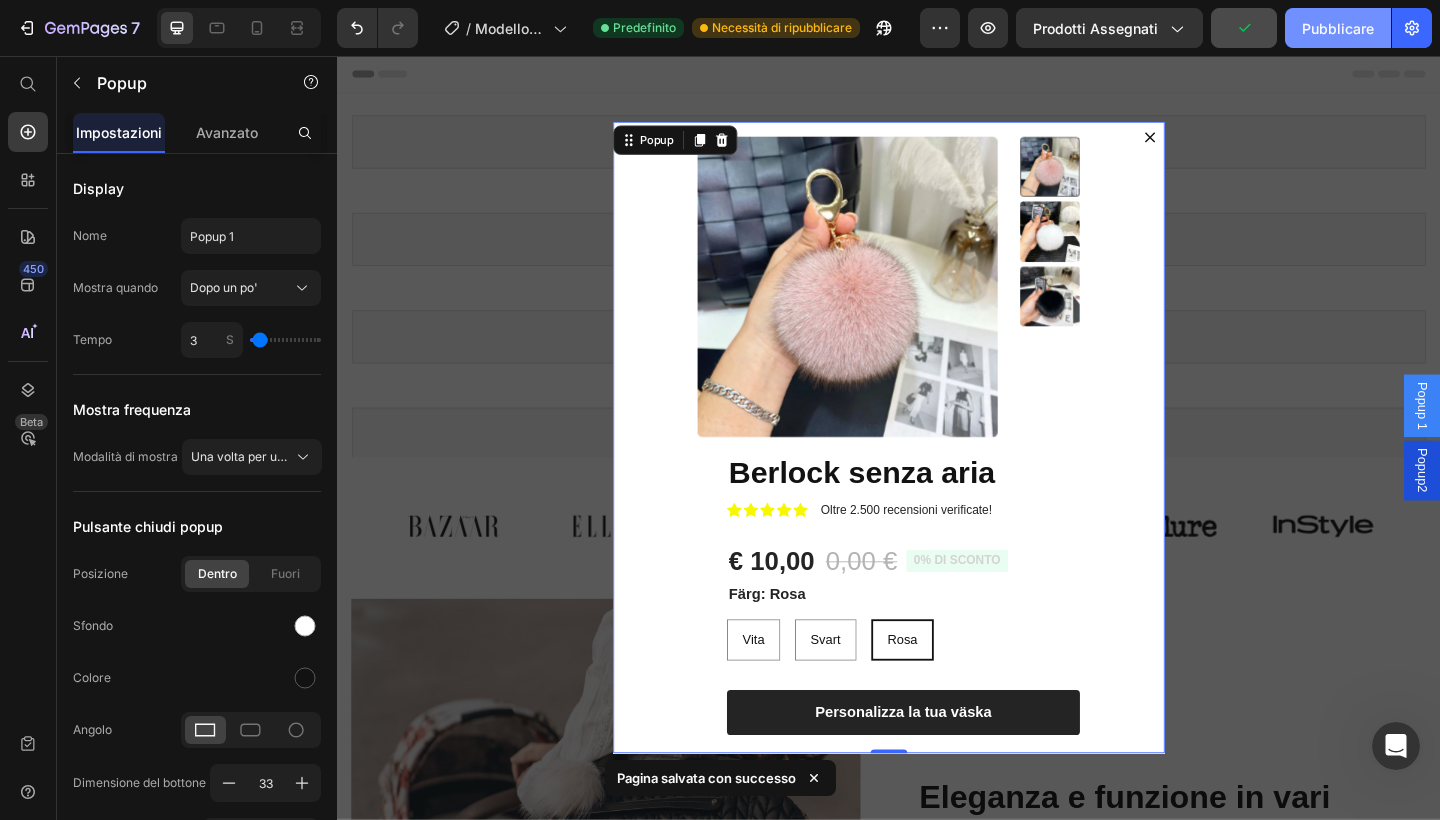 click on "Pubblicare" at bounding box center (1338, 28) 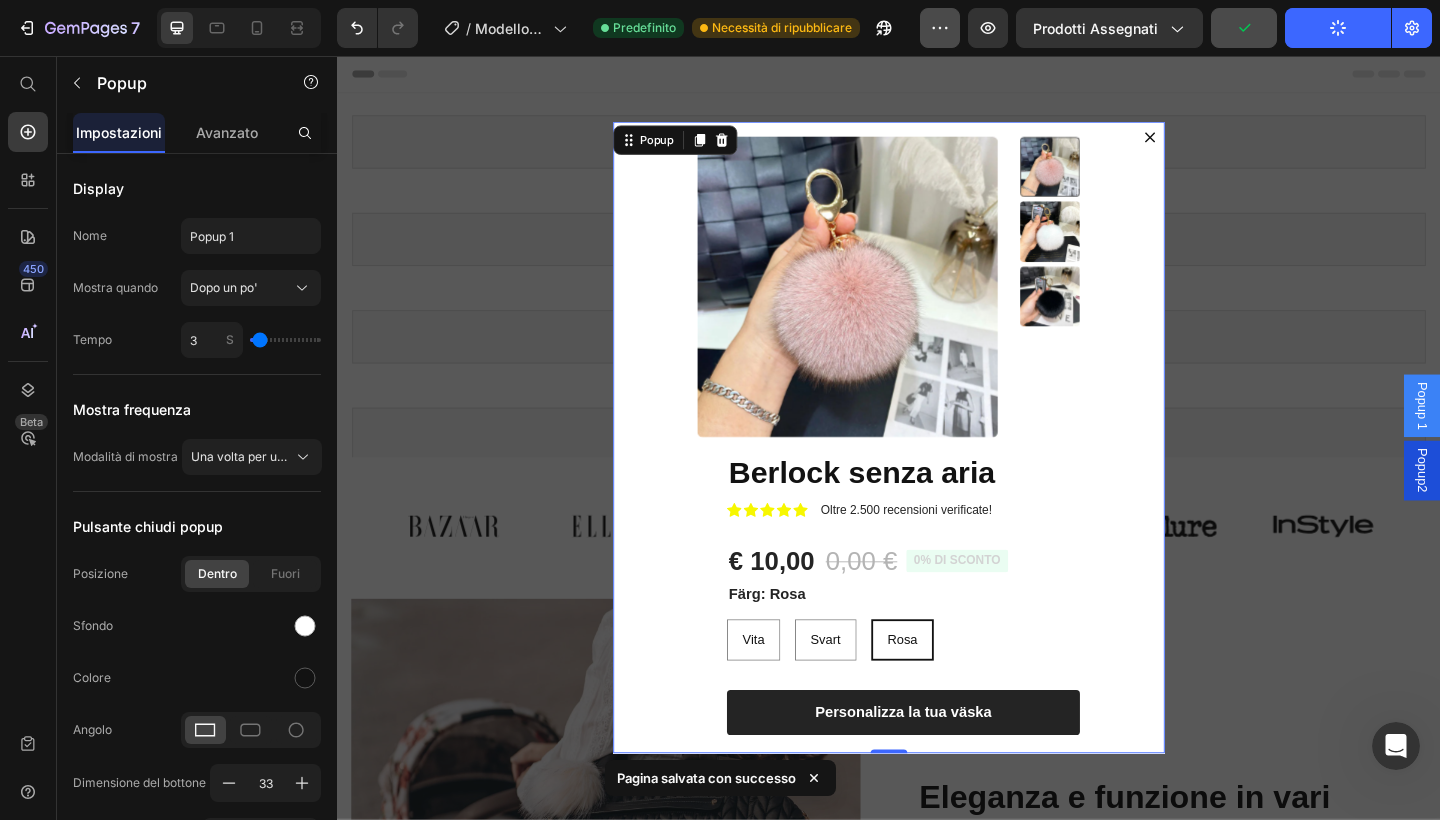 click 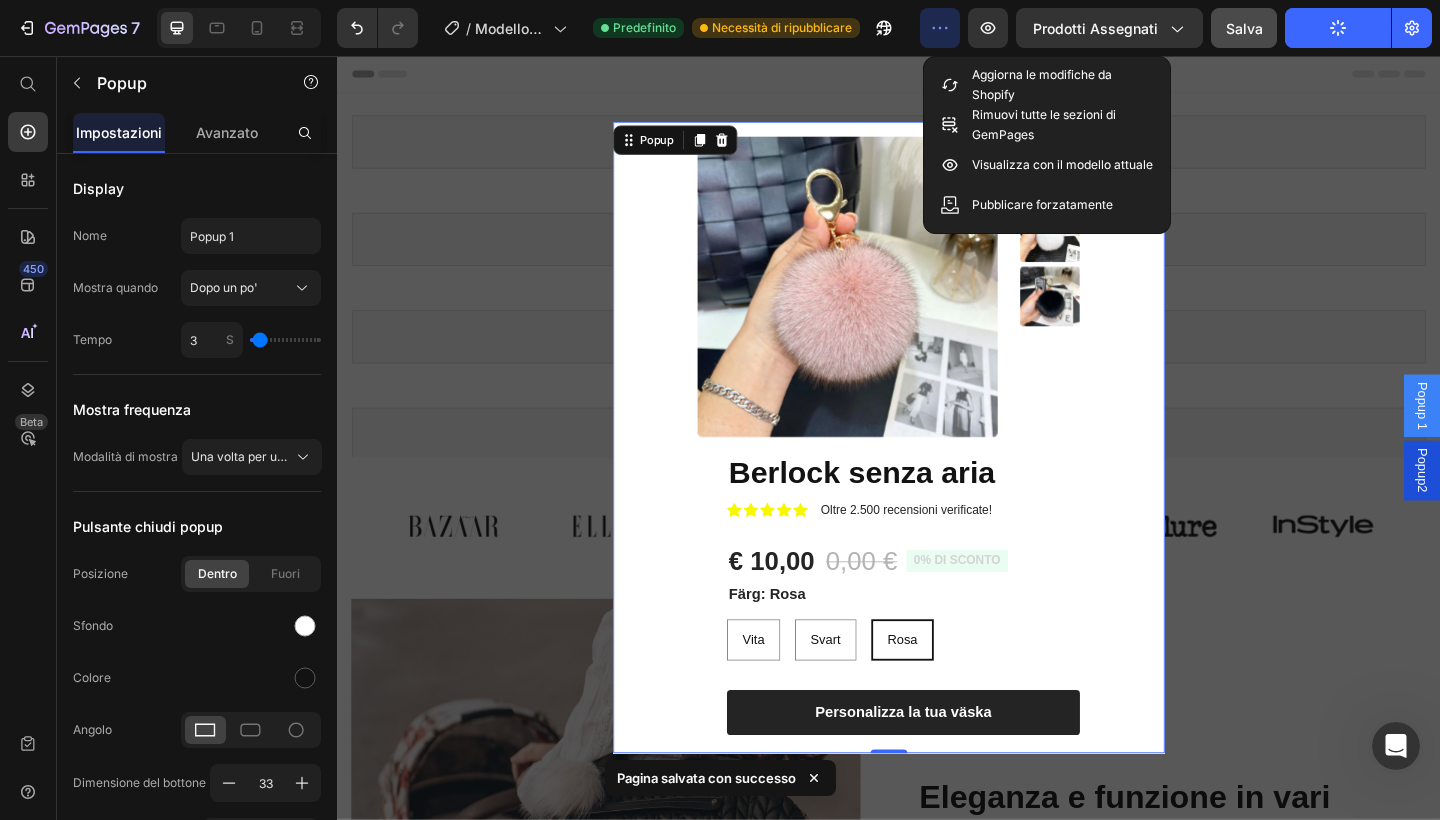 click 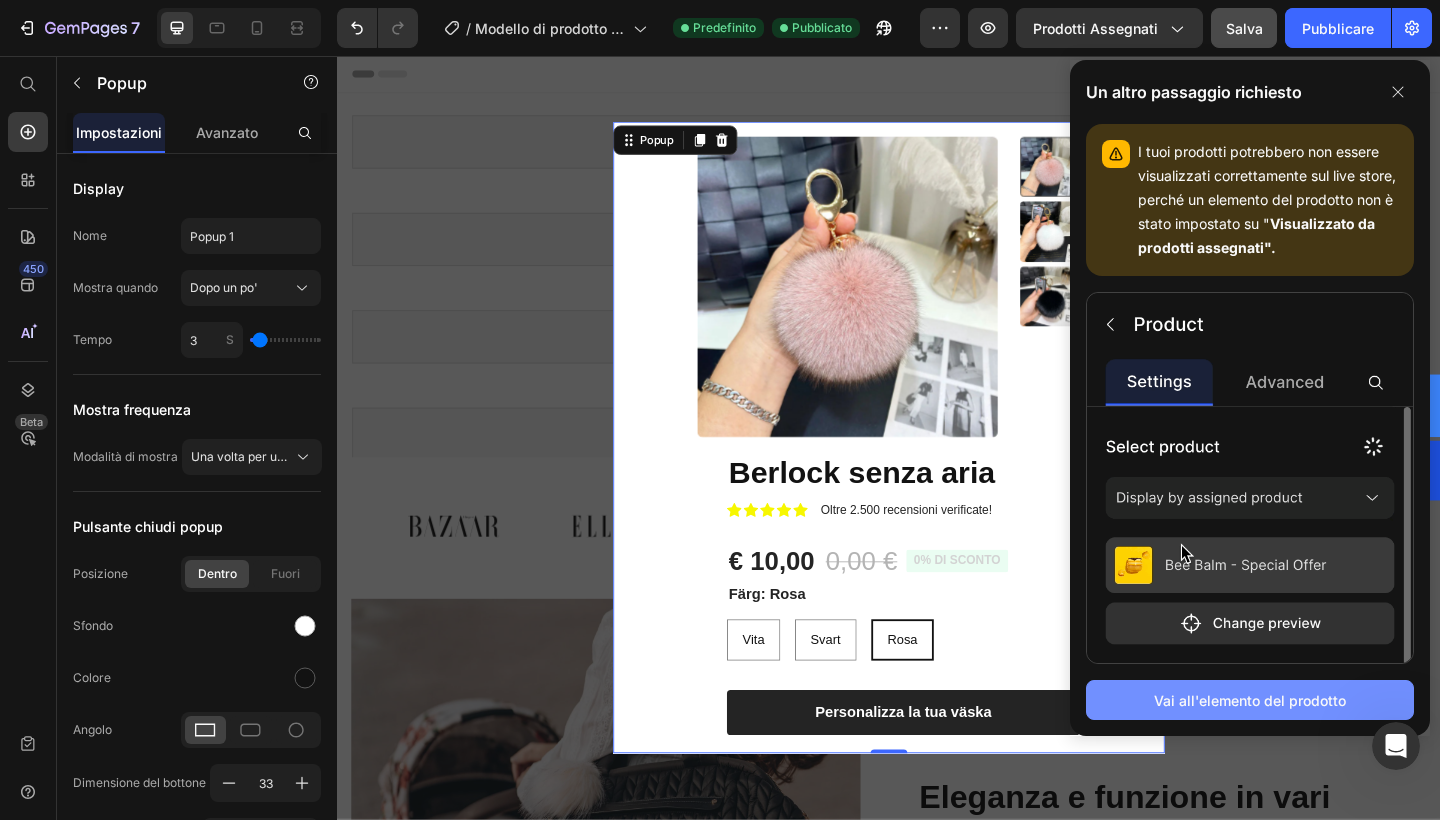click on "Vai all'elemento del prodotto" at bounding box center [1250, 700] 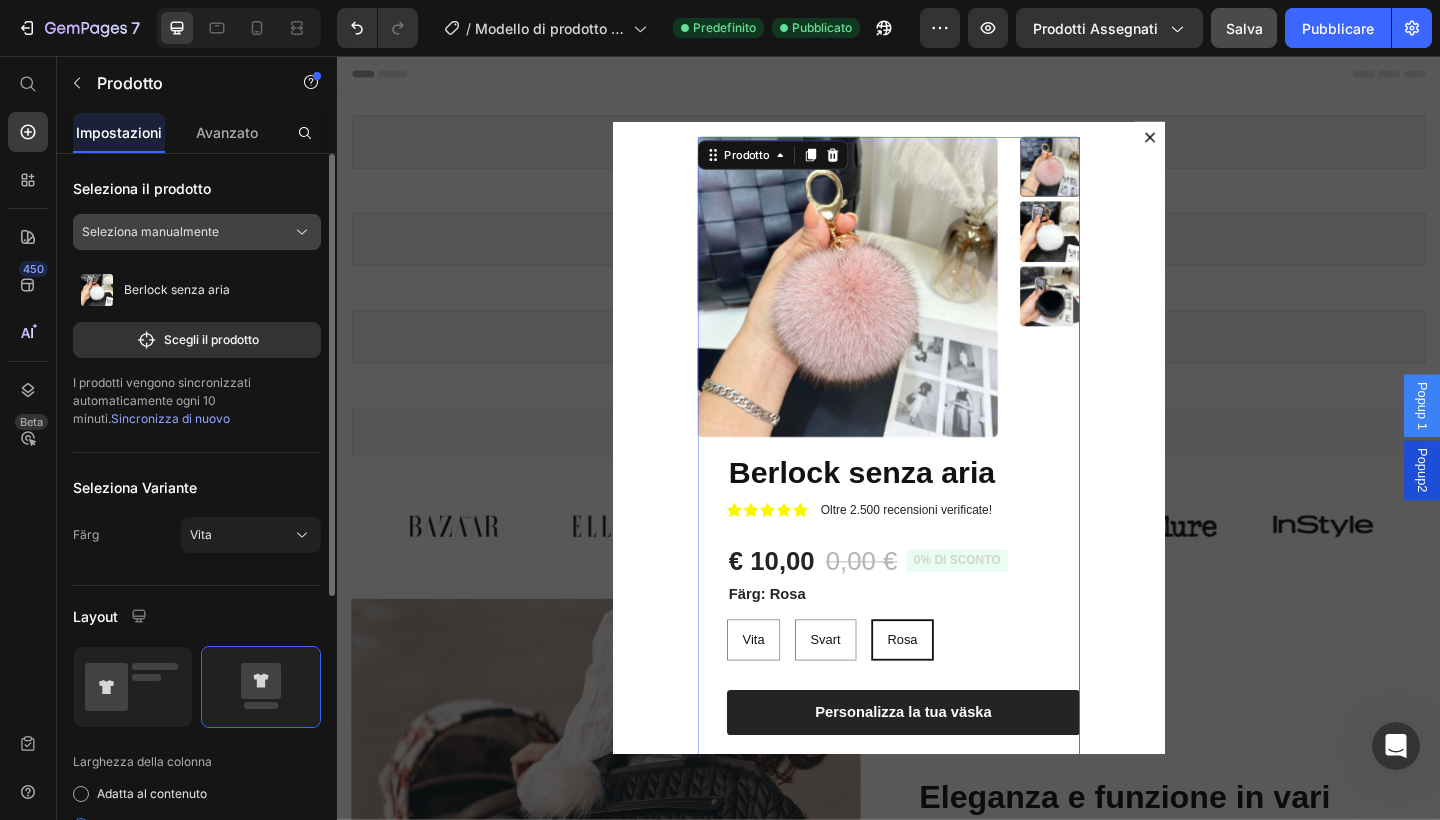 click on "Seleziona manualmente" at bounding box center (150, 232) 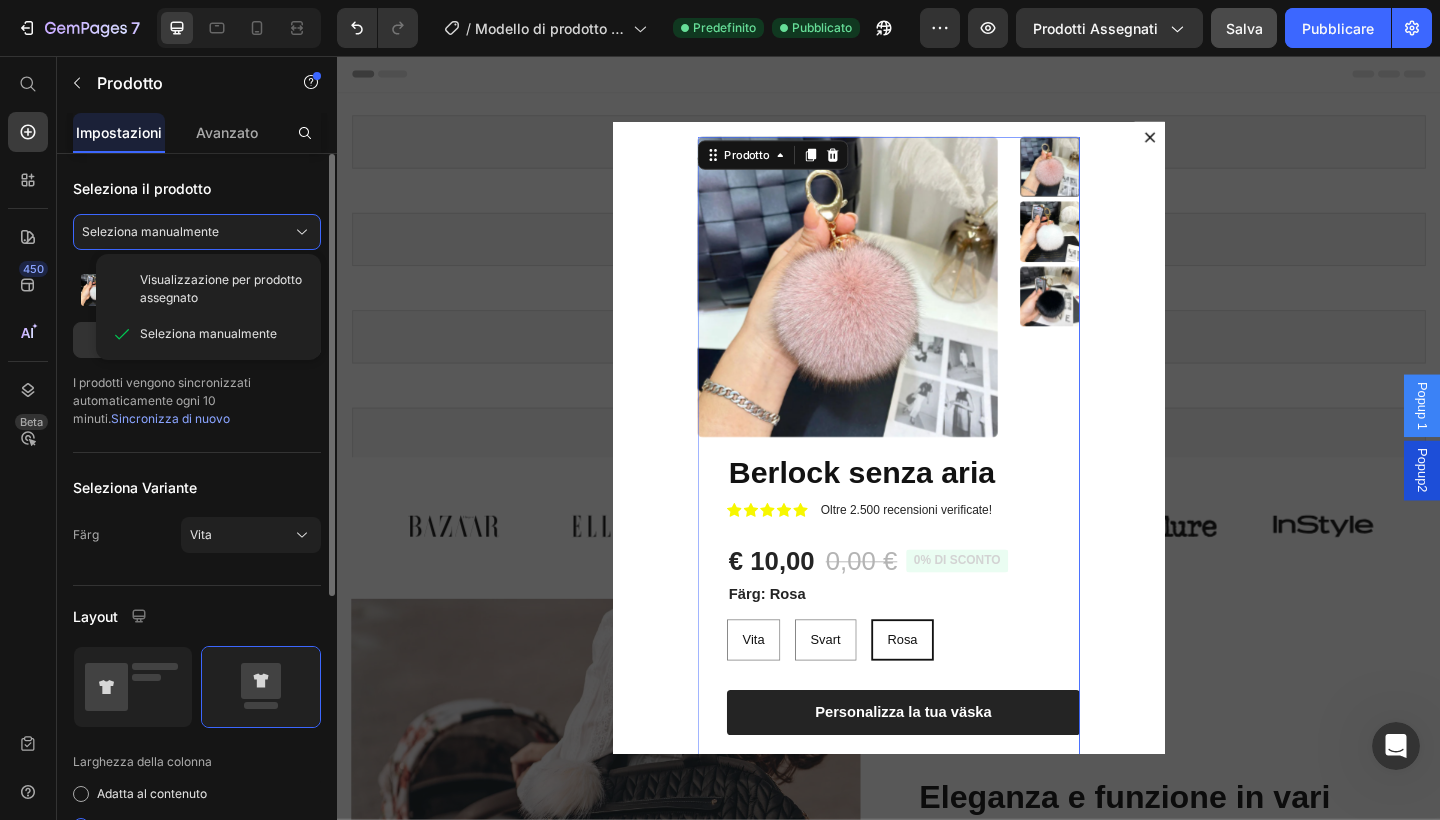 click on "Seleziona il prodotto" at bounding box center [142, 188] 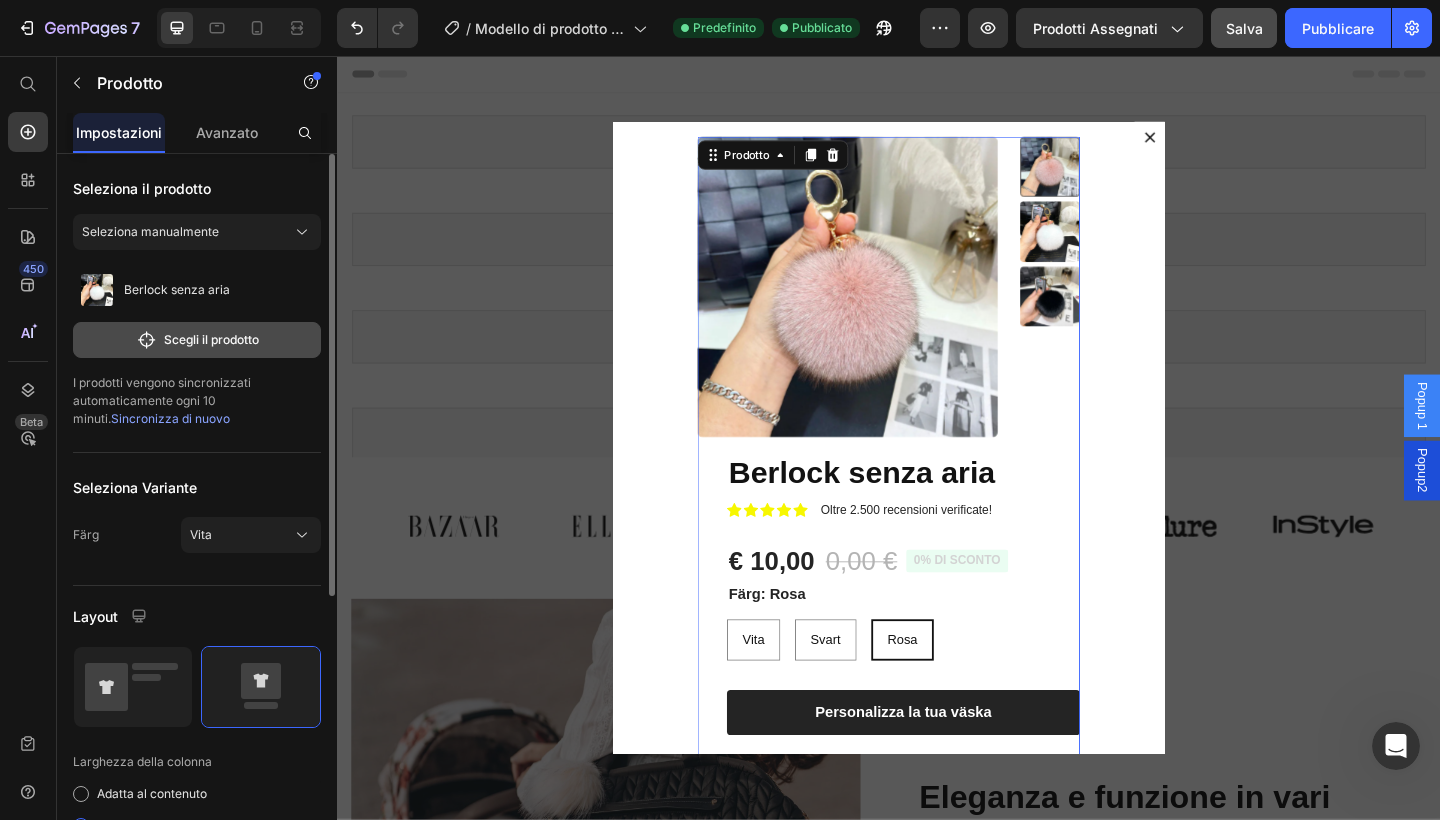 click on "Scegli il prodotto" at bounding box center [197, 340] 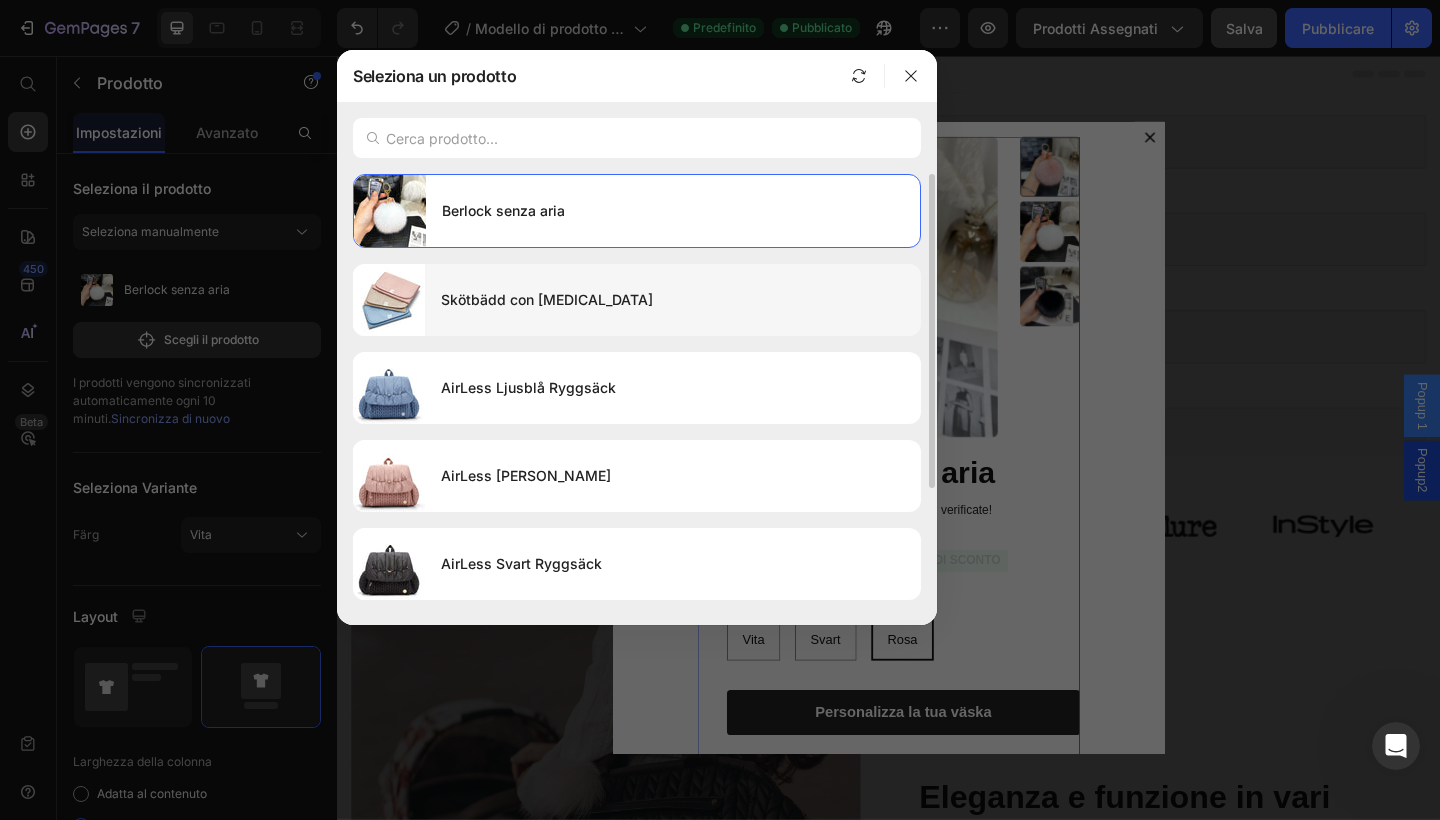 click on "Skötbädd con [MEDICAL_DATA]" at bounding box center (673, 300) 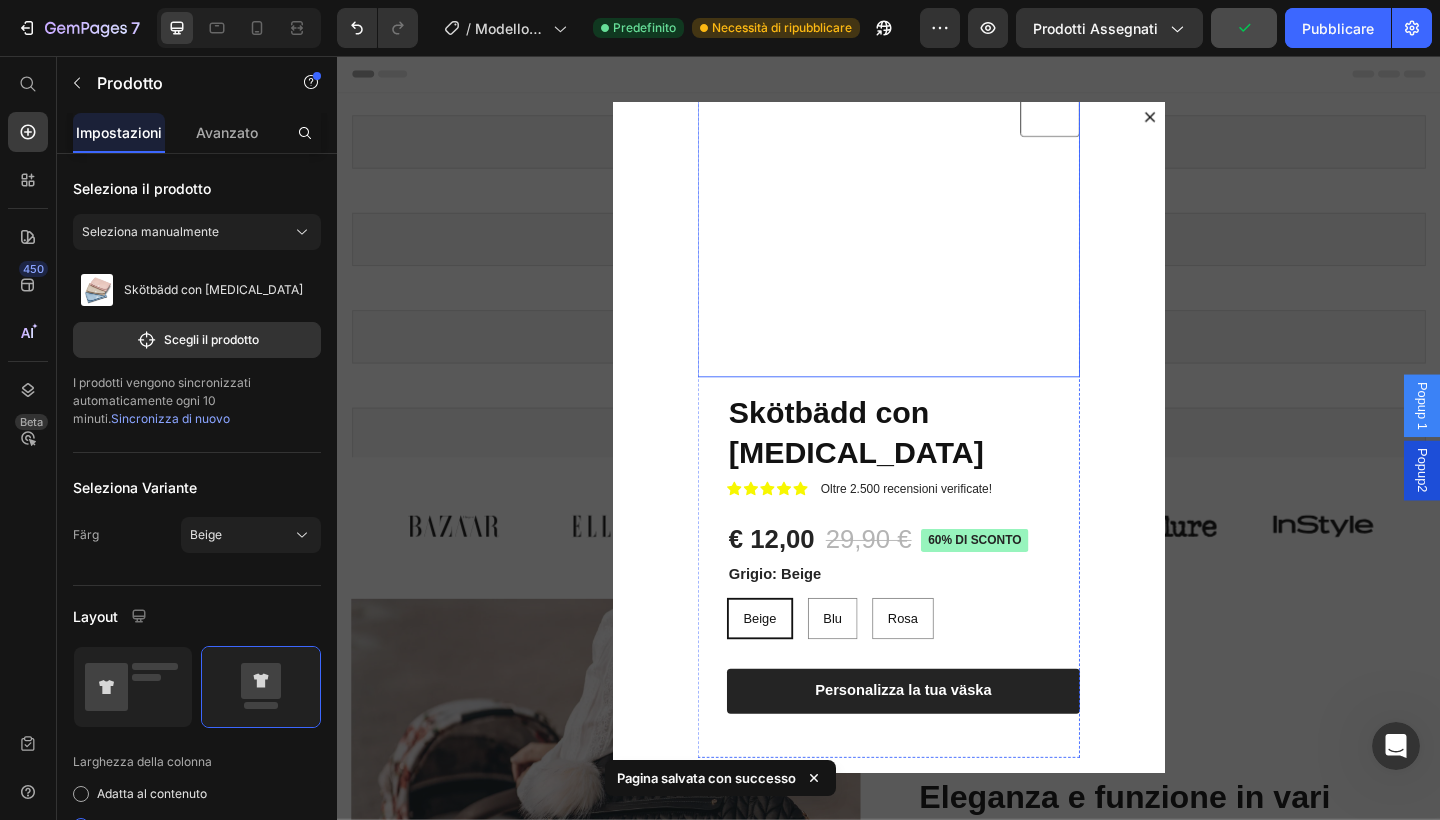 scroll, scrollTop: 35, scrollLeft: 0, axis: vertical 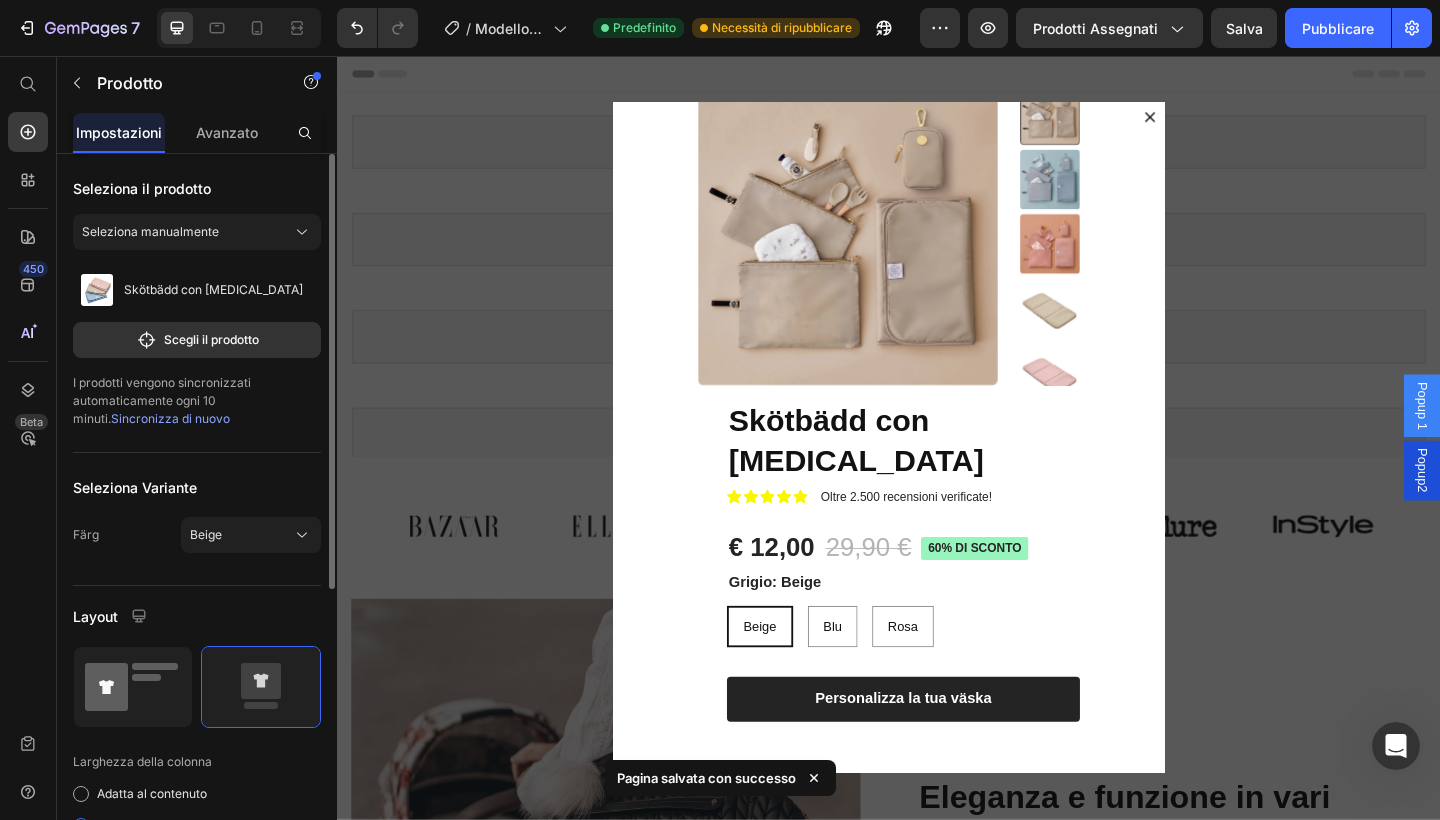 click 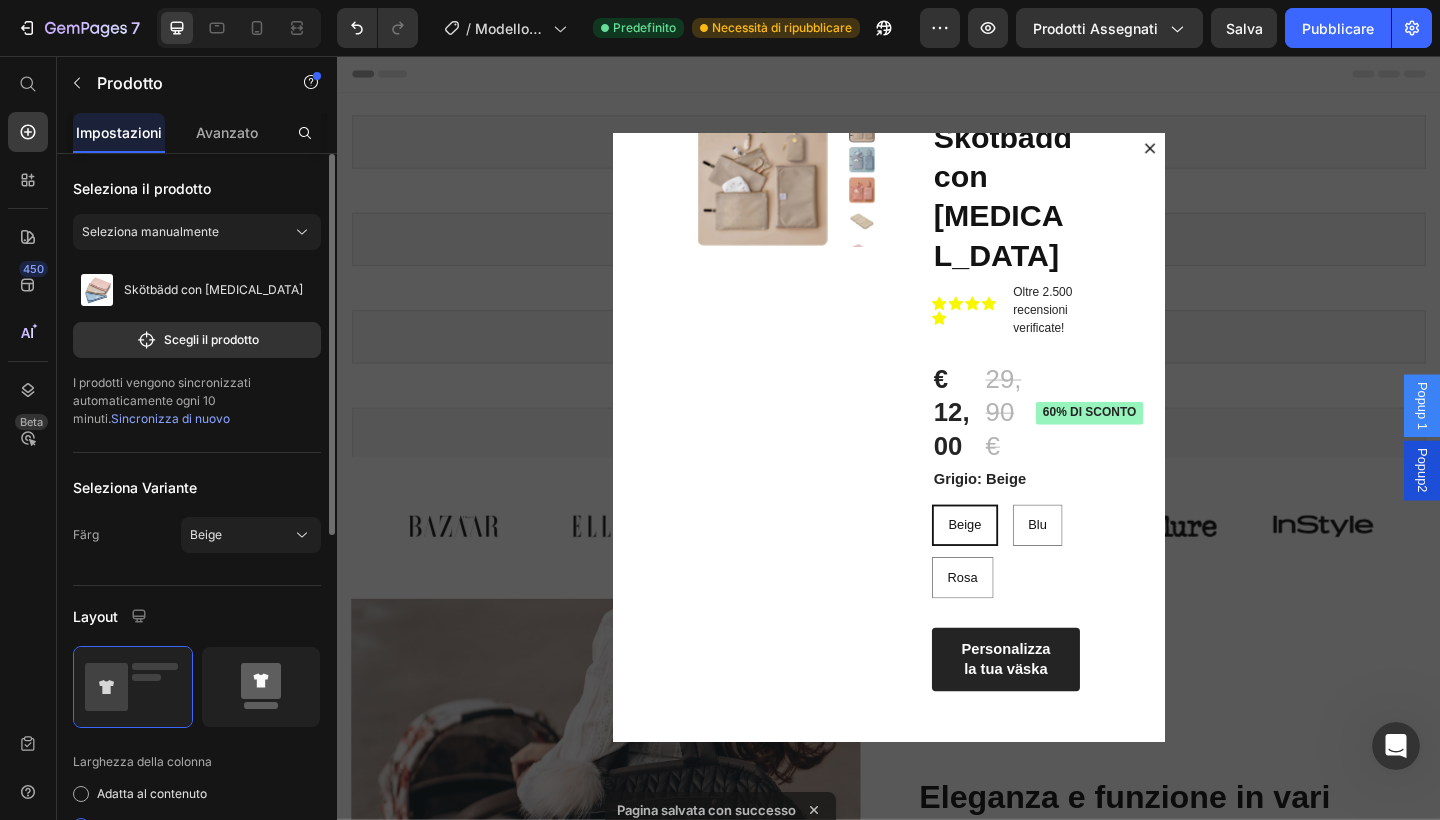 click 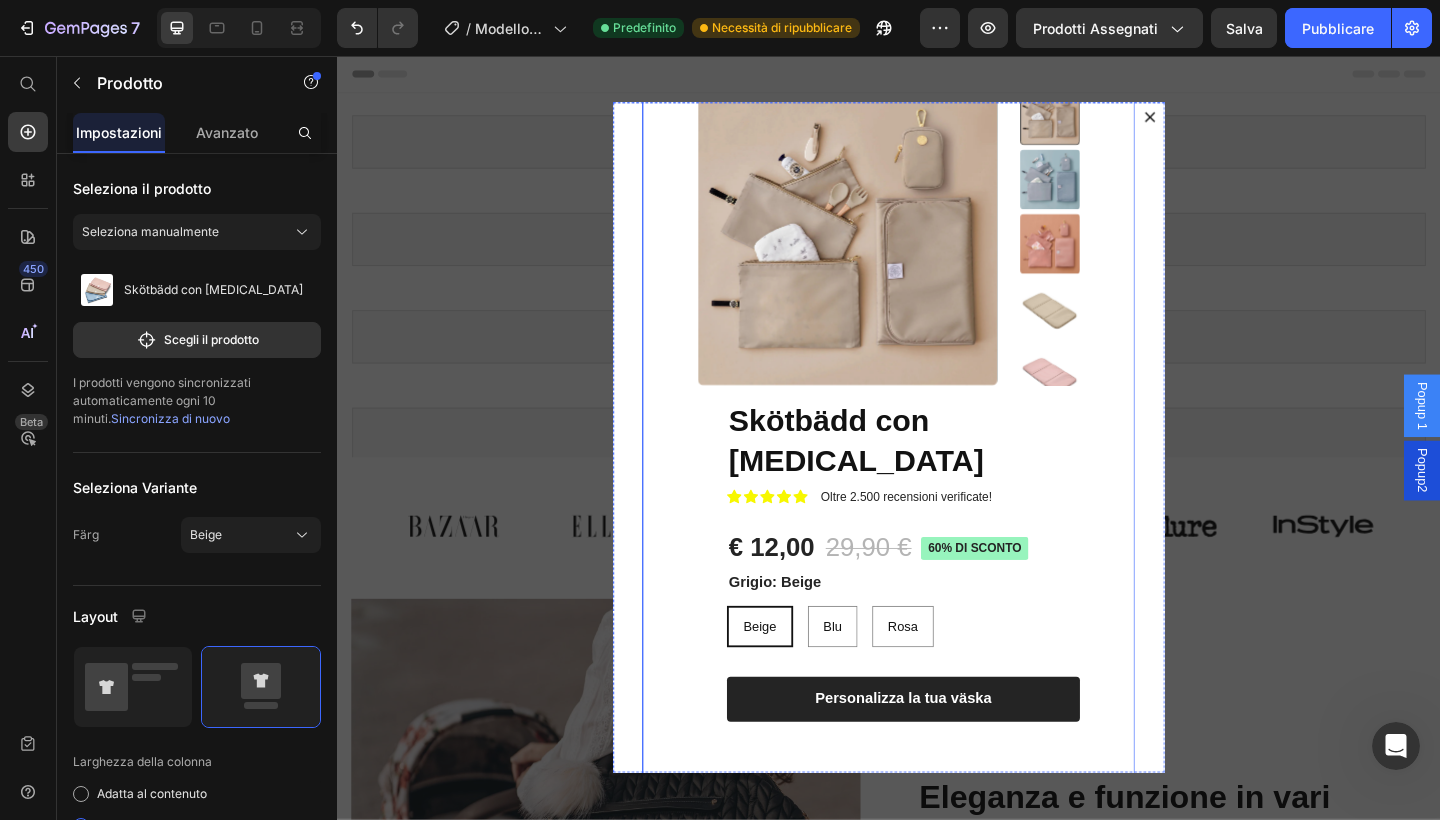 click on "Immagini del prodotto Skötbädd con memory foam Titolo del prodotto Icona Icona Icona Icona Icona Elenco delle icone Oltre 2.500 recensioni verificate! Blocco di testo Fila € 12,00 Prezzo del prodotto 29,90 € Prezzo del prodotto 60% DI SCONTO Badge del prodotto Fila Grigio: Beige Beige Beige Beige Blu Blu Blu Rosa Rosa Rosa Varianti e campioni di prodotti 1 Product Quantity Row Personalizza la tua väska Aggiungi al carrello Fila Fila Prodotto Fila" at bounding box center (937, 426) 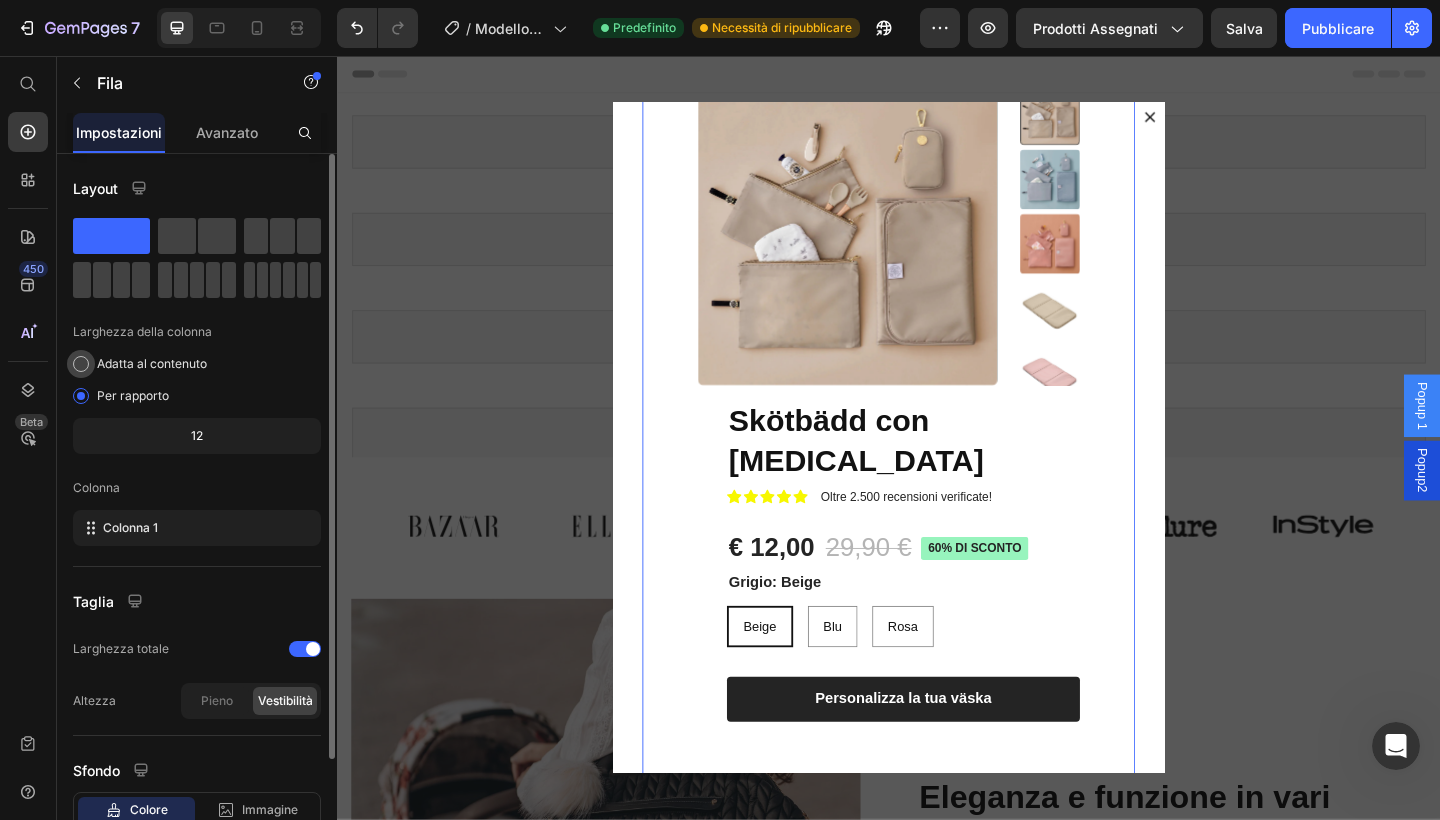 click on "Adatta al contenuto" at bounding box center (152, 364) 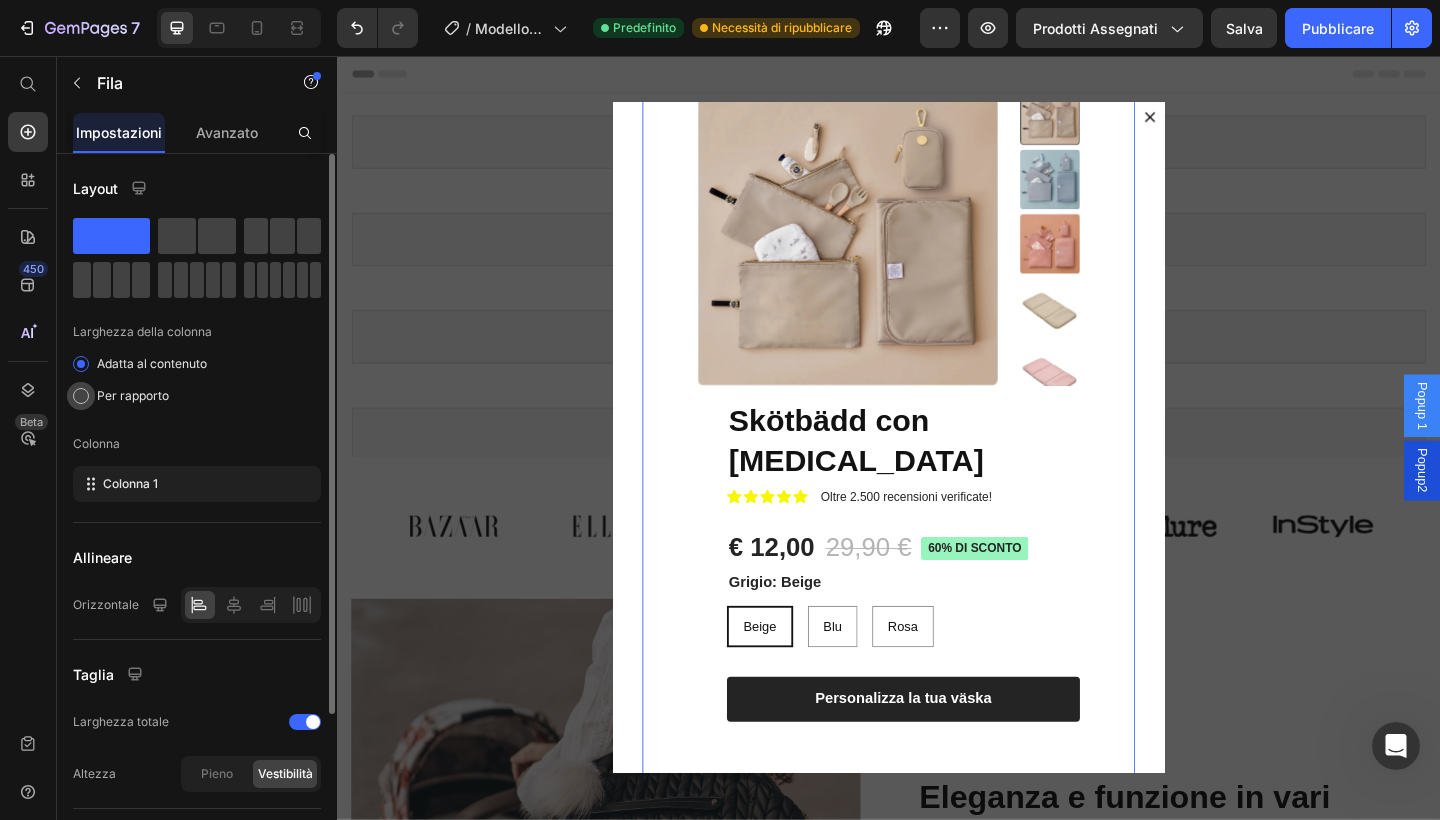 click on "Per rapporto" at bounding box center [133, 396] 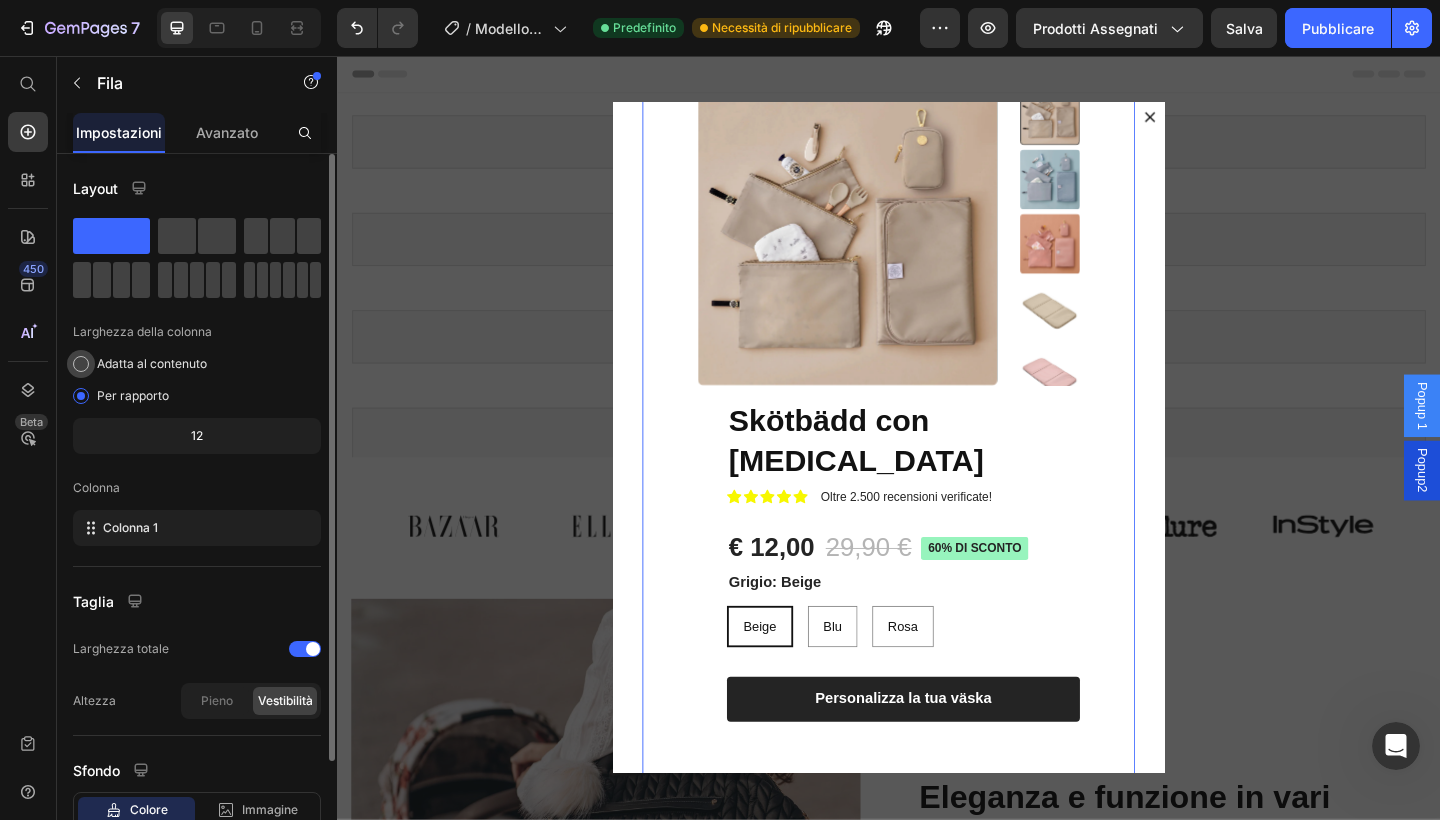 click on "Adatta al contenuto" 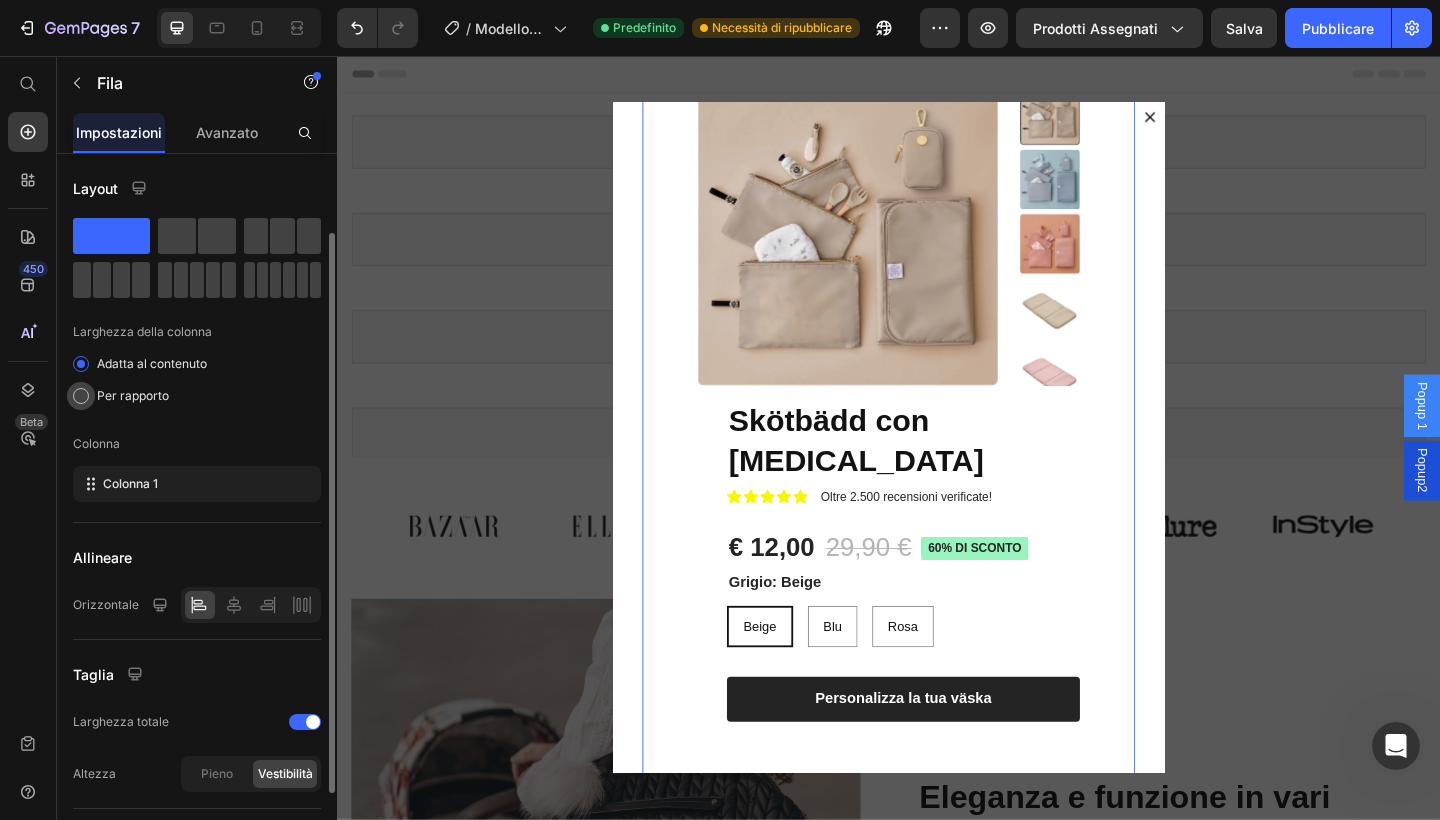 scroll, scrollTop: 115, scrollLeft: 0, axis: vertical 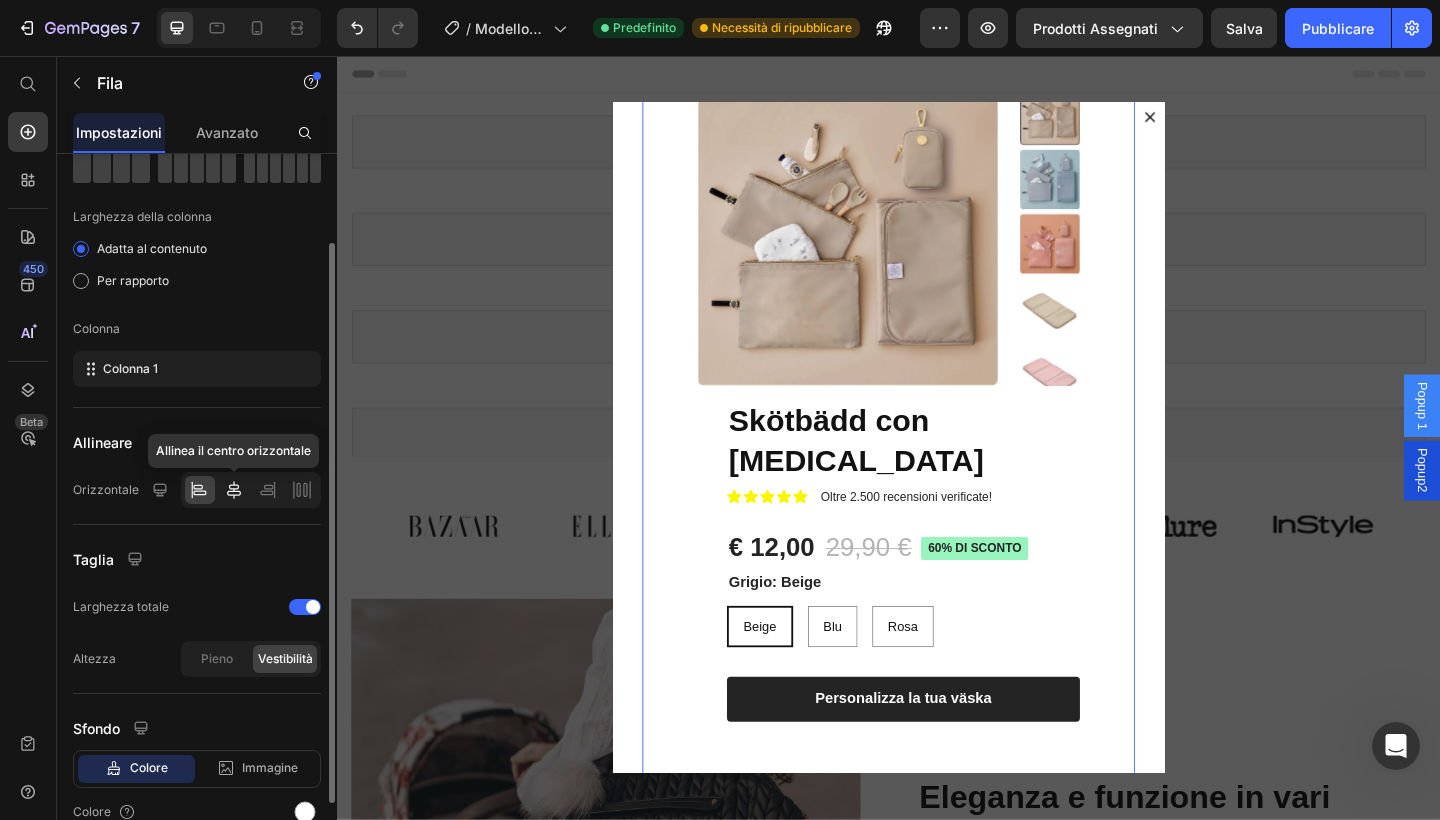 click 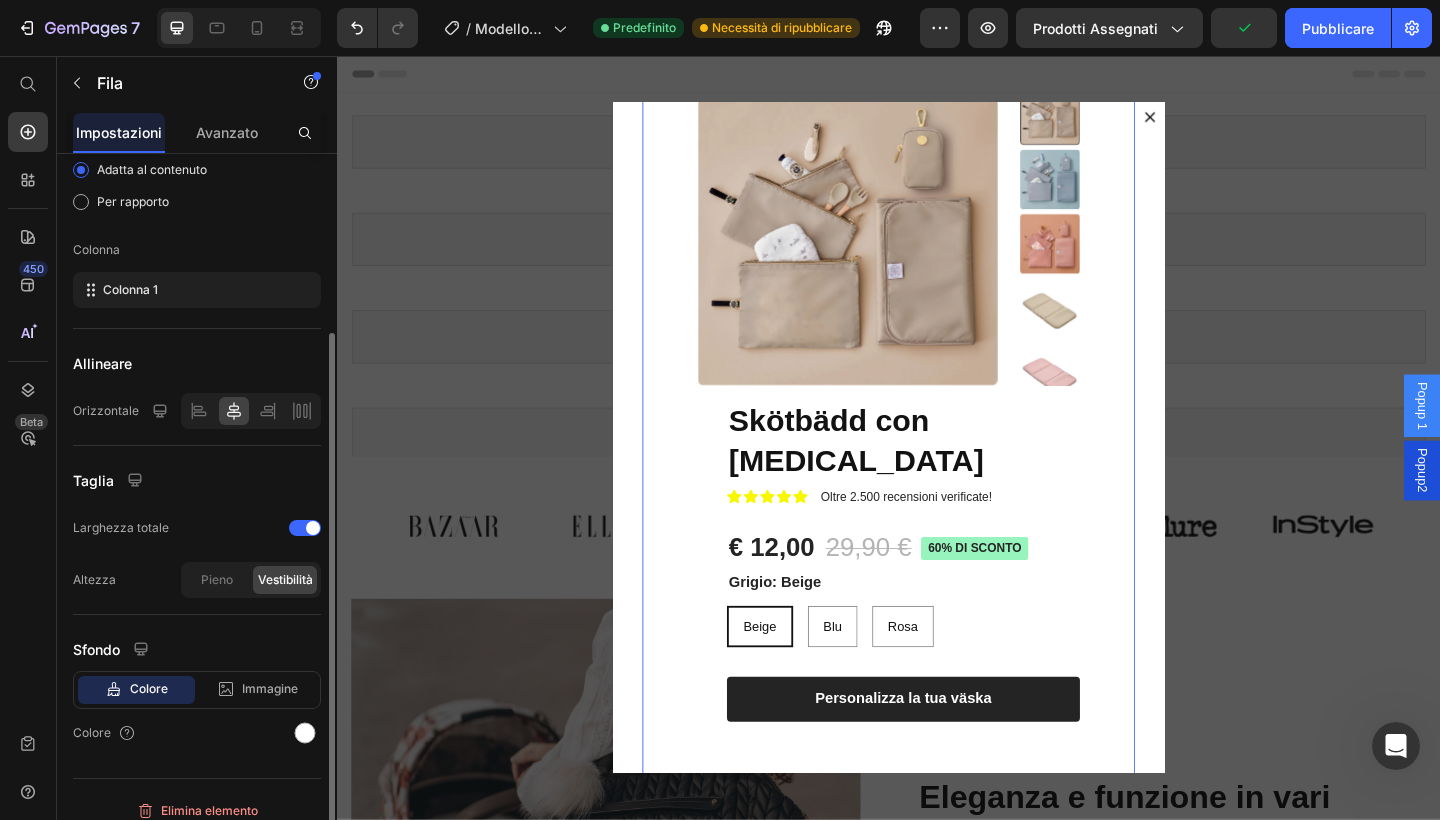 scroll, scrollTop: 210, scrollLeft: 0, axis: vertical 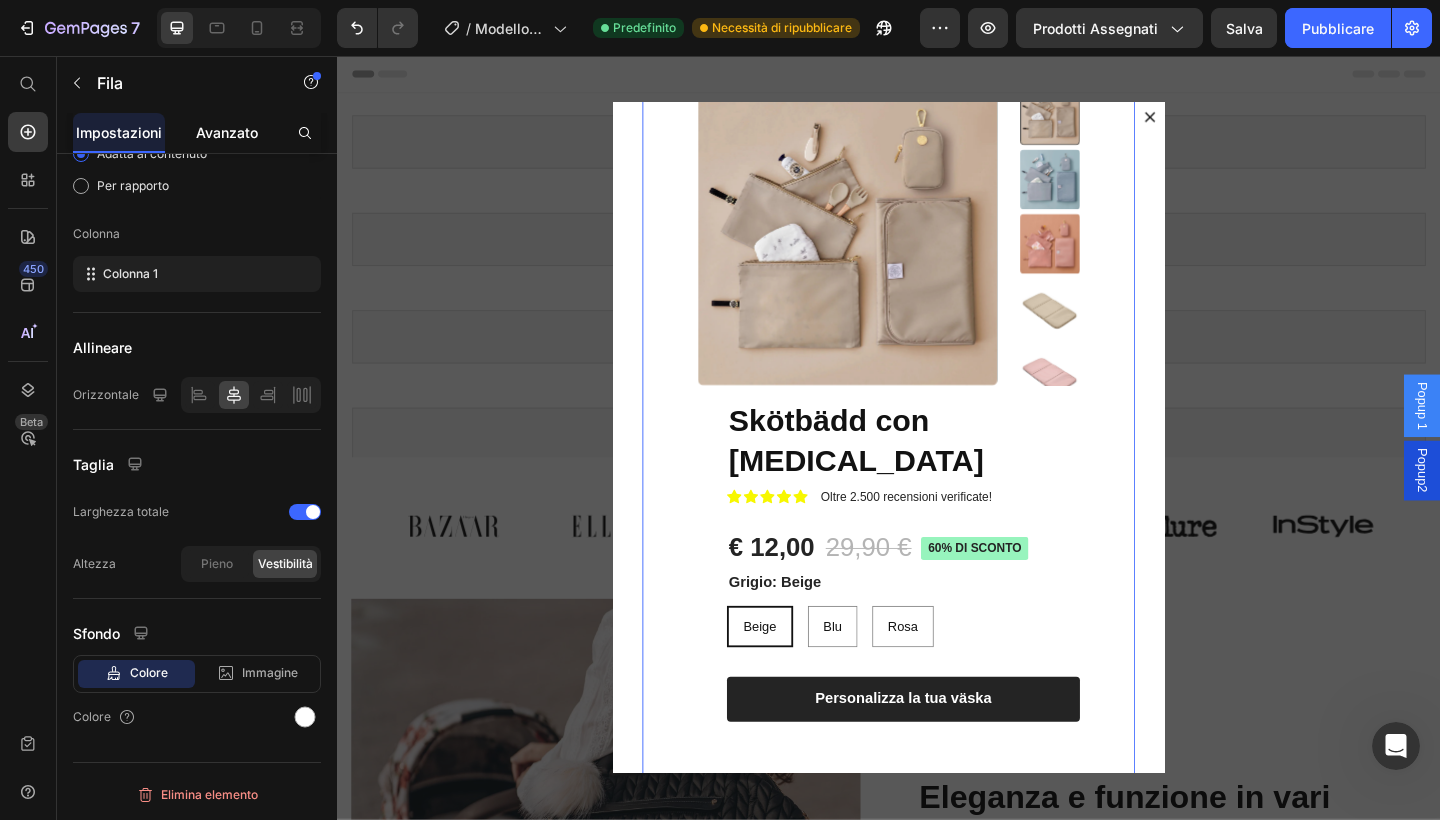 click on "Avanzato" at bounding box center (227, 132) 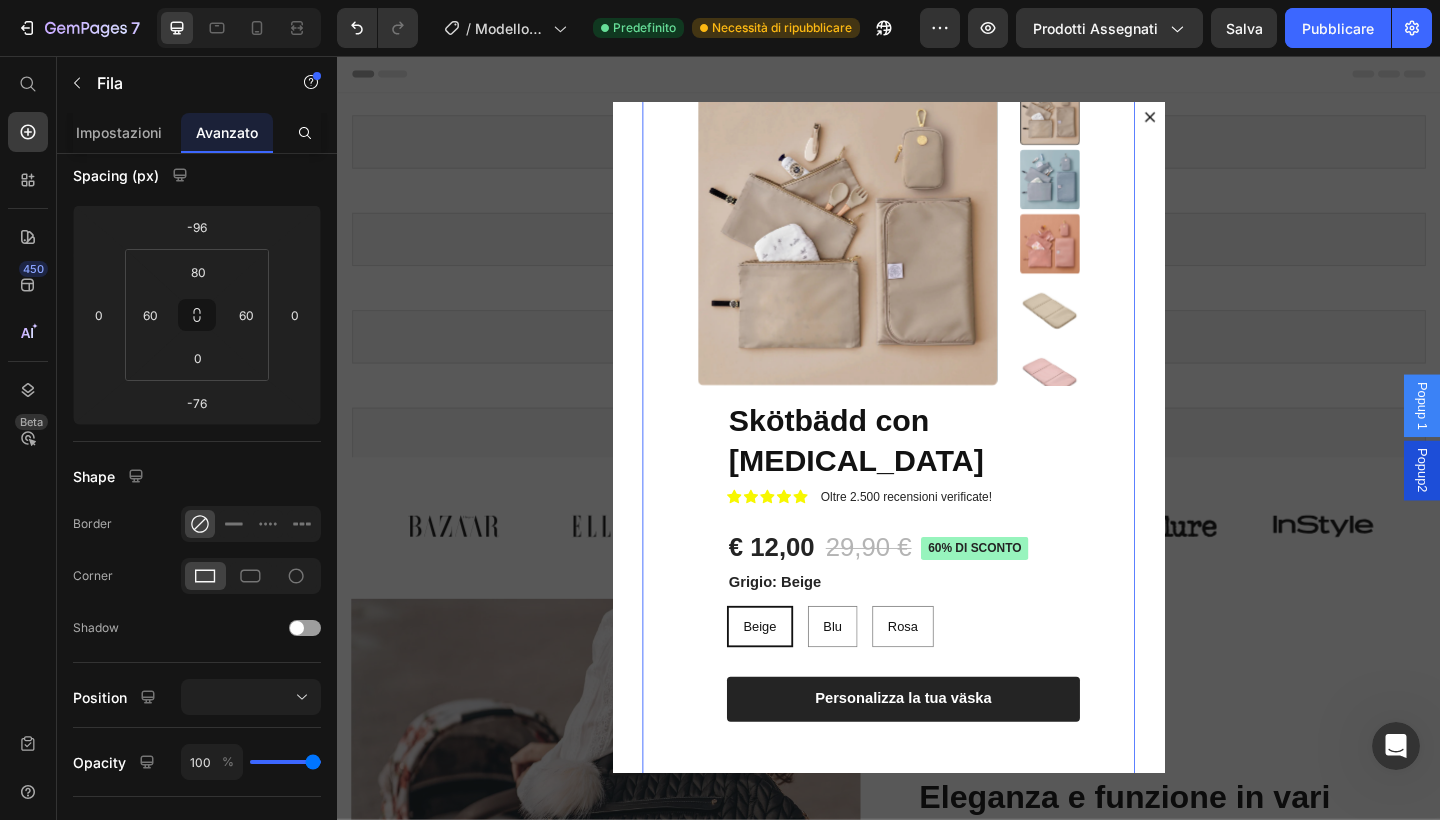 scroll, scrollTop: 0, scrollLeft: 0, axis: both 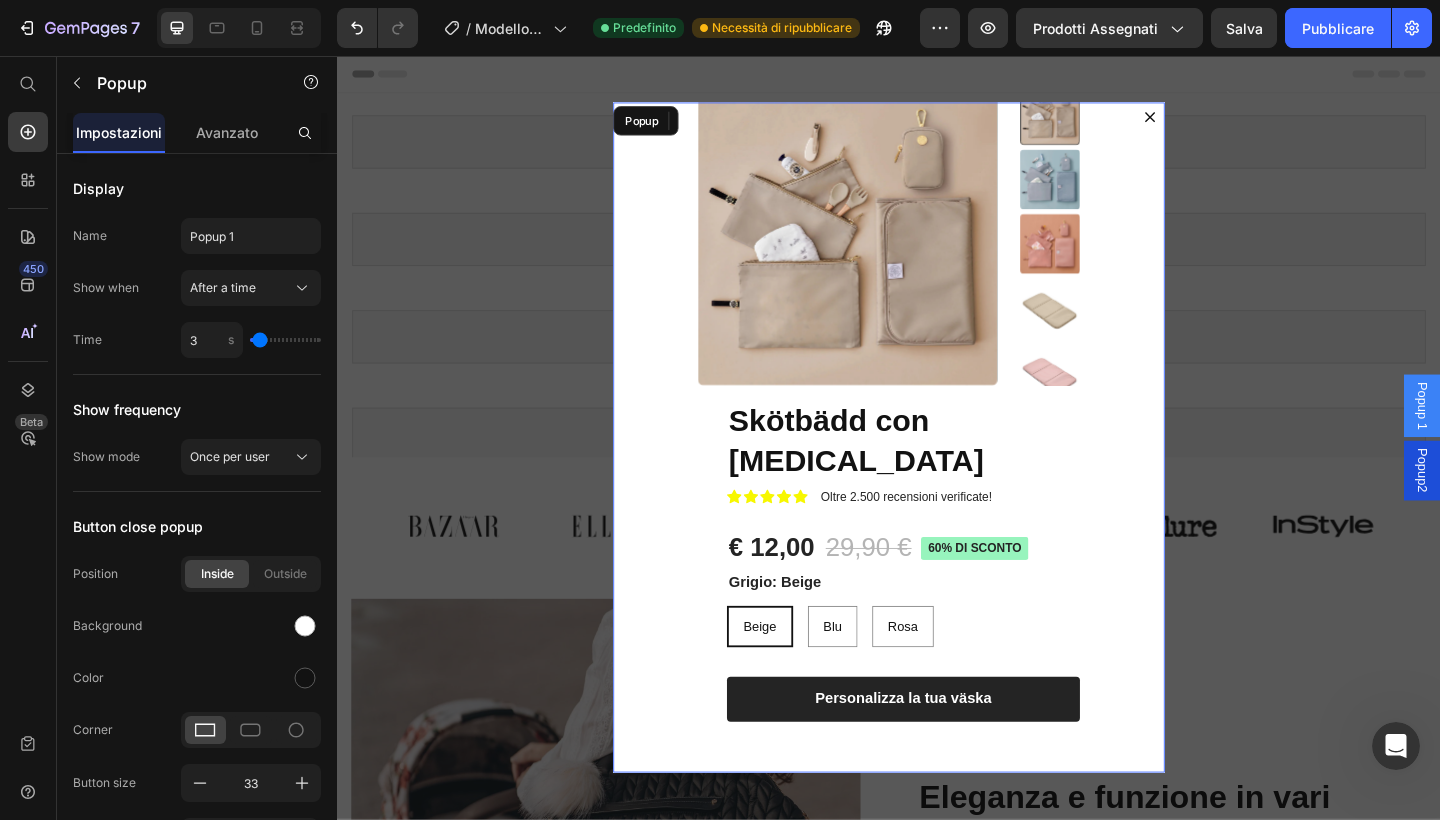 click on "Immagini del prodotto Skötbädd con memory foam Titolo del prodotto Icona Icona Icona Icona Icona Elenco delle icone Oltre 2.500 recensioni verificate! Blocco di testo Fila € 12,00 Prezzo del prodotto 29,90 € Prezzo del prodotto 60% DI SCONTO Badge del prodotto Fila Grigio: Beige Beige Beige Beige Blu Blu Blu Rosa Rosa Rosa Varianti e campioni di prodotti 1 Product Quantity Row Personalizza la tua väska Aggiungi al carrello Fila Fila Prodotto Fila   -76" at bounding box center [937, 471] 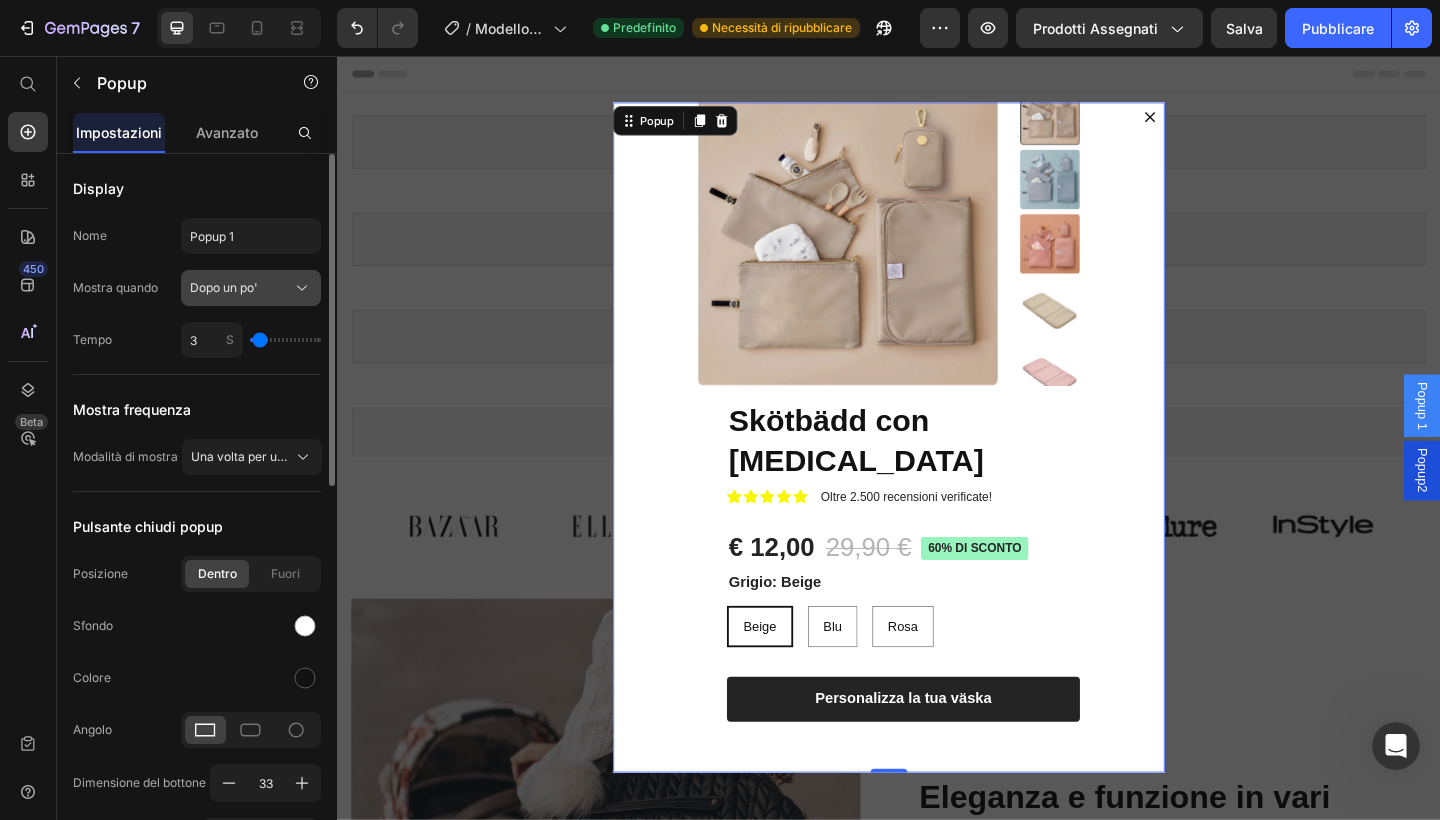 click on "Dopo un po'" 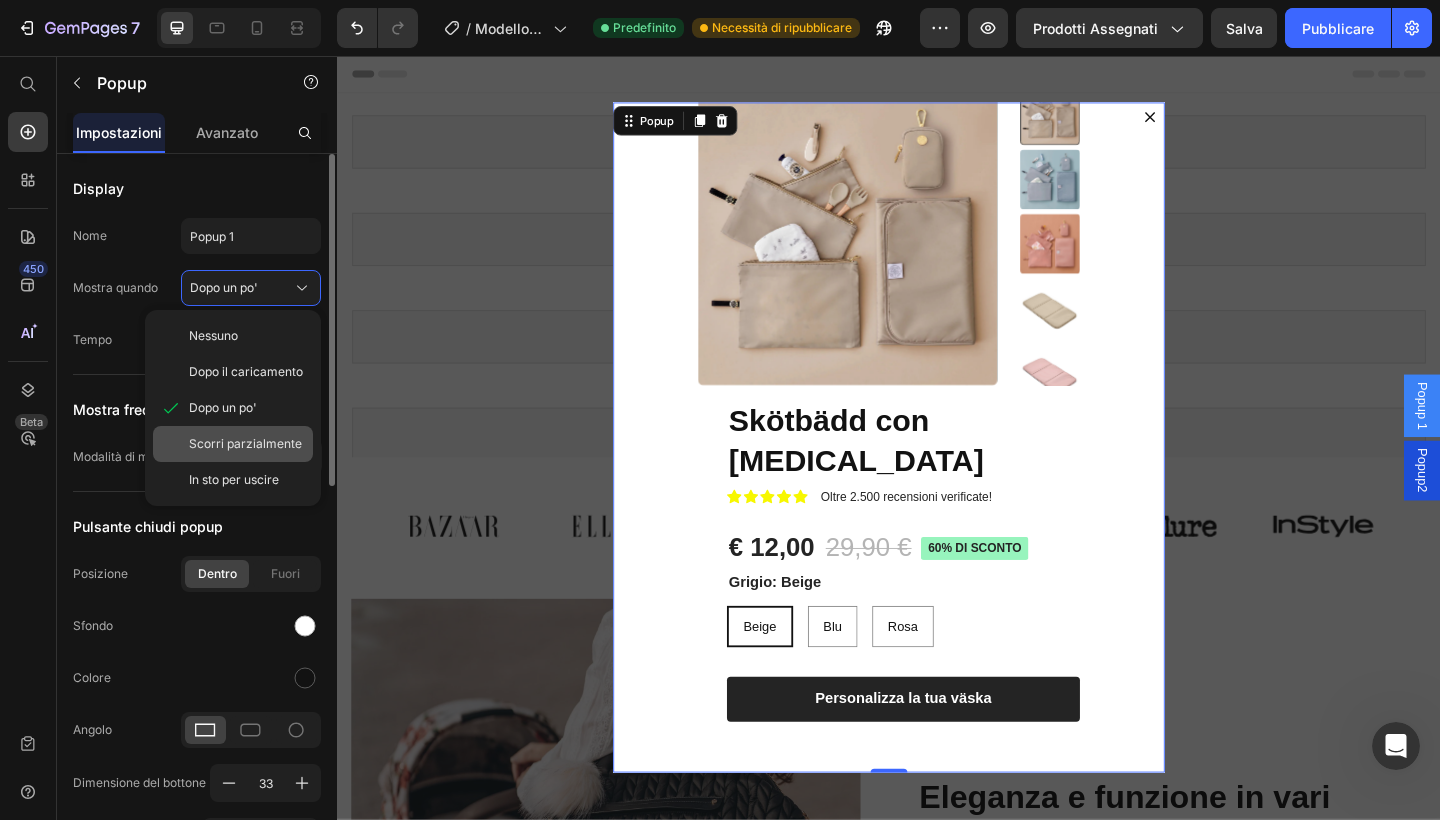 click on "Scorri parzialmente" at bounding box center [245, 444] 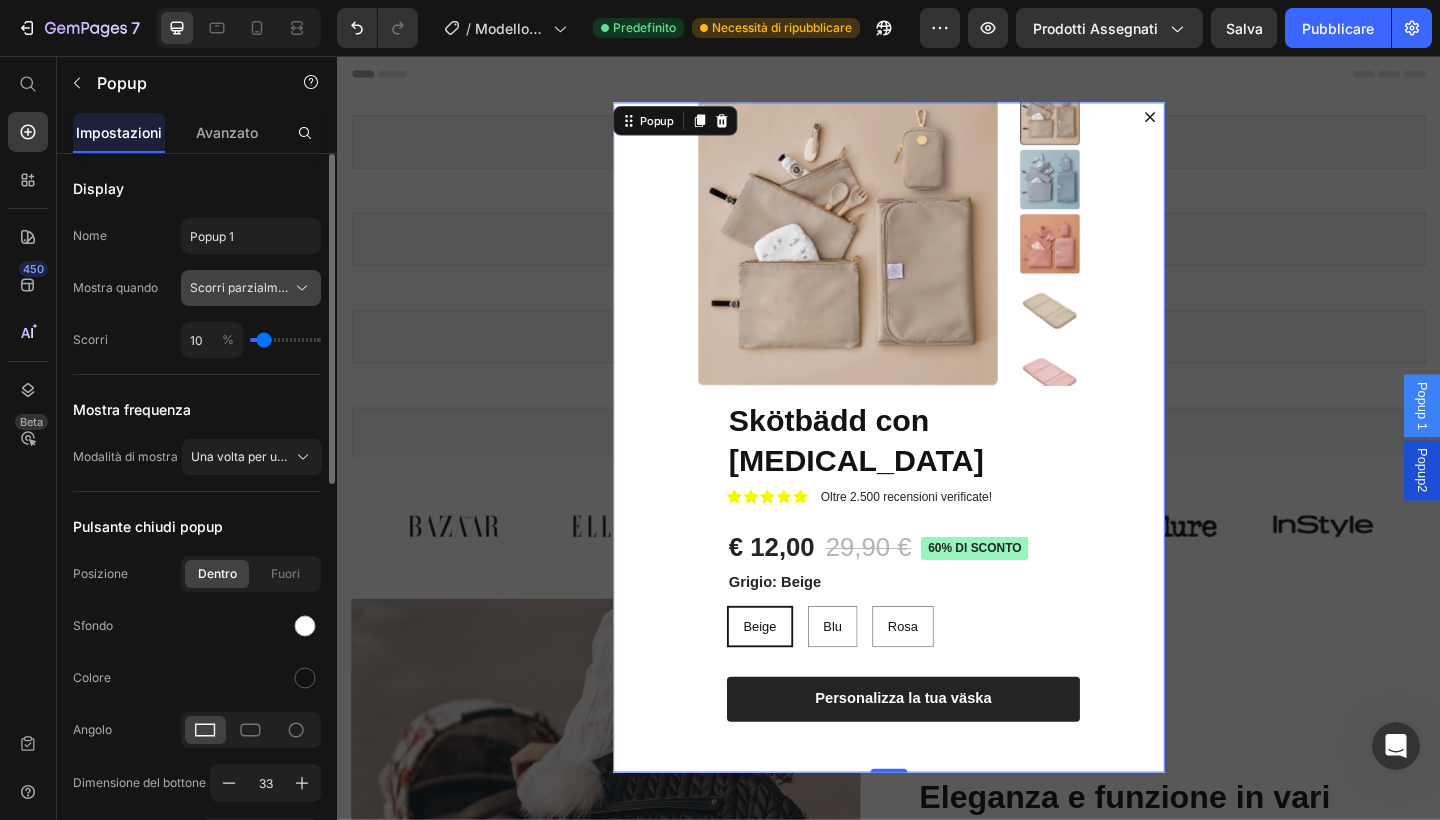 click on "Scorri parzialmente" at bounding box center [239, 288] 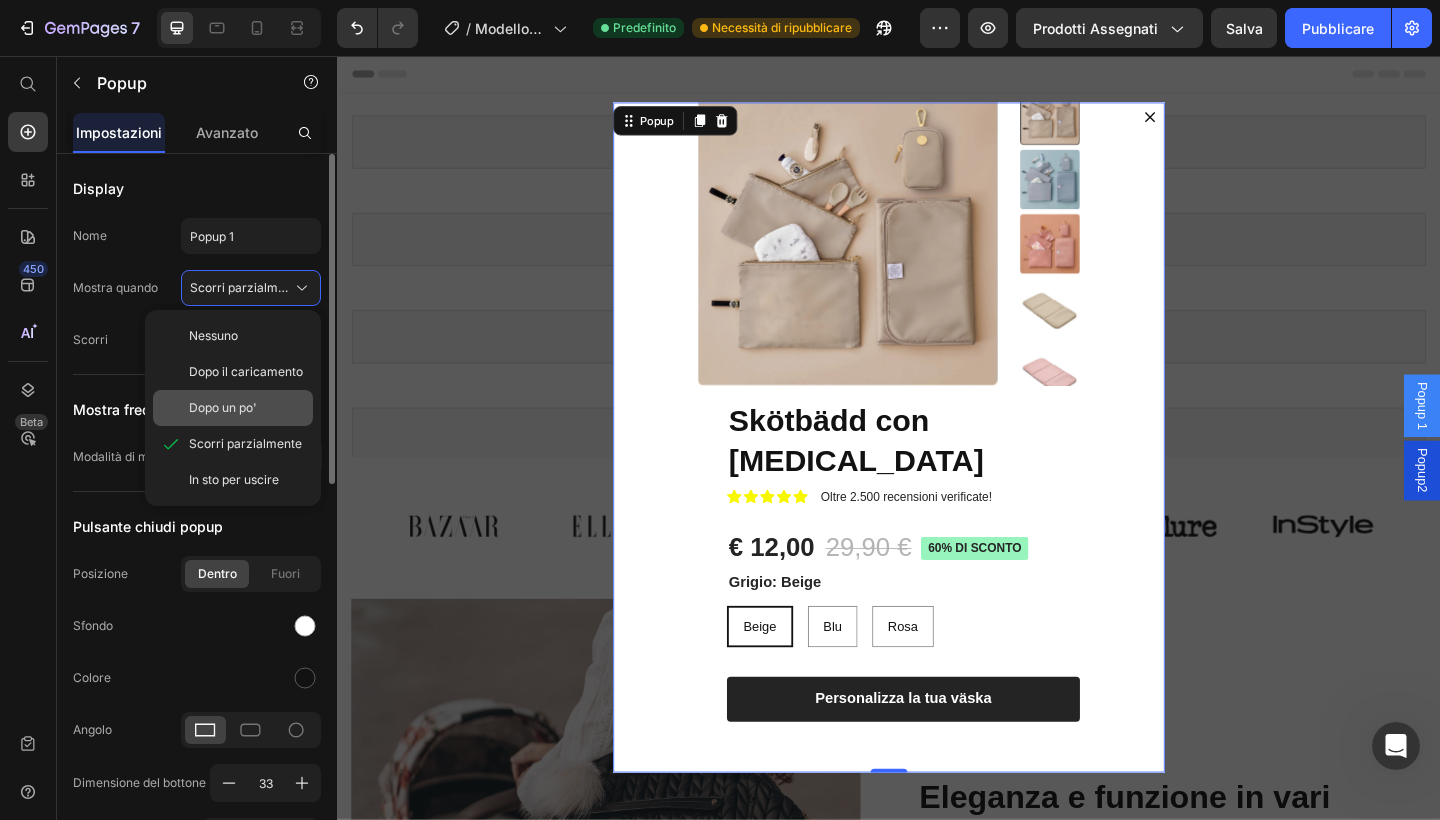 click on "Dopo un po'" 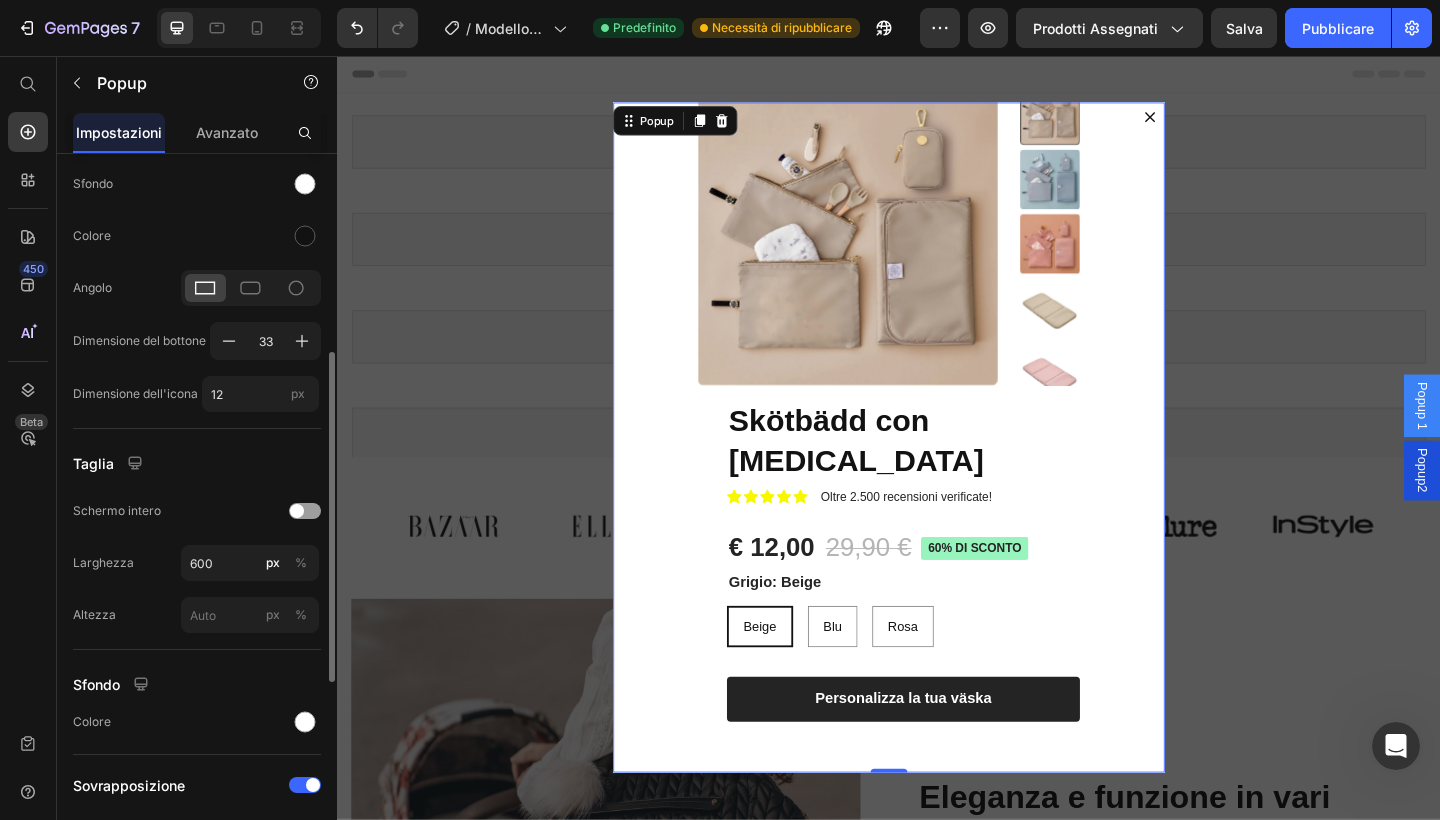 scroll, scrollTop: 439, scrollLeft: 0, axis: vertical 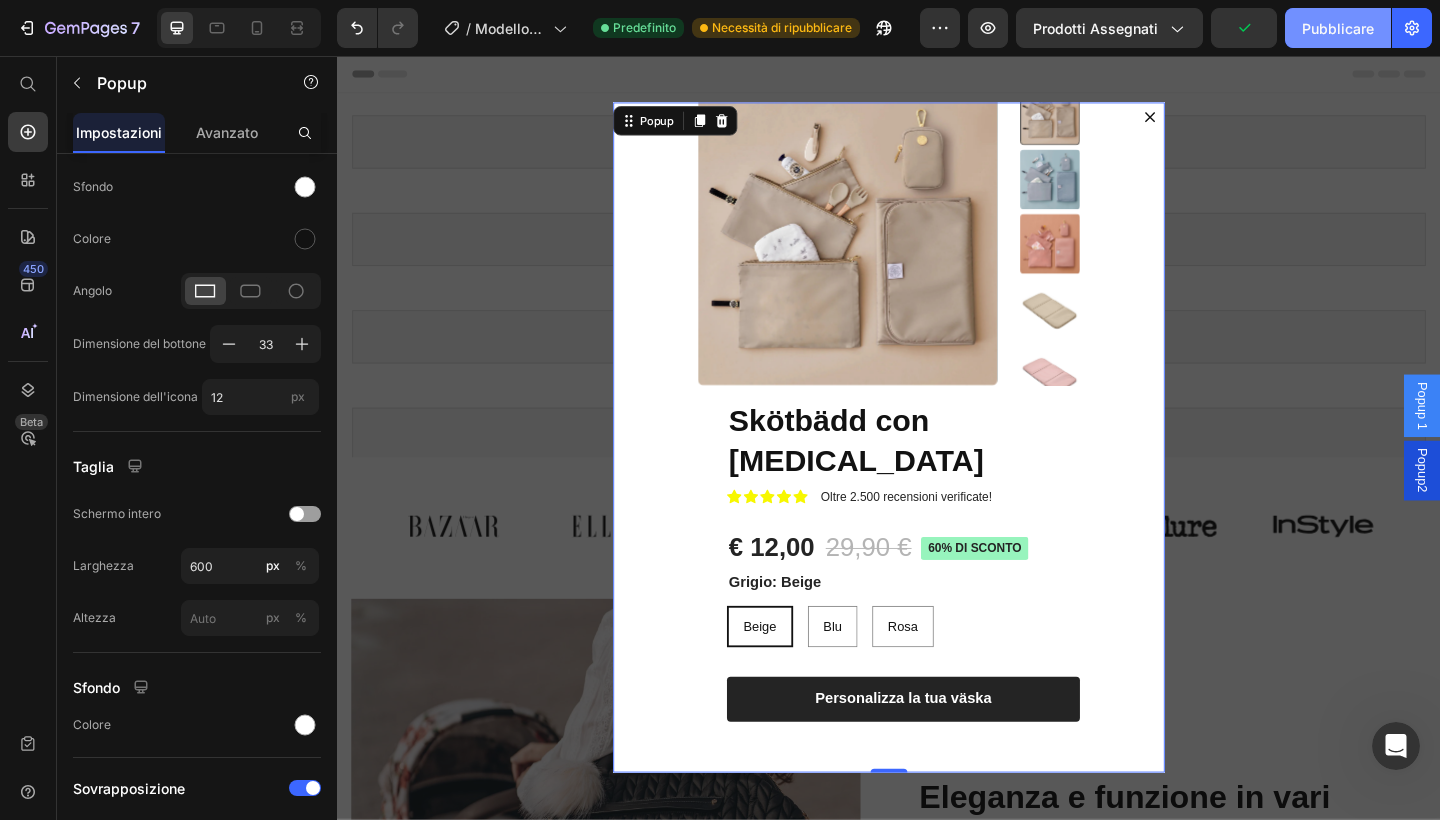 click on "Pubblicare" at bounding box center (1338, 28) 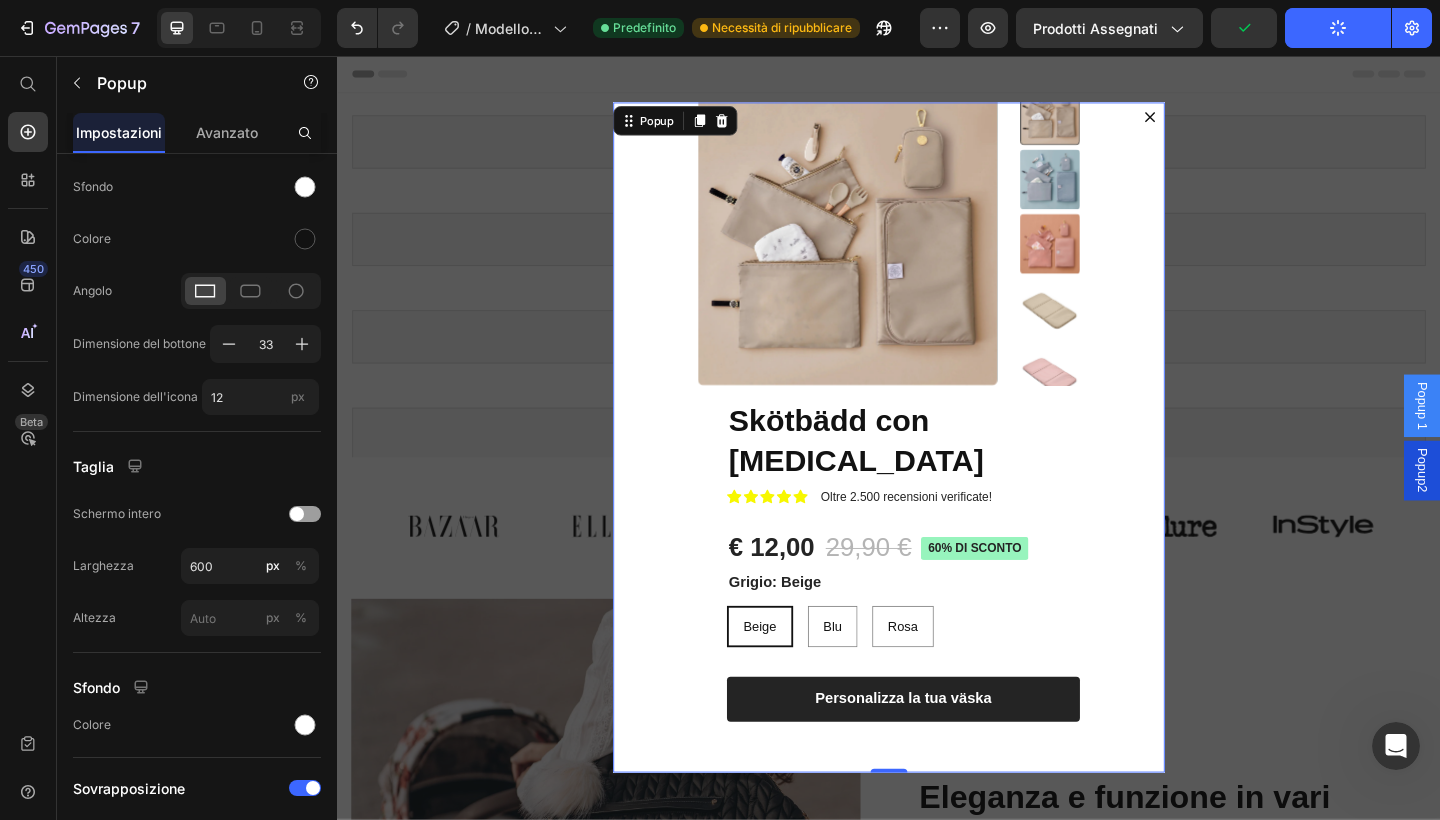 click on "Popup2" at bounding box center [1517, 507] 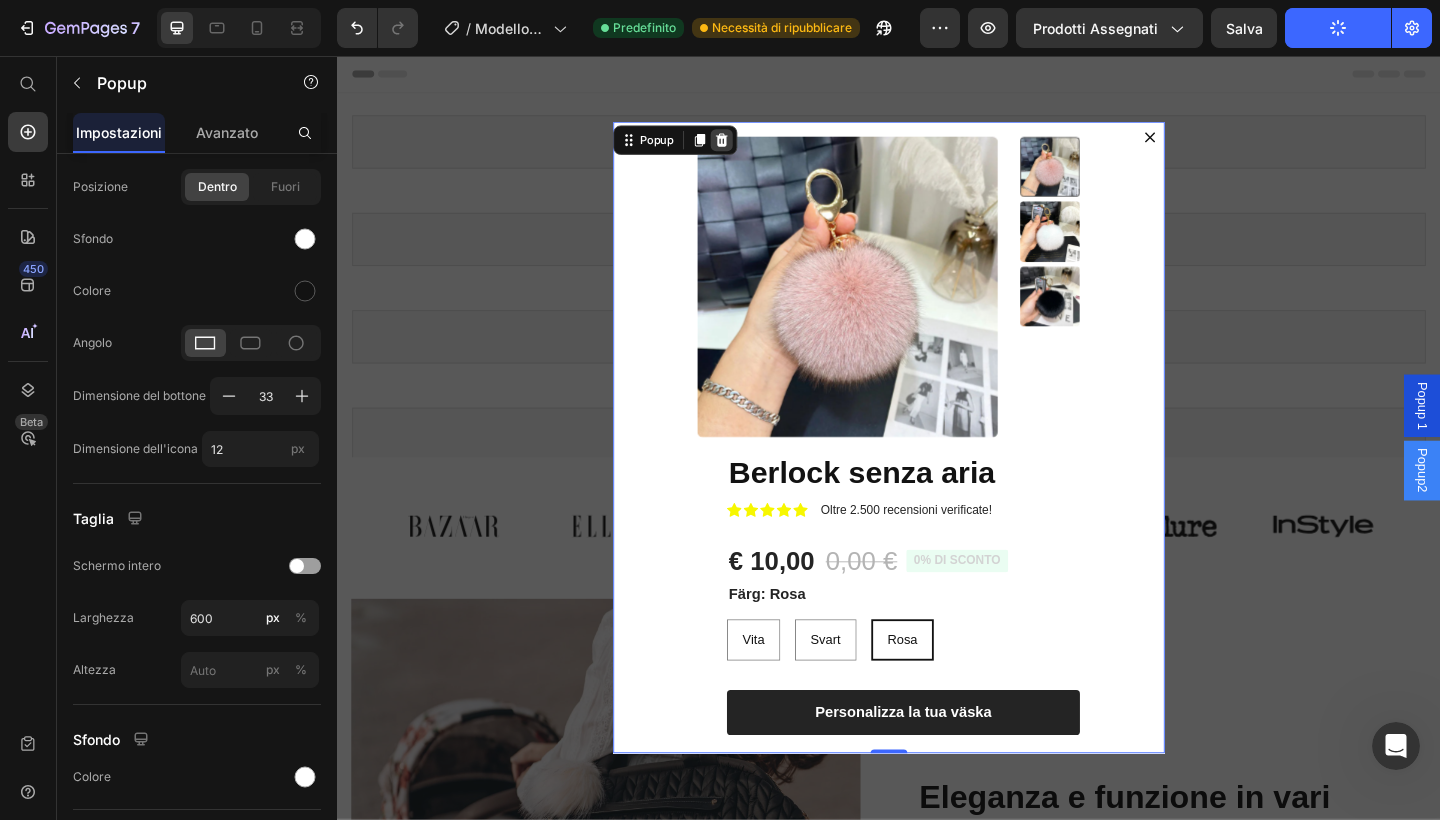 click 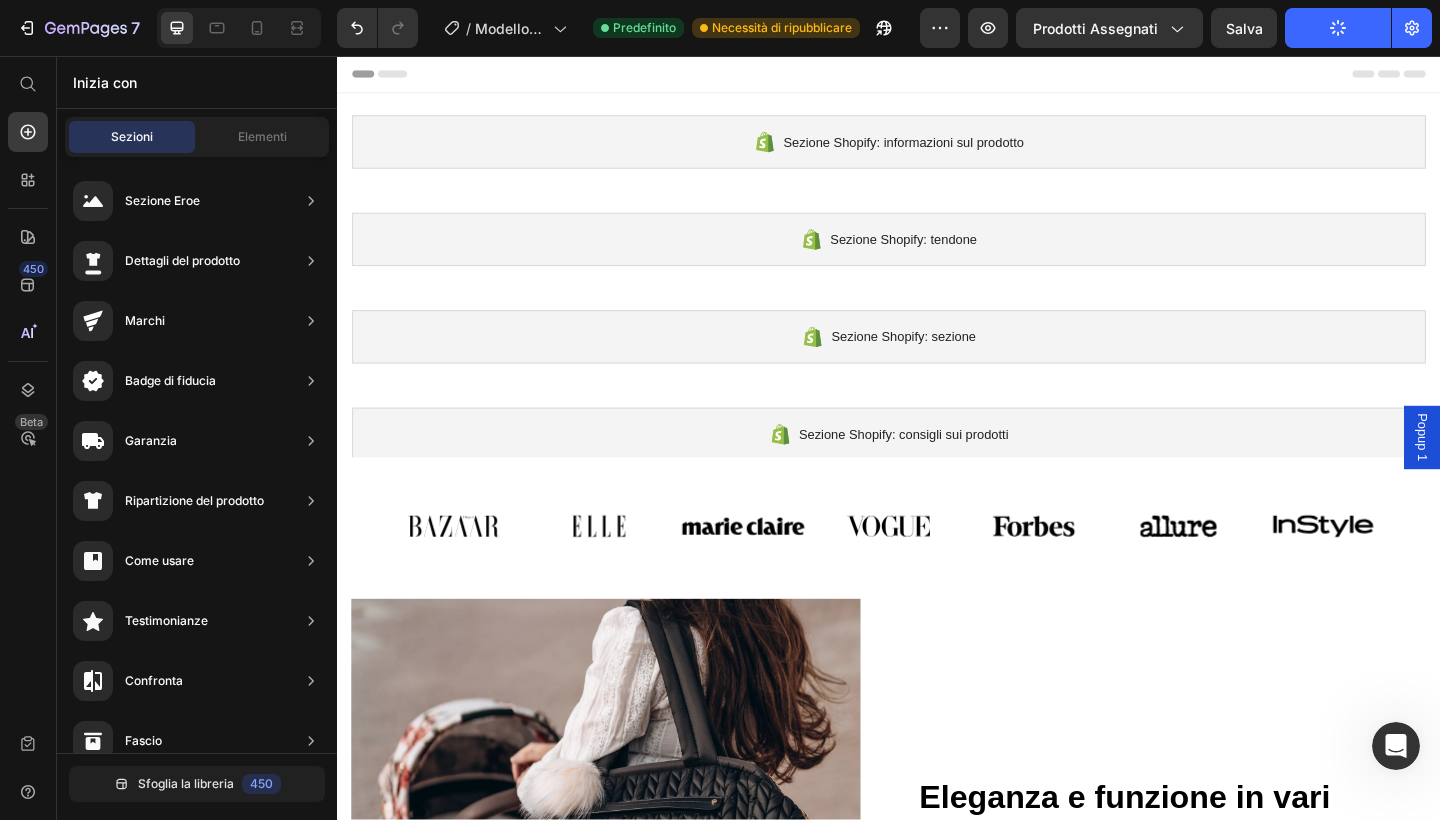 click on "Popup 1" at bounding box center (1517, 471) 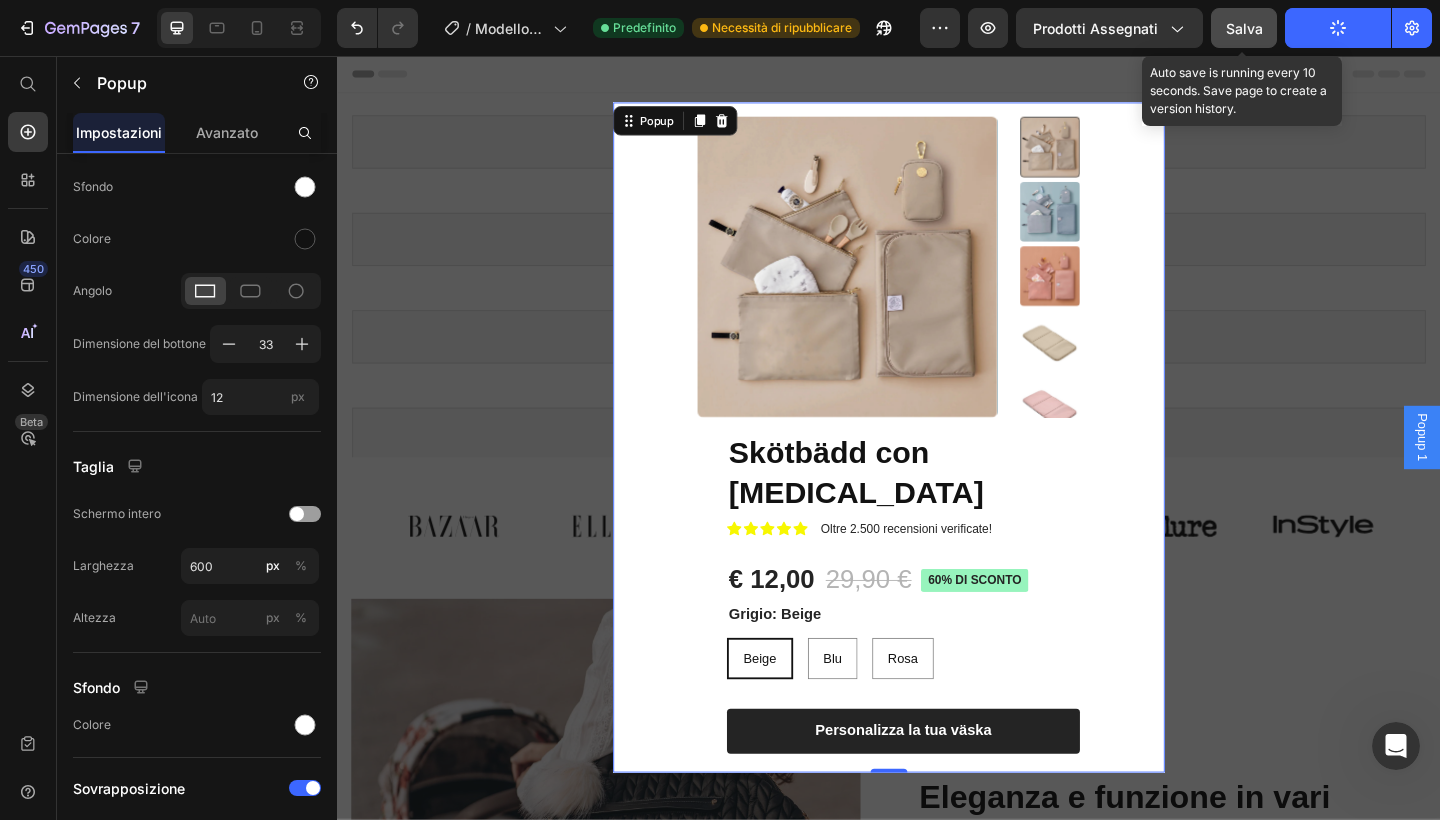 click on "Salva" at bounding box center (1244, 28) 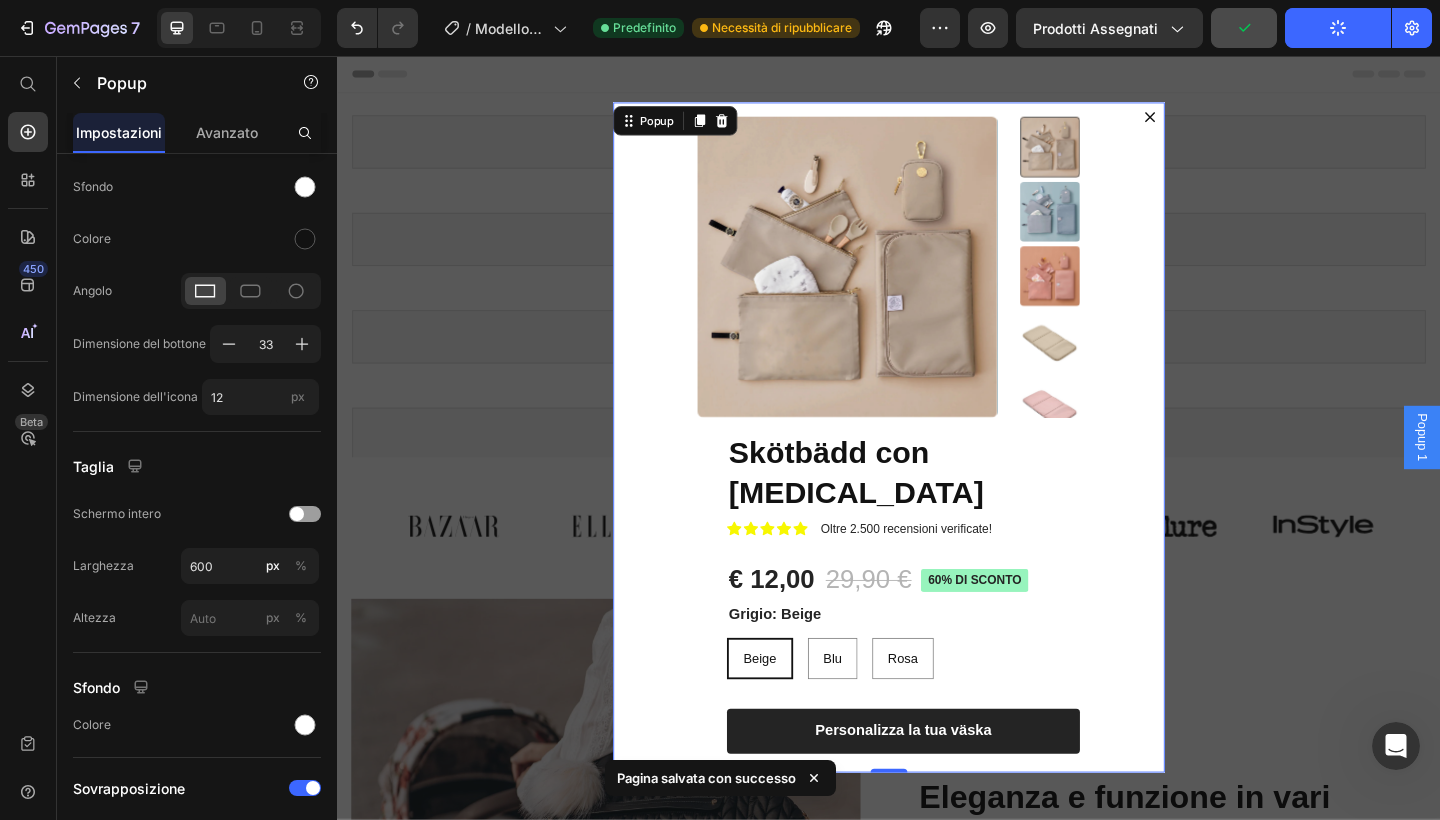 click at bounding box center [937, 471] 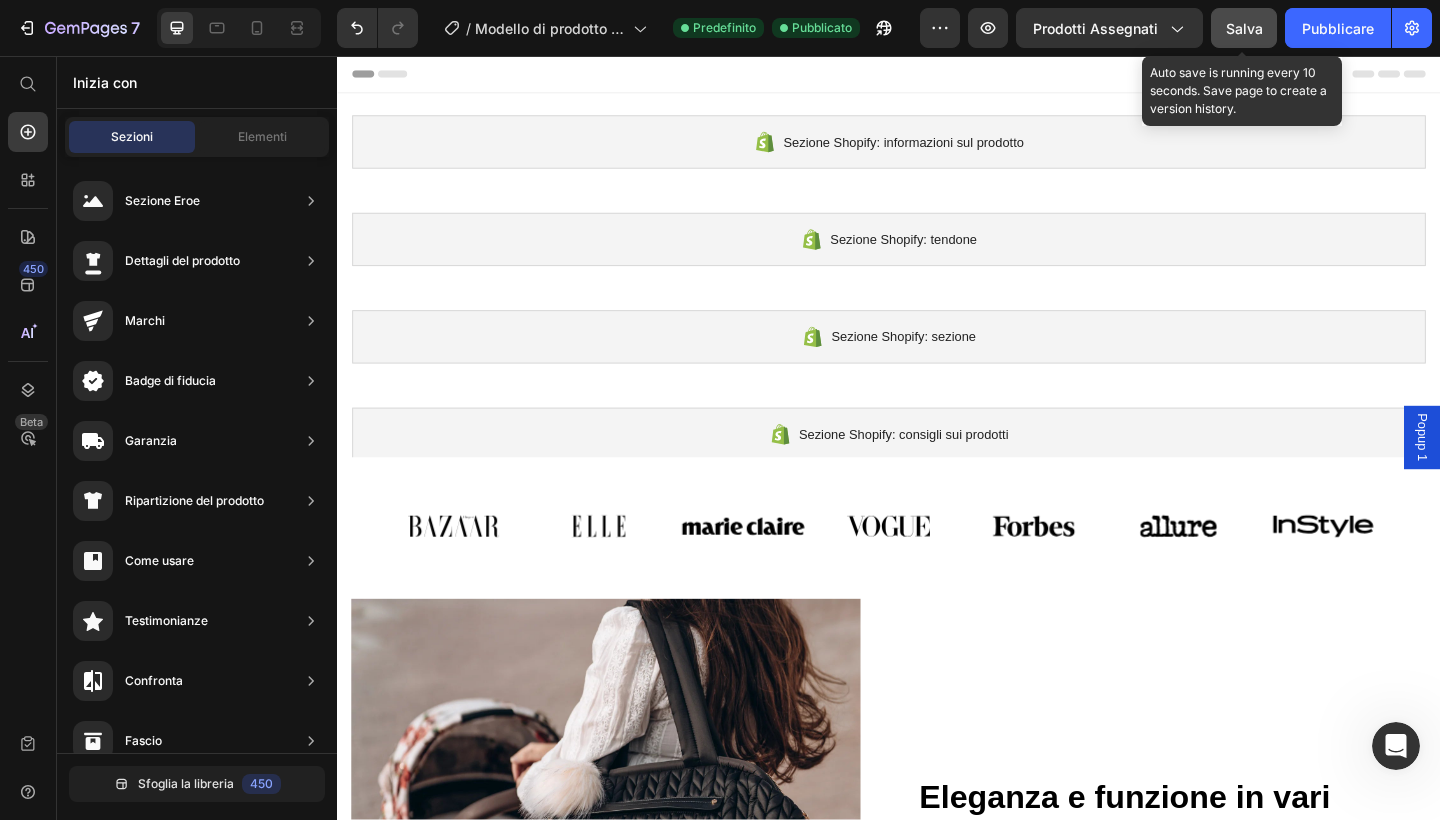 click on "Salva" at bounding box center [1244, 28] 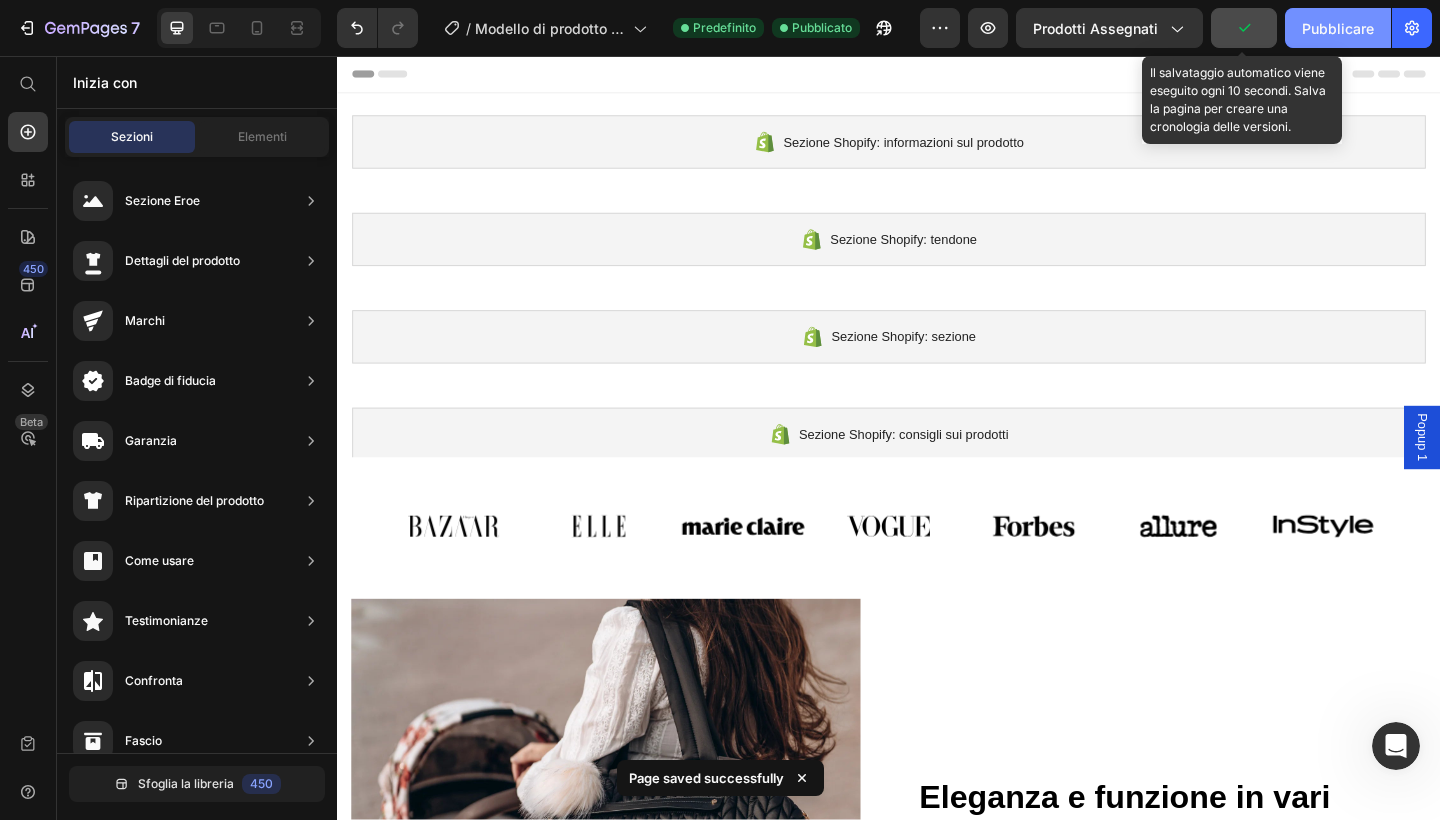 click on "Pubblicare" at bounding box center (1338, 28) 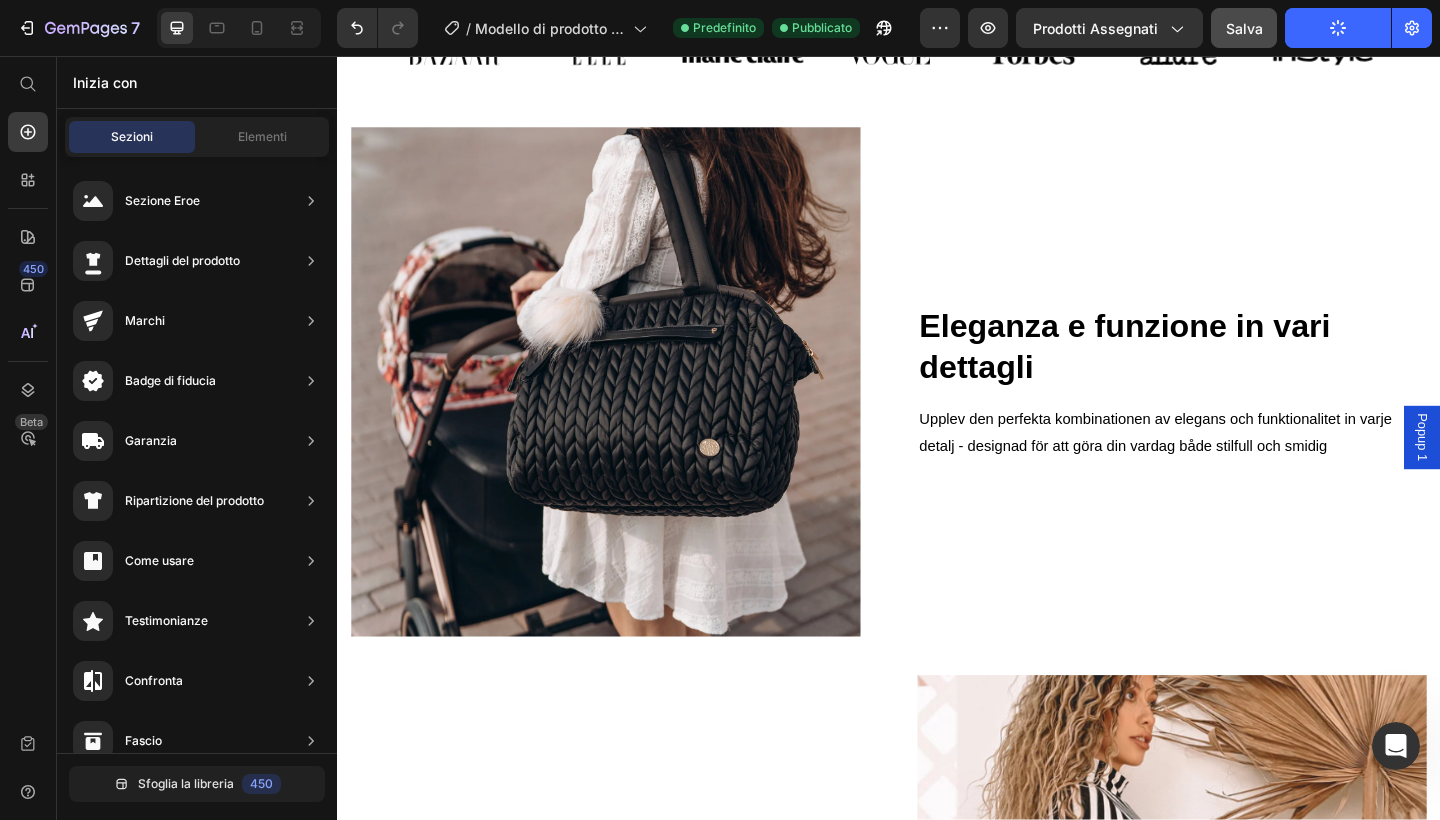 scroll, scrollTop: 516, scrollLeft: 0, axis: vertical 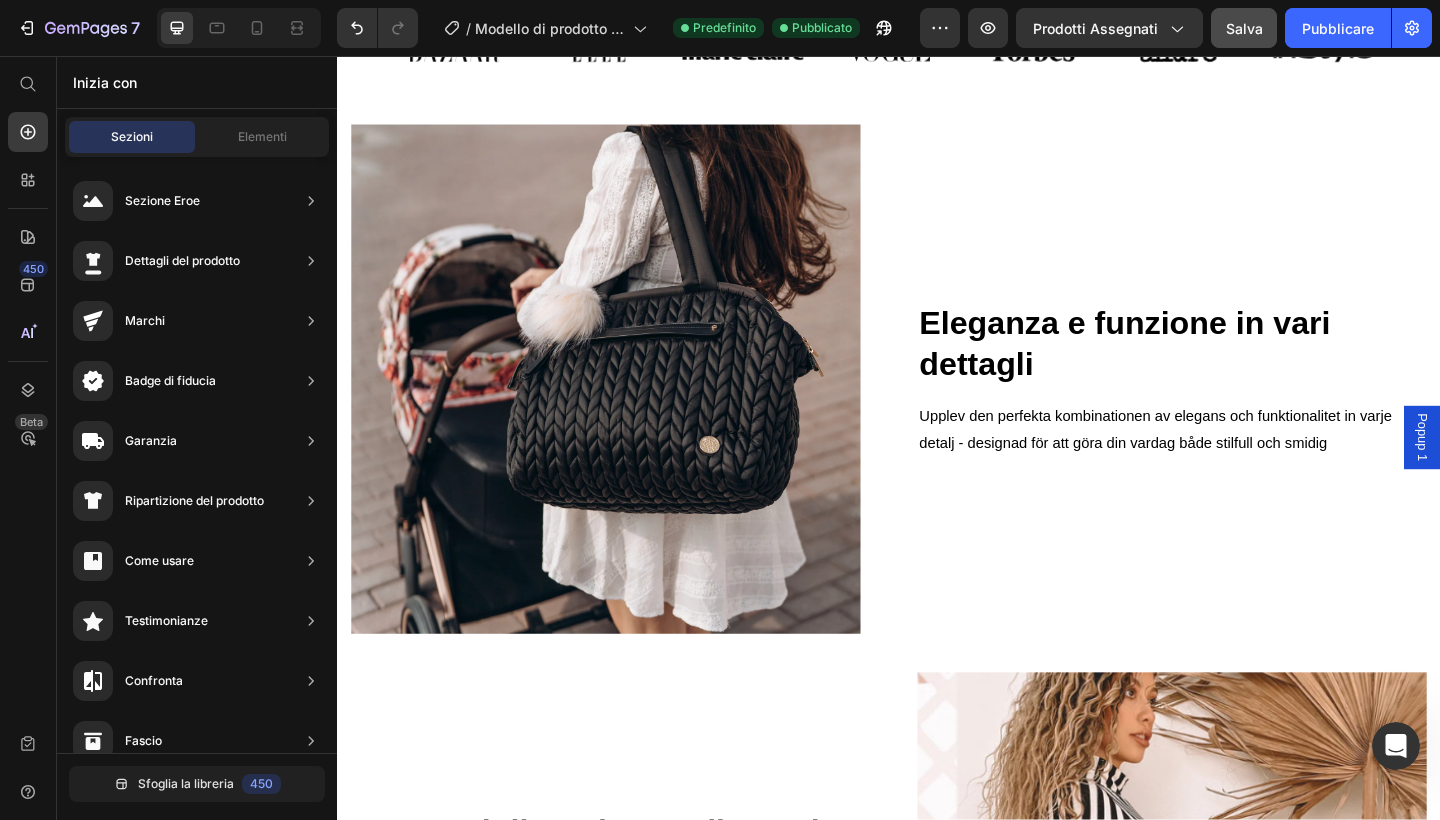 click on "Popup 1" at bounding box center [1517, 471] 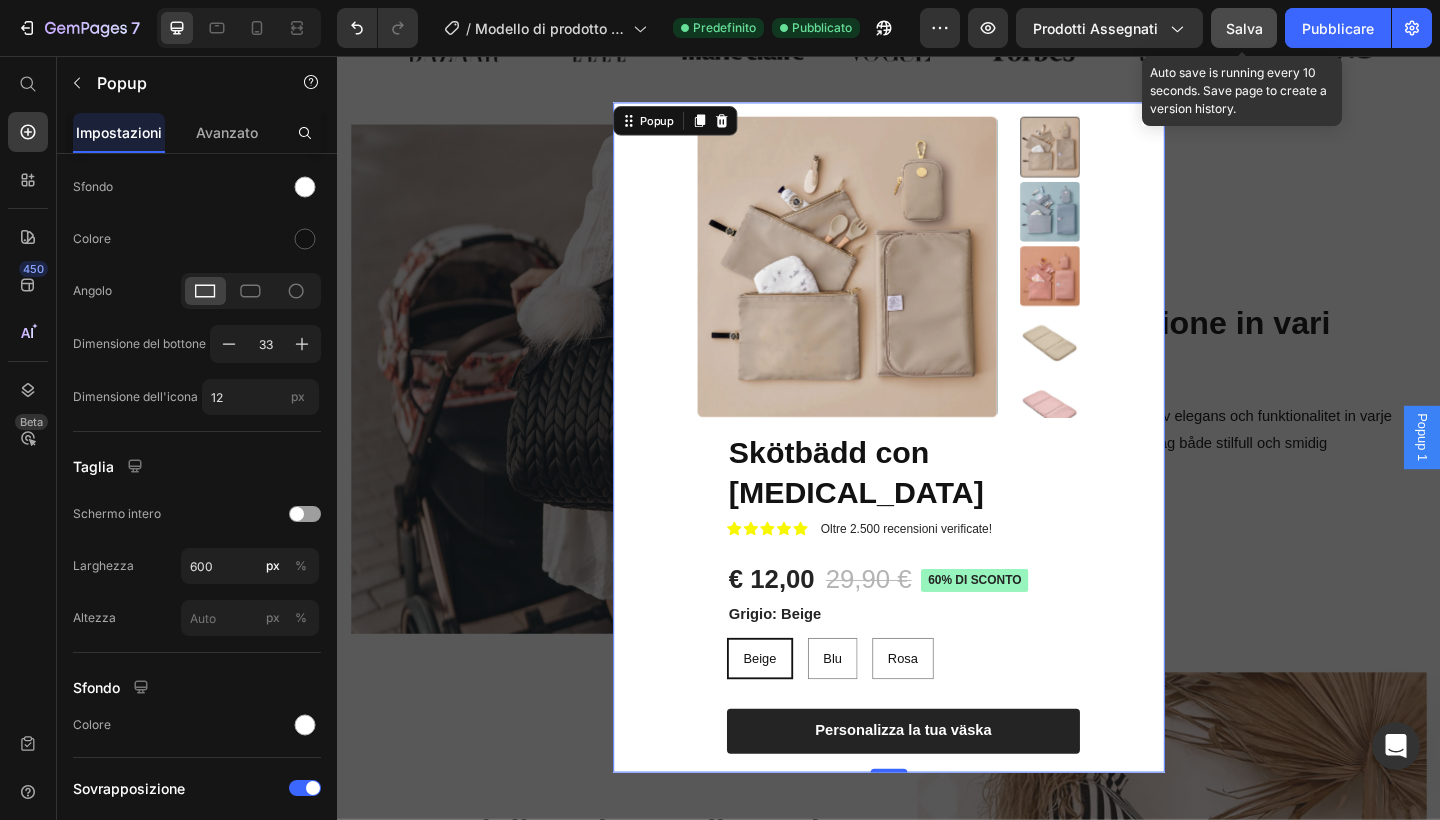 click on "Salva" 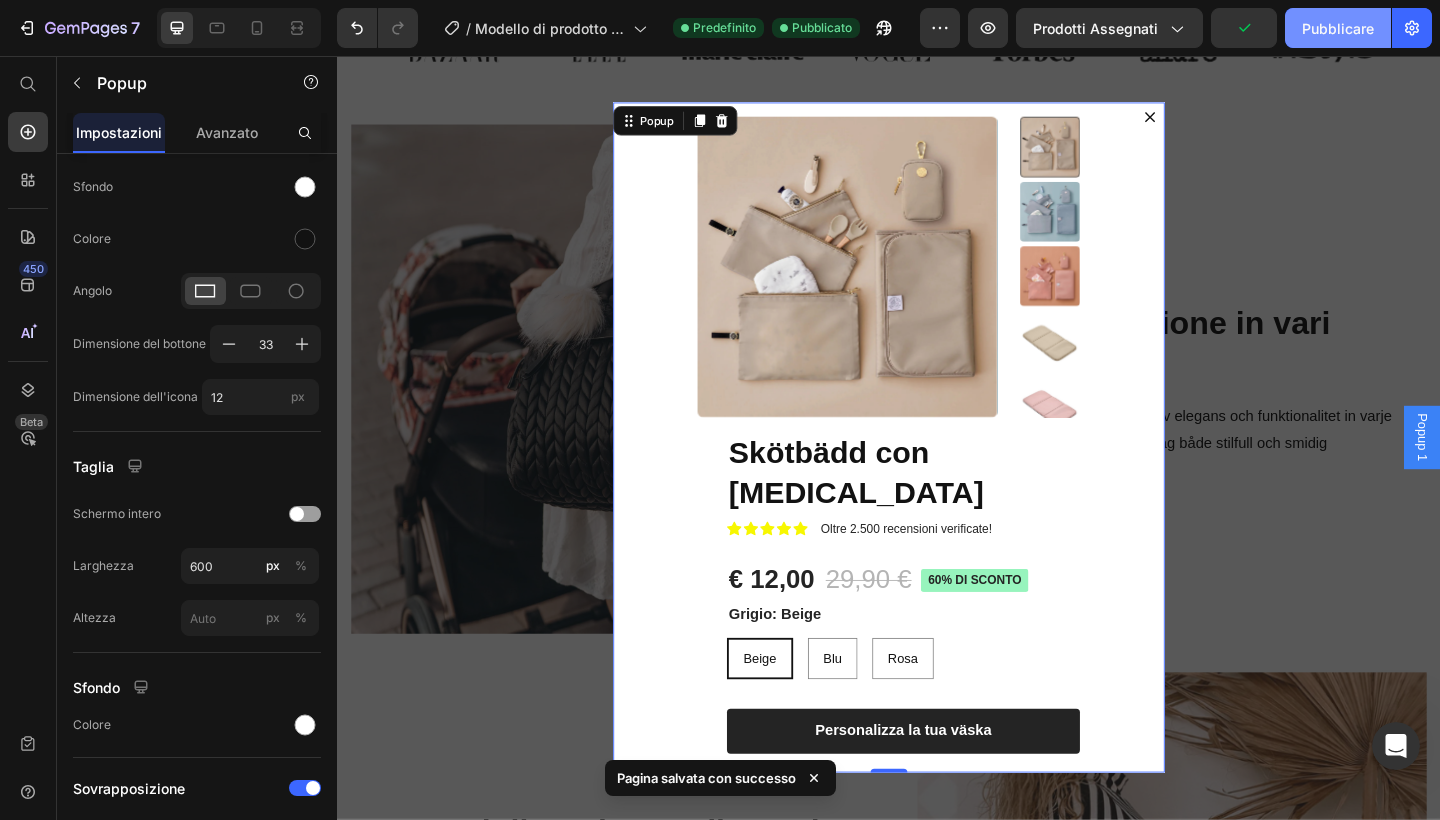 click on "Pubblicare" 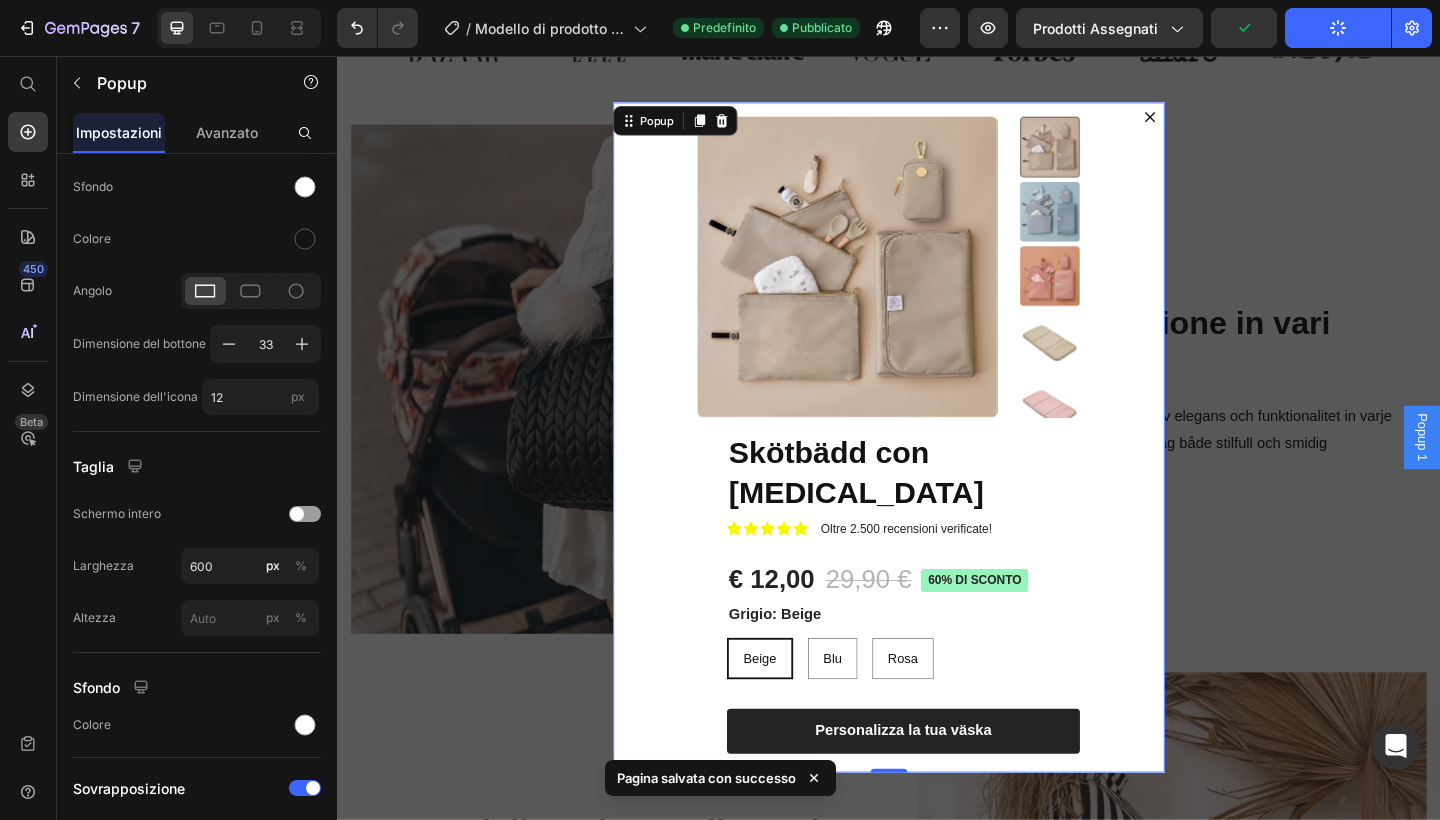 click at bounding box center [937, 471] 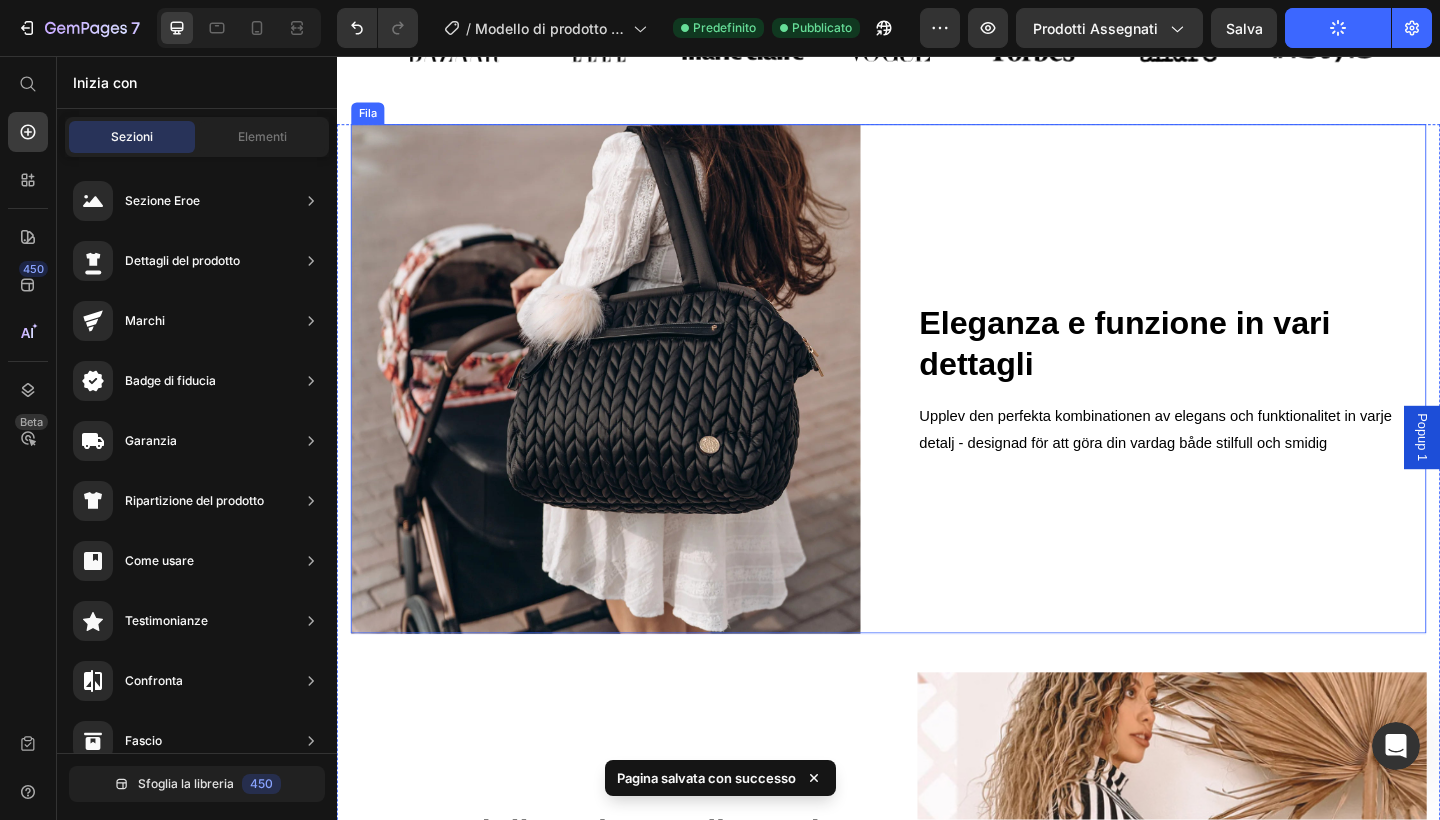 drag, startPoint x: 1507, startPoint y: 448, endPoint x: 1241, endPoint y: 284, distance: 312.4932 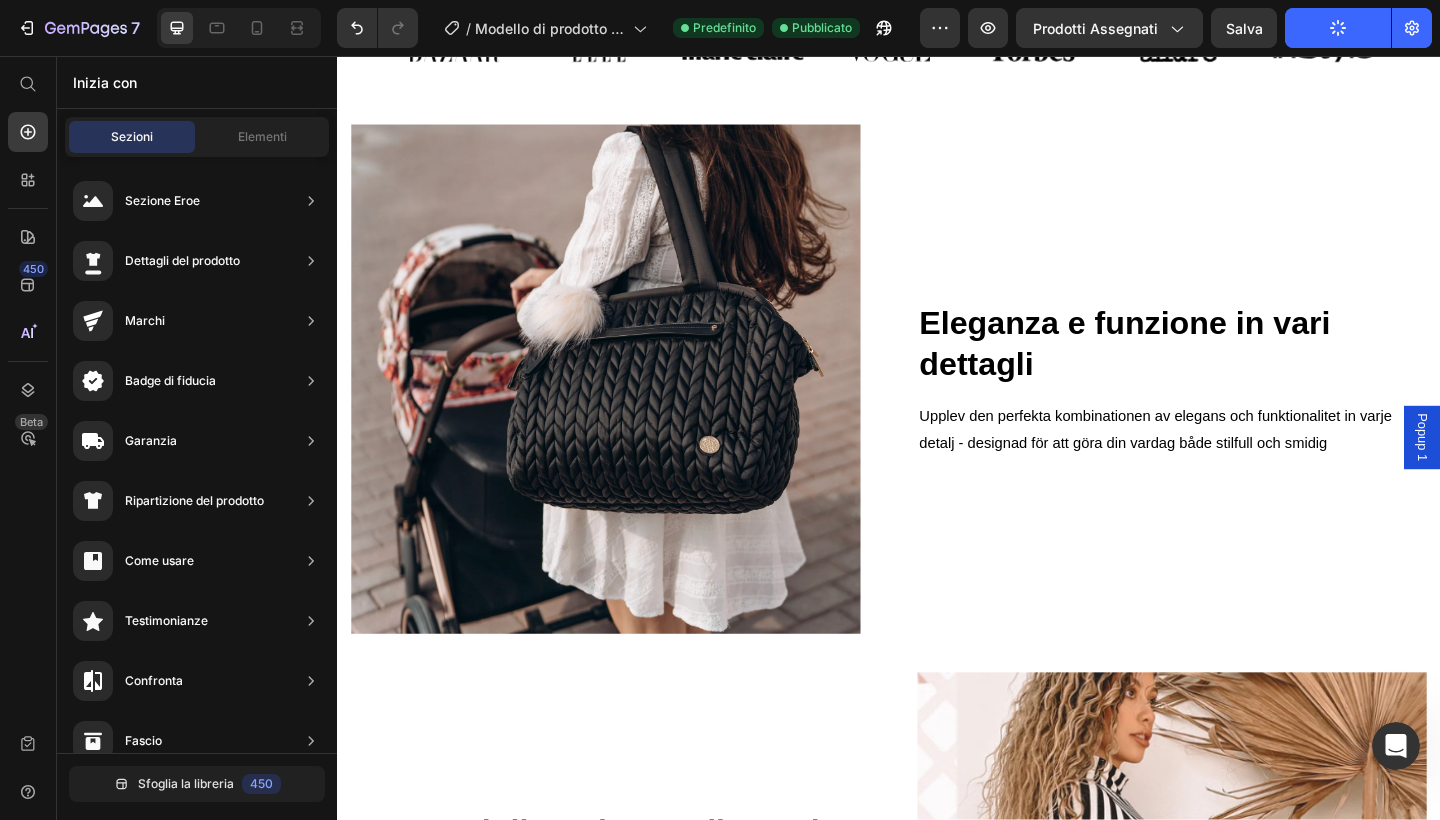 click on "Popup 1" at bounding box center [1517, 471] 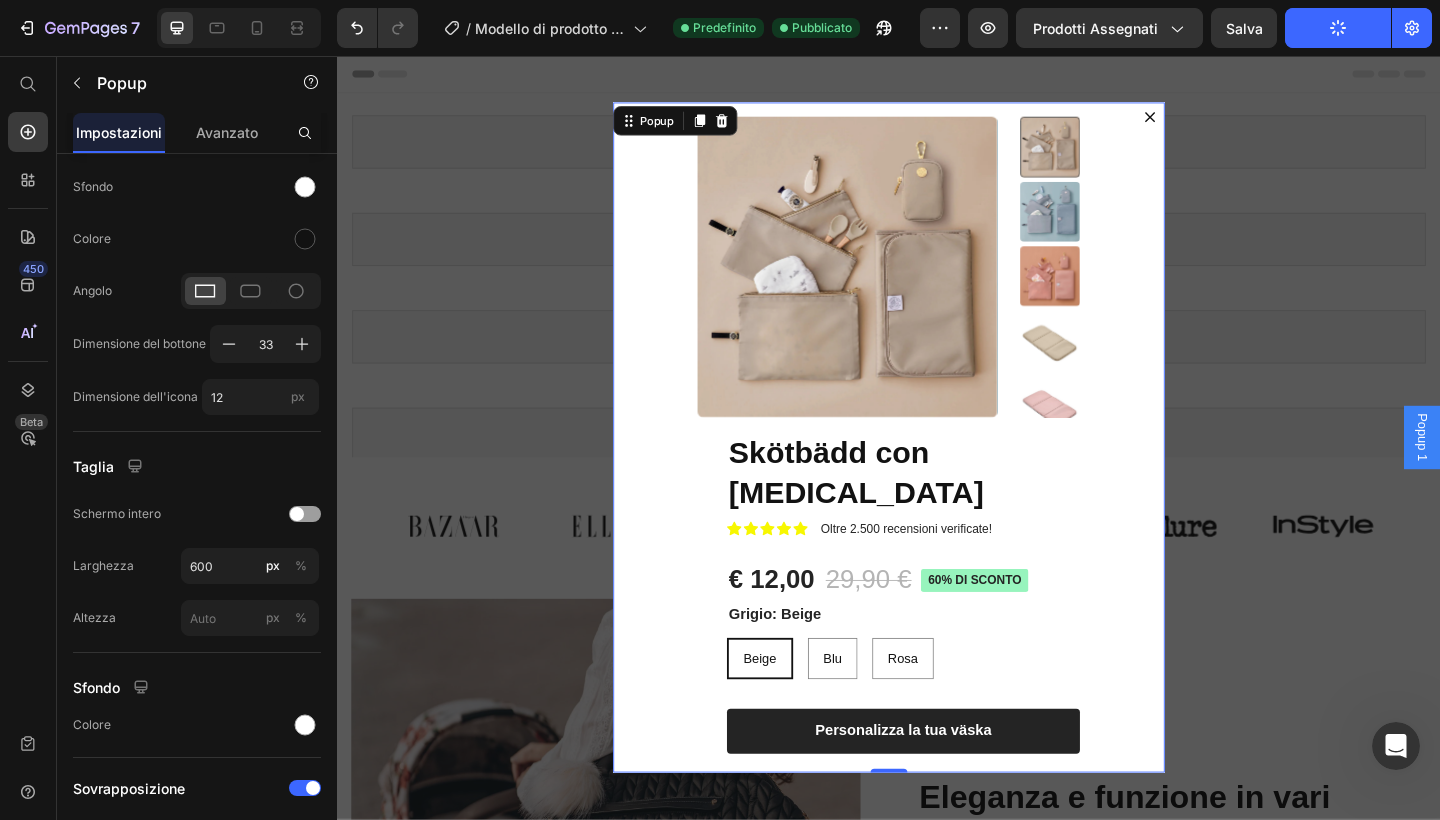 scroll, scrollTop: 0, scrollLeft: 0, axis: both 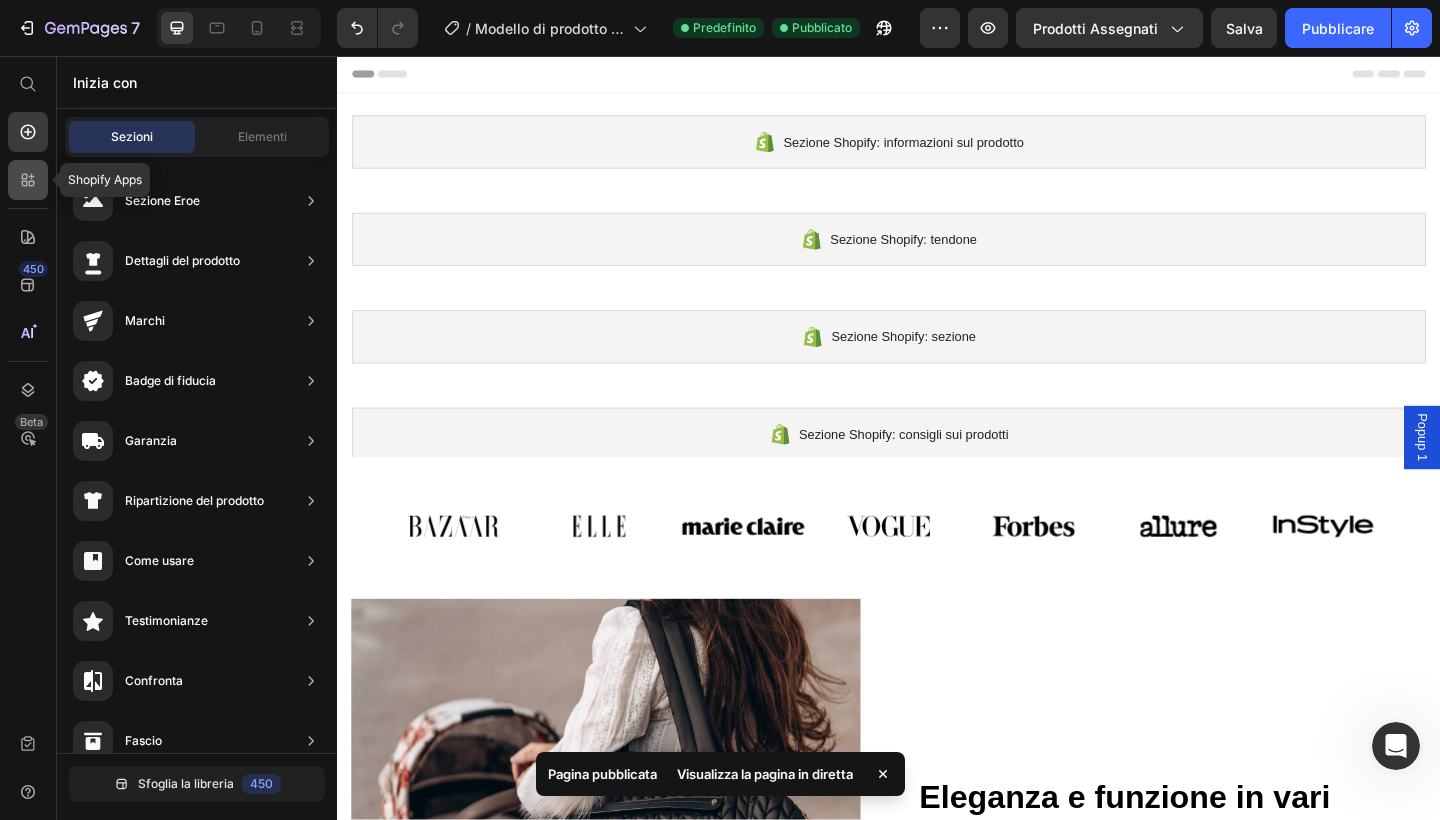 click 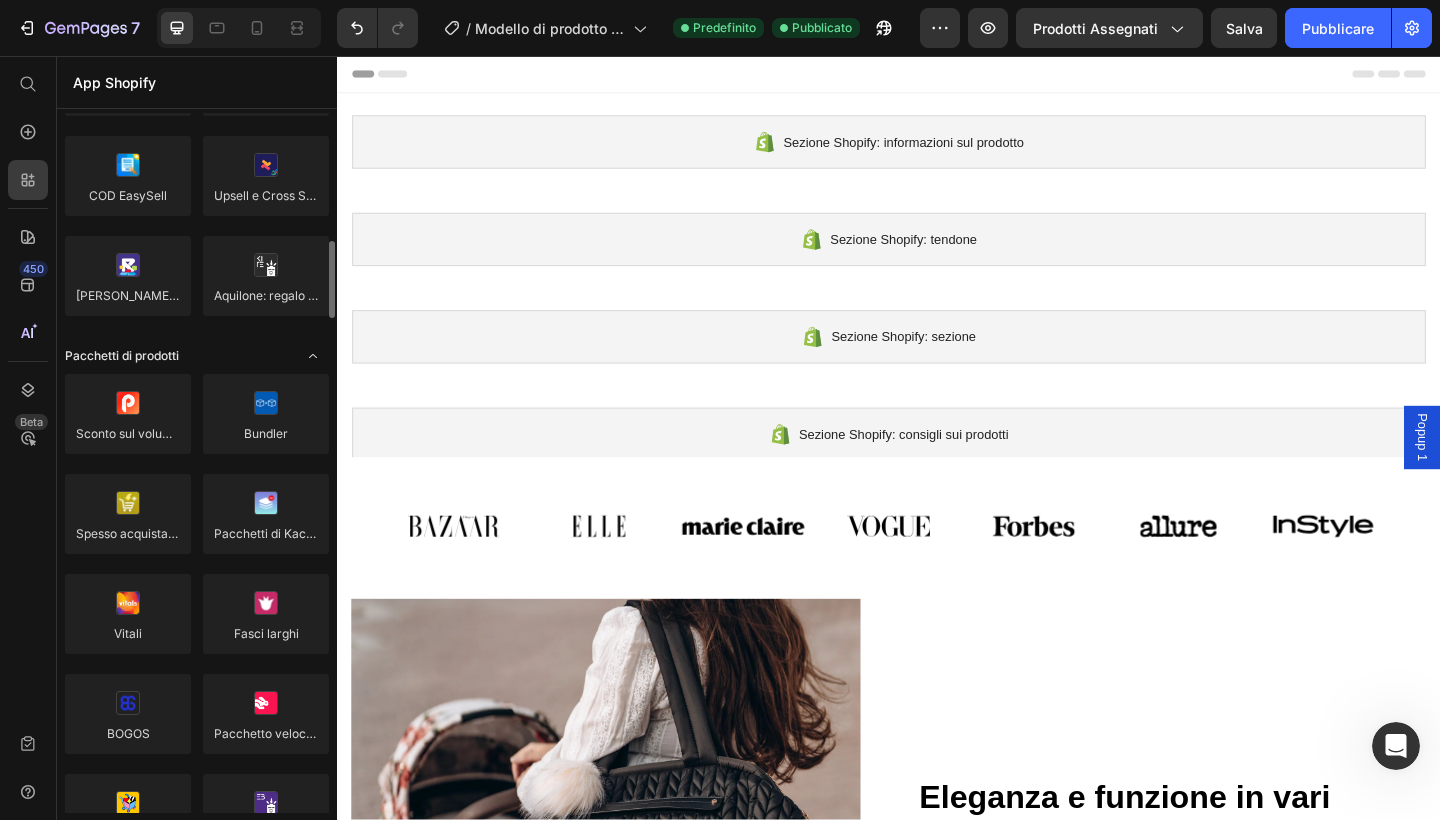 scroll, scrollTop: 1163, scrollLeft: 0, axis: vertical 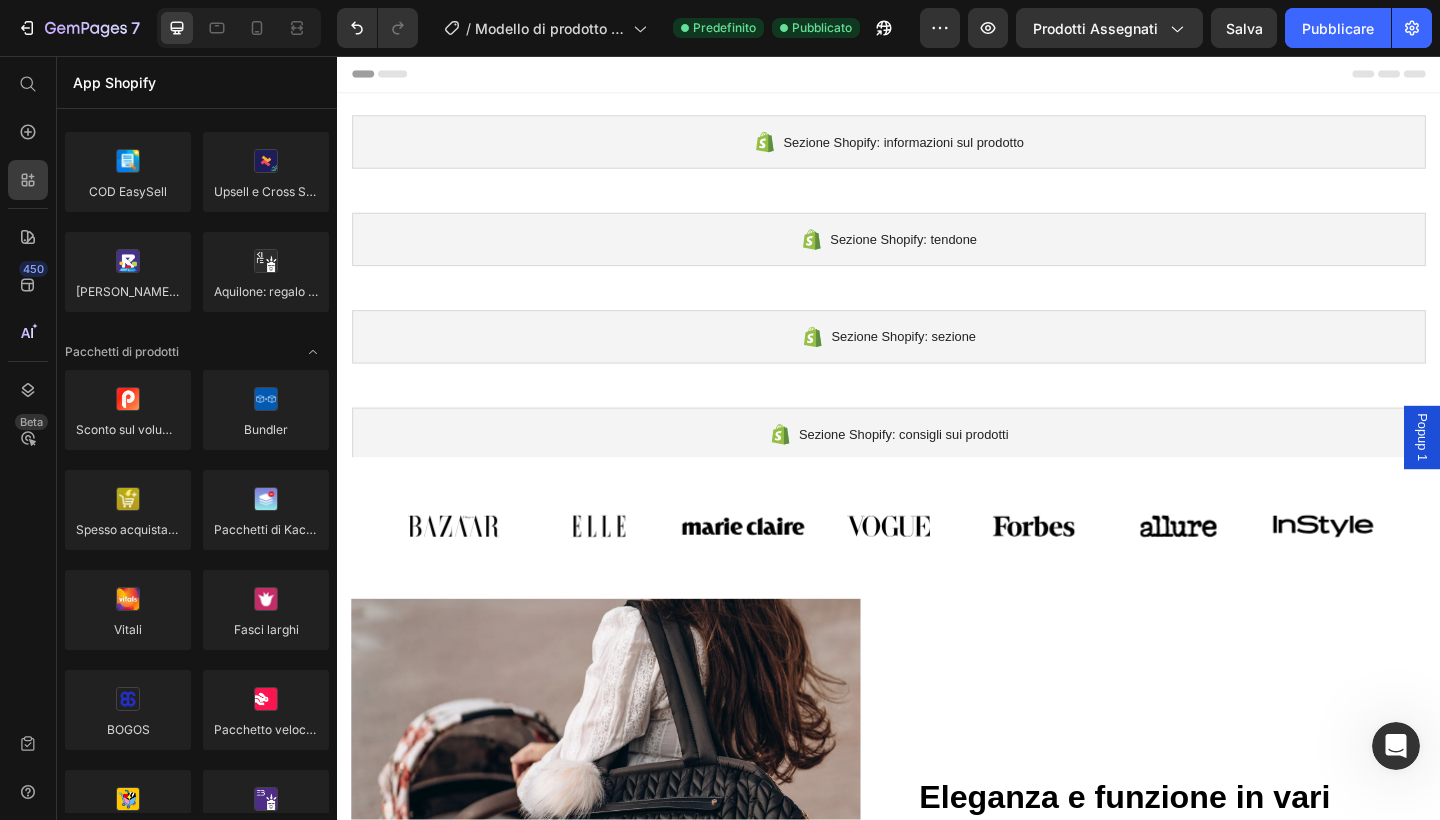 click on "Popup 1" at bounding box center [1517, 471] 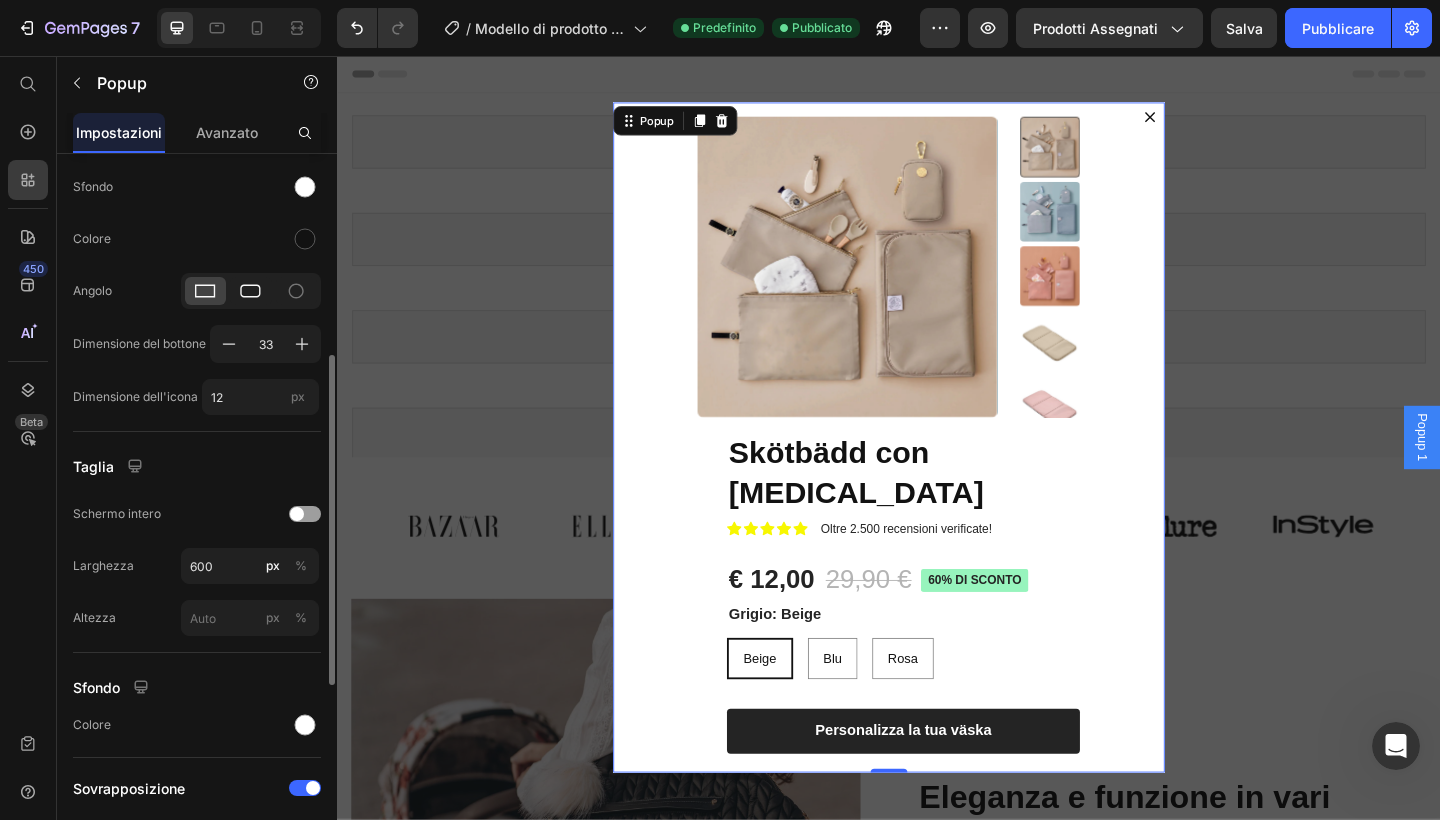 click 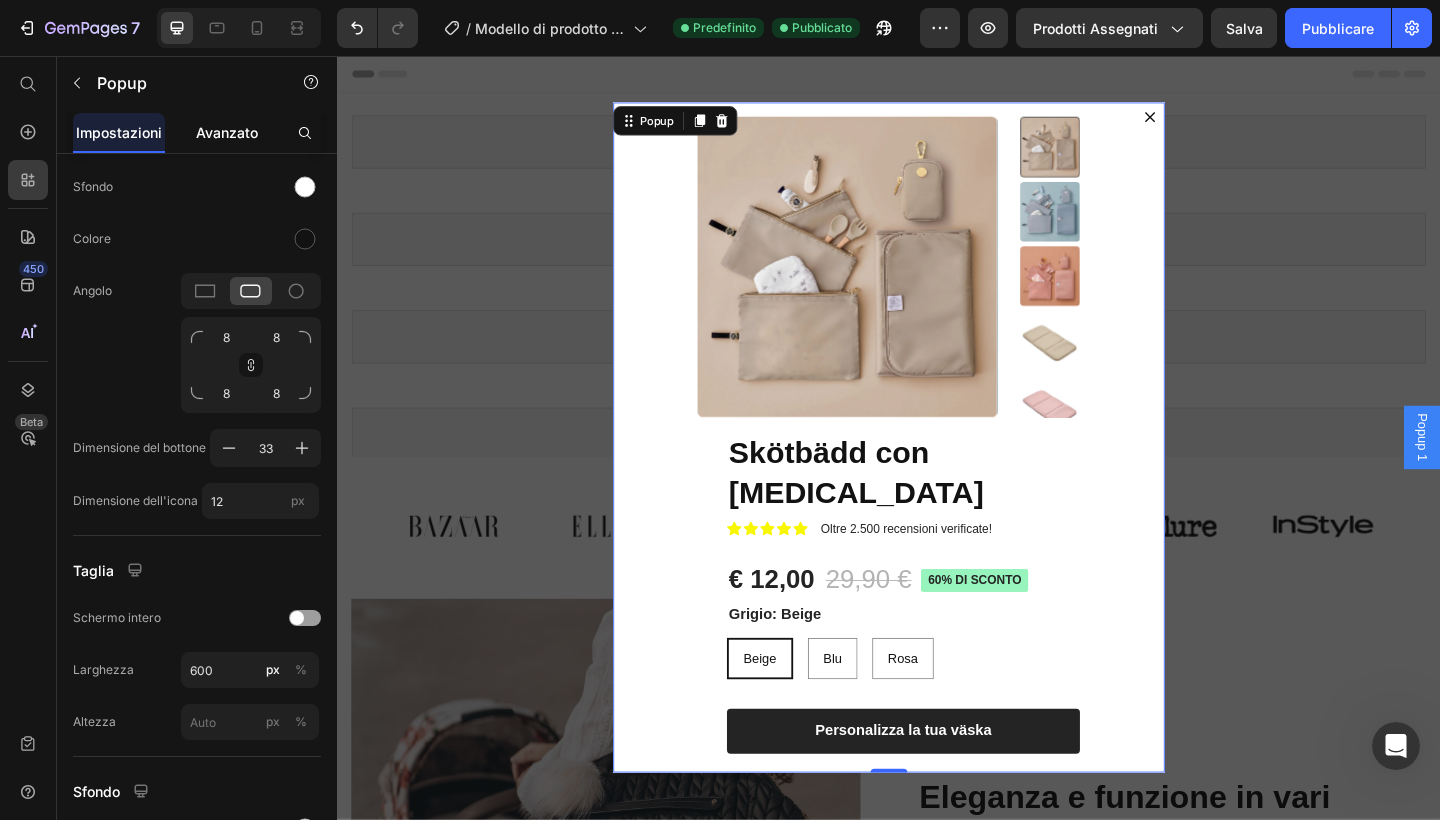 click on "Avanzato" at bounding box center (227, 132) 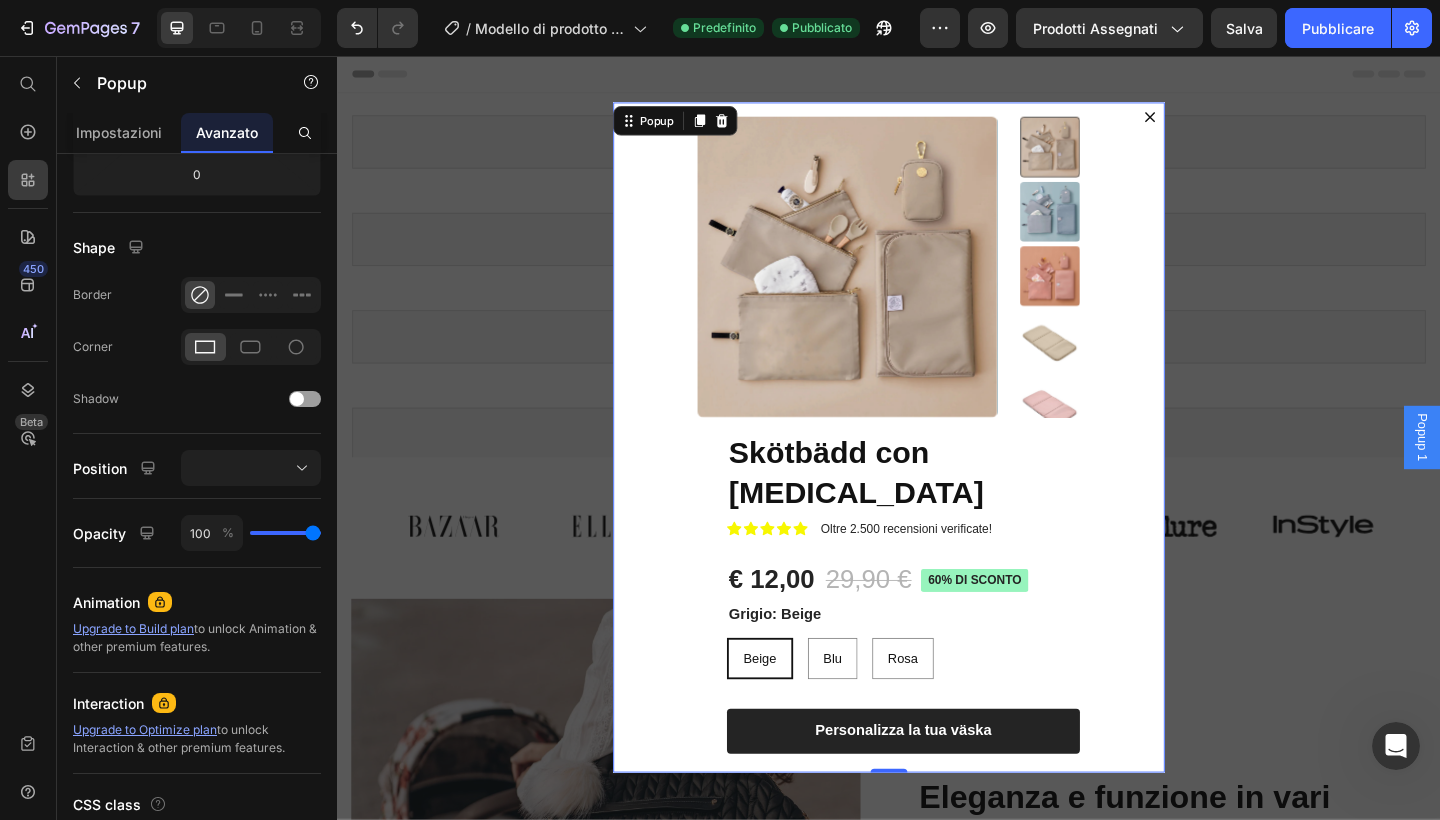 scroll, scrollTop: 0, scrollLeft: 0, axis: both 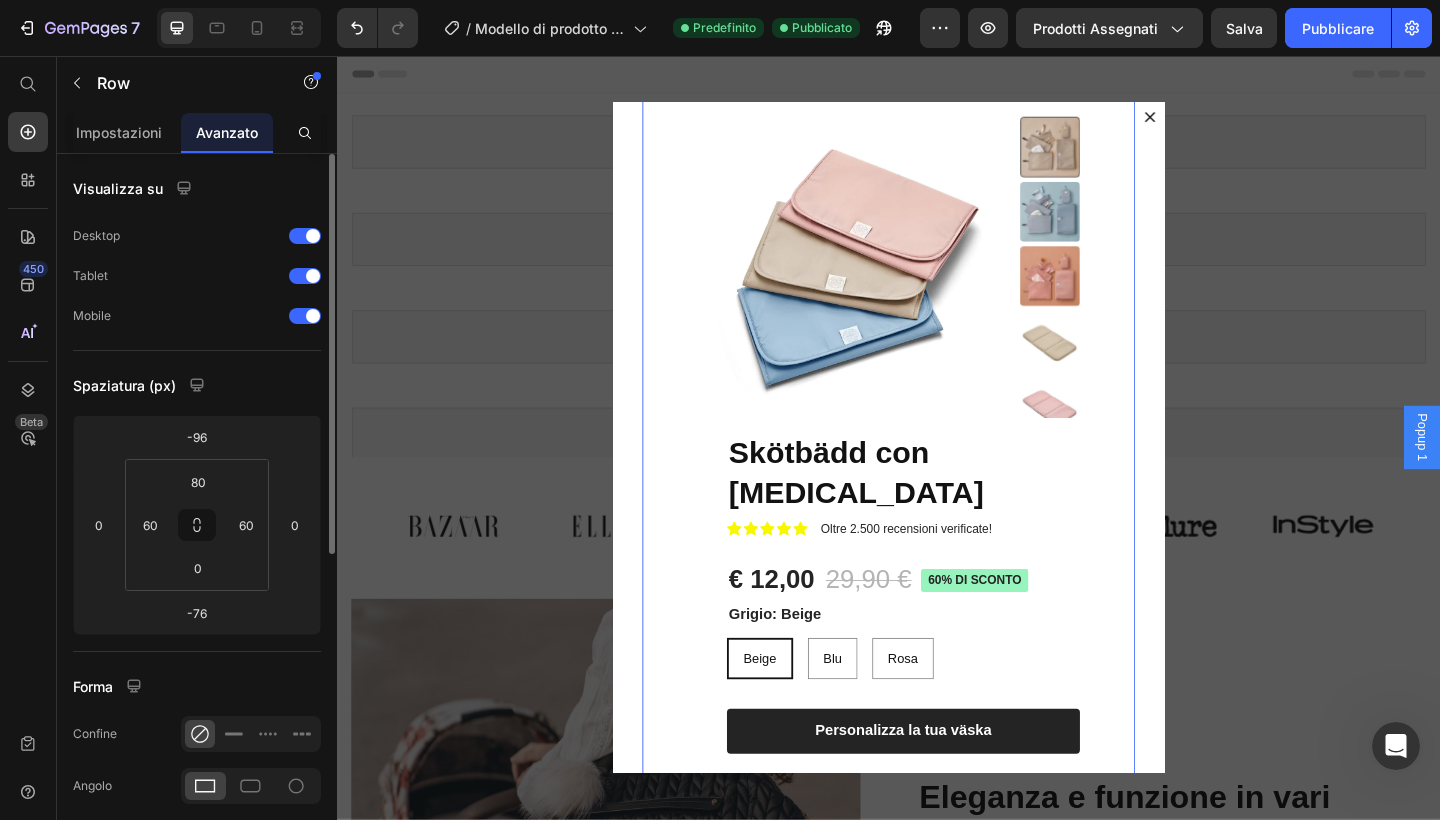 click on "Immagini del prodotto Skötbädd con memory foam Titolo del prodotto Icona Icona Icona Icona Icona Elenco delle icone Oltre 2.500 recensioni verificate! Blocco di testo Fila € 12,00 Prezzo del prodotto 29,90 € Prezzo del prodotto 60% DI SCONTO Badge del prodotto Fila Grigio: Beige Beige Beige Beige Blu Blu Blu Rosa Rosa Rosa Varianti e campioni di prodotti 1 Product Quantity Row Personalizza la tua väska Aggiungi al carrello Fila Fila Prodotto Fila" at bounding box center (937, 461) 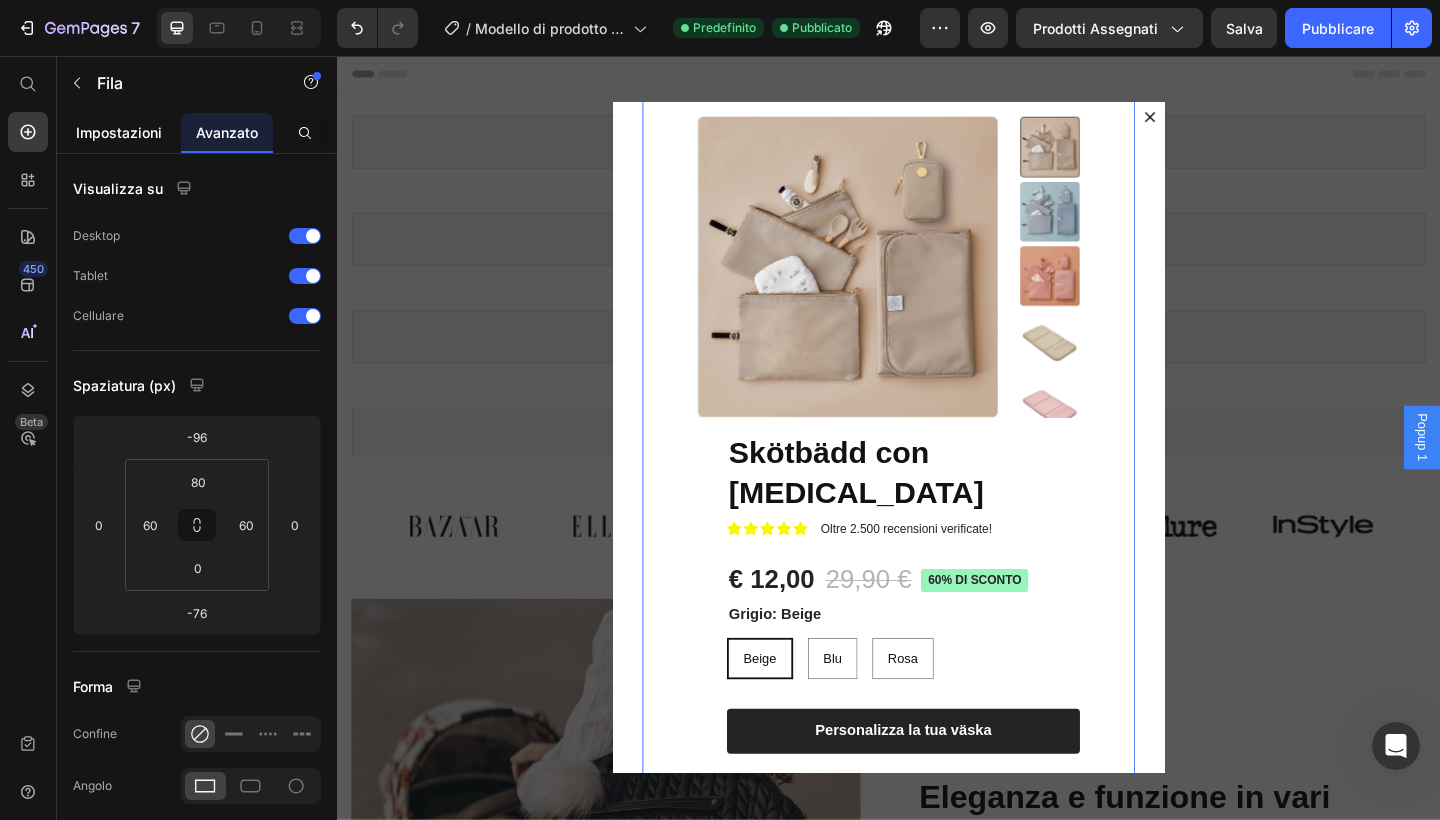 click on "Impostazioni" at bounding box center [119, 132] 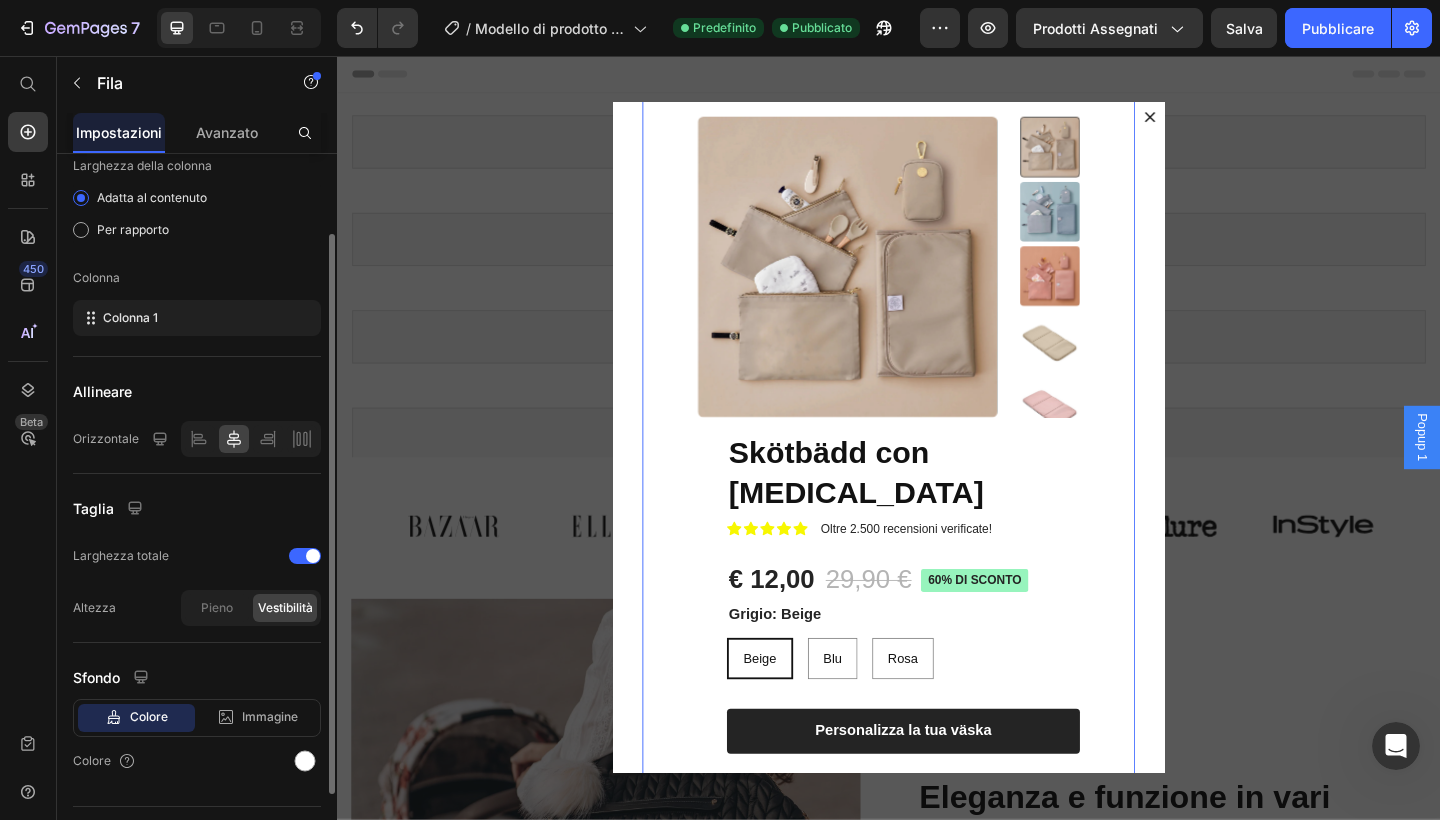 scroll, scrollTop: 210, scrollLeft: 0, axis: vertical 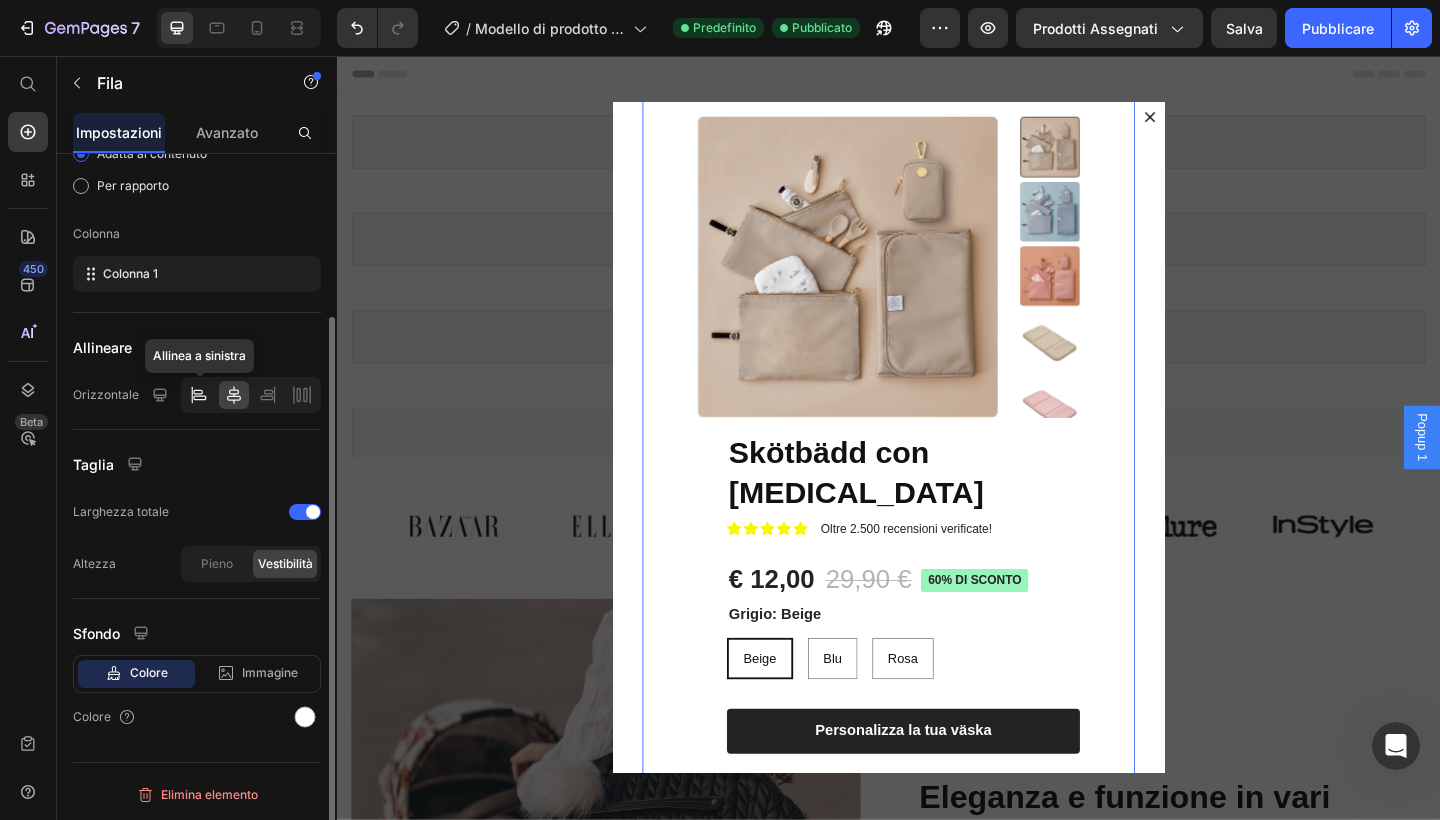 click 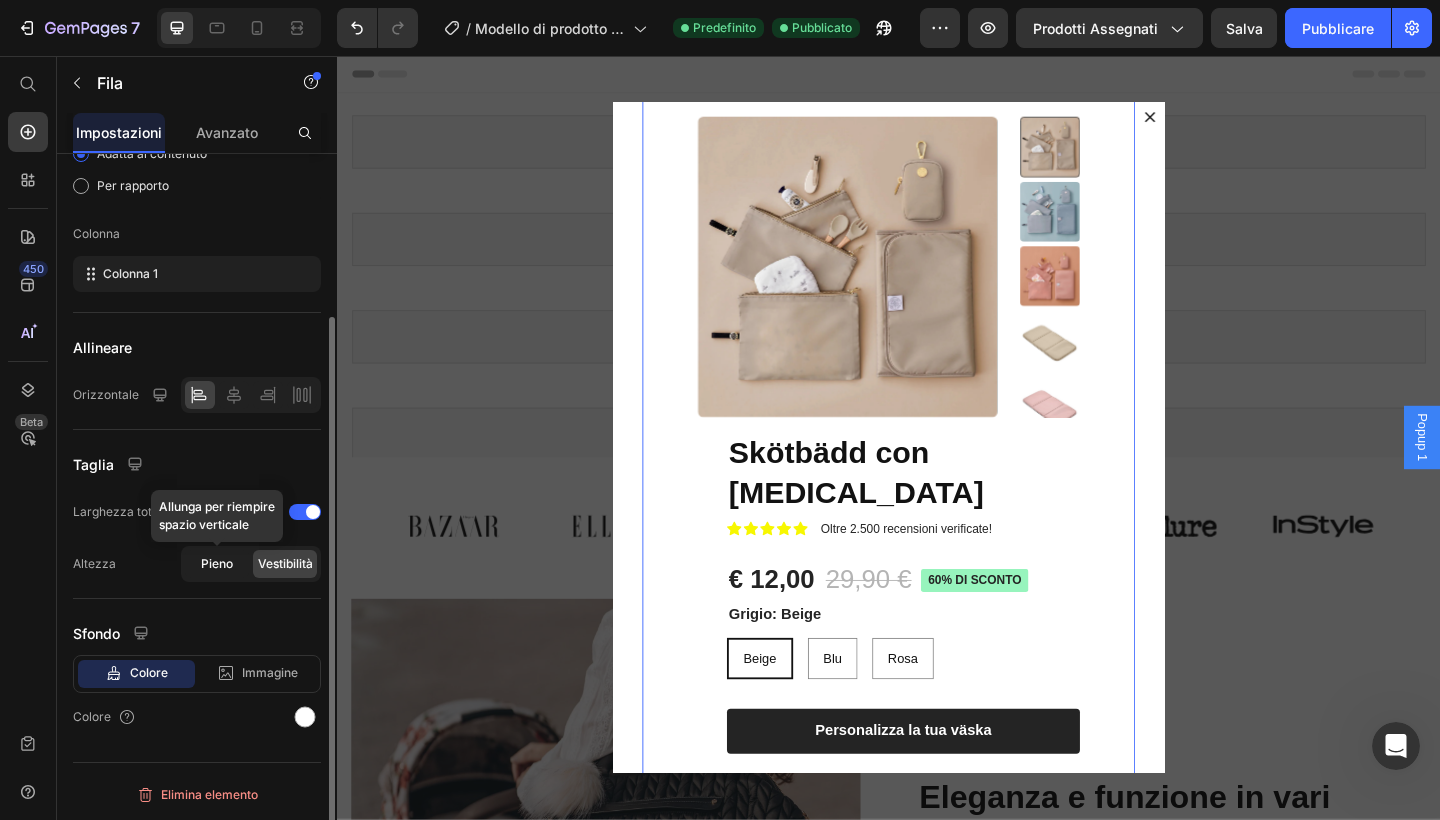 click on "Pieno" 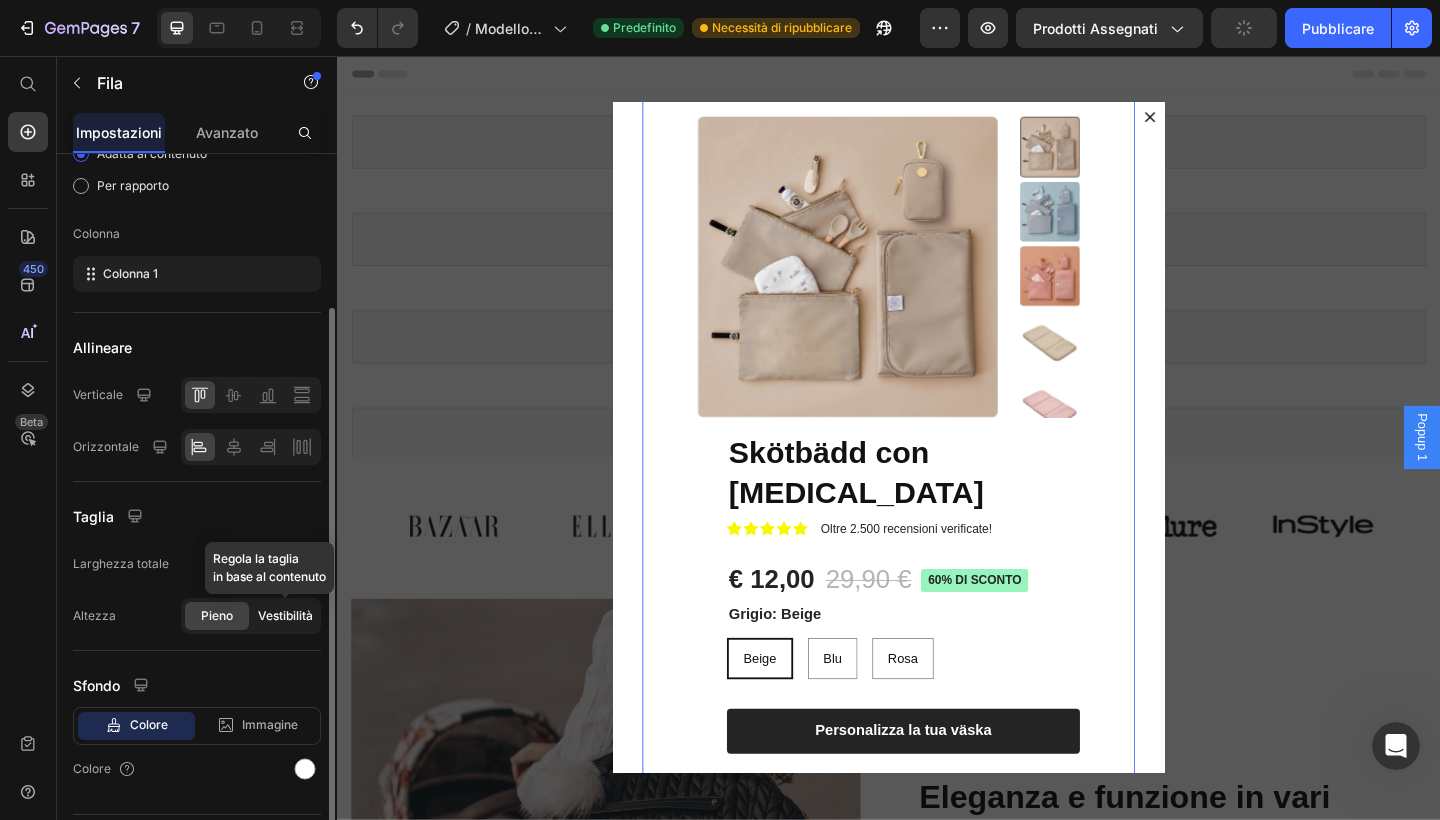 click on "Vestibilità" 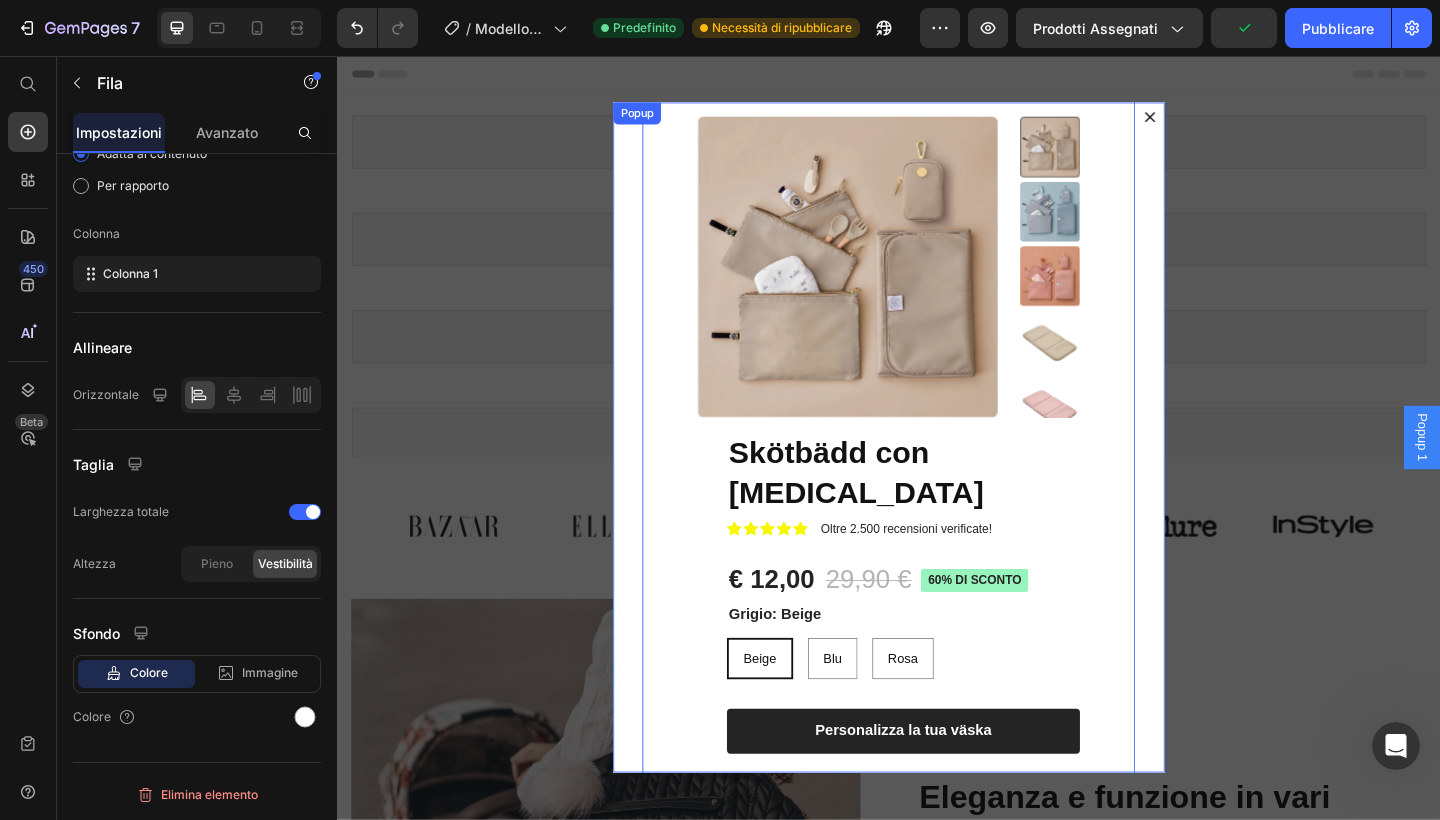 click on "Immagini del prodotto Skötbädd con memory foam Titolo del prodotto Icona Icona Icona Icona Icona Elenco delle icone Oltre 2.500 recensioni verificate! Blocco di testo Fila € 12,00 Prezzo del prodotto 29,90 € Prezzo del prodotto 60% DI SCONTO Badge del prodotto Fila Grigio: Beige Beige Beige Beige Blu Blu Blu Rosa Rosa Rosa Varianti e campioni di prodotti 1 Product Quantity Row Personalizza la tua väska Aggiungi al carrello Fila Fila Prodotto Fila   -76" at bounding box center [937, 471] 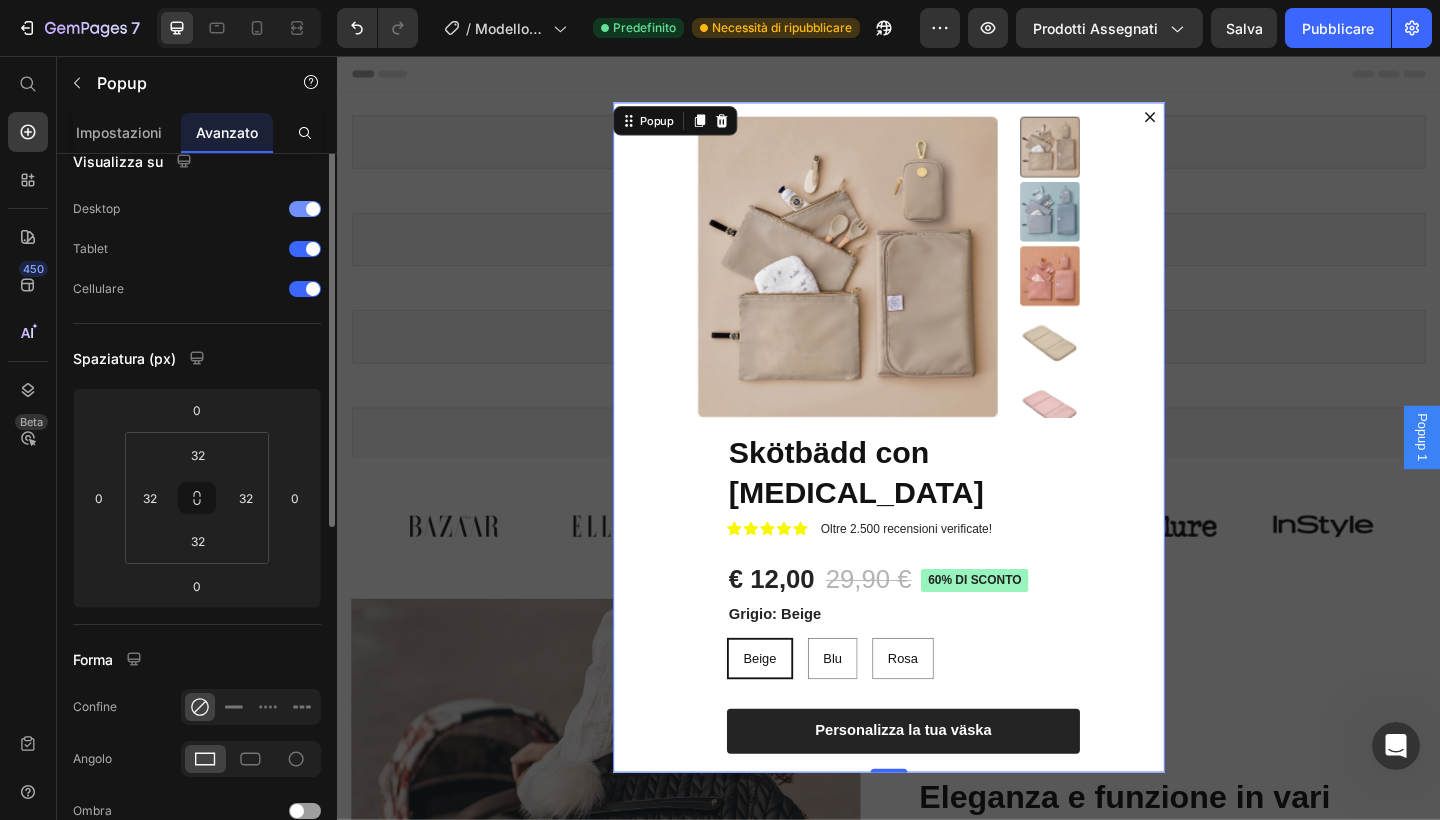 scroll, scrollTop: 0, scrollLeft: 0, axis: both 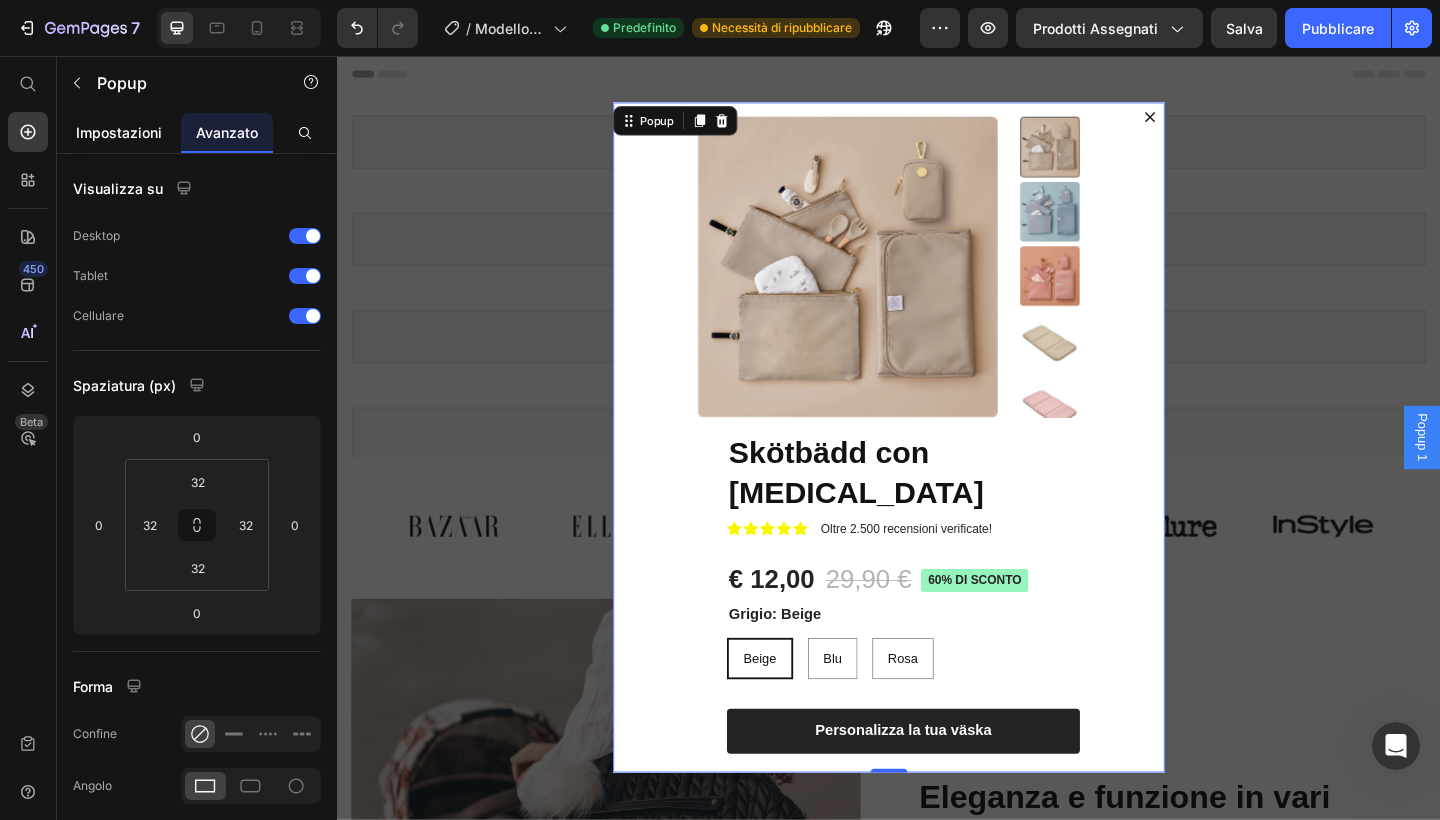 click on "Impostazioni" at bounding box center (119, 132) 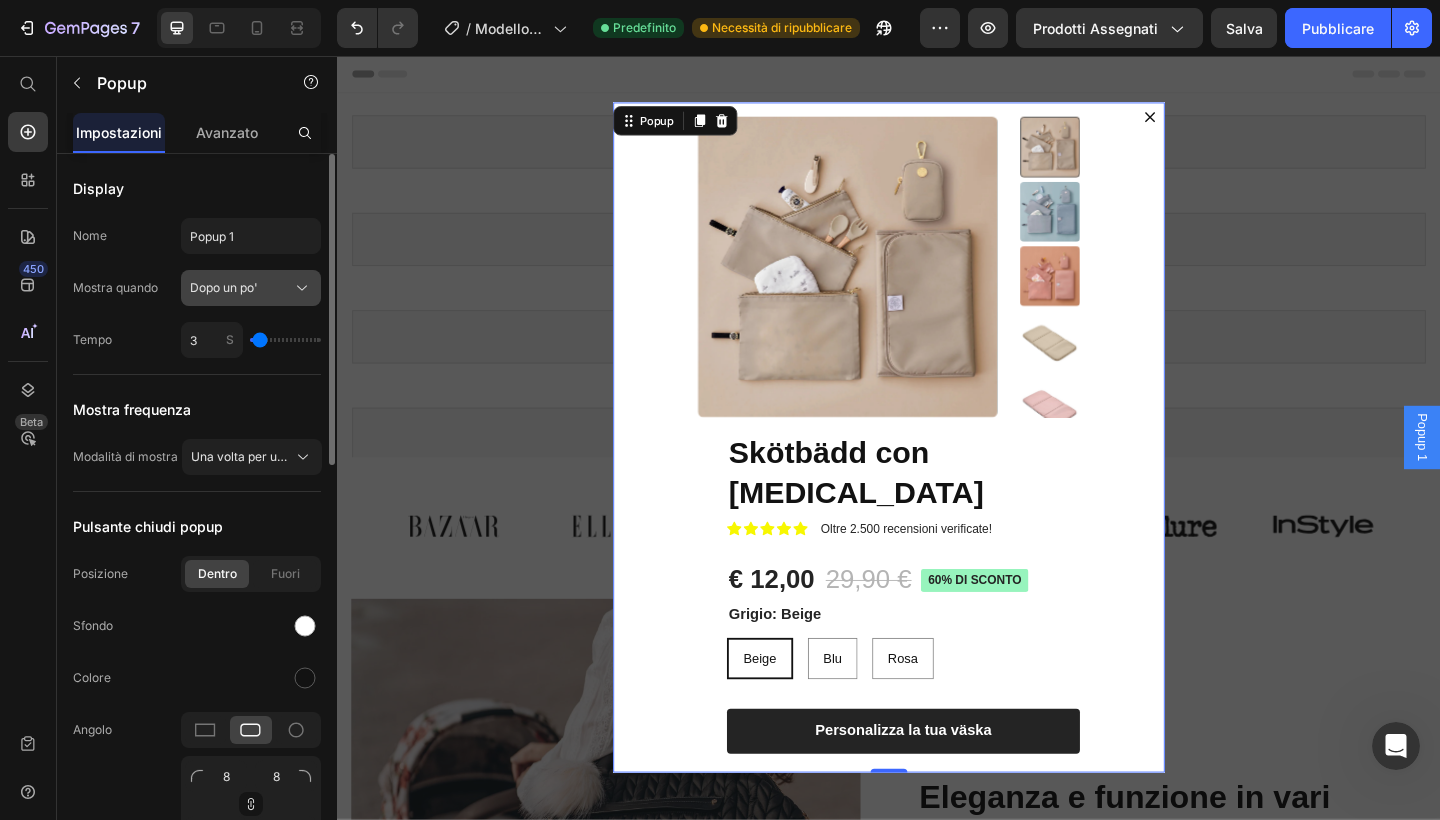 click on "Dopo un po'" at bounding box center [251, 288] 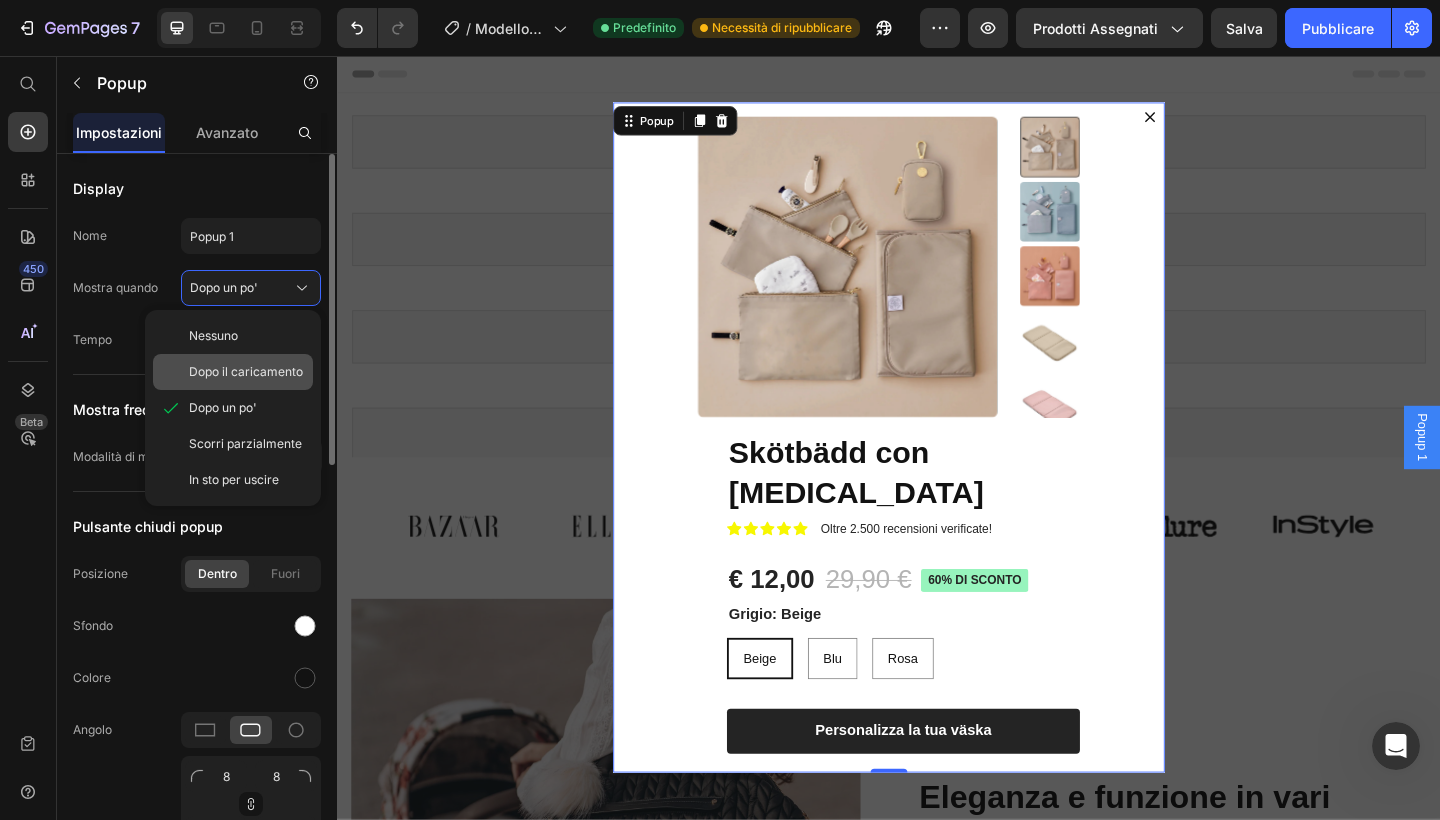 click on "Dopo il caricamento" at bounding box center (246, 372) 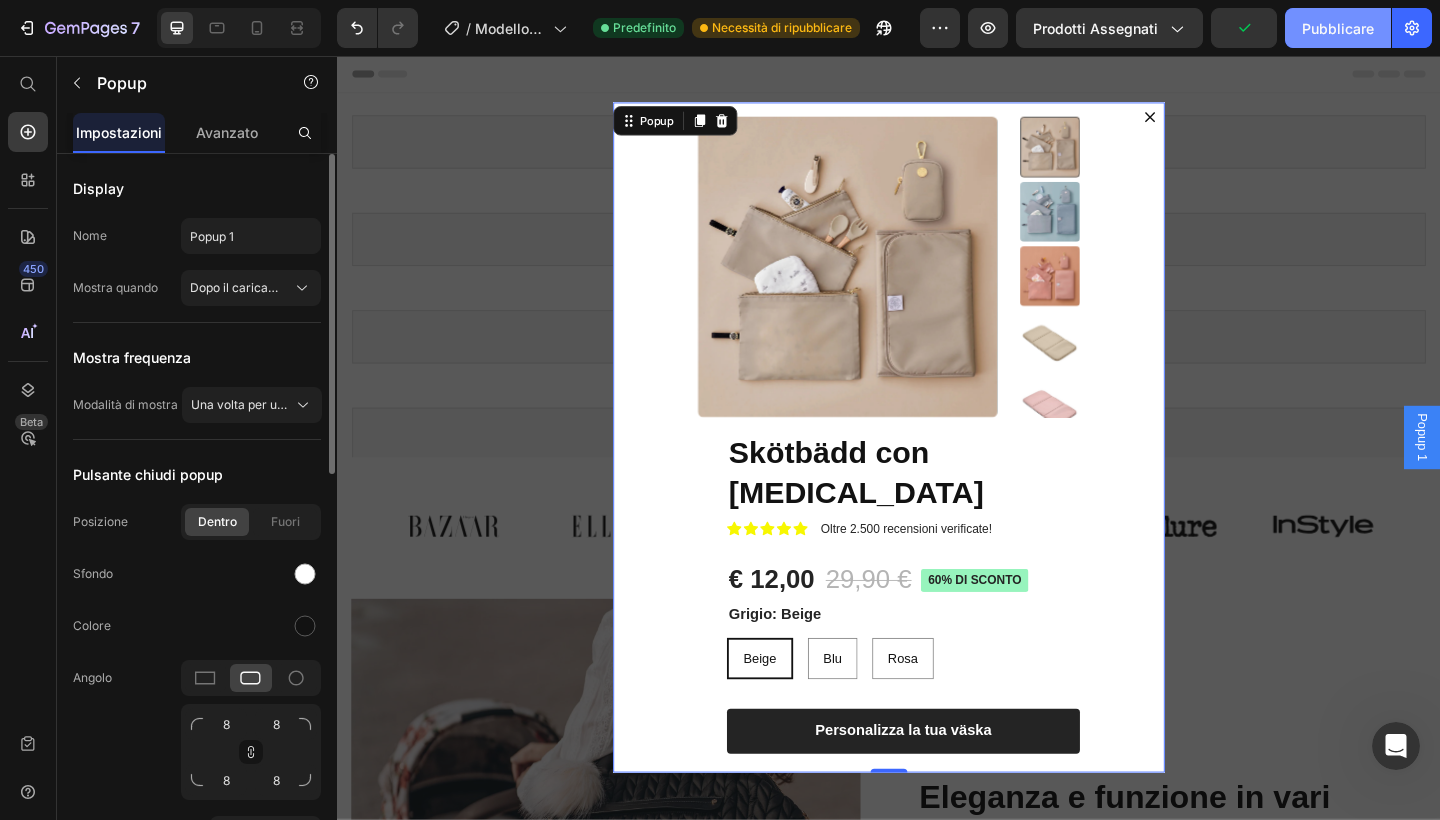 click on "Pubblicare" at bounding box center (1338, 28) 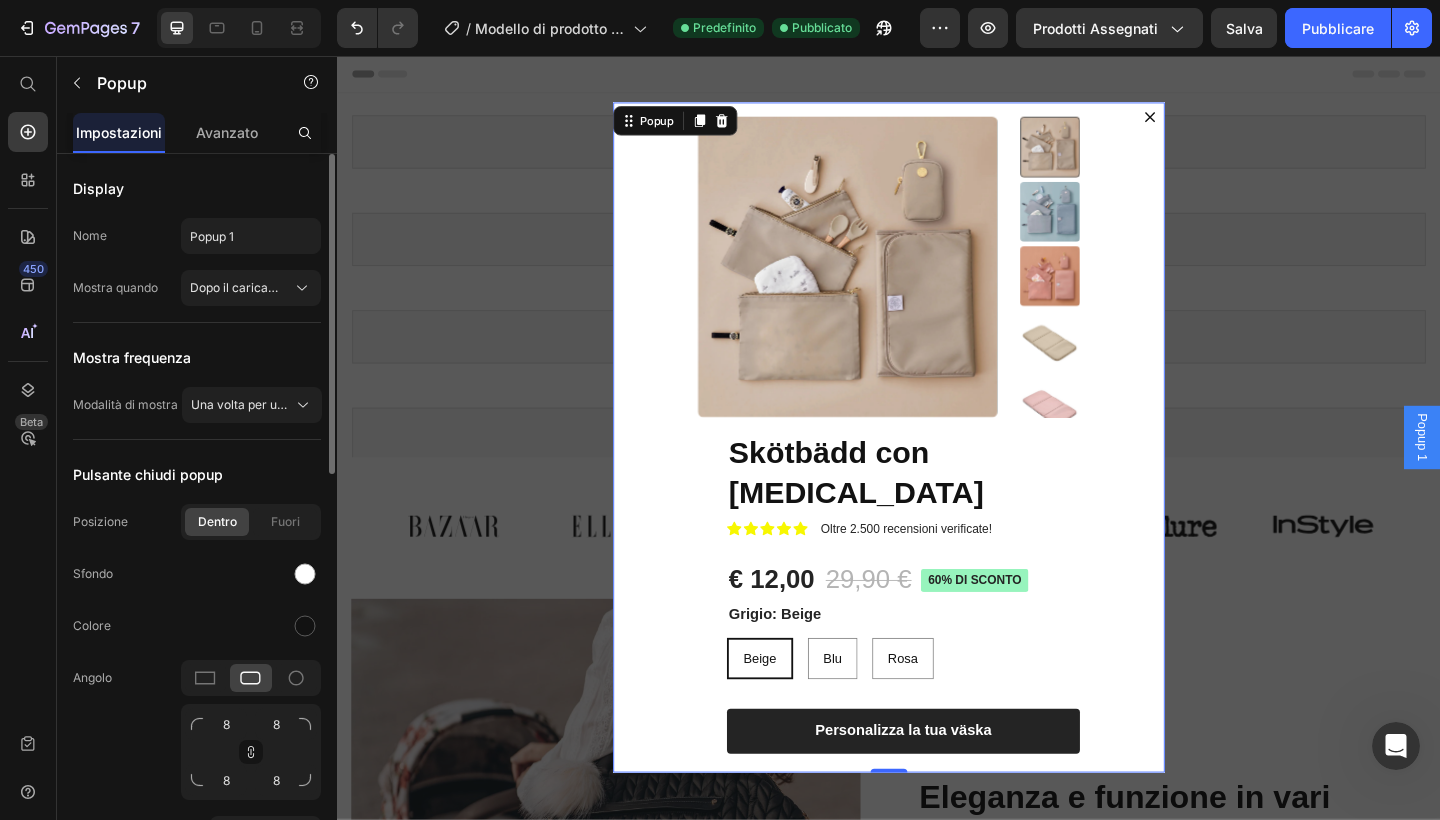 click 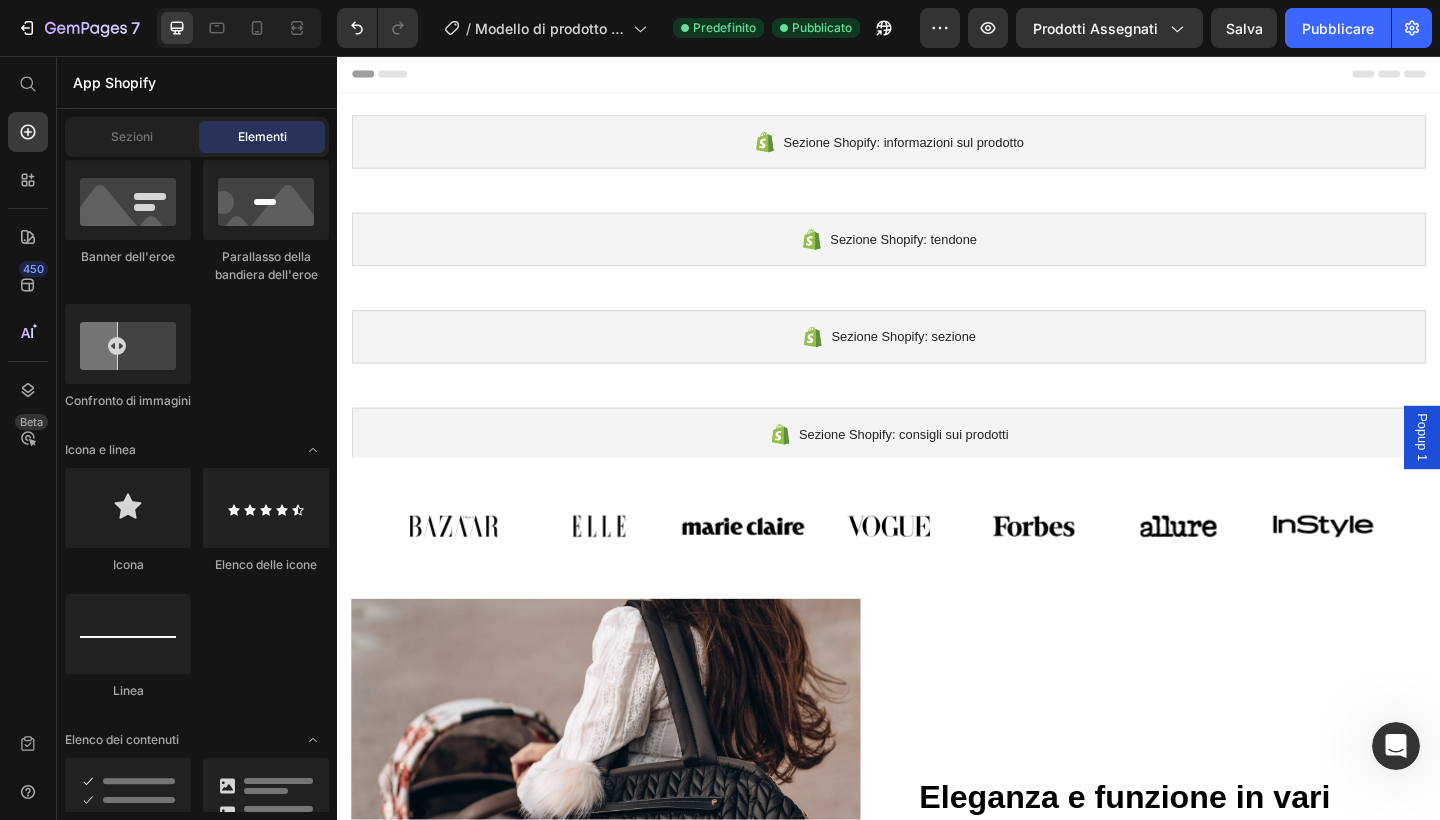 click on "Popup 1" at bounding box center [1517, 471] 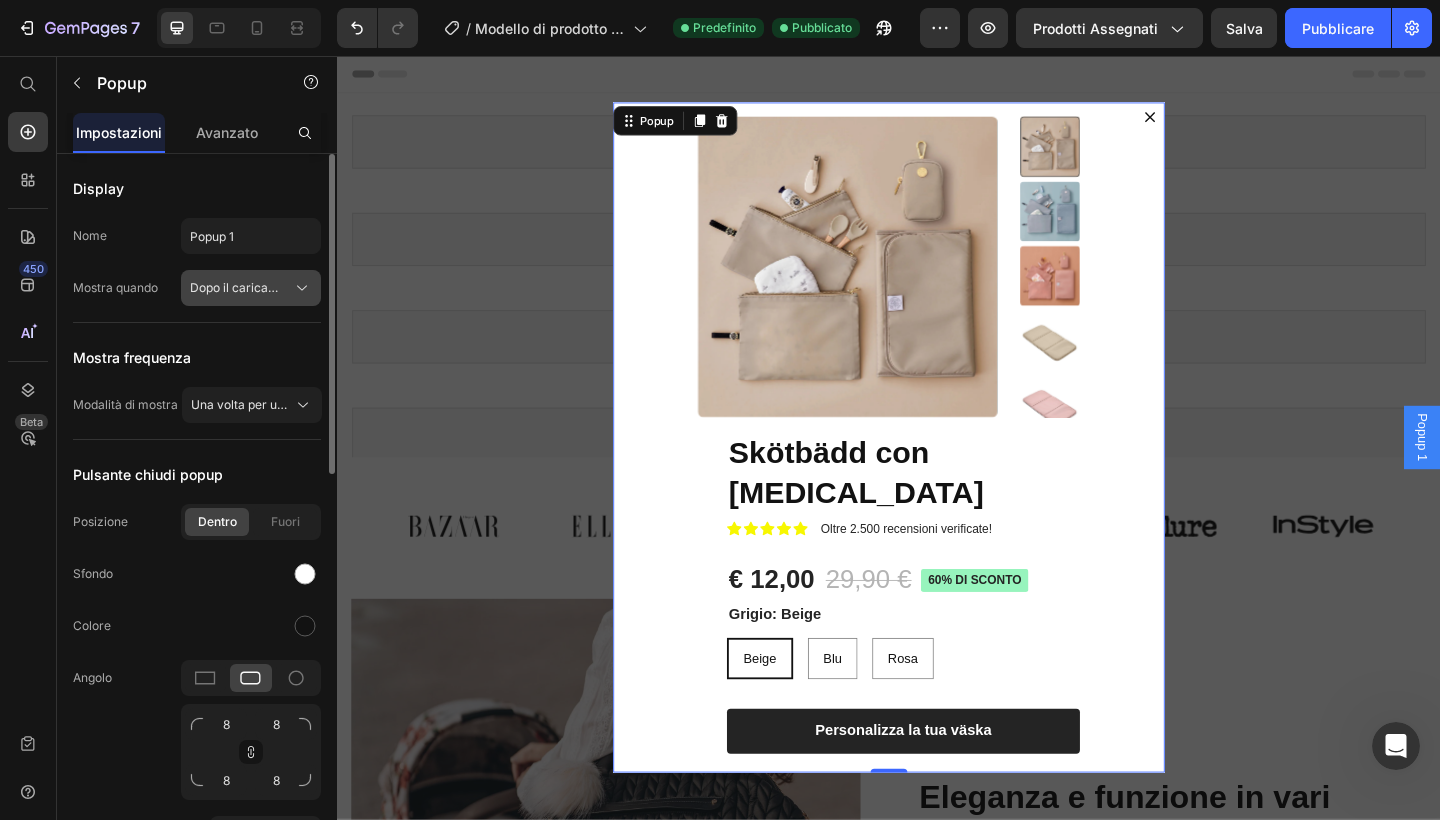 click on "Dopo il caricamento" at bounding box center (239, 288) 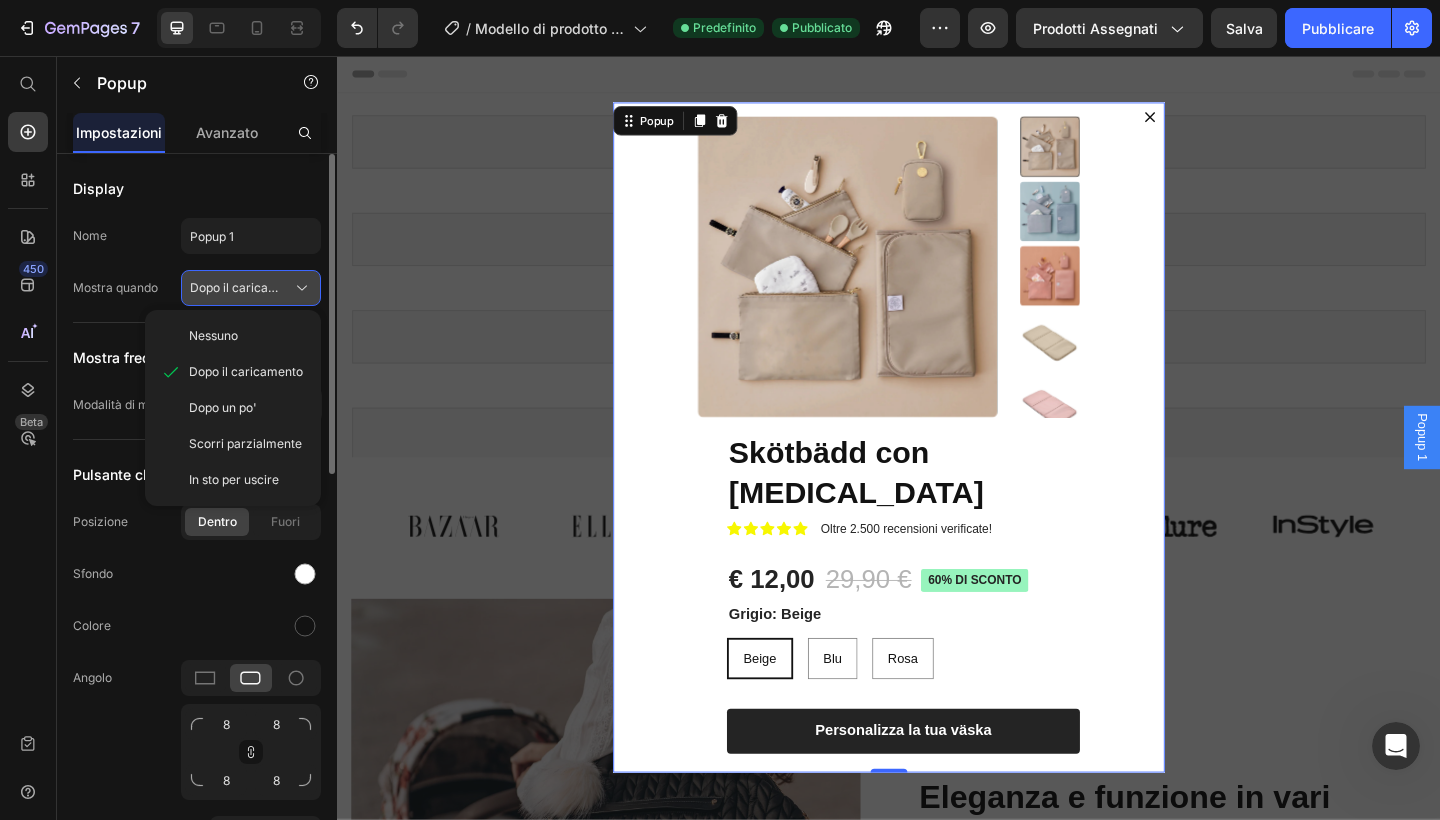 click on "Dopo il caricamento" at bounding box center [239, 288] 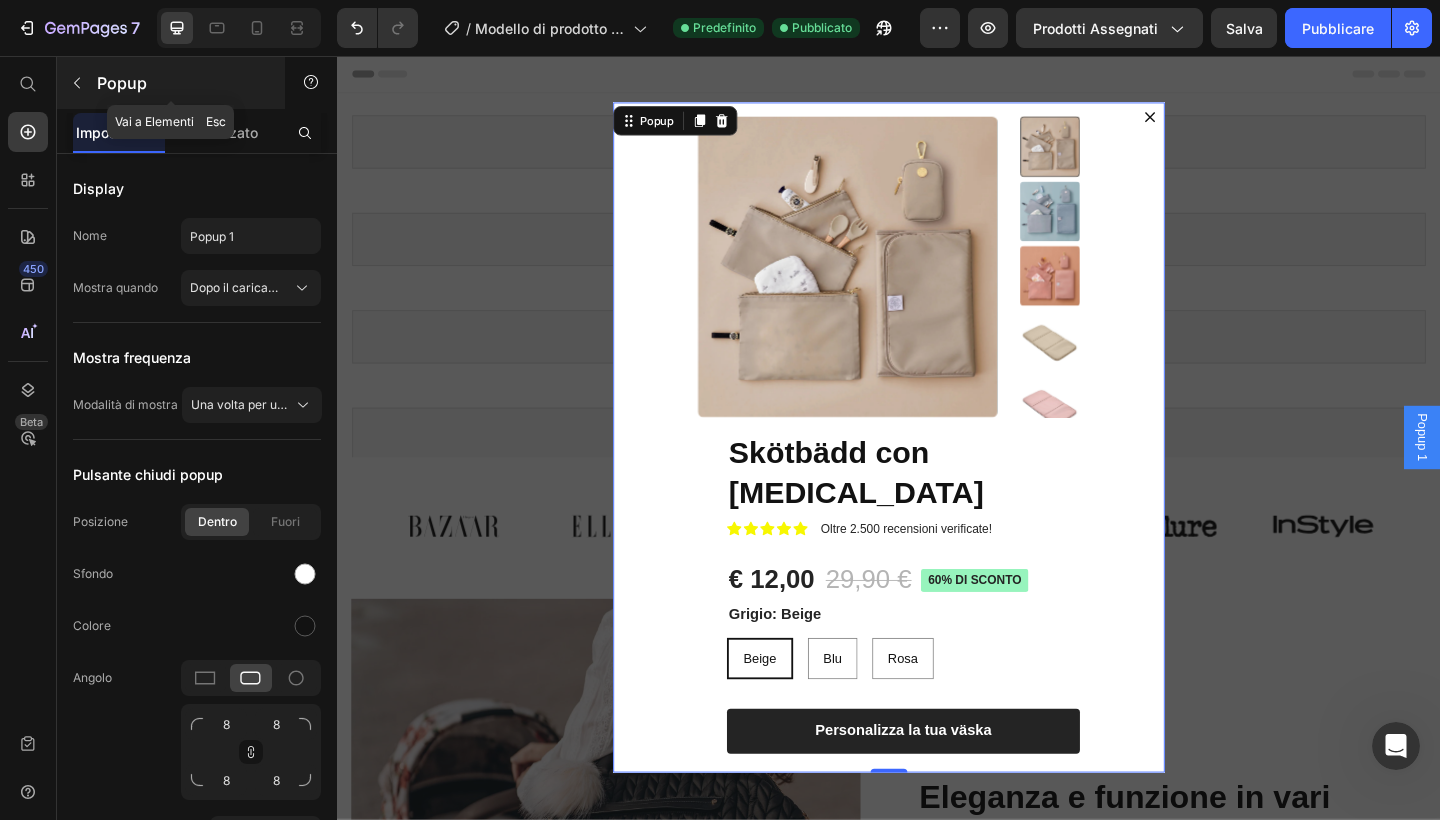 click at bounding box center (77, 83) 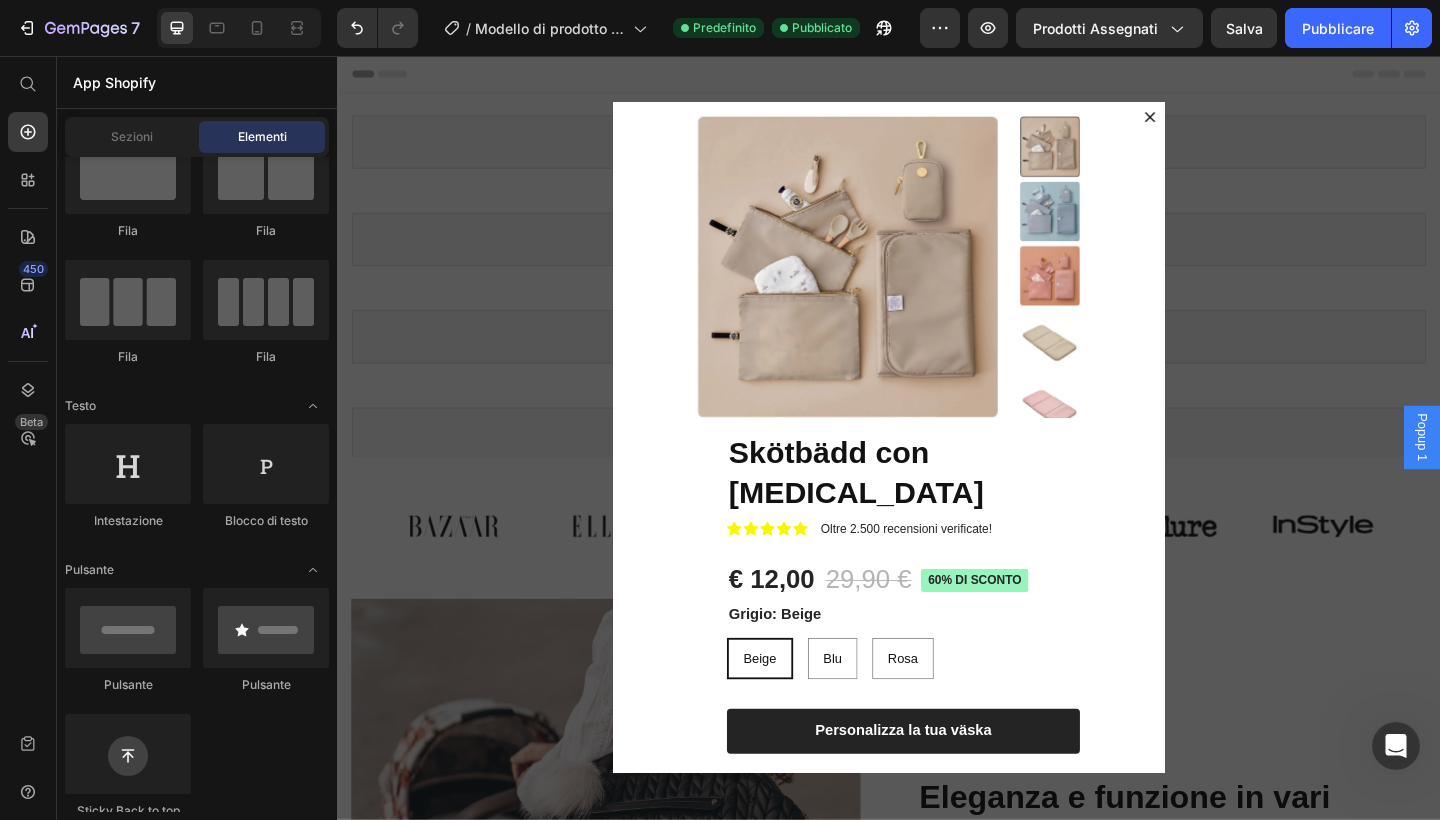 scroll, scrollTop: 0, scrollLeft: 0, axis: both 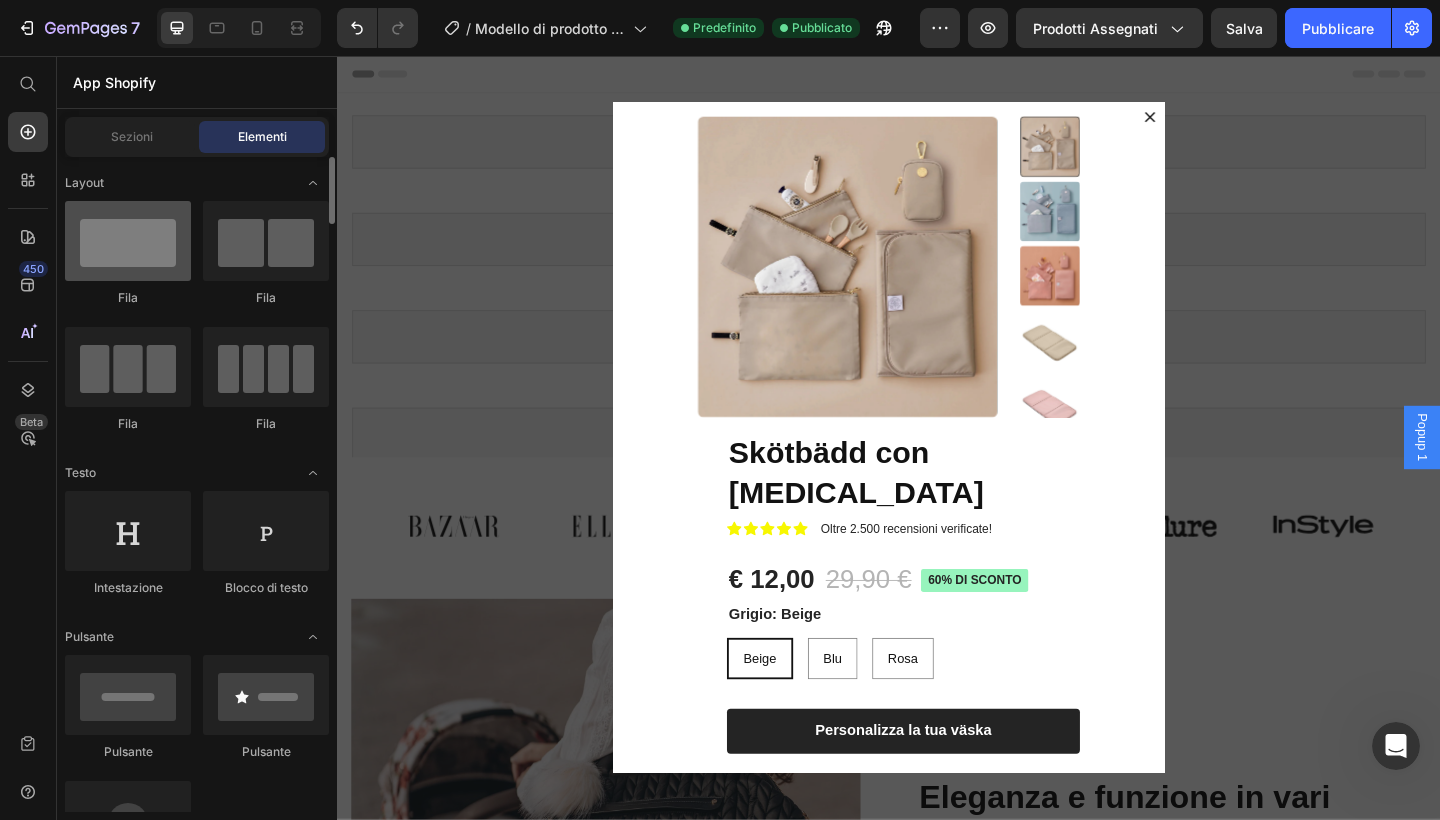 click at bounding box center [128, 241] 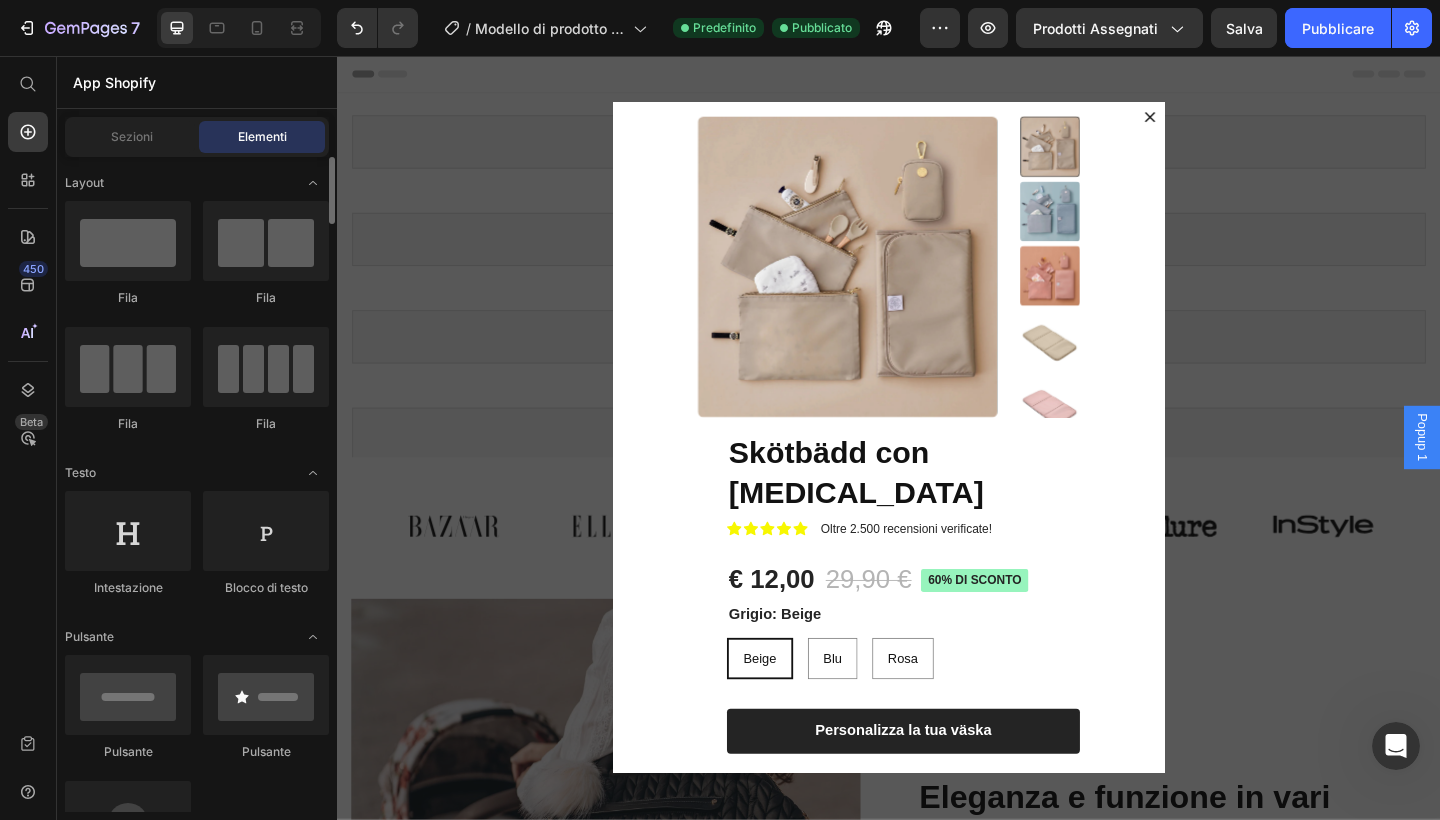 click on "Layout
Fila
Fila
Fila
Fila Testo
Intestazione
Blocco di testo Pulsante
Pulsante
Pulsante
Sticky Back to top Media
Immagine
Immagine
Video
Banner video" at bounding box center [197, 3327] 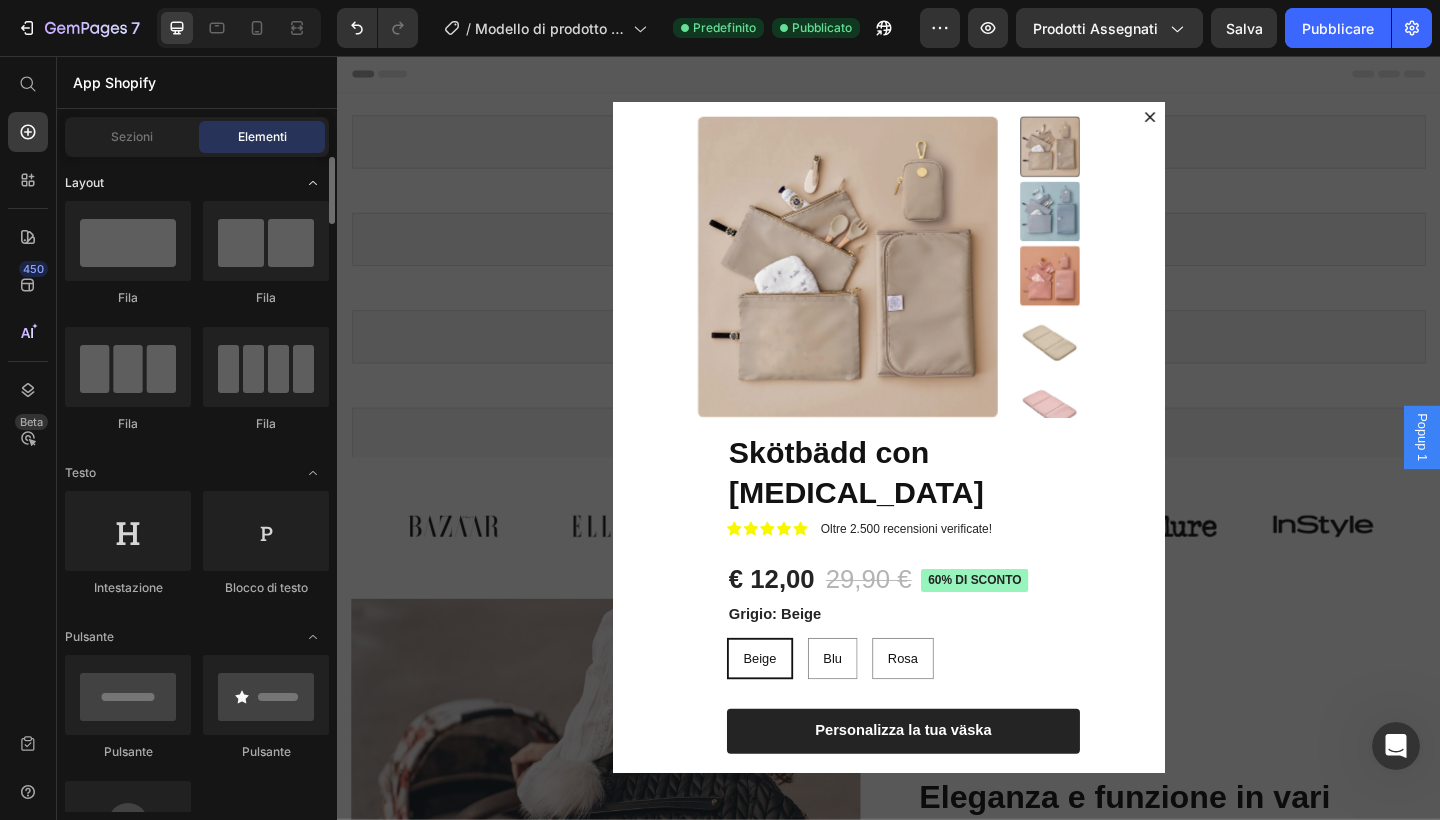 click on "Layout" 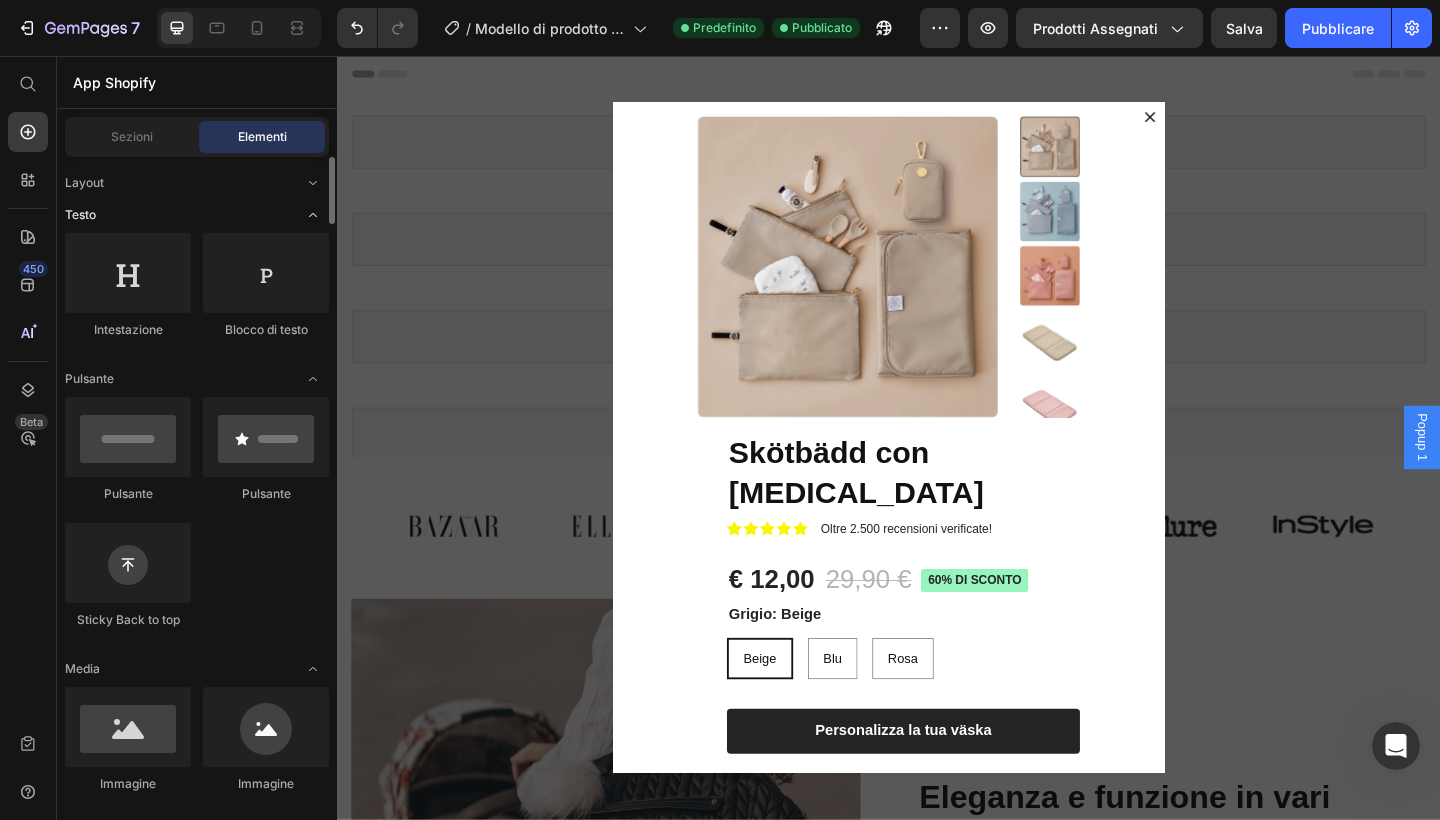 click on "Testo" 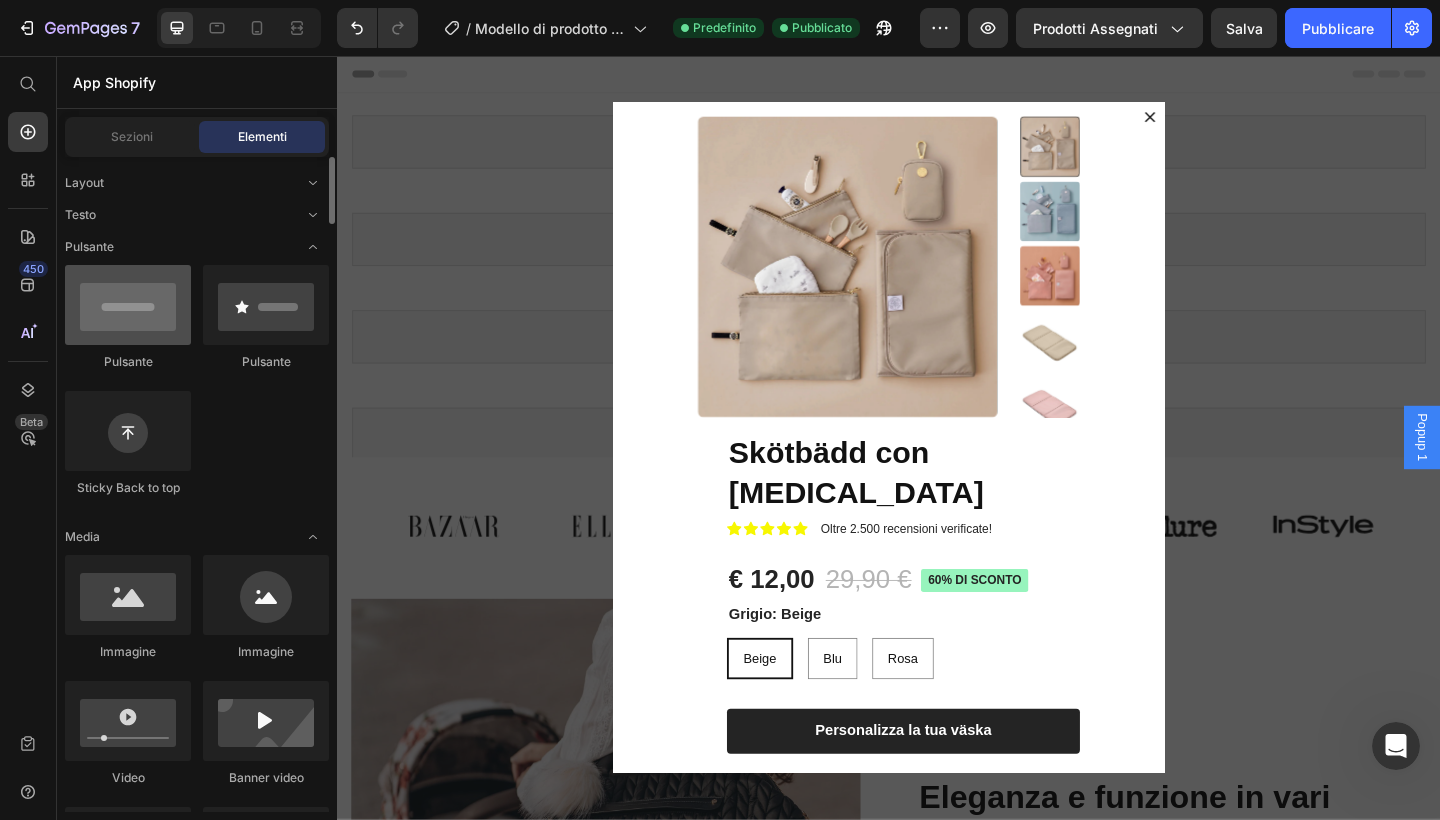 click at bounding box center [128, 305] 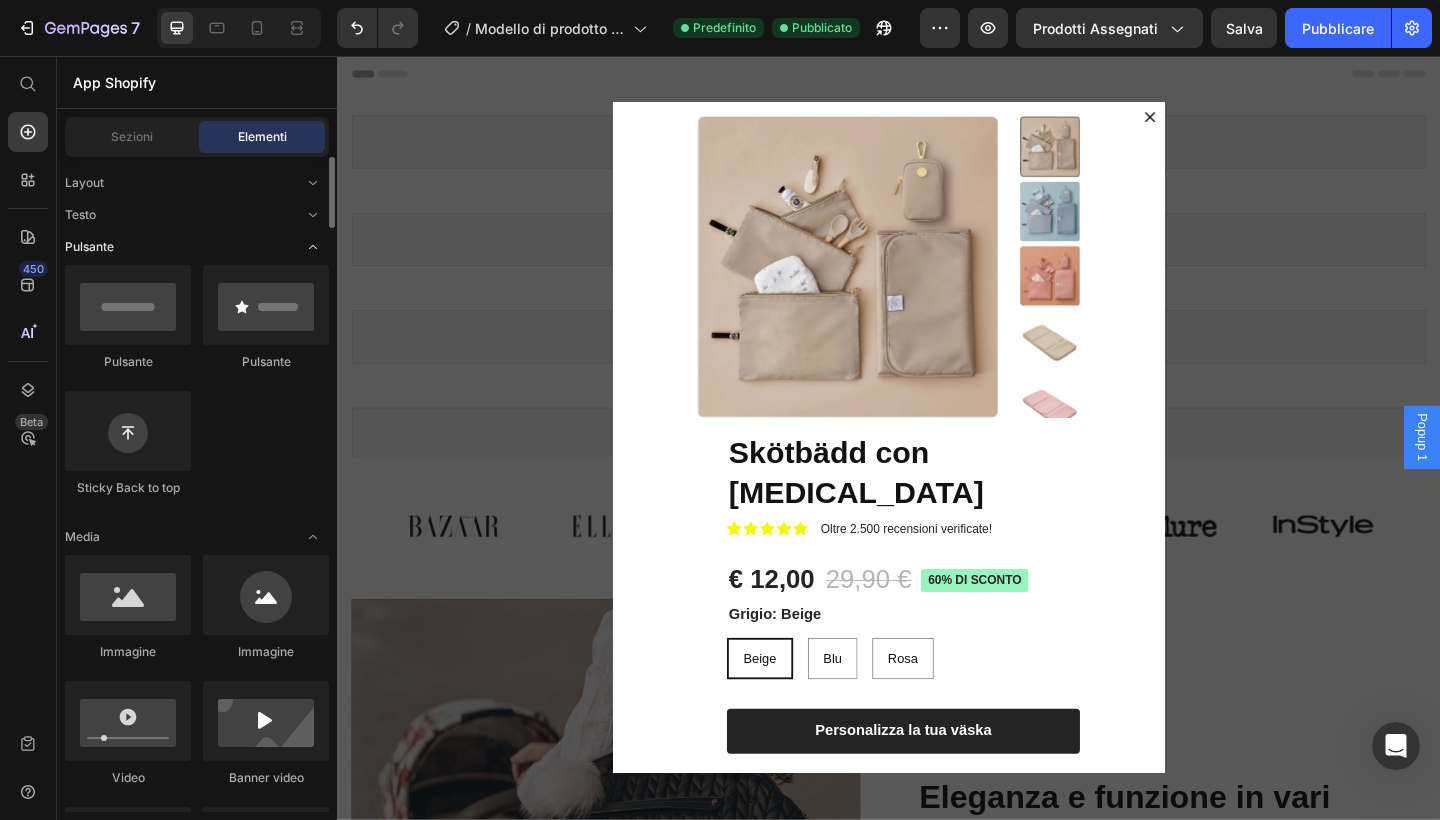 click on "Pulsante" 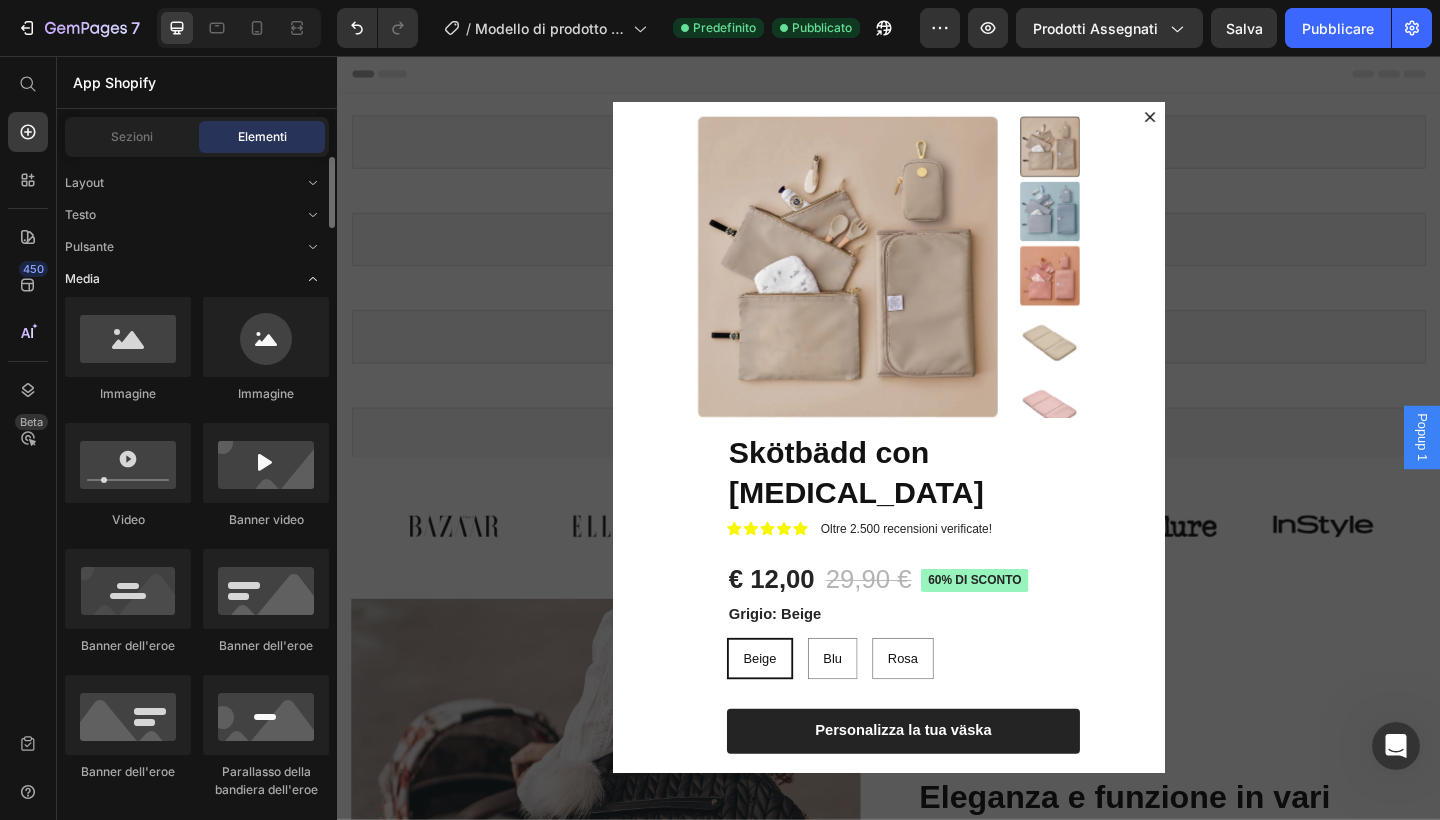 click on "Media" 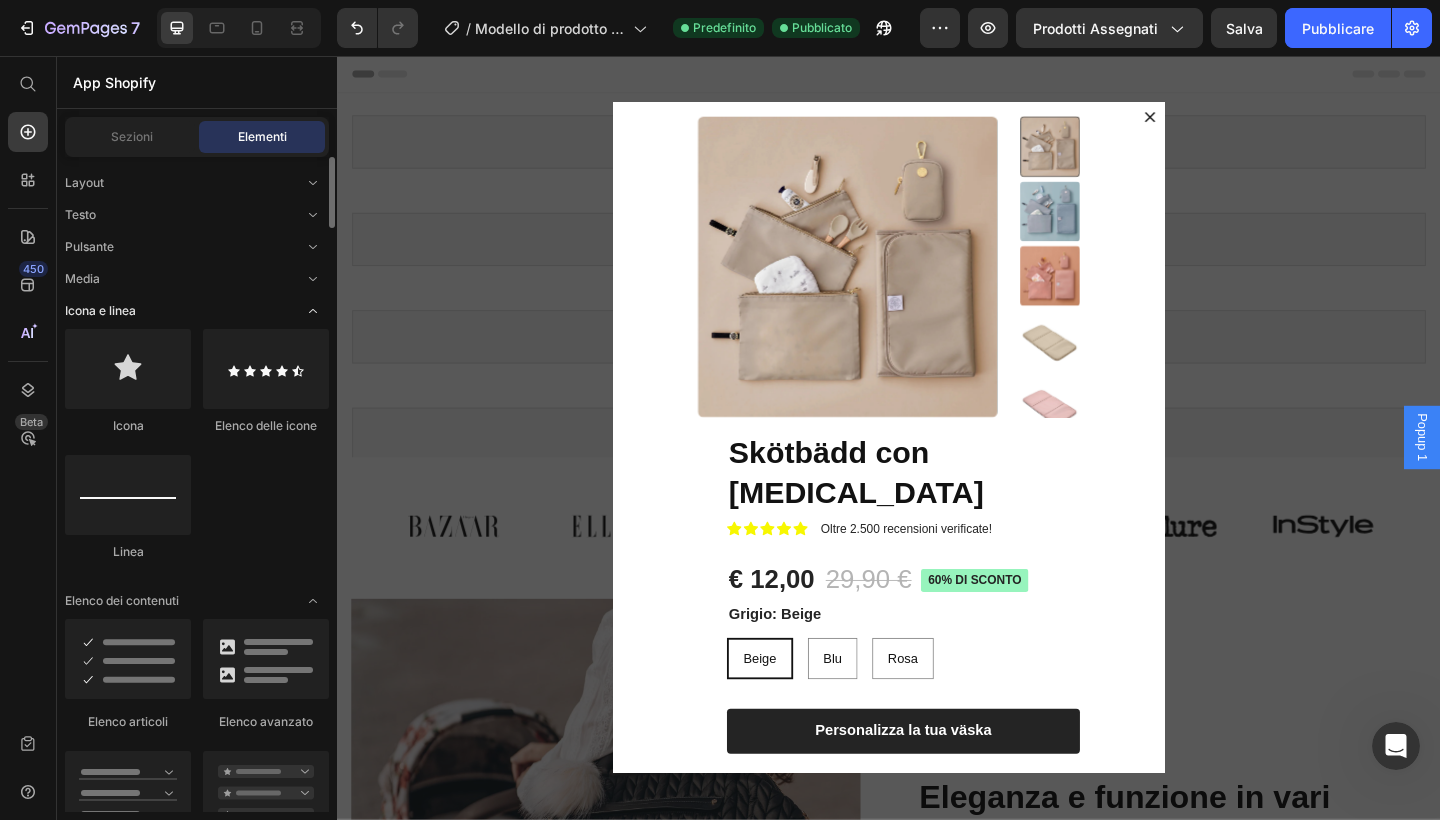 click on "Icona e linea" 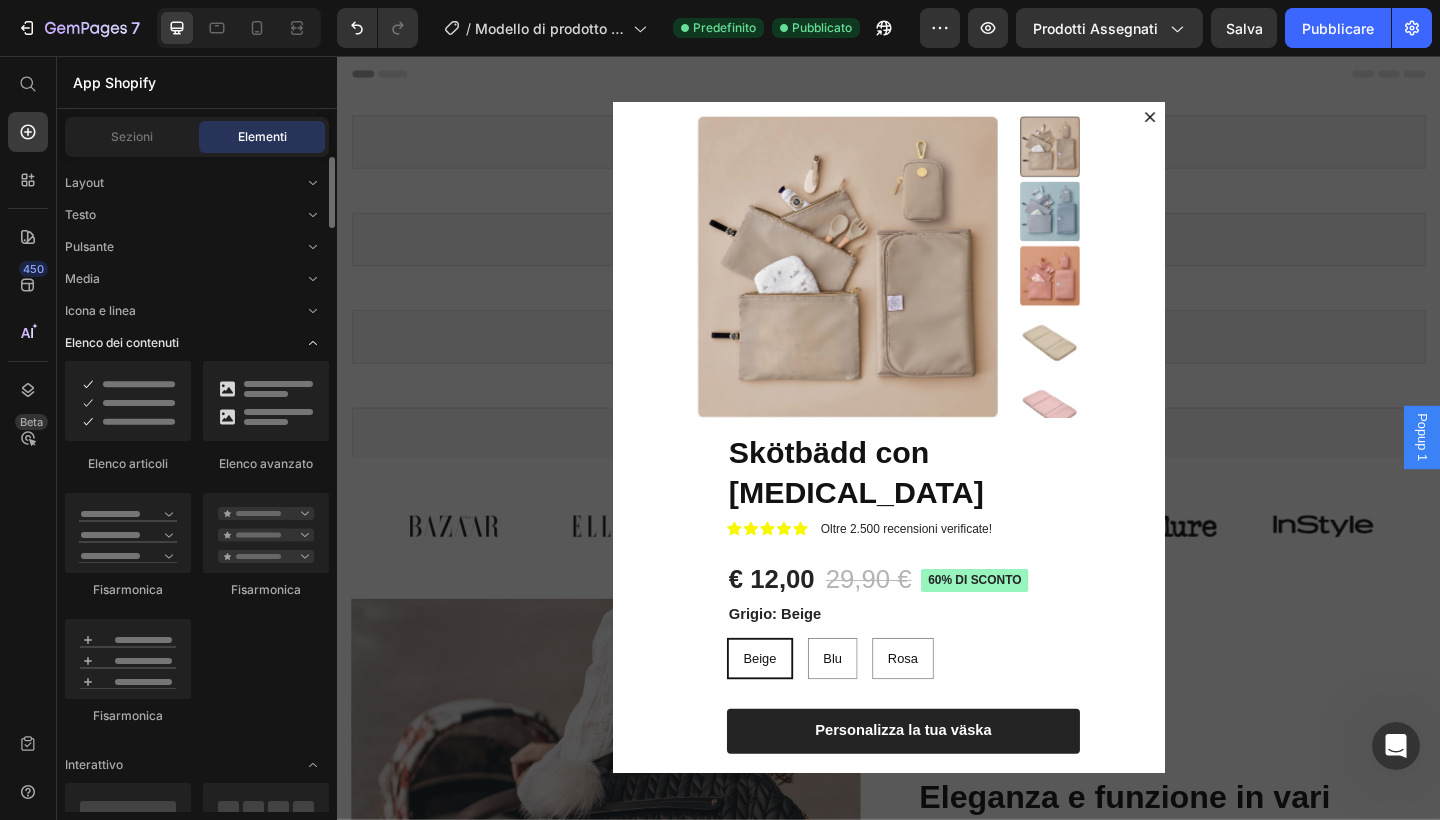 click on "Elenco dei contenuti" at bounding box center [122, 343] 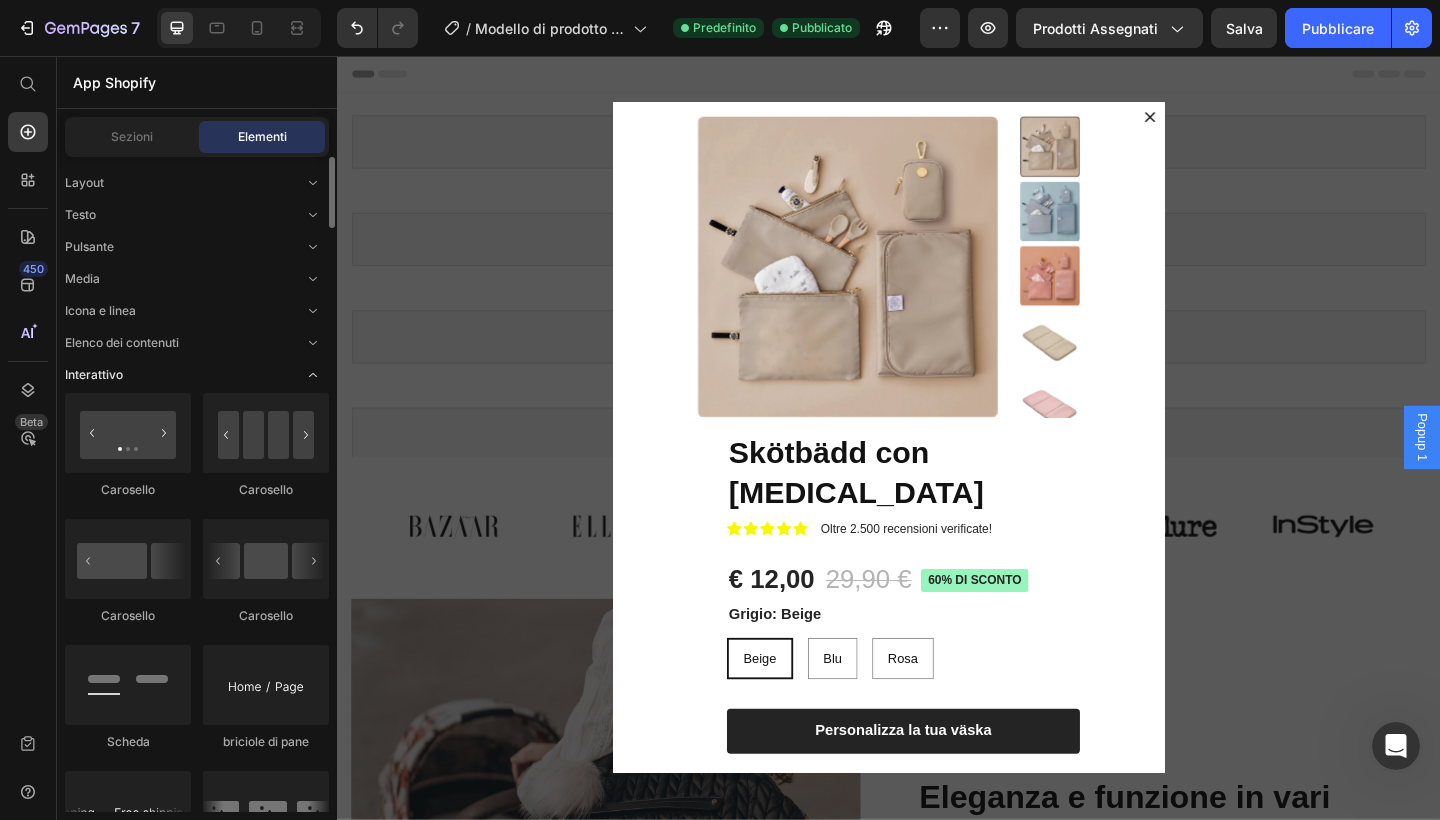 click on "Interattivo" 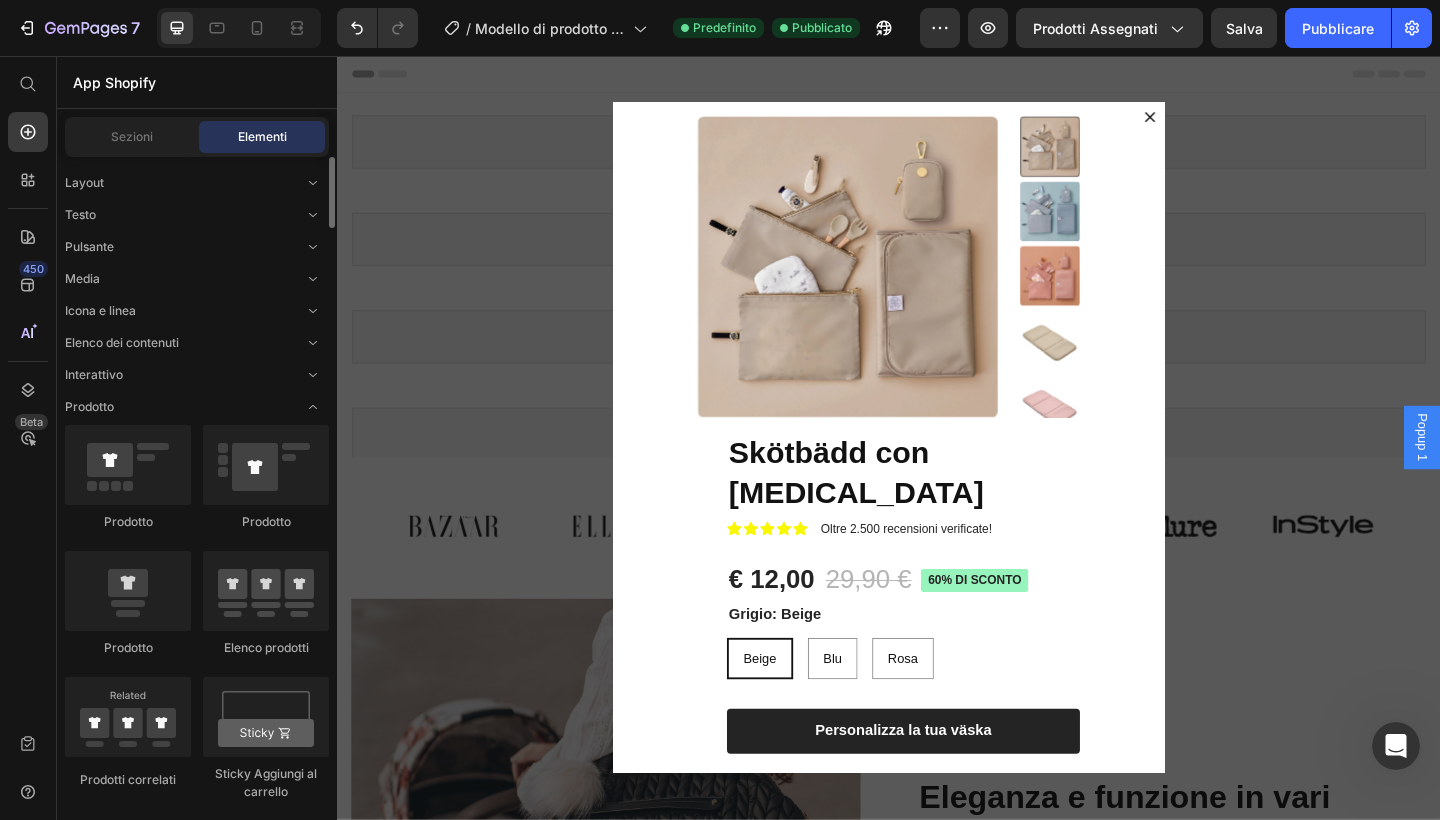 click on "Layout Testo Pulsante Media Icona e linea Elenco dei contenuti Interattivo Prodotto
Prodotto
Prodotto
Prodotto
Elenco prodotti
Prodotti correlati
Sticky Aggiungi al carrello
Aggiungi al carrello
Prodotto Visualizza altro" at bounding box center [197, 2094] 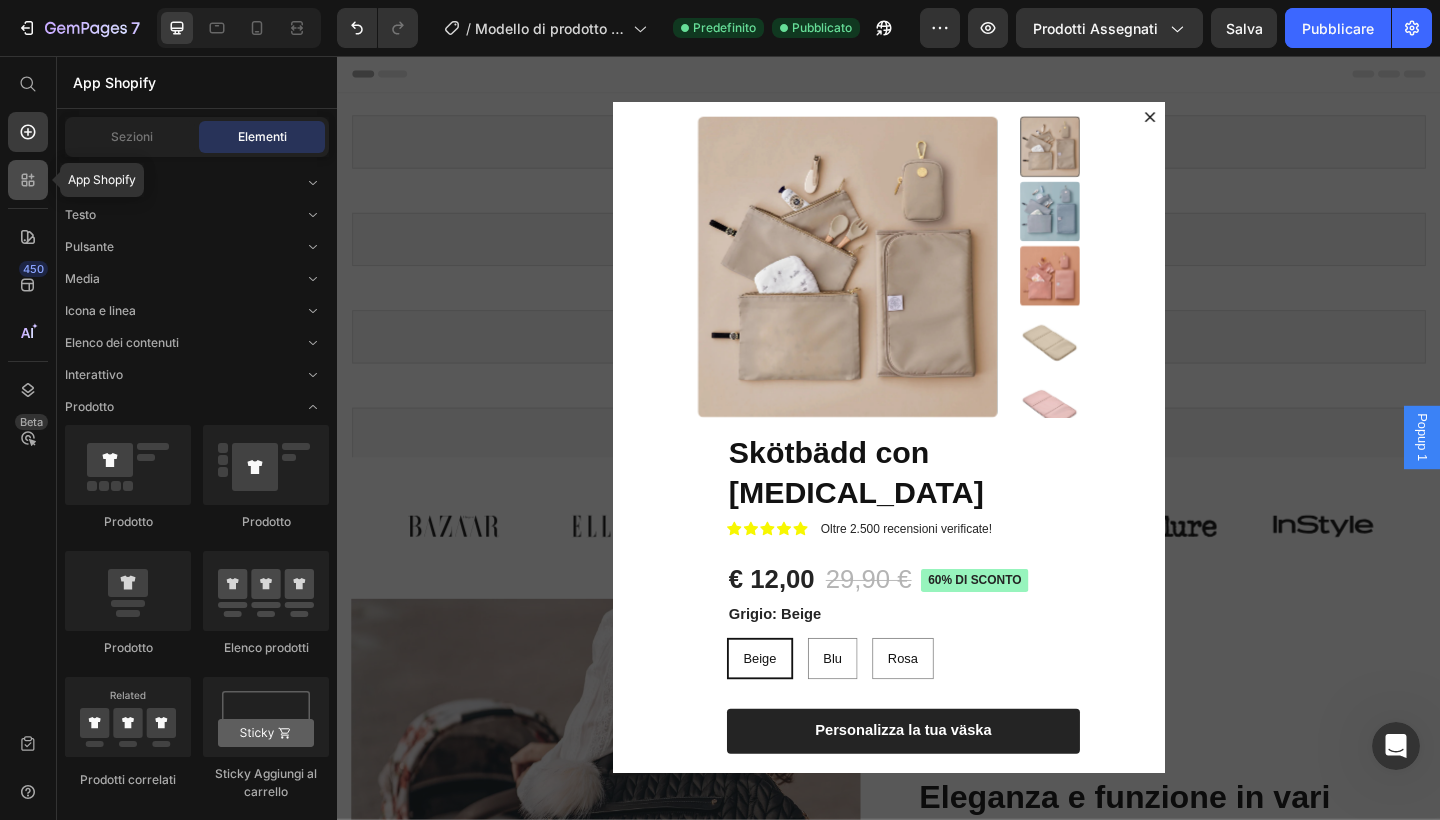 click 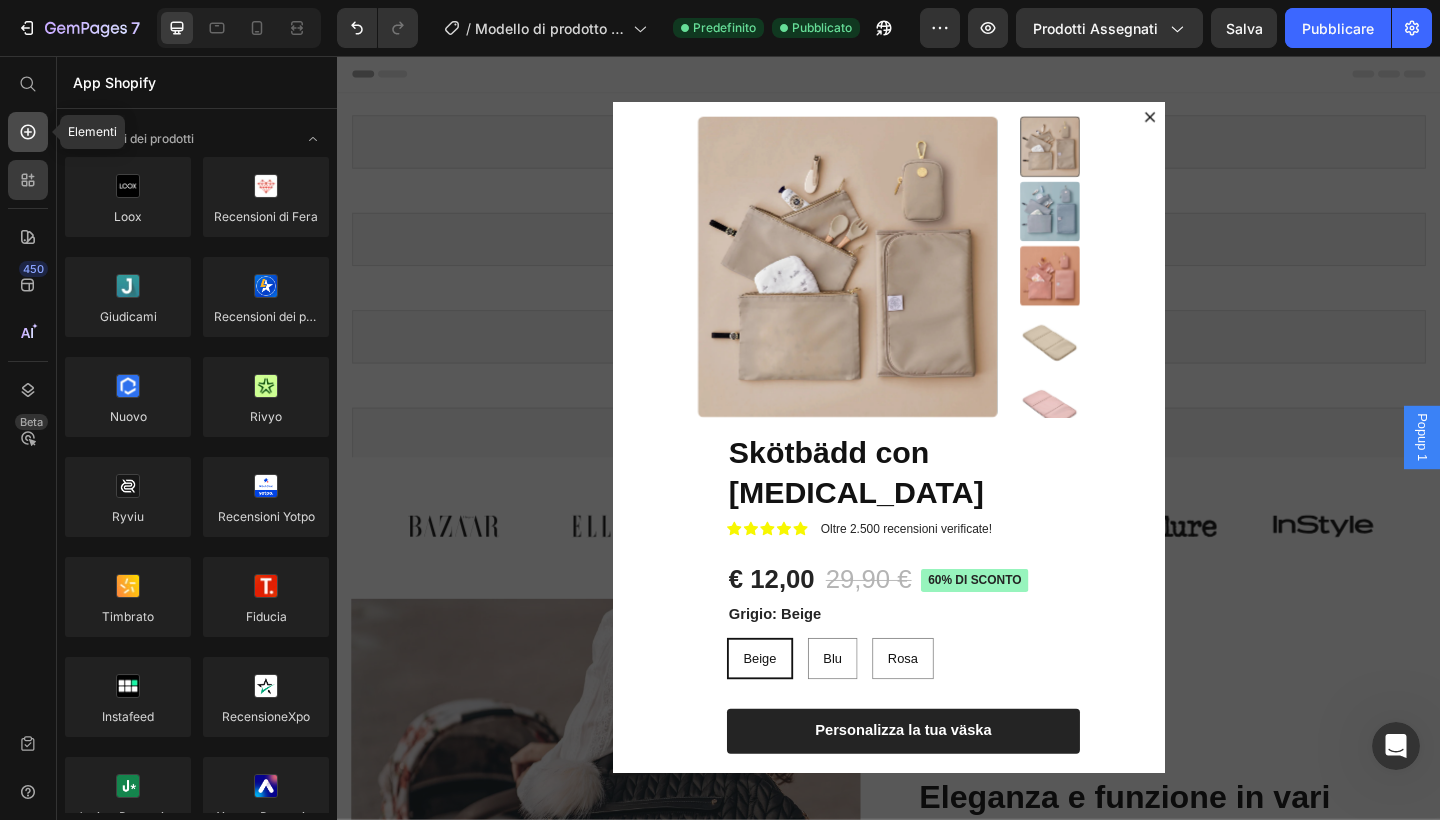 click 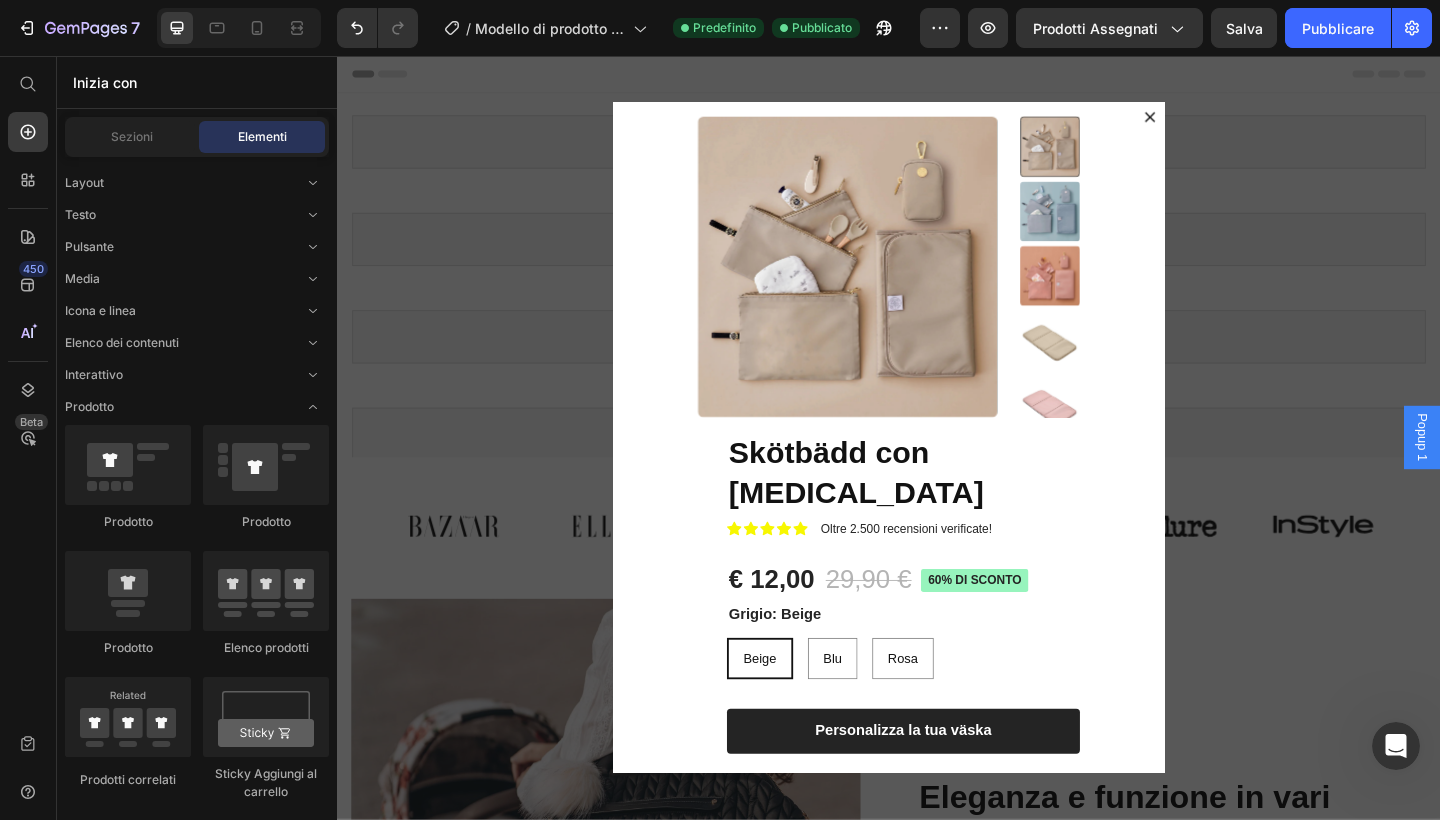 click on "/ Modello di prodotto originale Shopify Predefinito Pubblicato" 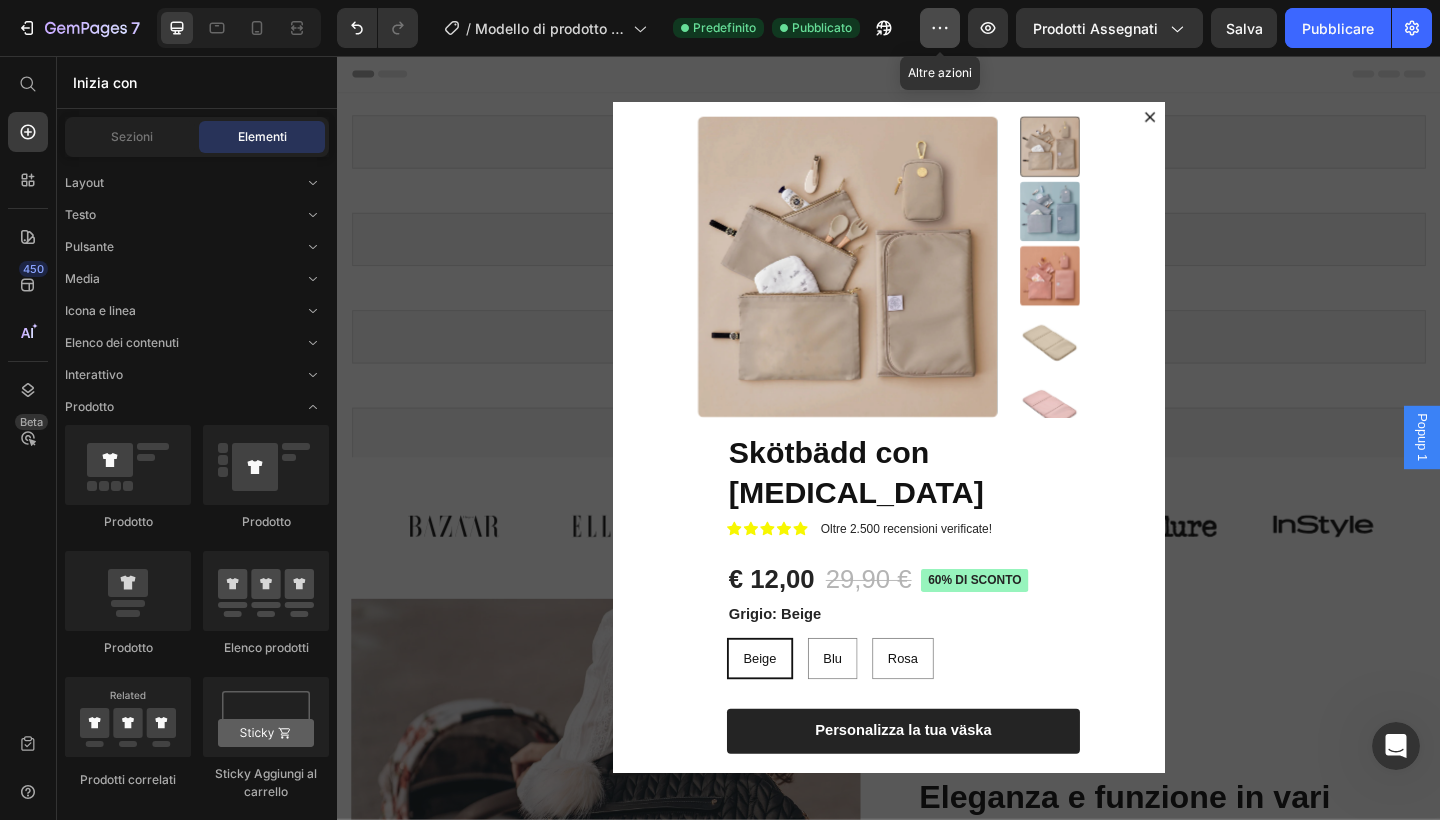 click 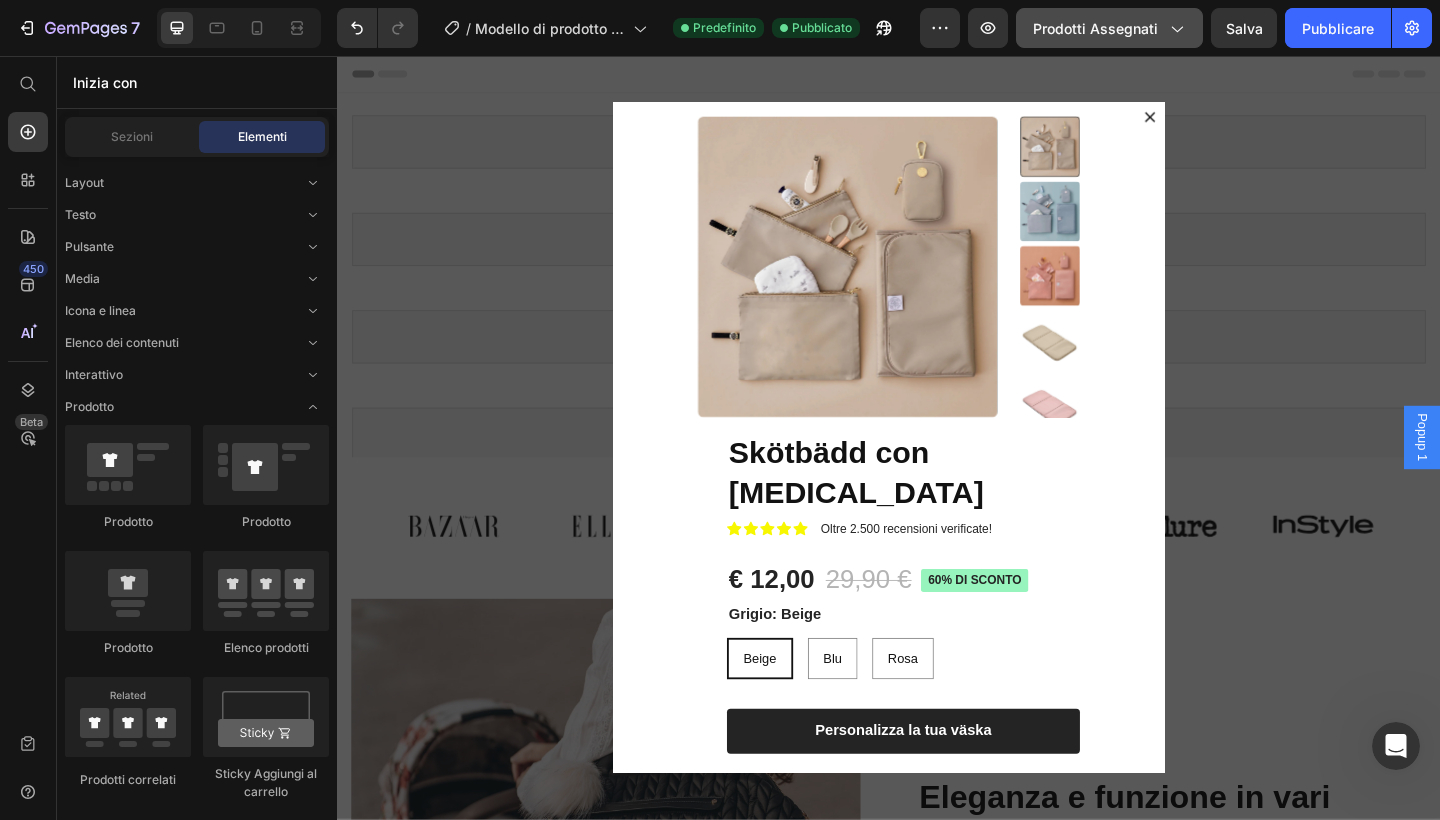 click on "Prodotti assegnati" at bounding box center [1109, 28] 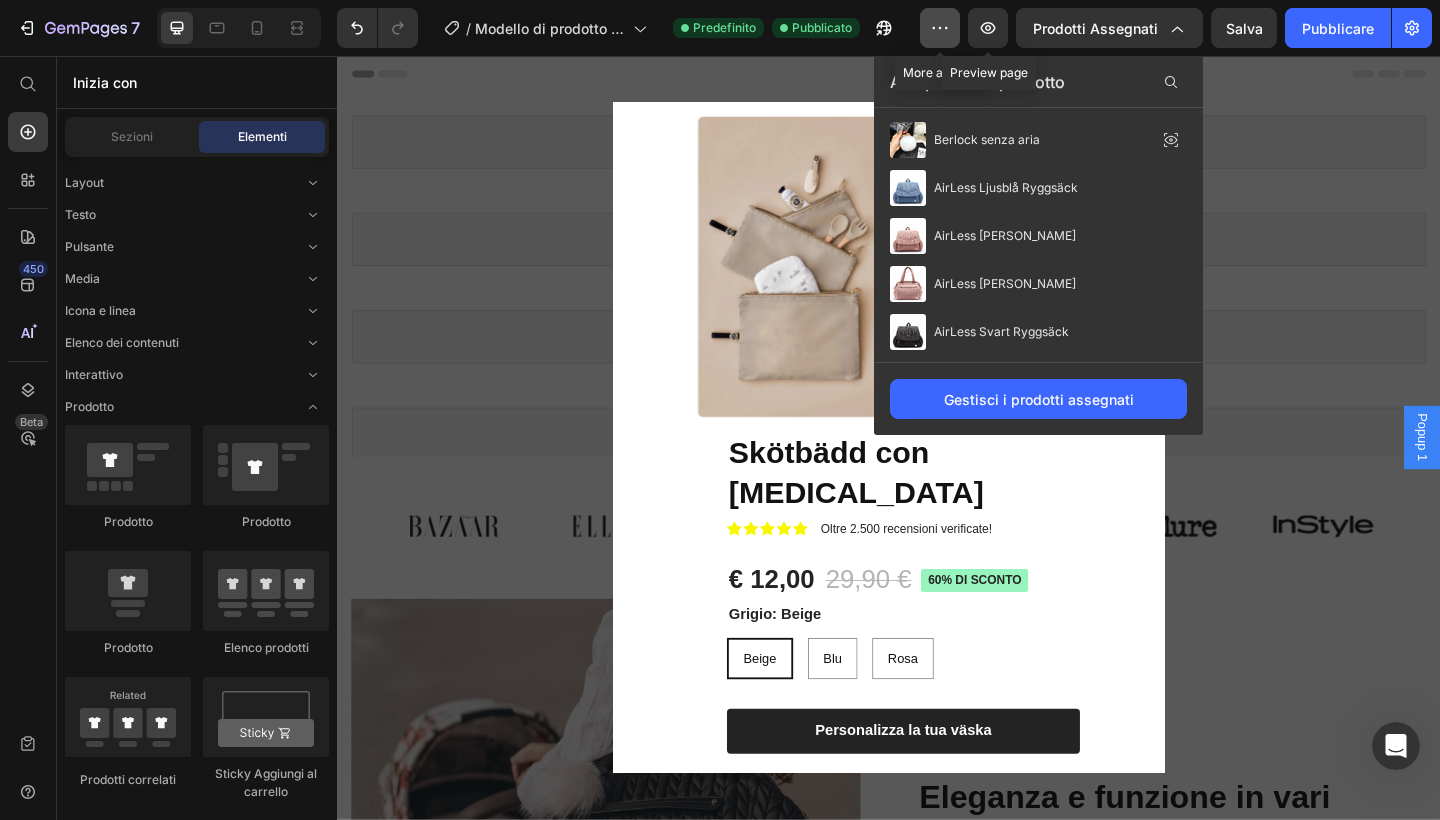 click 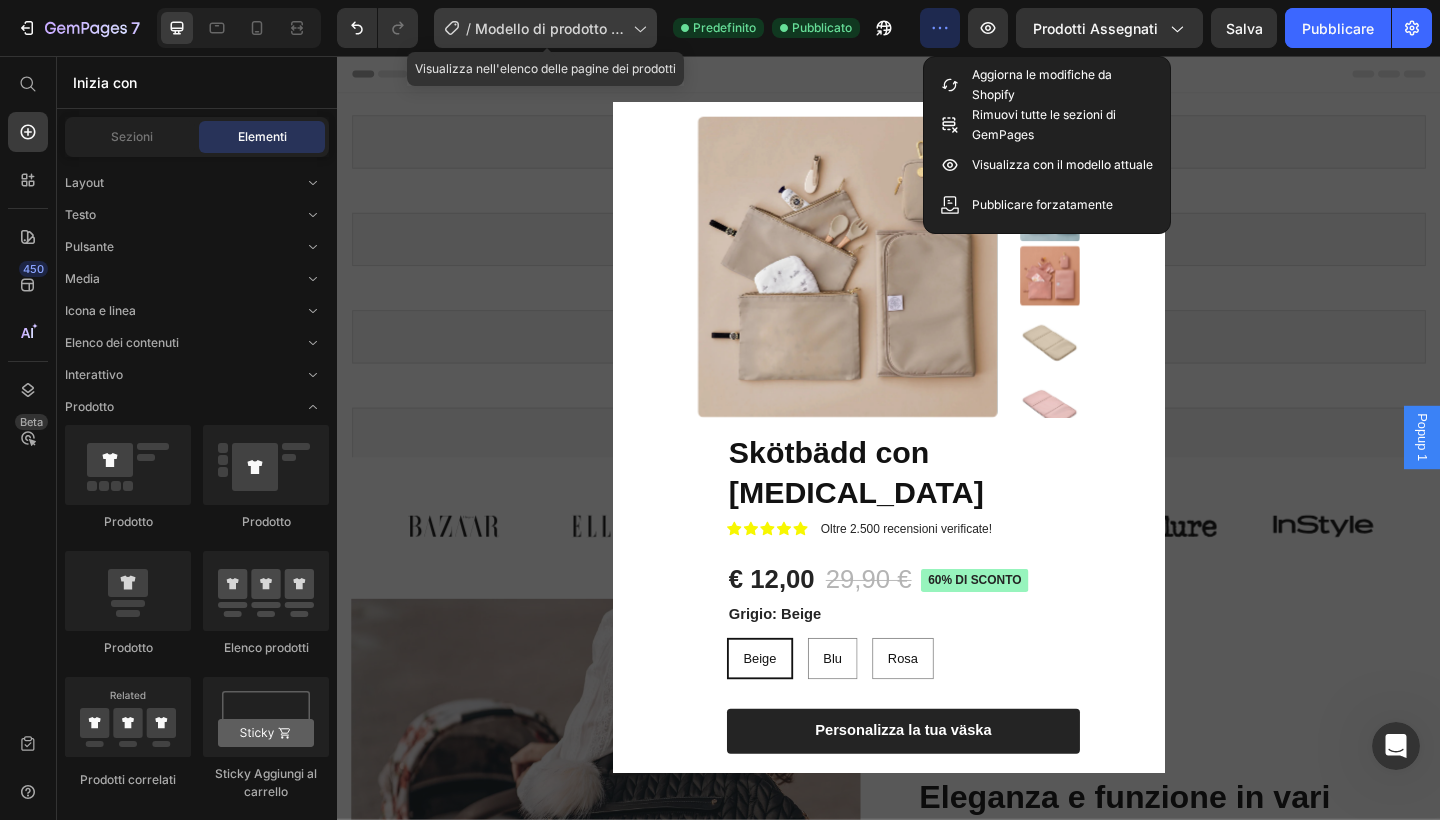 click on "/ Modello di prodotto originale Shopify" 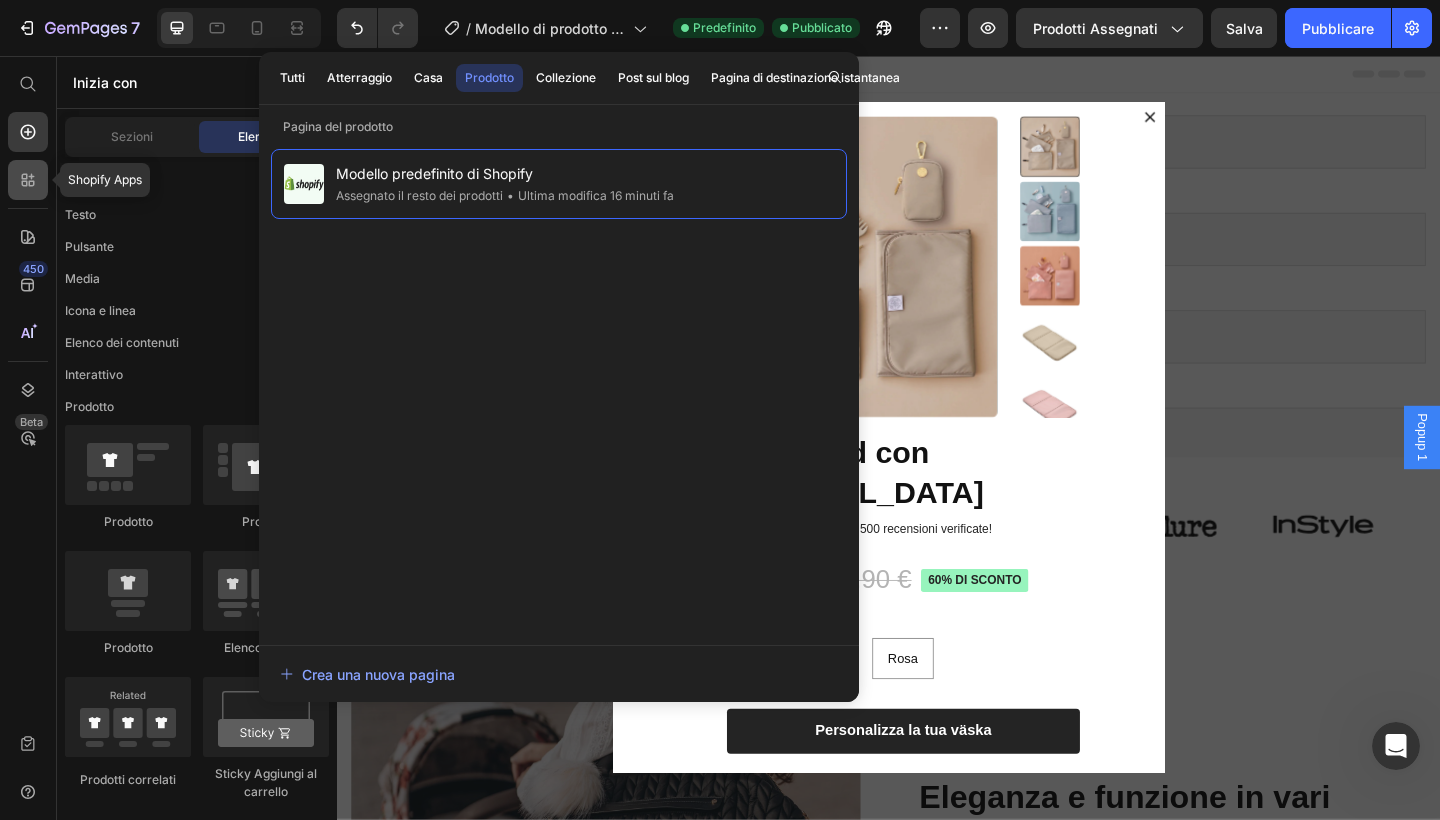 click 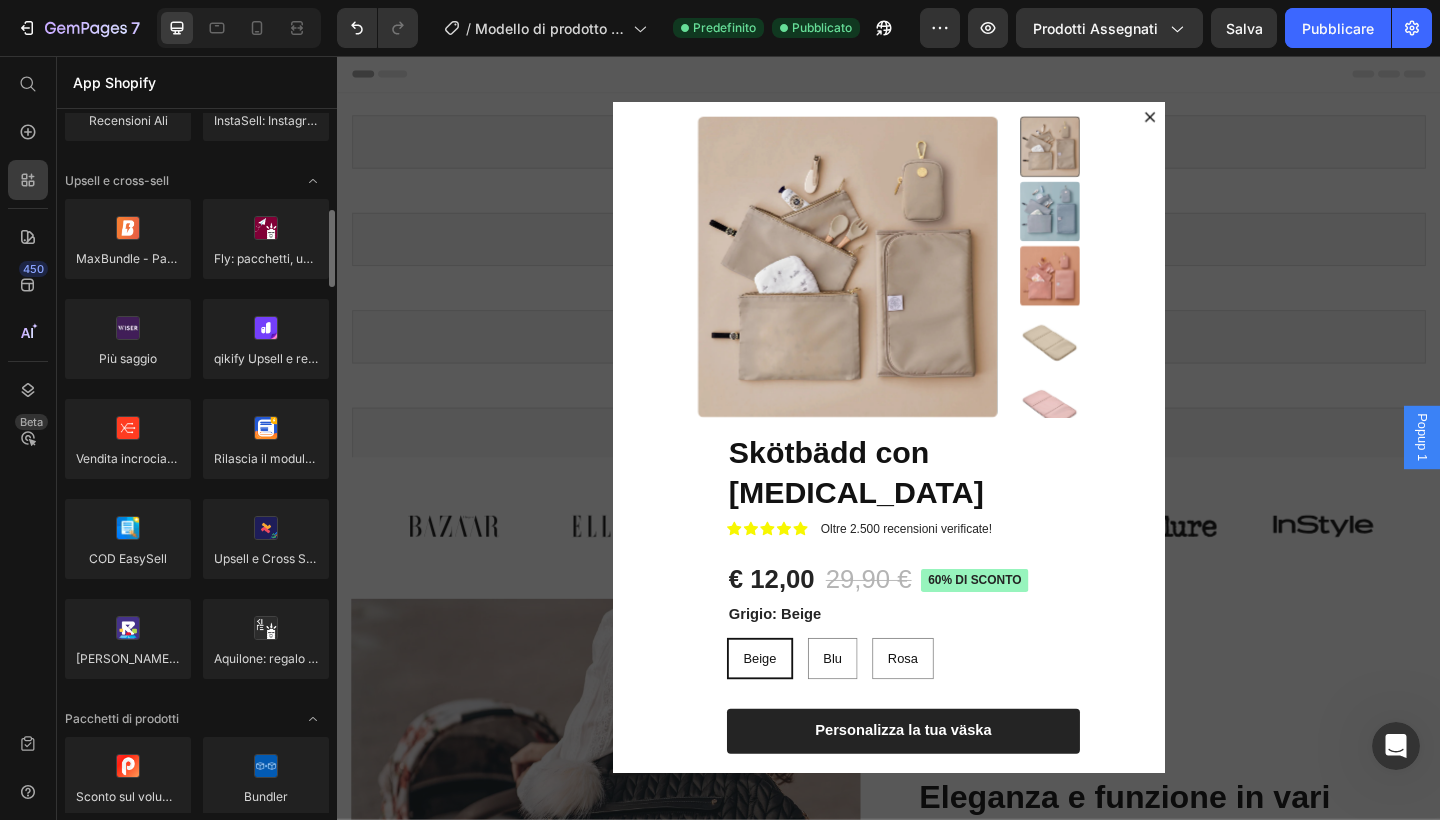 scroll, scrollTop: 806, scrollLeft: 0, axis: vertical 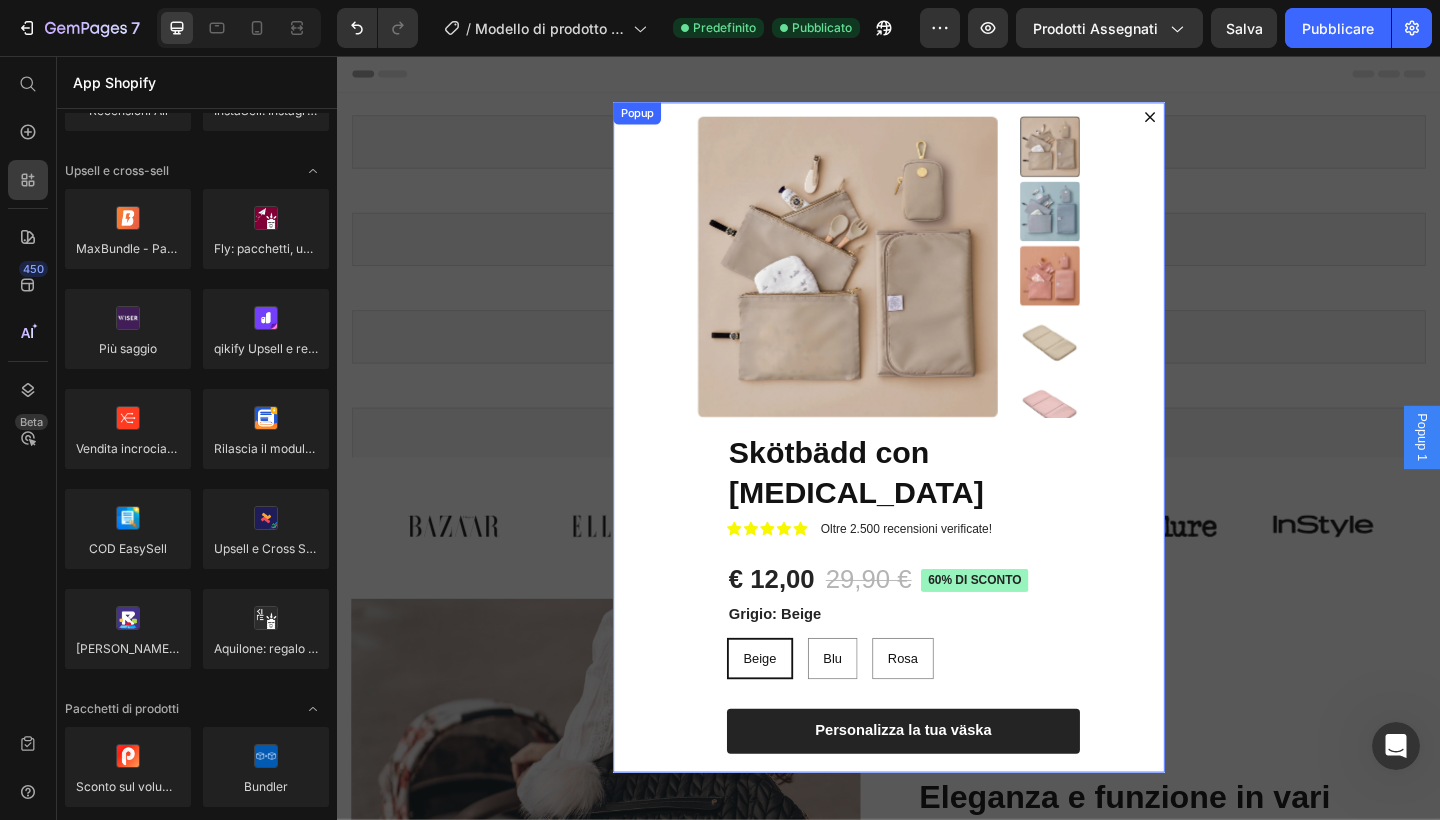 click at bounding box center [1220, 123] 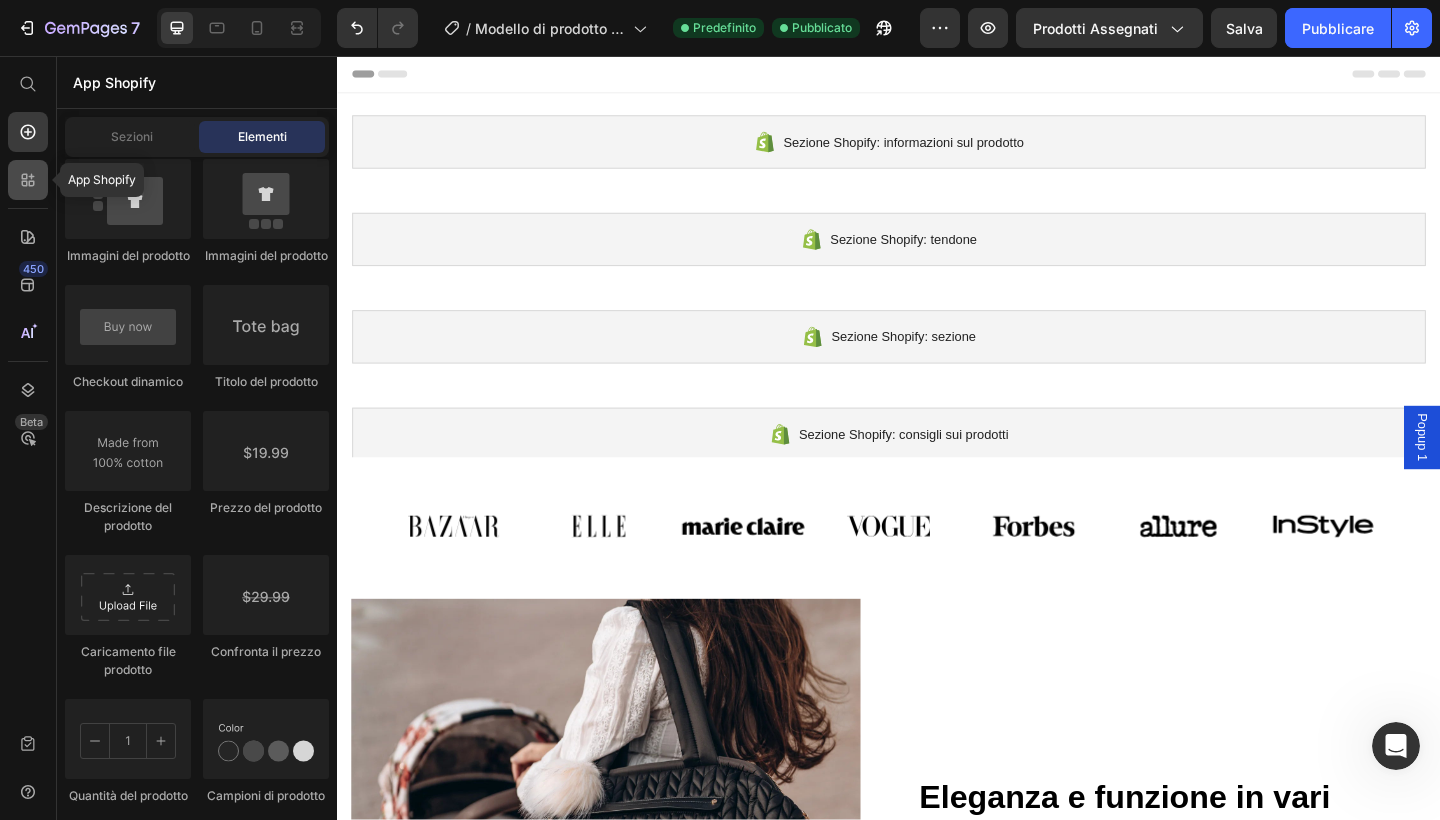 click 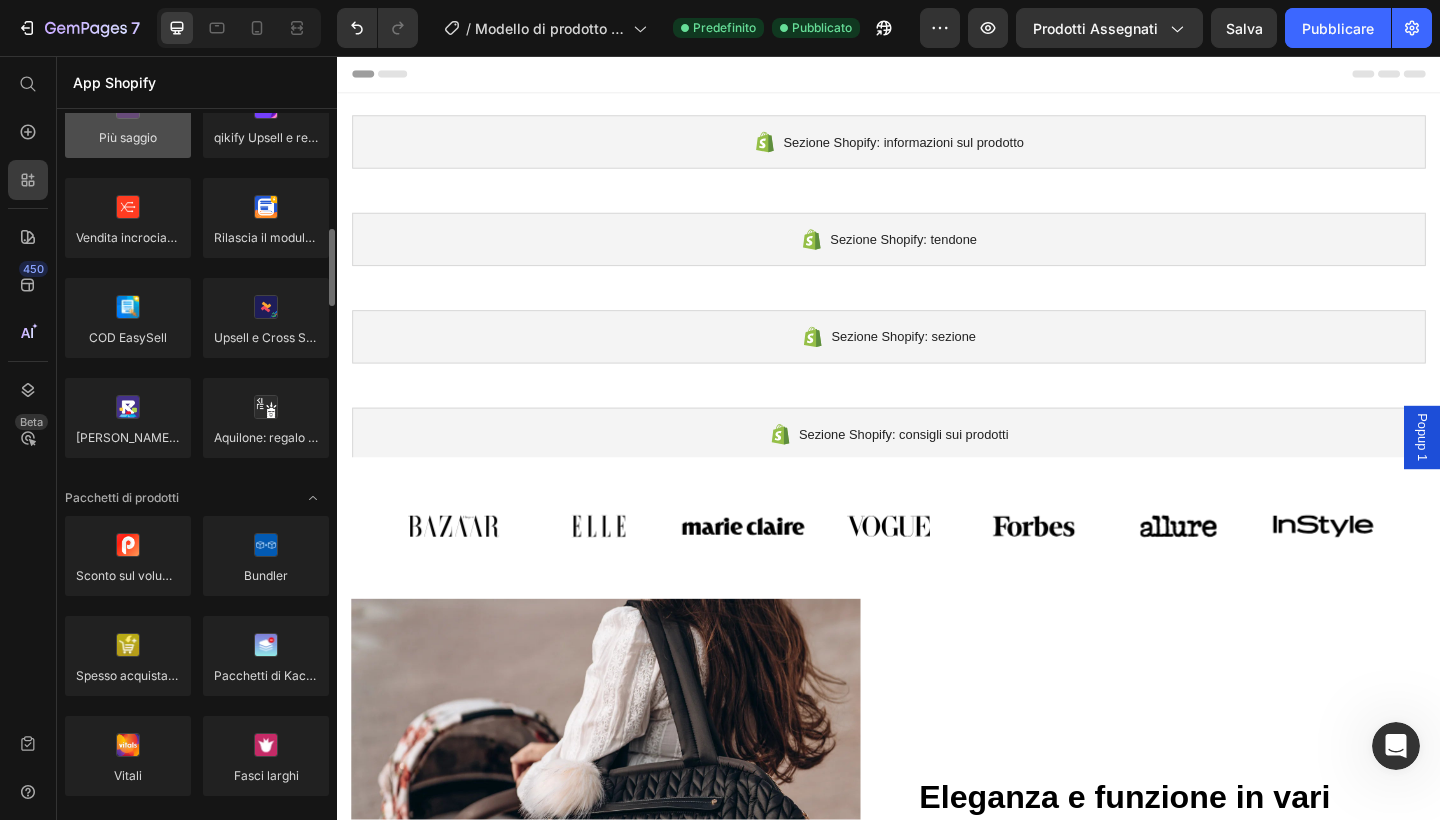 scroll, scrollTop: 1026, scrollLeft: 0, axis: vertical 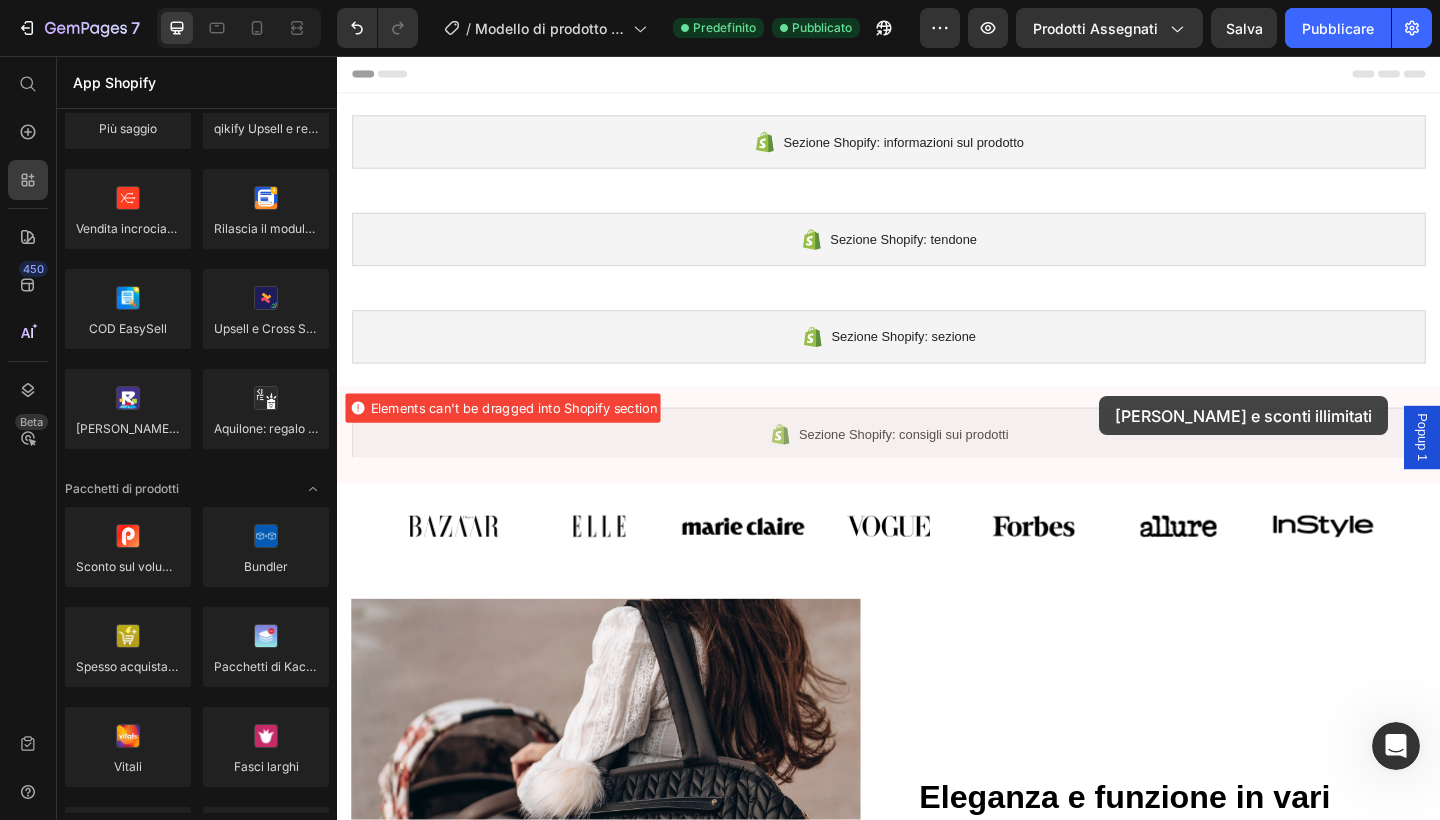drag, startPoint x: 469, startPoint y: 443, endPoint x: 1174, endPoint y: 422, distance: 705.3127 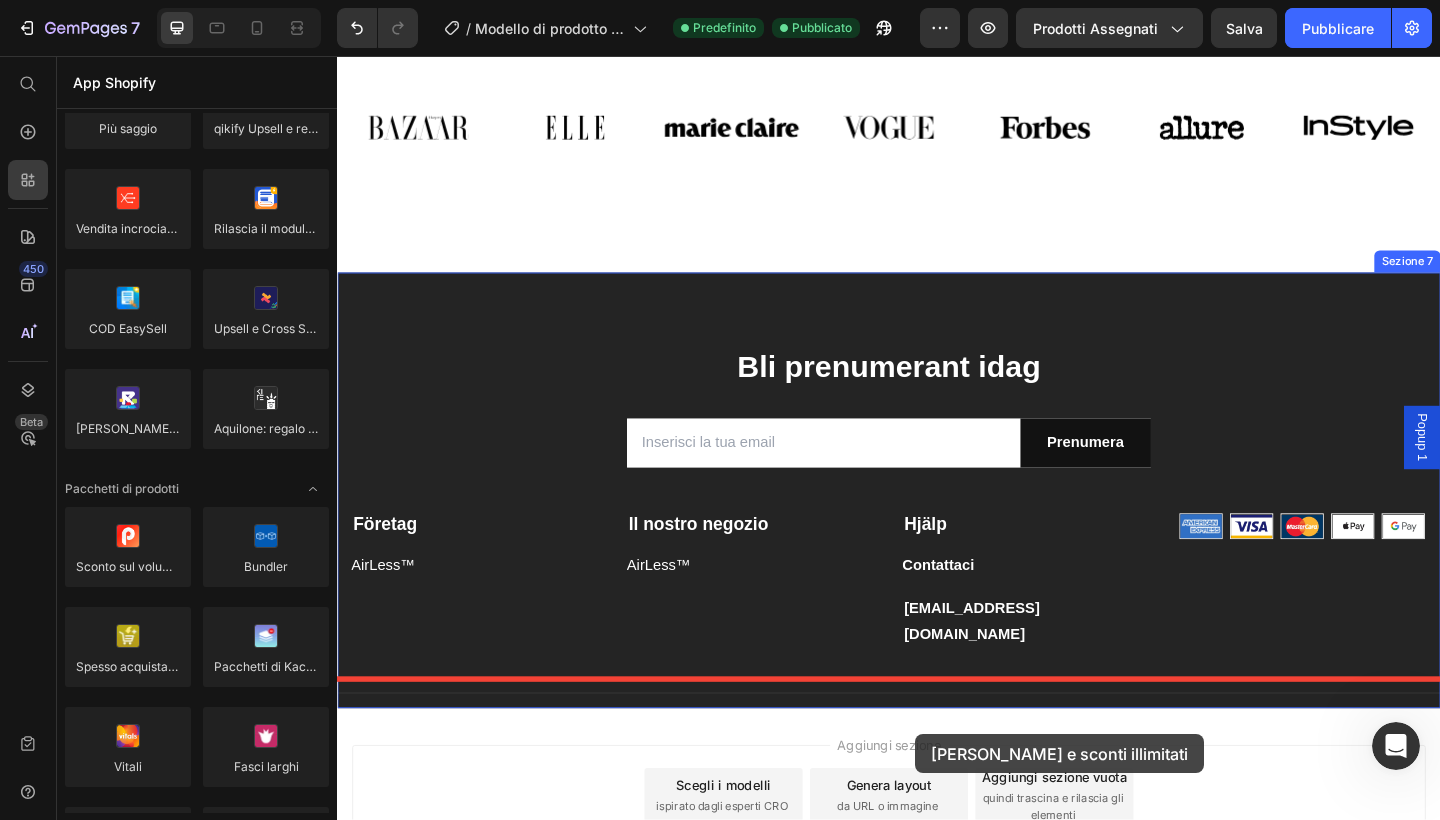 scroll, scrollTop: 1833, scrollLeft: 0, axis: vertical 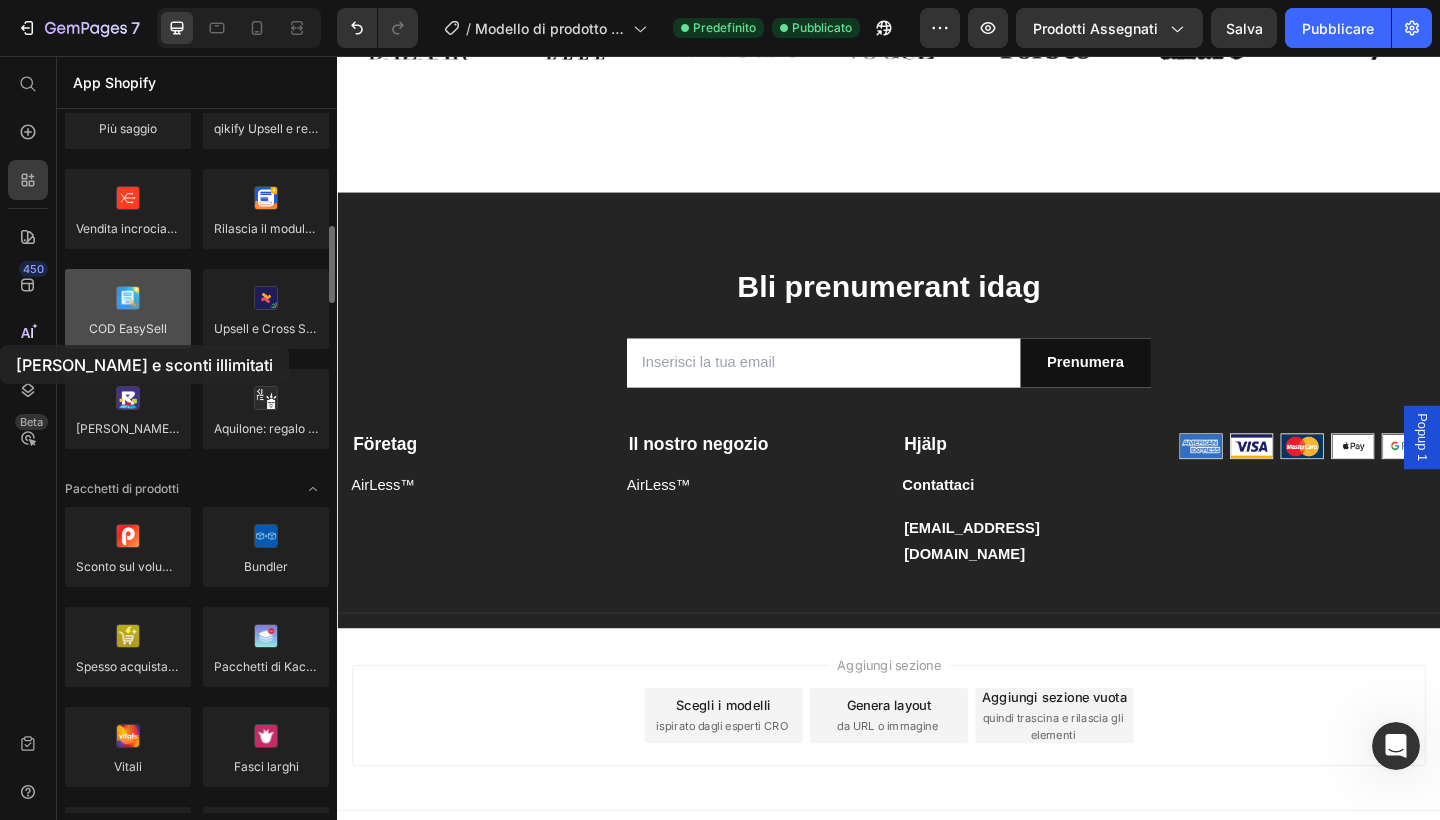 drag, startPoint x: 116, startPoint y: 412, endPoint x: 128, endPoint y: 290, distance: 122.588745 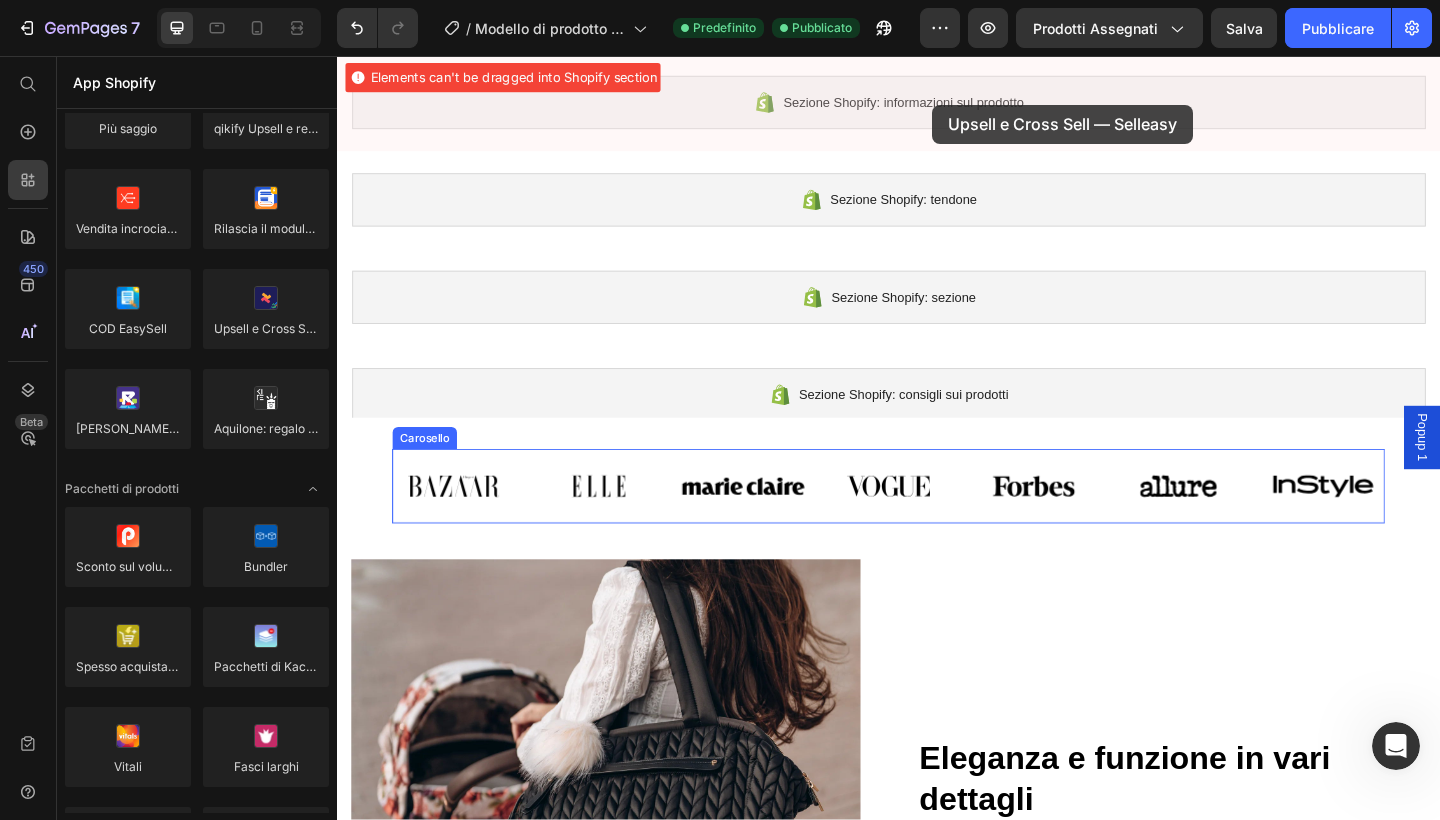 scroll, scrollTop: 0, scrollLeft: 0, axis: both 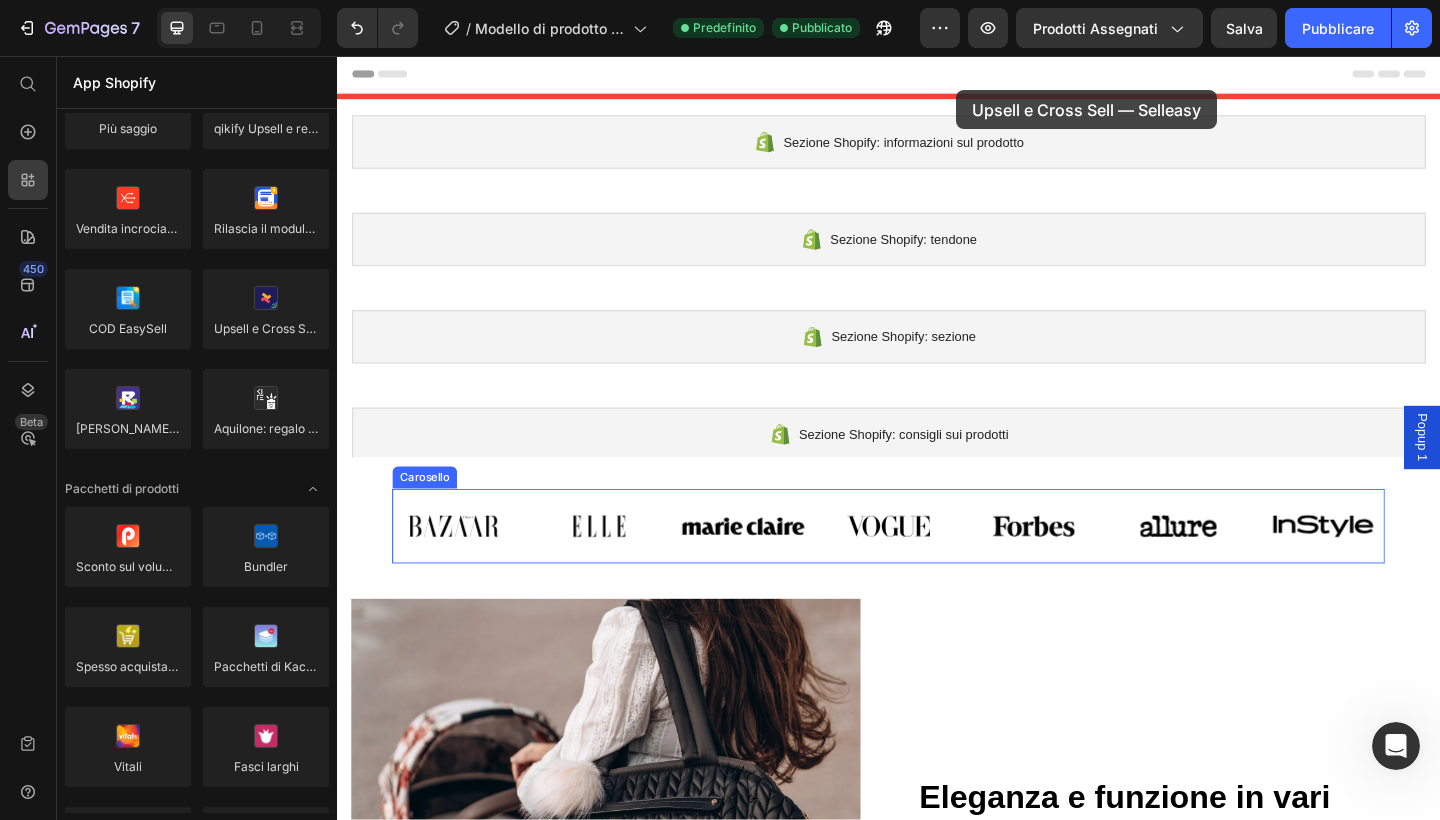 drag, startPoint x: 598, startPoint y: 397, endPoint x: 1010, endPoint y: 88, distance: 515 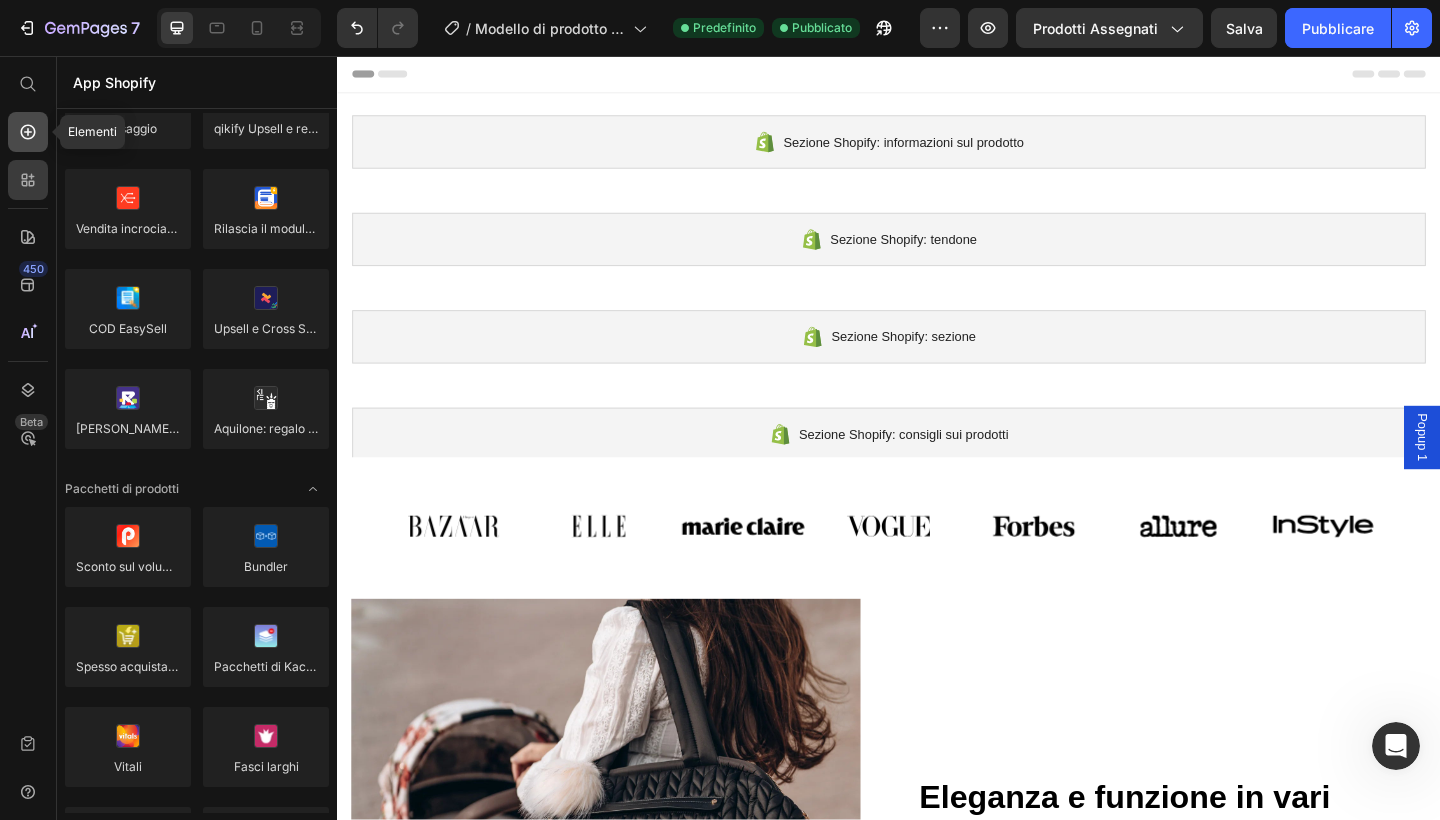click 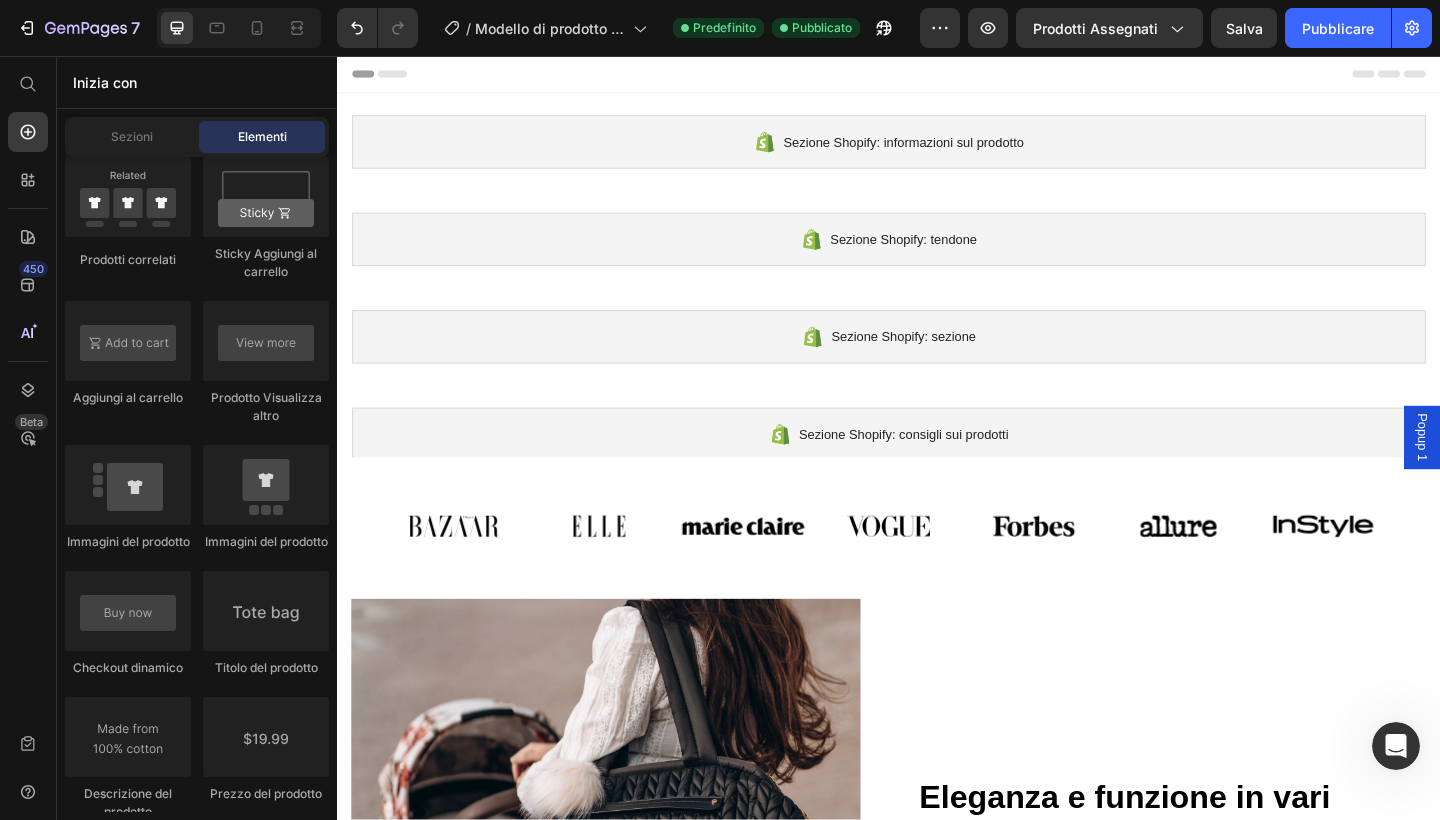 scroll, scrollTop: 0, scrollLeft: 0, axis: both 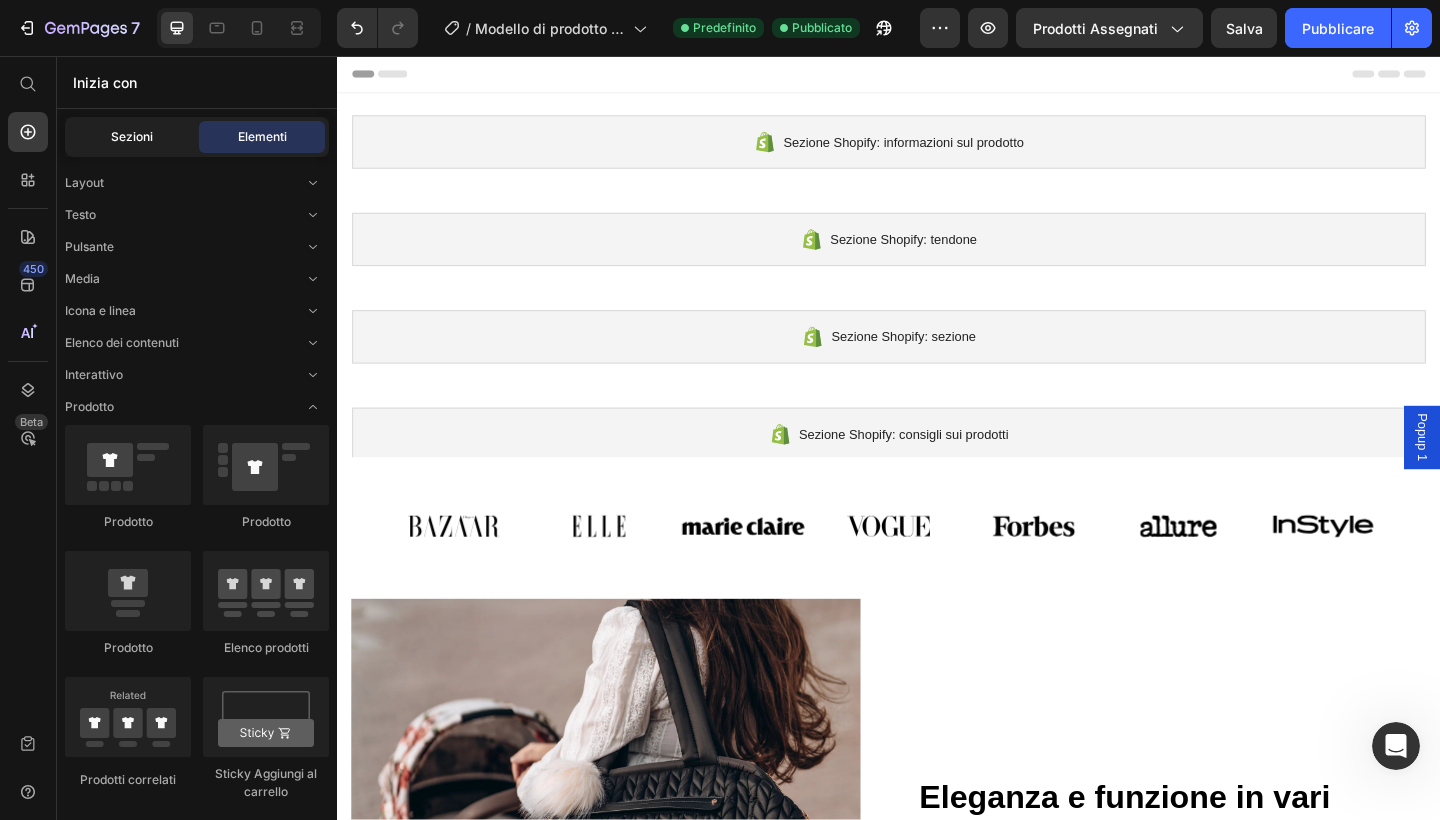 click on "Sezioni" 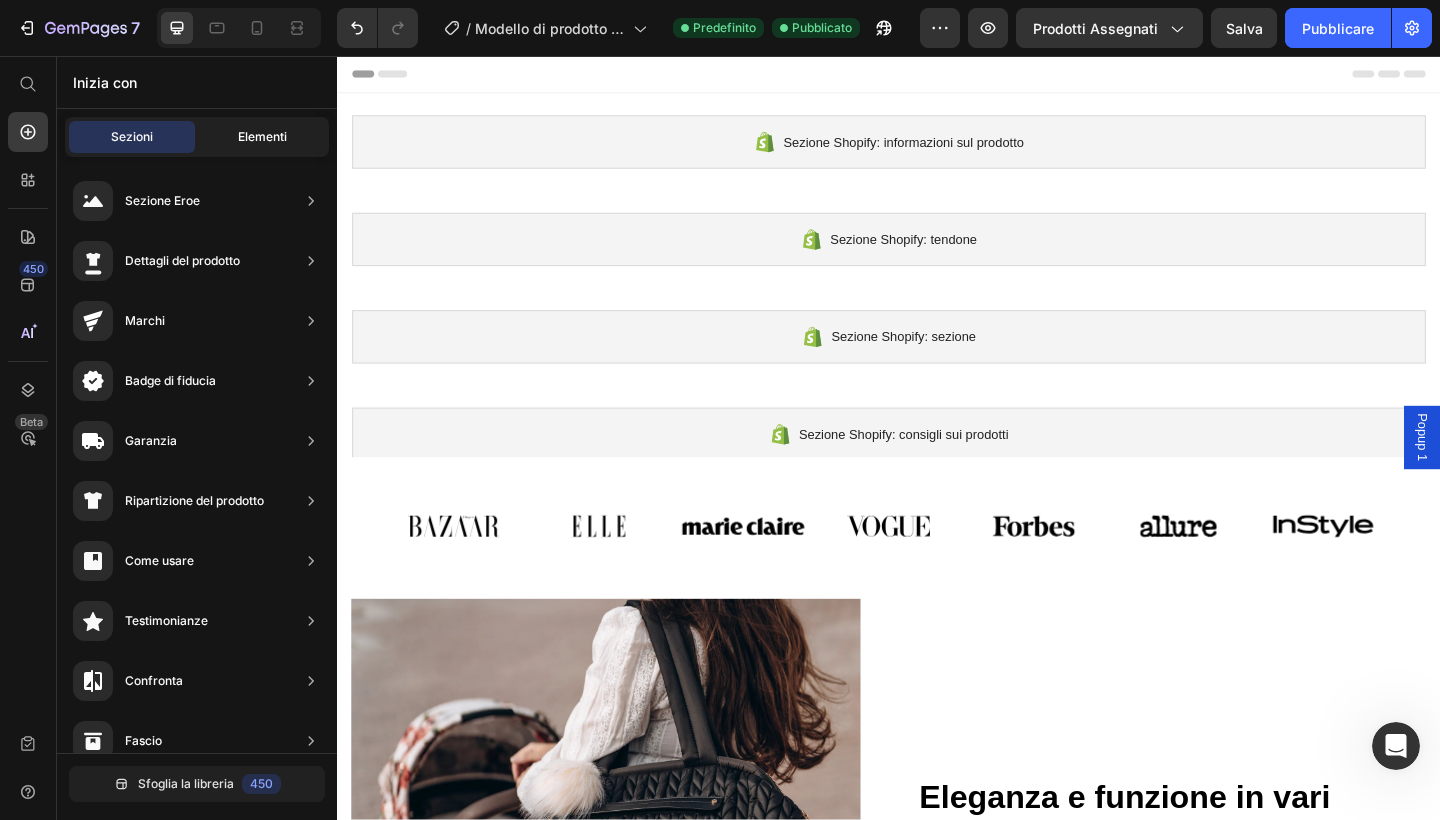 click on "Elementi" 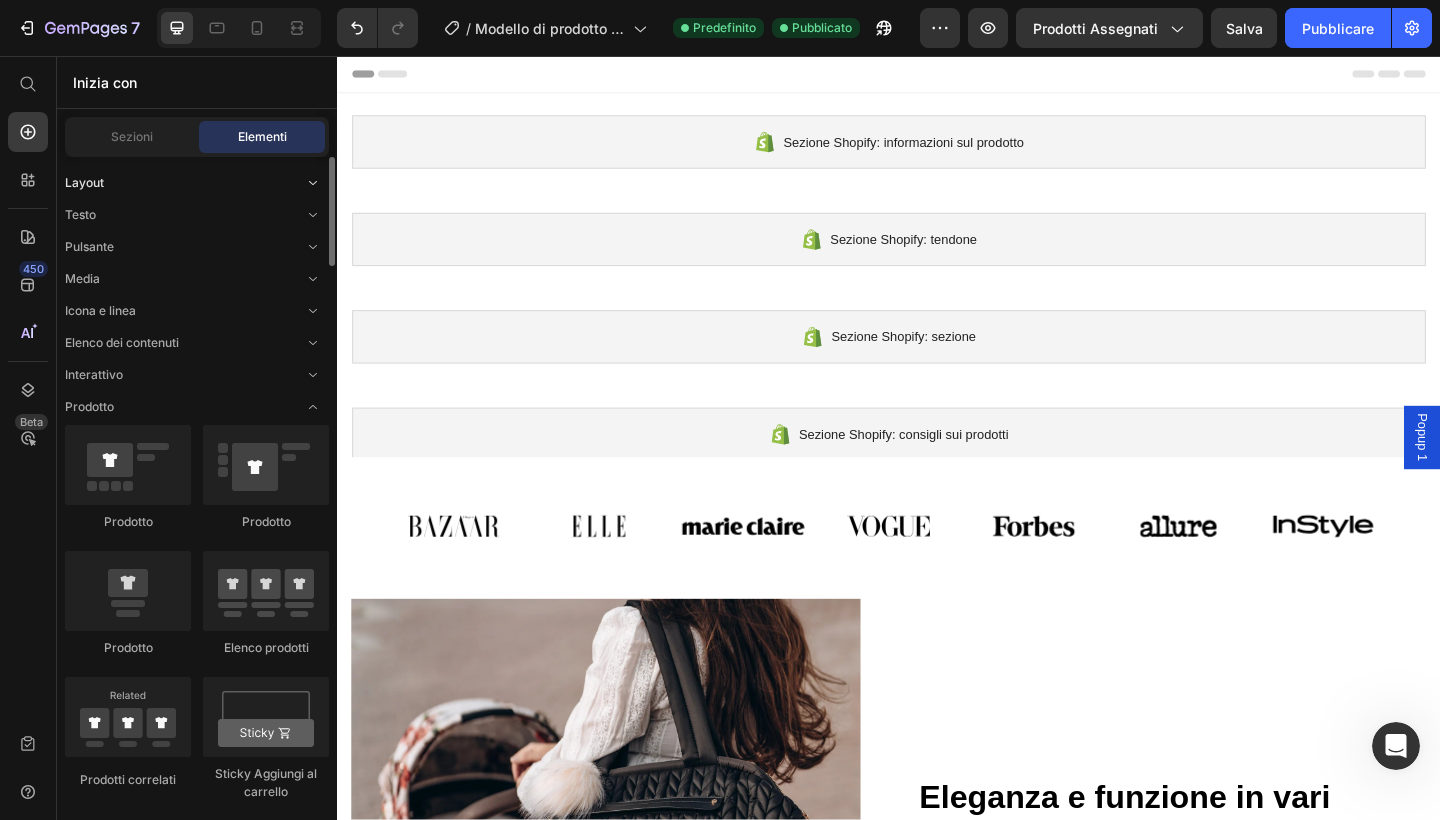 click on "Layout" 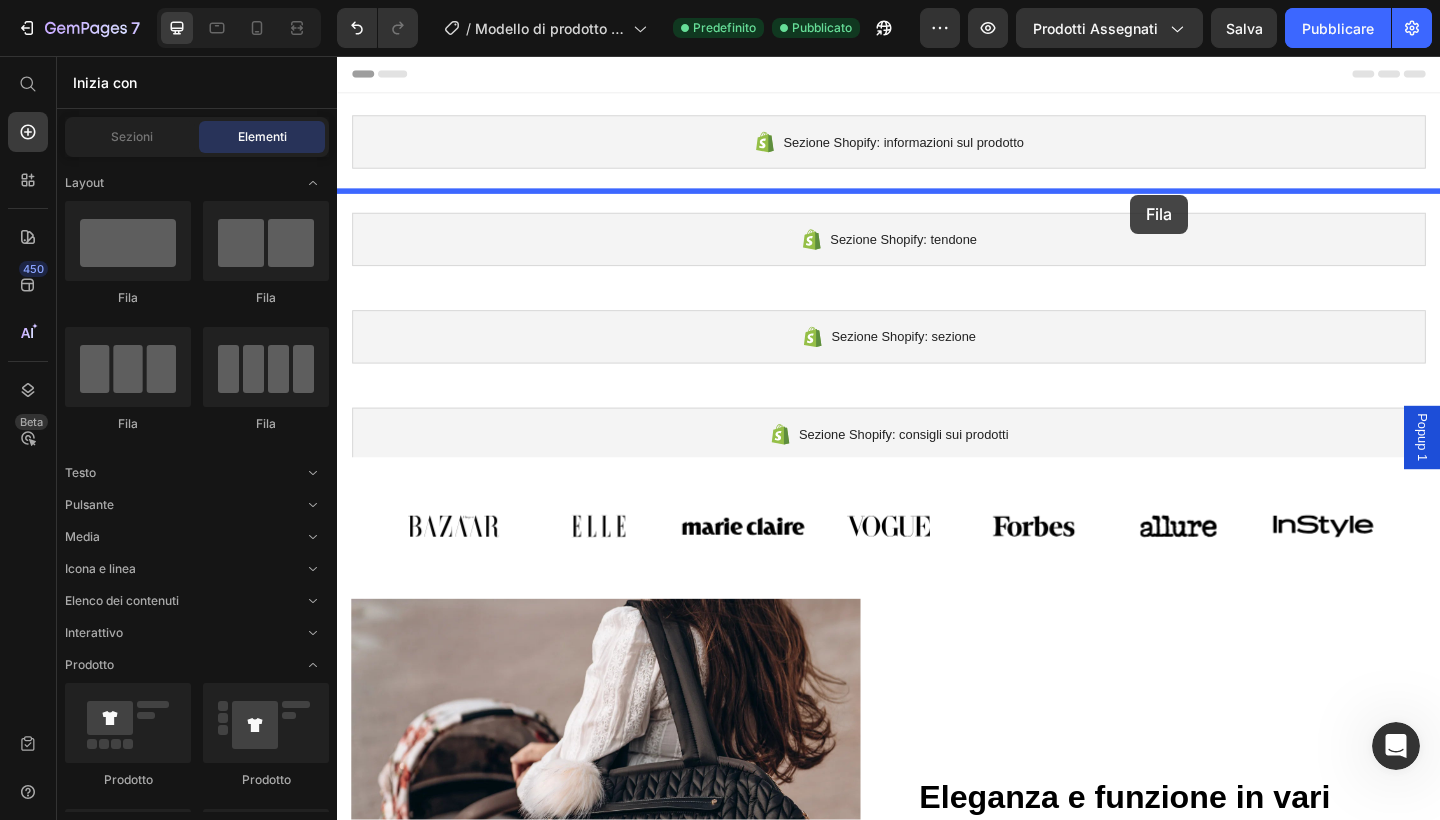 drag, startPoint x: 456, startPoint y: 307, endPoint x: 1200, endPoint y: 207, distance: 750.69037 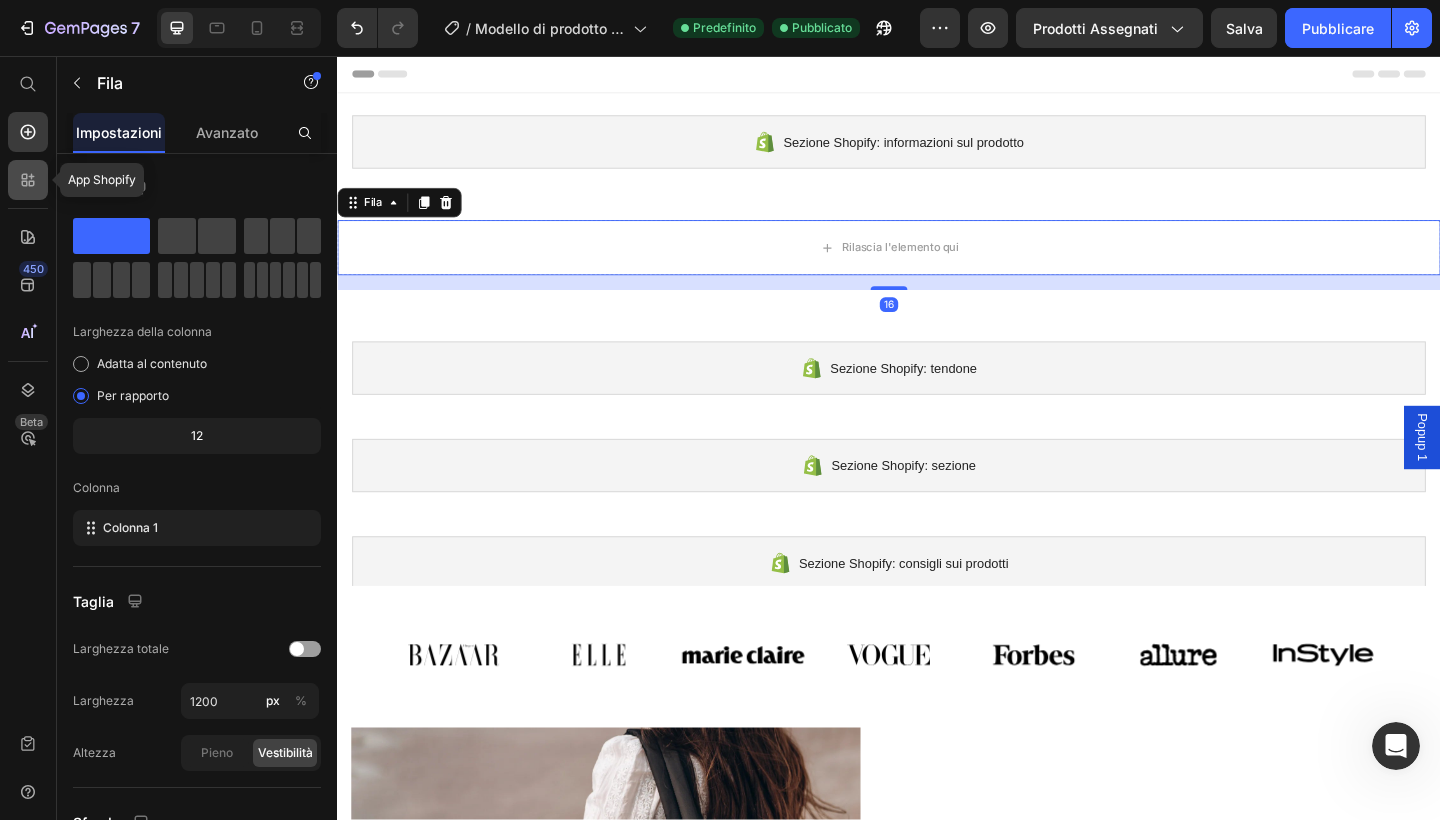 click 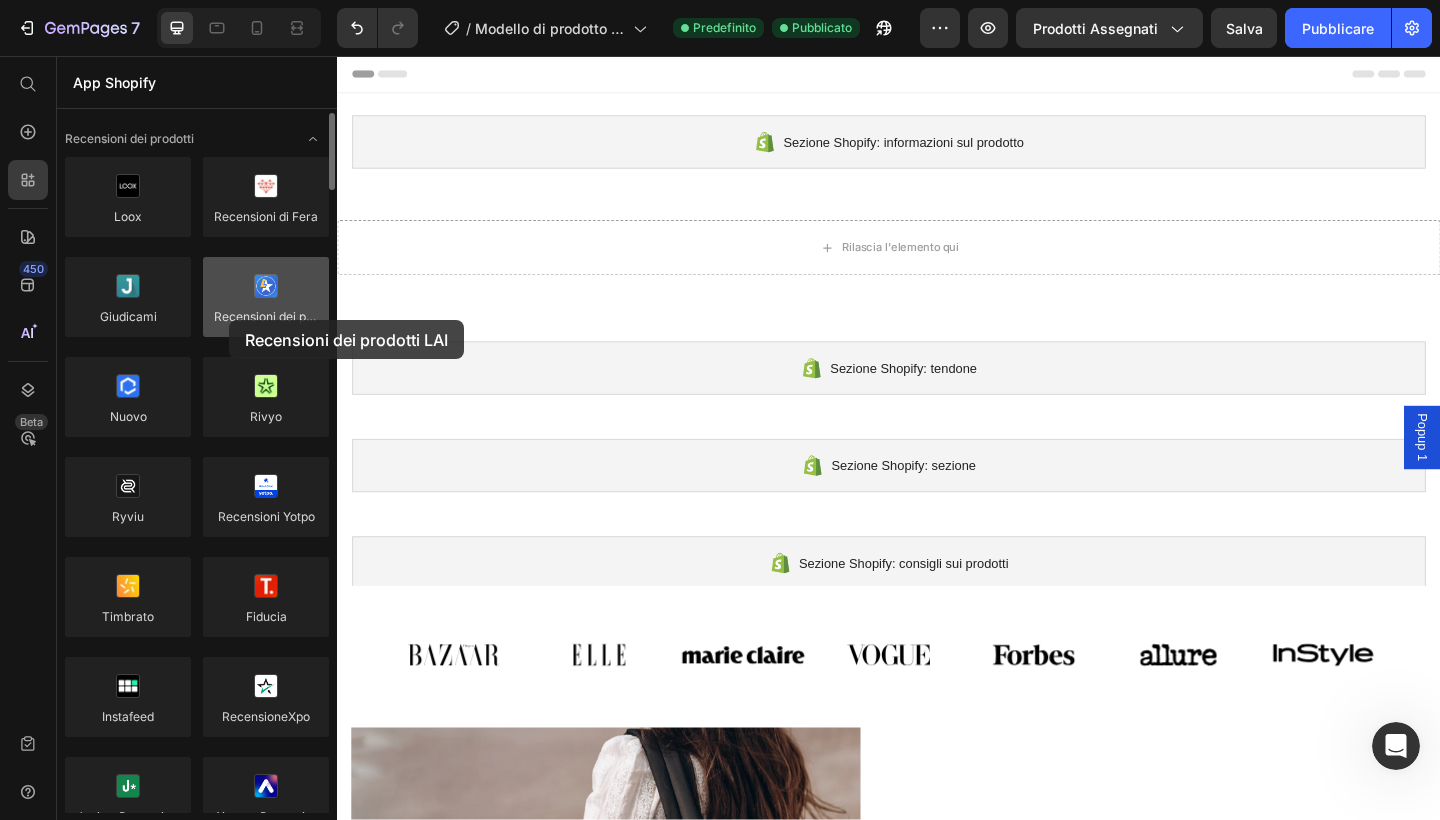 drag, startPoint x: 306, startPoint y: 294, endPoint x: 230, endPoint y: 320, distance: 80.32434 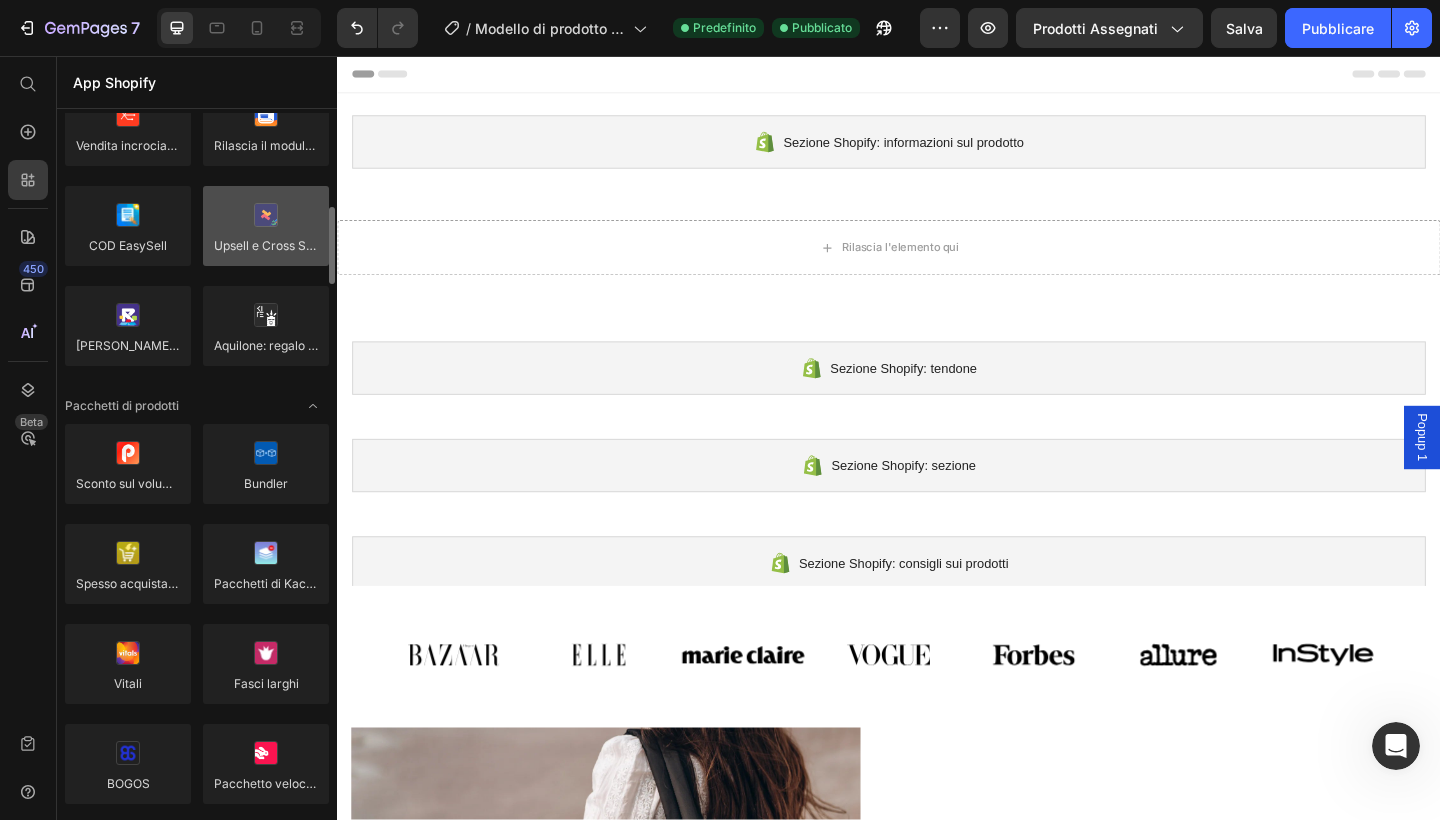 scroll, scrollTop: 1055, scrollLeft: 0, axis: vertical 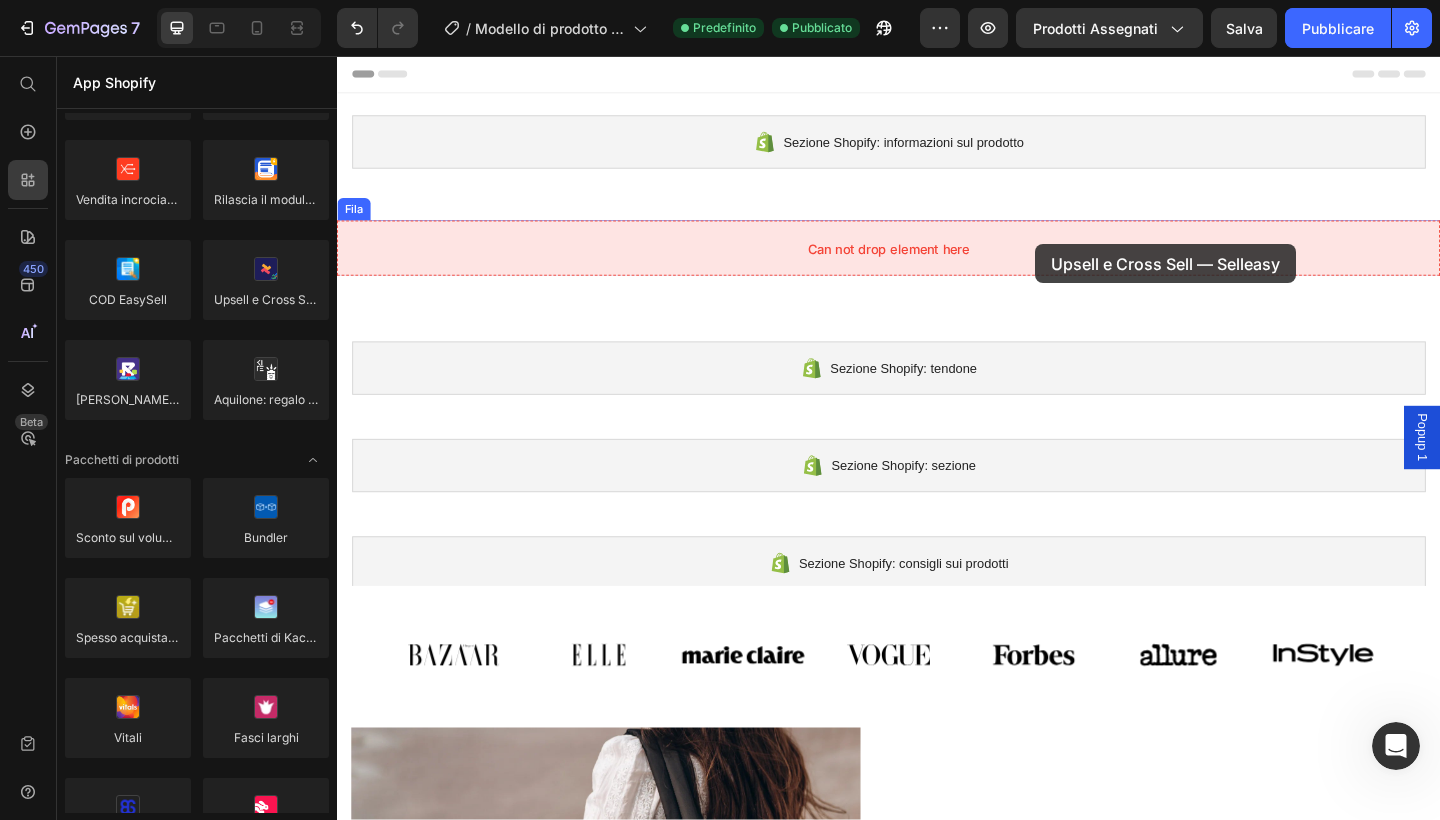 drag, startPoint x: 580, startPoint y: 323, endPoint x: 1095, endPoint y: 262, distance: 518.60004 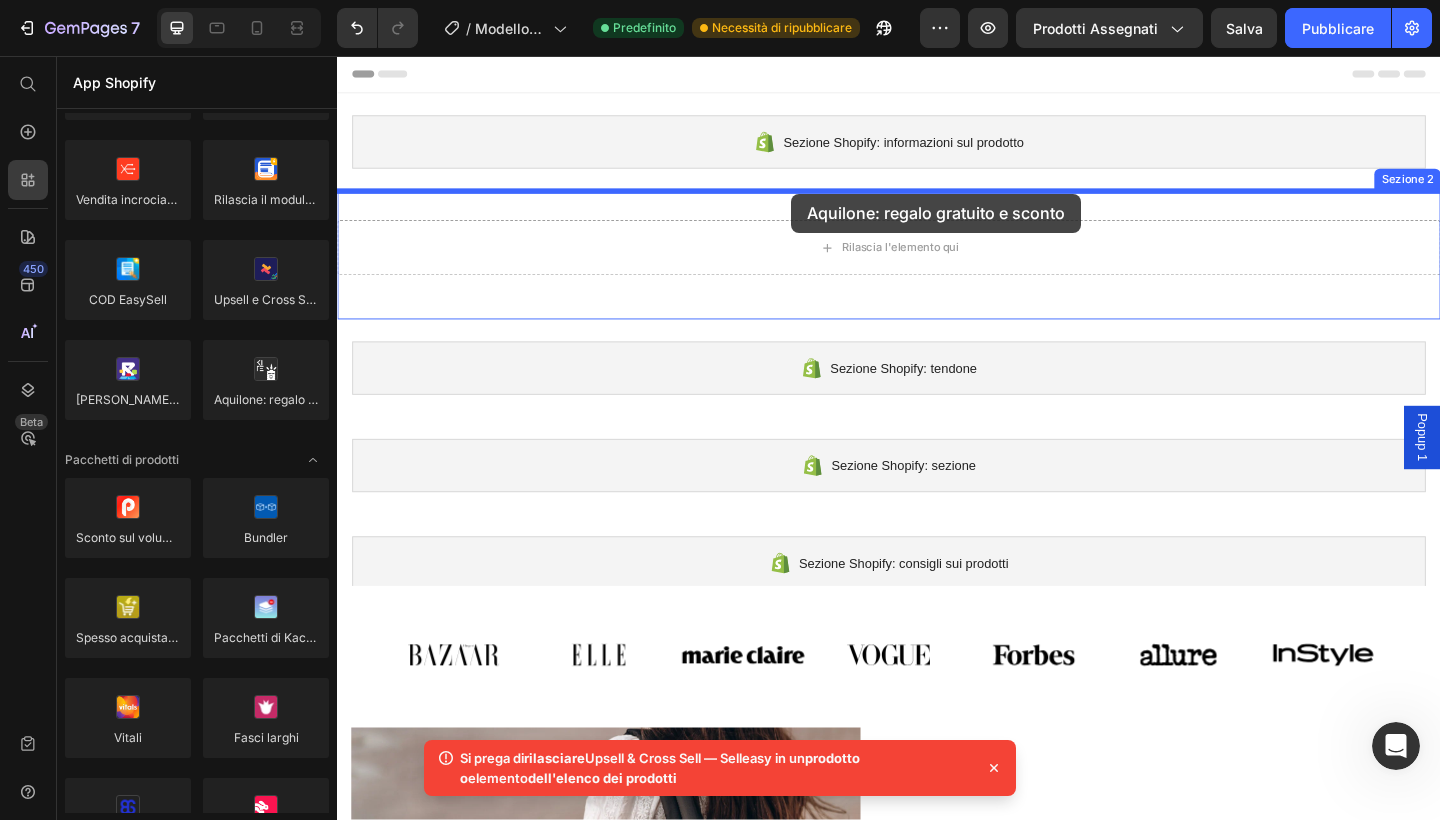 drag, startPoint x: 575, startPoint y: 410, endPoint x: 831, endPoint y: 206, distance: 327.3408 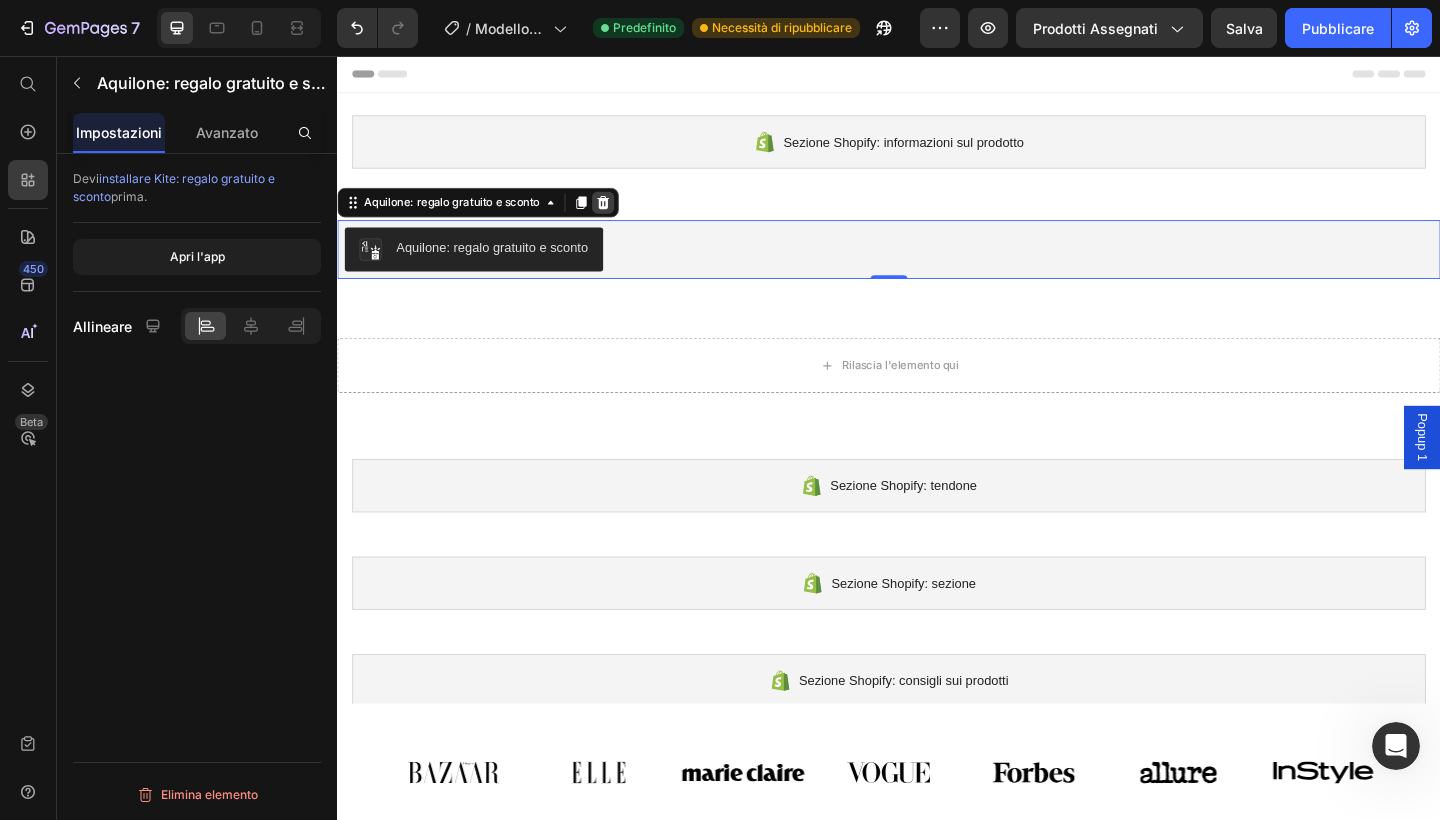 click 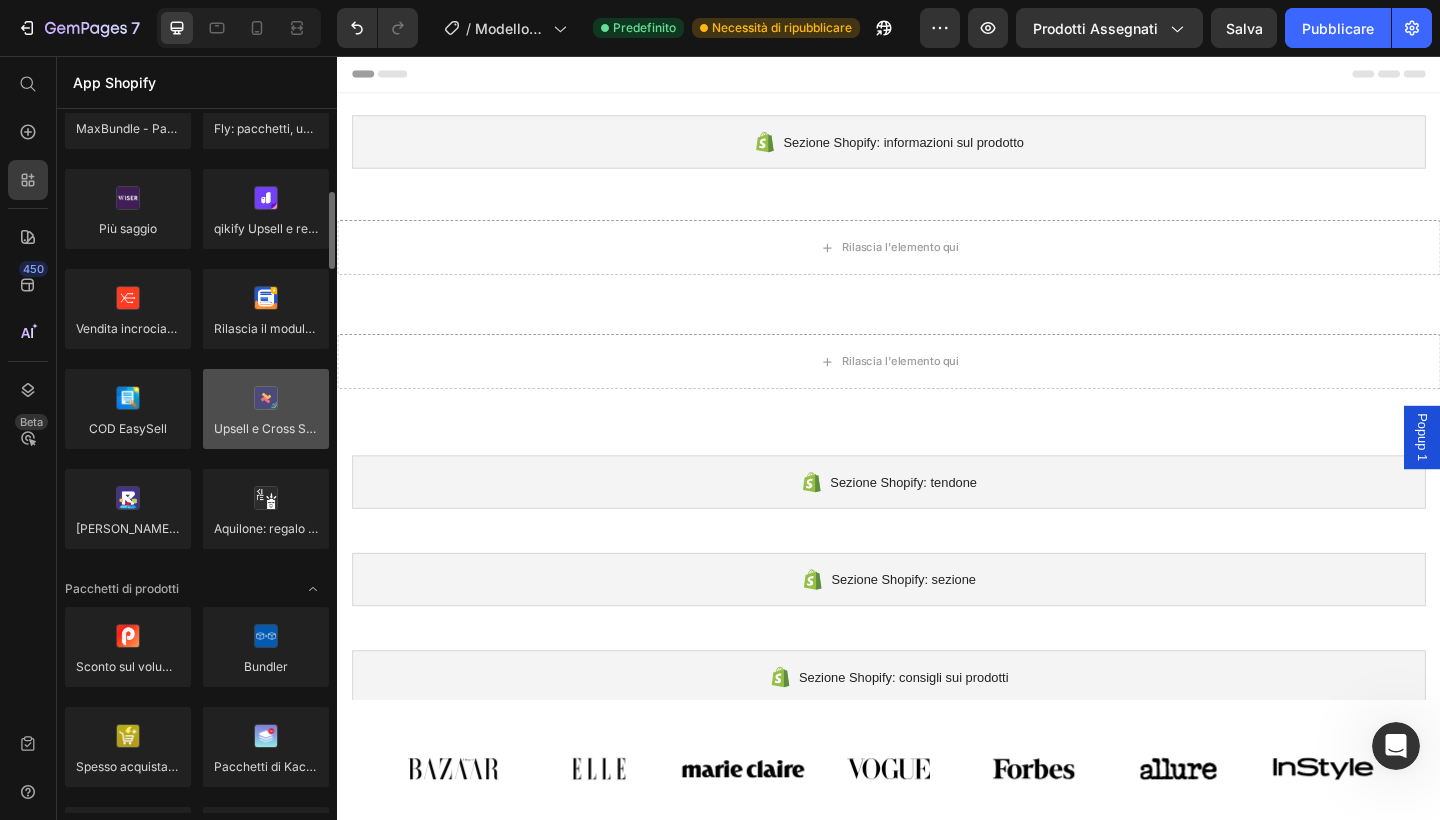 scroll, scrollTop: 894, scrollLeft: 0, axis: vertical 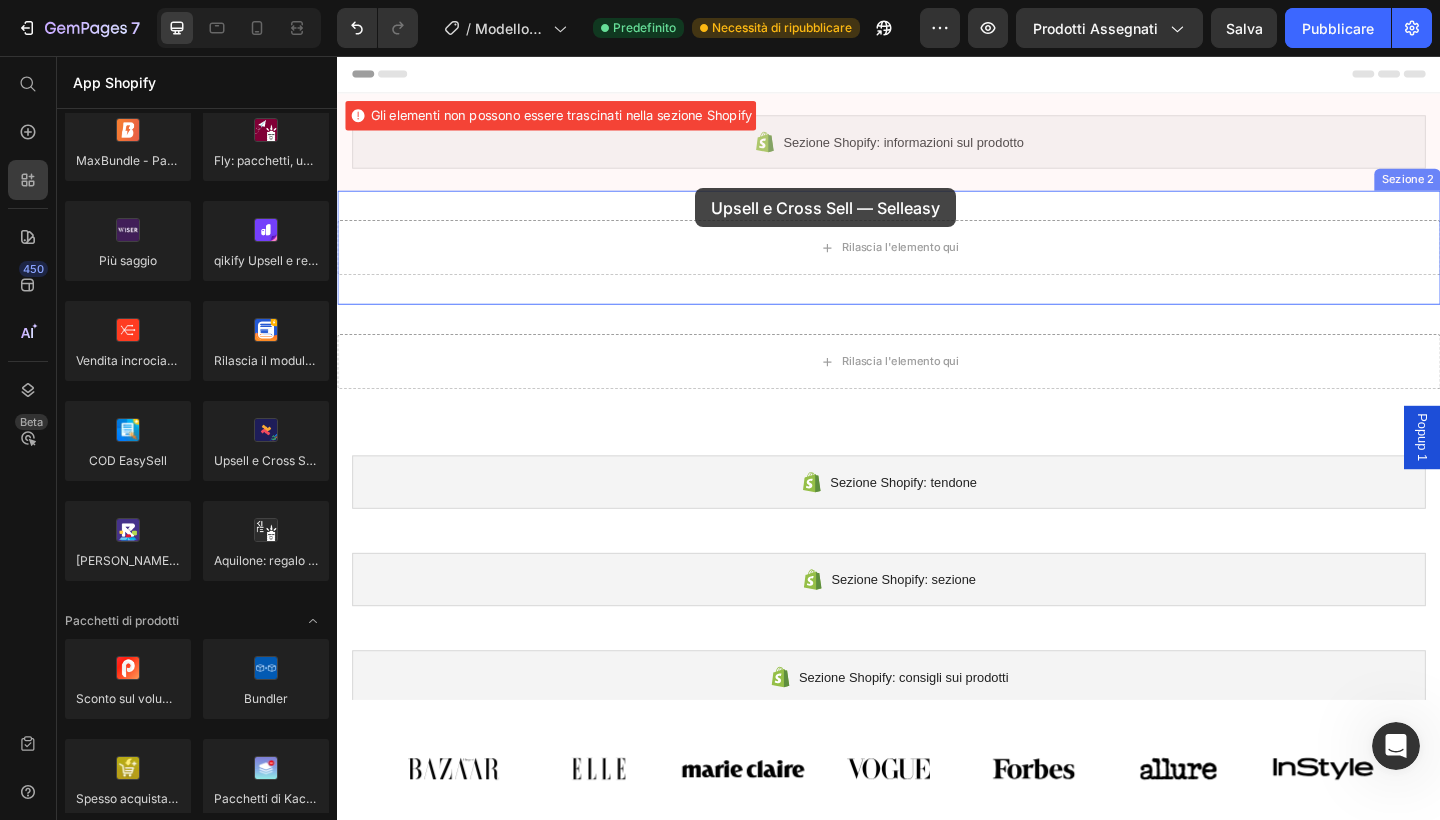 drag, startPoint x: 593, startPoint y: 504, endPoint x: 728, endPoint y: 200, distance: 332.6274 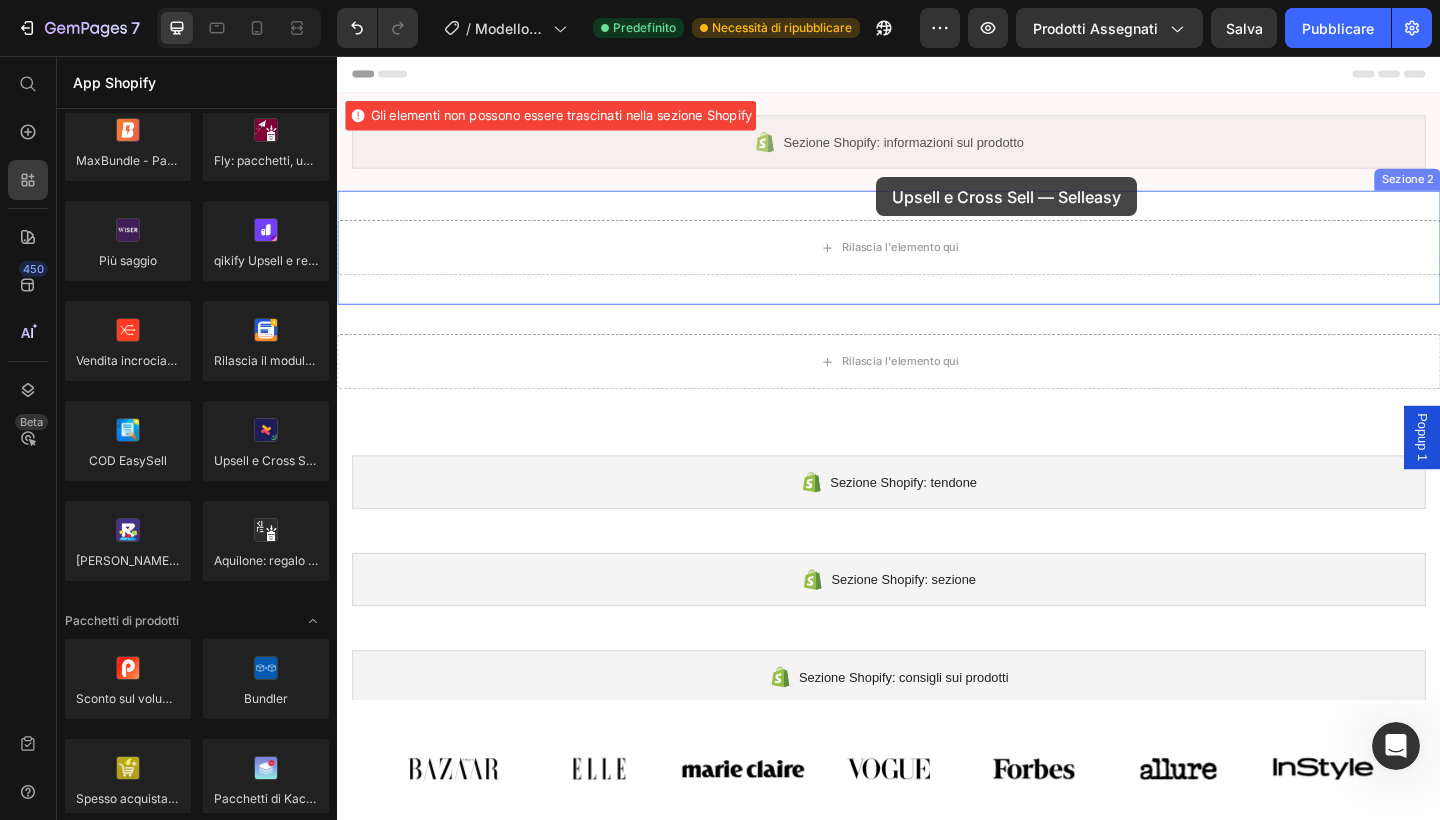 drag, startPoint x: 592, startPoint y: 486, endPoint x: 922, endPoint y: 189, distance: 443.9696 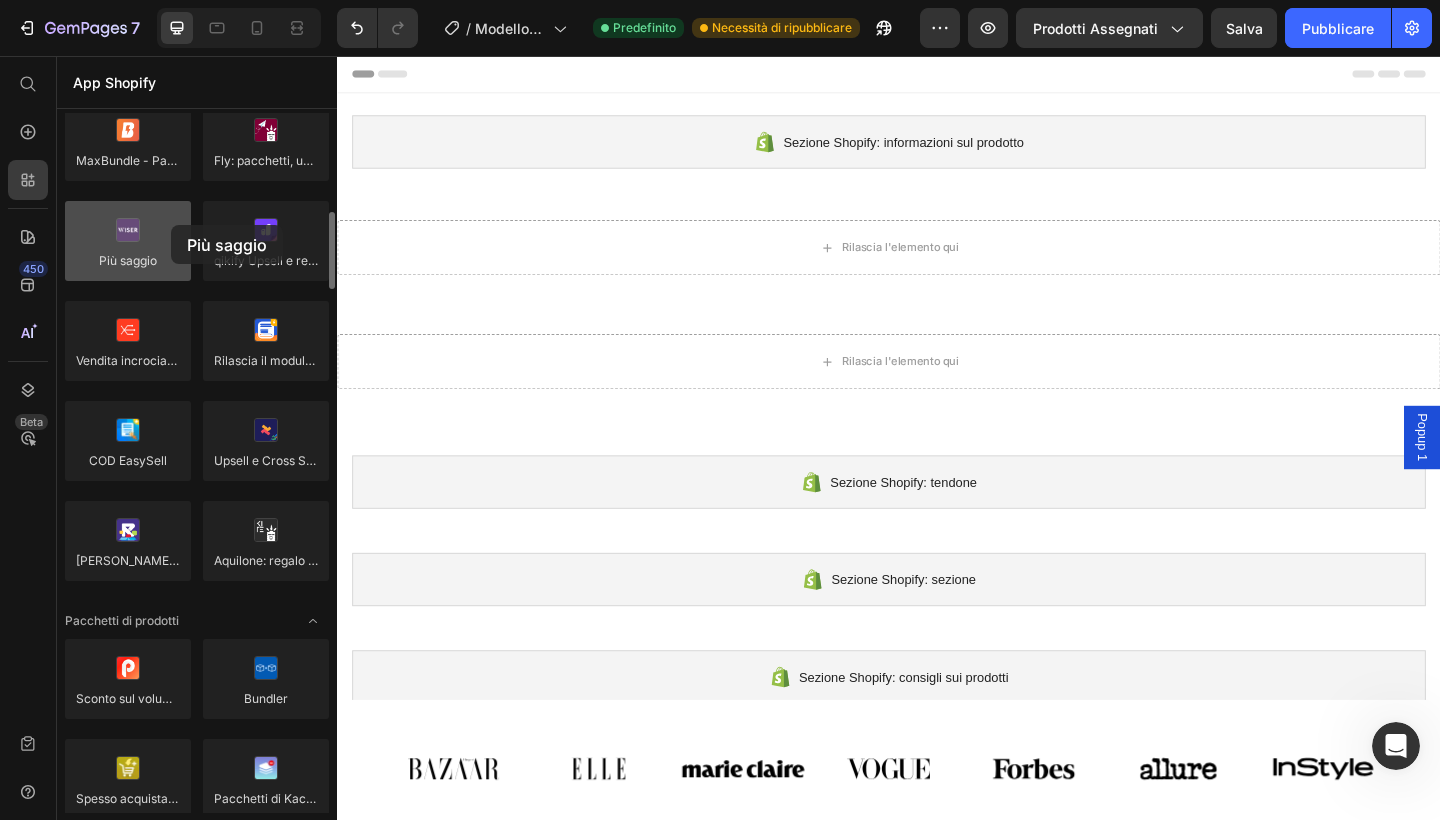 drag, startPoint x: 157, startPoint y: 267, endPoint x: 171, endPoint y: 225, distance: 44.27189 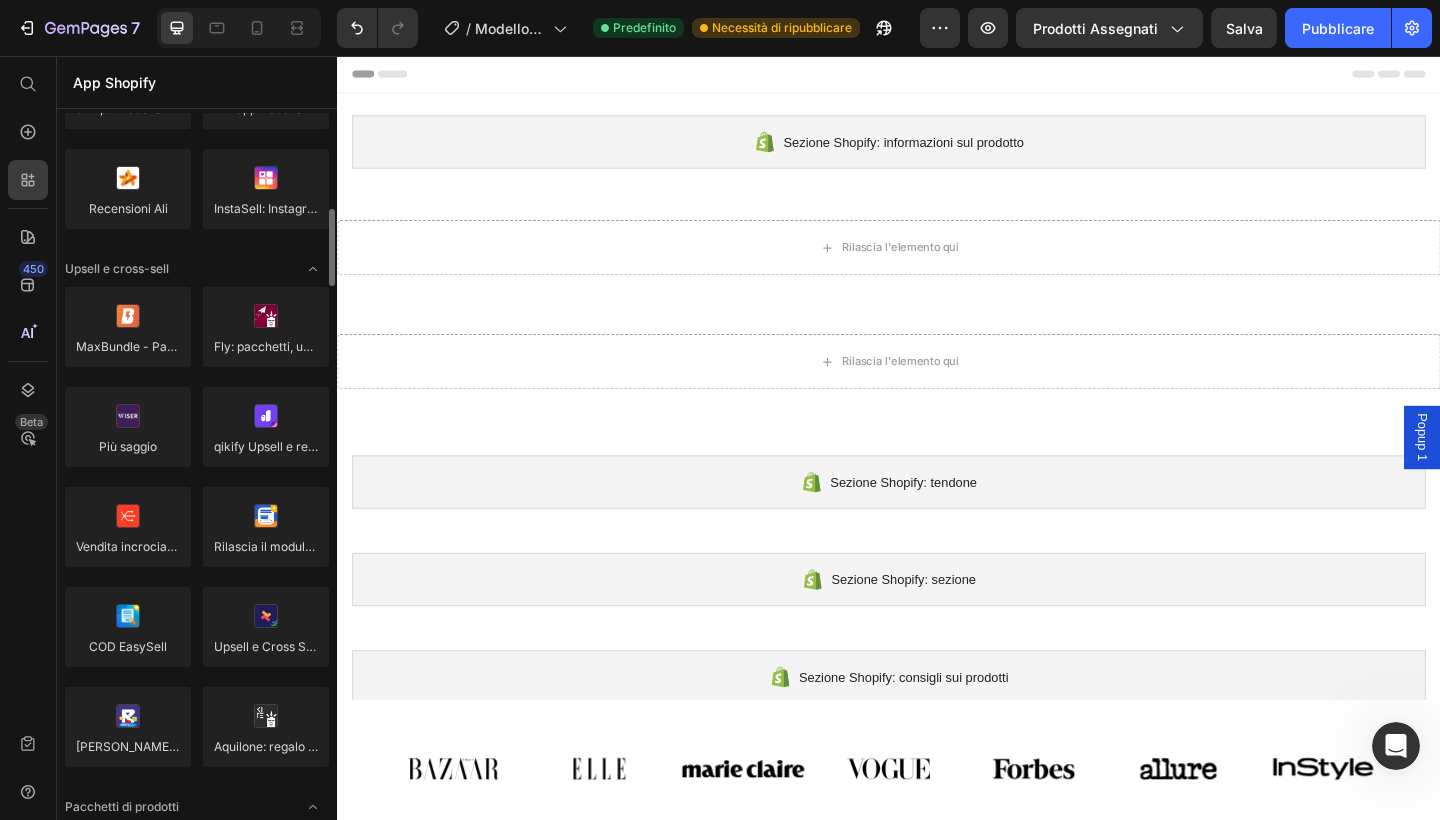 scroll, scrollTop: 684, scrollLeft: 0, axis: vertical 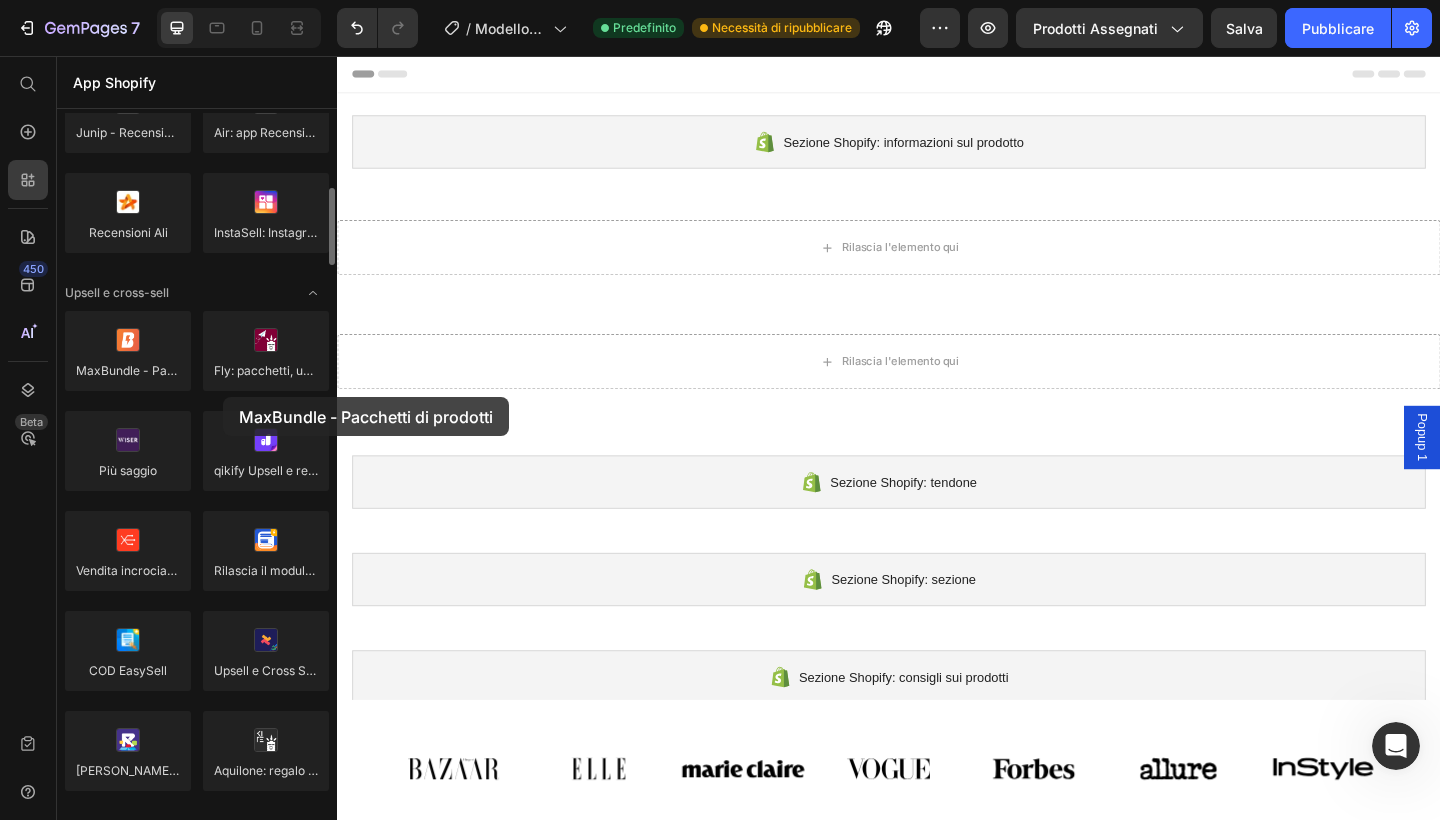 drag, startPoint x: 151, startPoint y: 350, endPoint x: 195, endPoint y: 414, distance: 77.665955 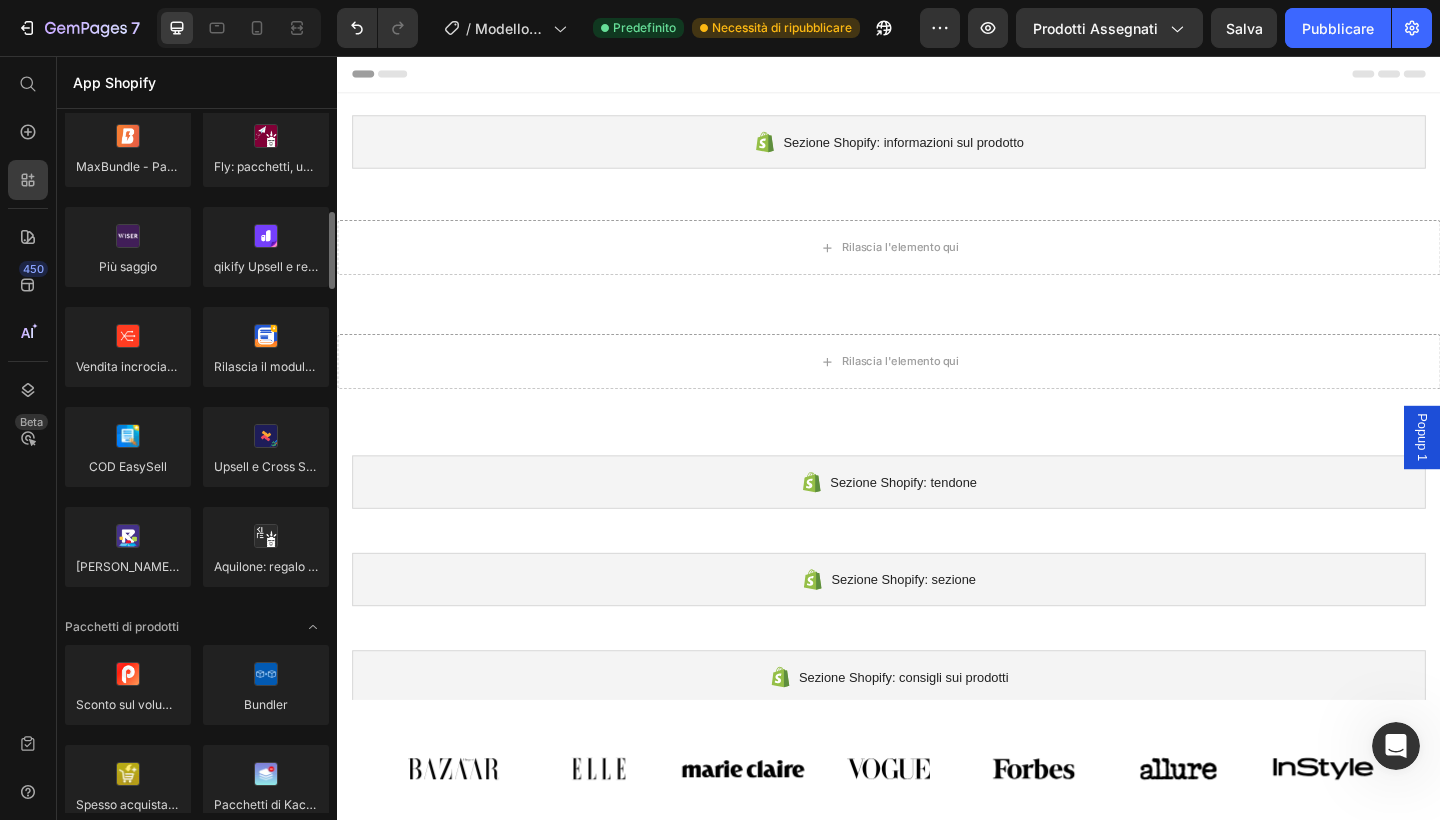 scroll, scrollTop: 894, scrollLeft: 0, axis: vertical 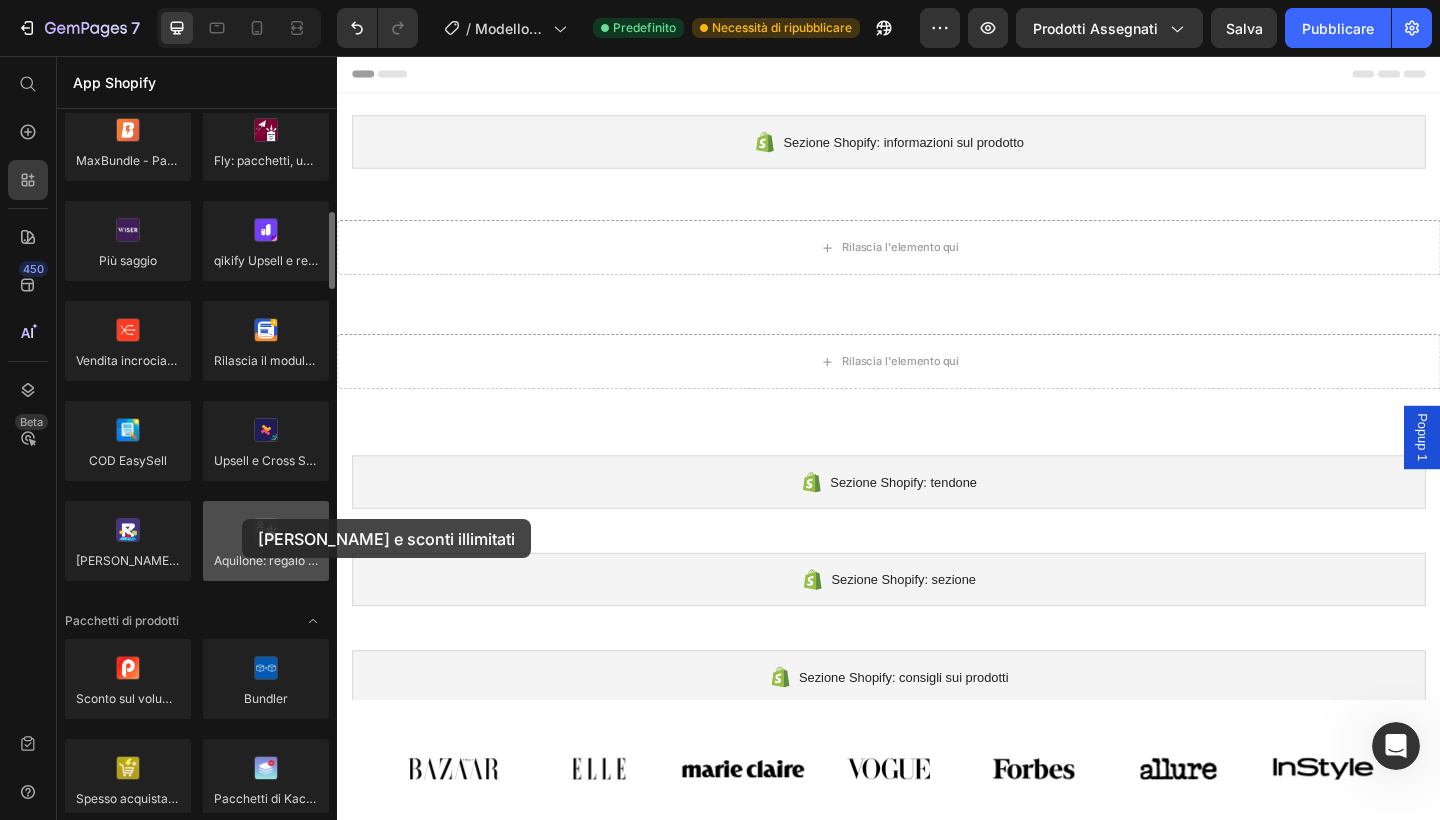 drag, startPoint x: 140, startPoint y: 531, endPoint x: 231, endPoint y: 528, distance: 91.04944 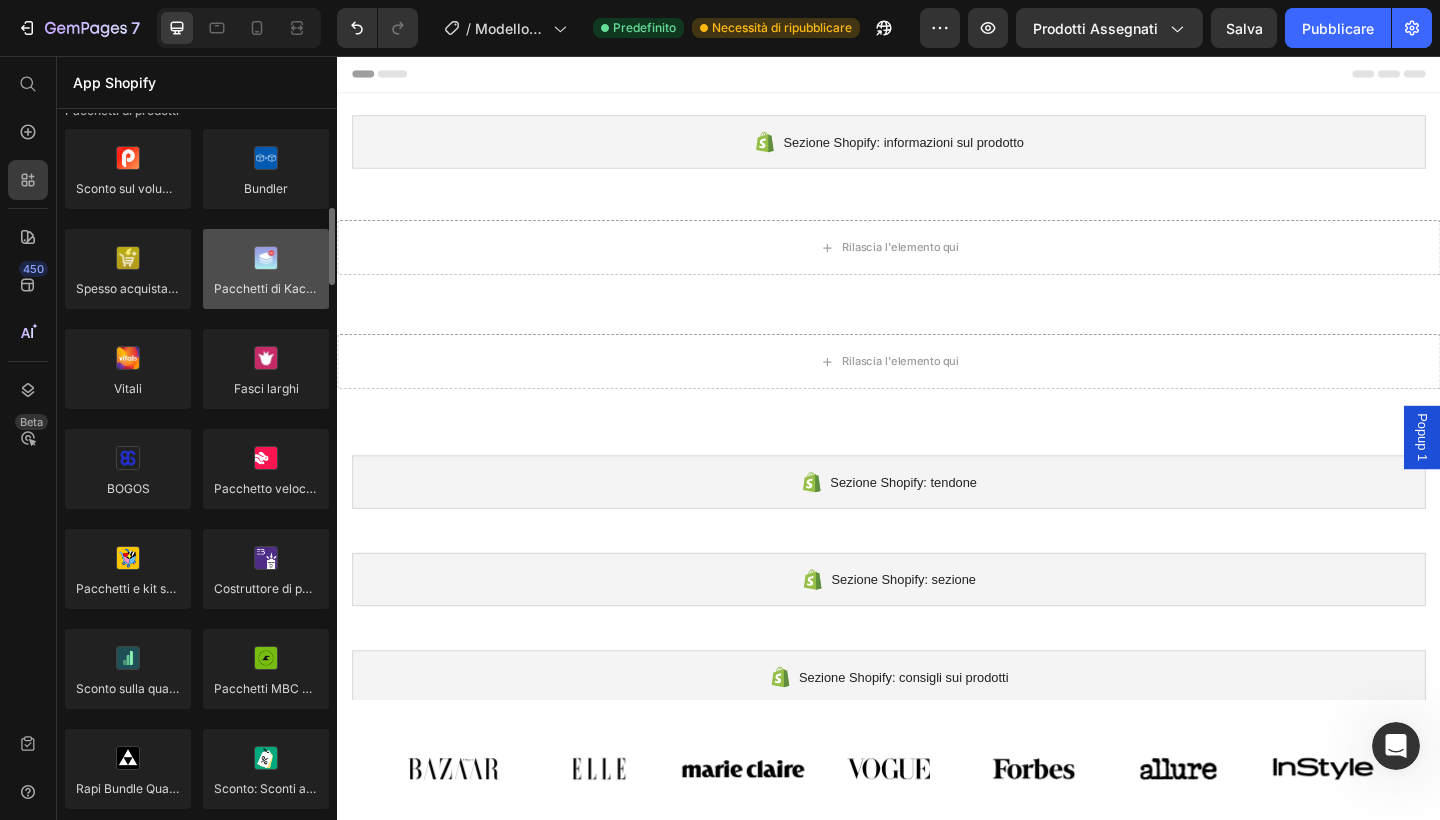 scroll, scrollTop: 1411, scrollLeft: 0, axis: vertical 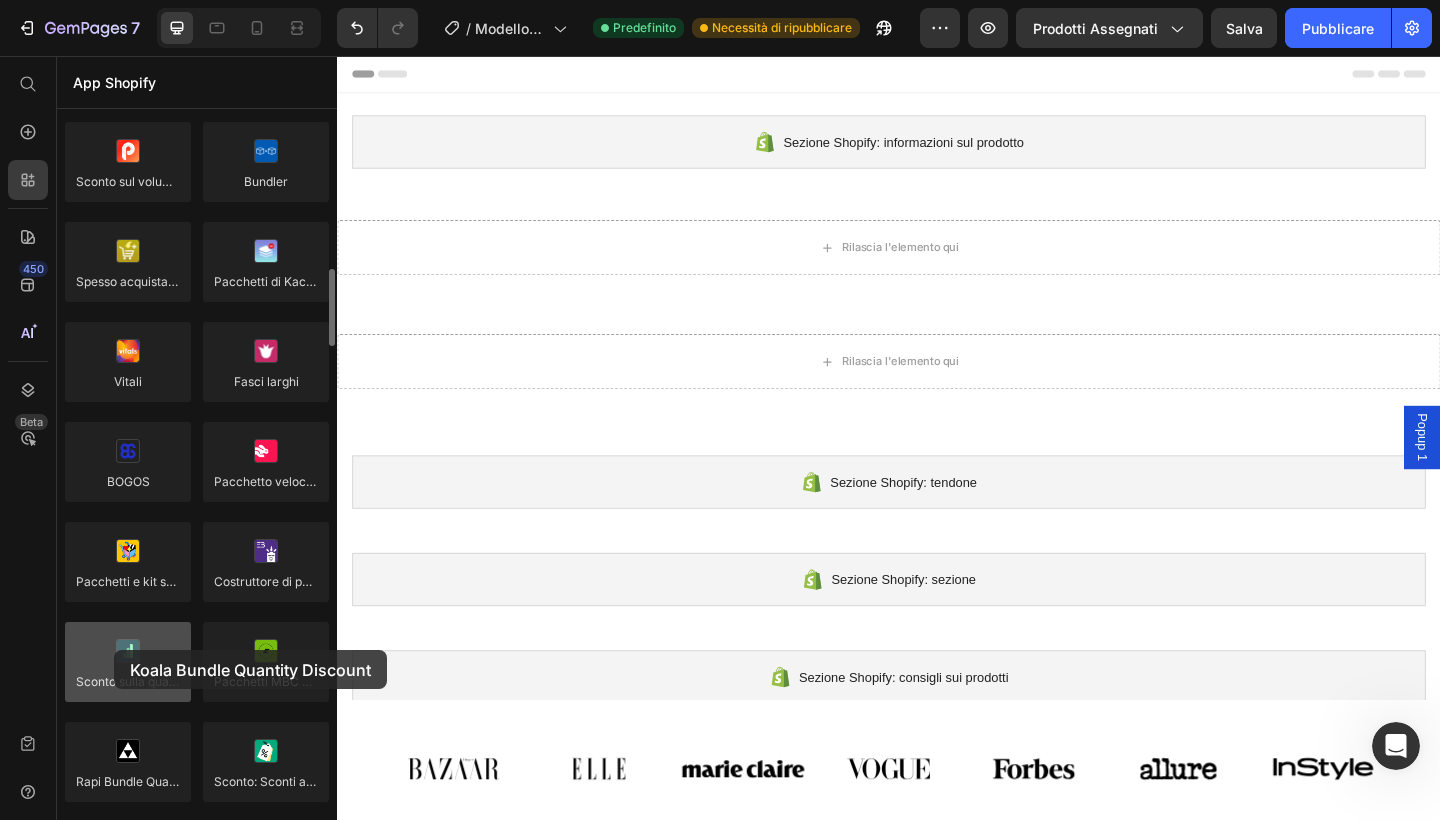 click at bounding box center [128, 662] 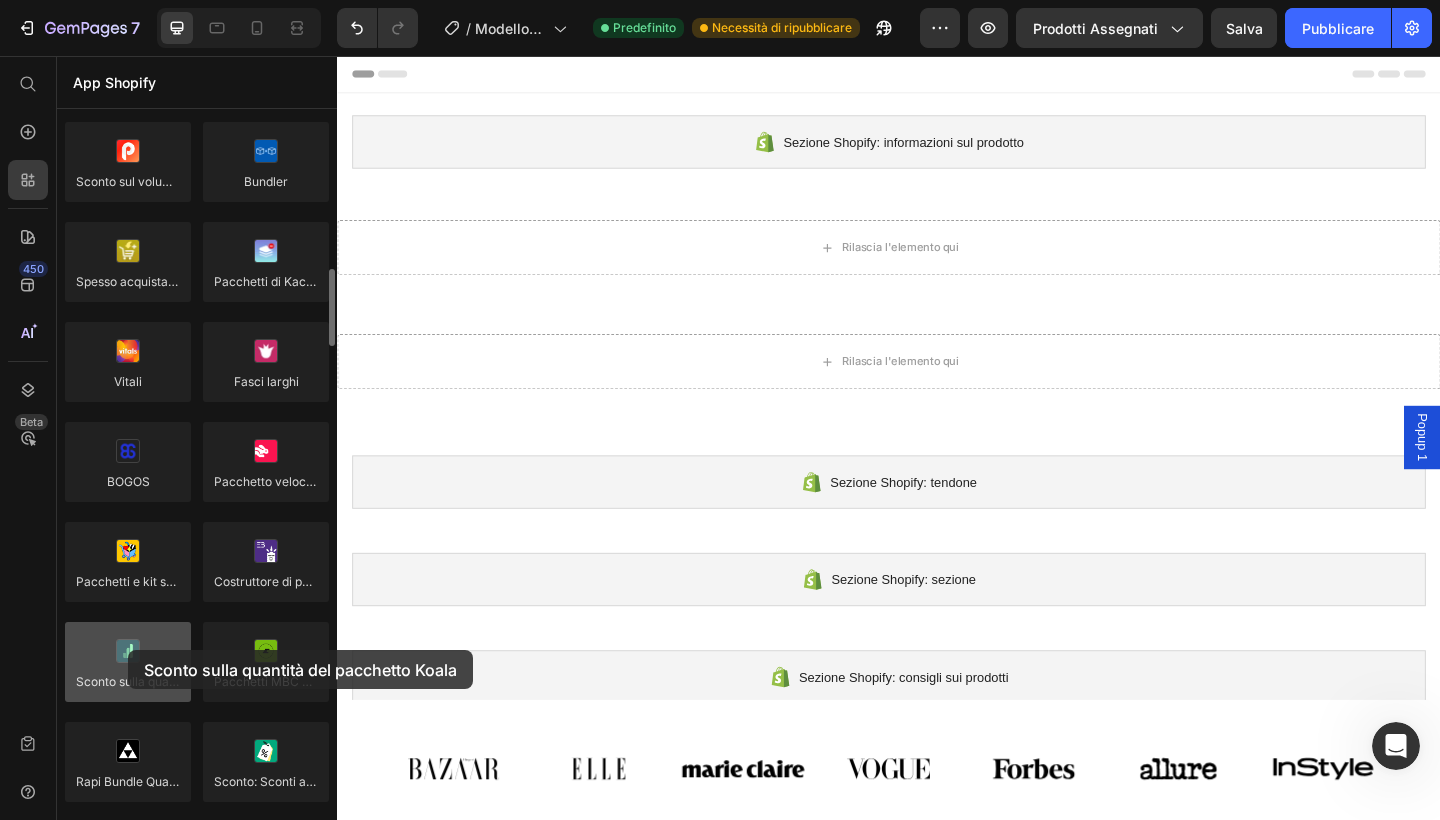 click at bounding box center (128, 662) 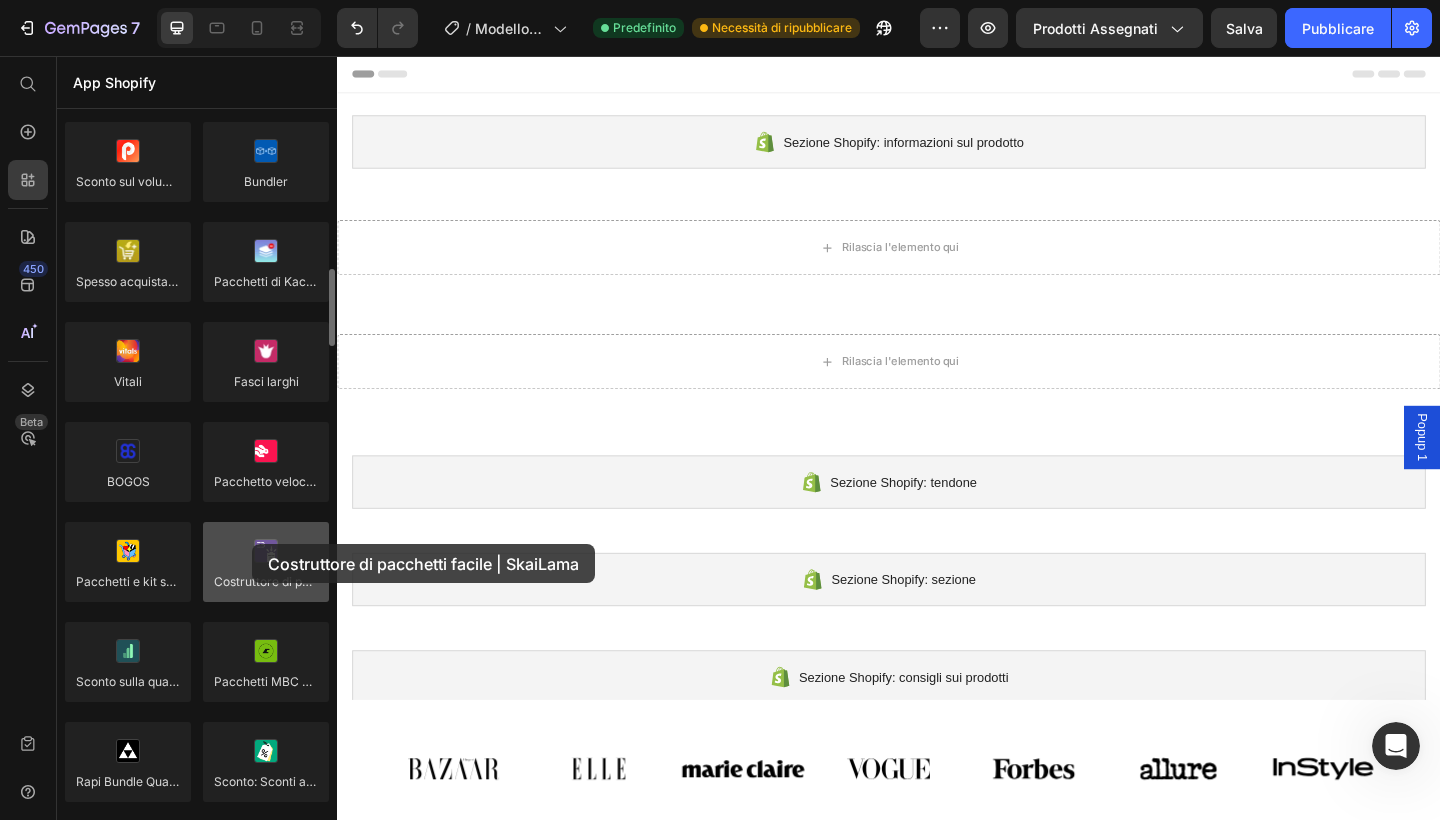 click at bounding box center [266, 562] 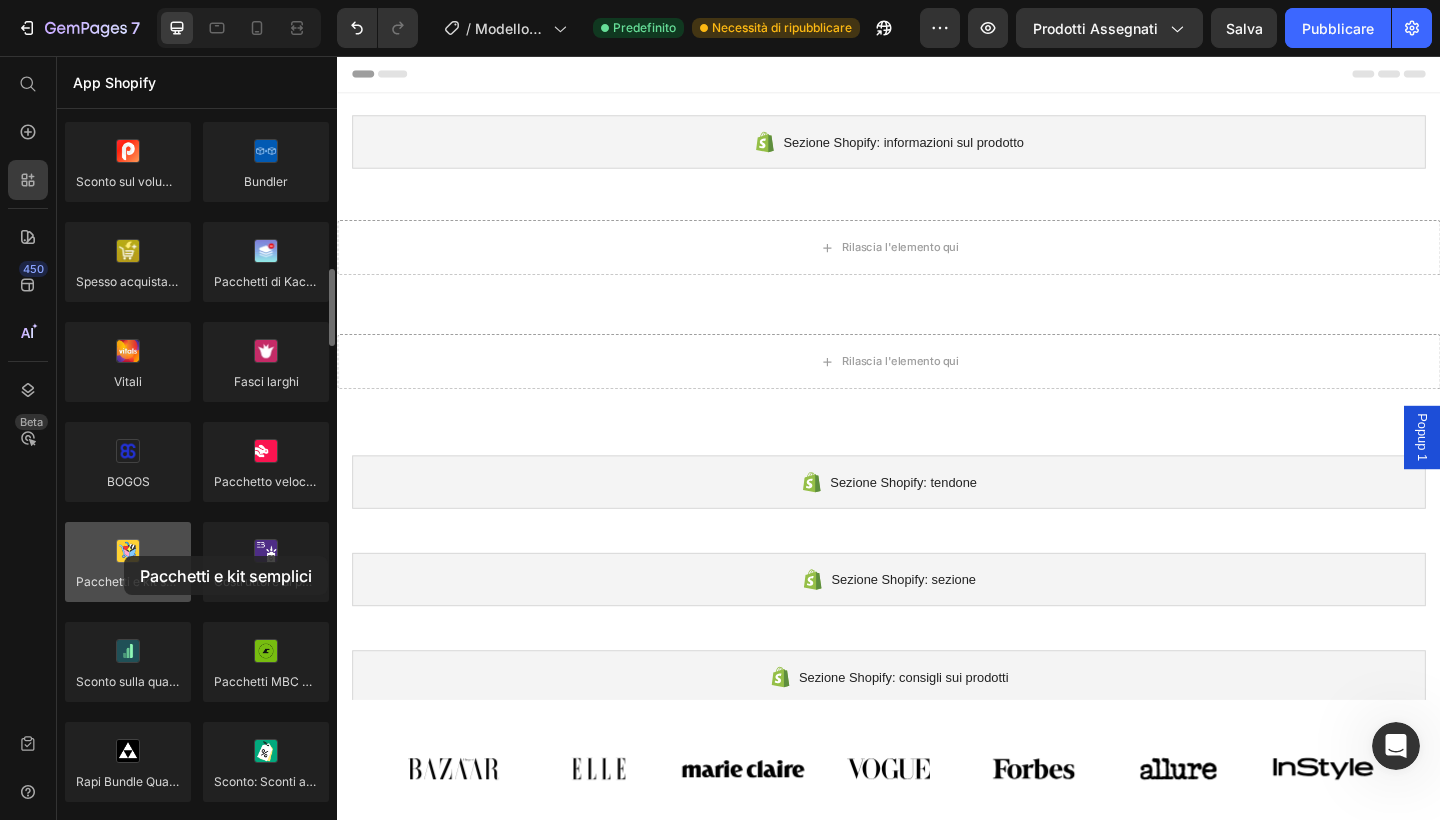 click at bounding box center [128, 562] 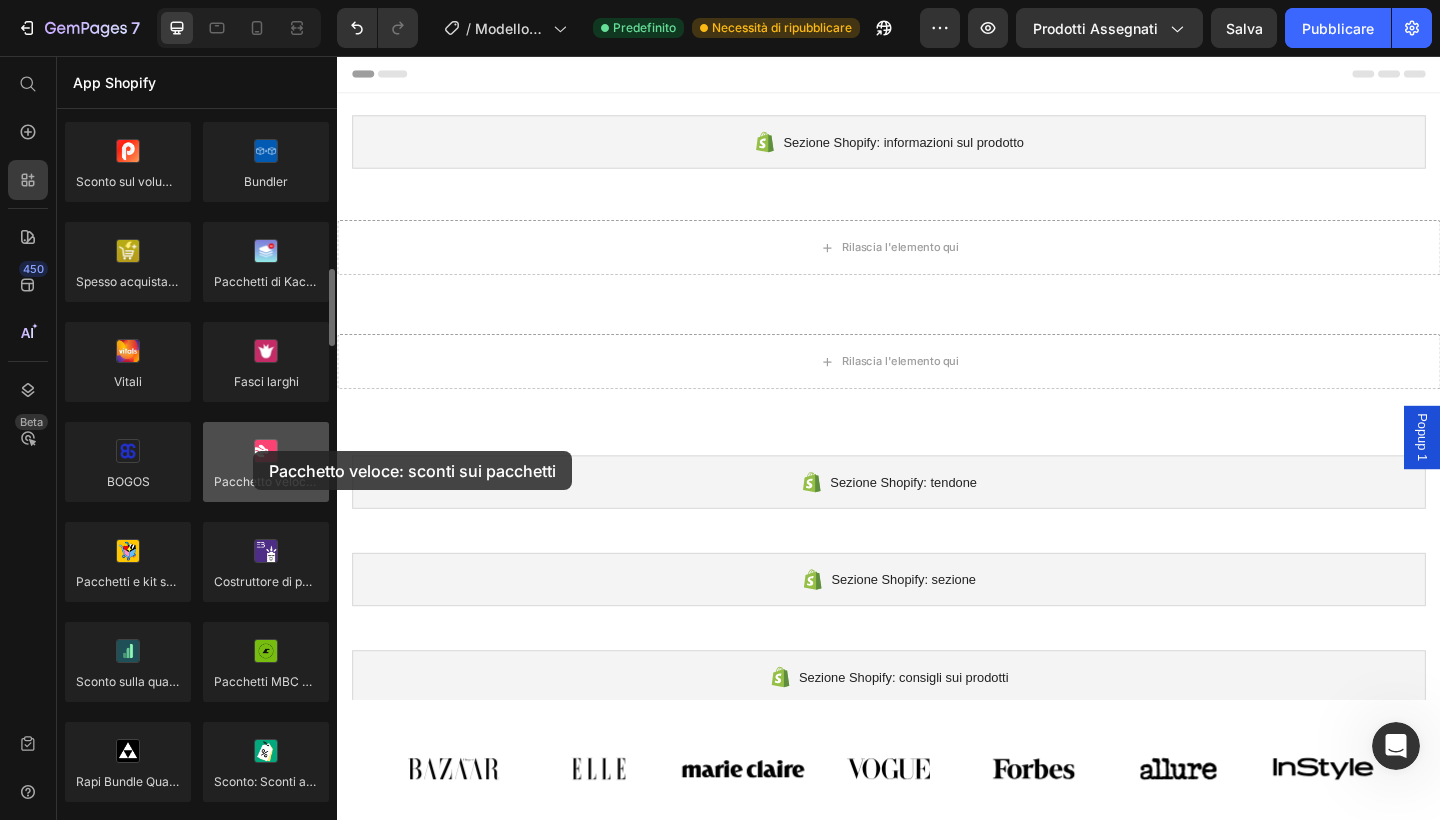 click at bounding box center [266, 462] 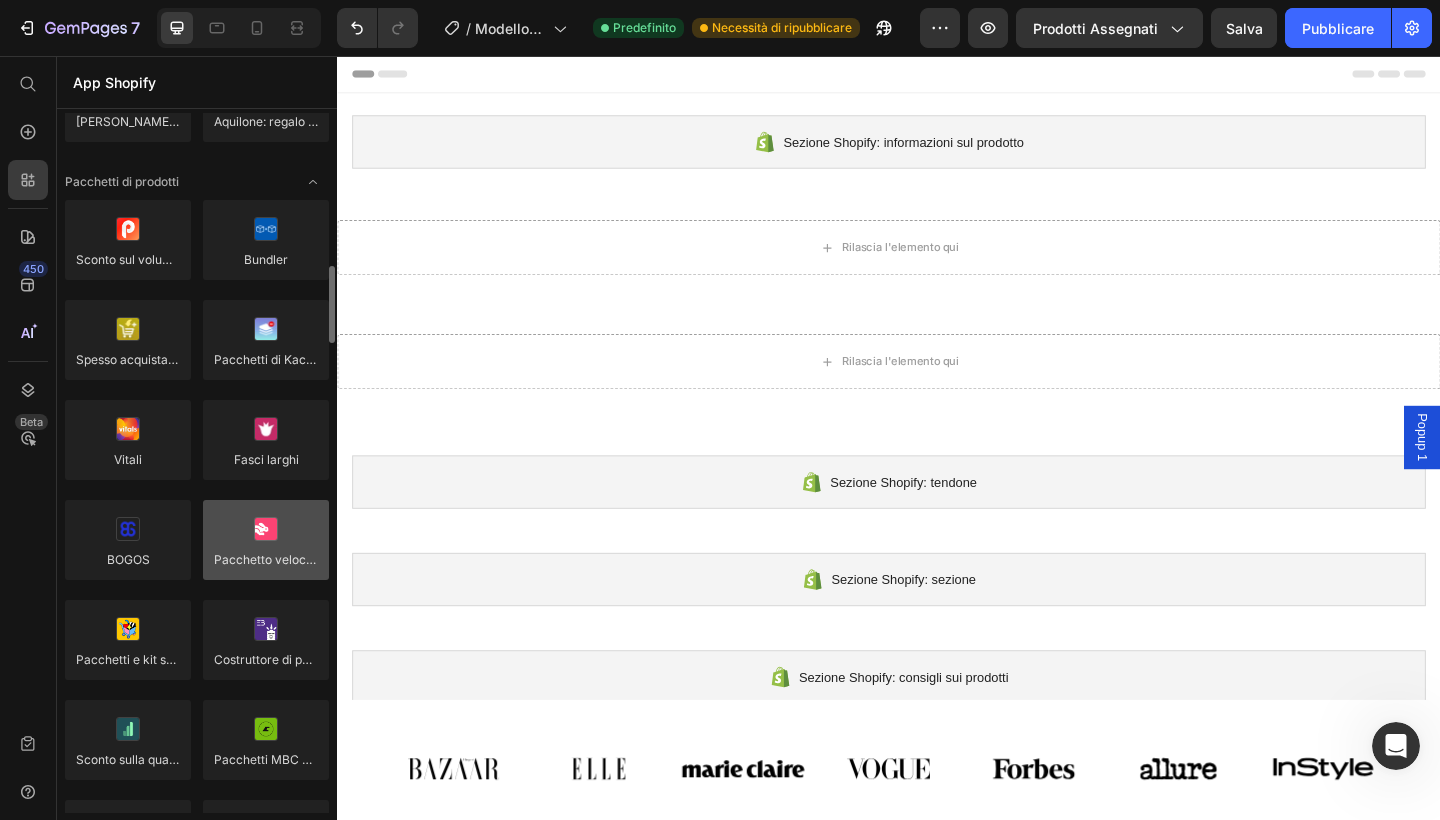 scroll, scrollTop: 1329, scrollLeft: 0, axis: vertical 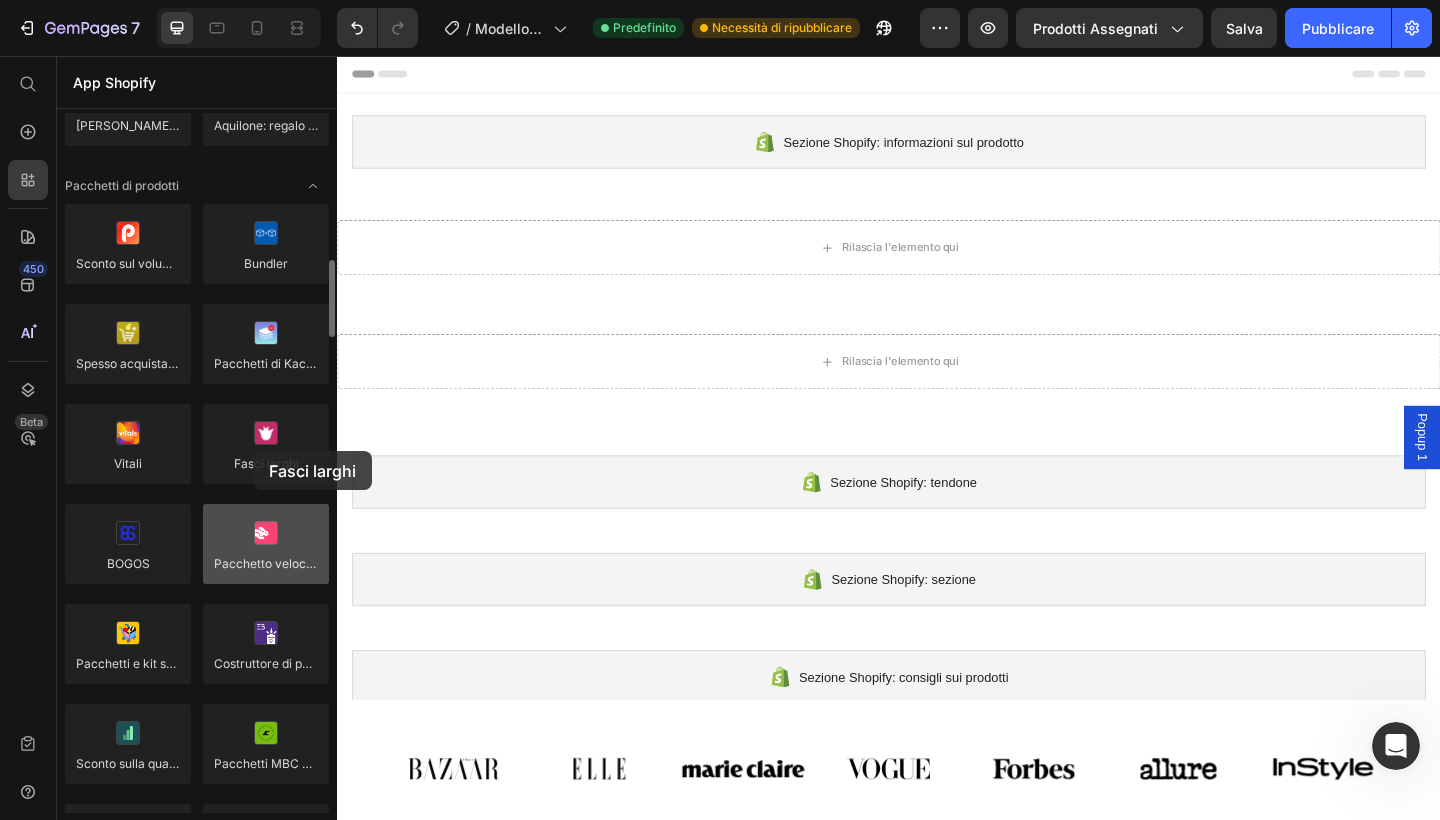 click at bounding box center [266, 444] 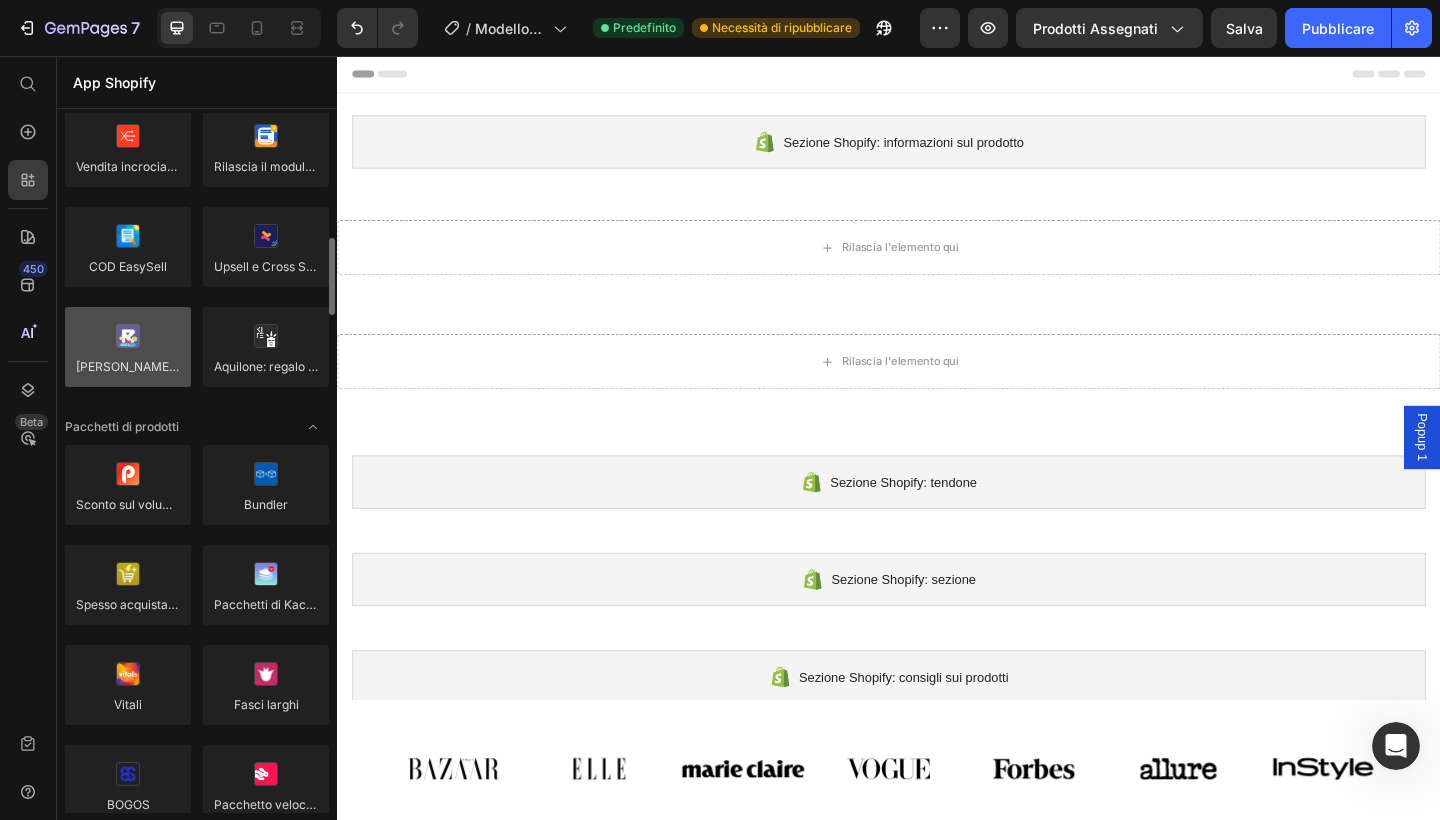 scroll, scrollTop: 1077, scrollLeft: 0, axis: vertical 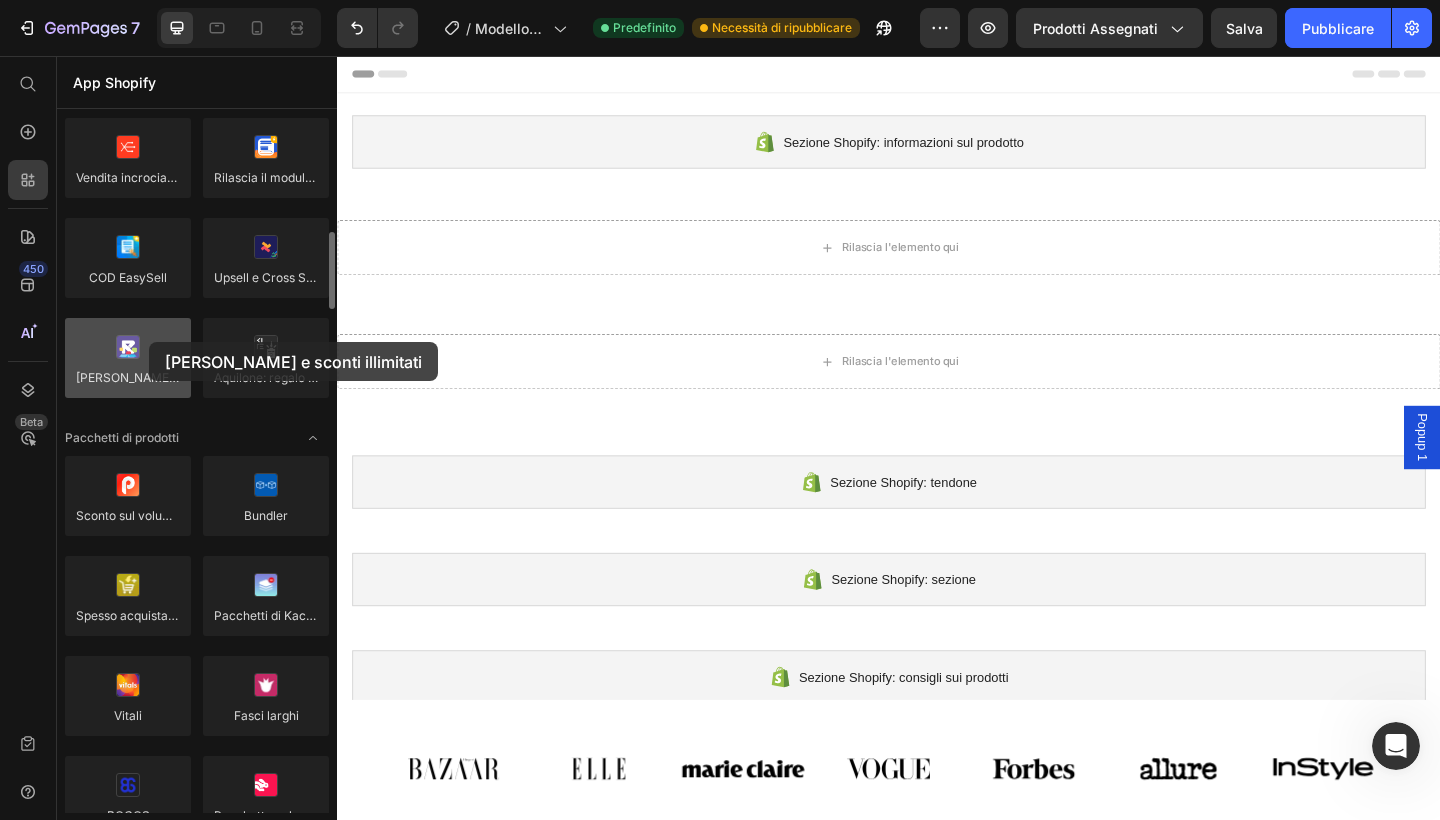 click at bounding box center (128, 358) 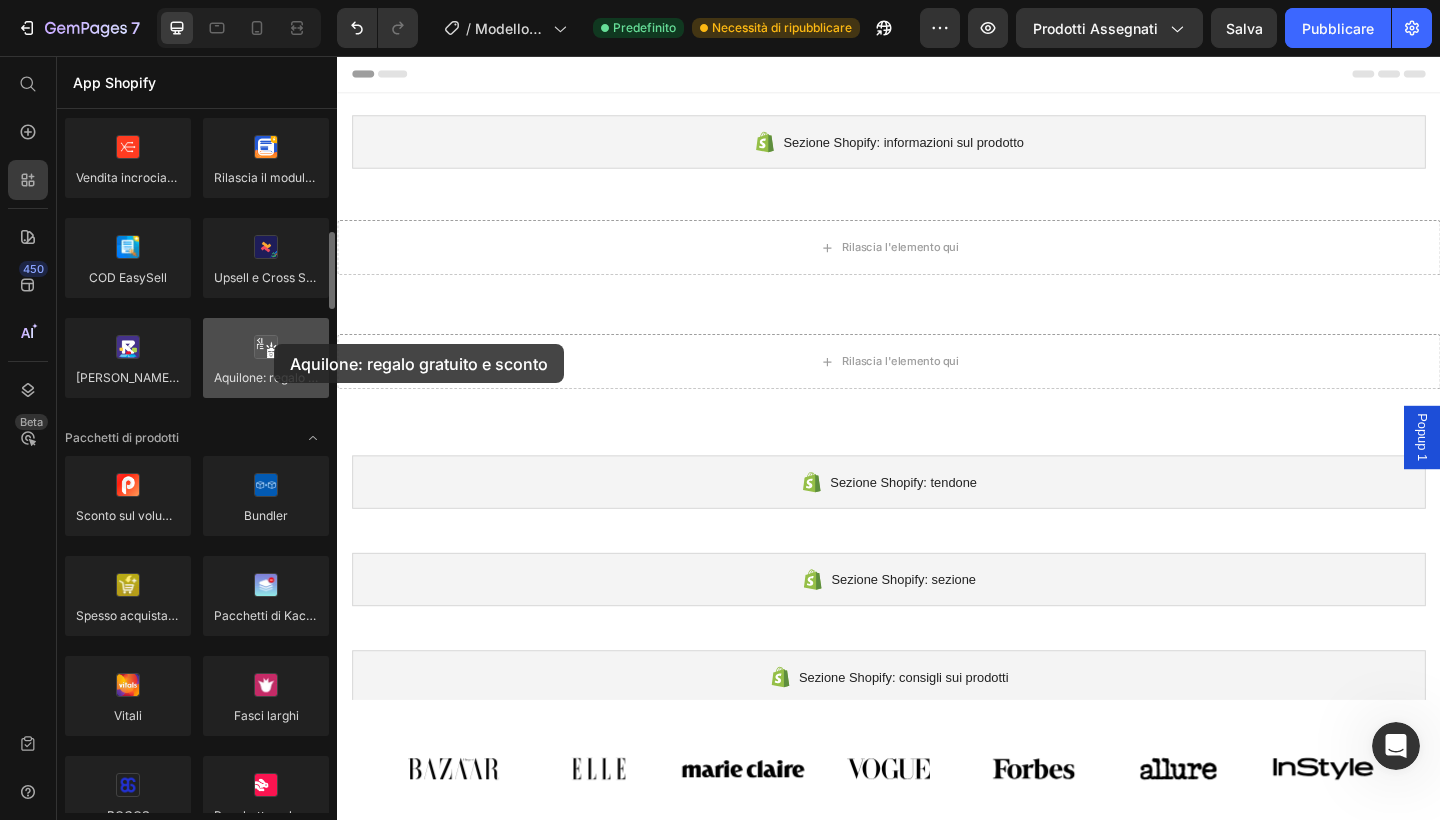 drag, startPoint x: 251, startPoint y: 347, endPoint x: 274, endPoint y: 344, distance: 23.194826 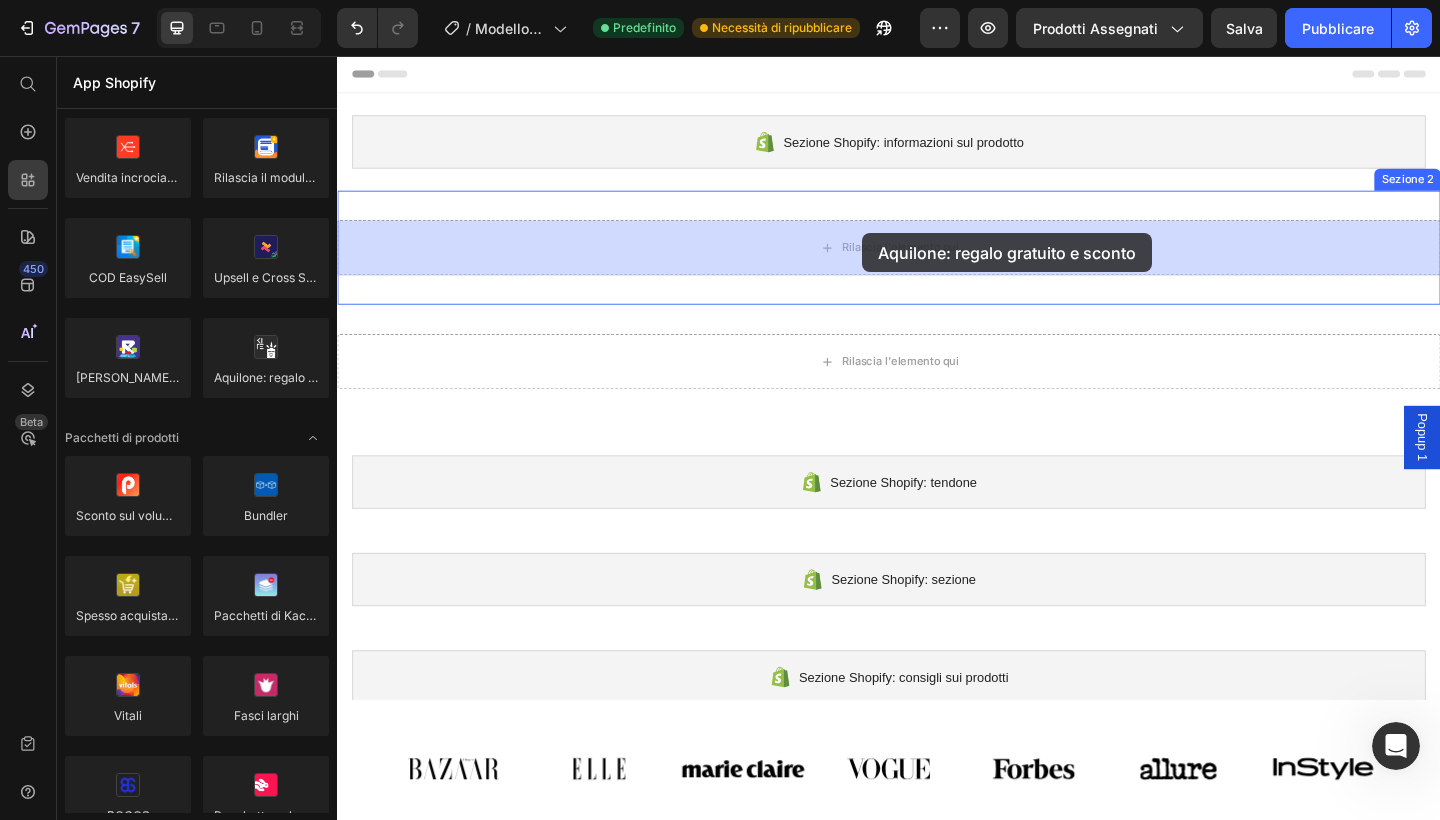 drag, startPoint x: 611, startPoint y: 400, endPoint x: 907, endPoint y: 251, distance: 331.38647 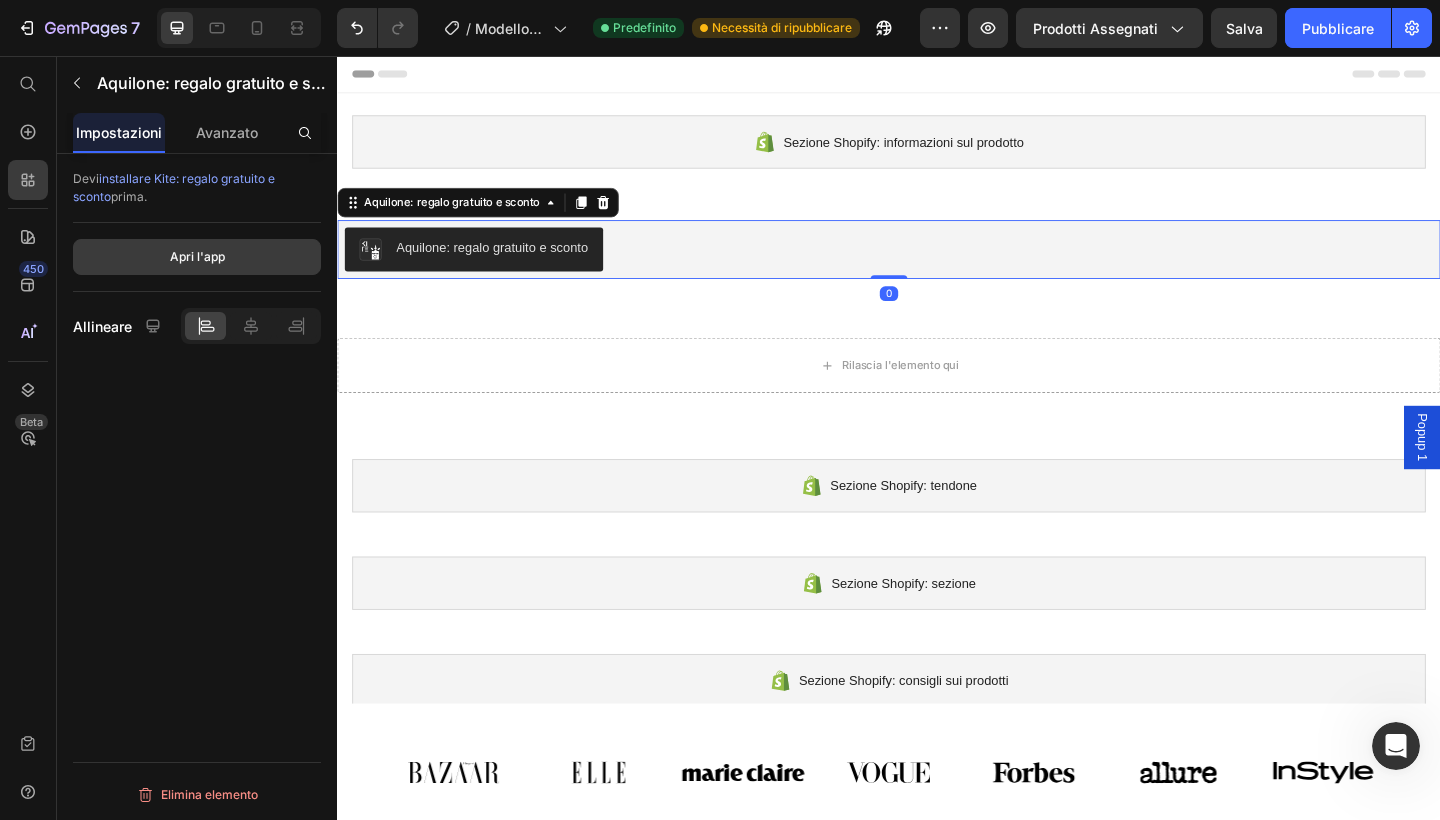 click on "Apri l'app" at bounding box center (197, 257) 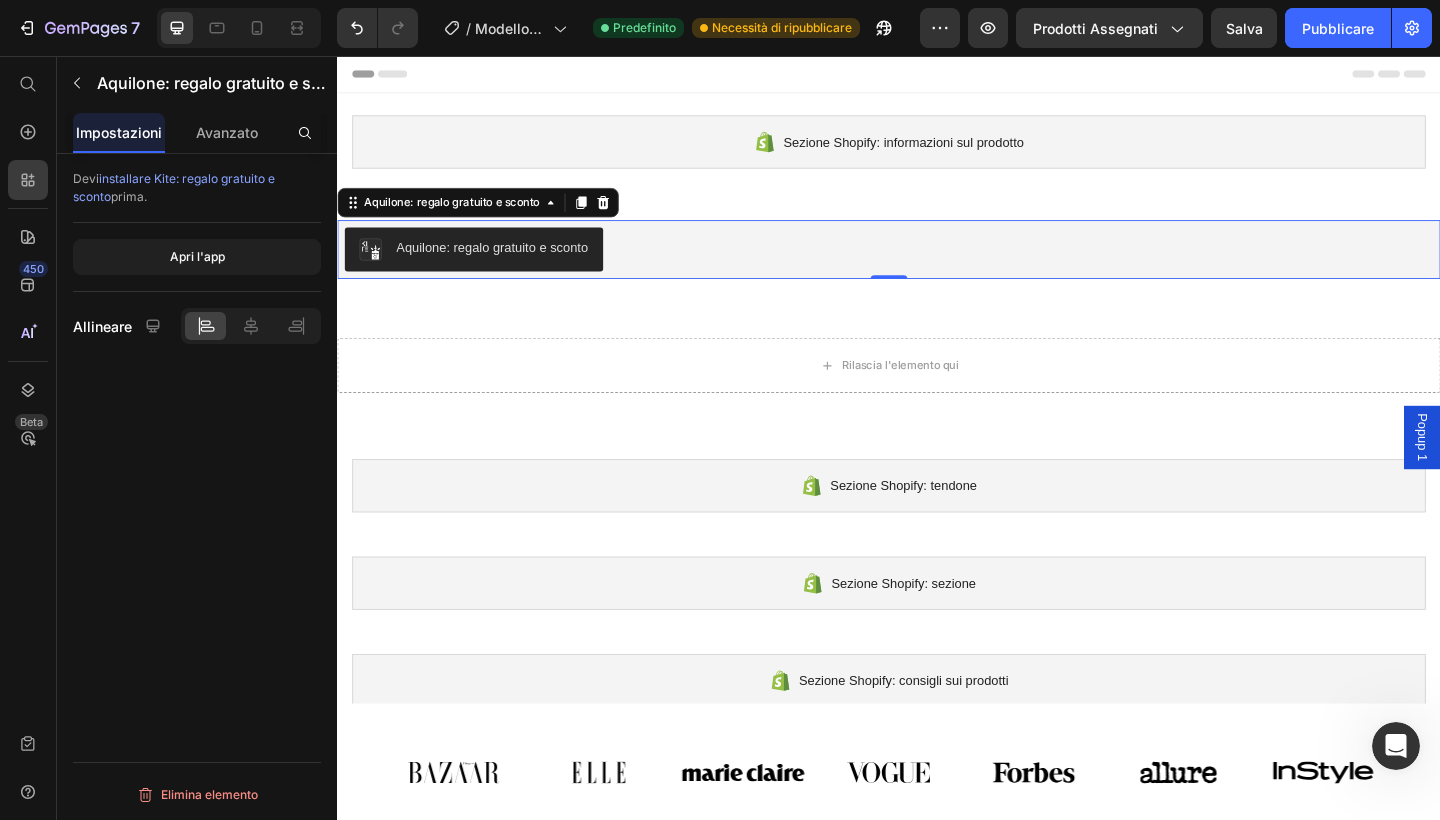 click on "Aquilone: regalo gratuito e sconto" at bounding box center (937, 267) 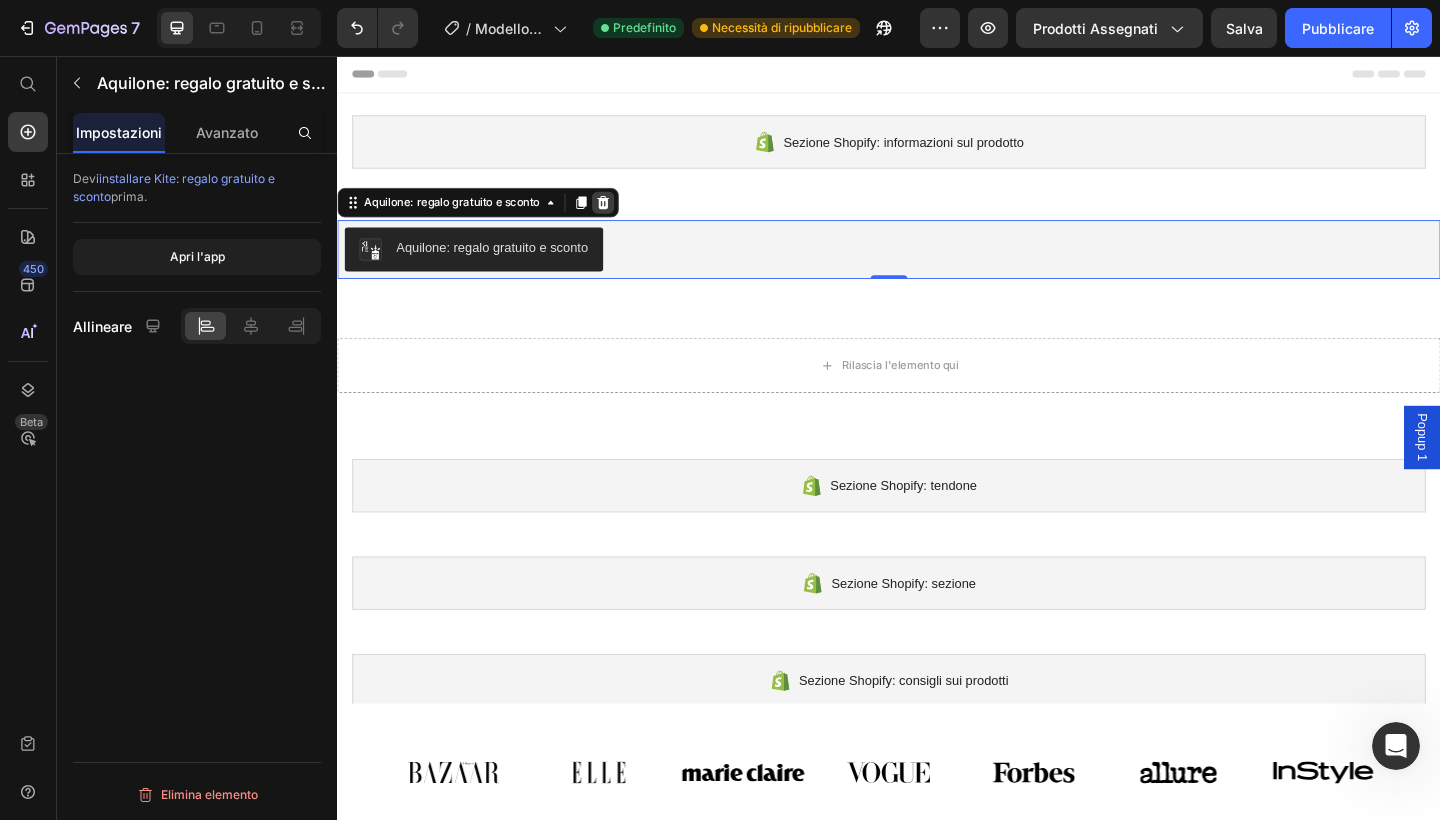 click 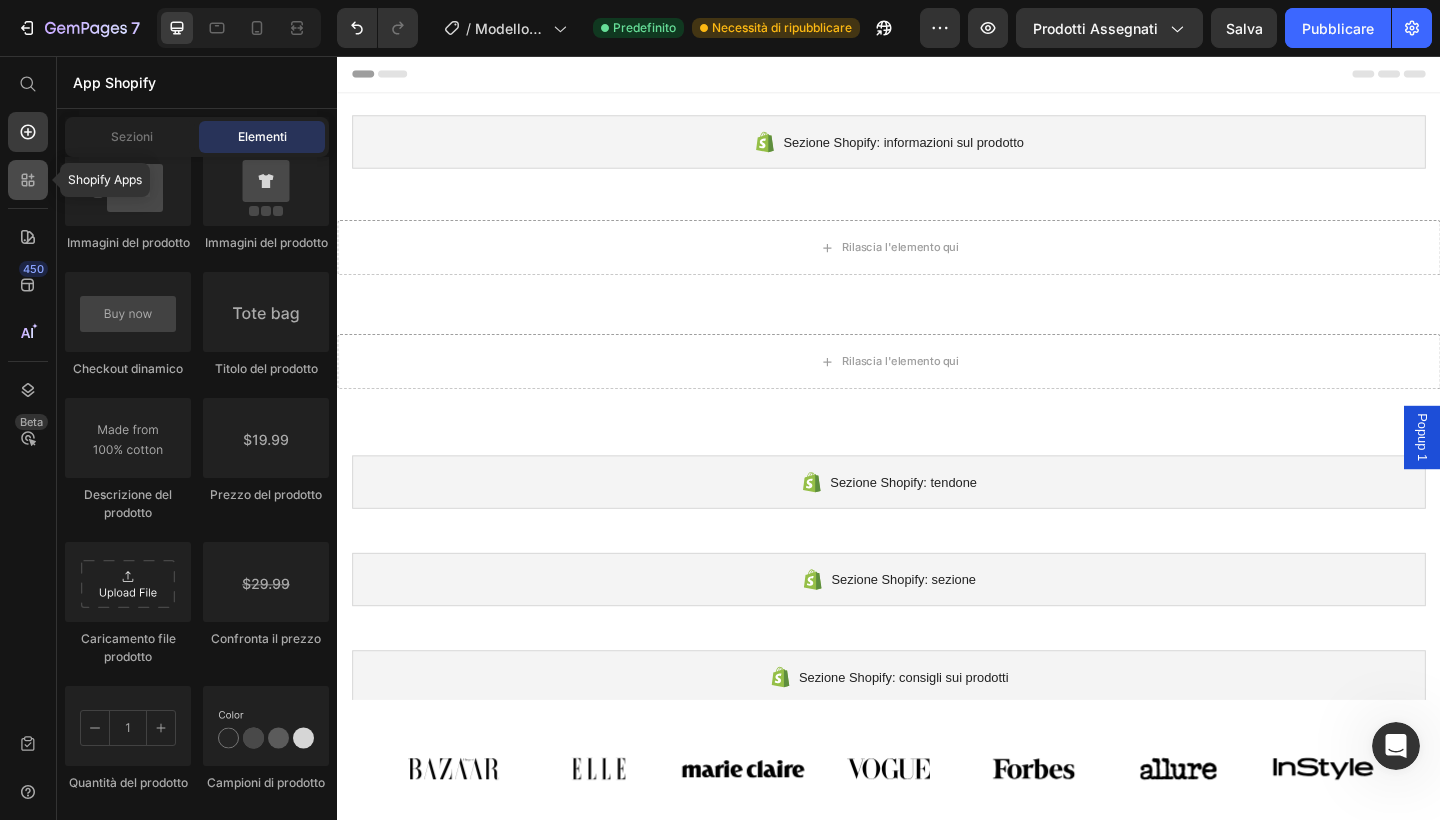 click 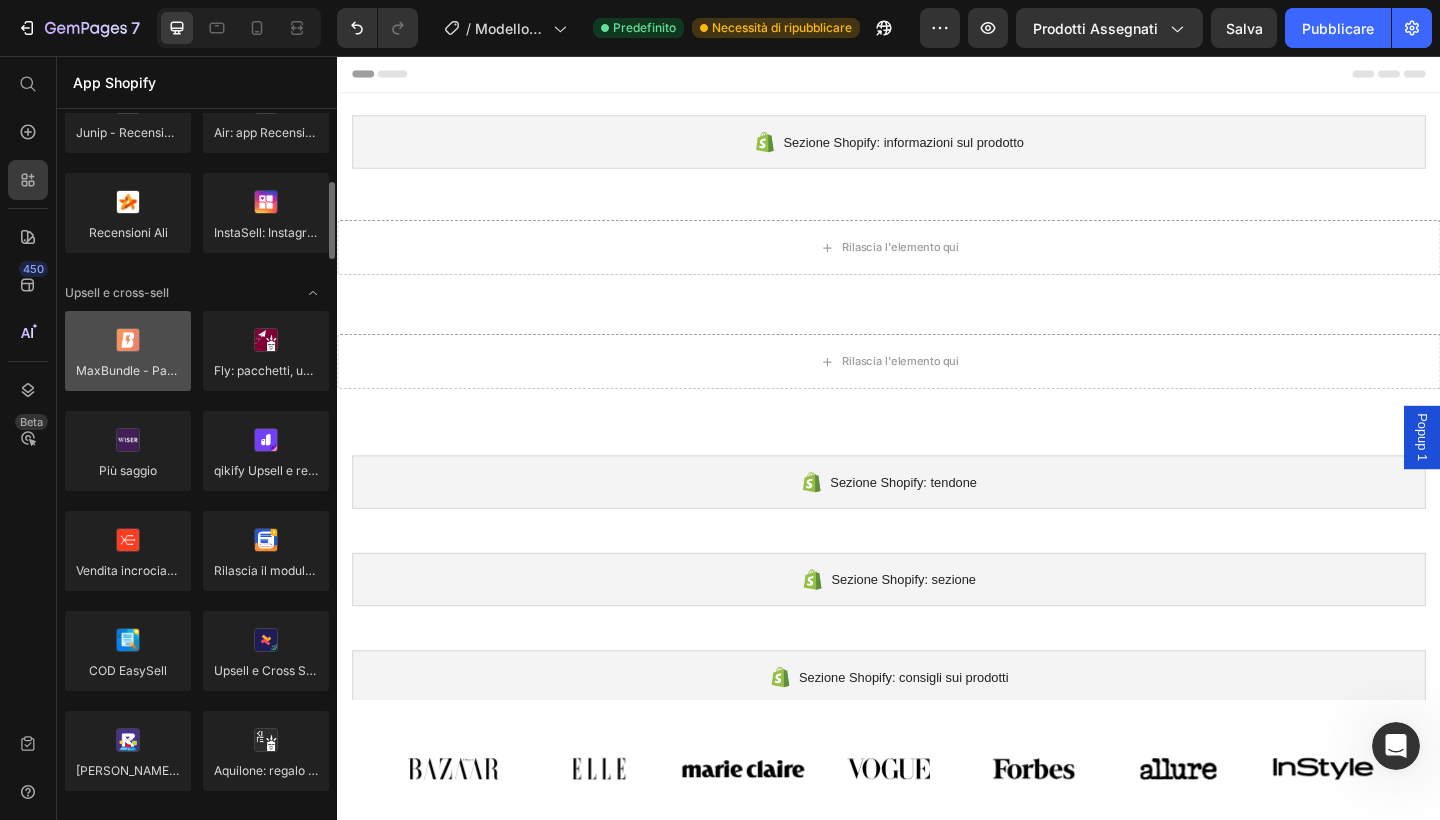 scroll, scrollTop: 678, scrollLeft: 0, axis: vertical 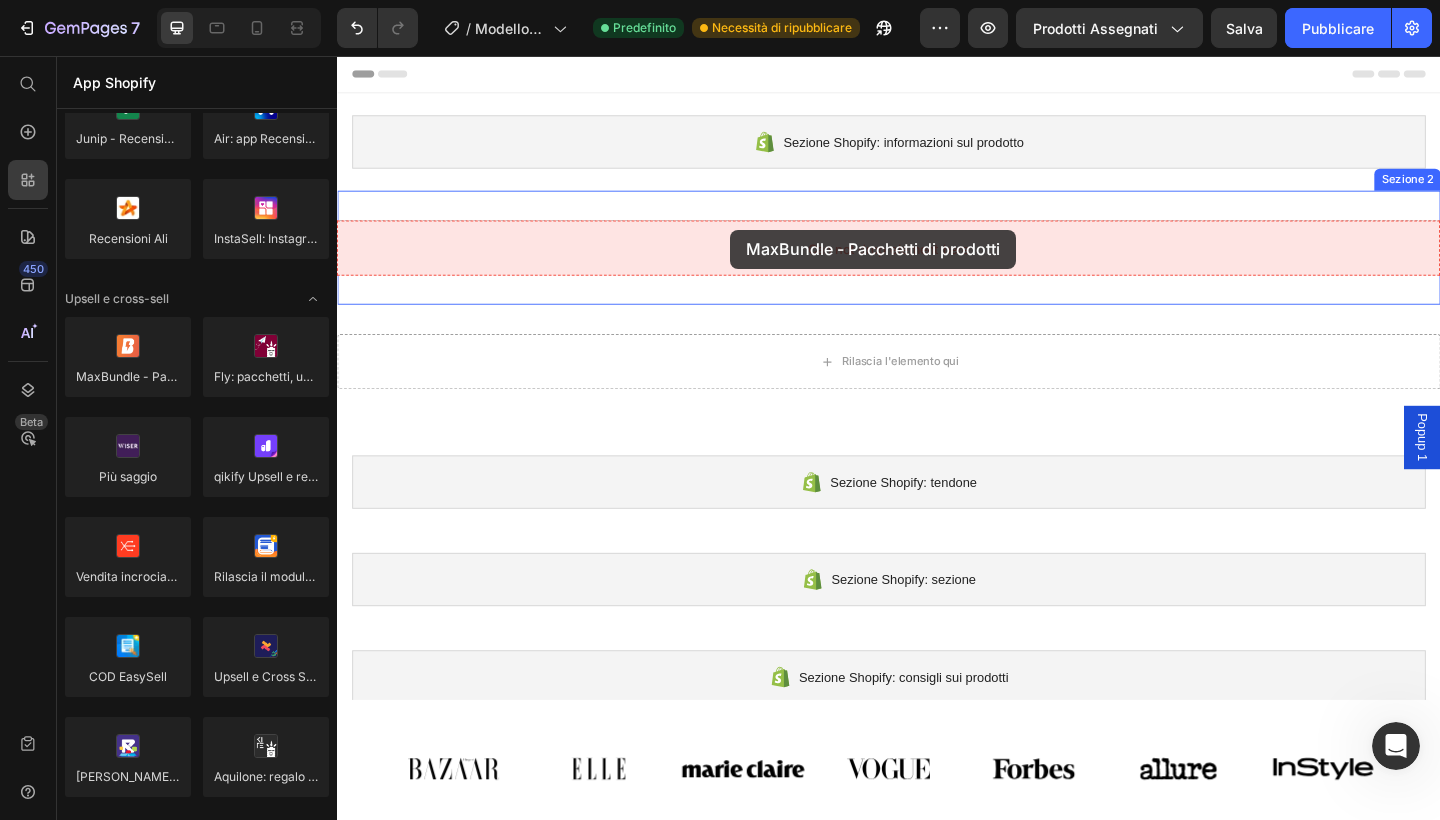 drag, startPoint x: 489, startPoint y: 427, endPoint x: 765, endPoint y: 245, distance: 330.6055 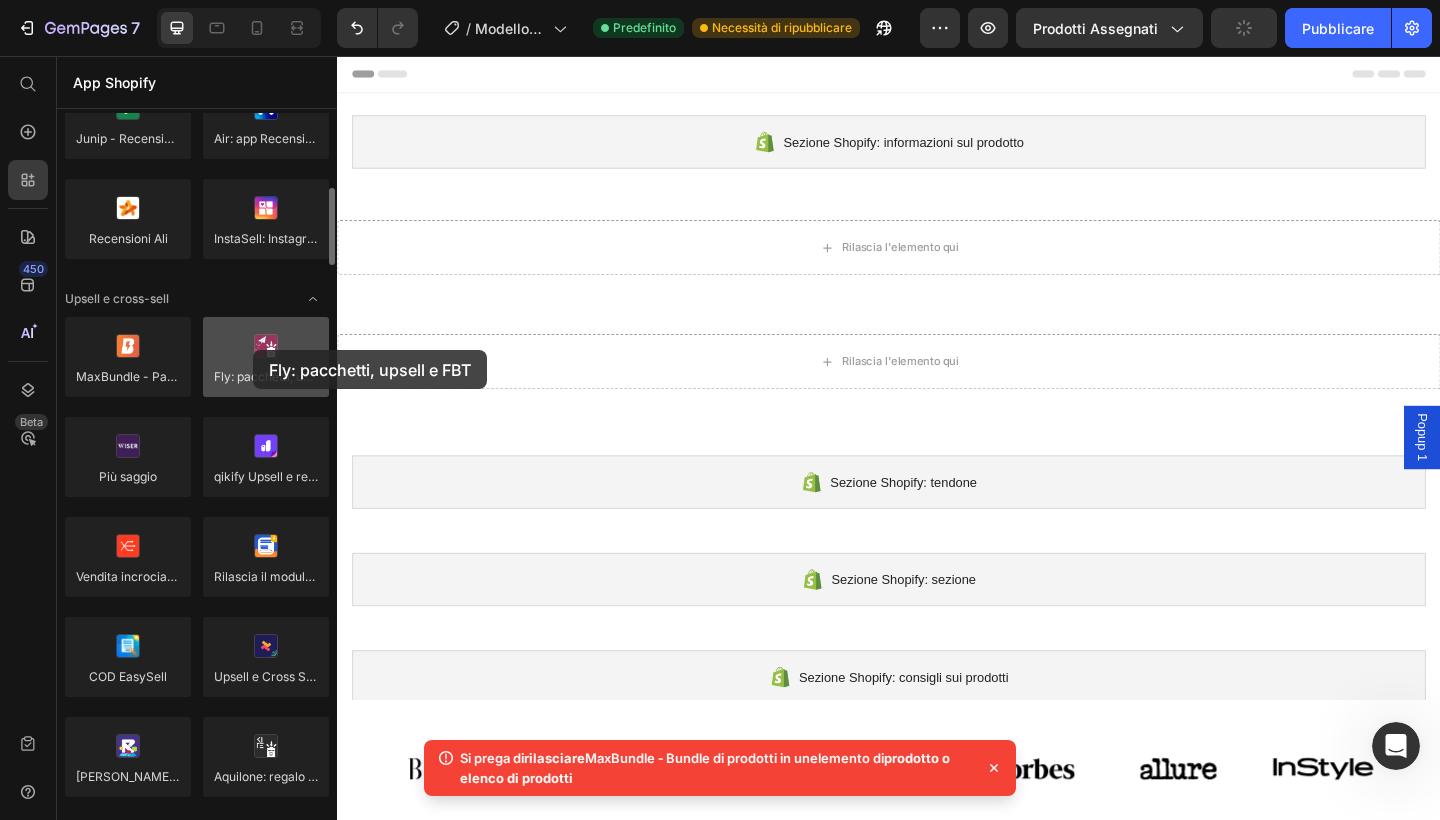 drag, startPoint x: 237, startPoint y: 373, endPoint x: 254, endPoint y: 349, distance: 29.410883 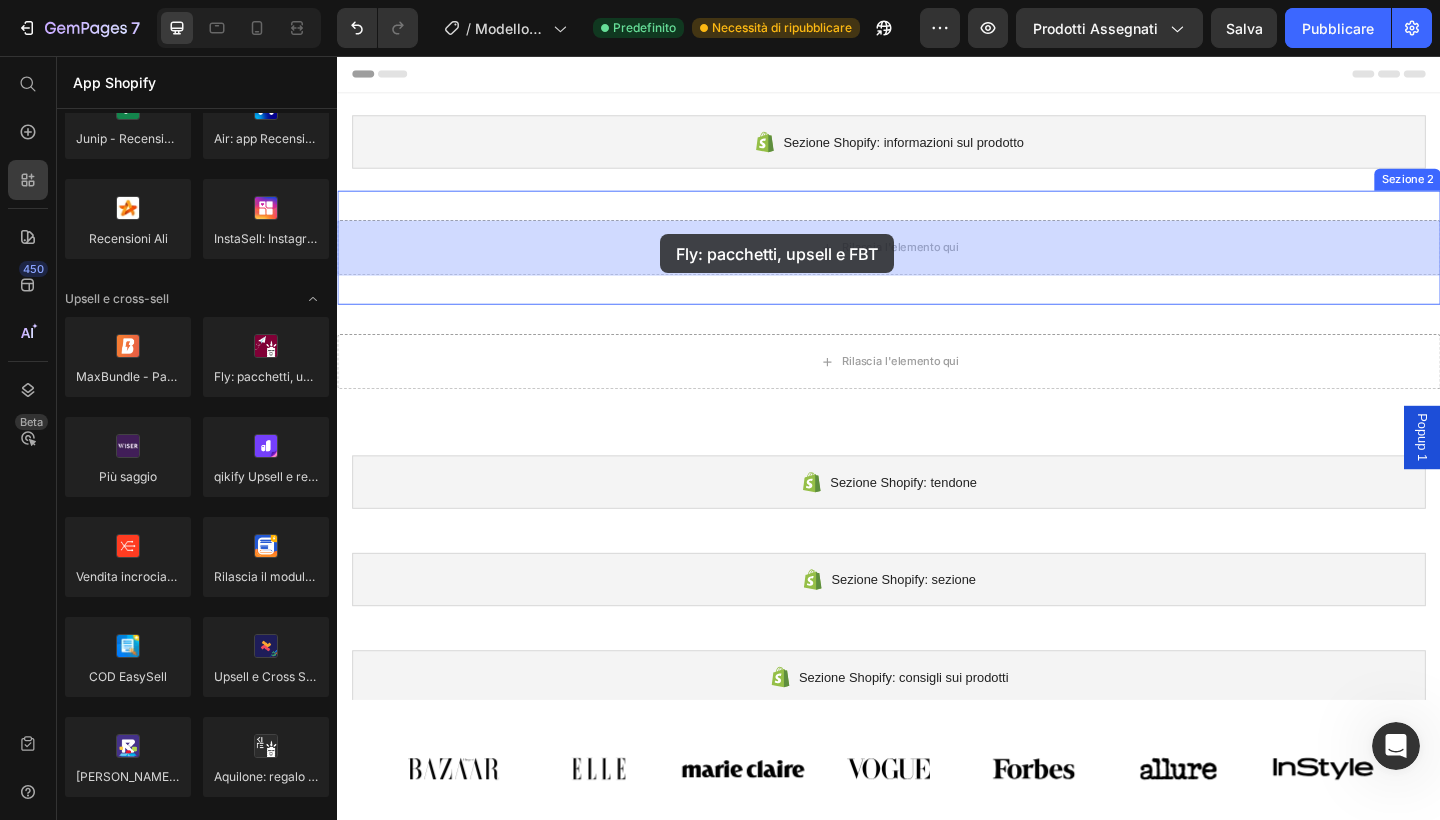 drag, startPoint x: 610, startPoint y: 426, endPoint x: 688, endPoint y: 250, distance: 192.50974 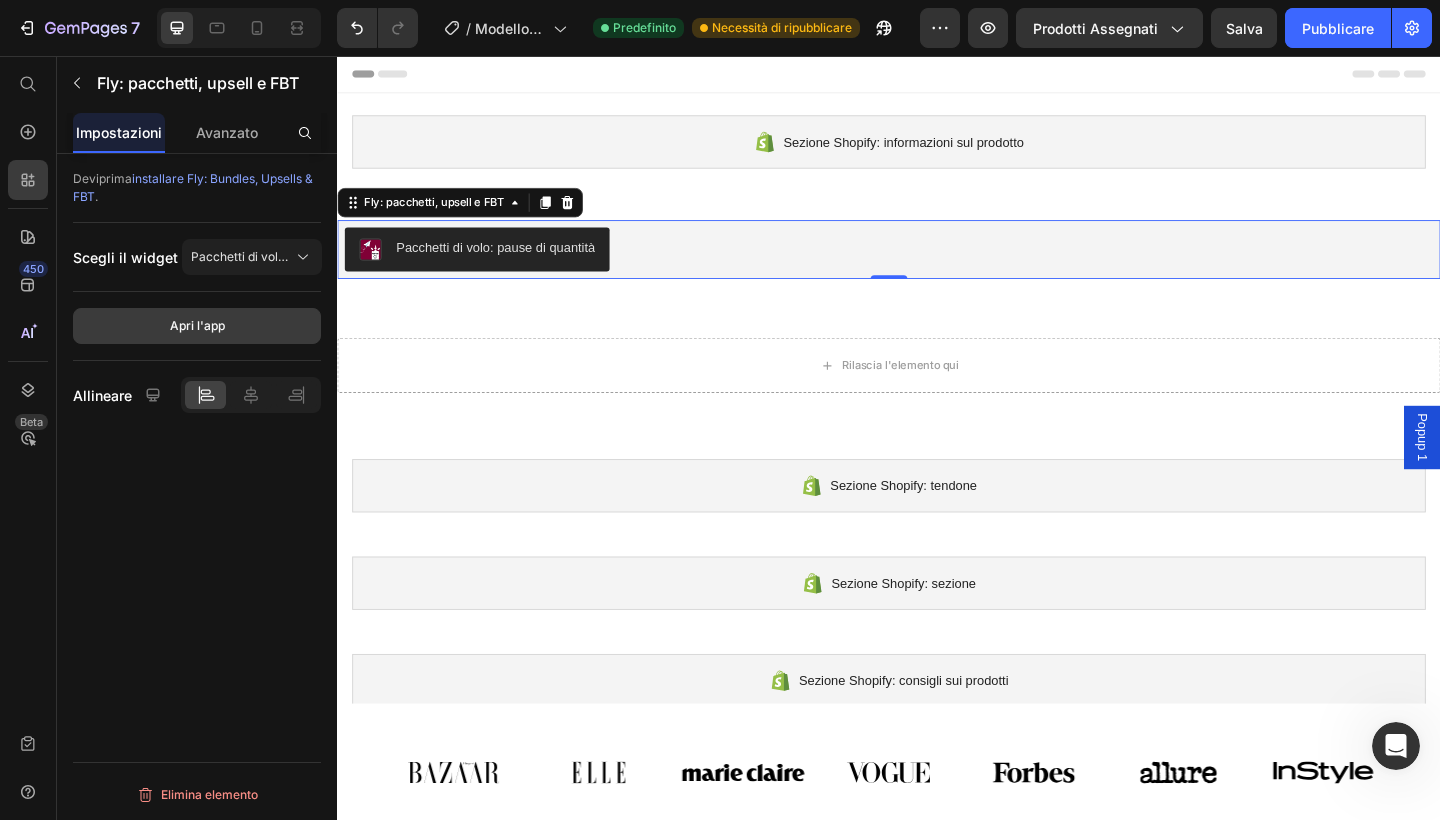 click on "Apri l'app" at bounding box center [197, 326] 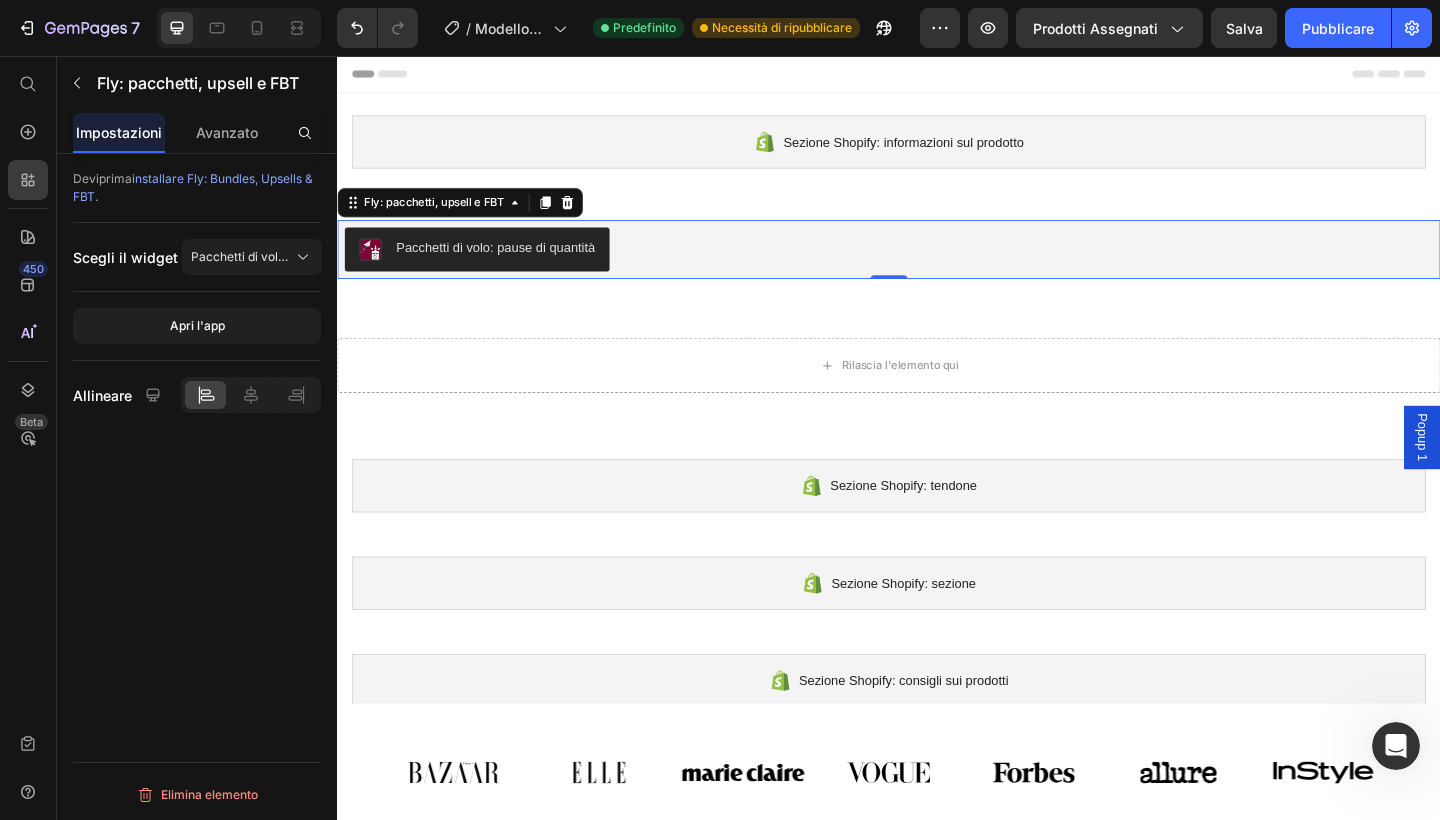 click on "Pacchetti di volo: pause di quantità" at bounding box center (937, 267) 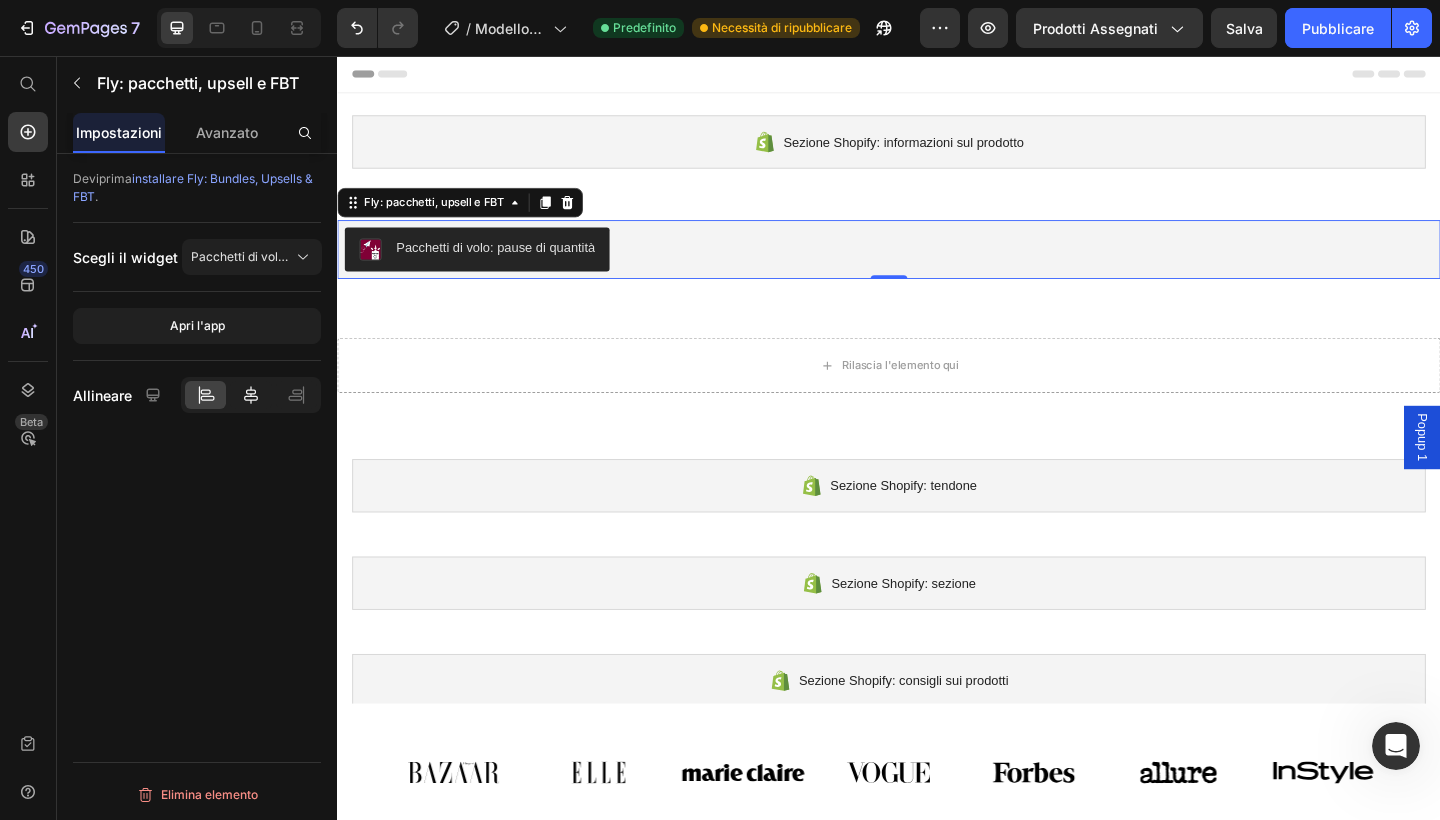 click 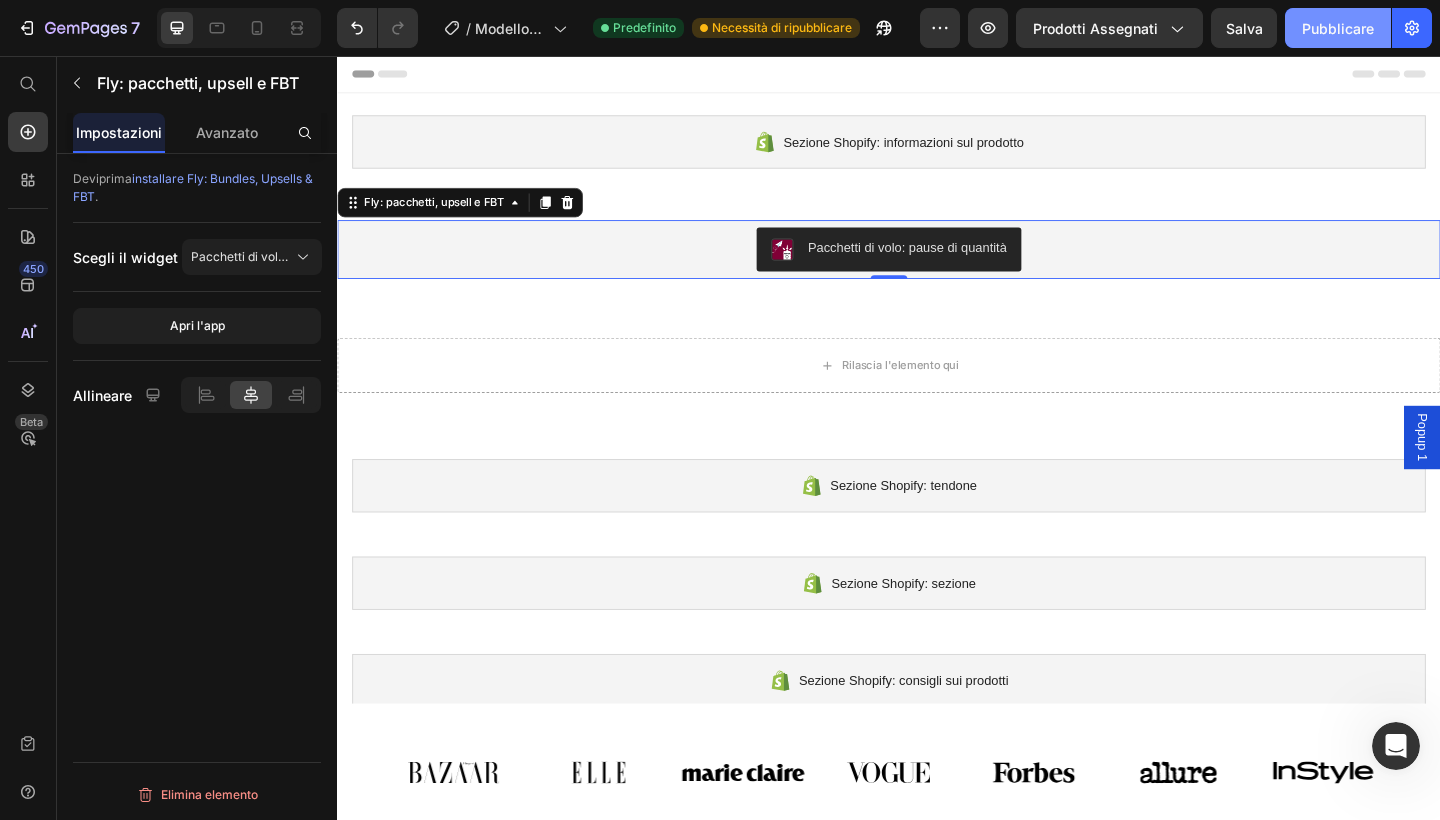 click on "Pubblicare" at bounding box center (1338, 28) 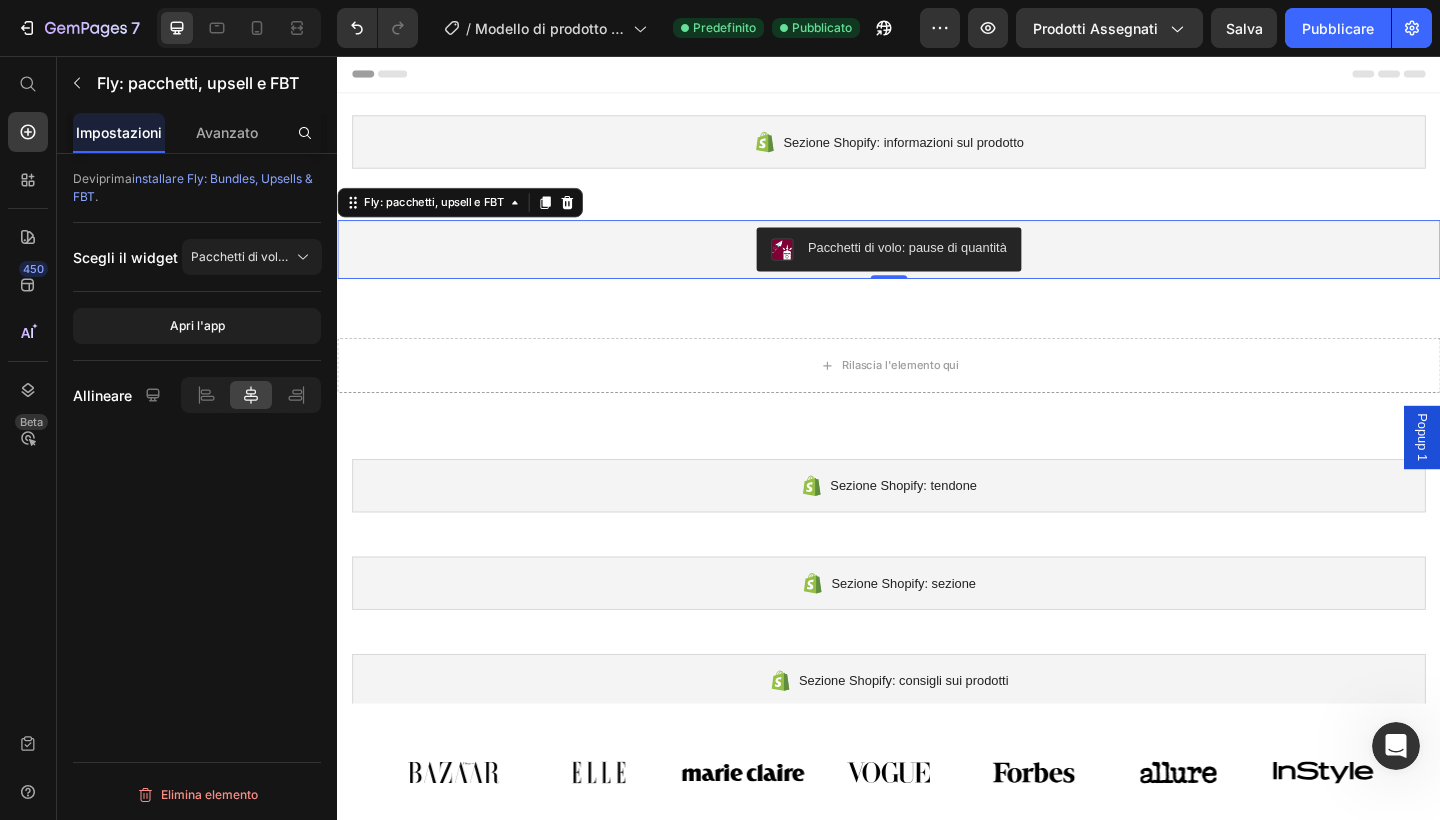click on "Pacchetti di volo: pause di quantità" at bounding box center (937, 267) 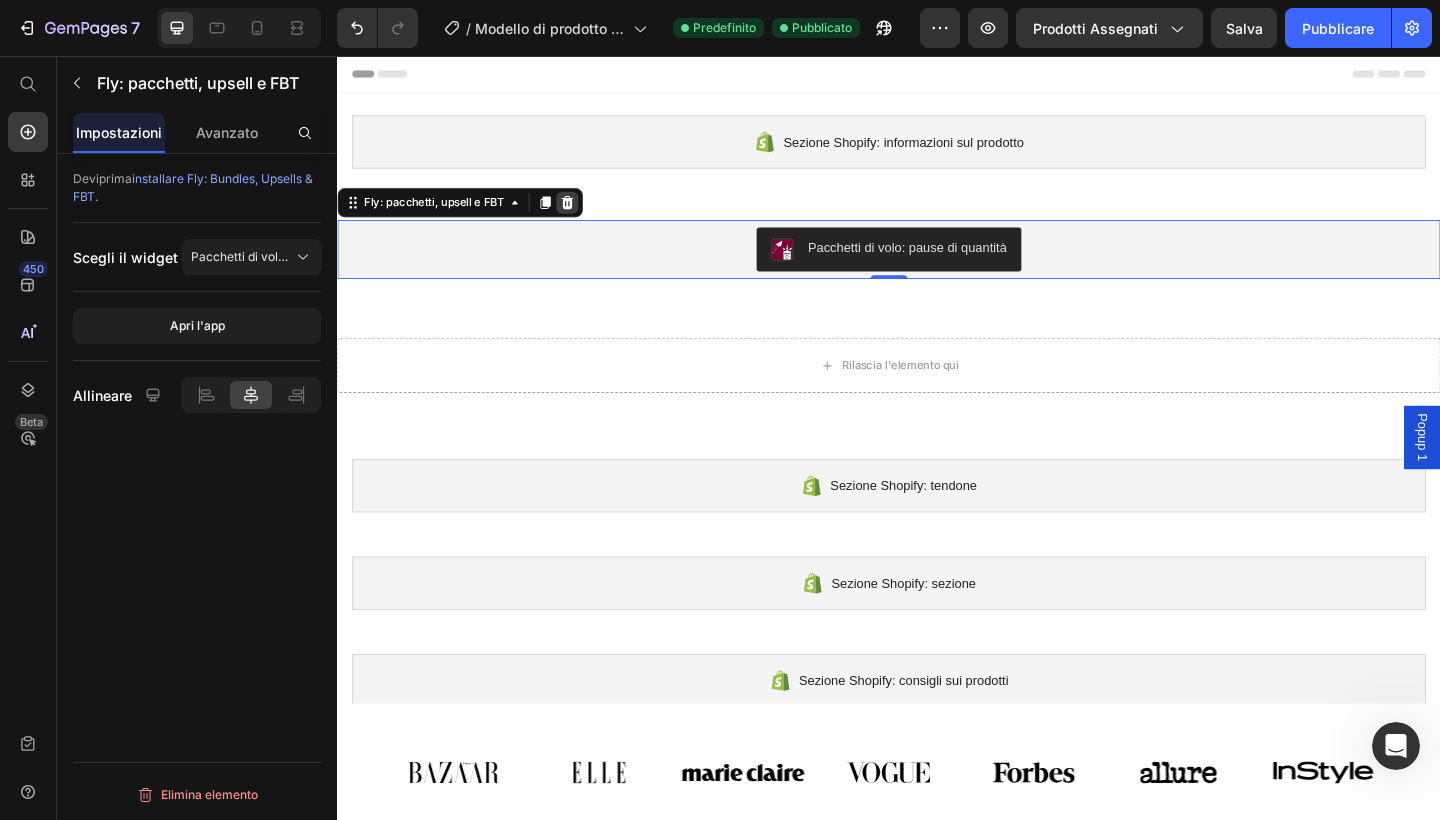 click 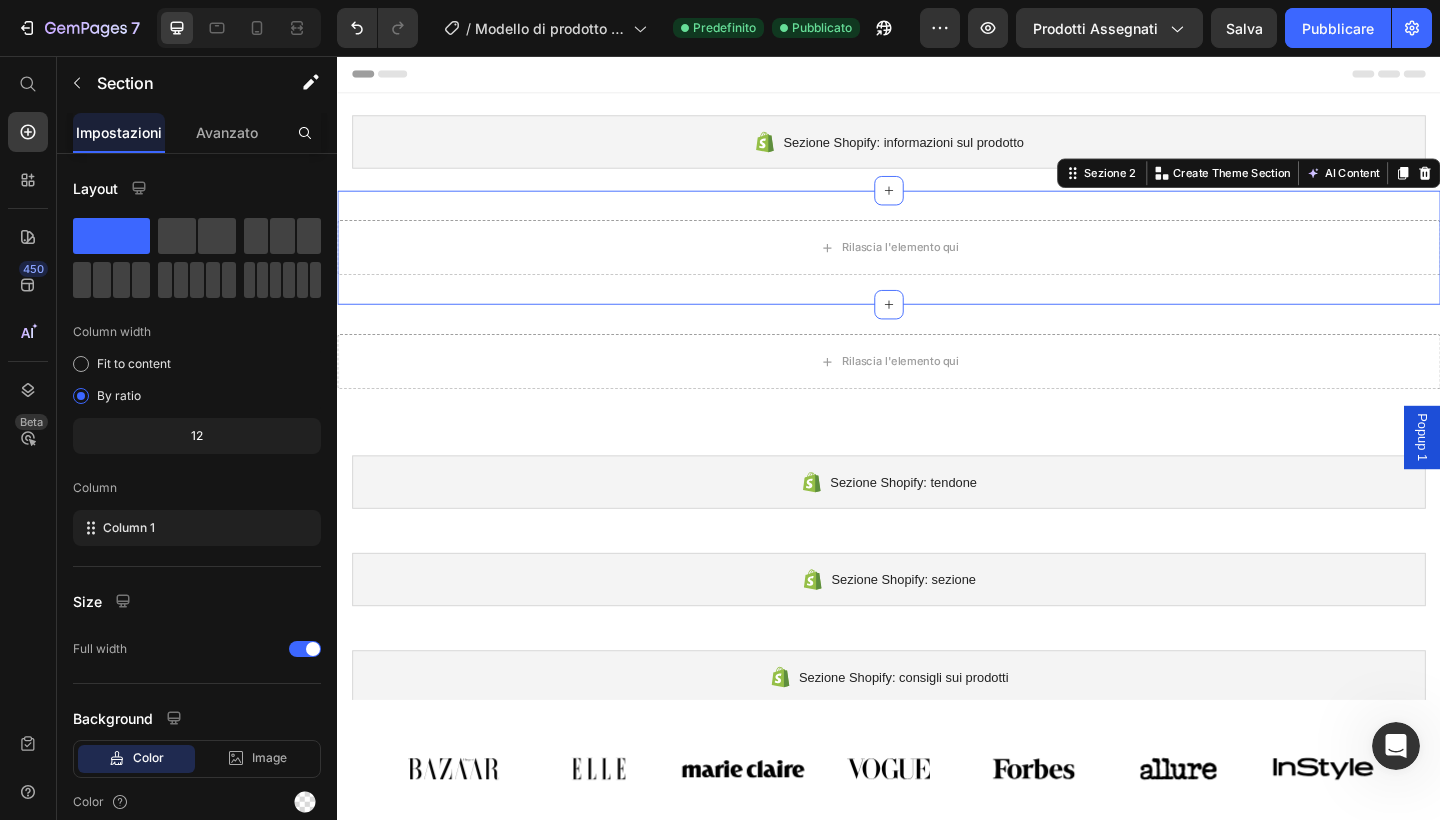 click on "Rilascia l'elemento qui Sezione 2   You can create reusable sections Create Theme Section AI Content Write with GemAI What would you like to describe here? Tone and Voice Persuasive Product AirLess Berlock Show more Generate" at bounding box center [937, 265] 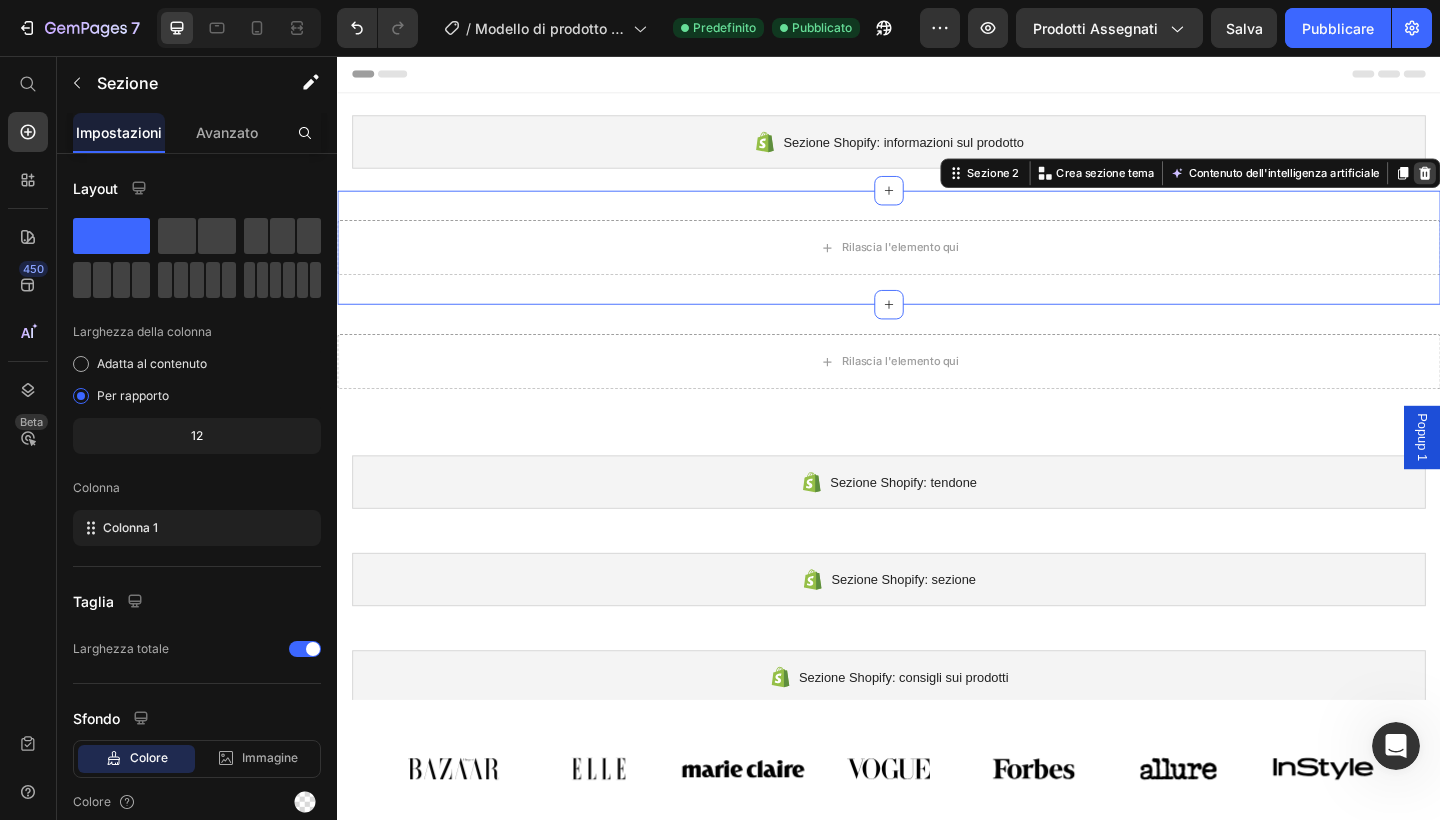 click 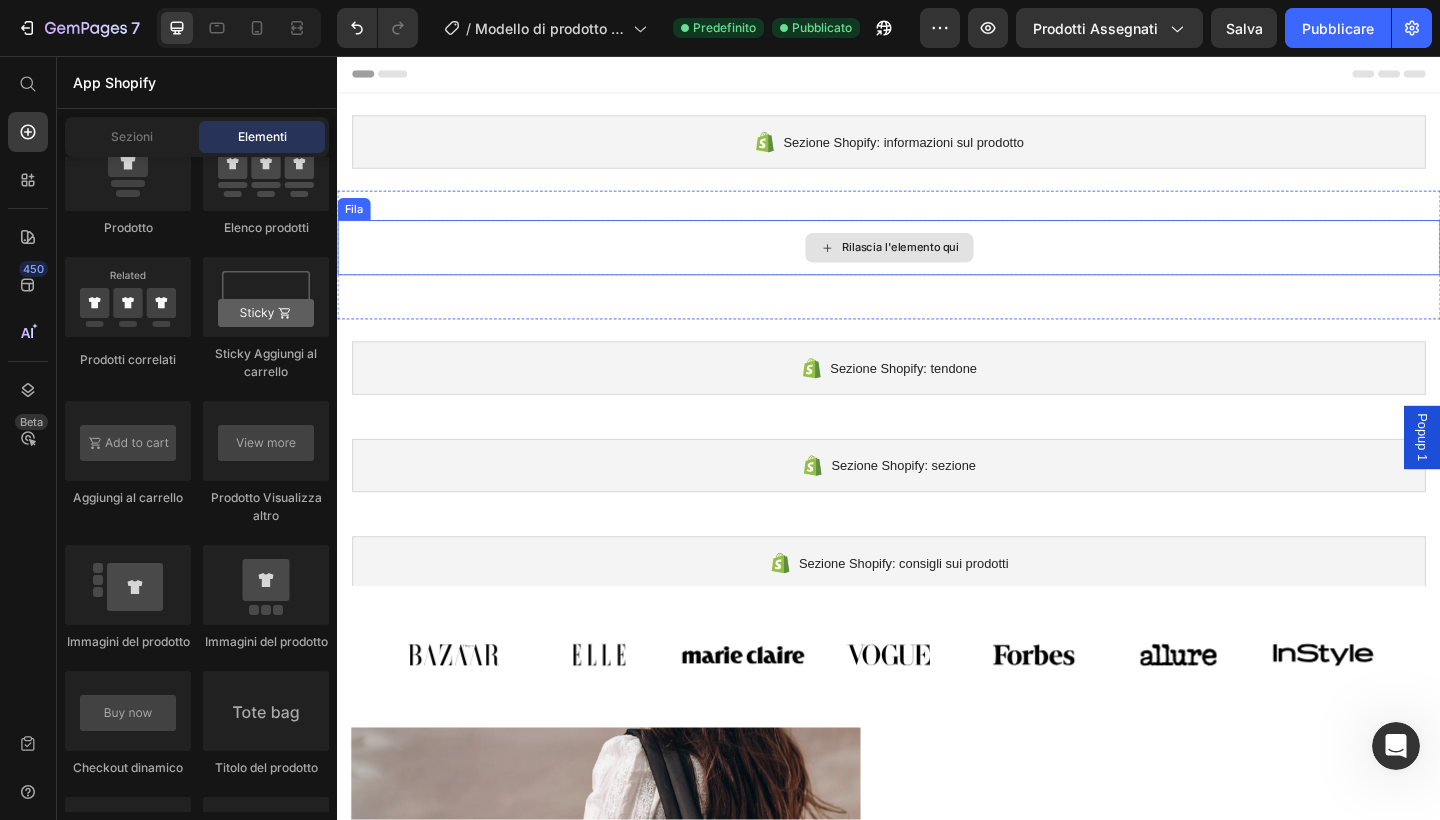 click on "Rilascia l'elemento qui" at bounding box center [937, 265] 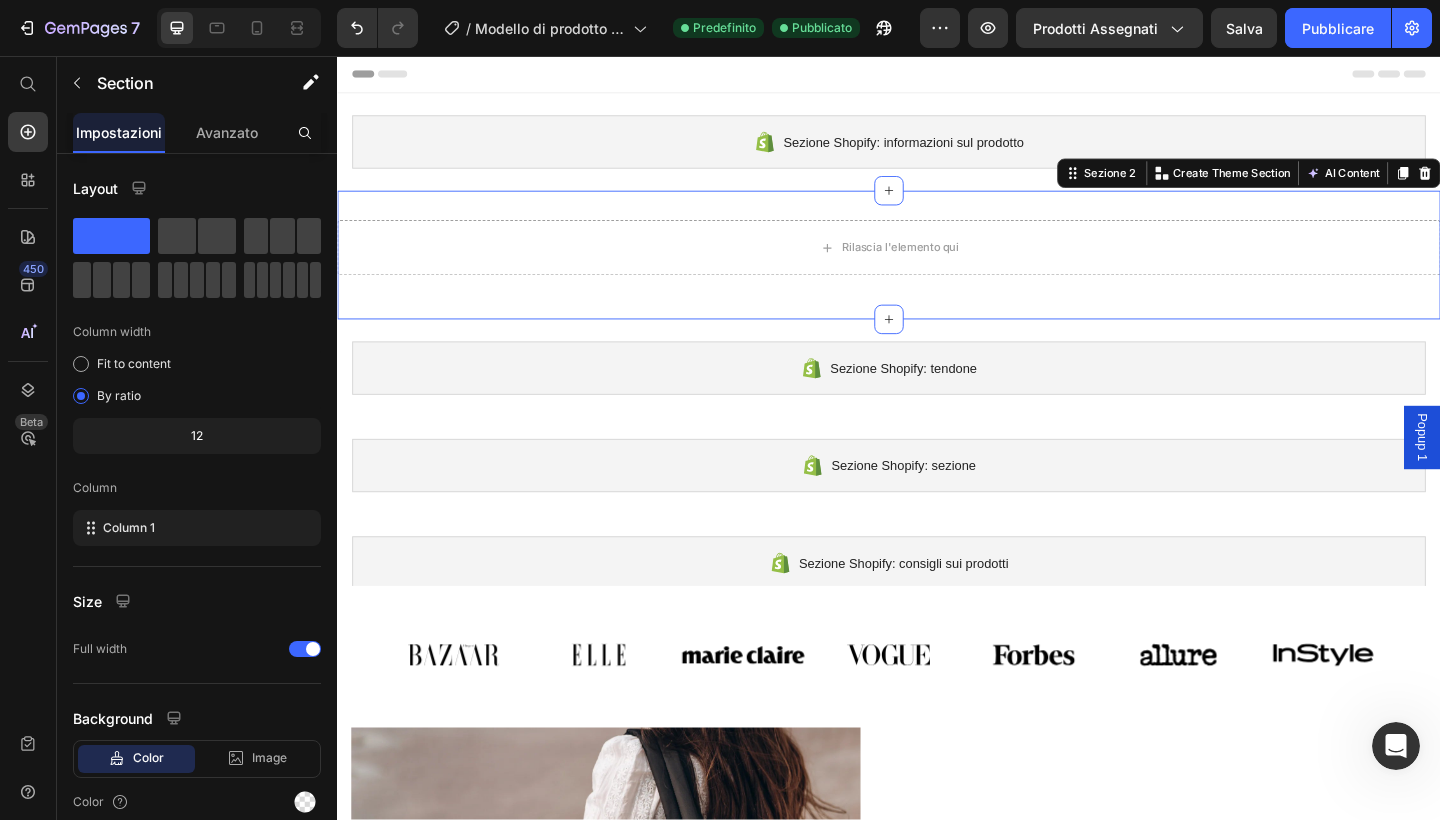 click on "Rilascia l'elemento qui Fila Sezione 2   You can create reusable sections Create Theme Section AI Content Write with GemAI What would you like to describe here? Tone and Voice Persuasive Product AirLess Berlock Show more Generate" at bounding box center (937, 273) 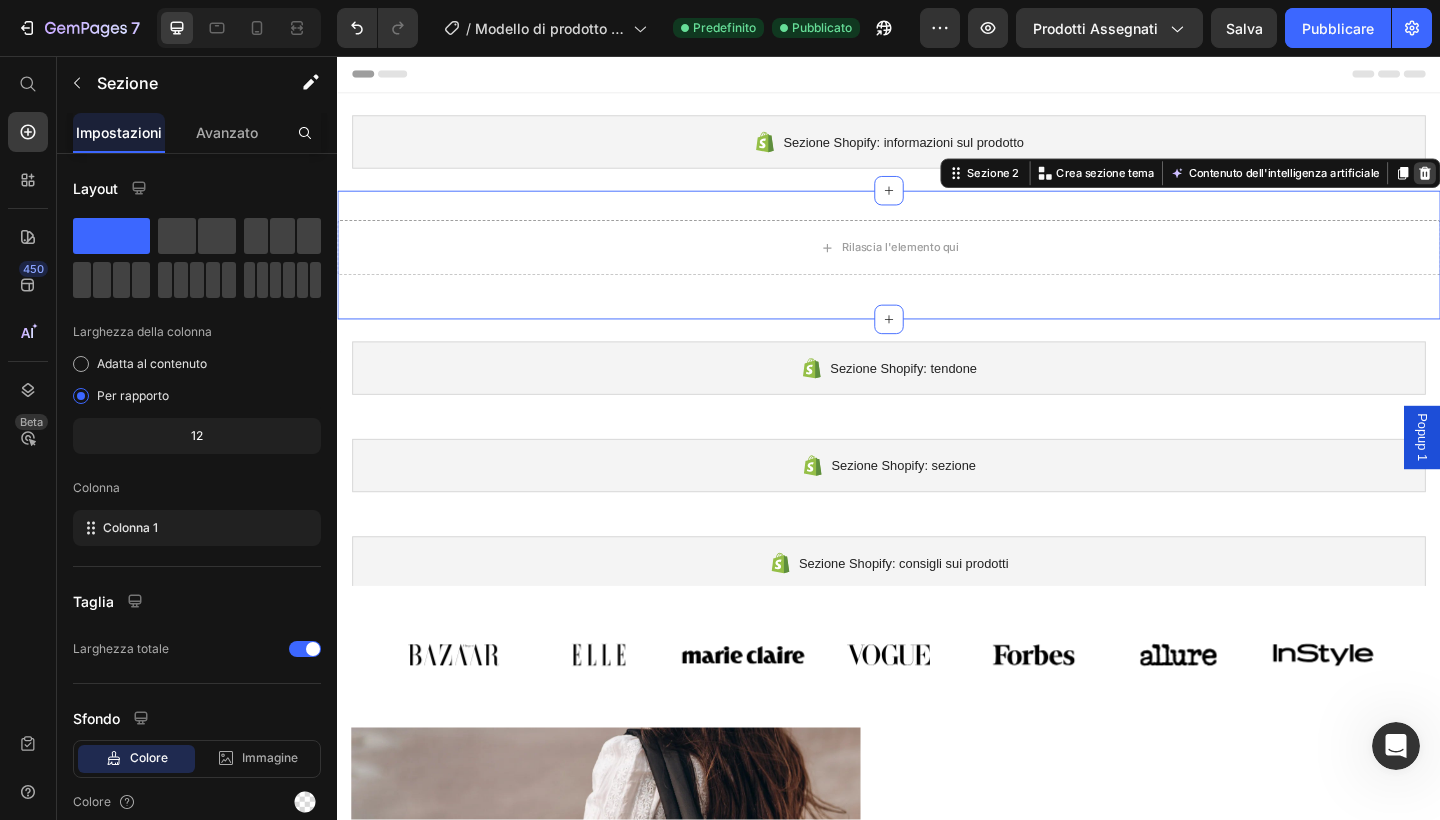 click 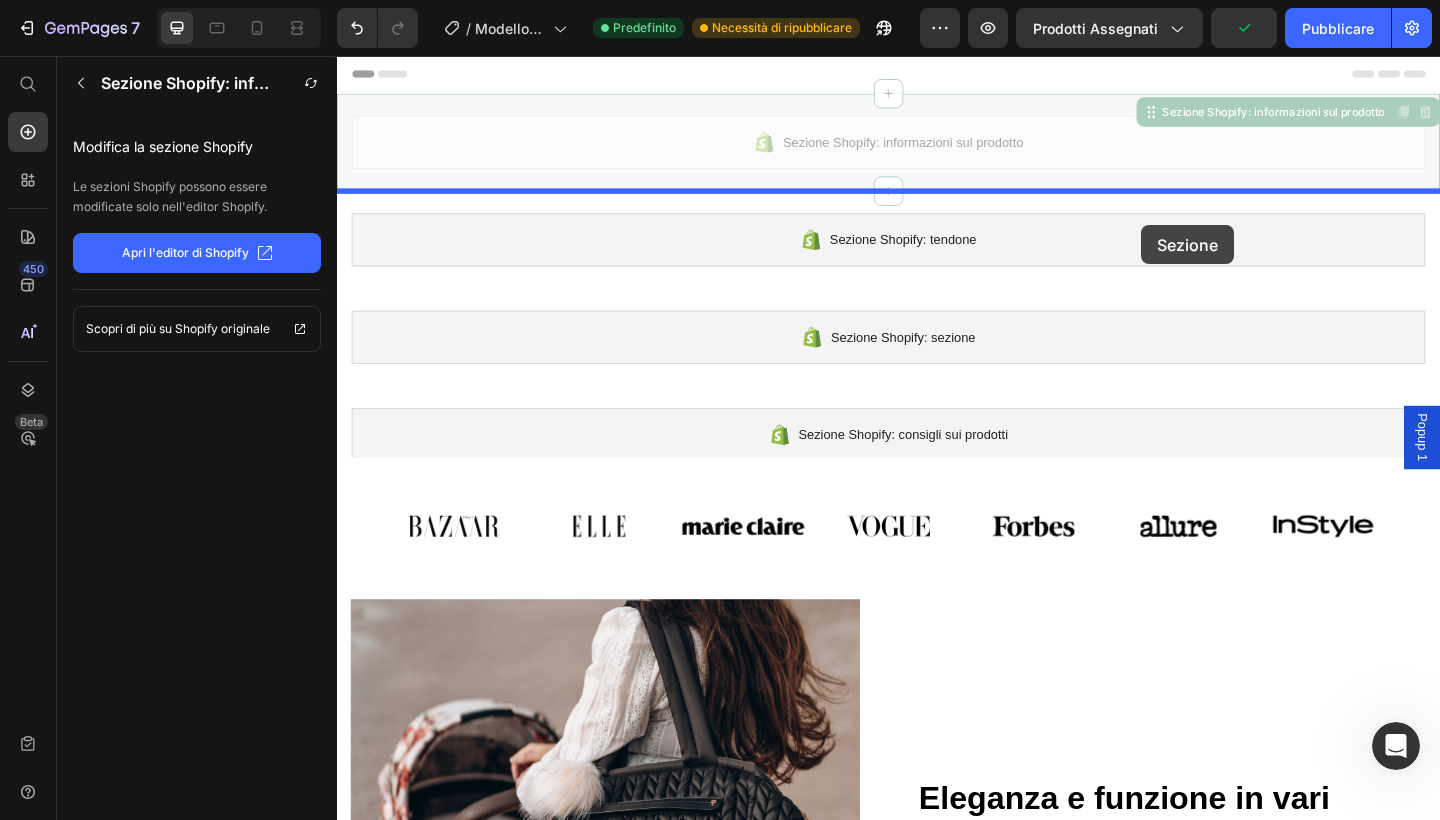 drag, startPoint x: 1218, startPoint y: 123, endPoint x: 1212, endPoint y: 239, distance: 116.15507 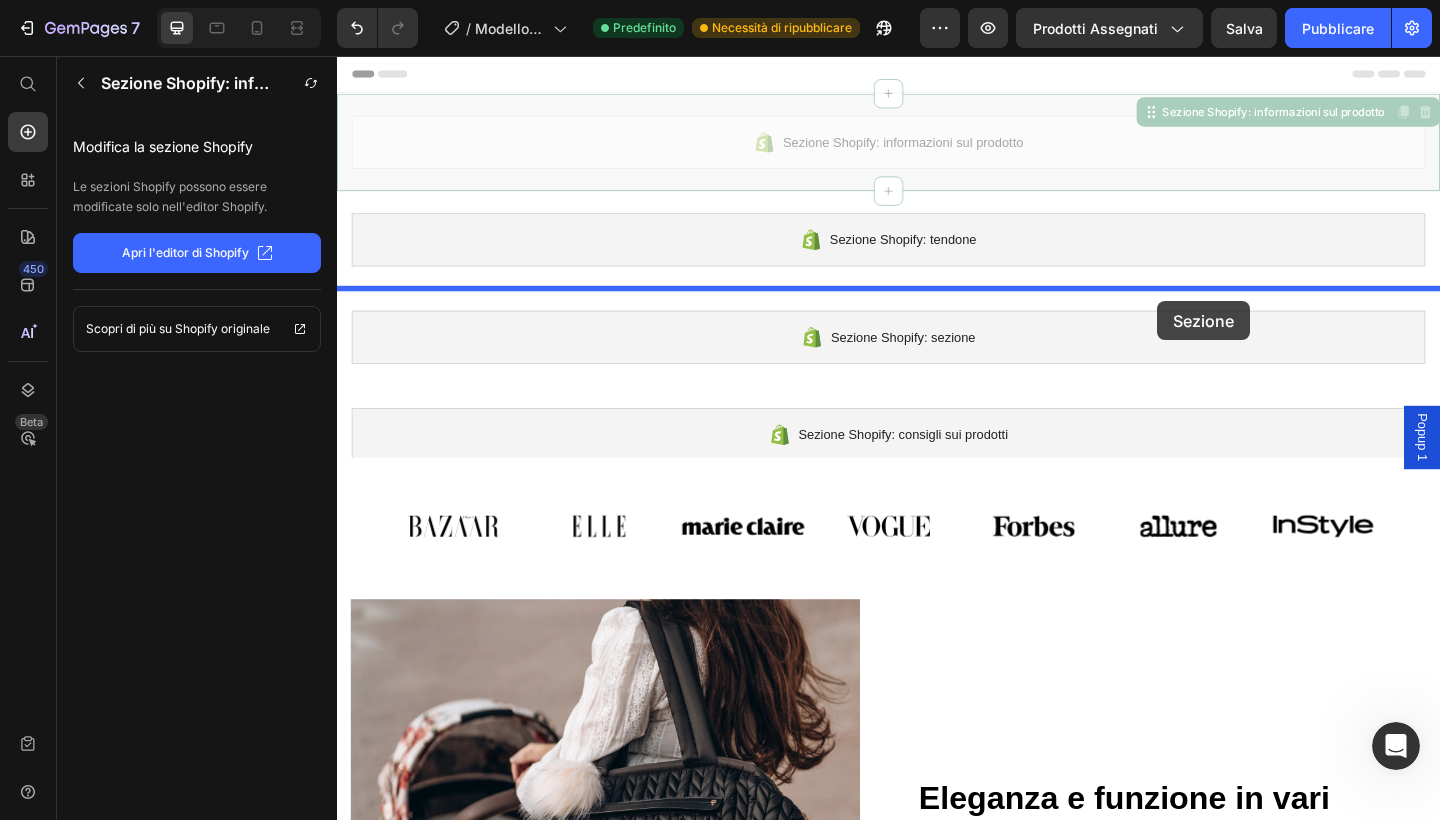 drag, startPoint x: 1220, startPoint y: 119, endPoint x: 1231, endPoint y: 343, distance: 224.26993 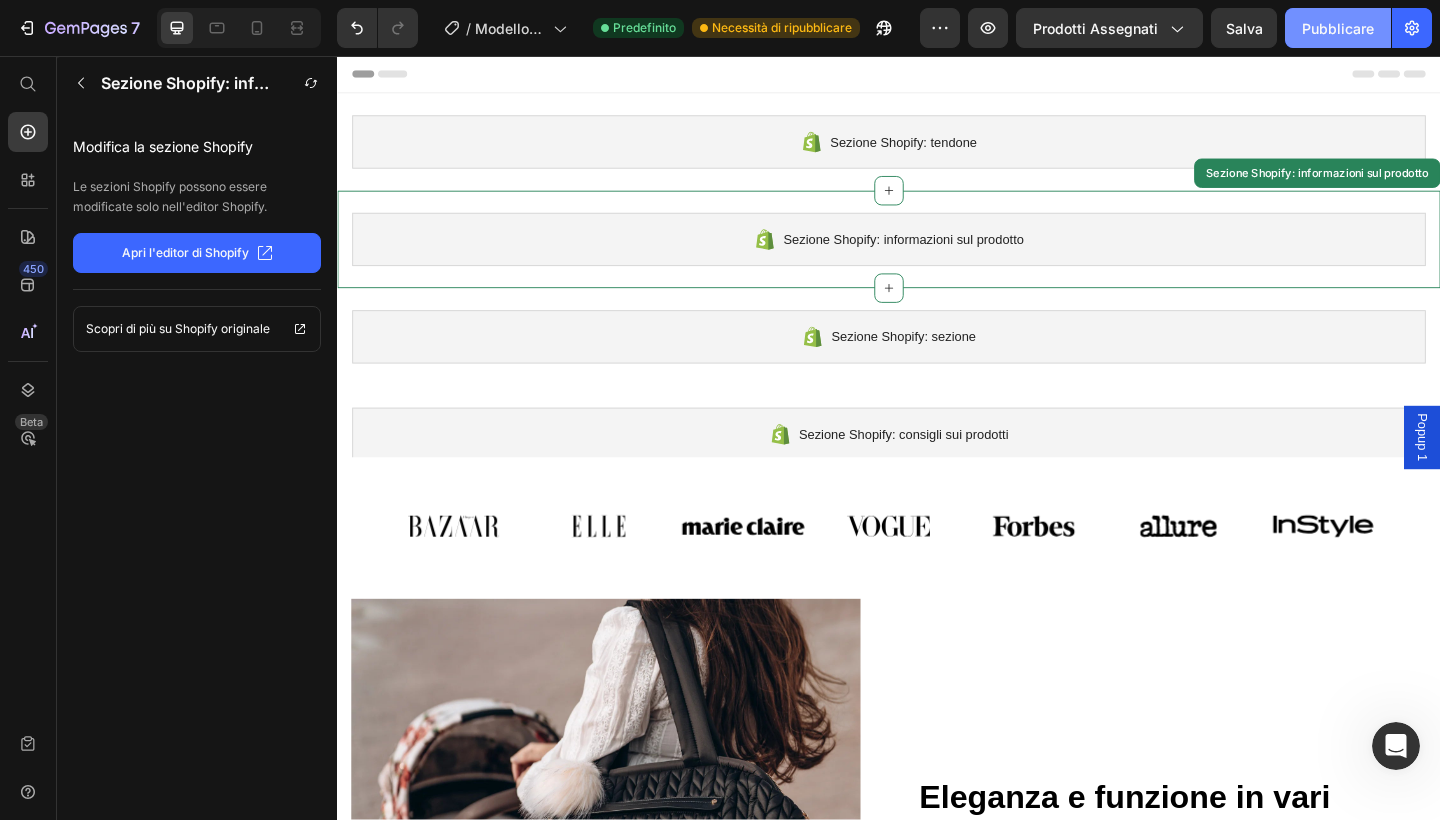 click on "Pubblicare" at bounding box center [1338, 28] 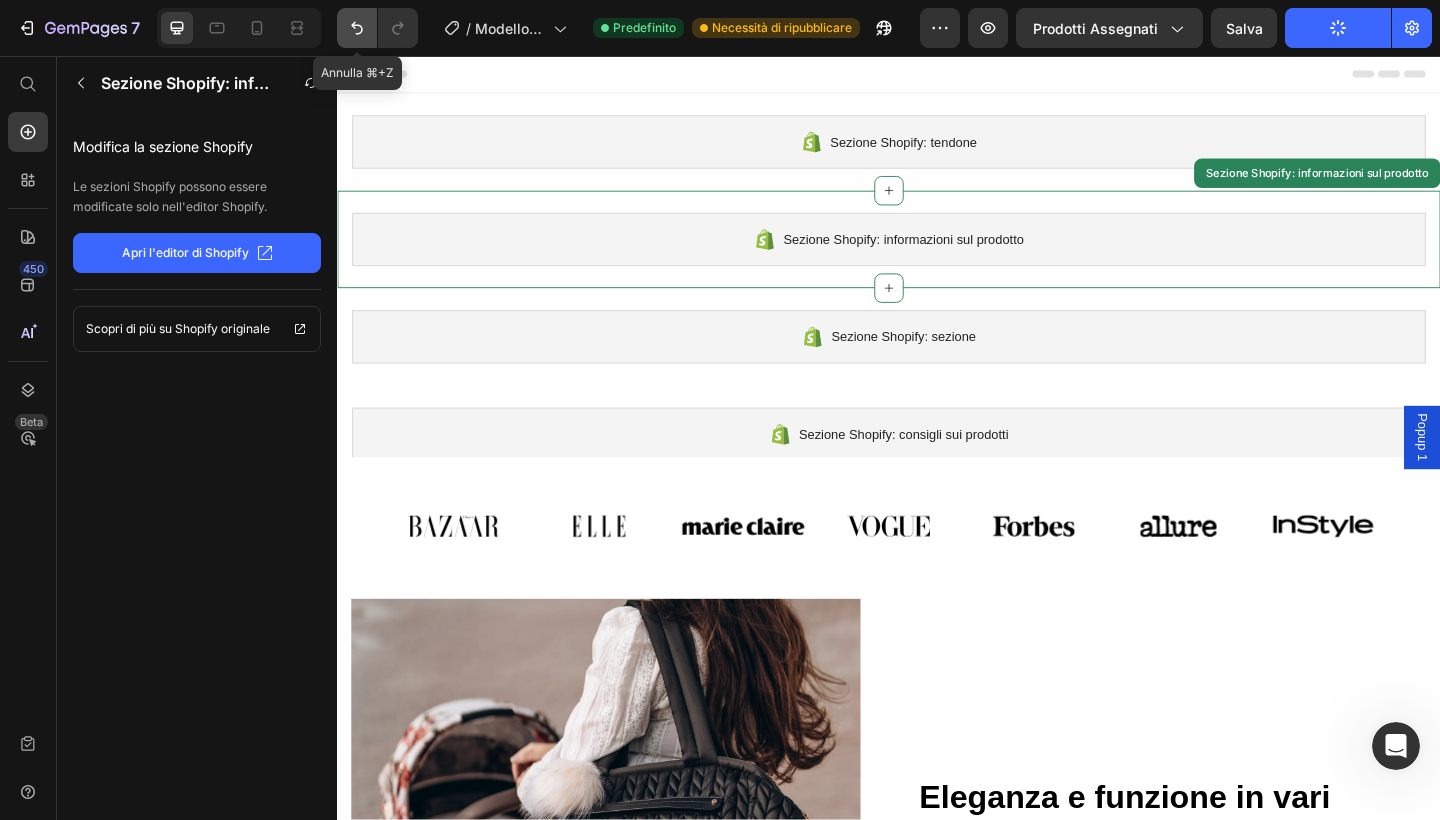 click 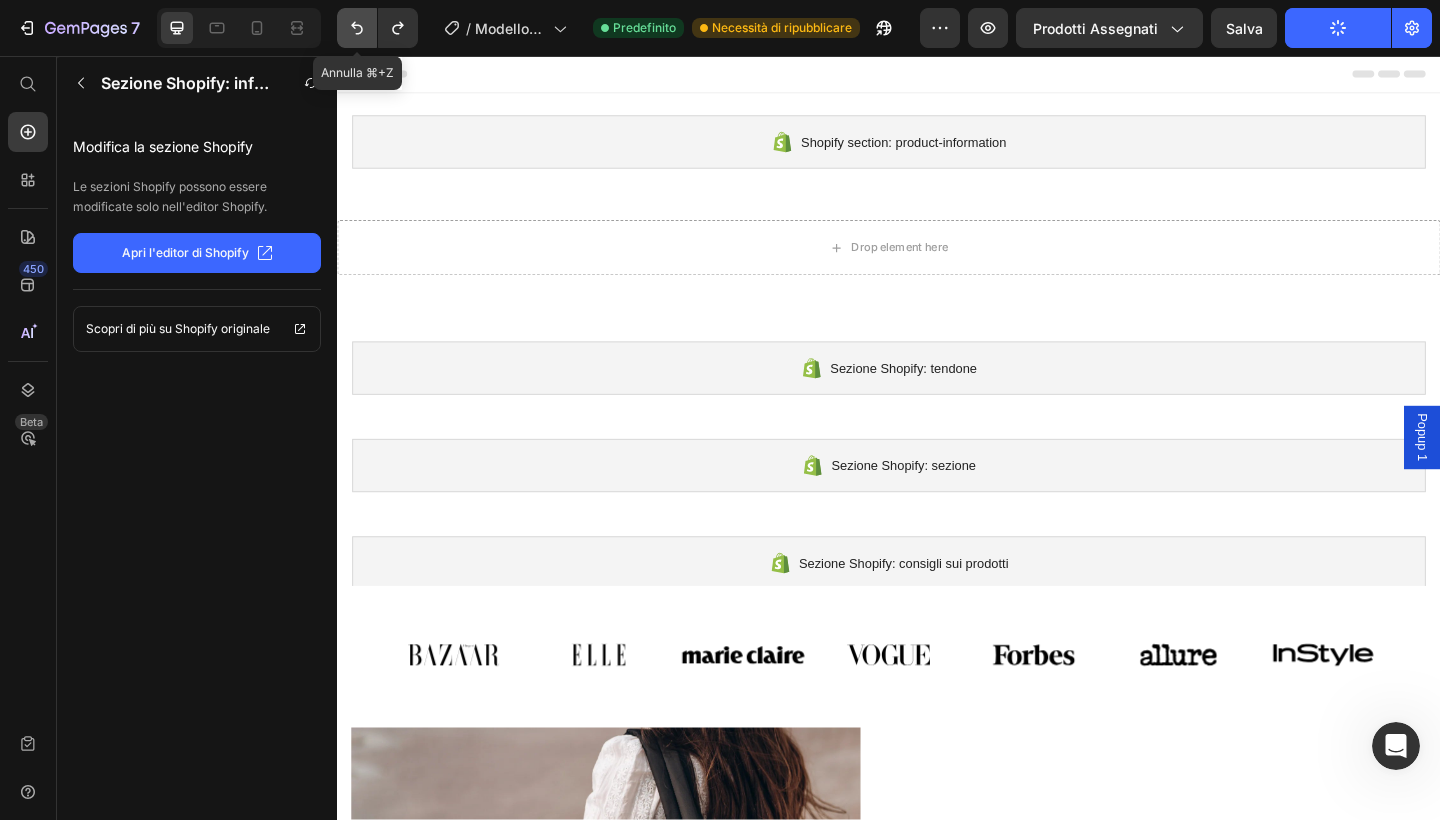 click 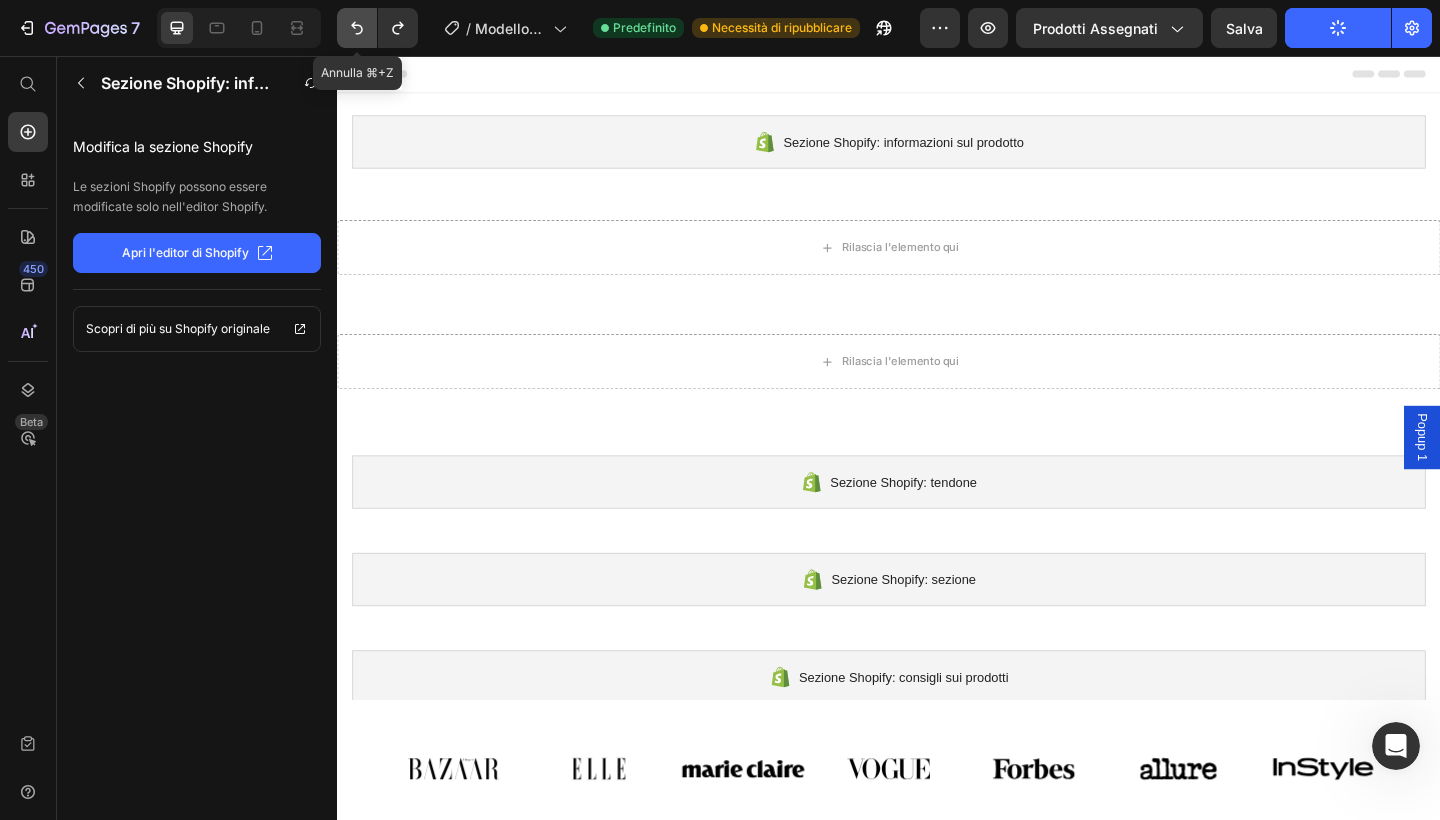 click 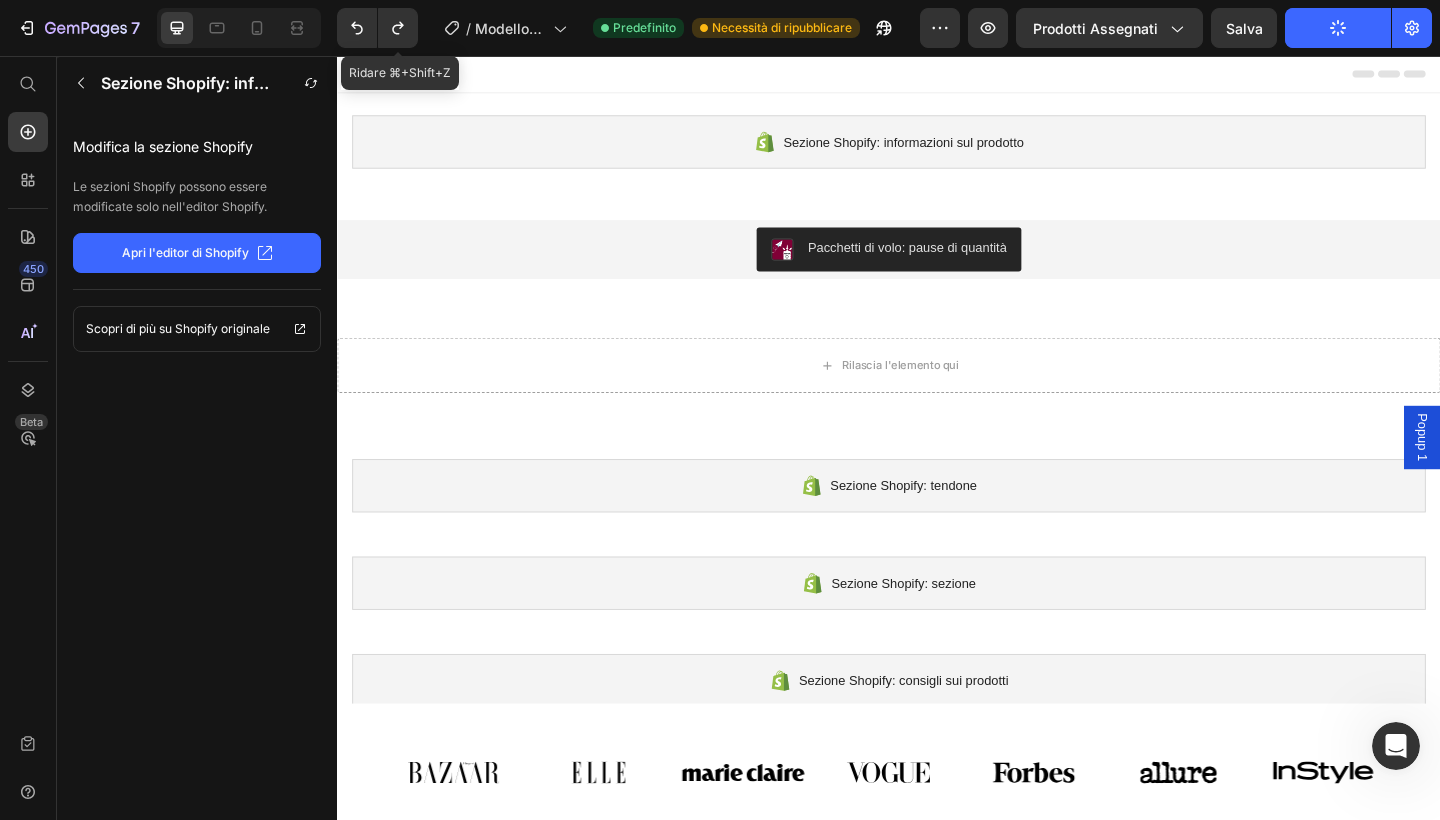 click on "/ Modello di prodotto originale Shopify Predefinito Necessità di ripubblicare" 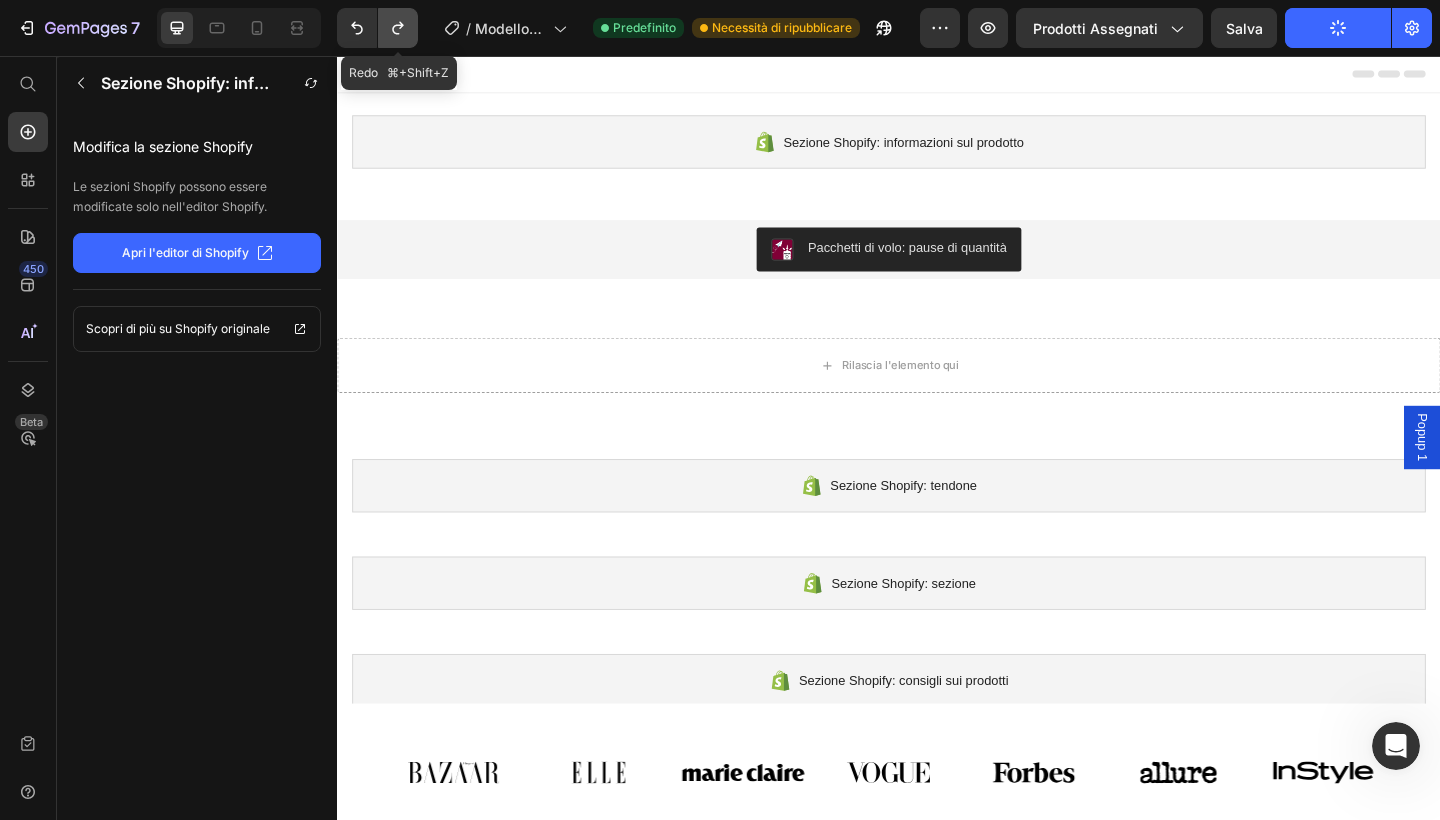 click 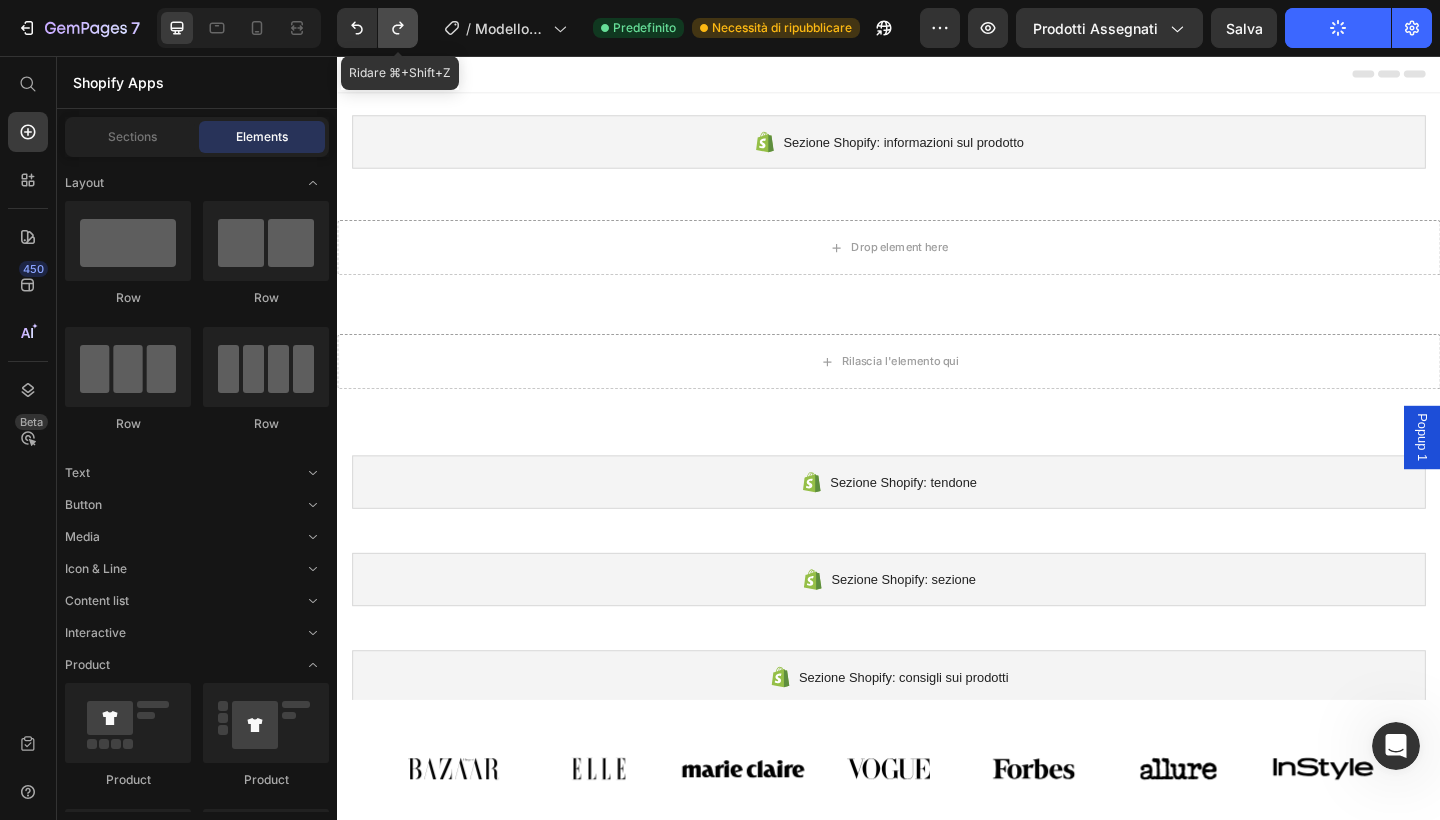 scroll, scrollTop: 678, scrollLeft: 0, axis: vertical 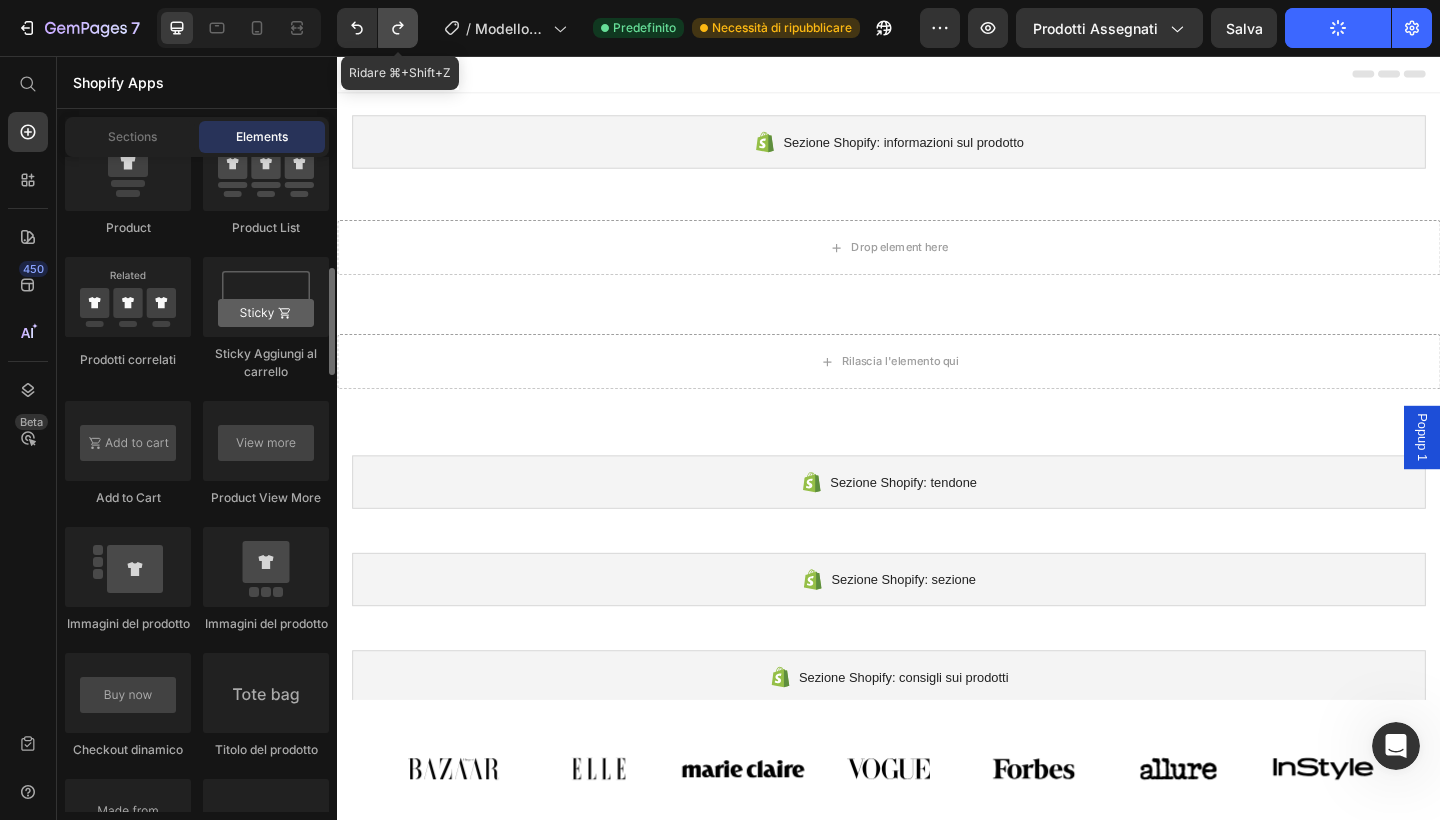 click 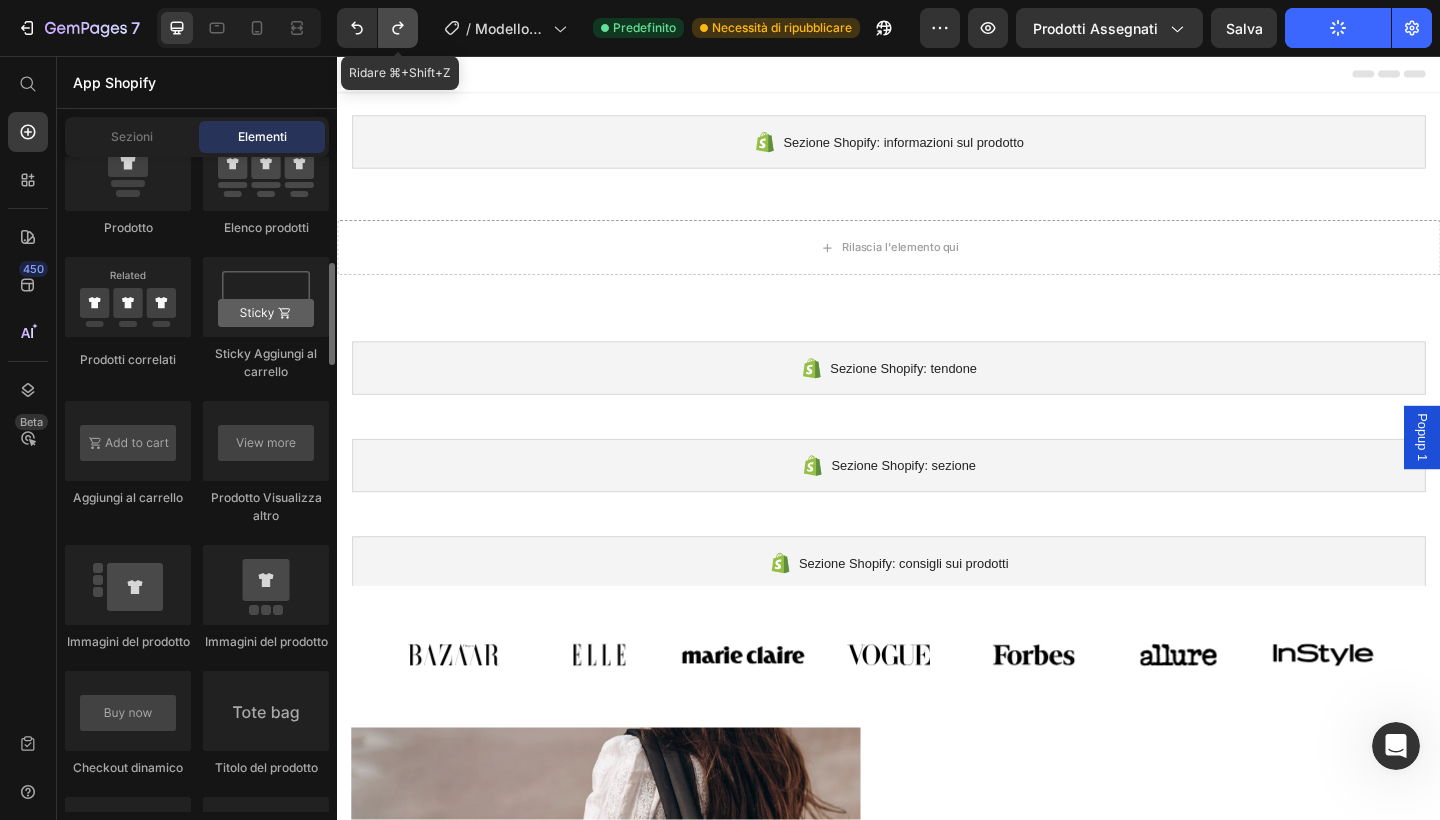 click 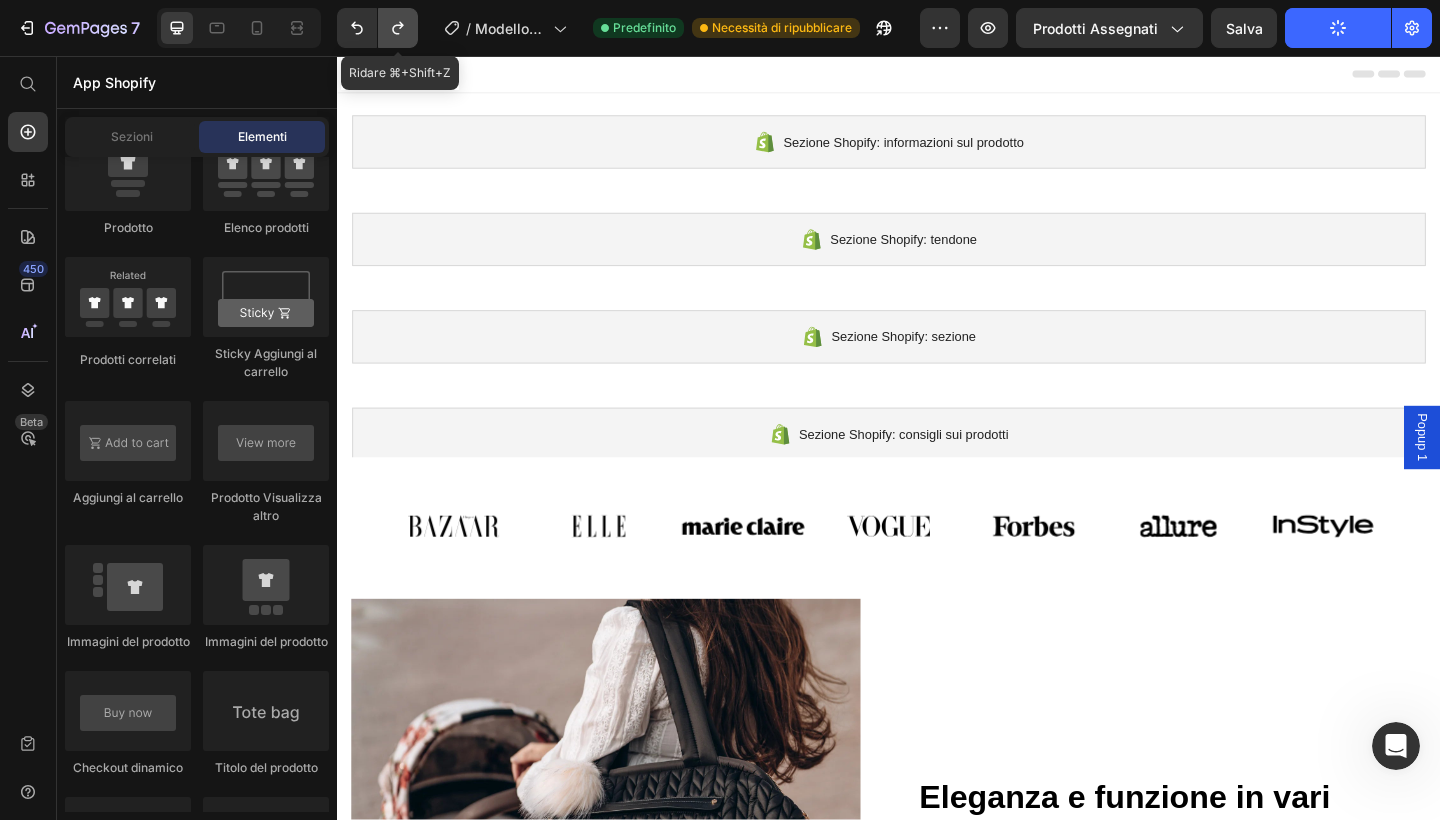 click 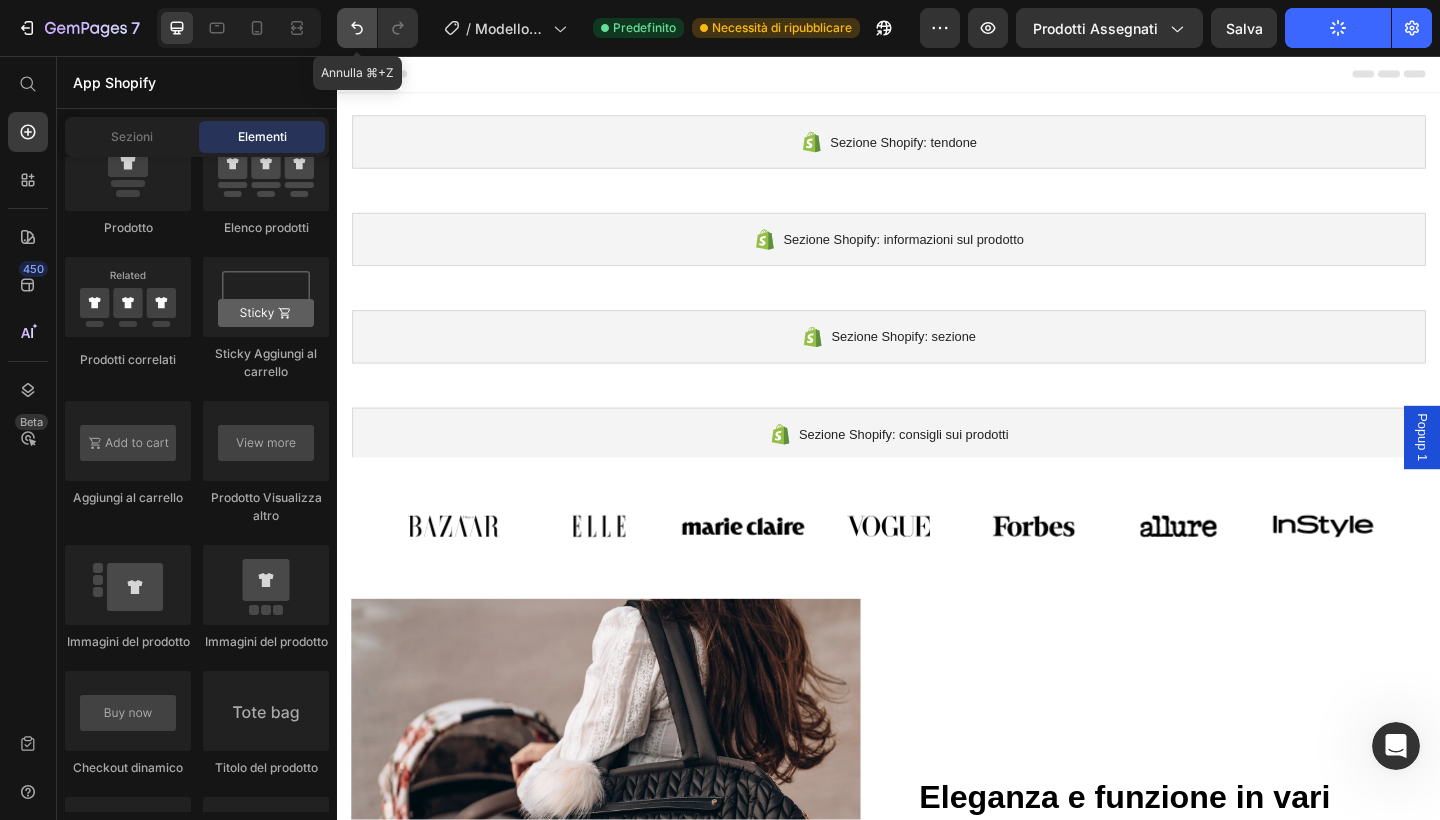 click 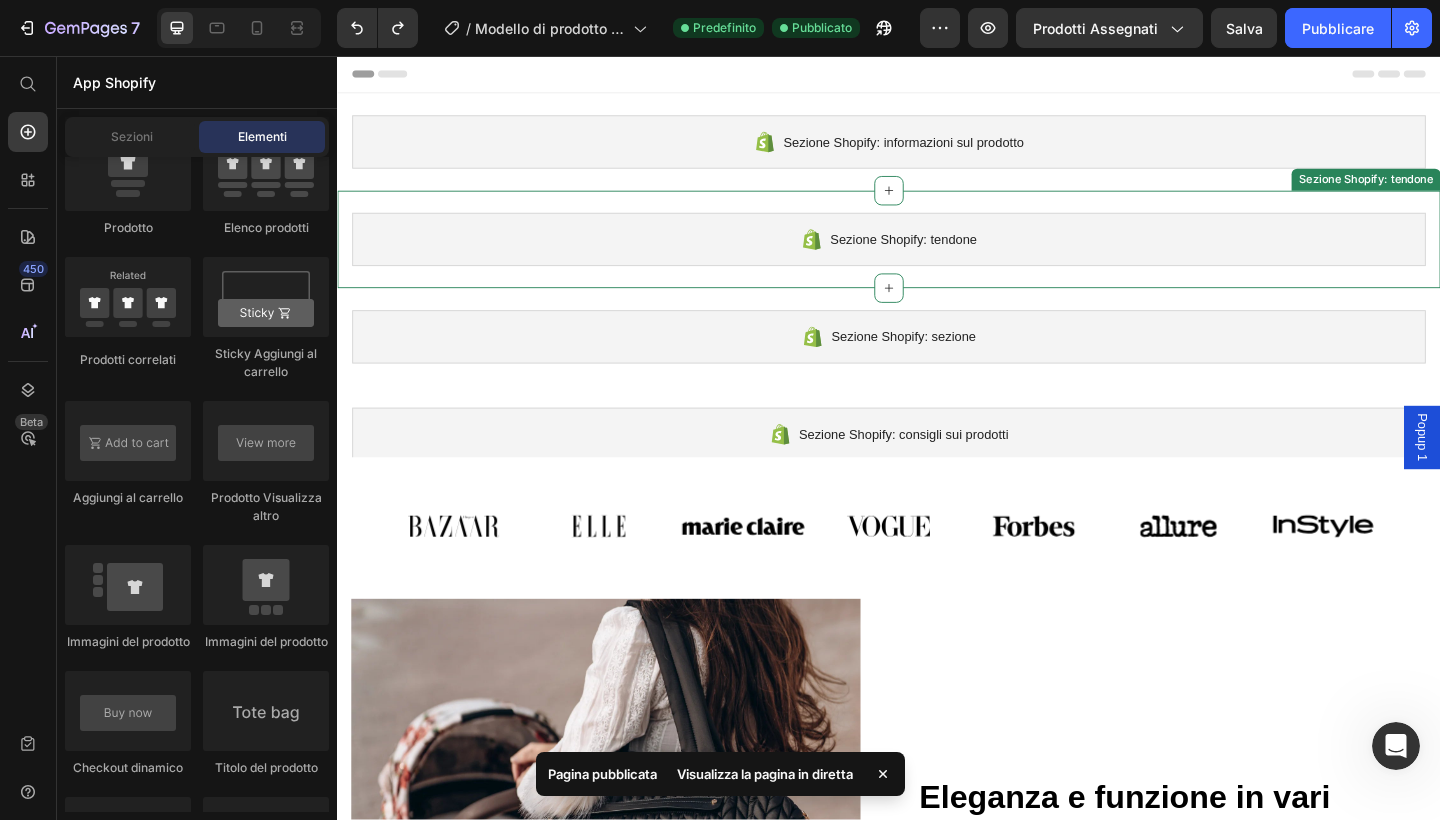 scroll, scrollTop: 21, scrollLeft: 0, axis: vertical 